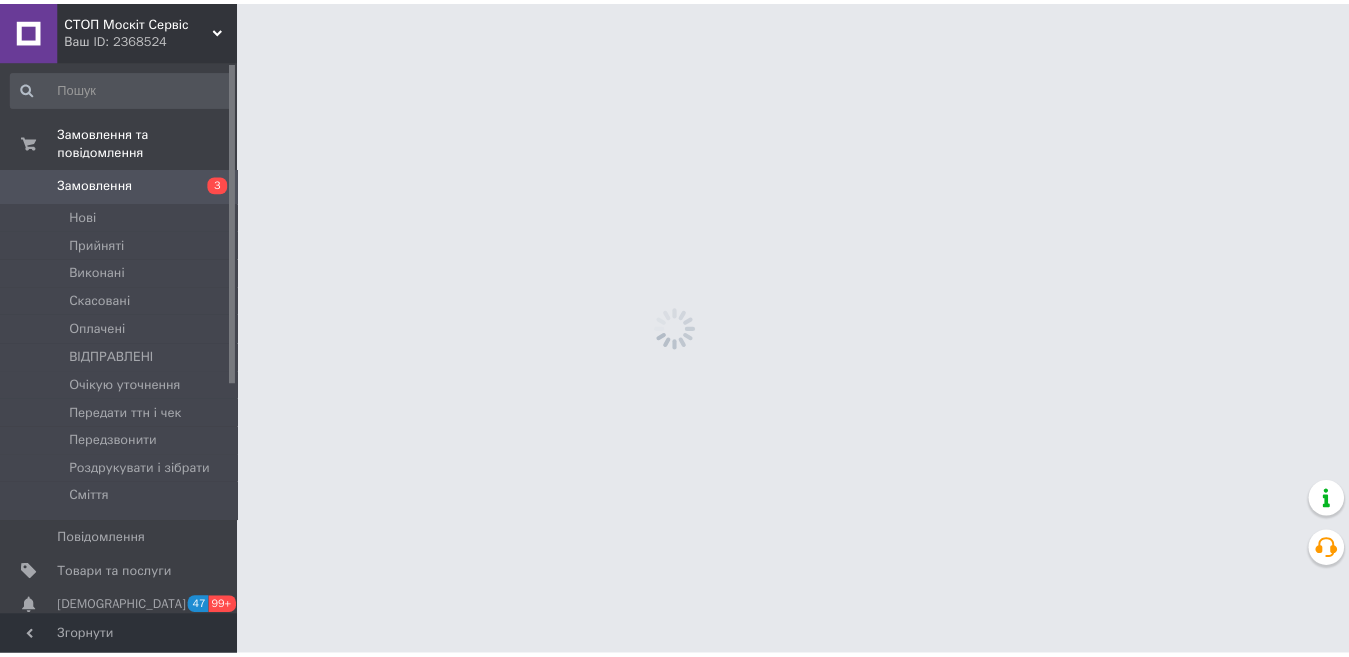 scroll, scrollTop: 0, scrollLeft: 0, axis: both 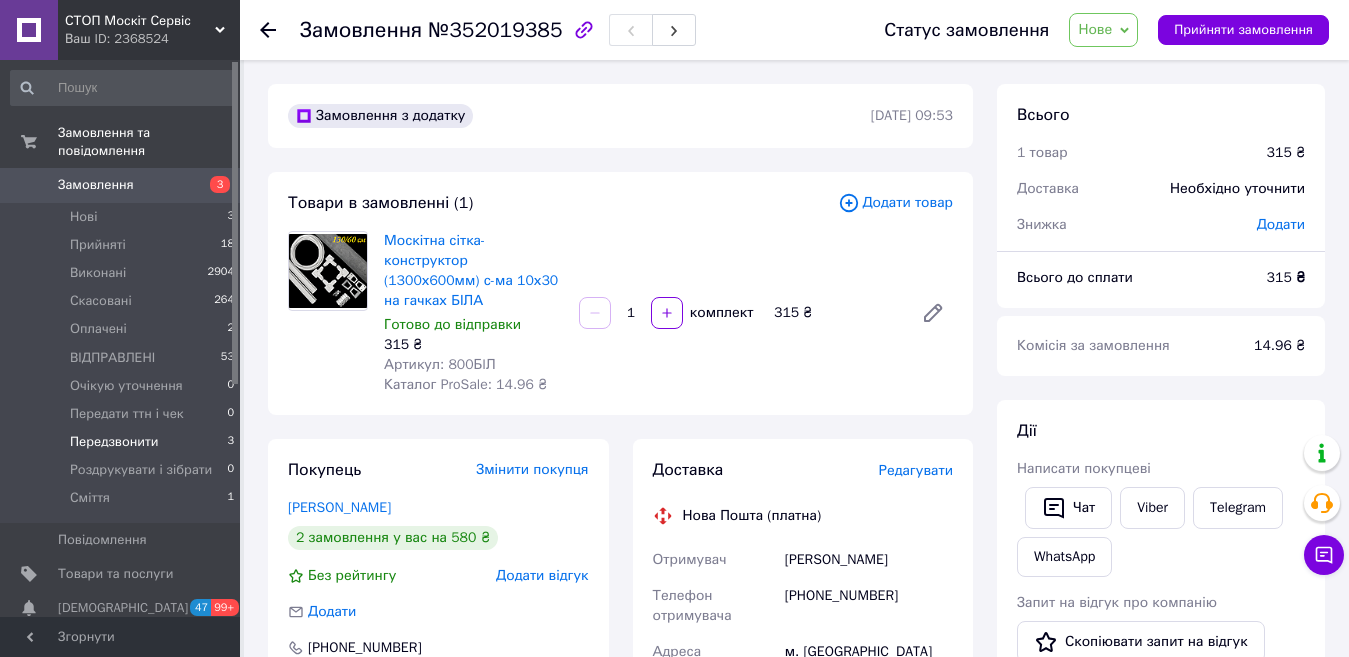 click on "Передзвонити" at bounding box center [114, 442] 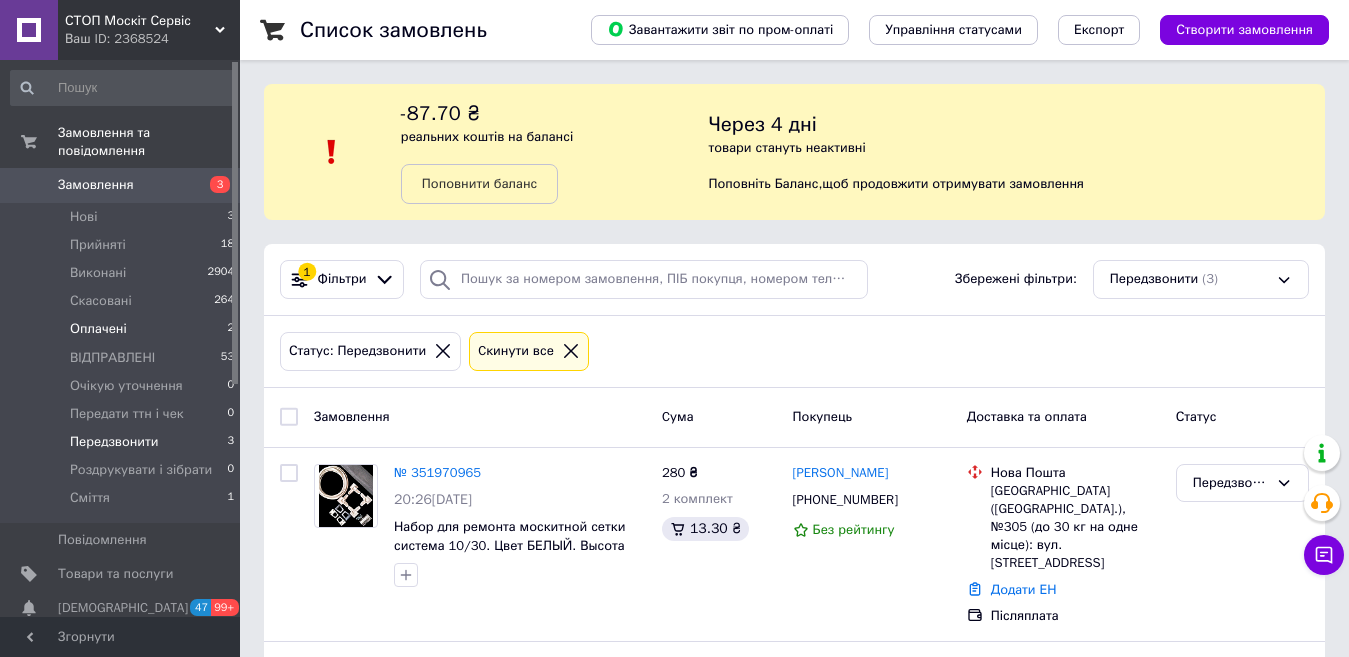 click on "Оплачені" at bounding box center [98, 329] 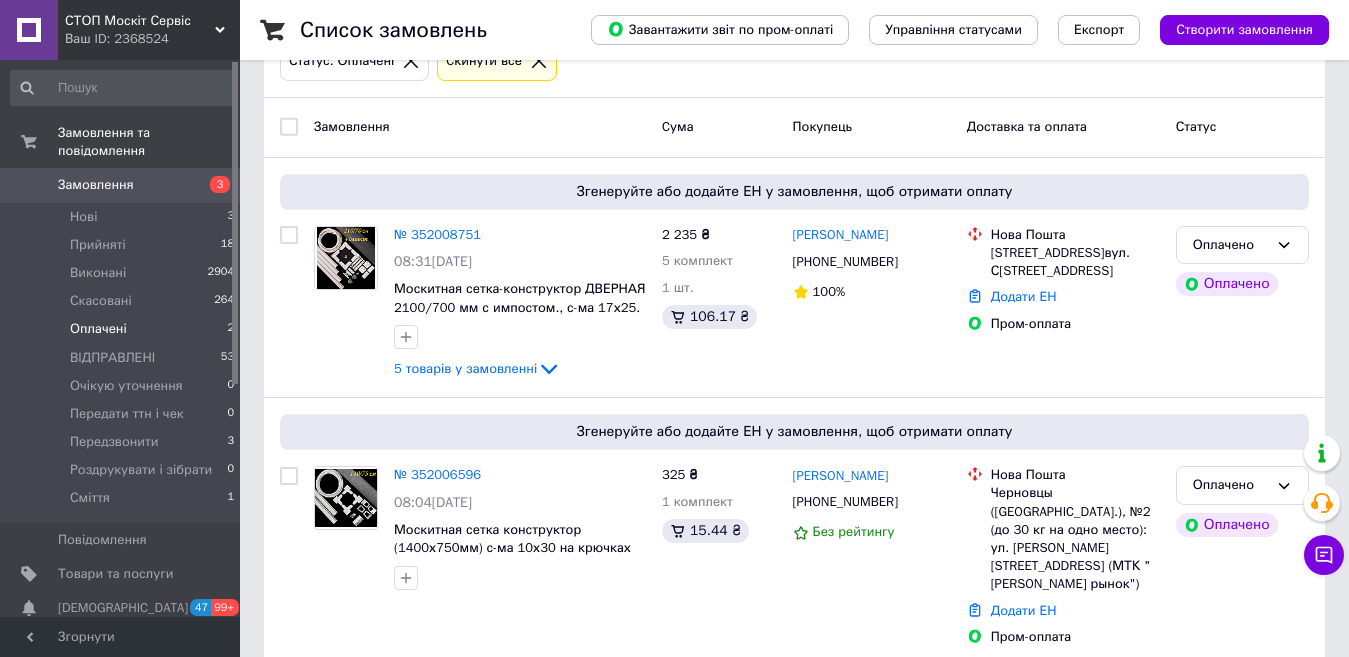scroll, scrollTop: 301, scrollLeft: 0, axis: vertical 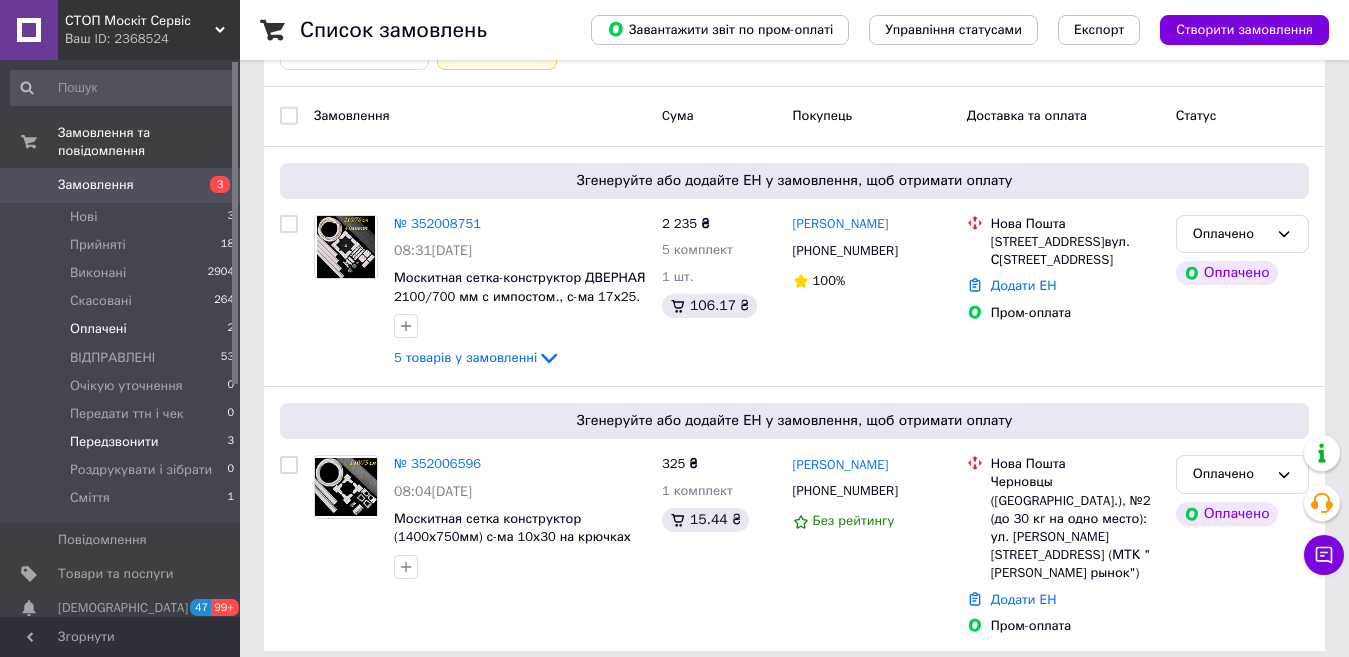 click on "Передзвонити" at bounding box center (114, 442) 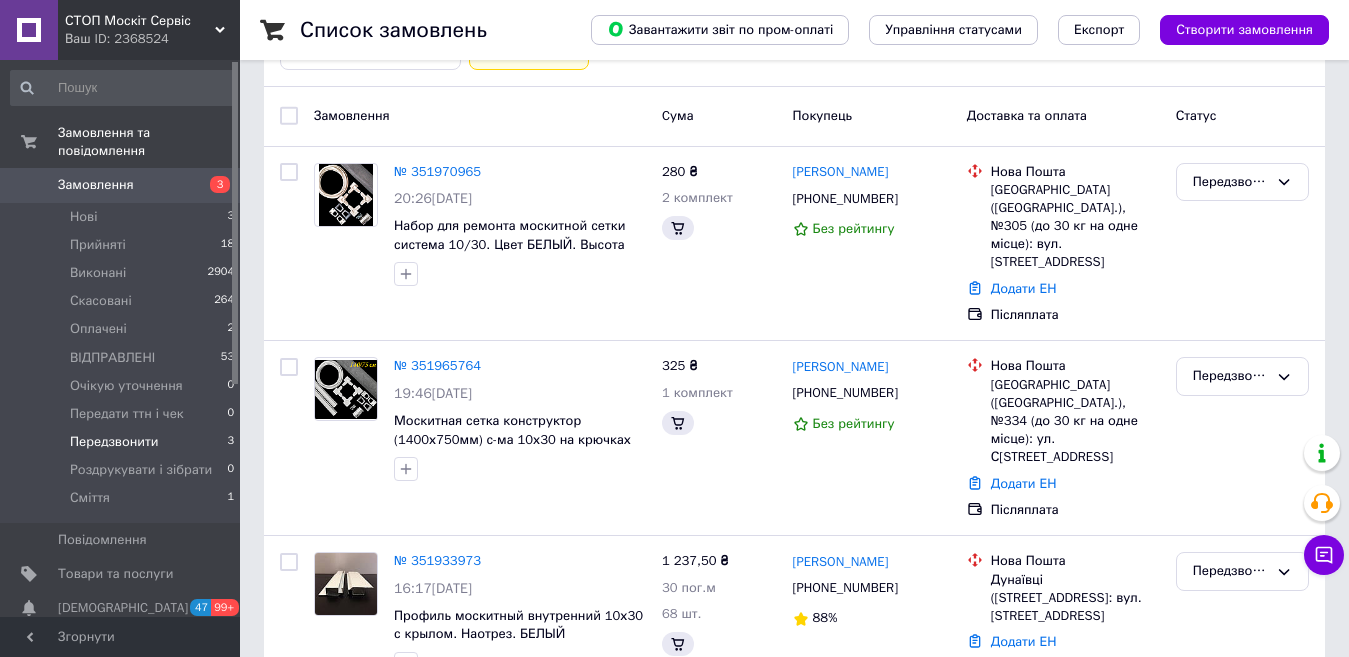 scroll, scrollTop: 0, scrollLeft: 0, axis: both 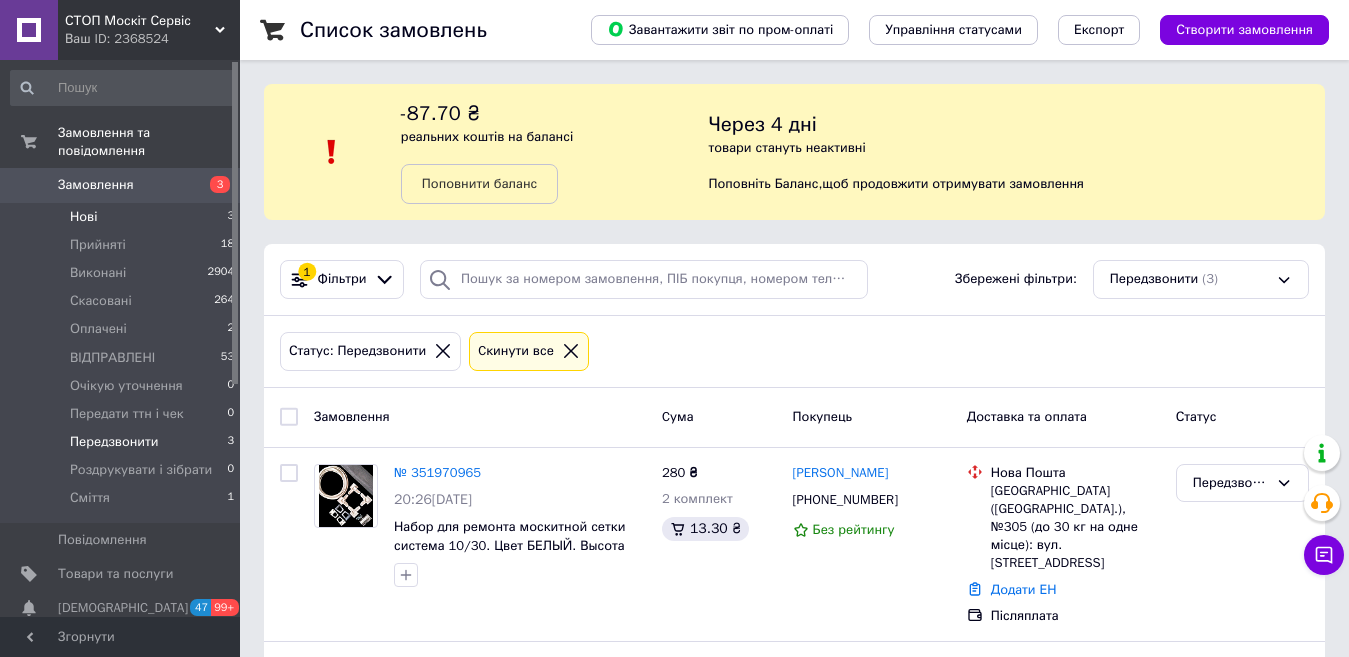 click on "Нові" at bounding box center (83, 217) 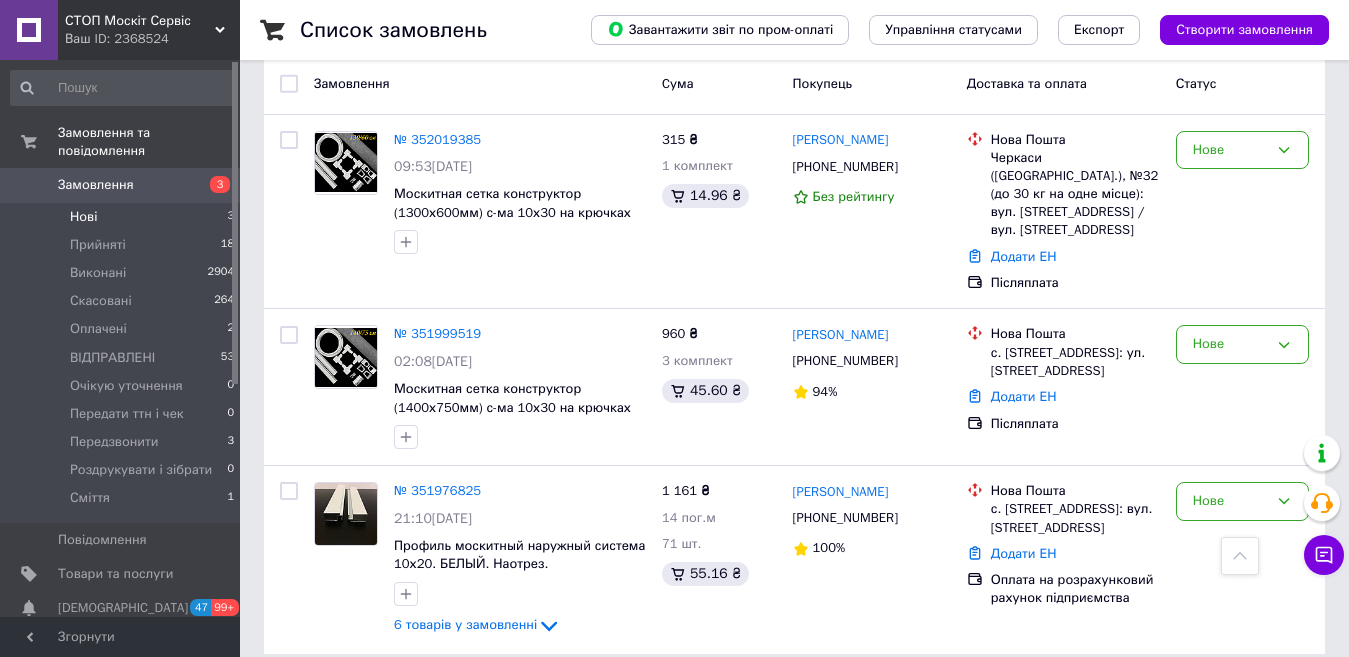 scroll, scrollTop: 336, scrollLeft: 0, axis: vertical 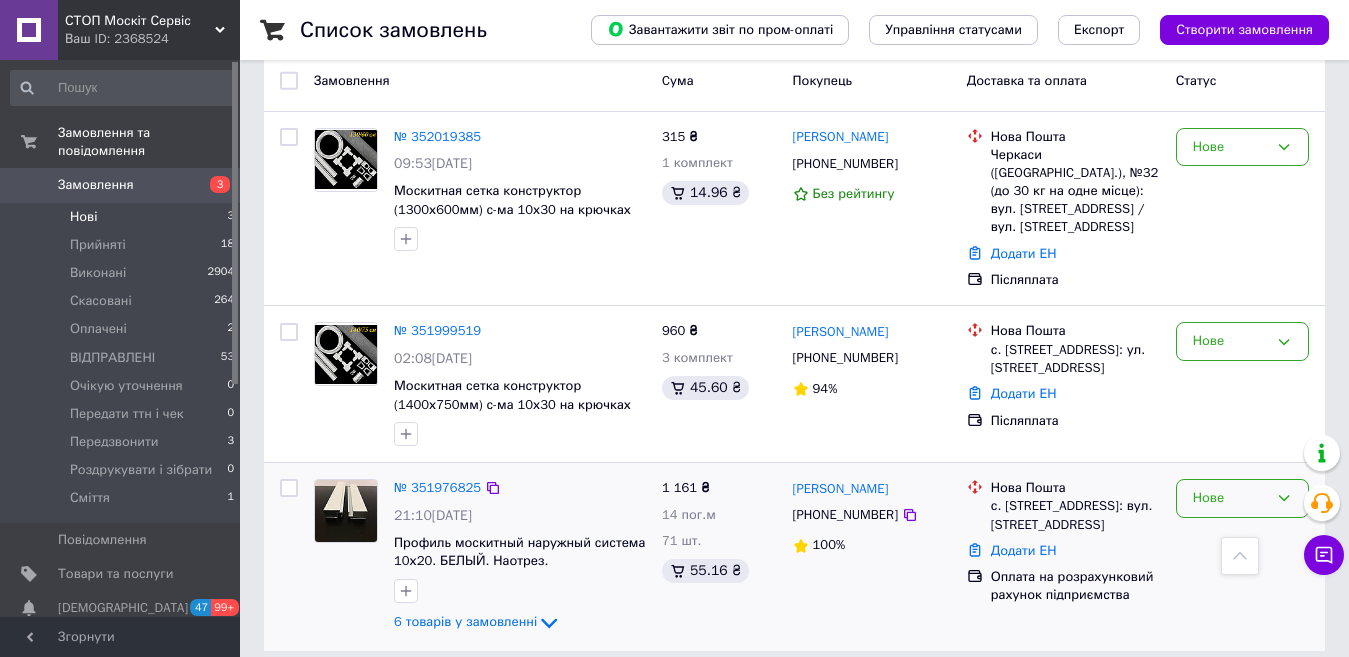 click on "Нове" at bounding box center [1230, 498] 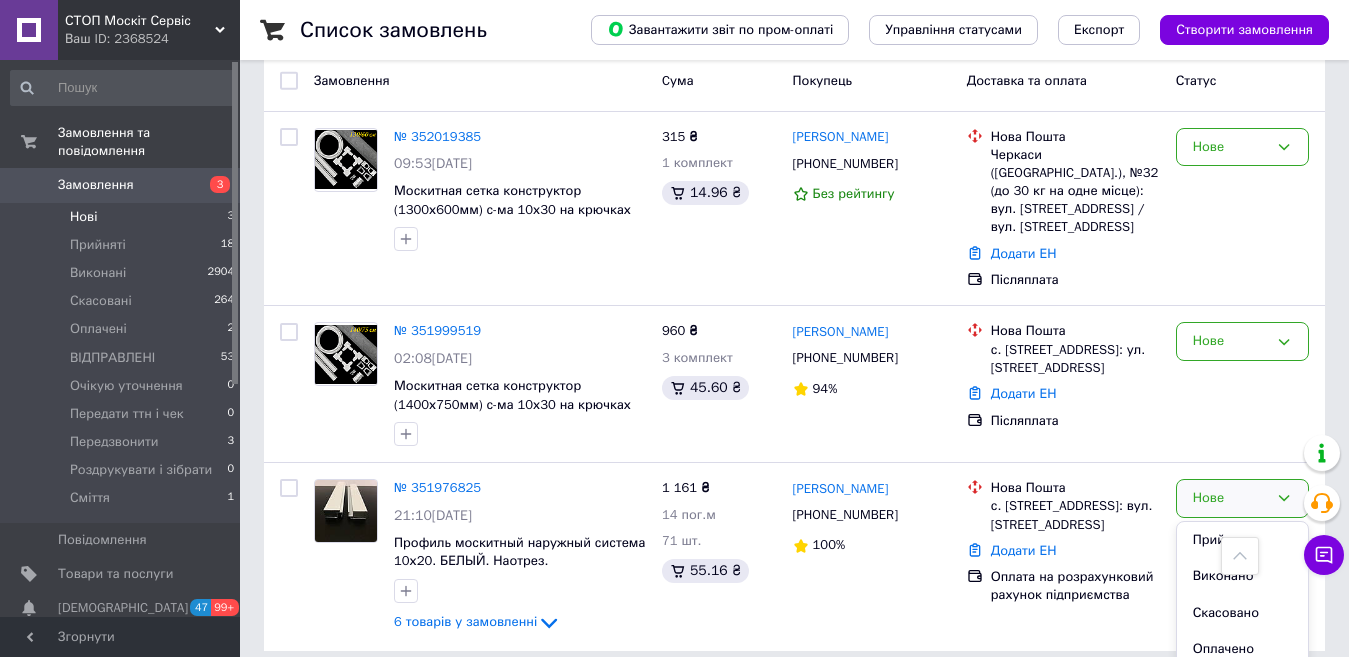 scroll, scrollTop: 349, scrollLeft: 0, axis: vertical 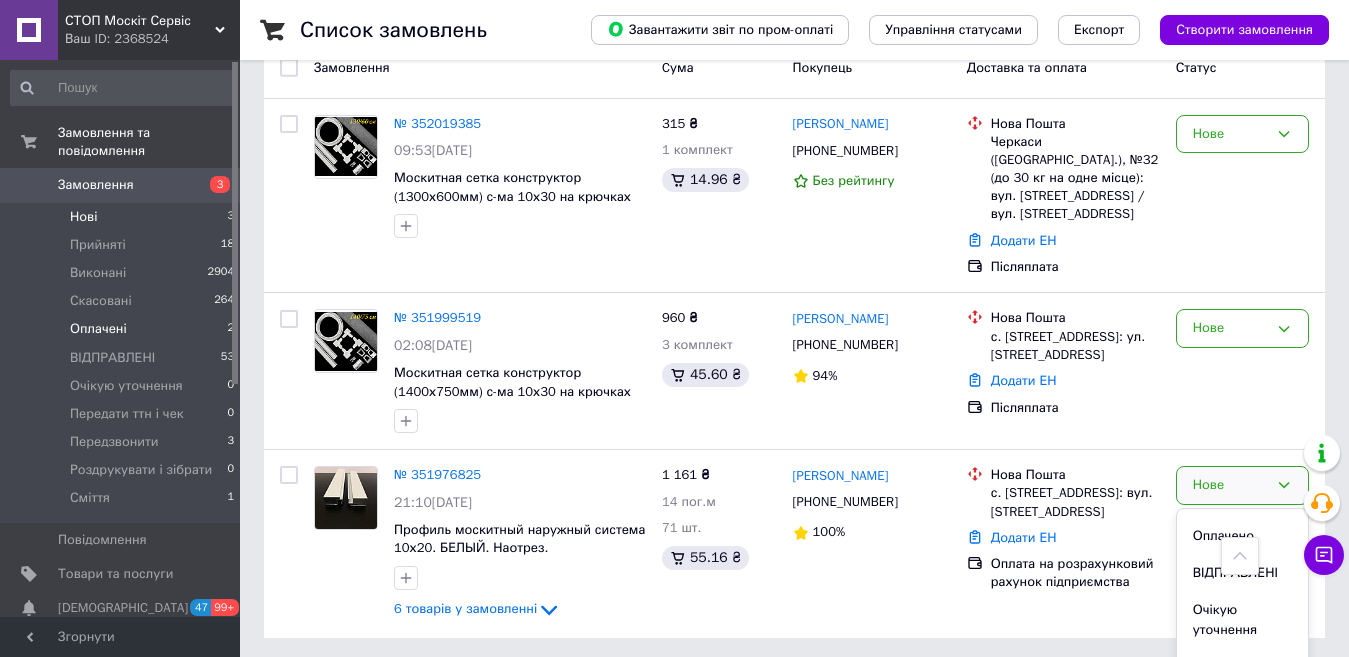 click on "Оплачені" at bounding box center [98, 329] 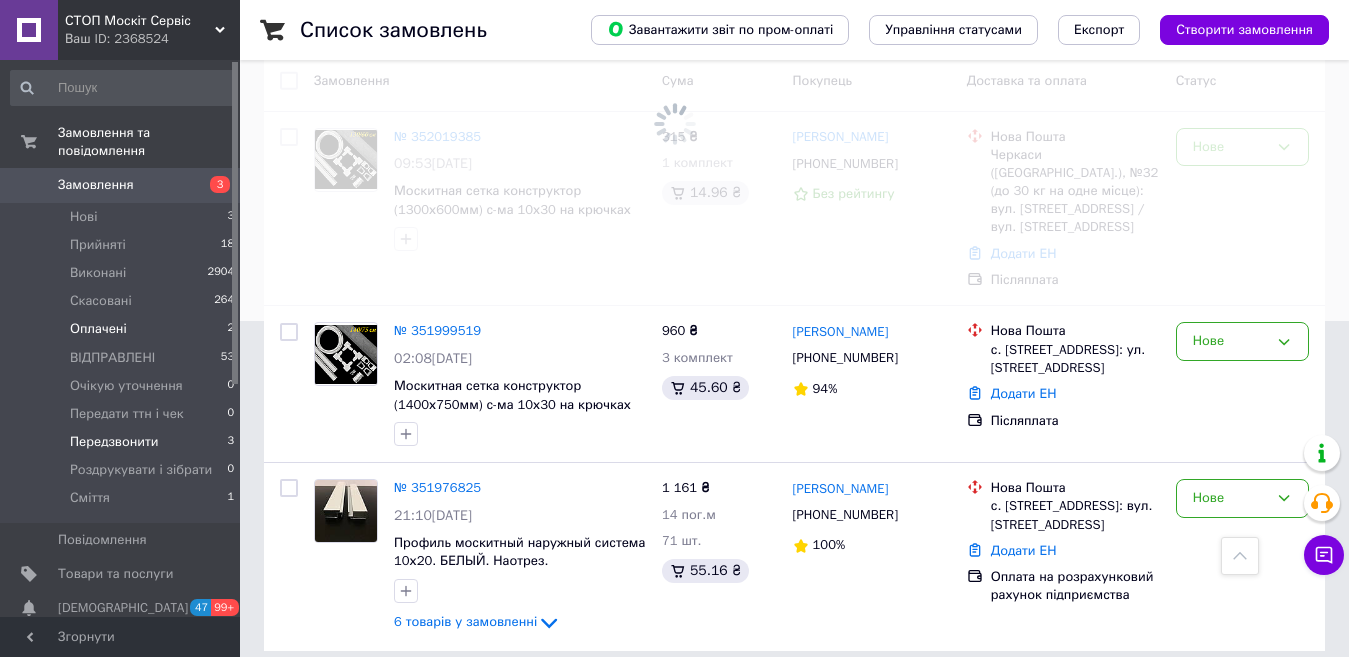 scroll, scrollTop: 0, scrollLeft: 0, axis: both 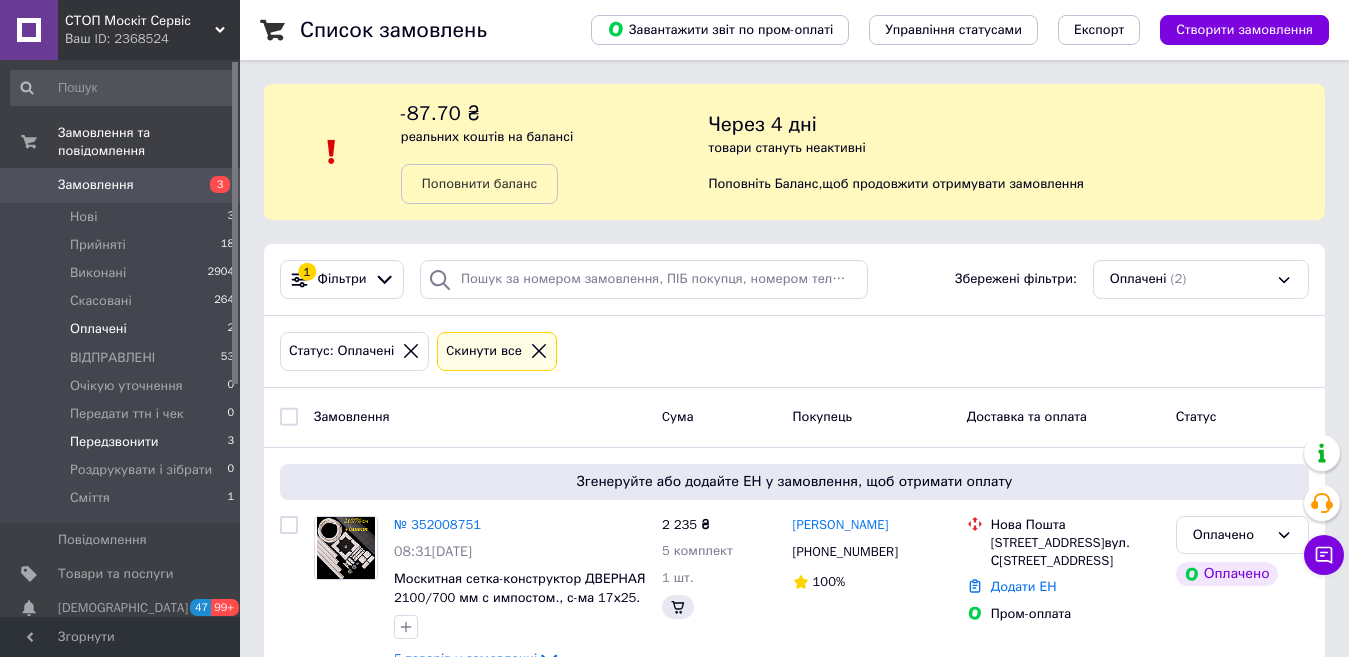 click on "Передзвонити" at bounding box center [114, 442] 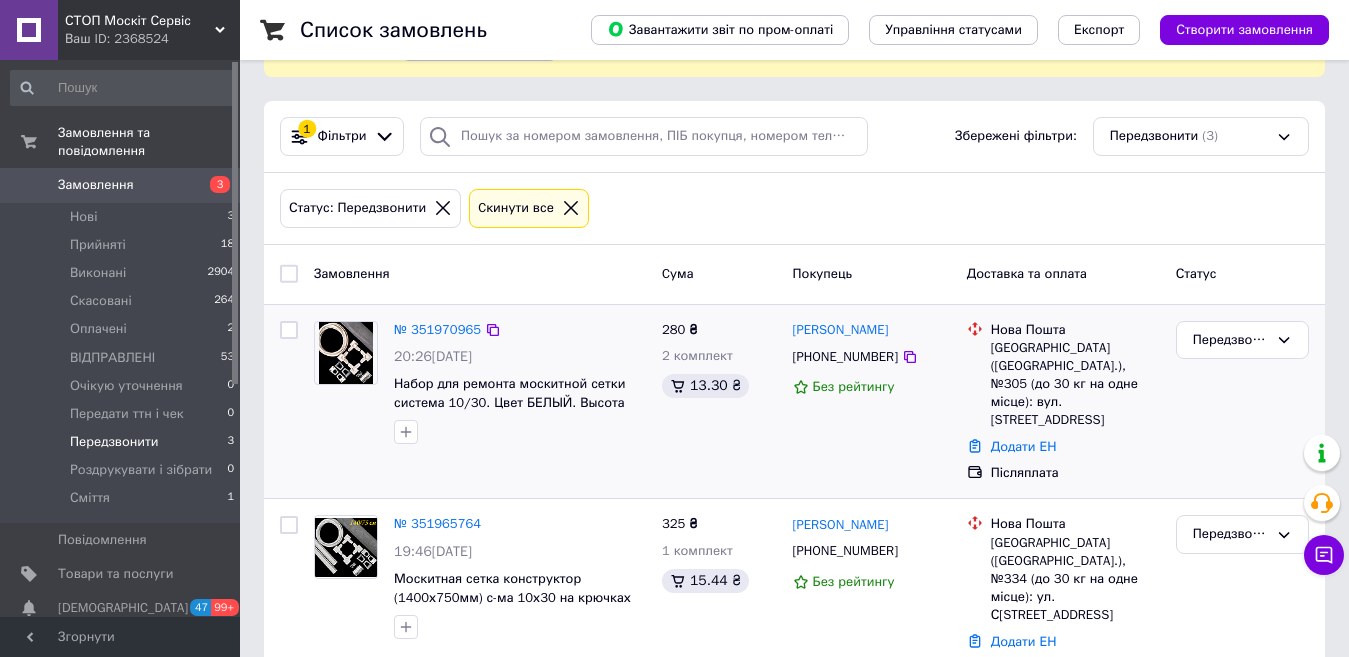 scroll, scrollTop: 337, scrollLeft: 0, axis: vertical 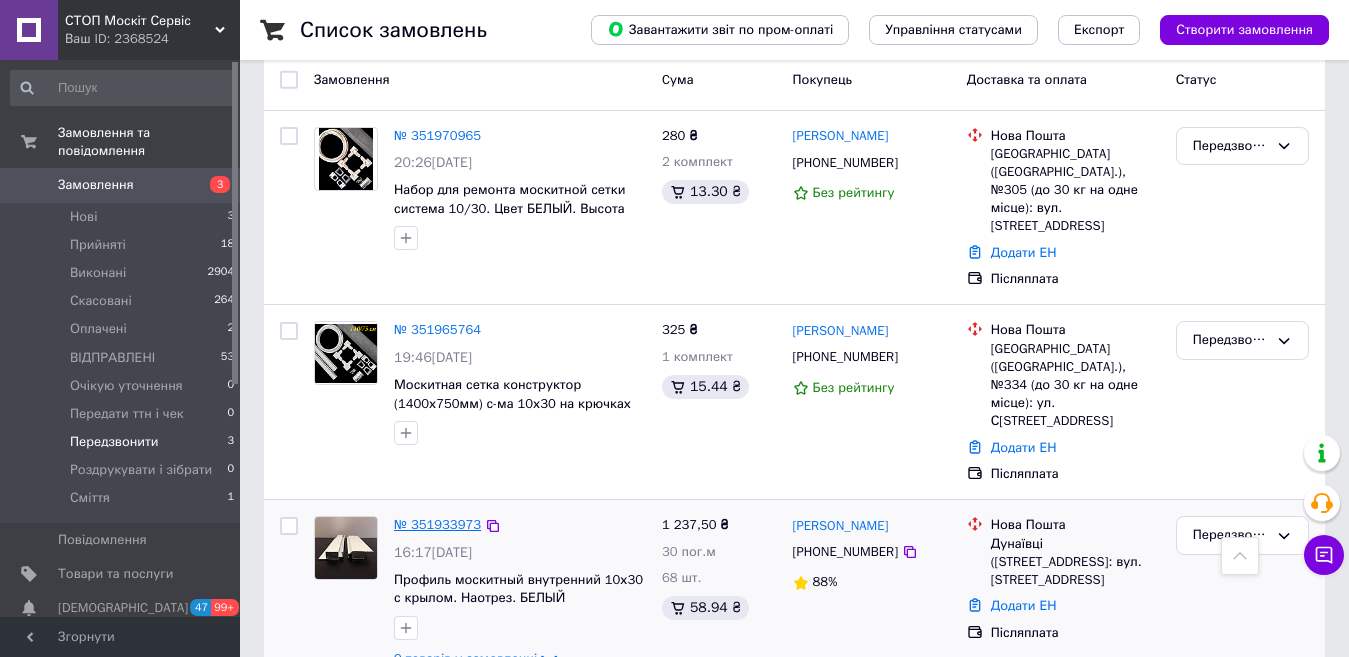 click on "№ 351933973" at bounding box center (437, 524) 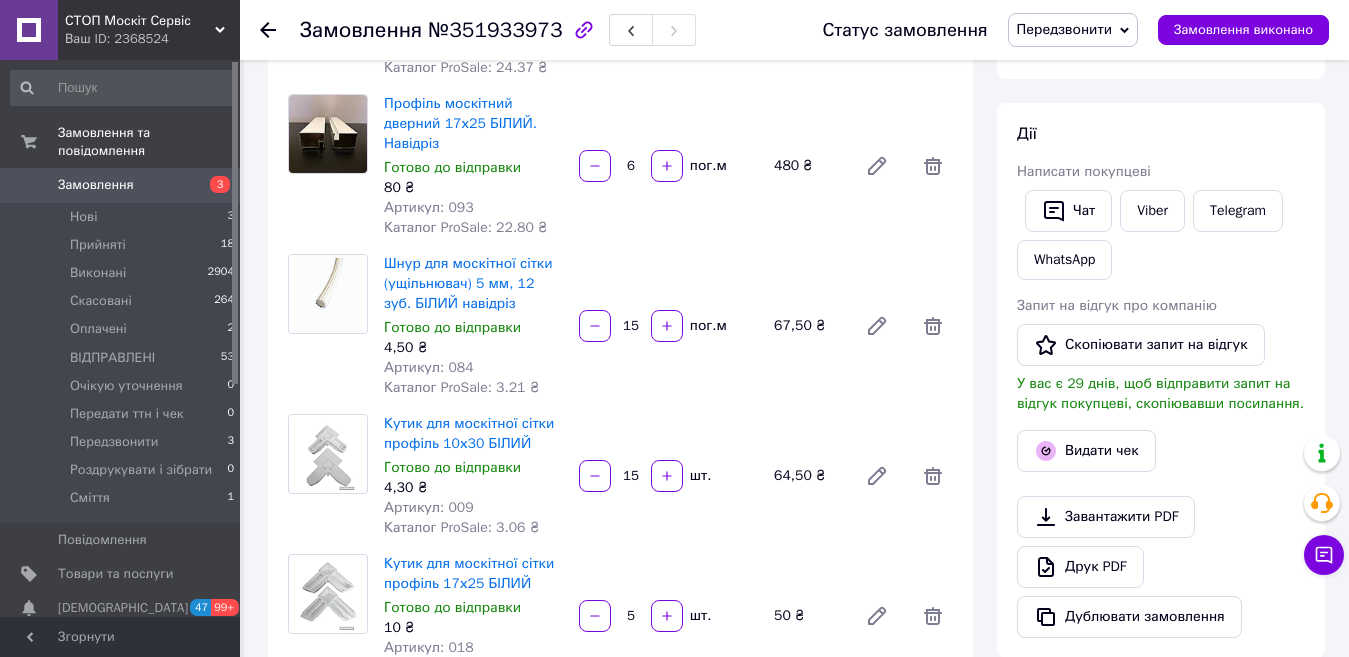 scroll, scrollTop: 300, scrollLeft: 0, axis: vertical 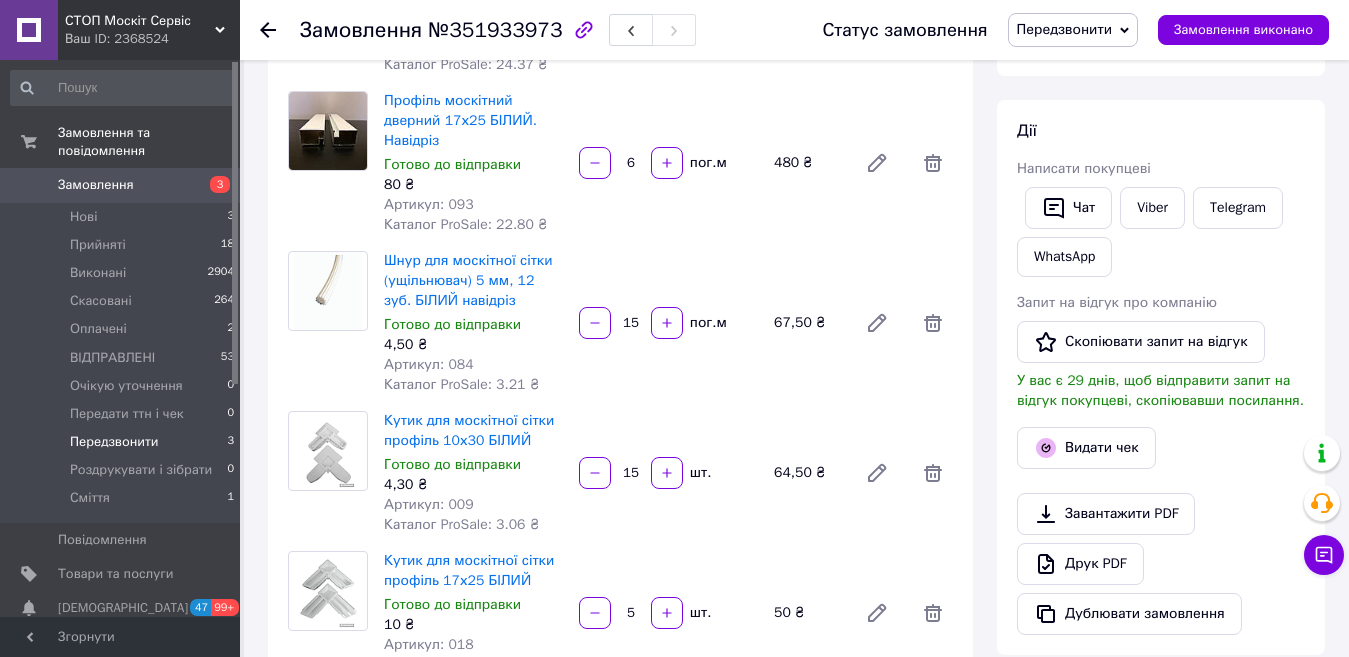 click on "Передзвонити" at bounding box center [114, 442] 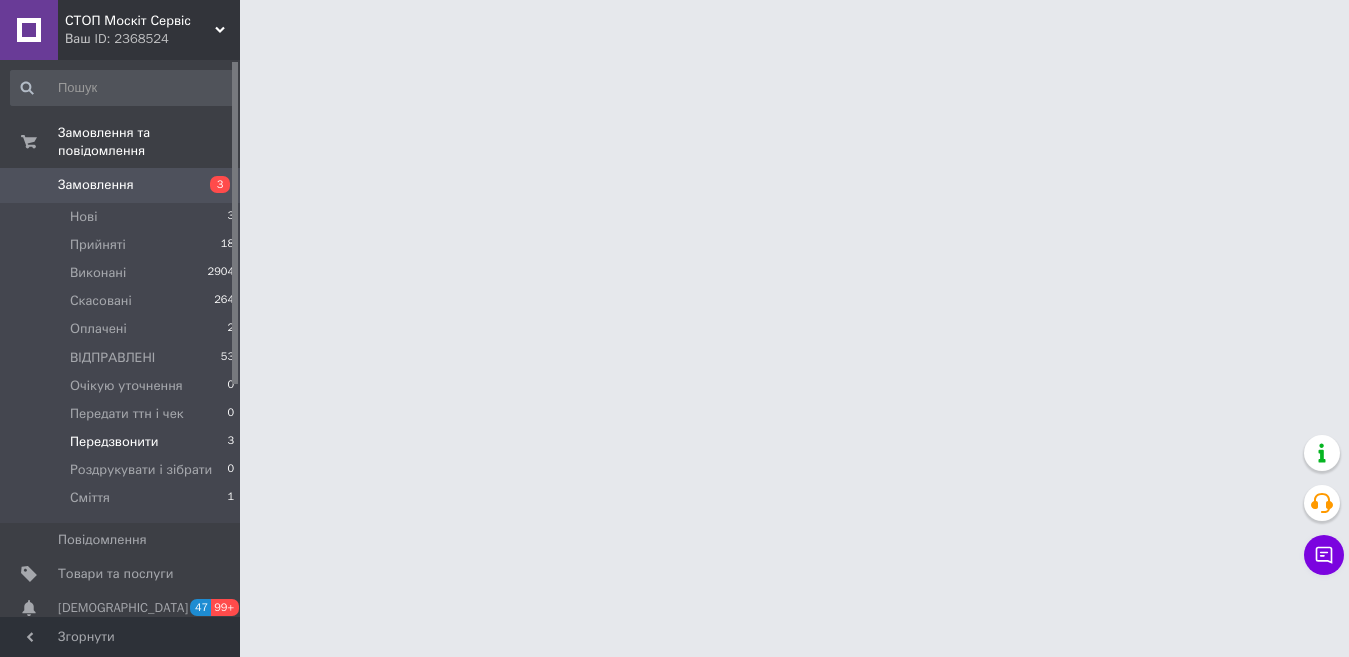 scroll, scrollTop: 0, scrollLeft: 0, axis: both 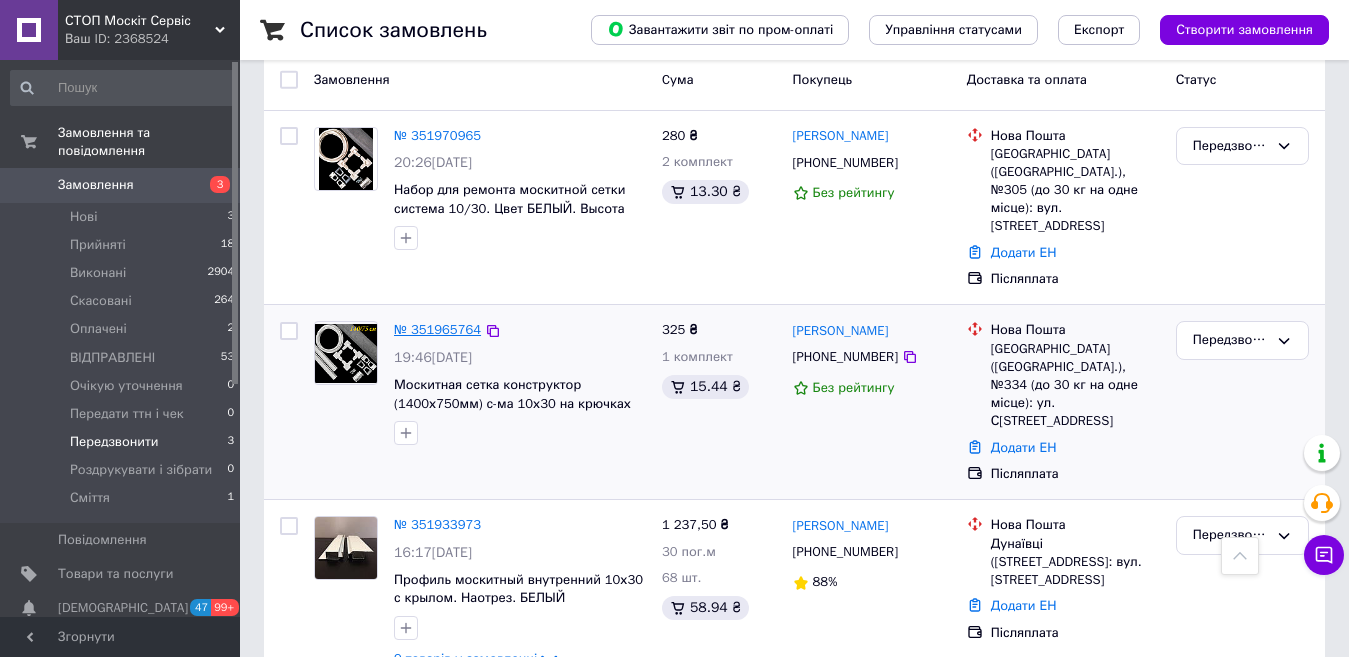 click on "№ 351965764" at bounding box center (437, 329) 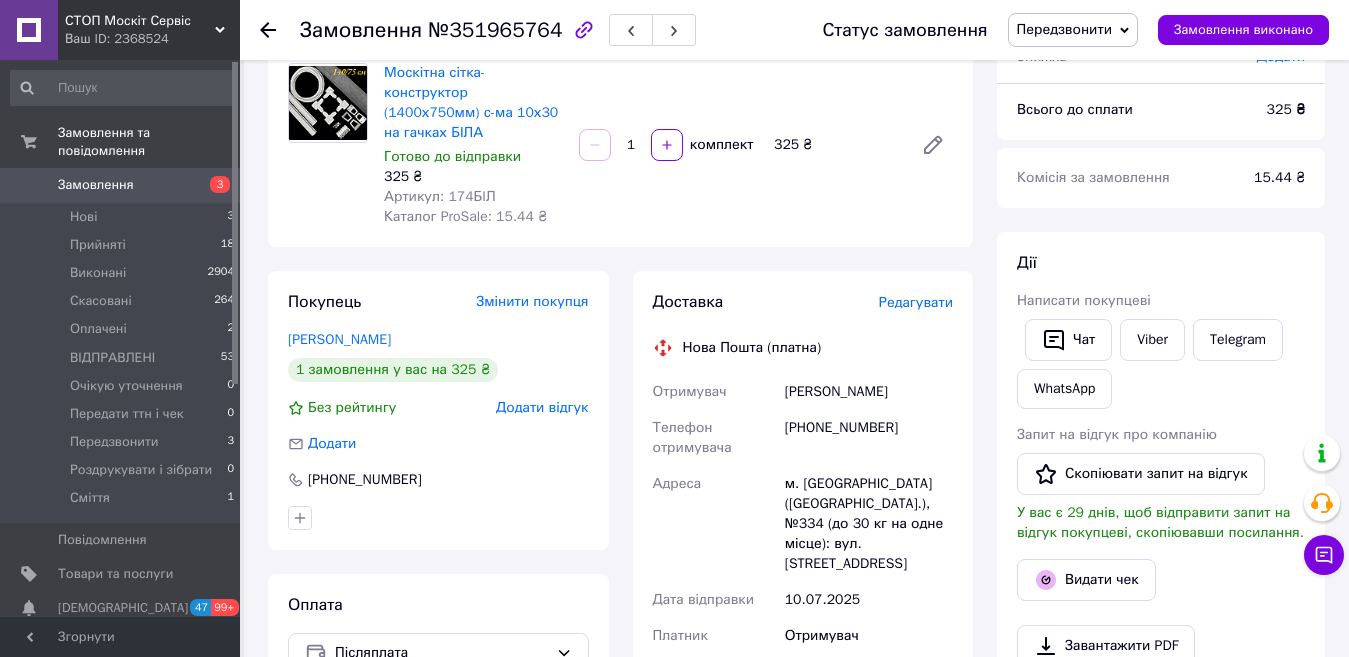 scroll, scrollTop: 86, scrollLeft: 0, axis: vertical 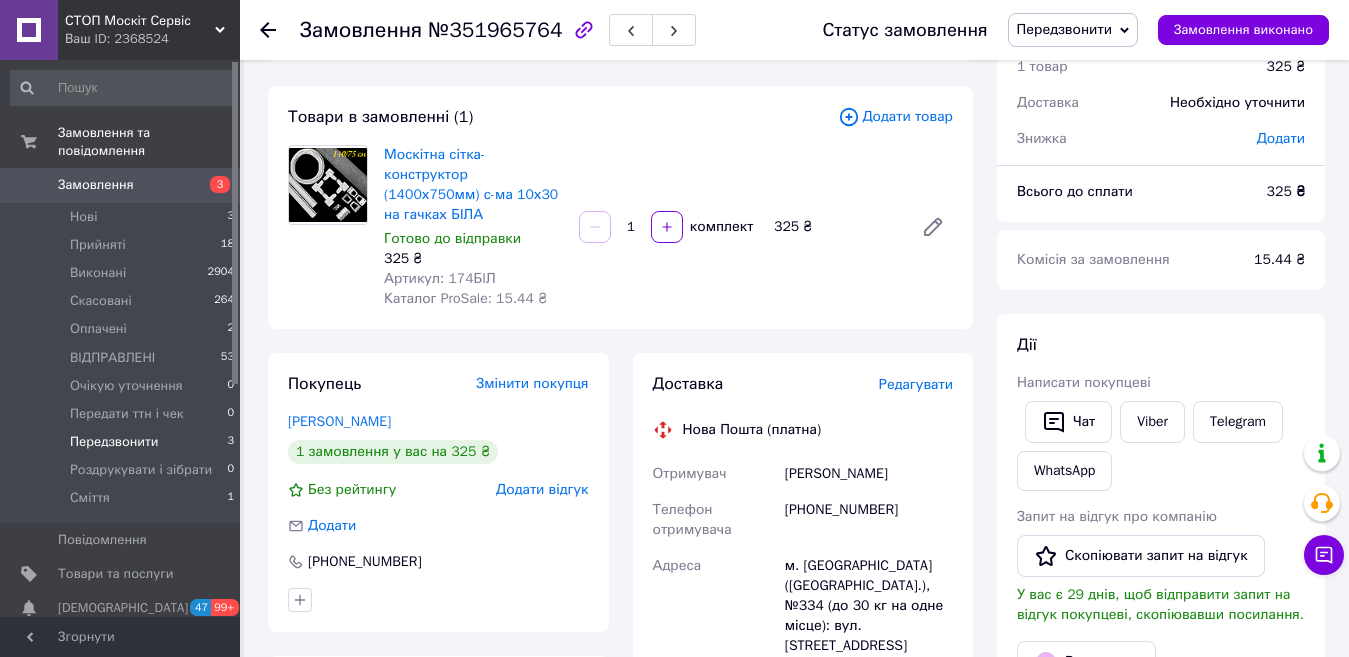 click on "Передзвонити" at bounding box center [114, 442] 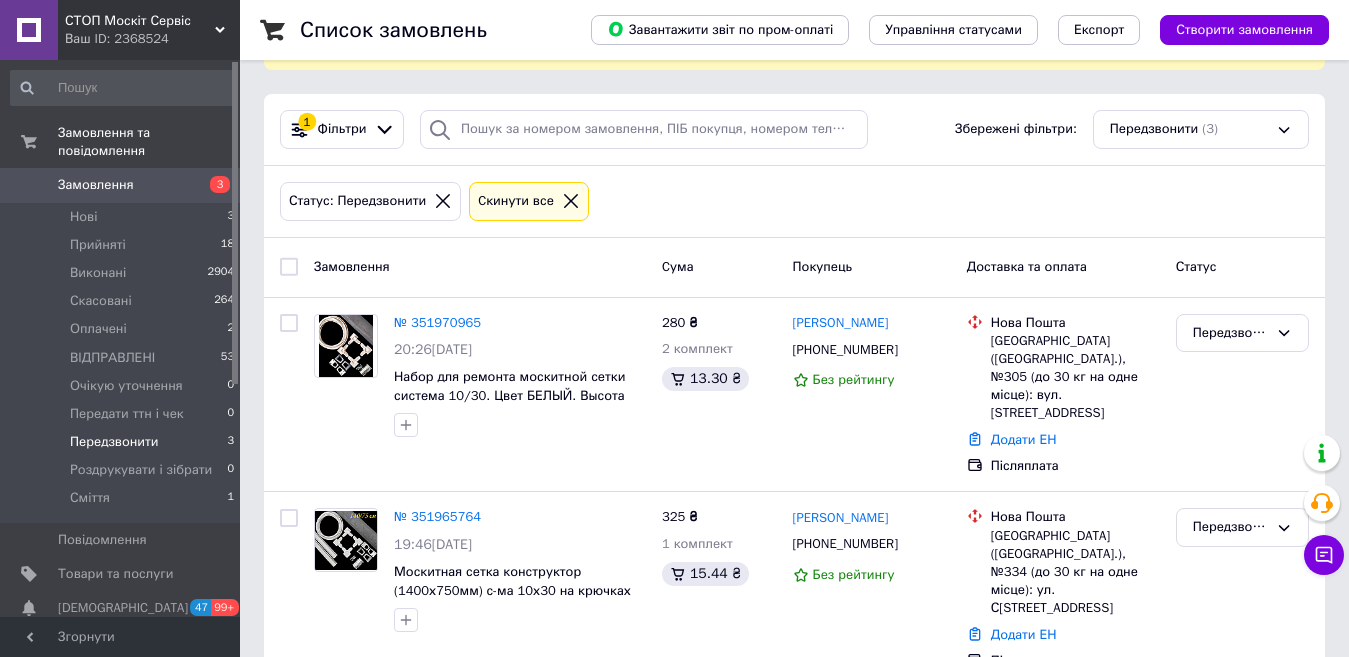 scroll, scrollTop: 158, scrollLeft: 0, axis: vertical 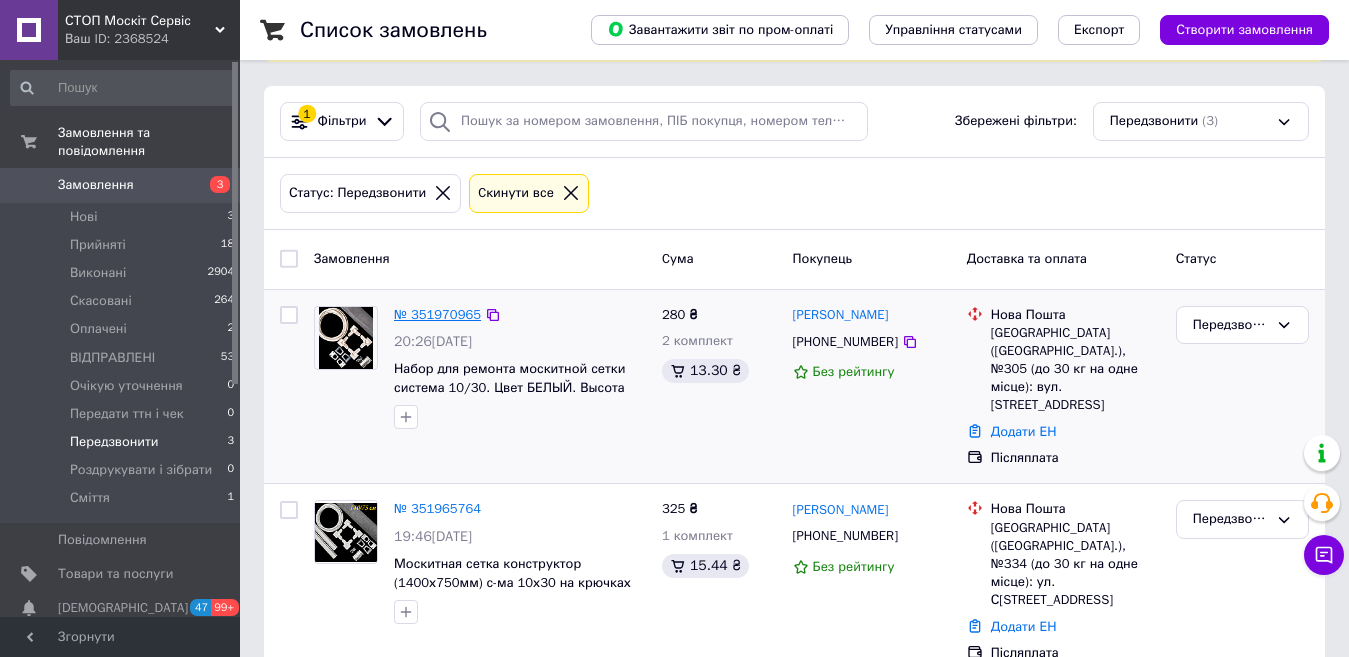 click on "№ 351970965" at bounding box center (437, 314) 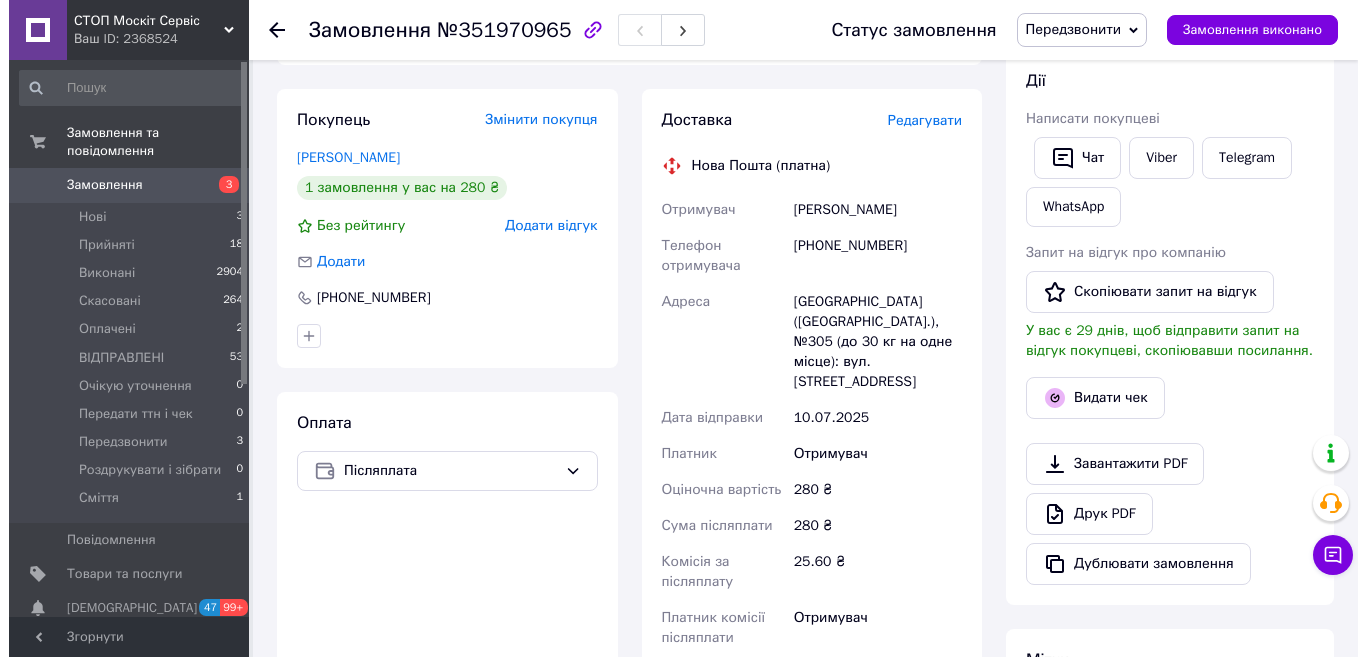 scroll, scrollTop: 358, scrollLeft: 0, axis: vertical 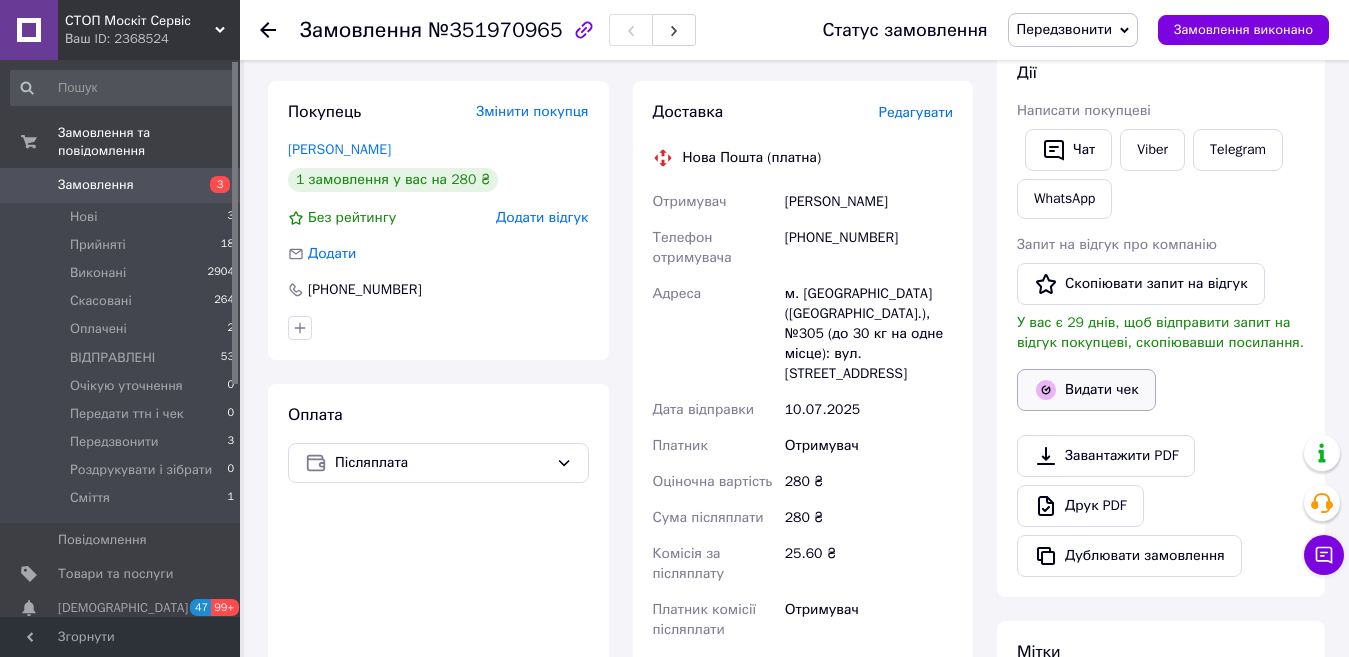 click on "Видати чек" at bounding box center (1086, 390) 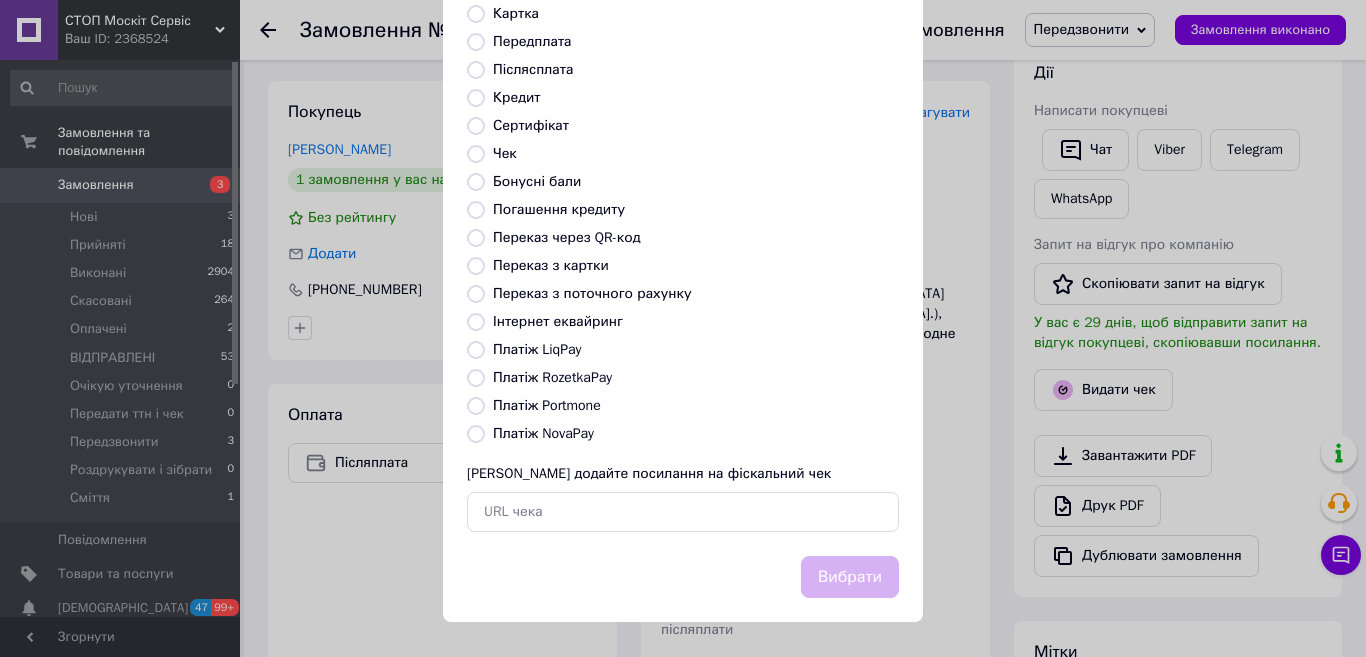 scroll, scrollTop: 202, scrollLeft: 0, axis: vertical 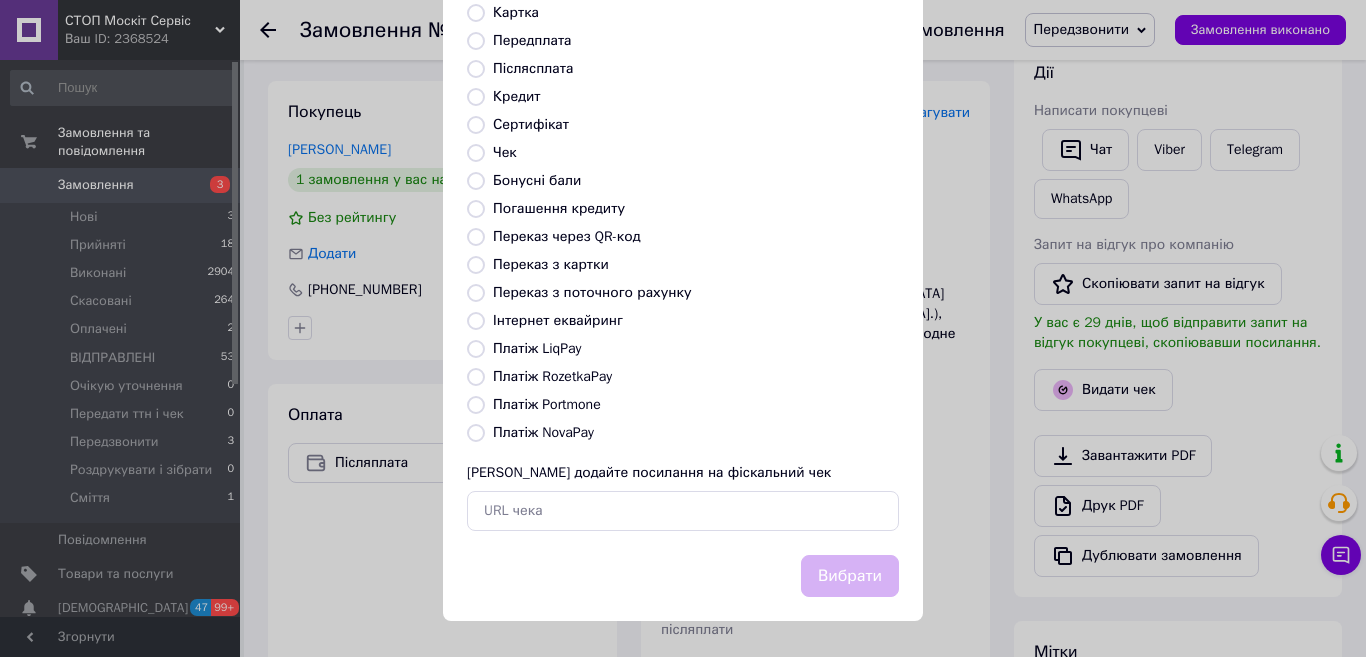 click on "Платіж NovaPay" at bounding box center [476, 433] 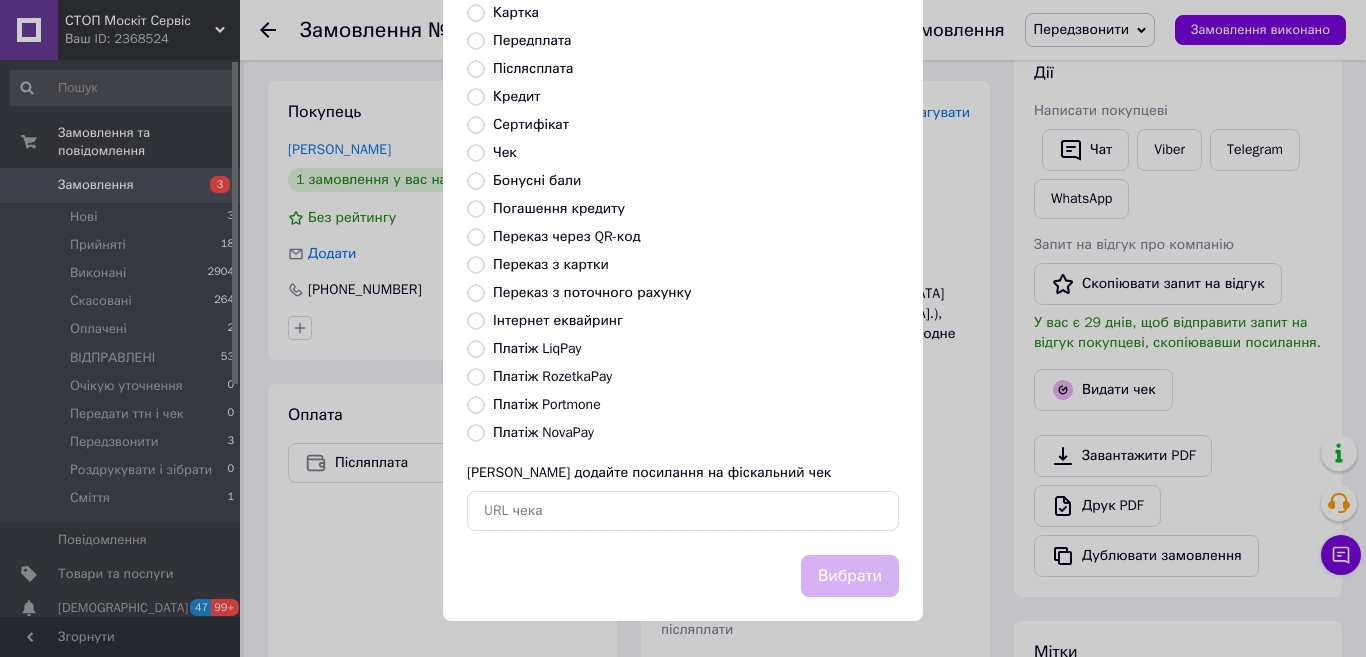 radio on "true" 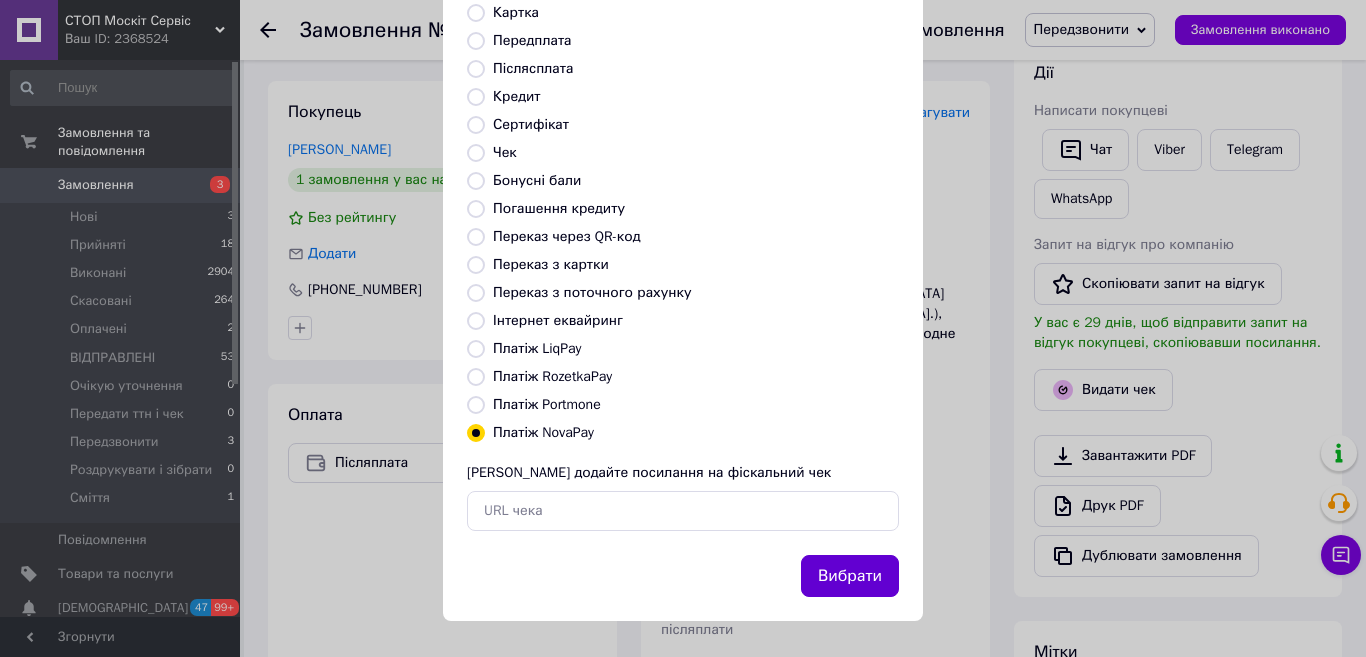 click on "Вибрати" at bounding box center (850, 576) 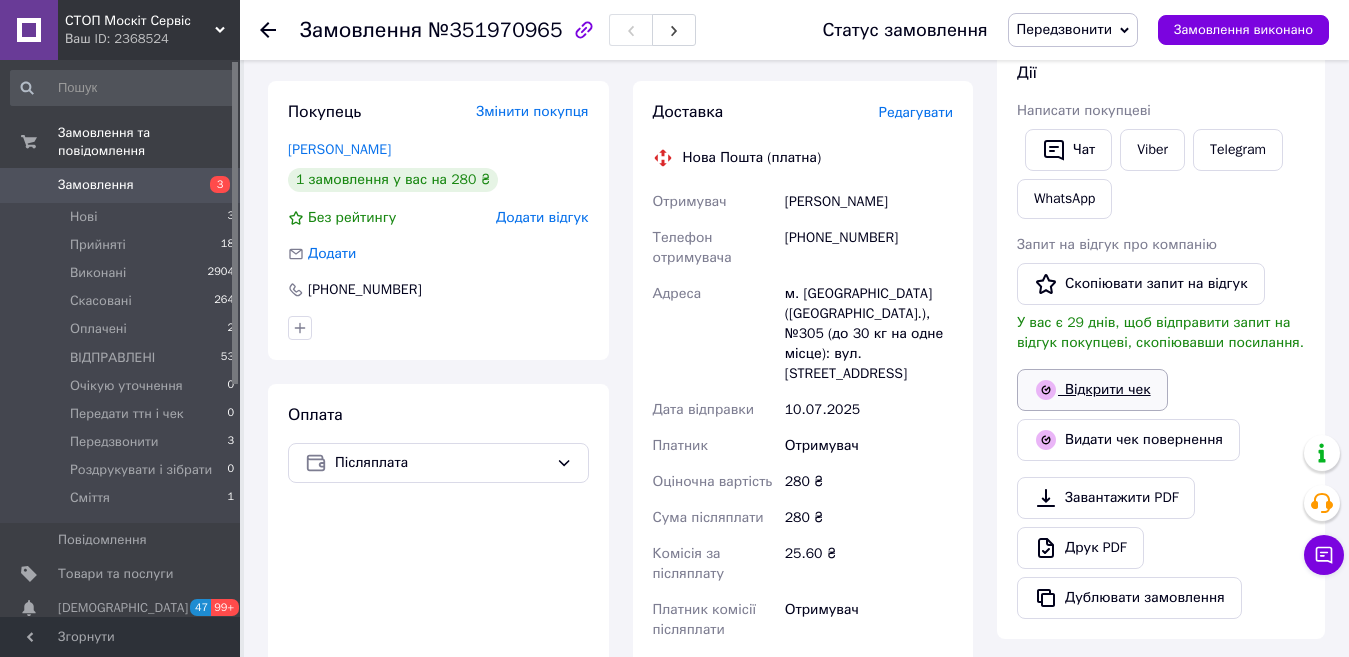 click on "Відкрити чек" at bounding box center (1092, 390) 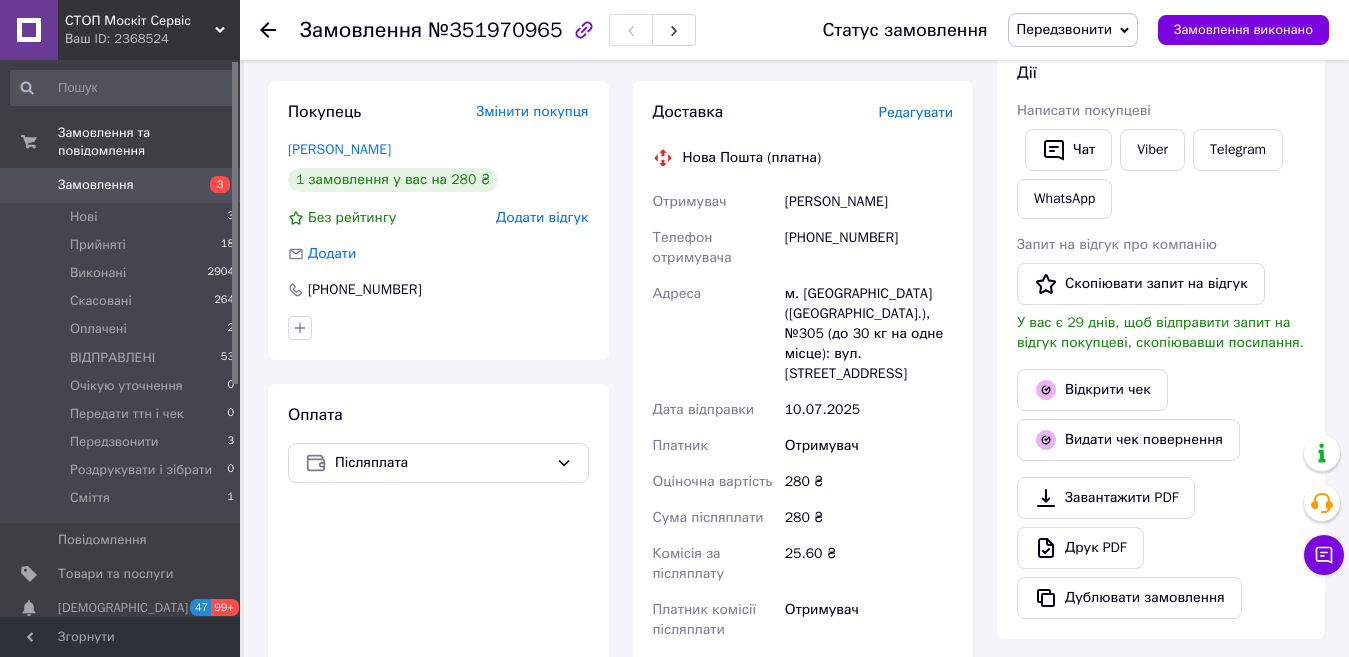 click on "Редагувати" at bounding box center (916, 112) 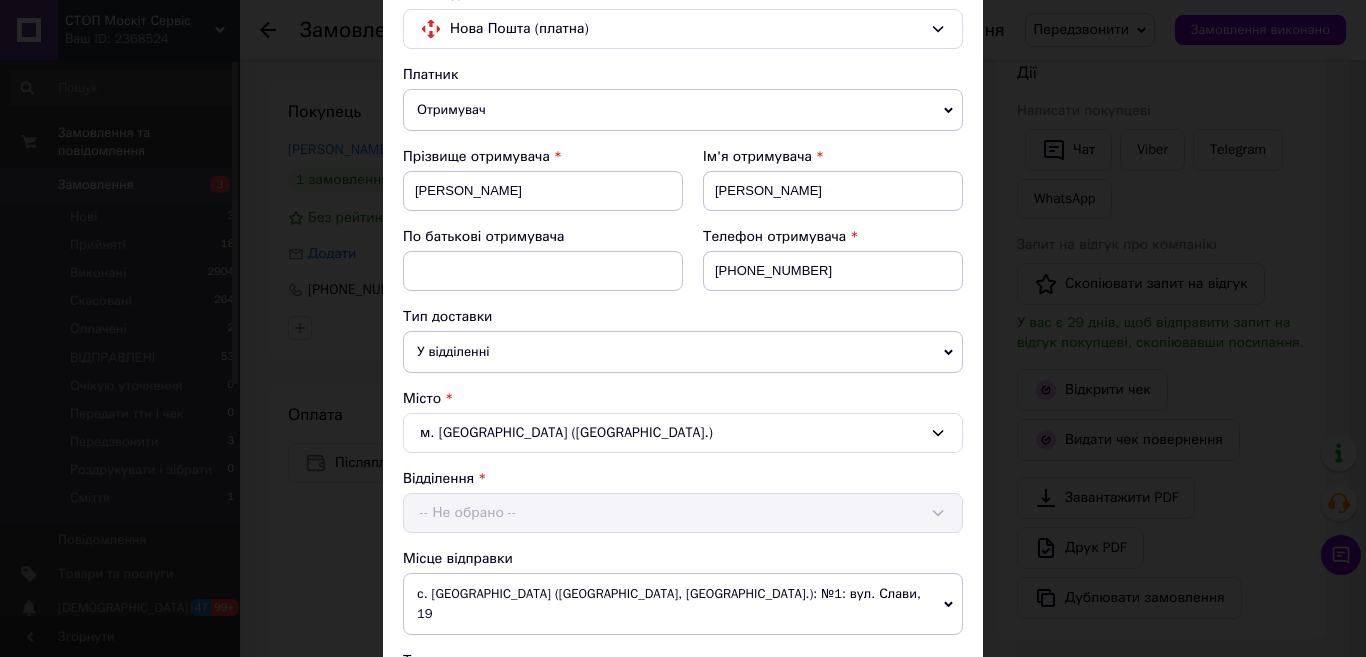 scroll, scrollTop: 400, scrollLeft: 0, axis: vertical 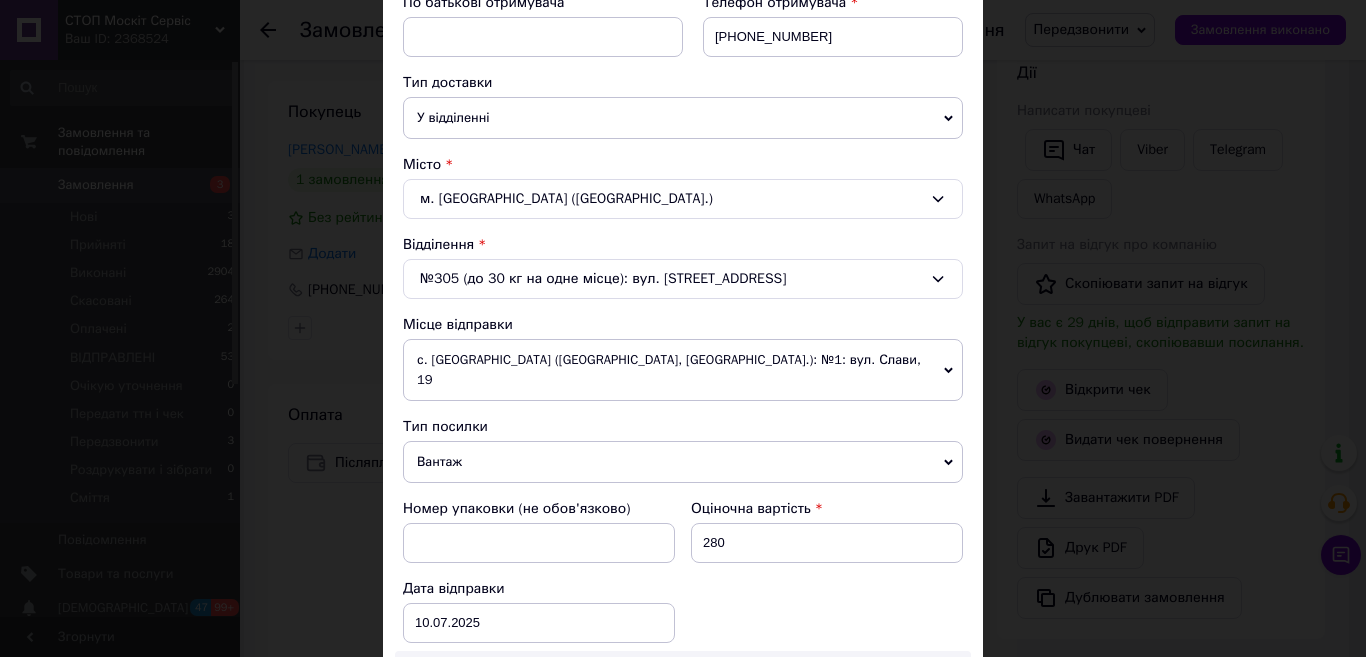 click on "м. [GEOGRAPHIC_DATA] ([GEOGRAPHIC_DATA].)" at bounding box center (683, 199) 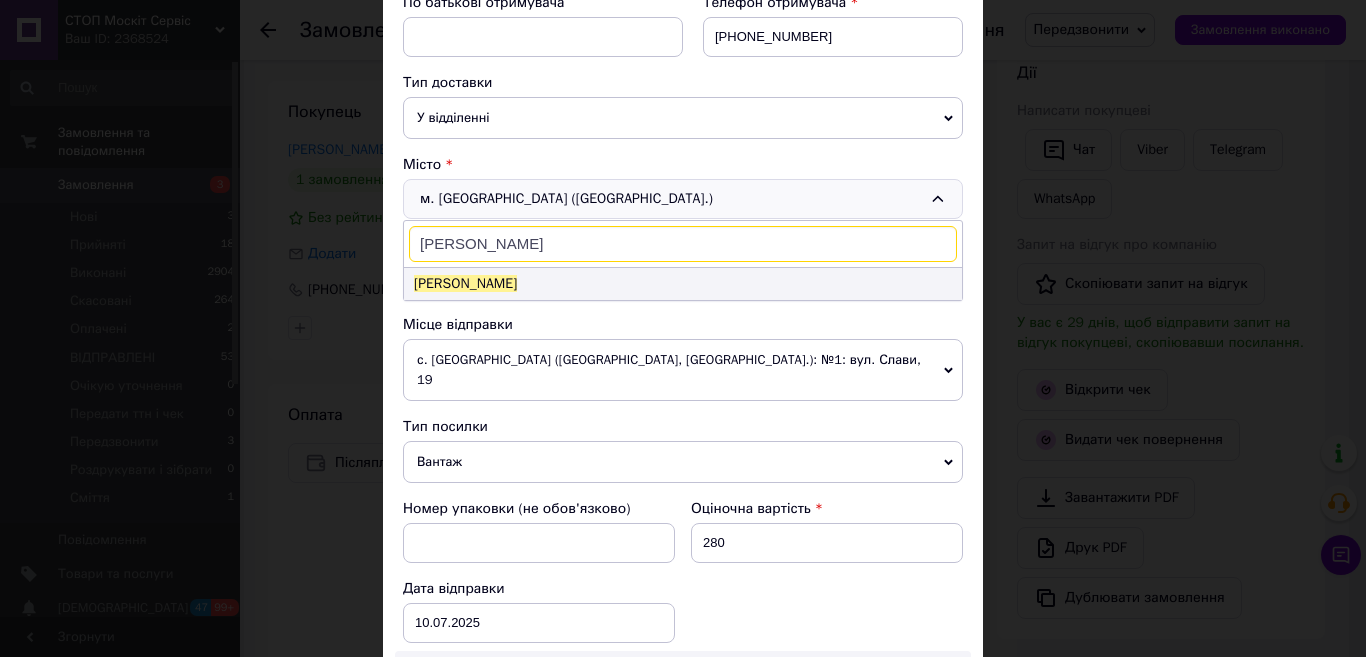 type on "[PERSON_NAME]" 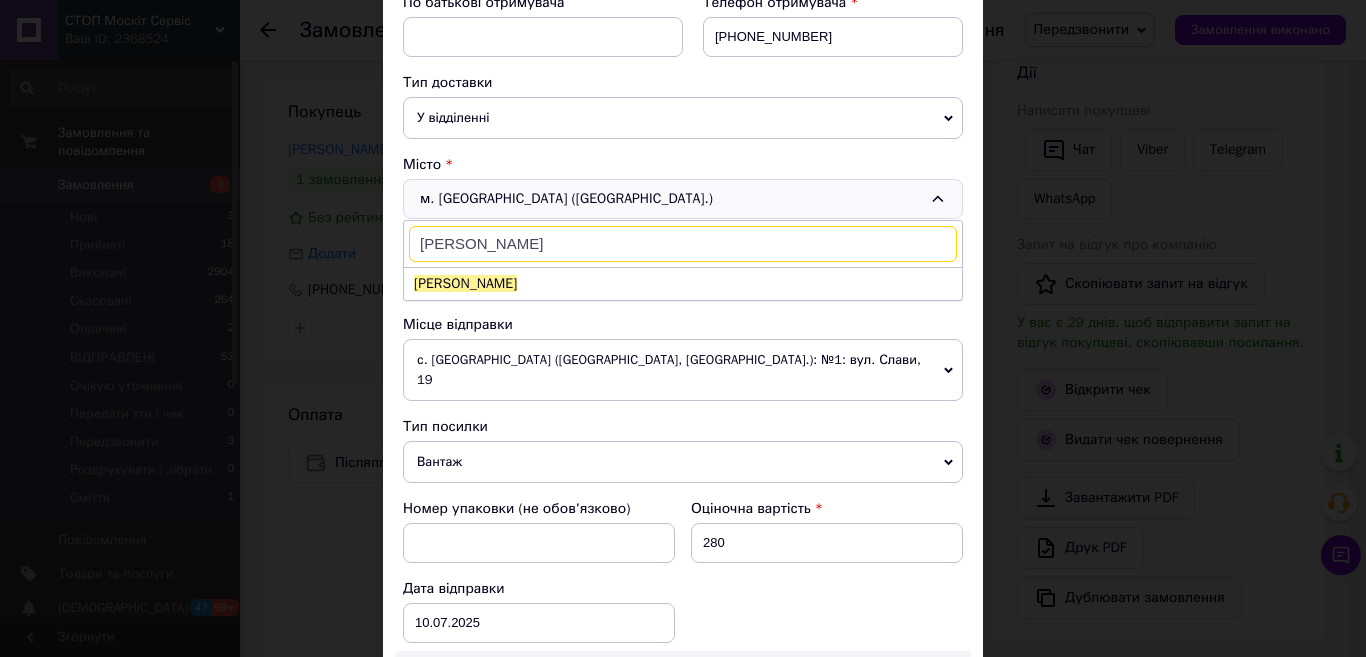 click on "[PERSON_NAME]" at bounding box center (465, 283) 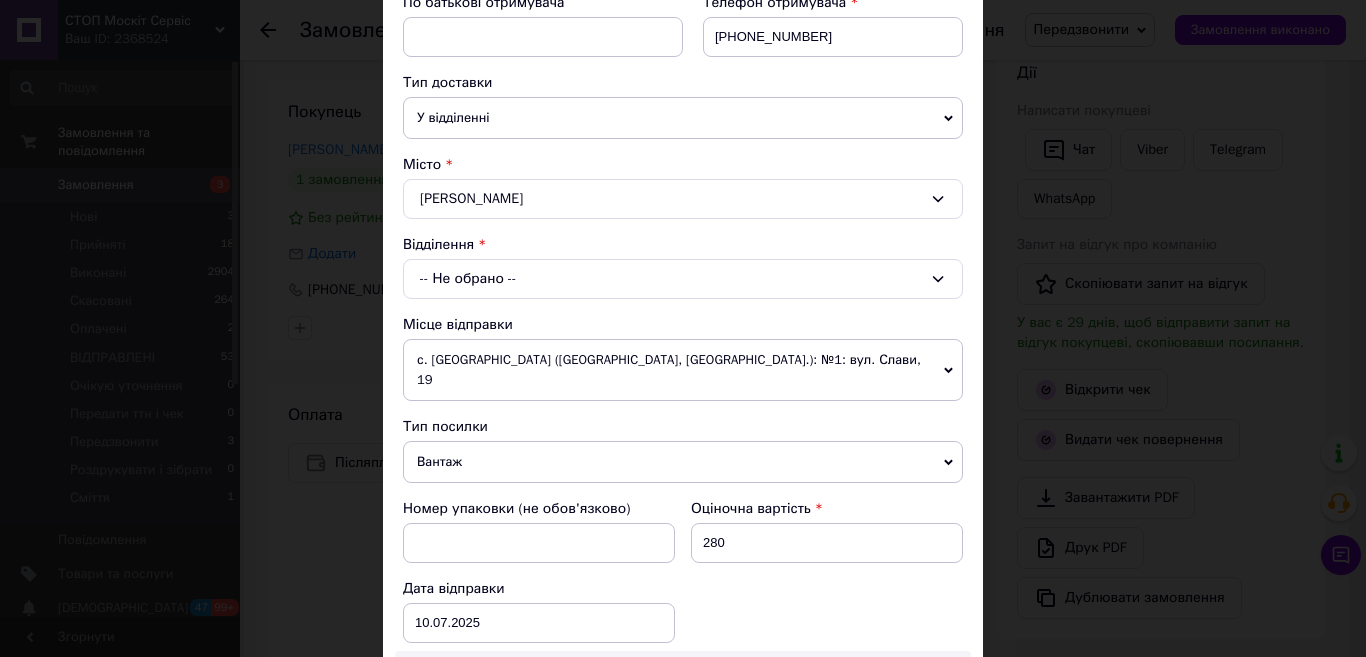 click on "-- Не обрано --" at bounding box center (683, 279) 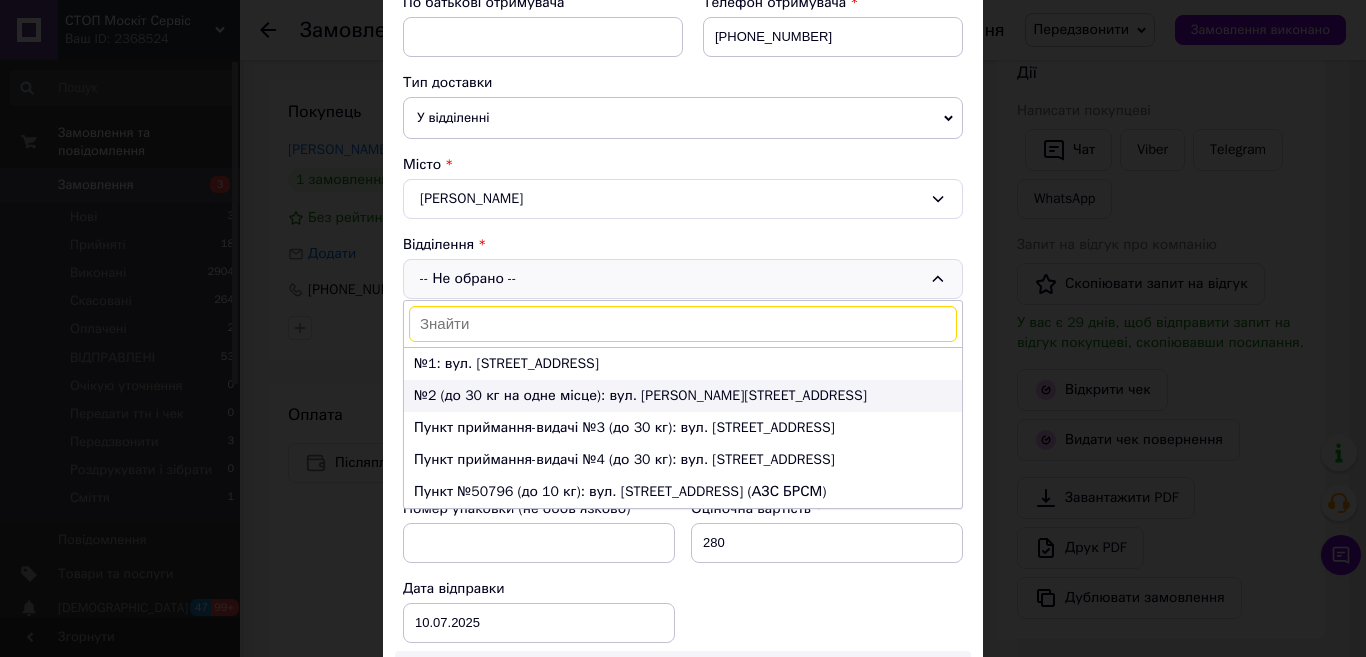 scroll, scrollTop: 500, scrollLeft: 0, axis: vertical 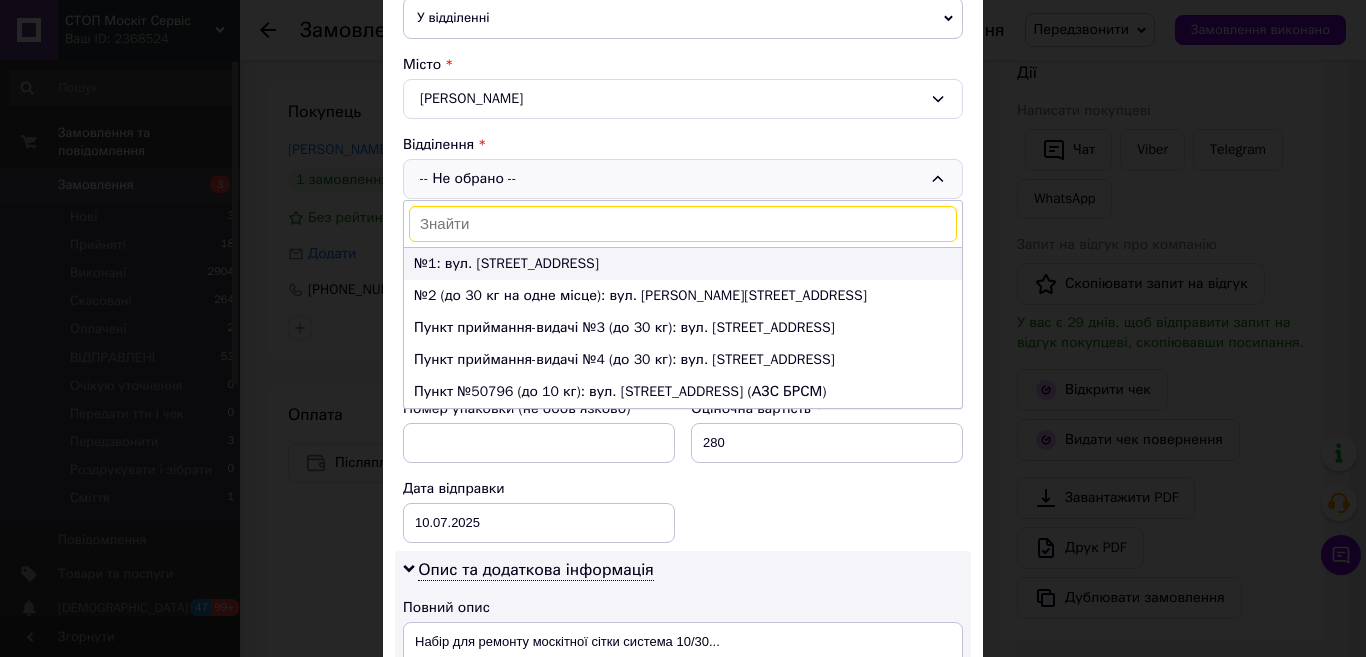 click on "№1: вул. [STREET_ADDRESS]" at bounding box center (683, 264) 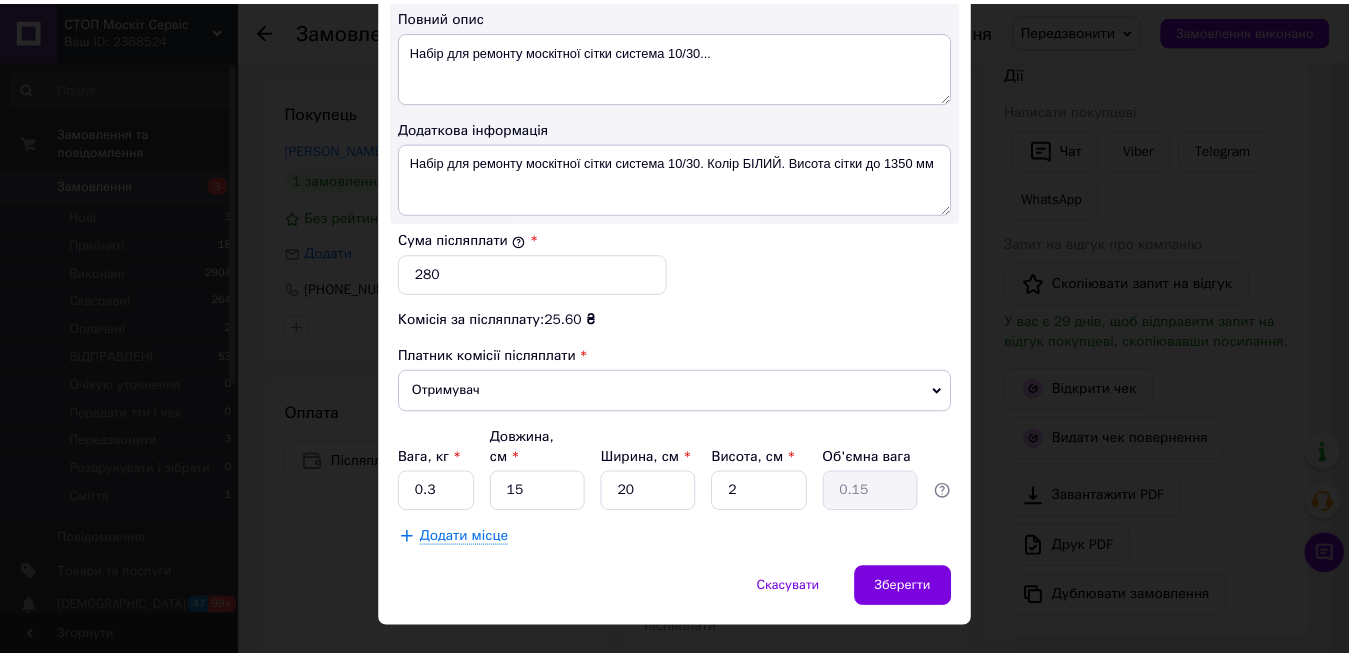 scroll, scrollTop: 1093, scrollLeft: 0, axis: vertical 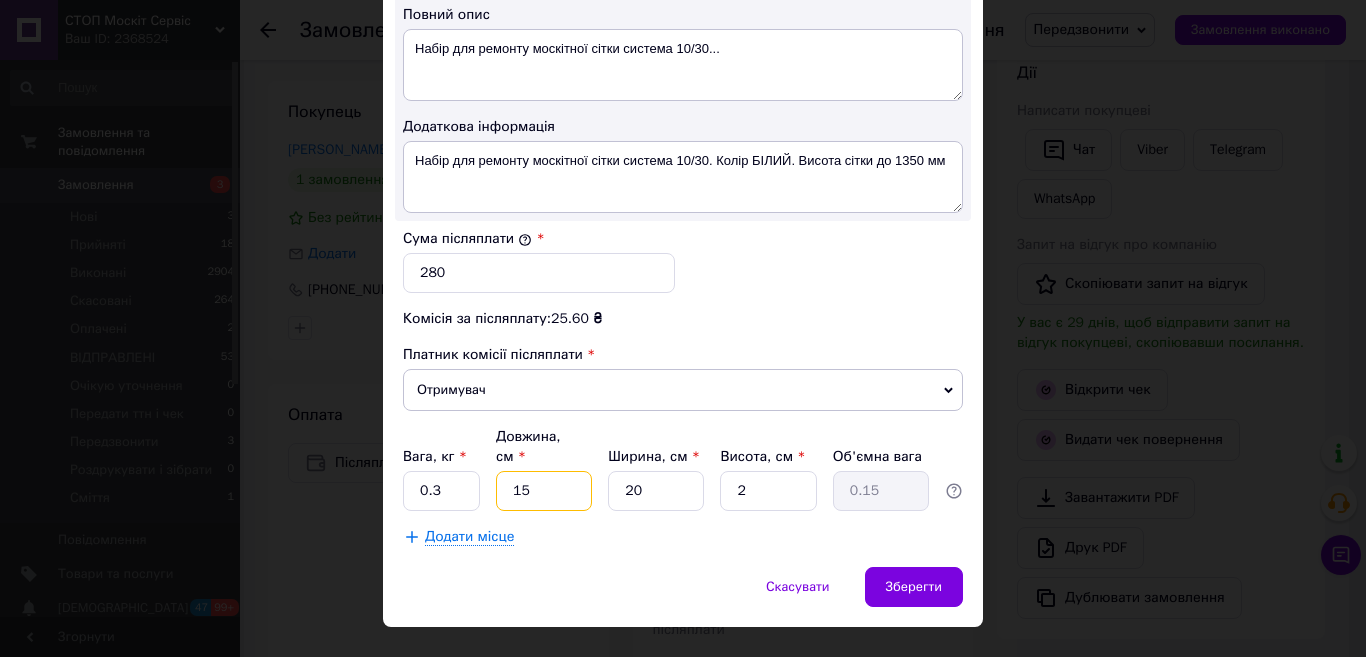 drag, startPoint x: 524, startPoint y: 452, endPoint x: 538, endPoint y: 447, distance: 14.866069 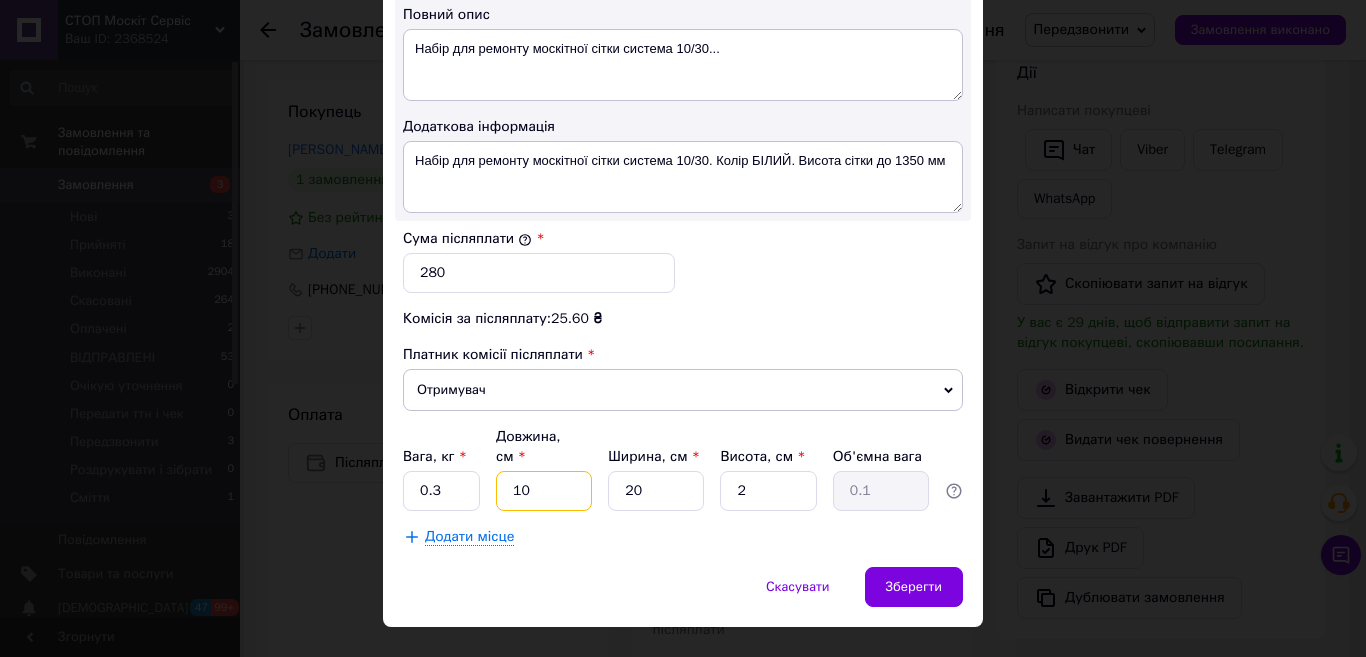 type on "10" 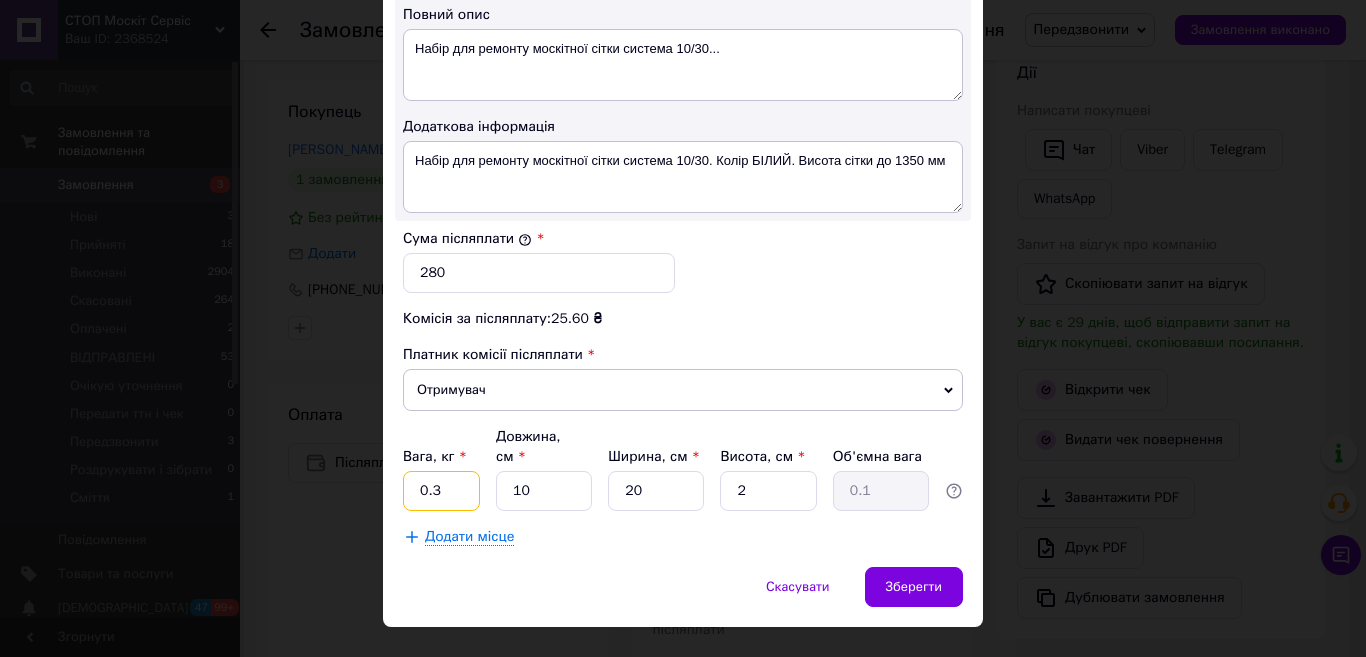 click on "0.3" at bounding box center (441, 491) 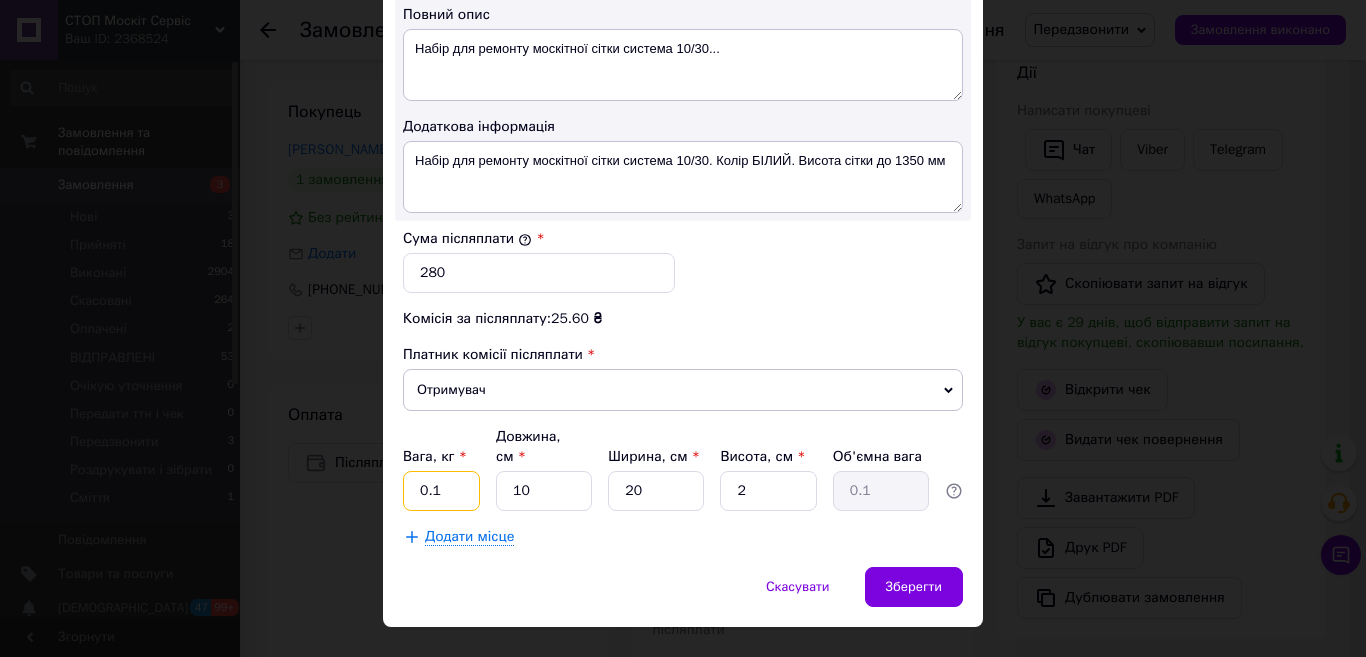 type on "0.1" 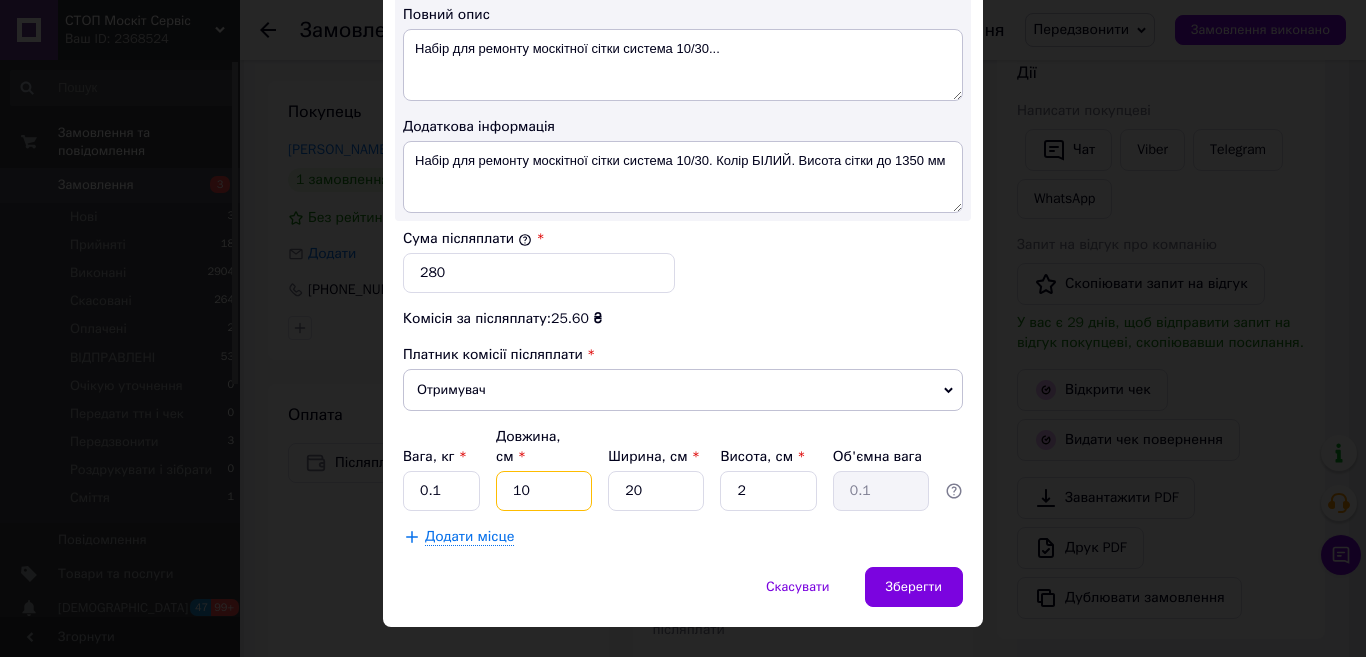 click on "10" at bounding box center (544, 491) 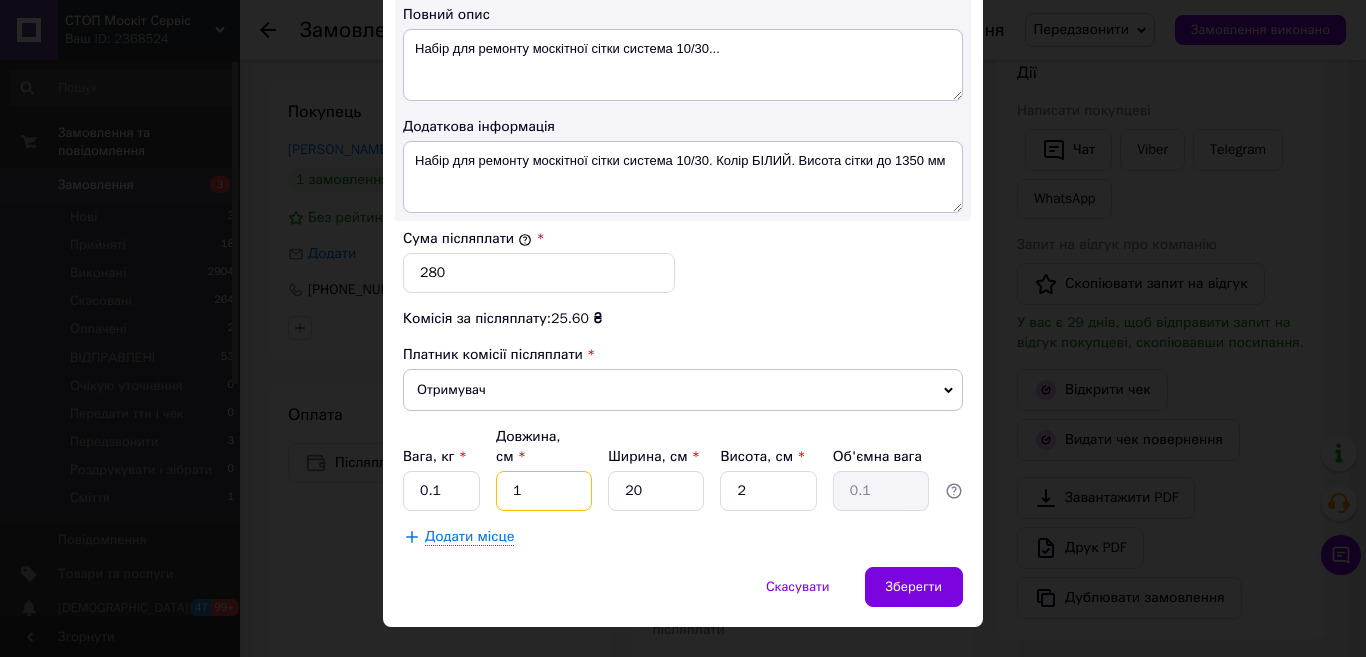 type on "12" 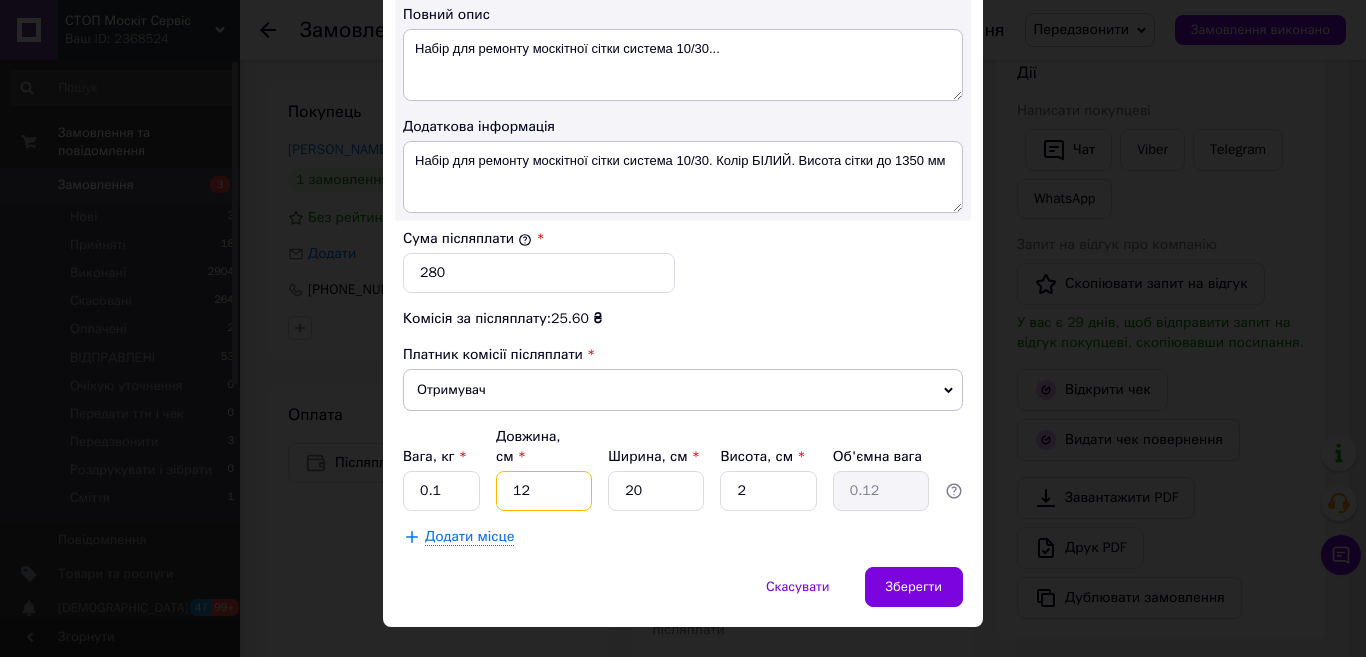 type on "12" 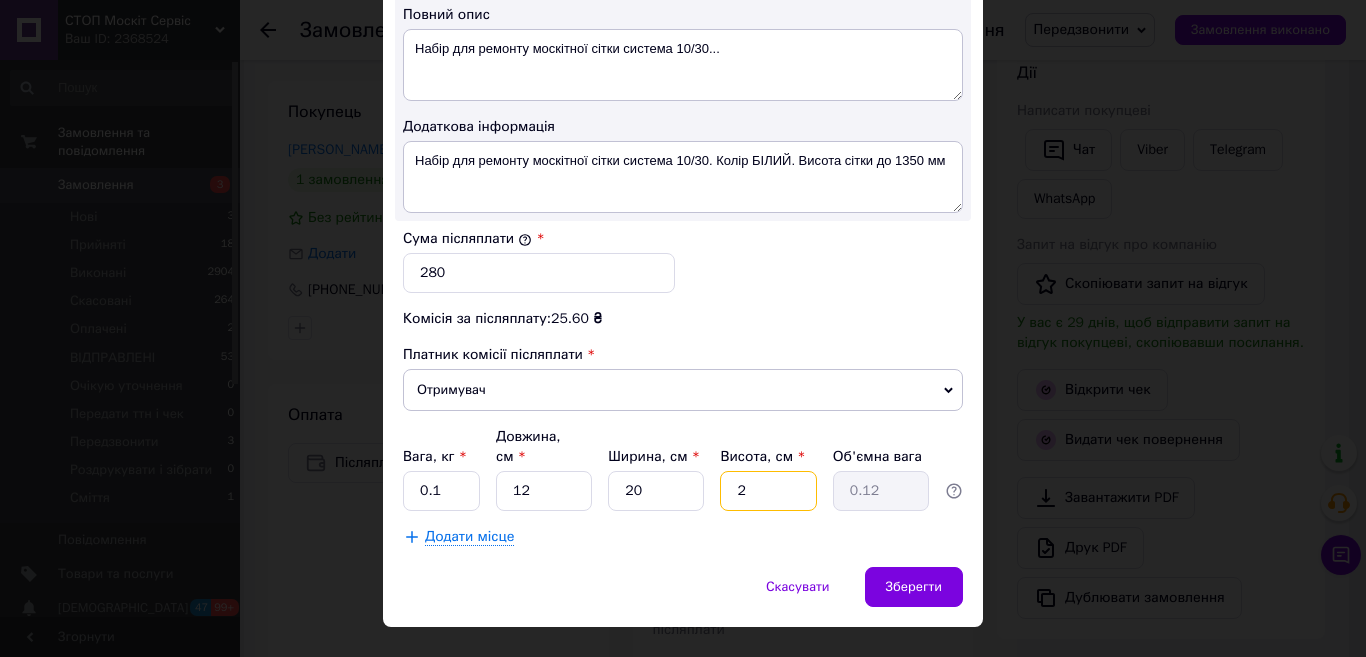 click on "2" at bounding box center [768, 491] 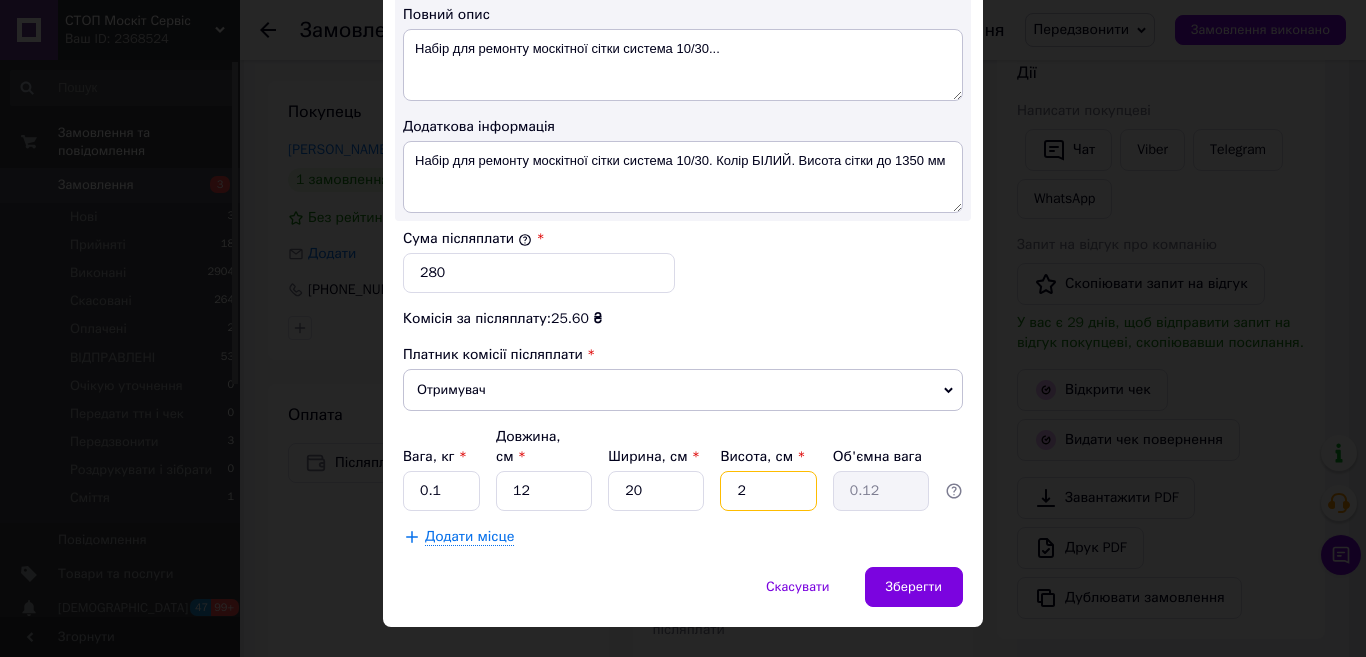 type 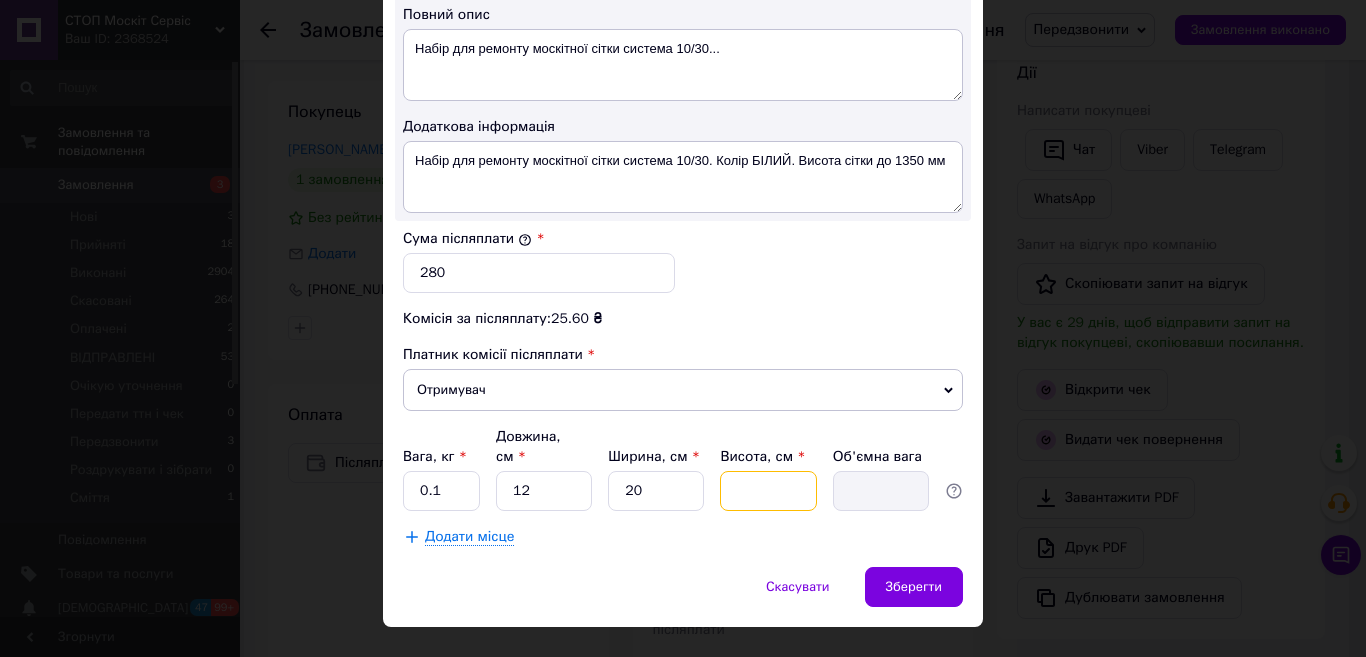type on "4" 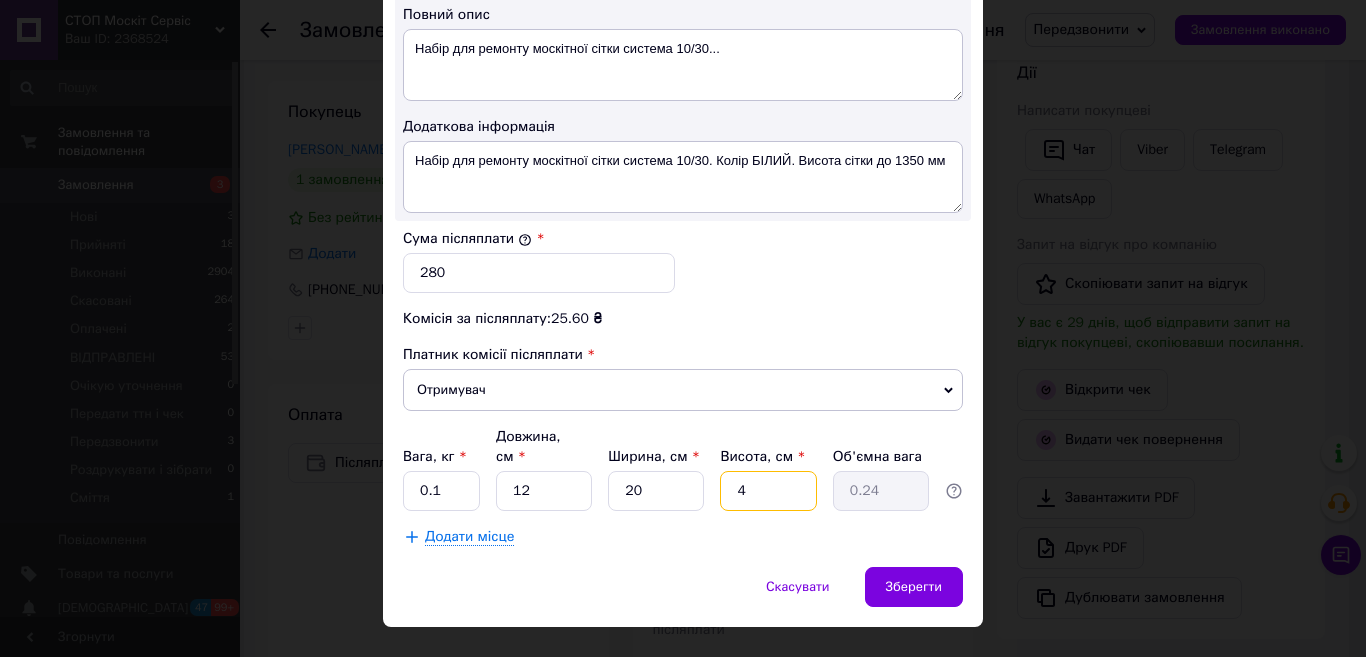 type on "4" 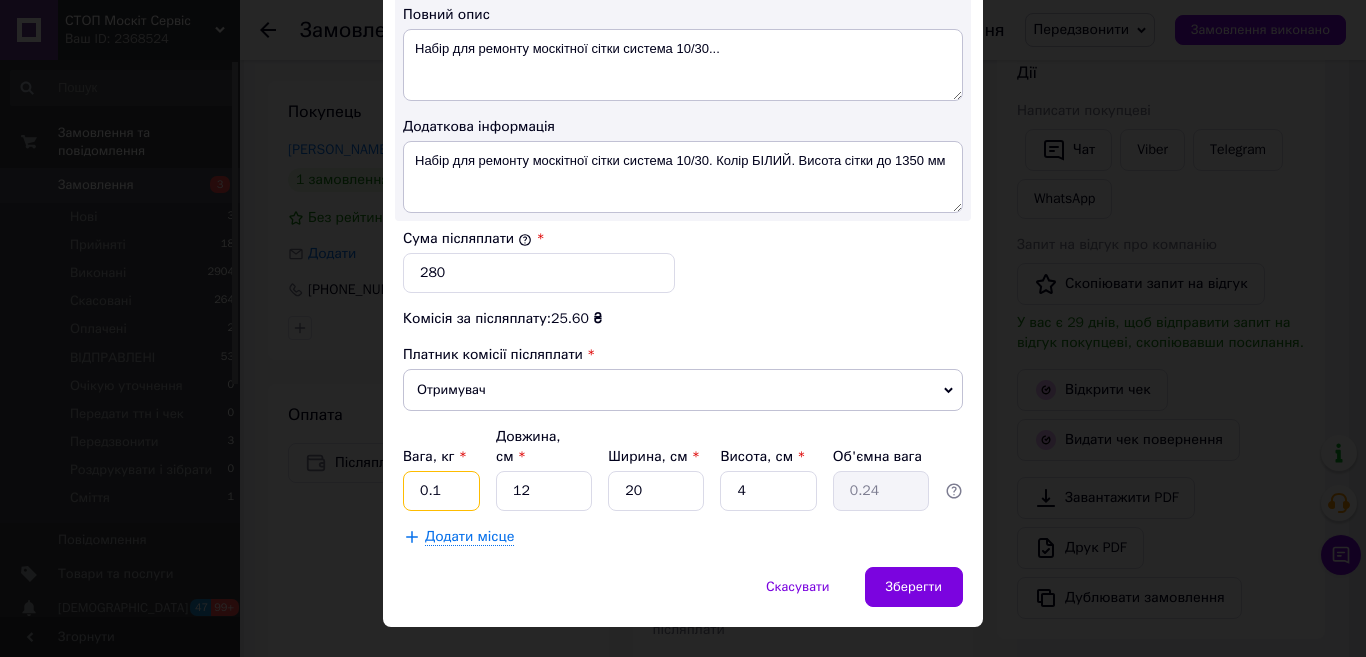 click on "0.1" at bounding box center [441, 491] 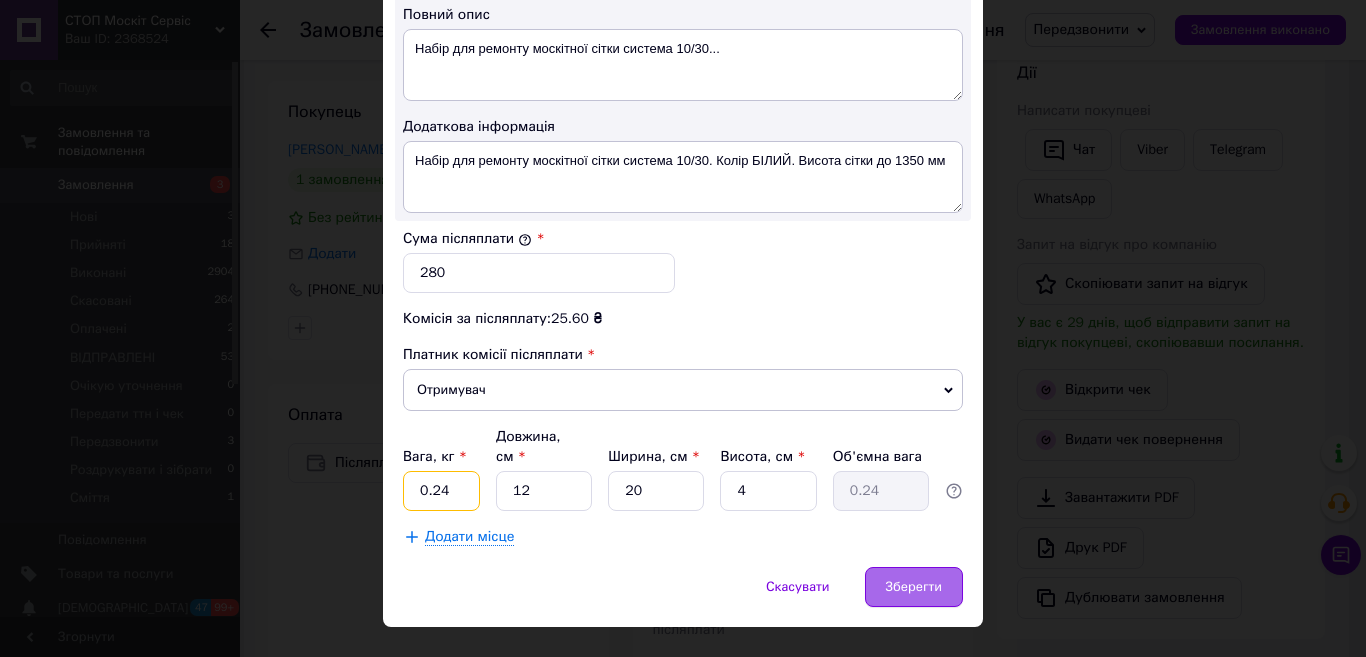 type on "0.24" 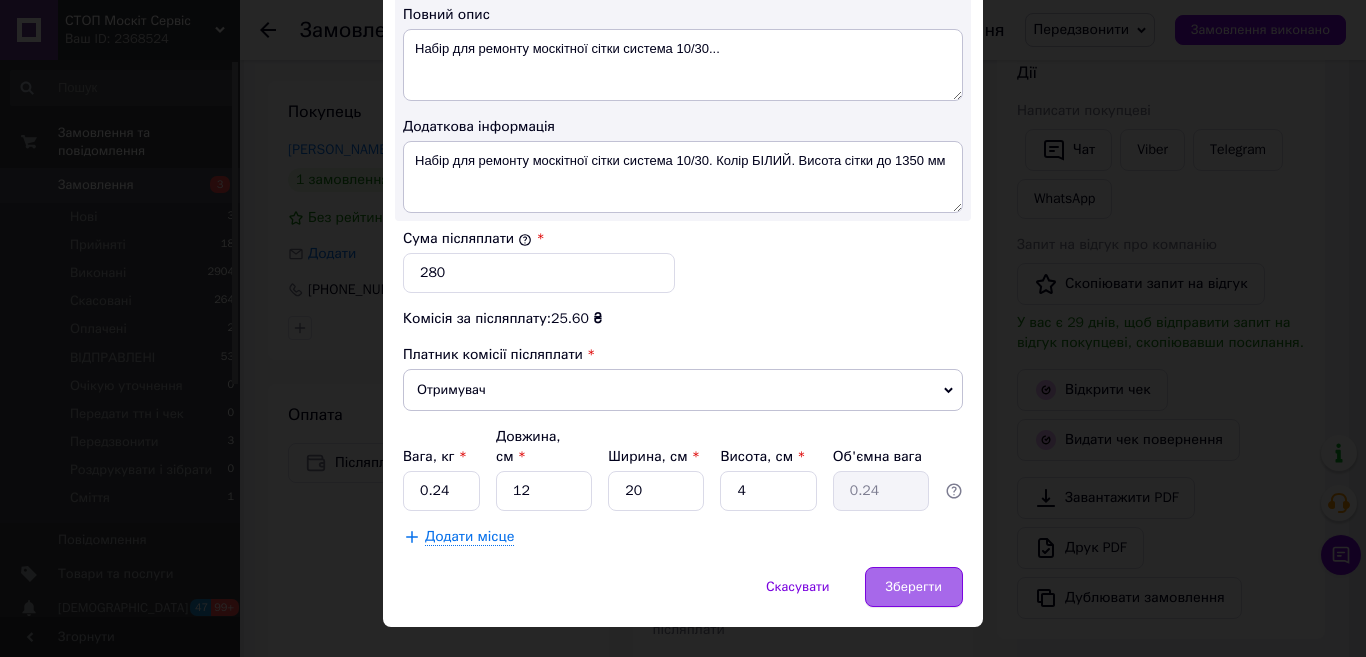click on "Зберегти" at bounding box center (914, 587) 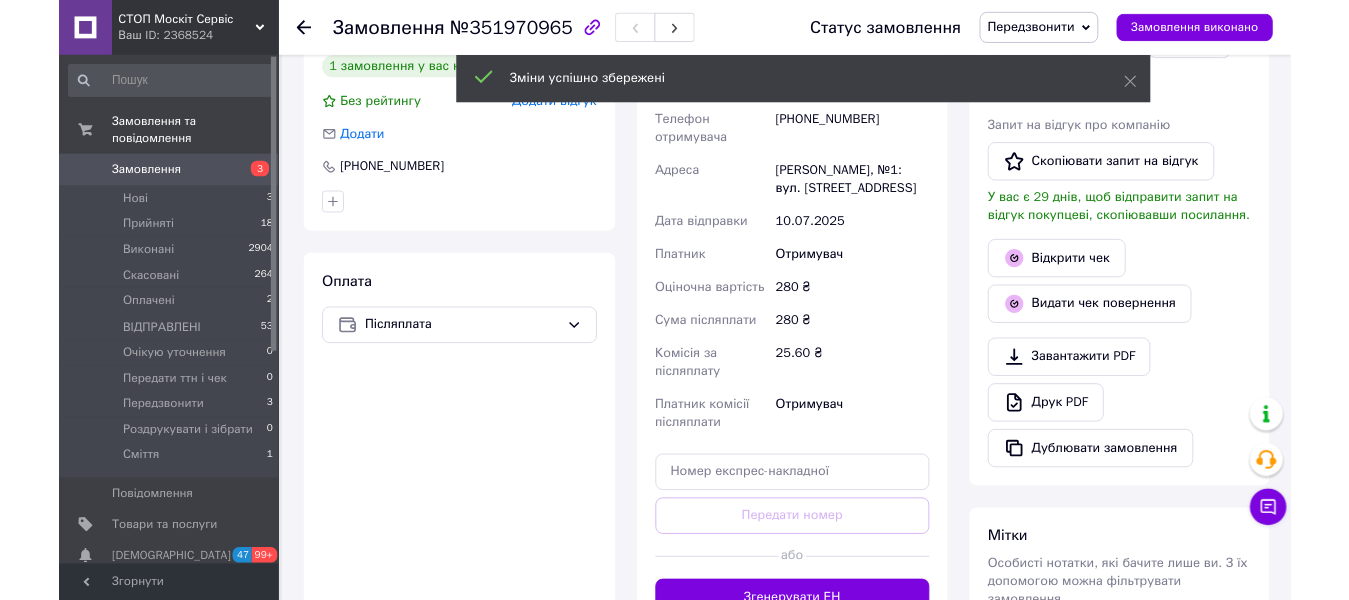 scroll, scrollTop: 558, scrollLeft: 0, axis: vertical 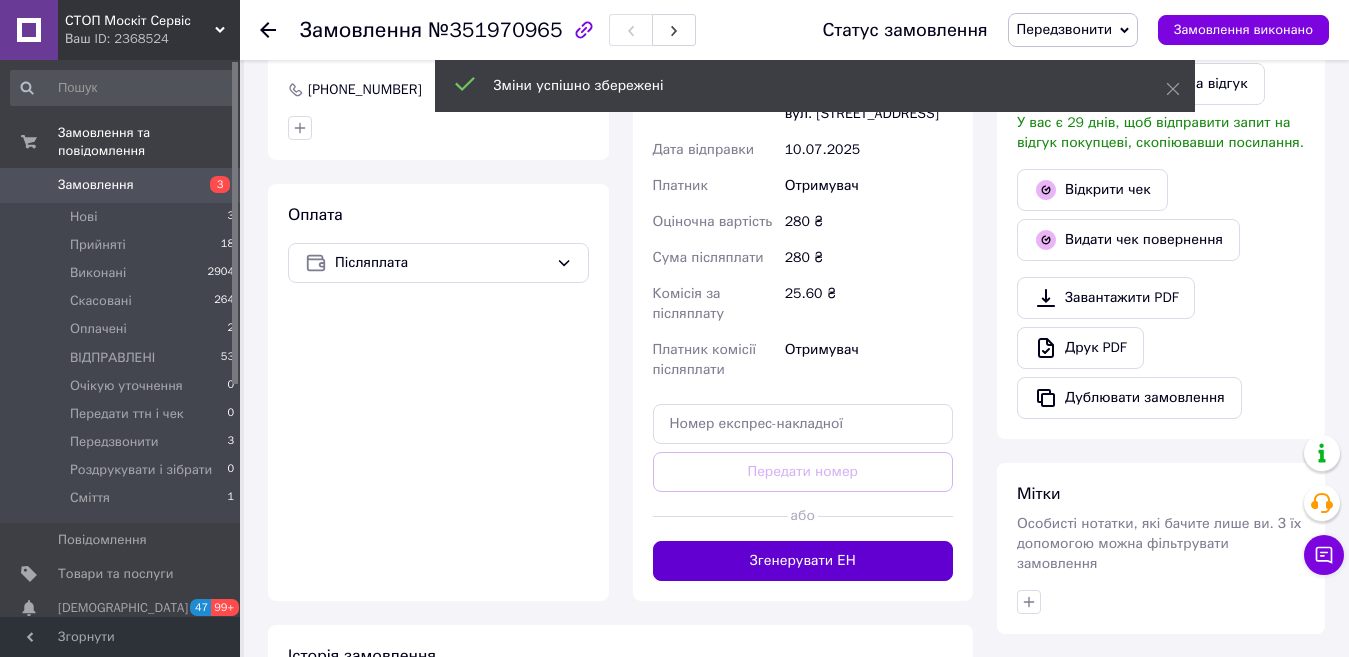 click on "Згенерувати ЕН" at bounding box center (803, 561) 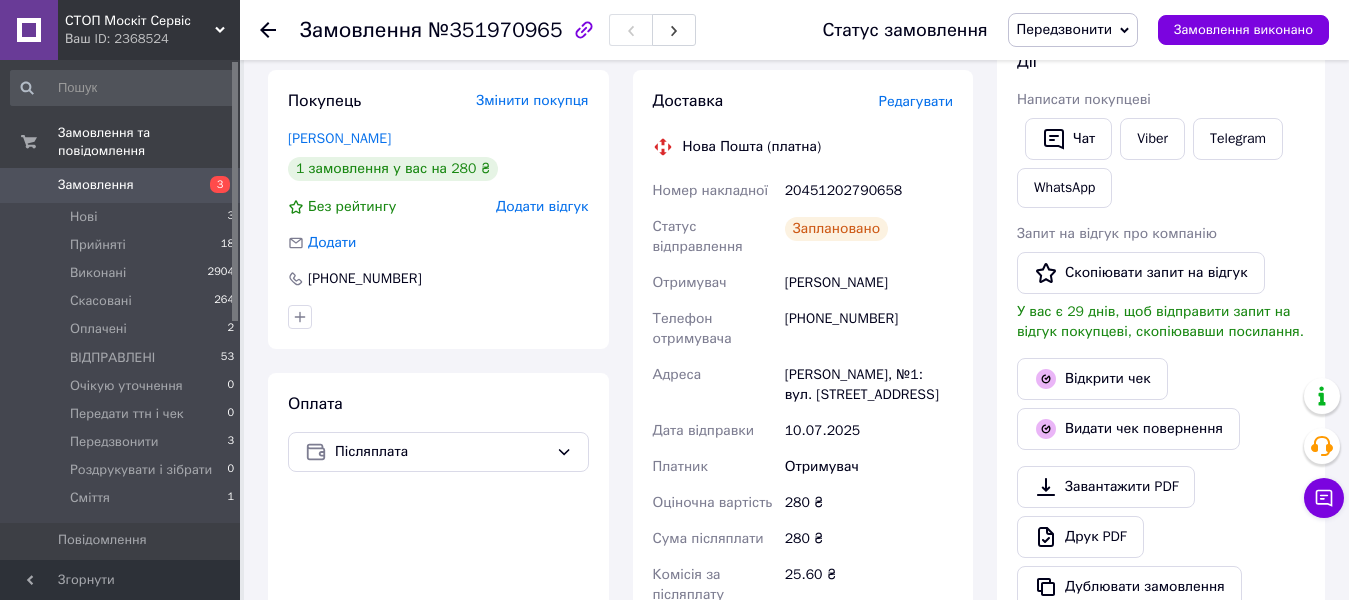 scroll, scrollTop: 358, scrollLeft: 0, axis: vertical 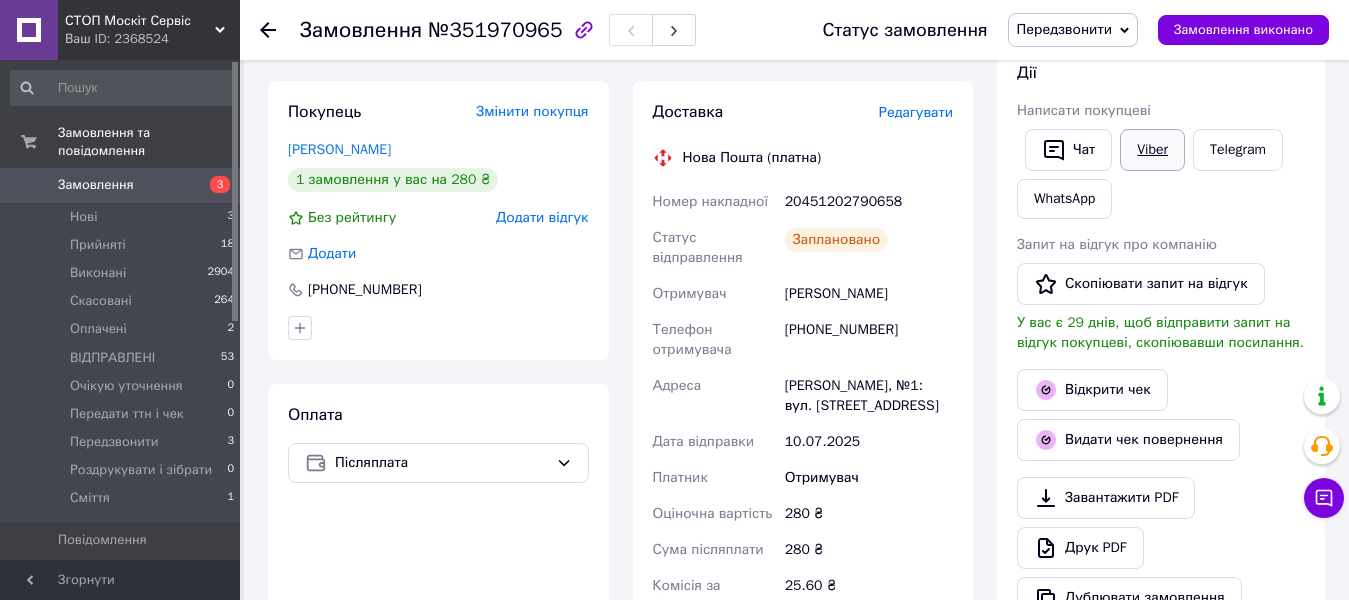 click on "Viber" at bounding box center (1152, 150) 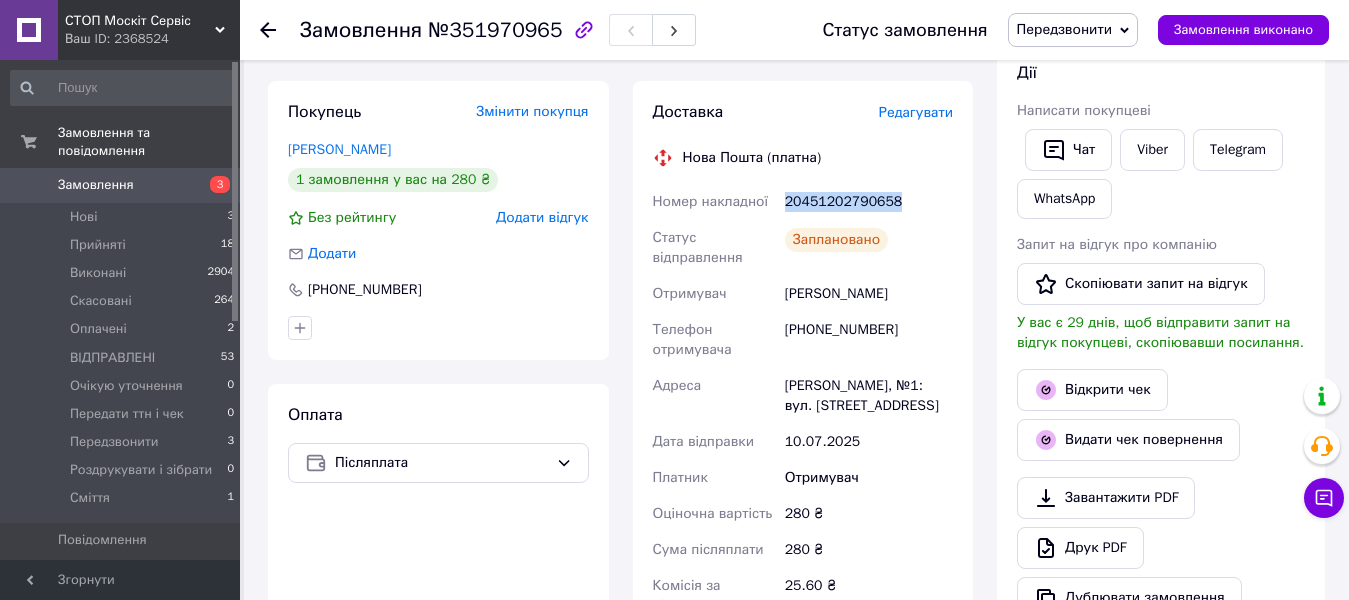 drag, startPoint x: 896, startPoint y: 194, endPoint x: 782, endPoint y: 207, distance: 114.73883 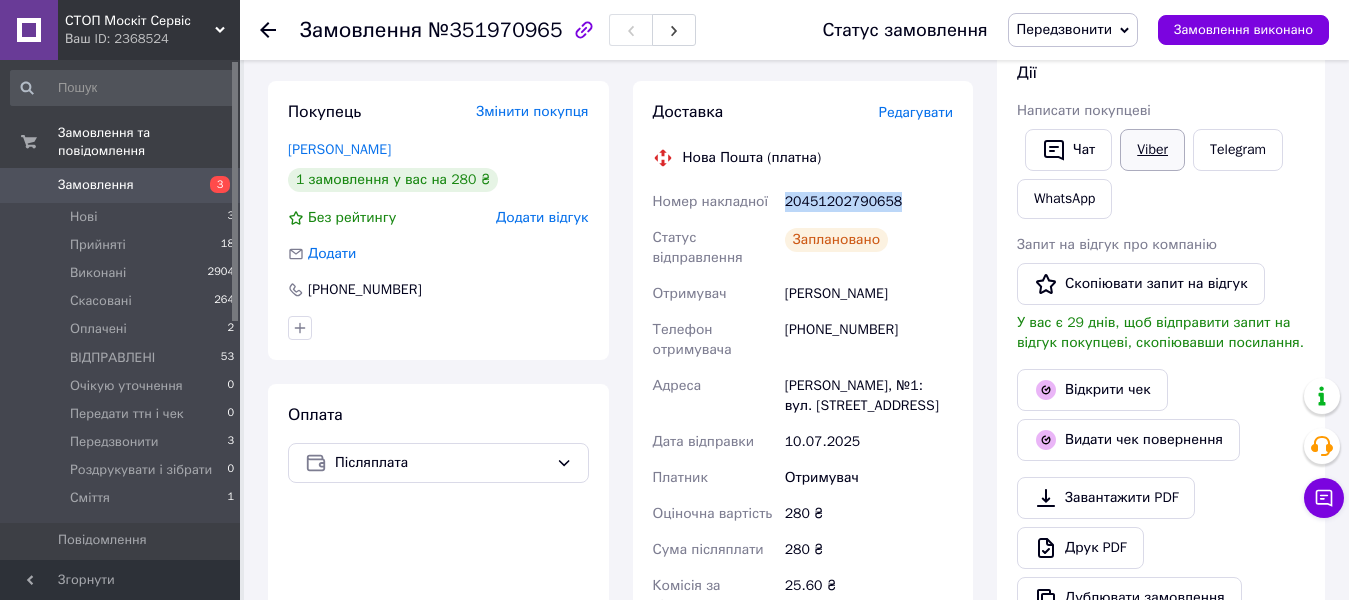 click on "Viber" at bounding box center (1152, 150) 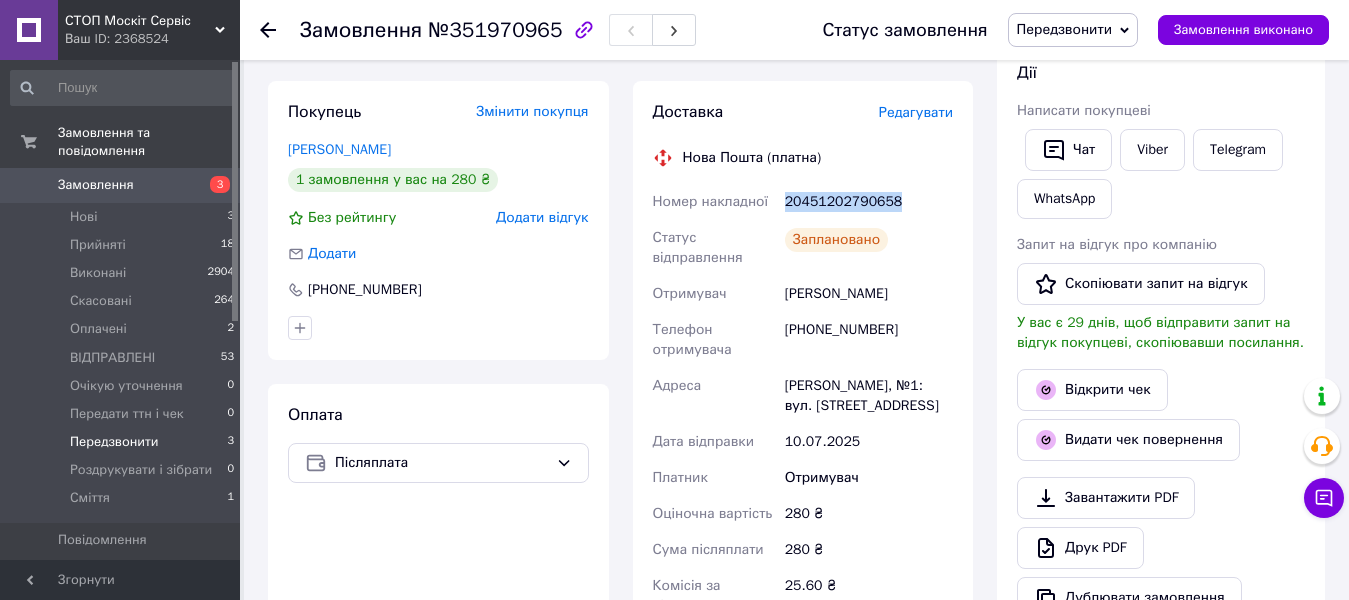 click on "Передзвонити" at bounding box center (114, 442) 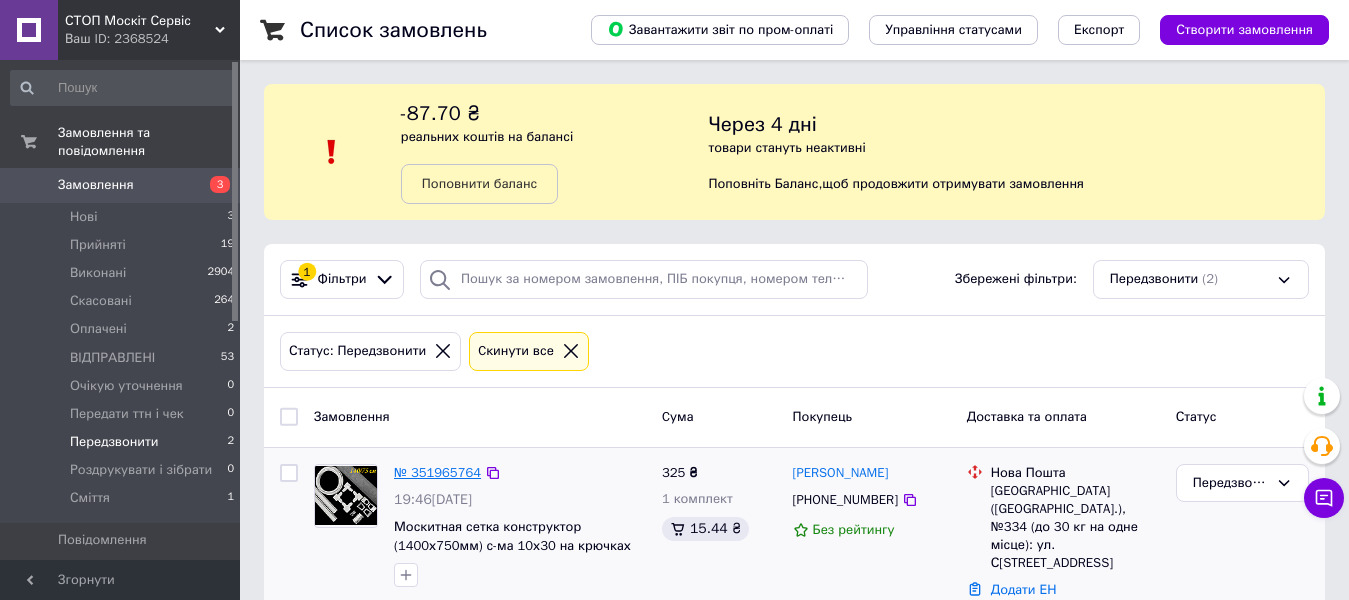 click on "№ 351965764" at bounding box center (437, 472) 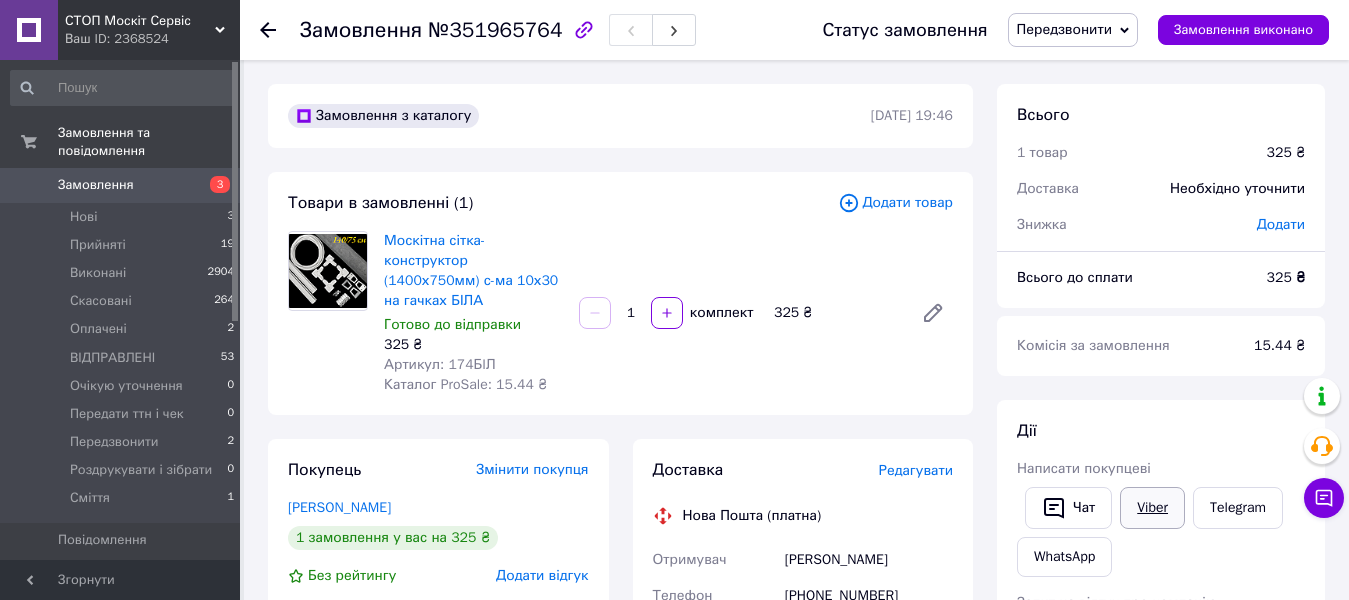 click on "Viber" at bounding box center [1152, 508] 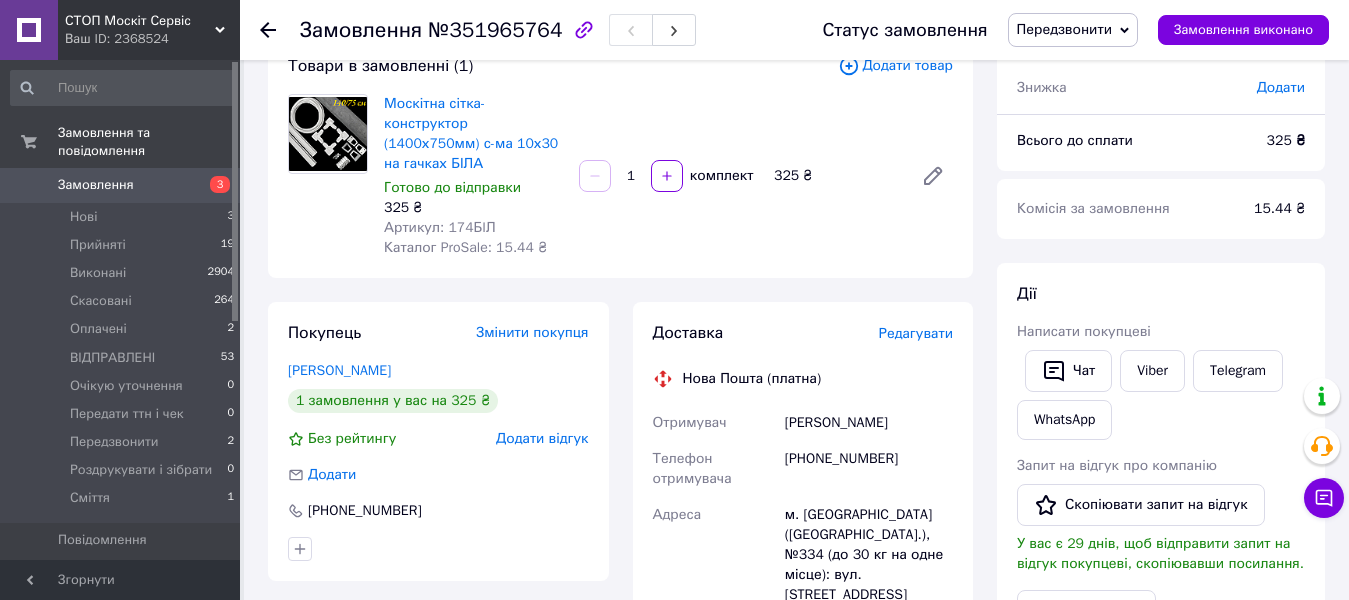 scroll, scrollTop: 200, scrollLeft: 0, axis: vertical 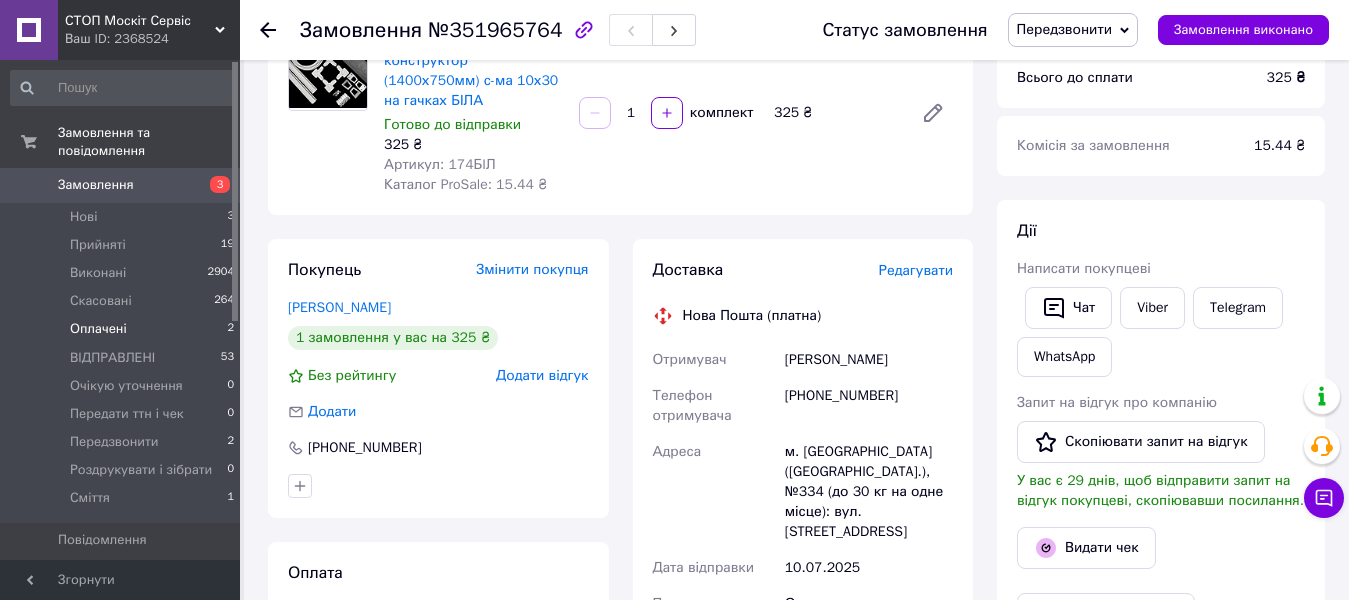 click on "Оплачені" at bounding box center [98, 329] 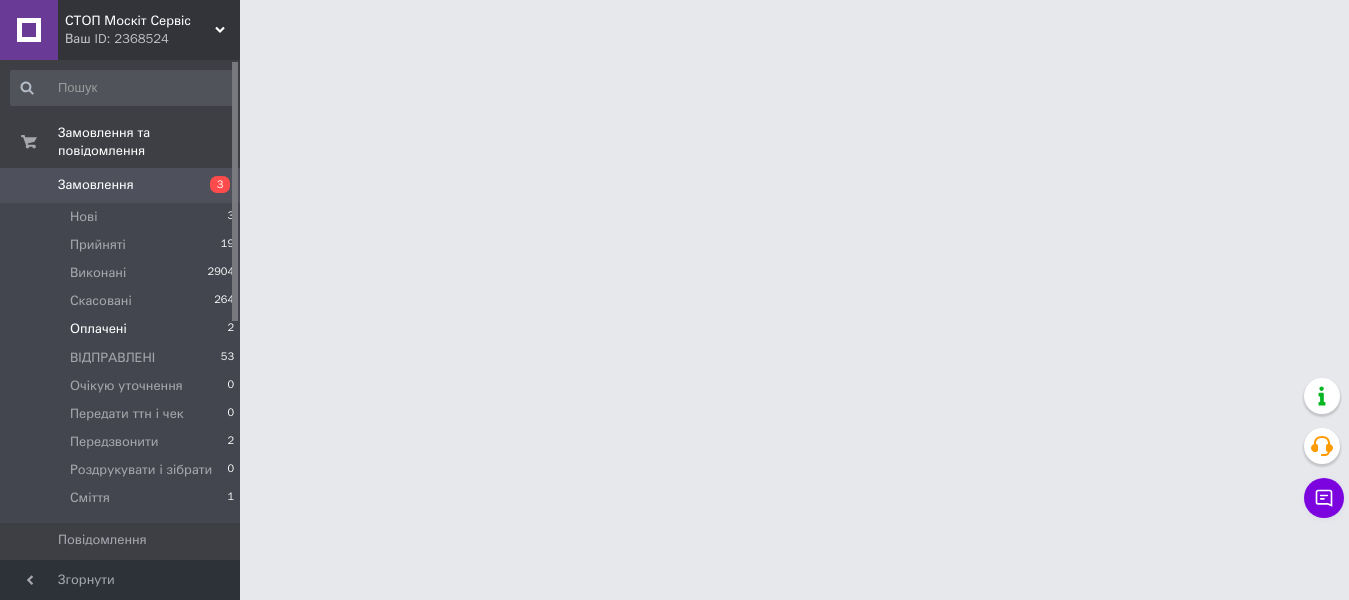 scroll, scrollTop: 0, scrollLeft: 0, axis: both 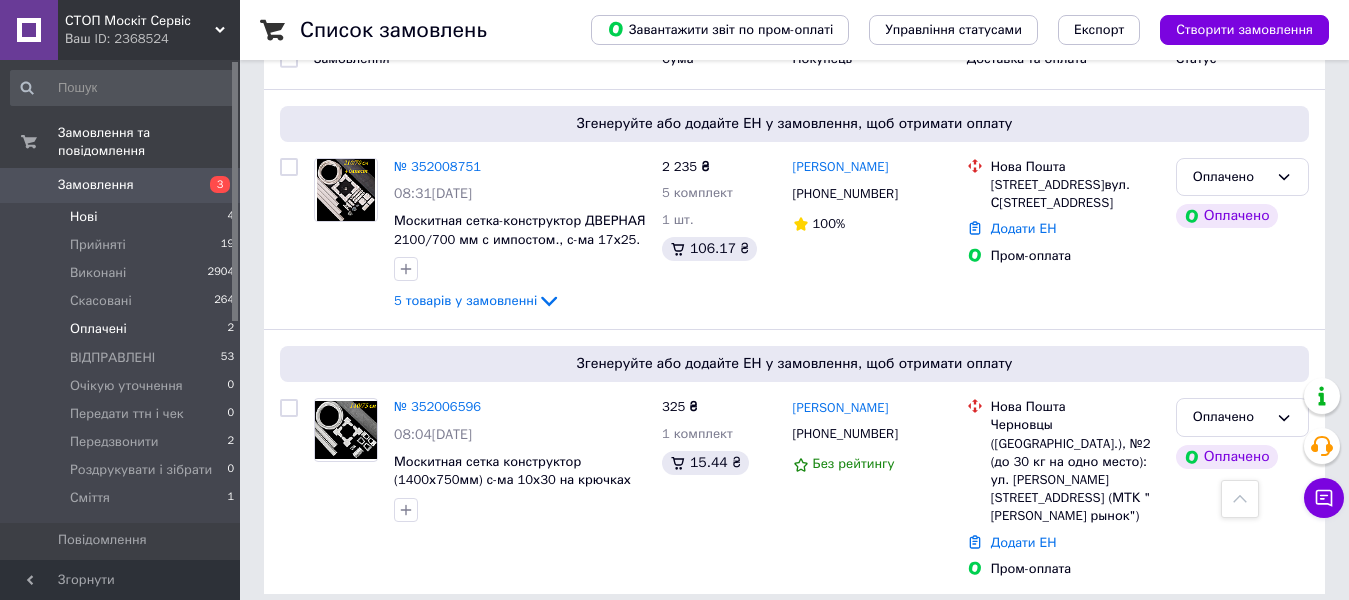 click on "Нові" at bounding box center [83, 217] 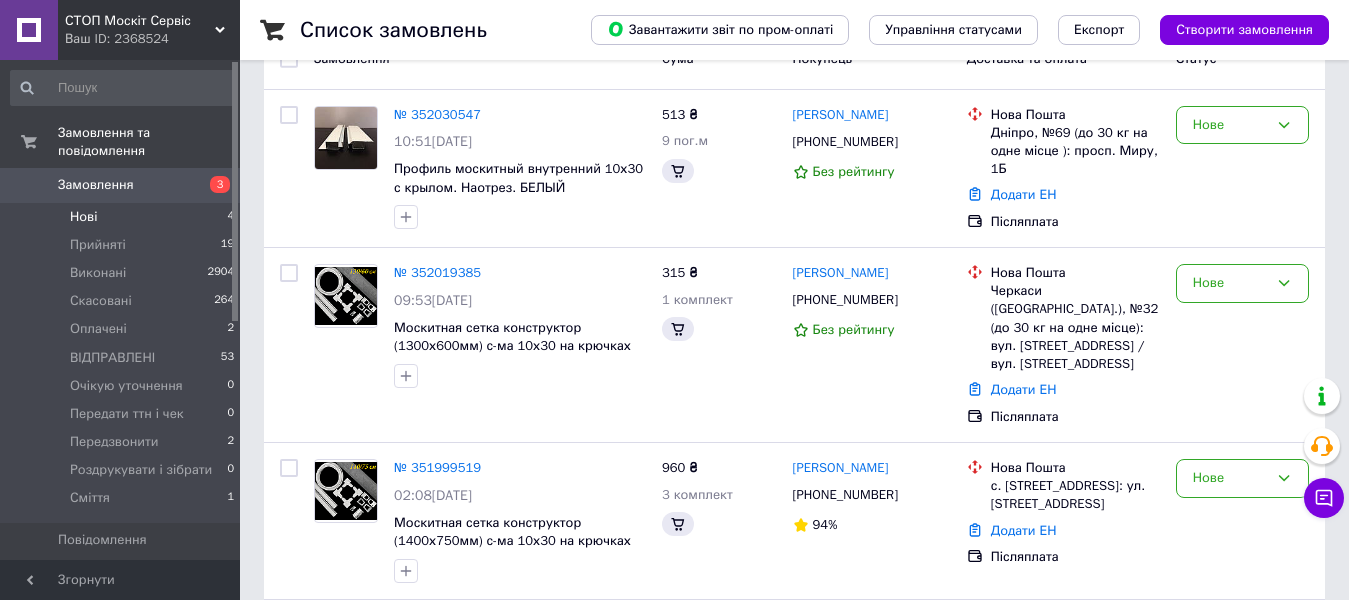 scroll, scrollTop: 0, scrollLeft: 0, axis: both 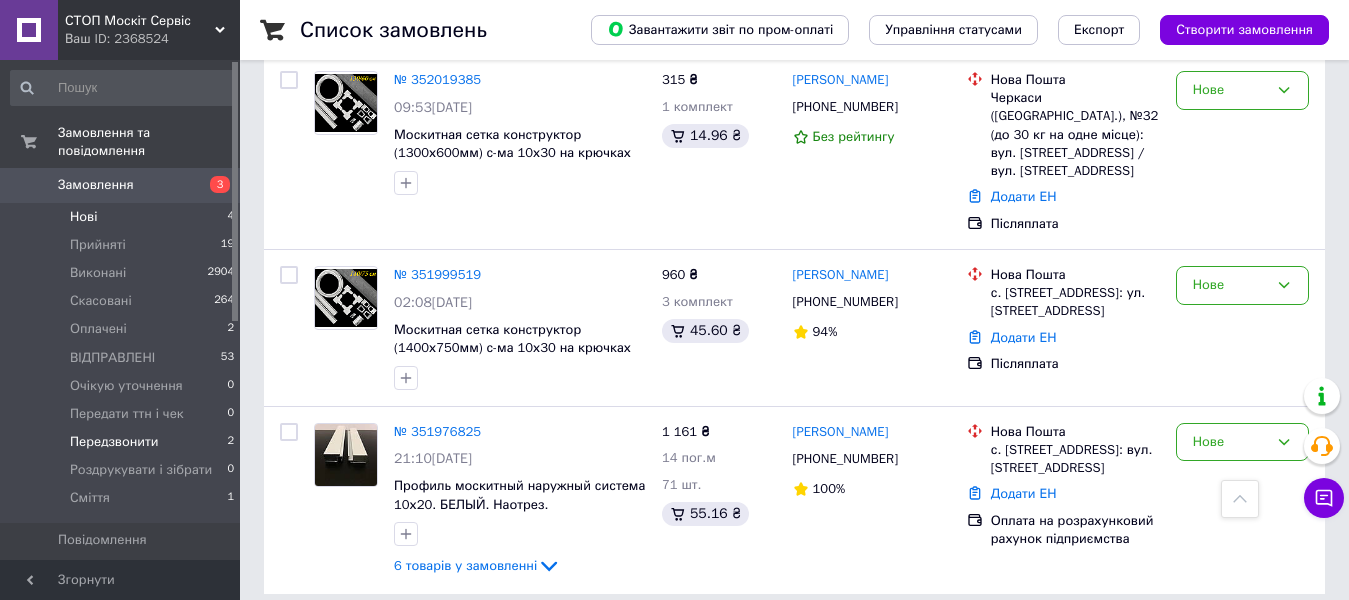 click on "Передзвонити" at bounding box center (114, 442) 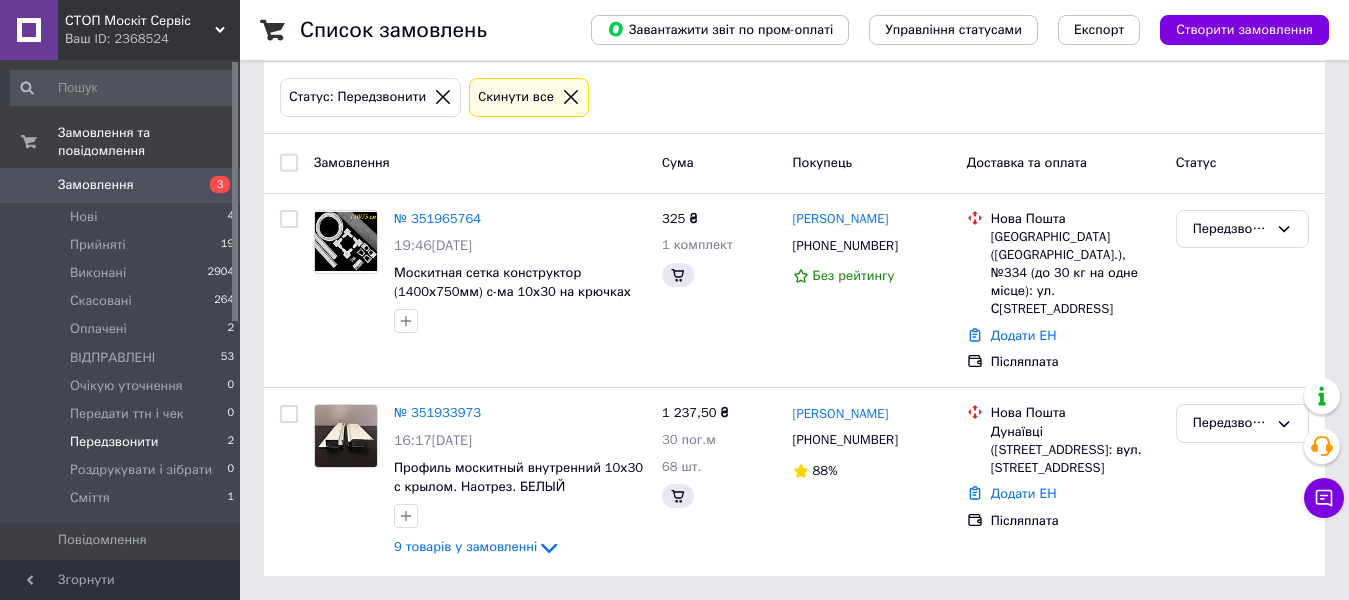 scroll, scrollTop: 0, scrollLeft: 0, axis: both 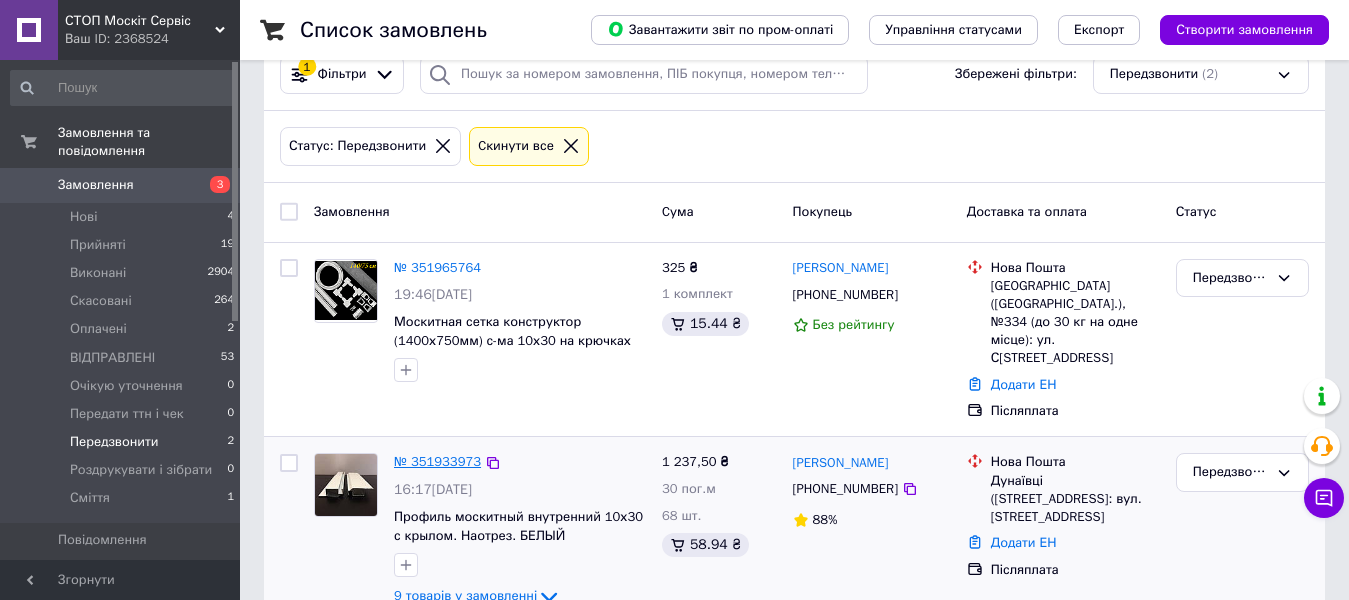 click on "№ 351933973" at bounding box center (437, 461) 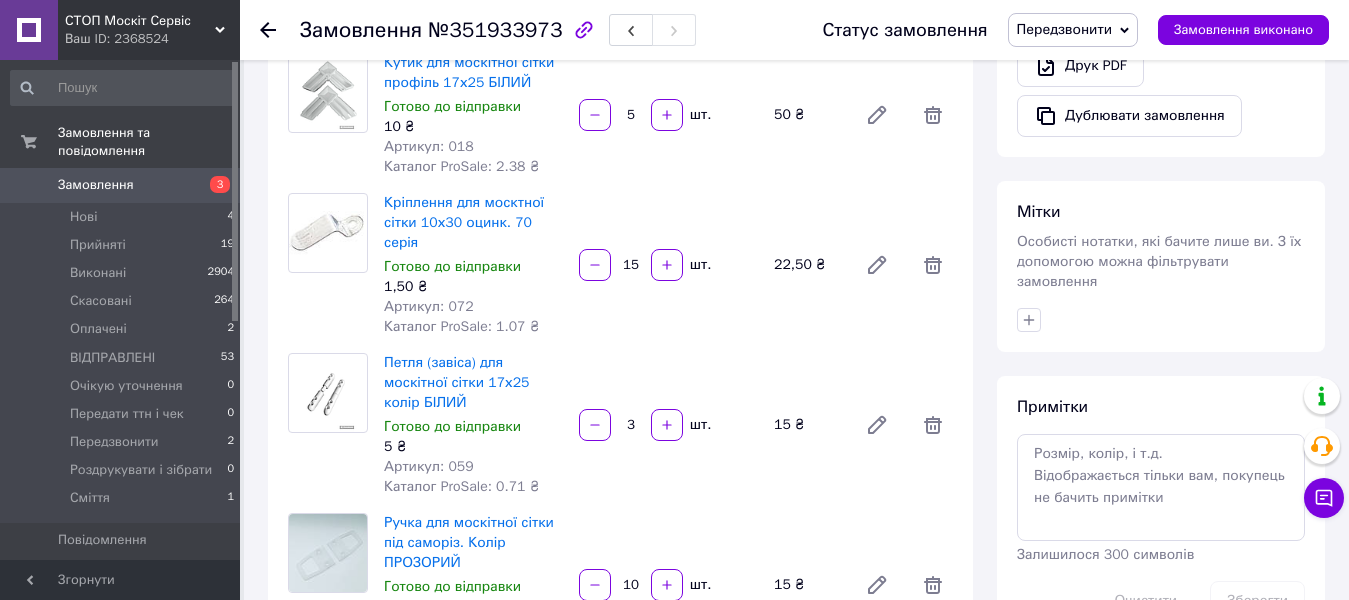 scroll, scrollTop: 800, scrollLeft: 0, axis: vertical 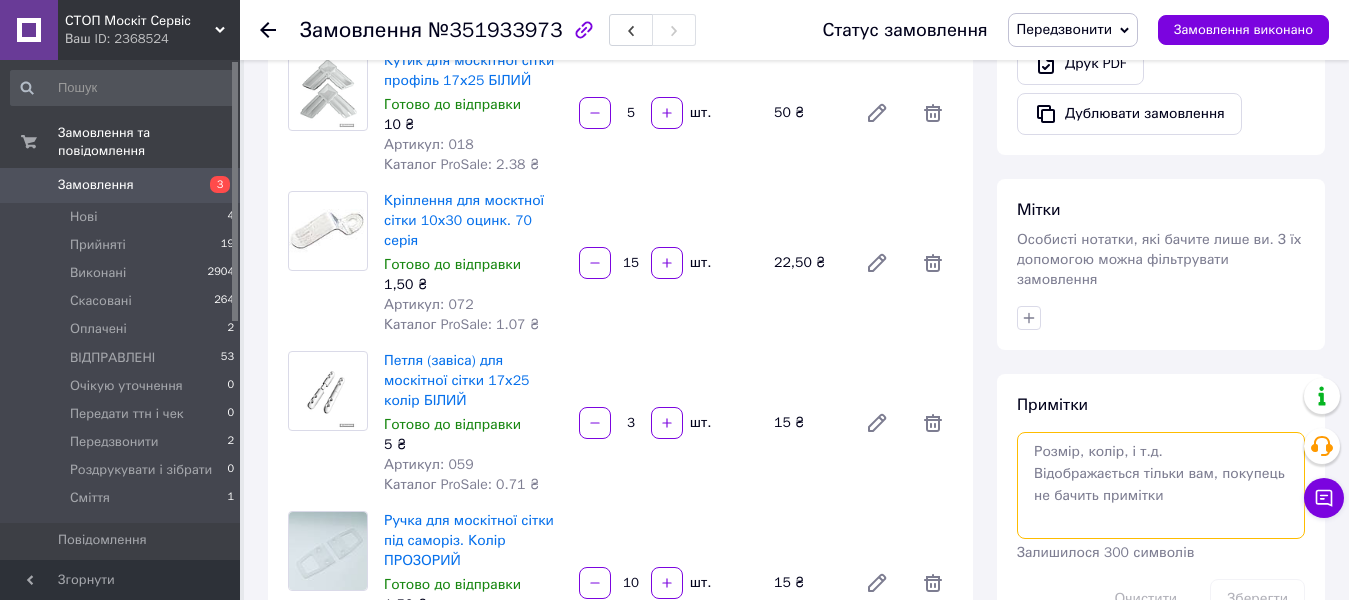 paste on "на вікно 51*178
на двері 85*210" 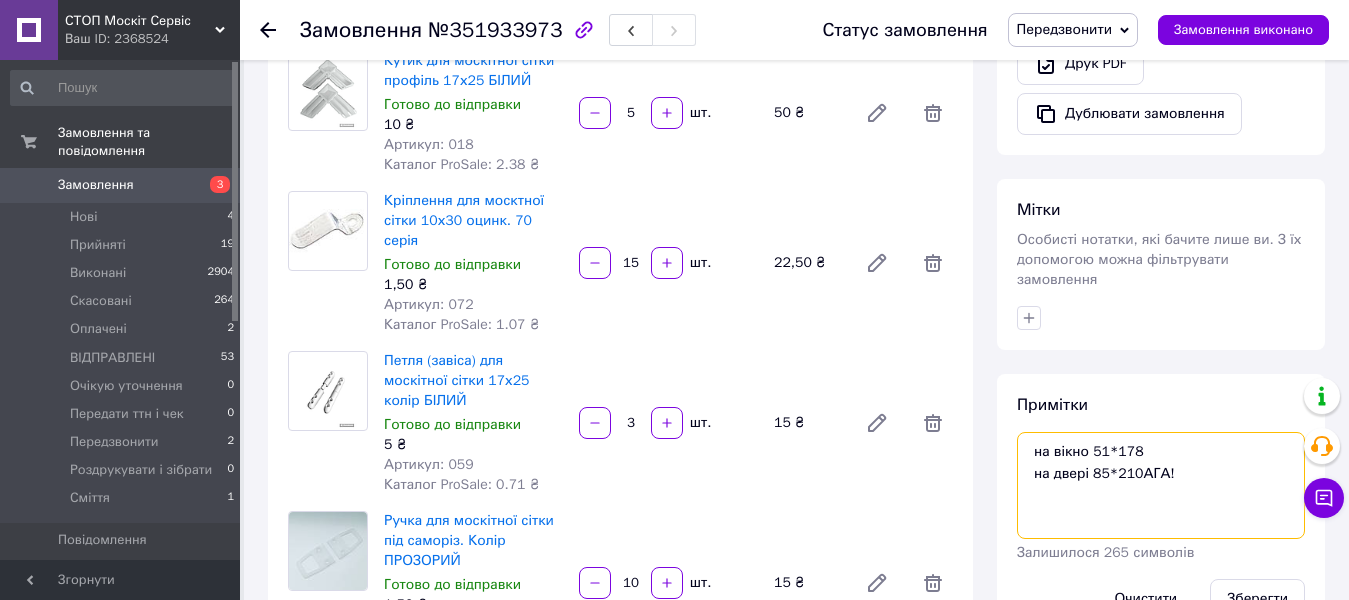 click on "на вікно 51*178
на двері 85*210АГА!" at bounding box center (1161, 485) 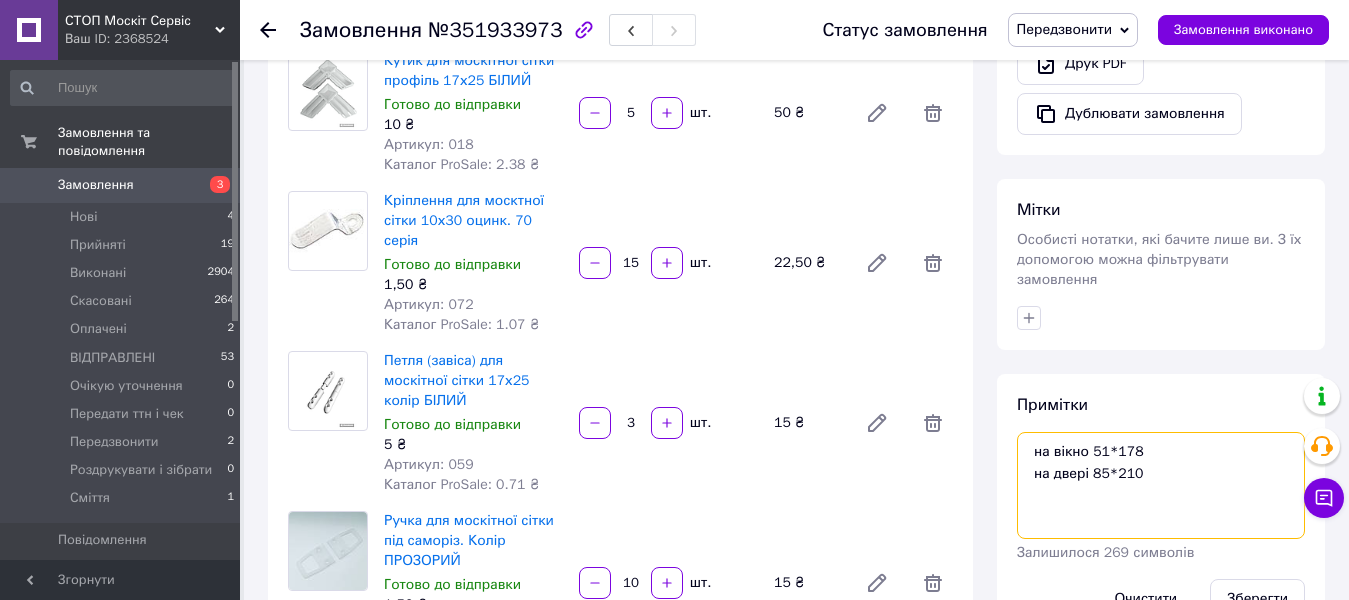 click on "на вікно 51*178
на двері 85*210" at bounding box center [1161, 485] 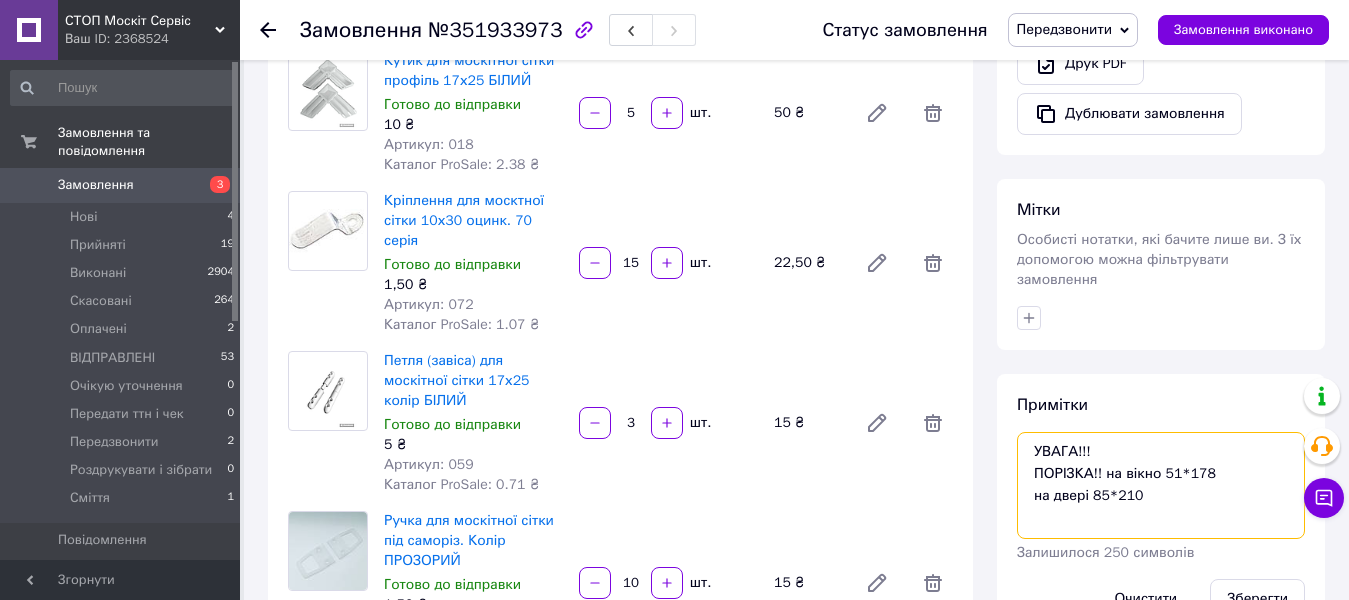 click on "УВАГА!!!
ПОРІЗКА!! на вікно 51*178
на двері 85*210" at bounding box center (1161, 485) 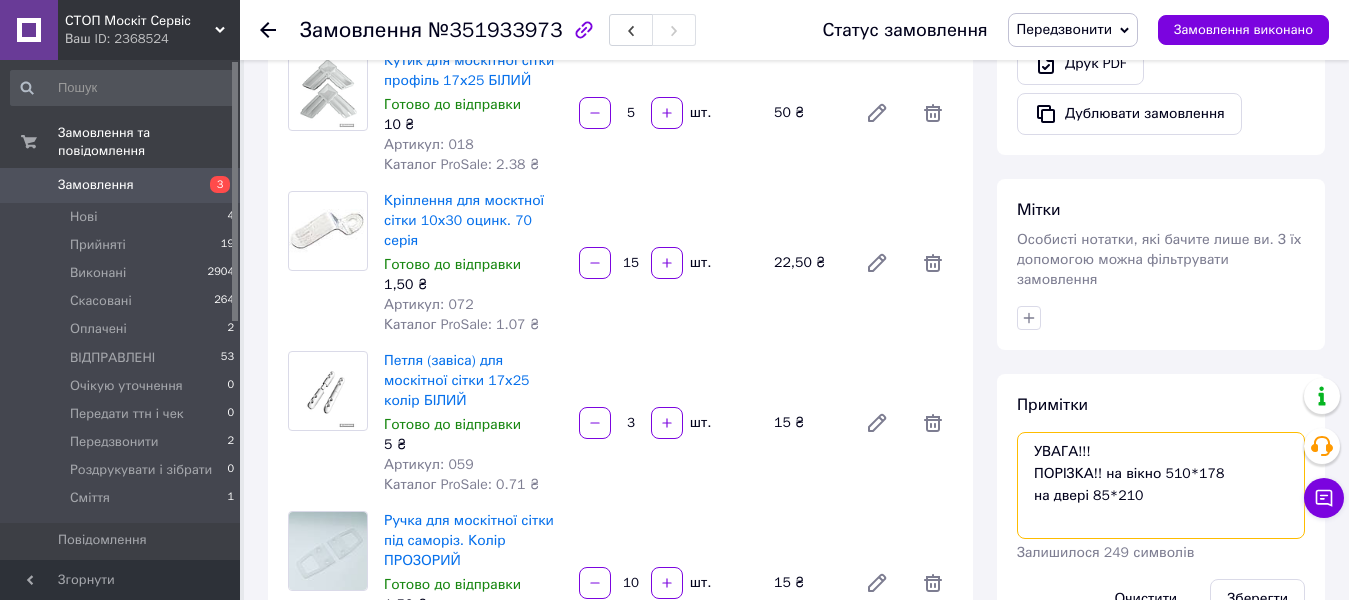 click on "УВАГА!!!
ПОРІЗКА!! на вікно 510*178
на двері 85*210" at bounding box center (1161, 485) 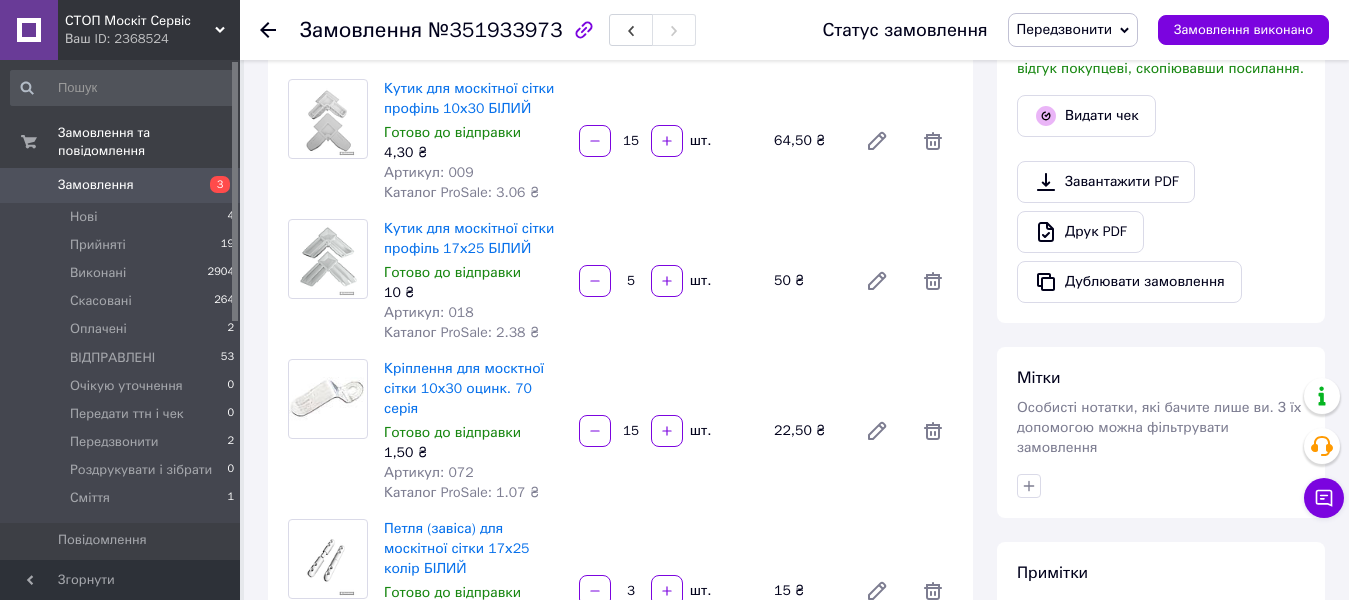 scroll, scrollTop: 700, scrollLeft: 0, axis: vertical 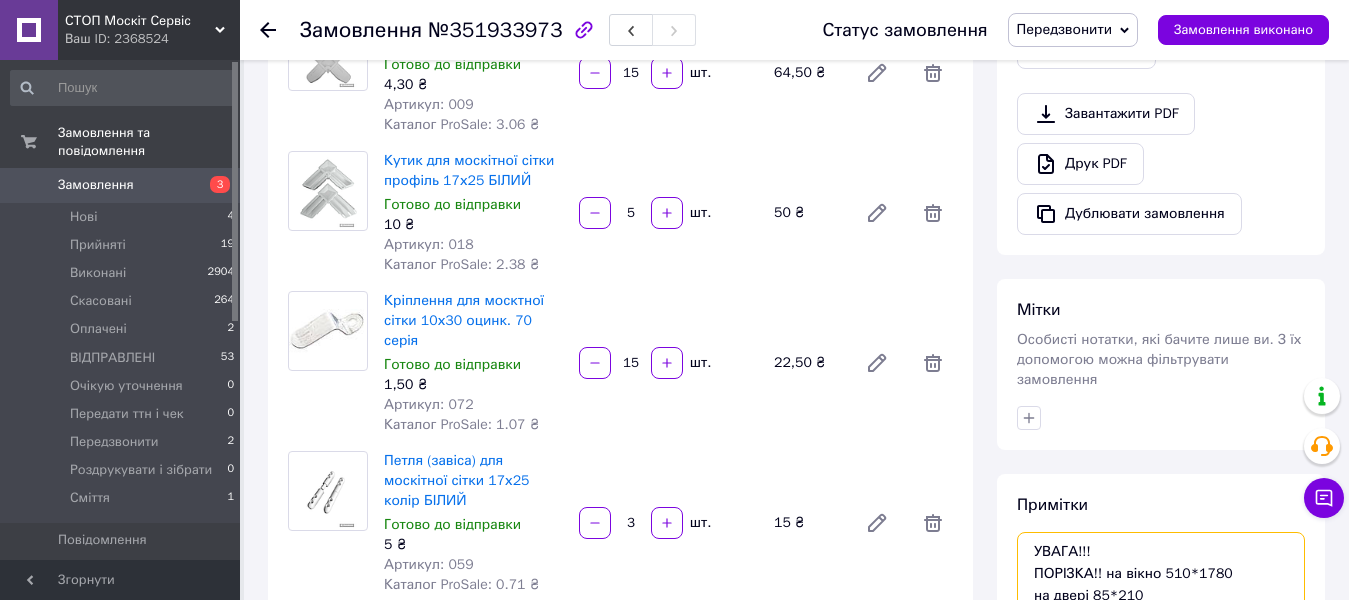 type on "УВАГА!!!
ПОРІЗКА!! на вікно 510*1780
на двері 85*210" 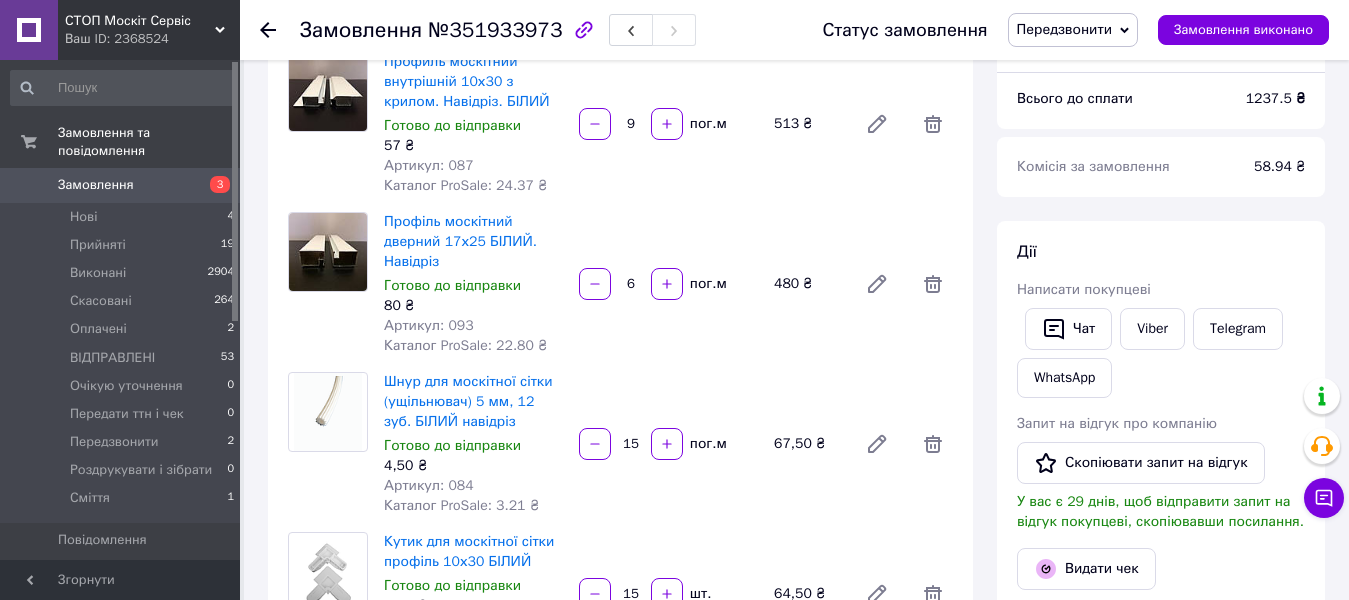 scroll, scrollTop: 150, scrollLeft: 0, axis: vertical 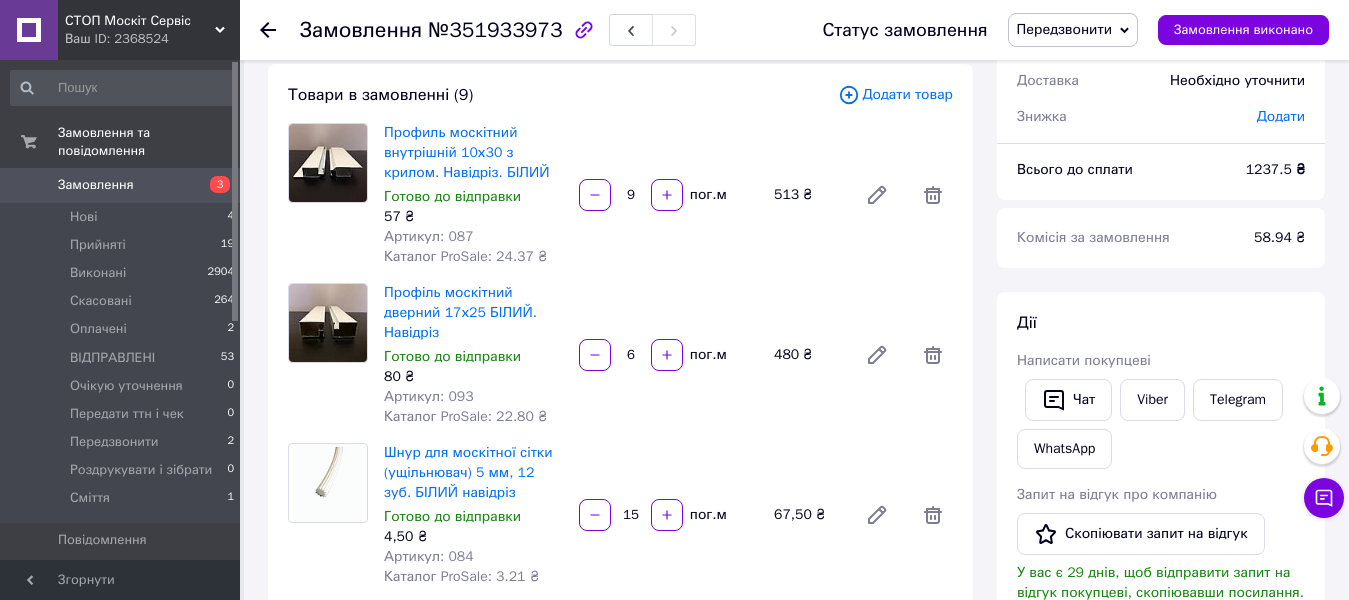 click on "Додати товар" at bounding box center (895, 95) 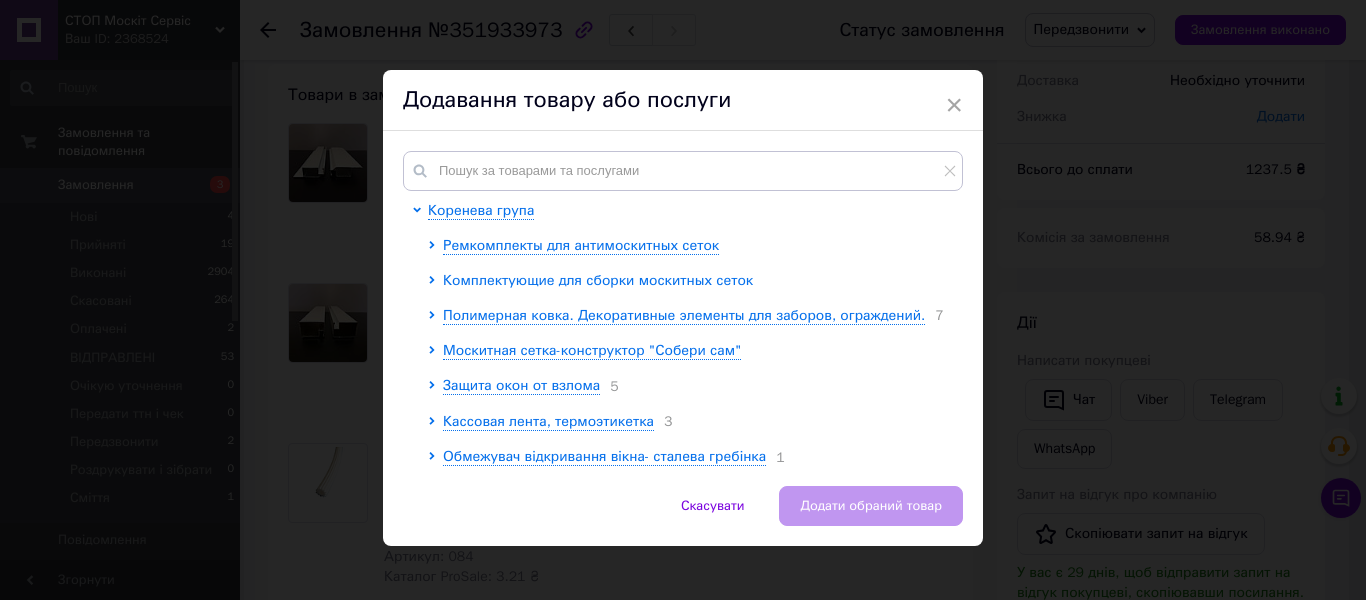 click on "Комплектующие для сборки москитных сеток" at bounding box center [598, 280] 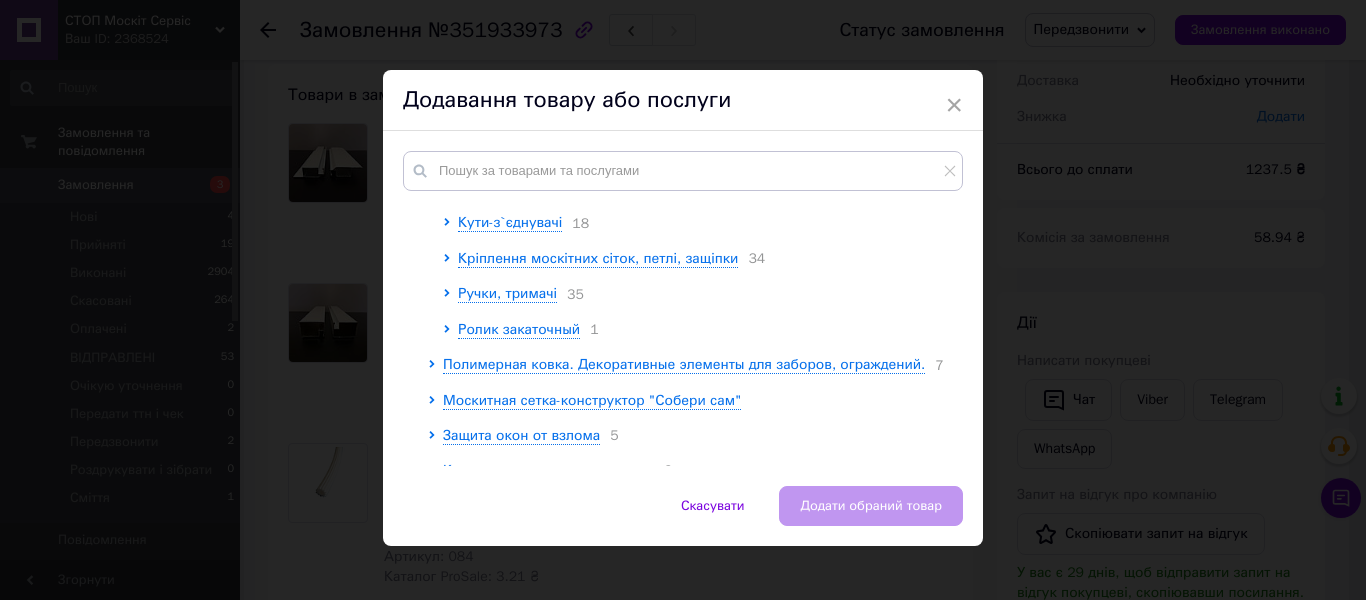 scroll, scrollTop: 200, scrollLeft: 0, axis: vertical 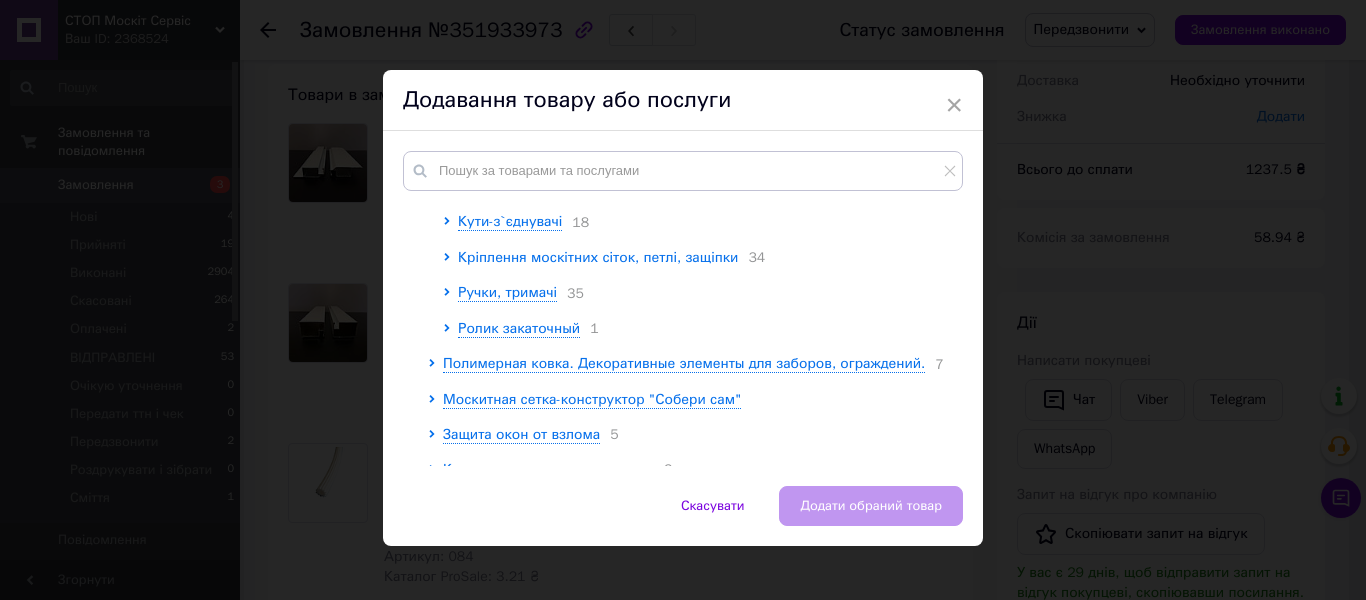 click on "Кріплення москітних сіток, петлі, защіпки" at bounding box center (598, 257) 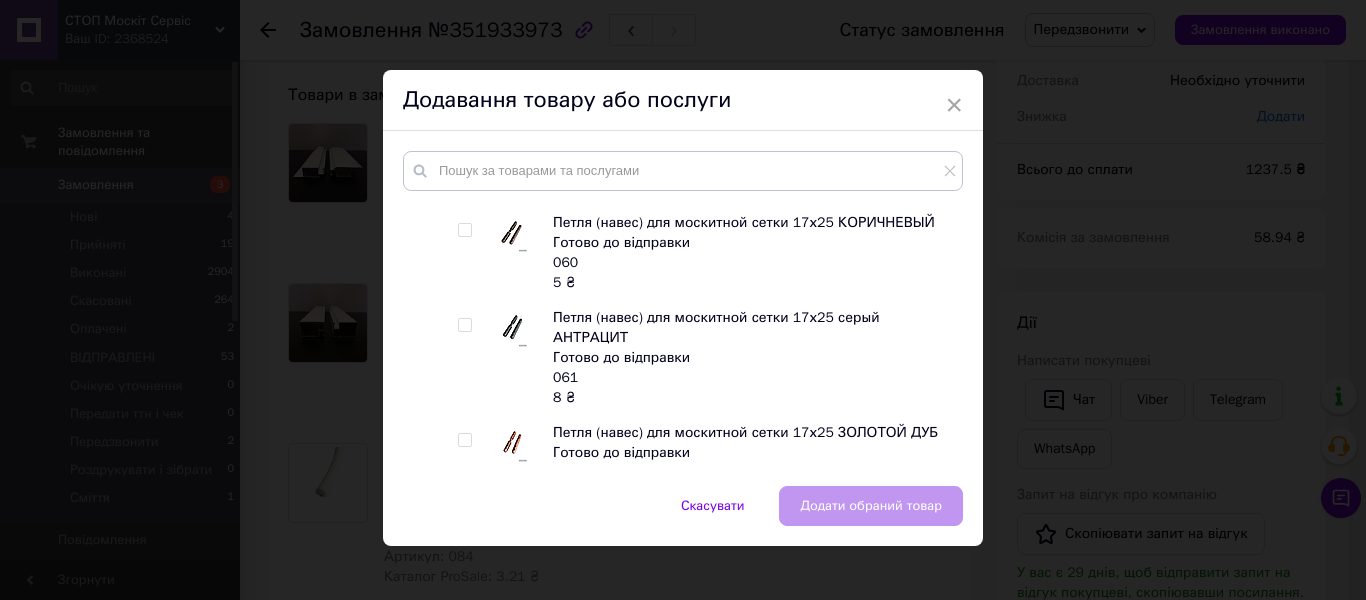 scroll, scrollTop: 1900, scrollLeft: 0, axis: vertical 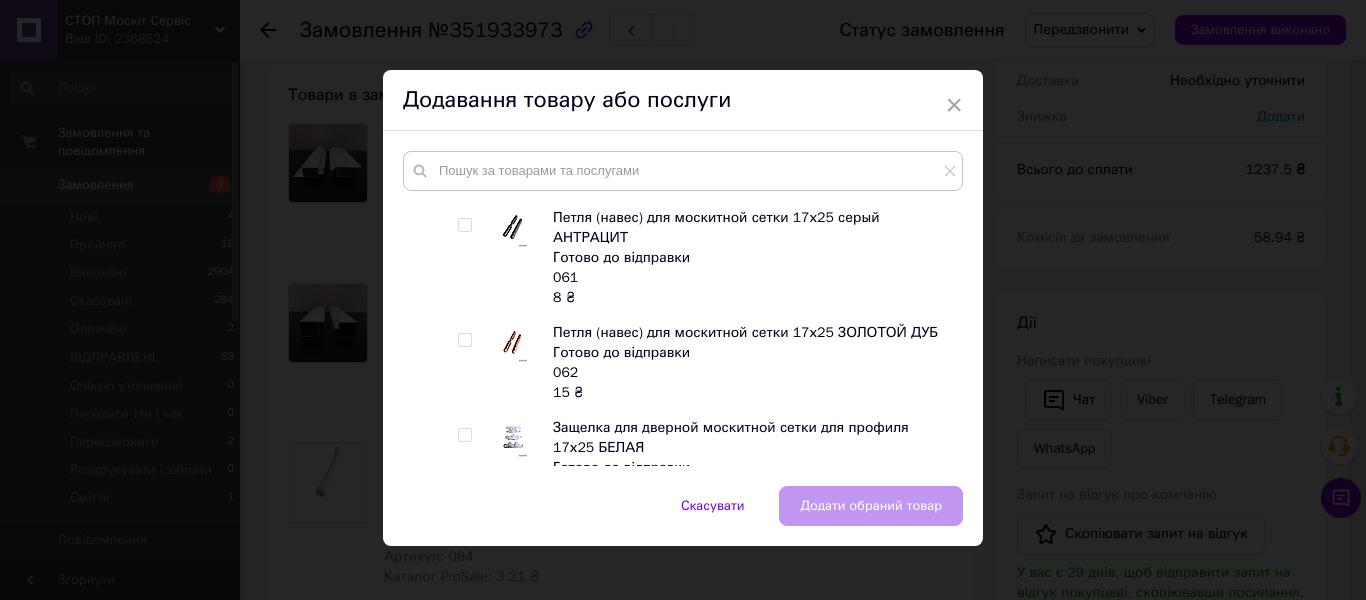 click at bounding box center (464, 435) 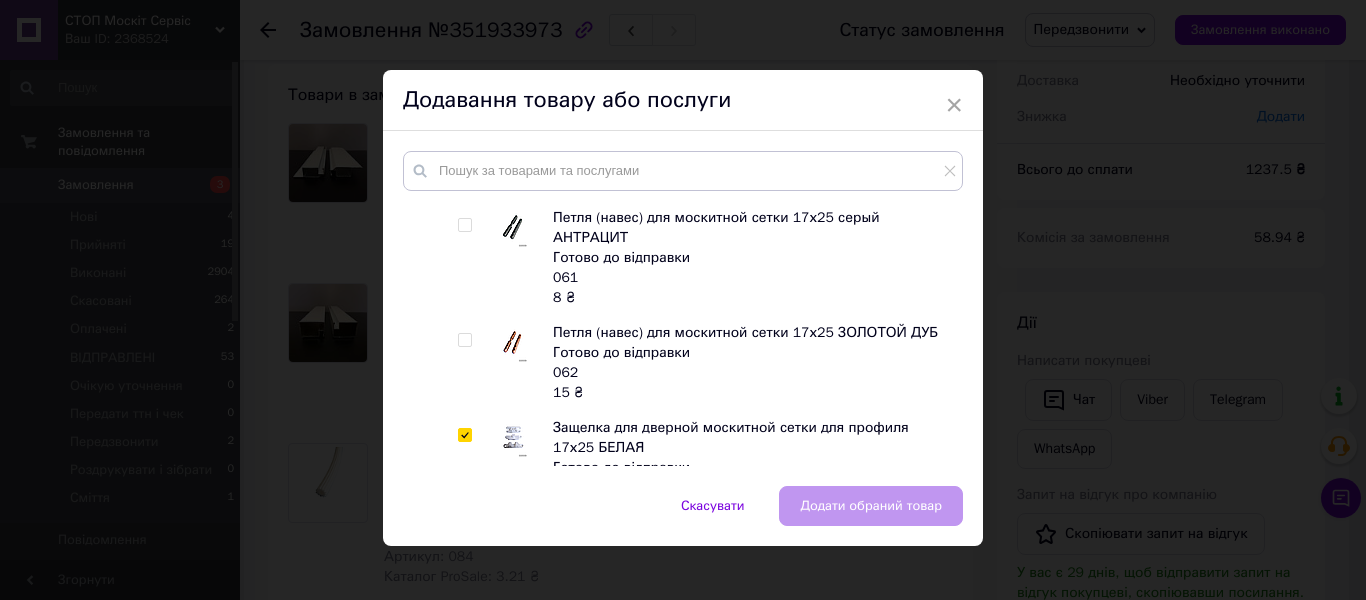 checkbox on "true" 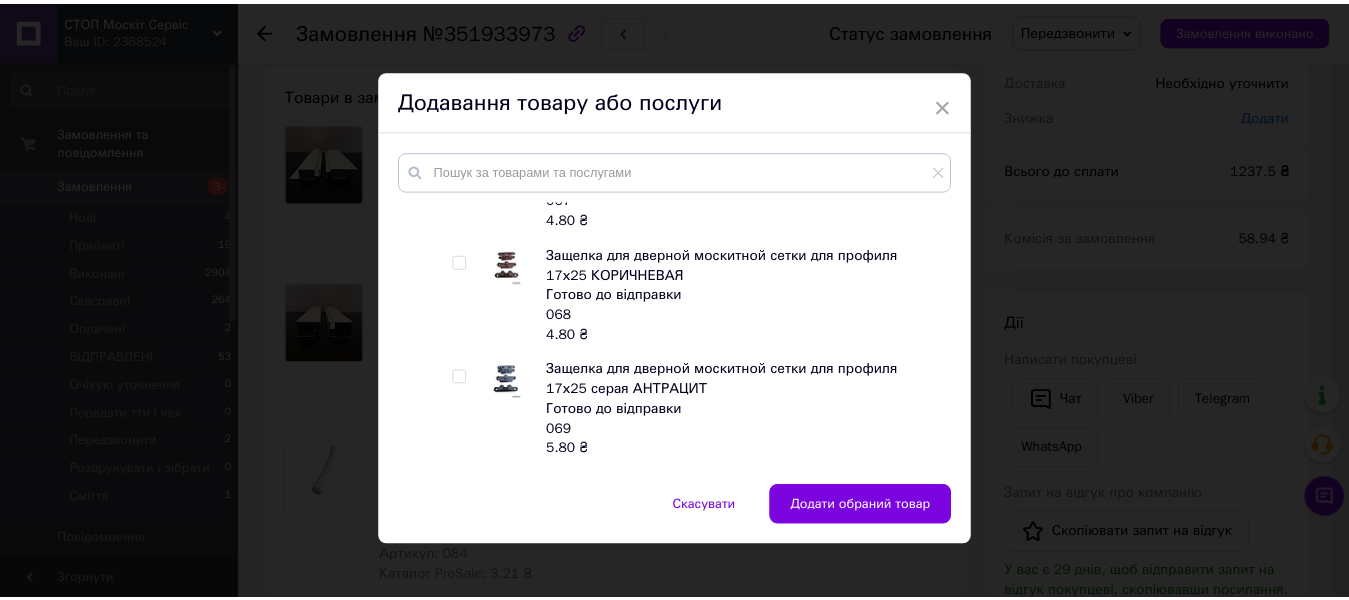 scroll, scrollTop: 2200, scrollLeft: 0, axis: vertical 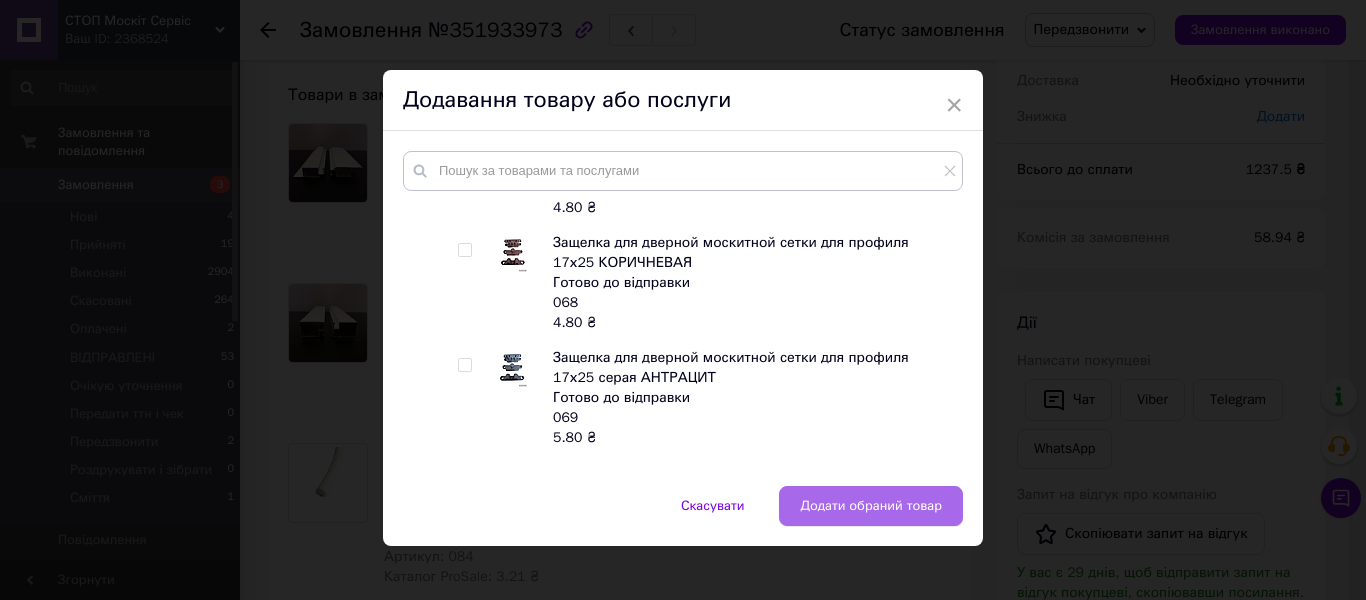 click on "Додати обраний товар" at bounding box center (871, 506) 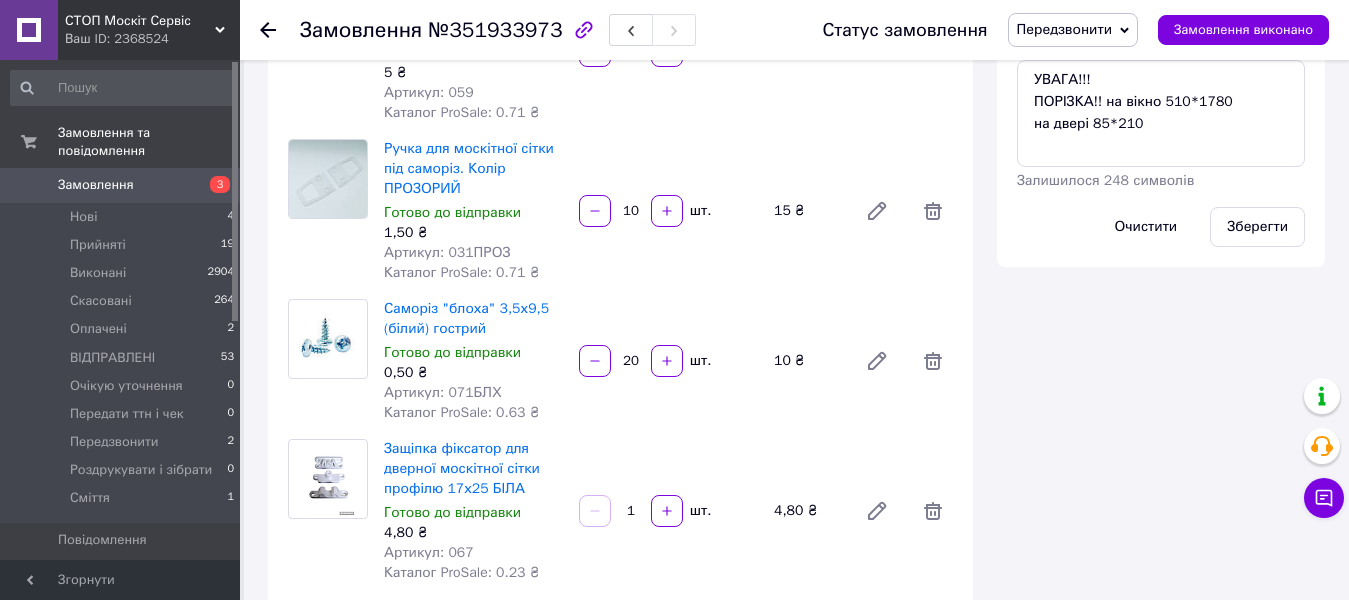 scroll, scrollTop: 1308, scrollLeft: 0, axis: vertical 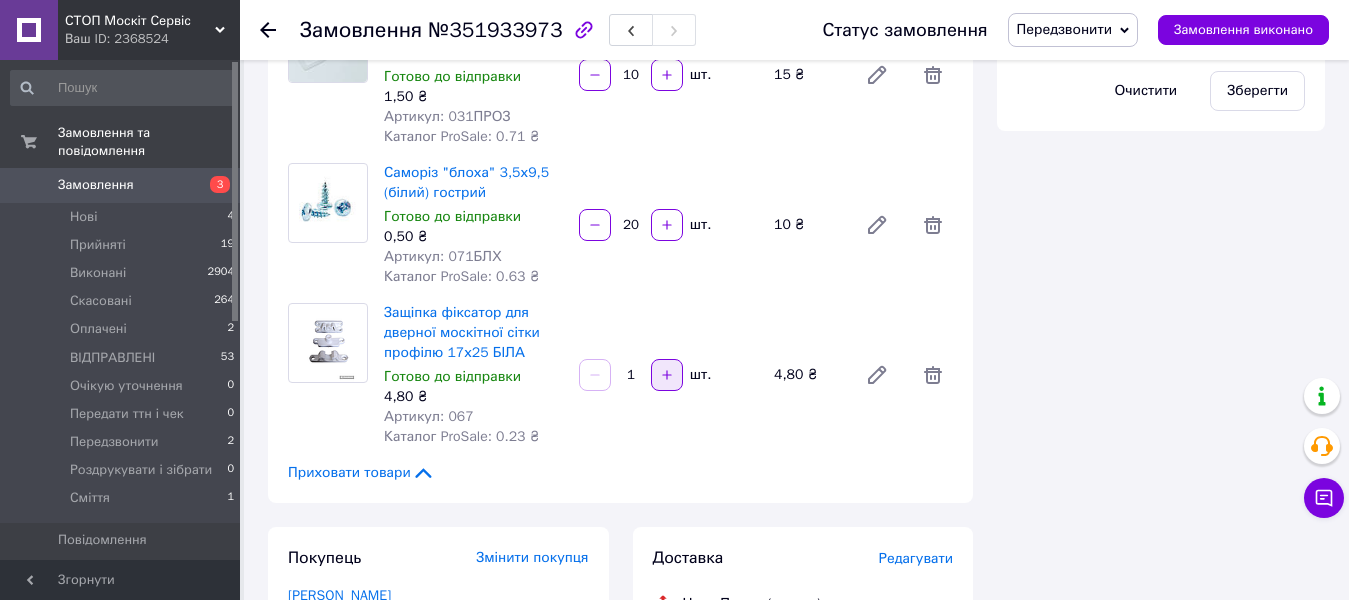 click 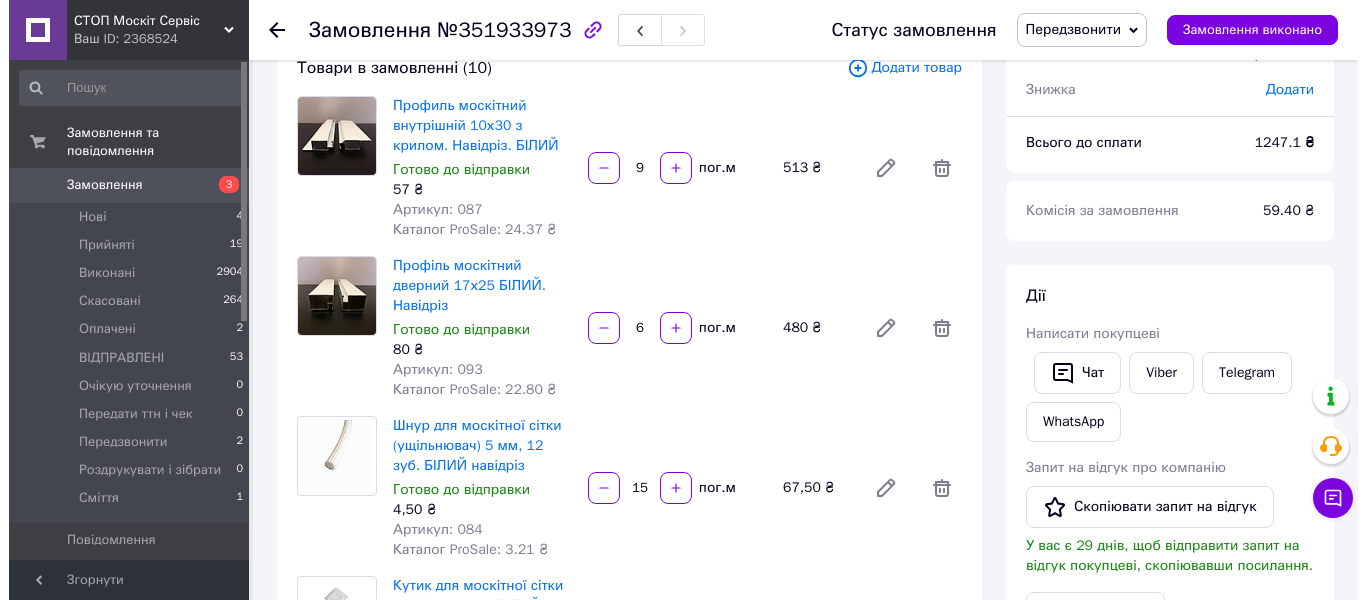 scroll, scrollTop: 8, scrollLeft: 0, axis: vertical 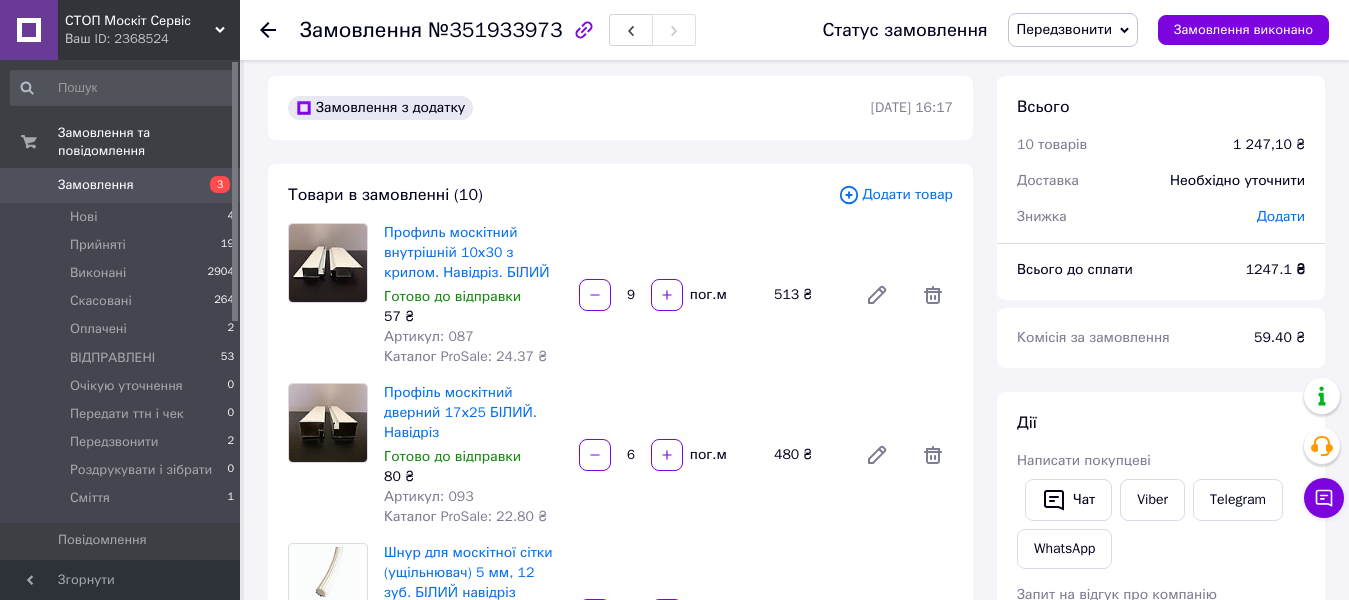 click on "Додати товар" at bounding box center [895, 195] 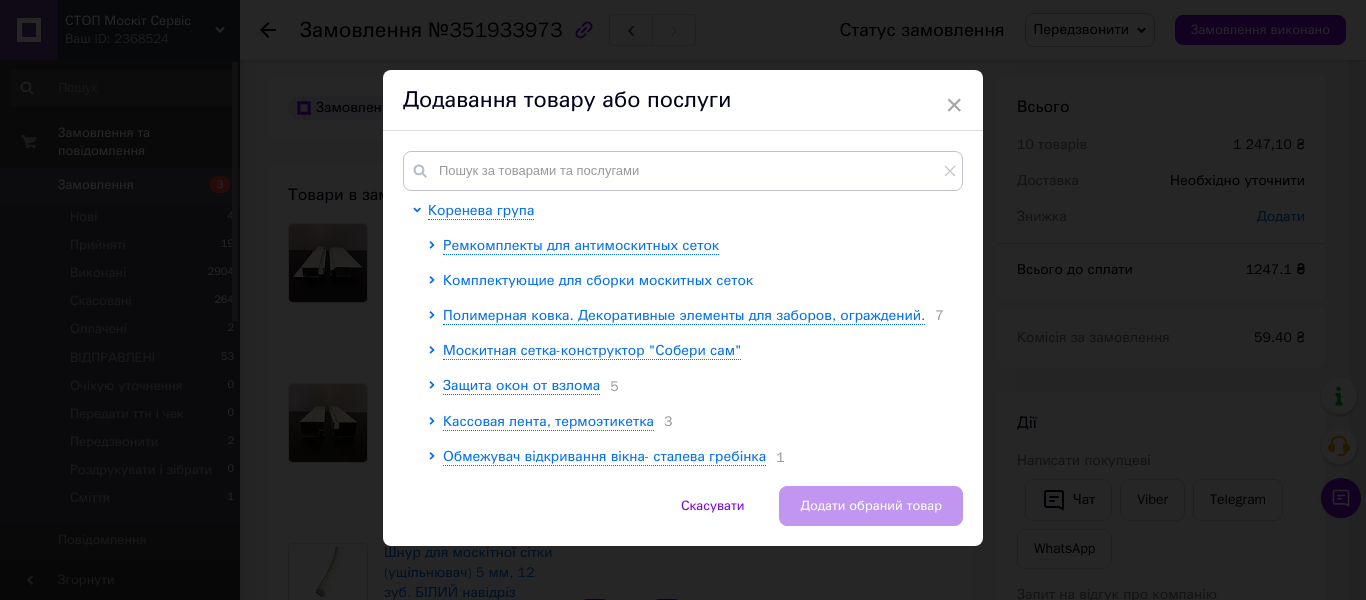 click on "Комплектующие для сборки москитных сеток" at bounding box center [598, 280] 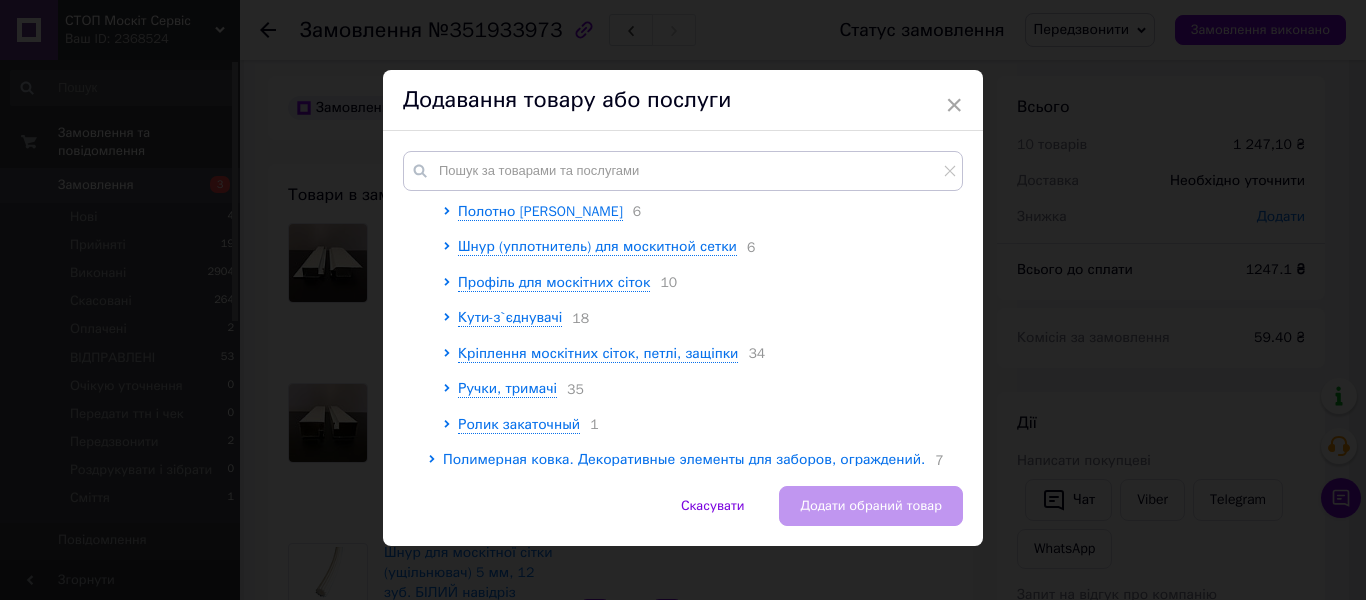 scroll, scrollTop: 200, scrollLeft: 0, axis: vertical 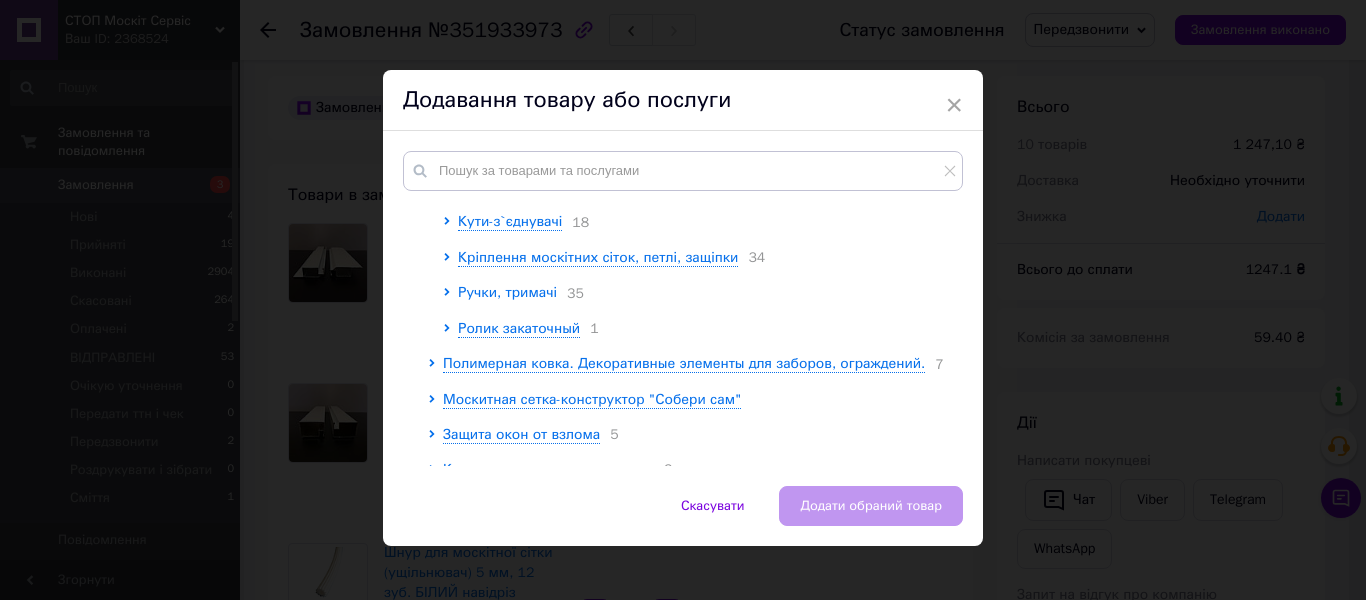 click on "Ручки, тримачі" at bounding box center (507, 292) 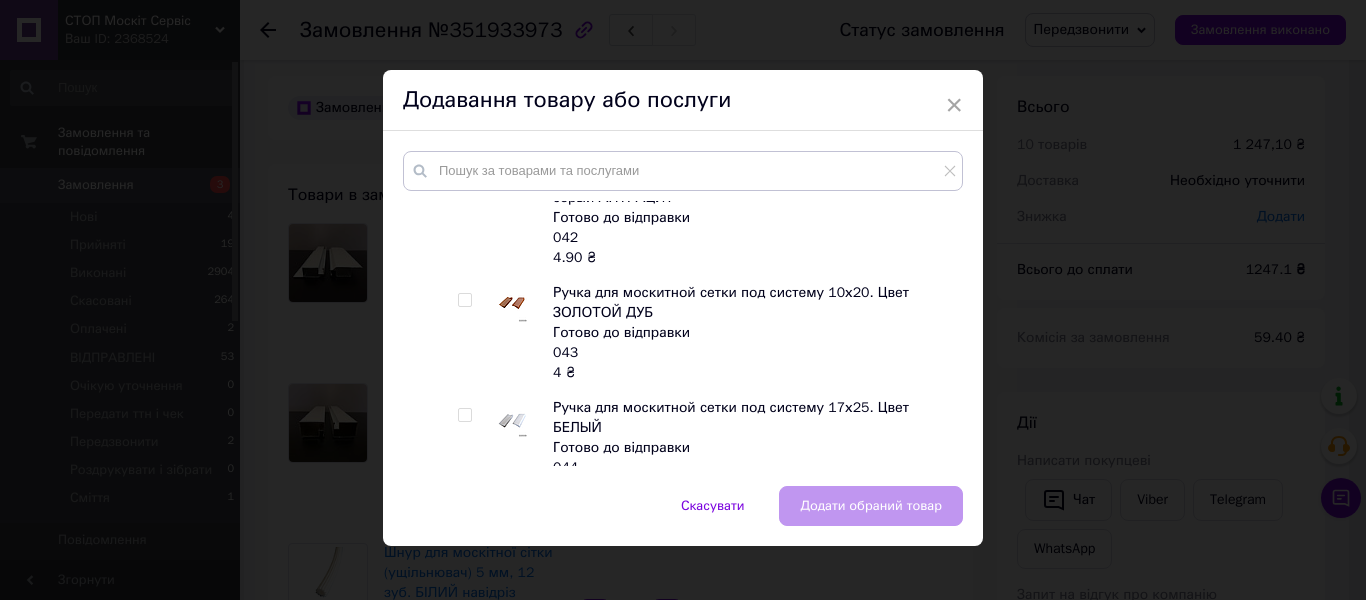 scroll, scrollTop: 1800, scrollLeft: 0, axis: vertical 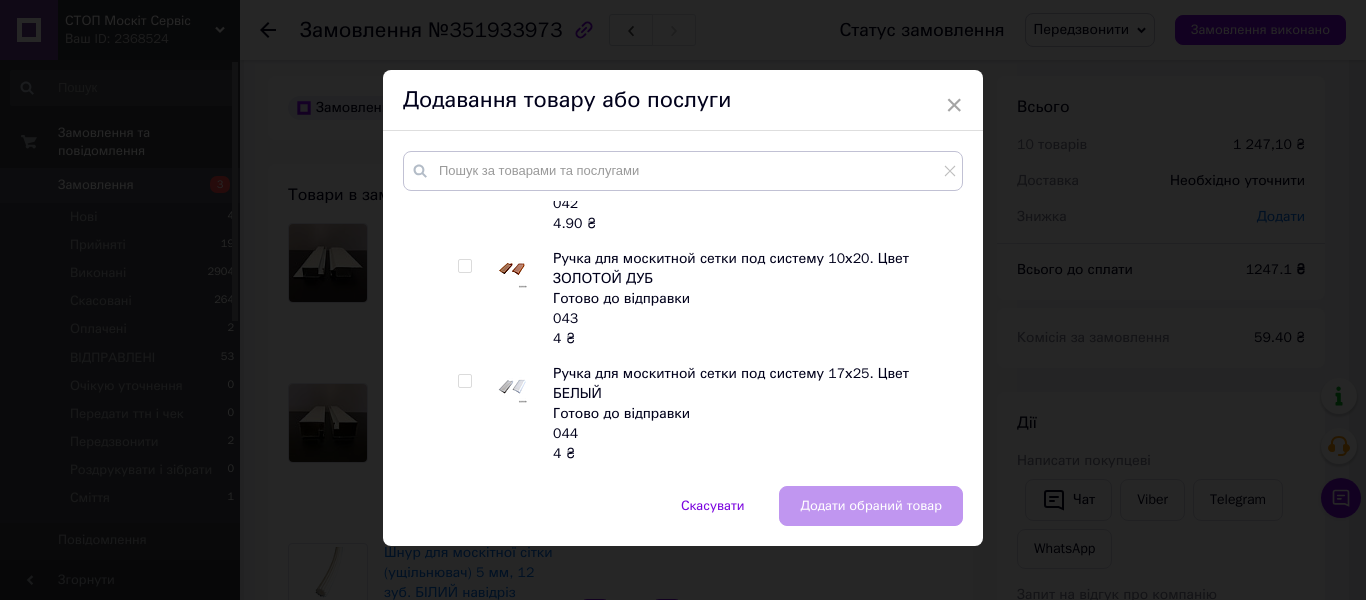 click at bounding box center (464, 381) 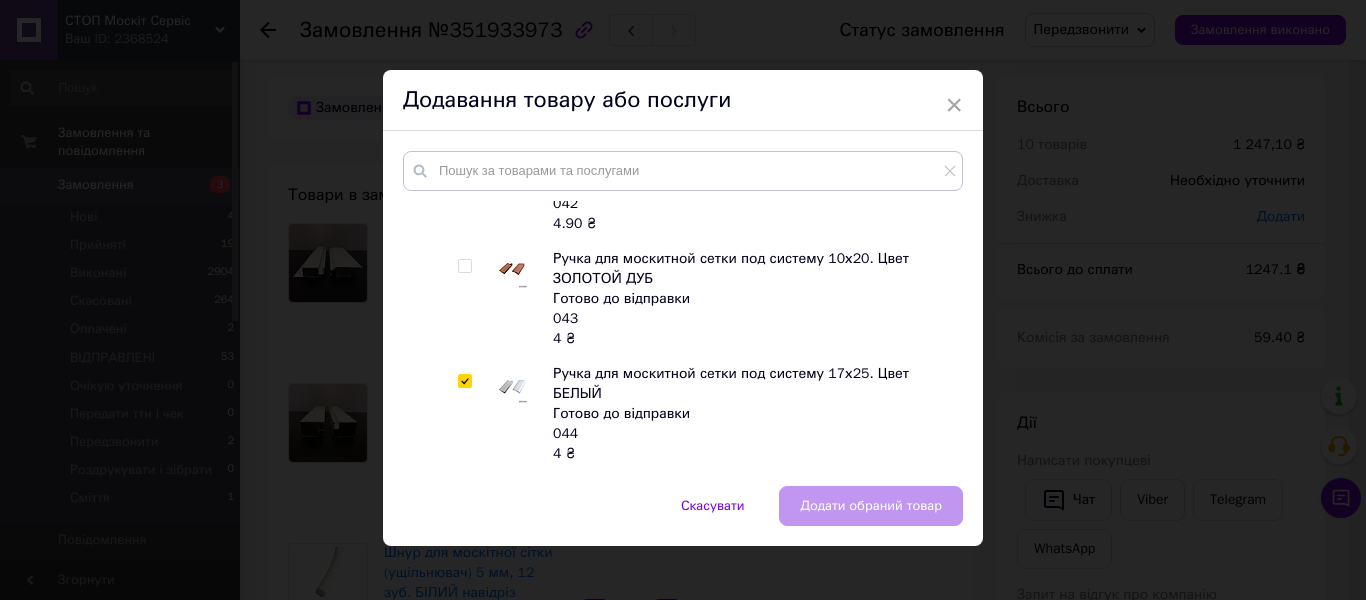 checkbox on "true" 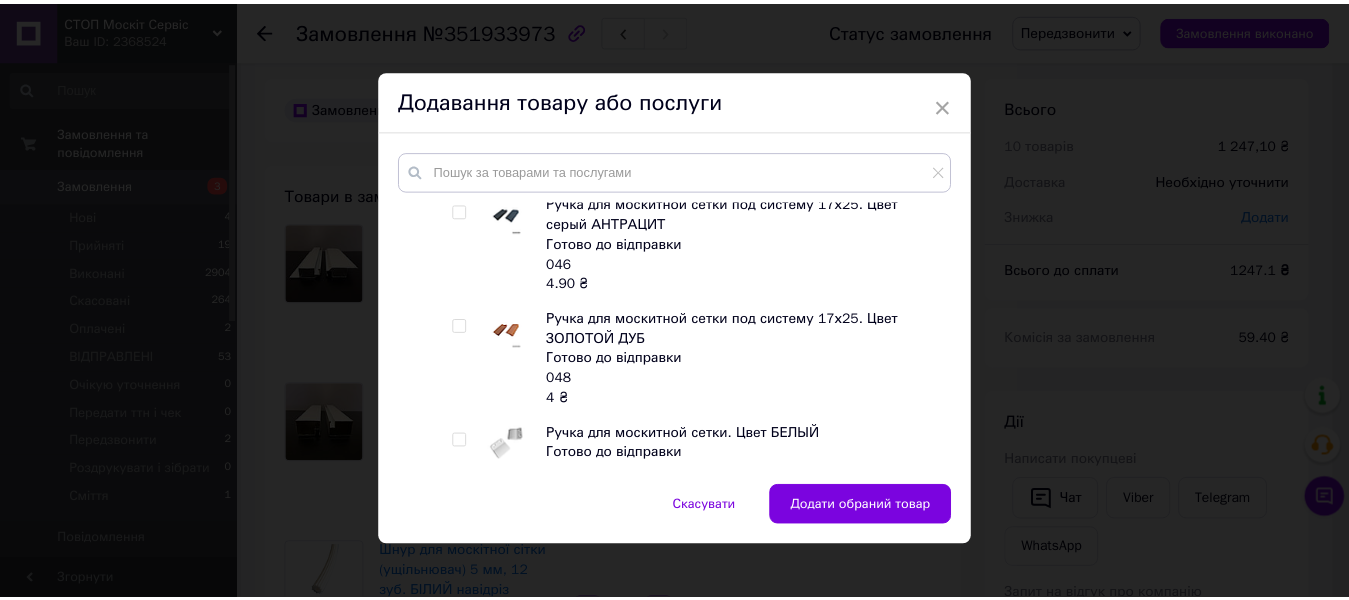 scroll, scrollTop: 2362, scrollLeft: 0, axis: vertical 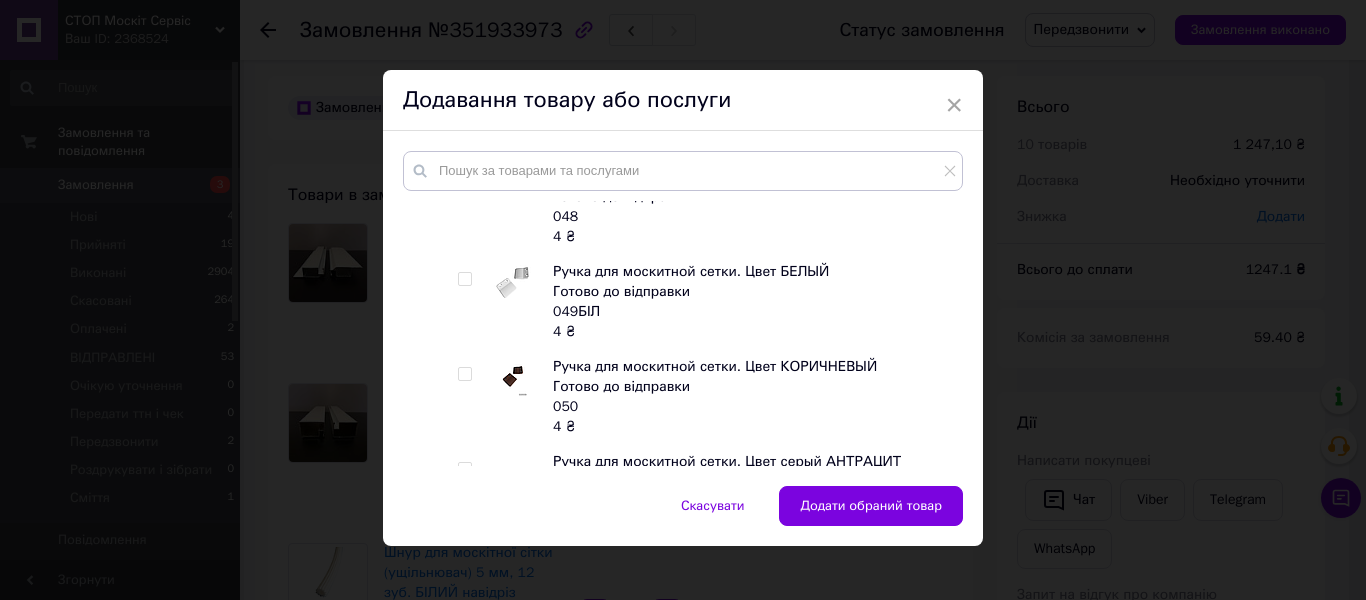 click at bounding box center [464, 279] 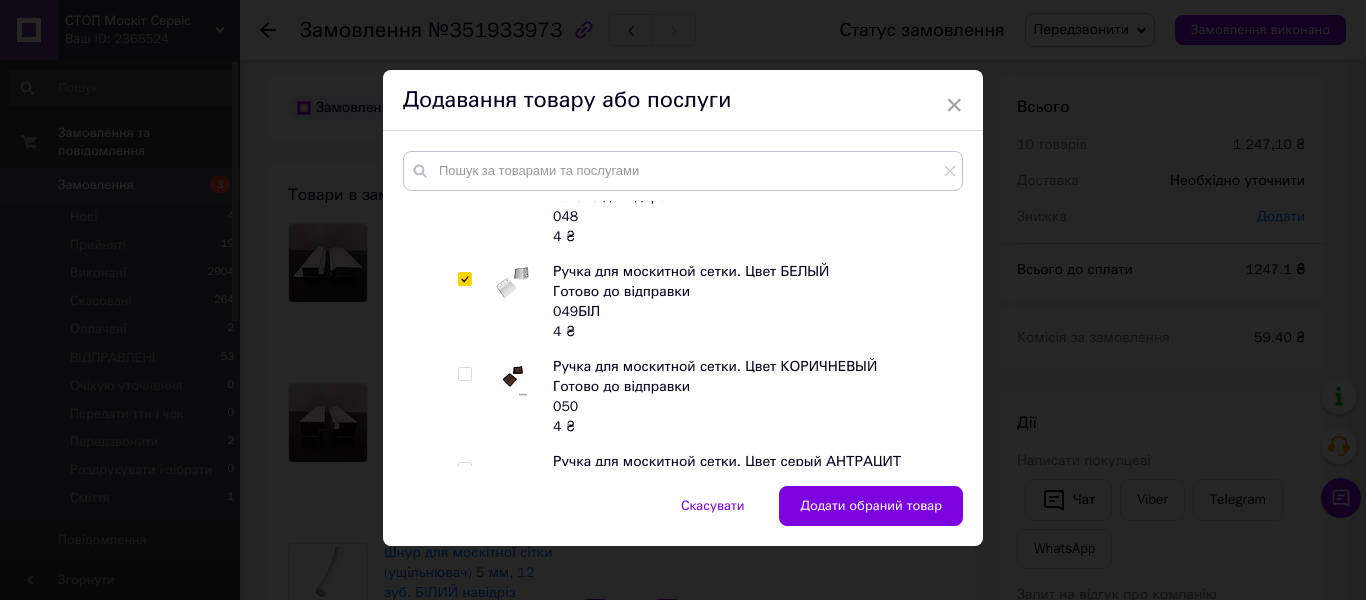 checkbox on "true" 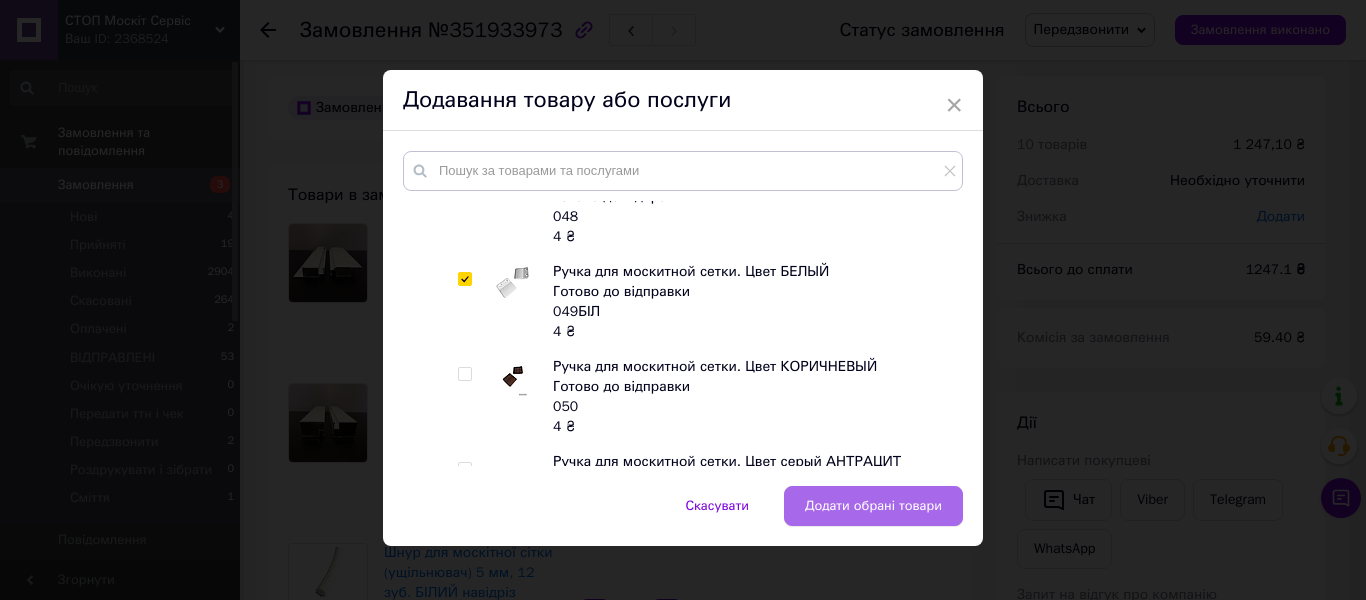 click on "Додати обрані товари" at bounding box center (873, 506) 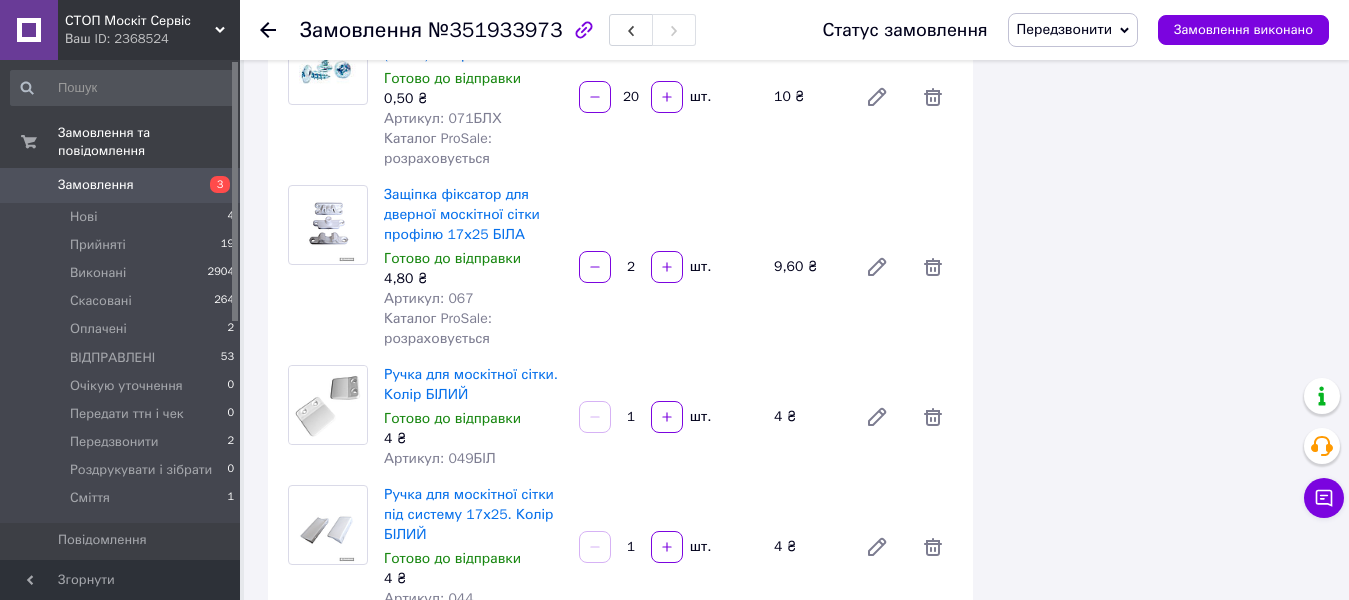scroll, scrollTop: 1608, scrollLeft: 0, axis: vertical 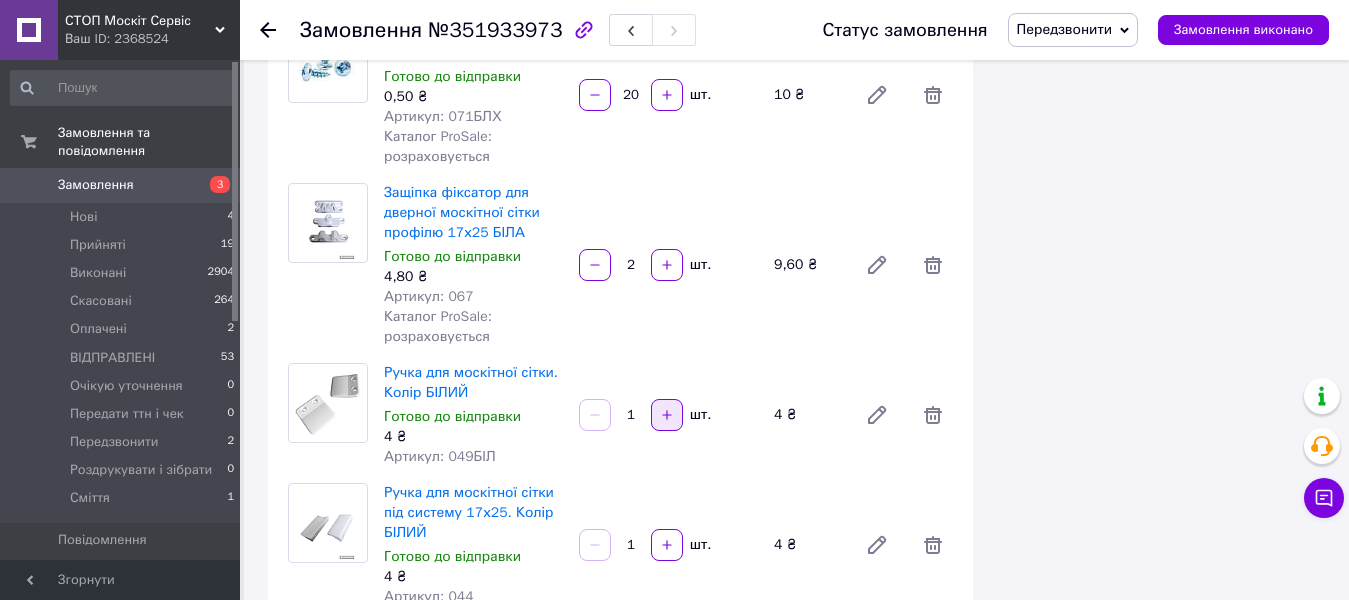 click 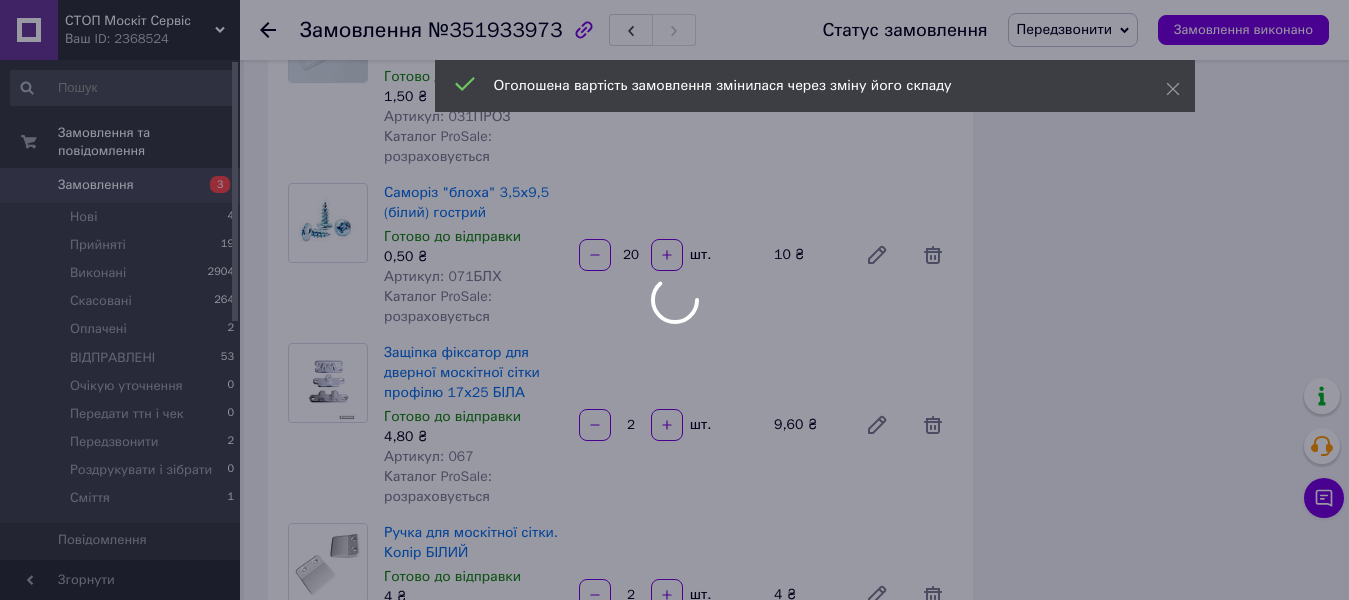 scroll, scrollTop: 1608, scrollLeft: 0, axis: vertical 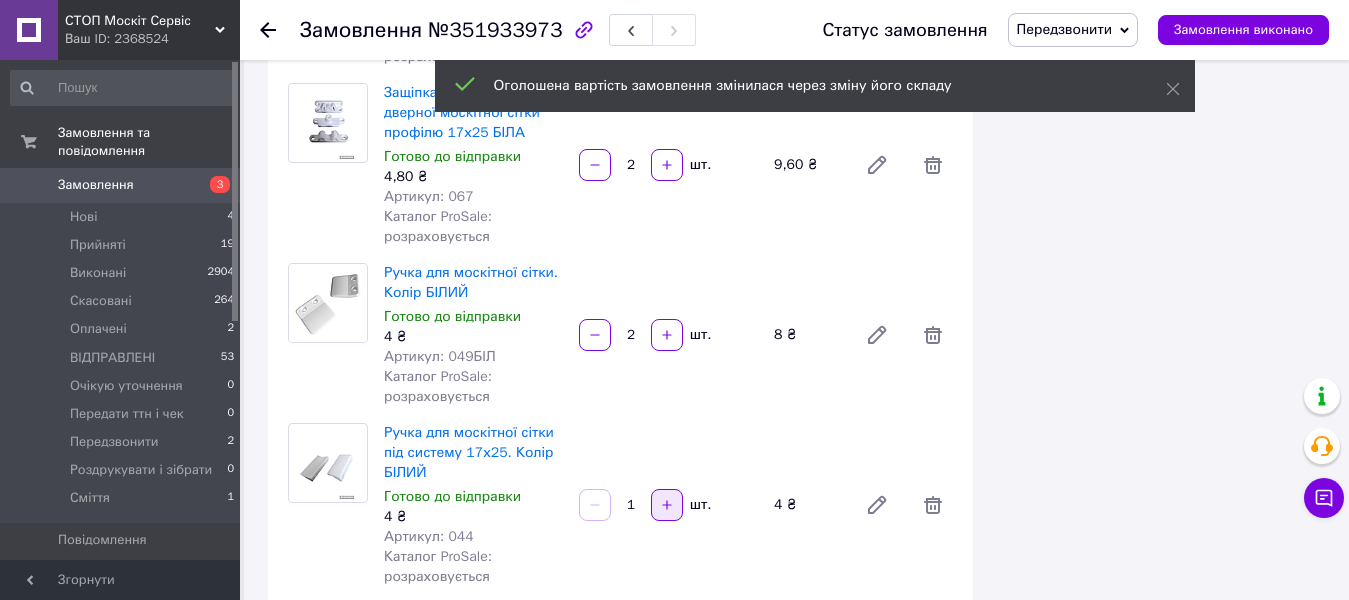 click 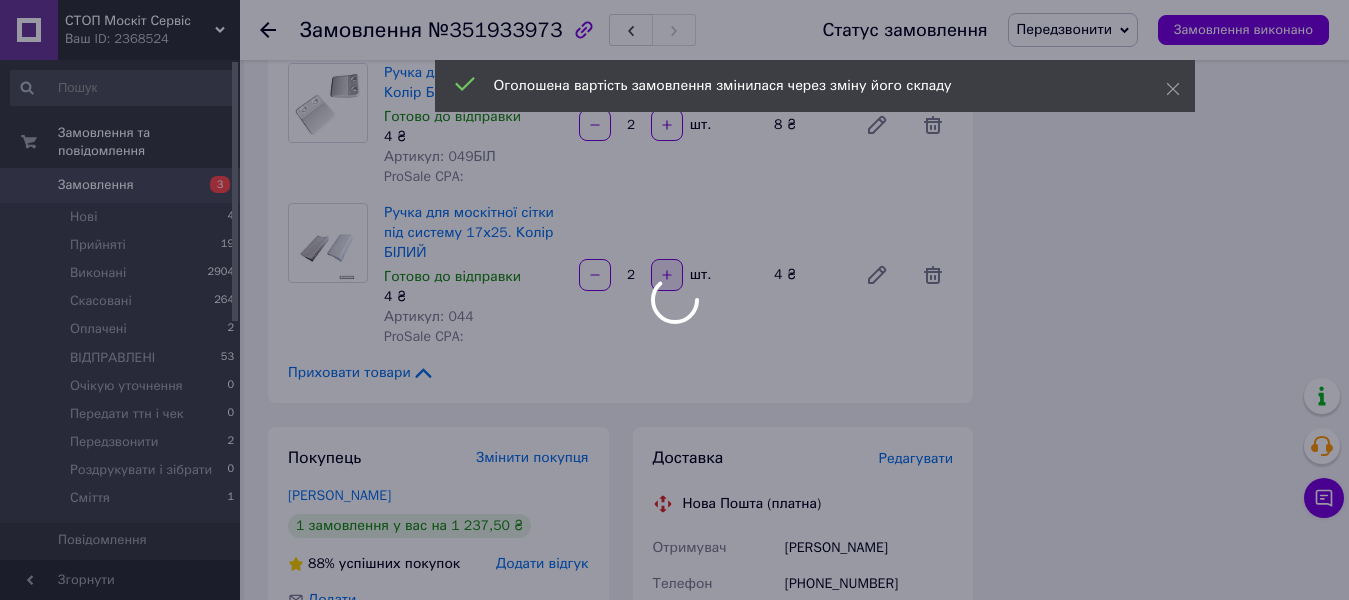 scroll, scrollTop: 1548, scrollLeft: 0, axis: vertical 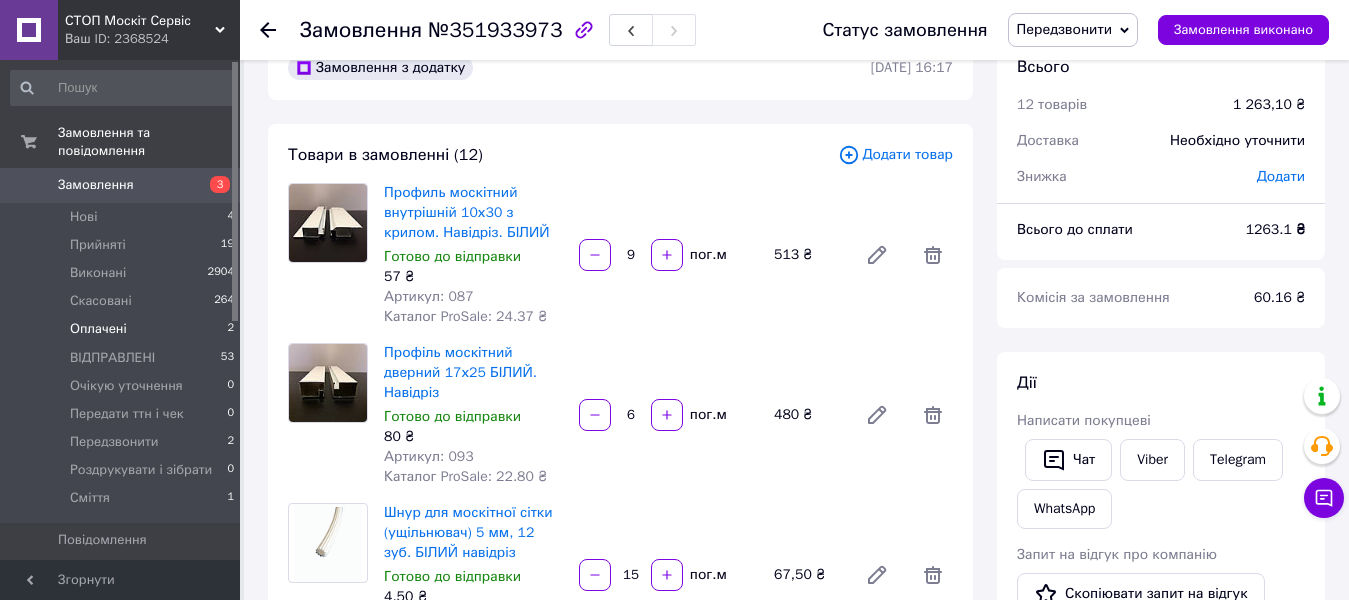 click on "Оплачені" at bounding box center (98, 329) 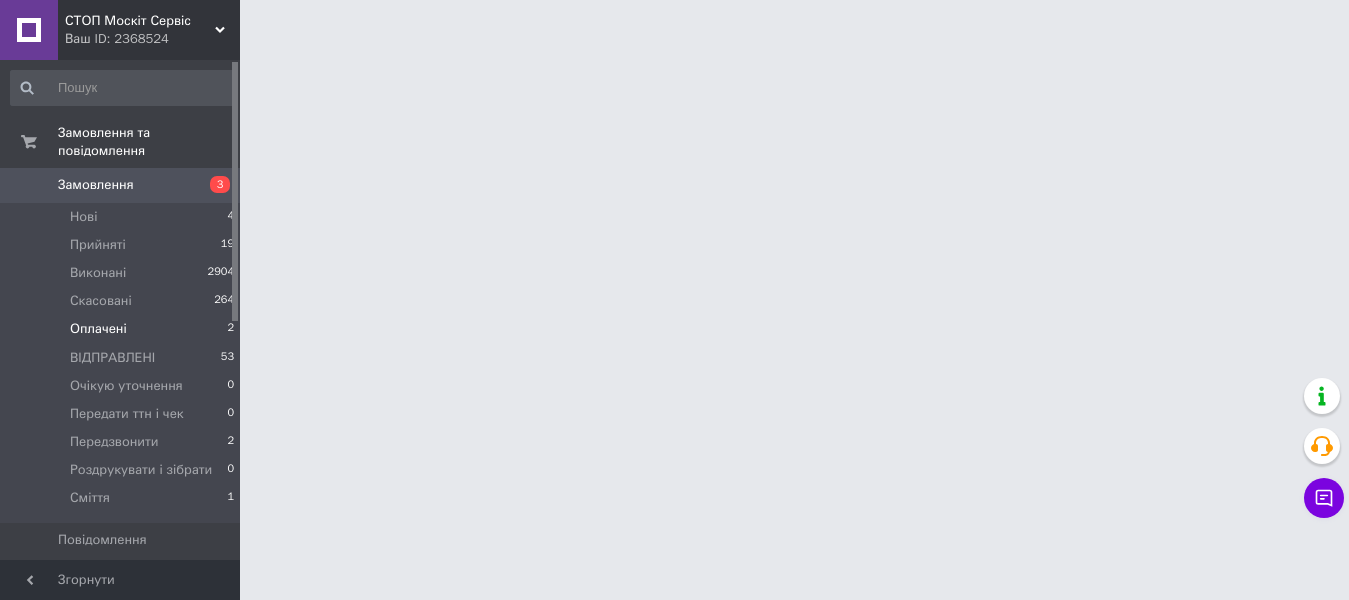 scroll, scrollTop: 0, scrollLeft: 0, axis: both 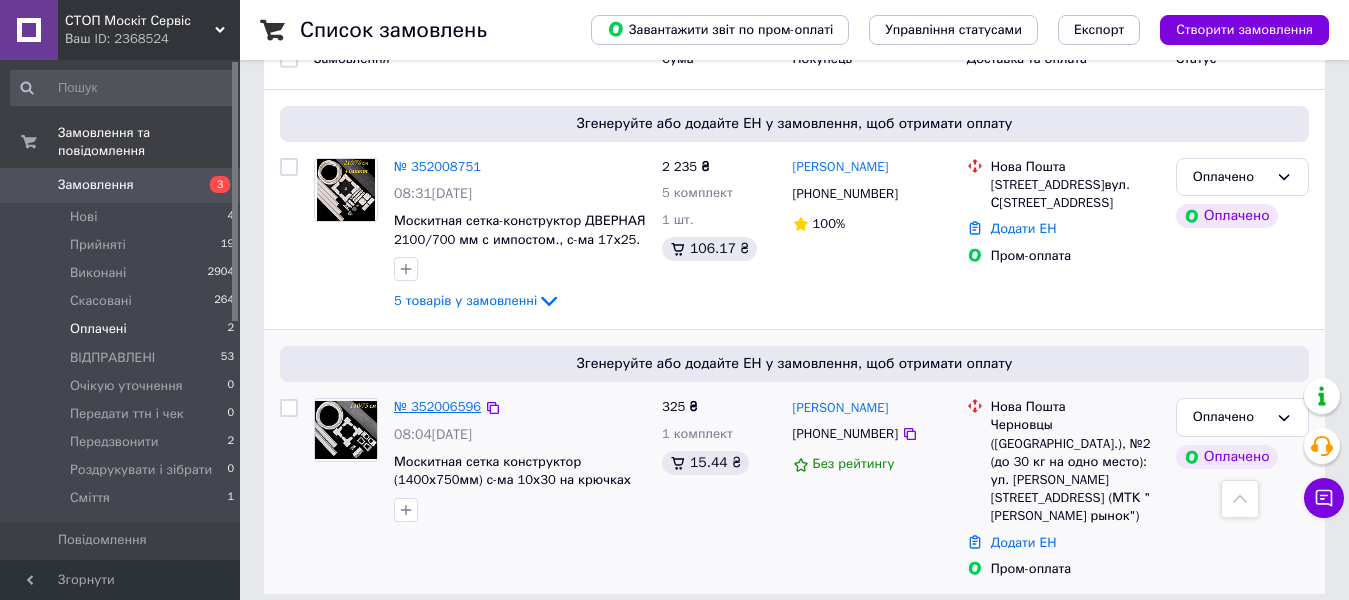 click on "№ 352006596" at bounding box center (437, 406) 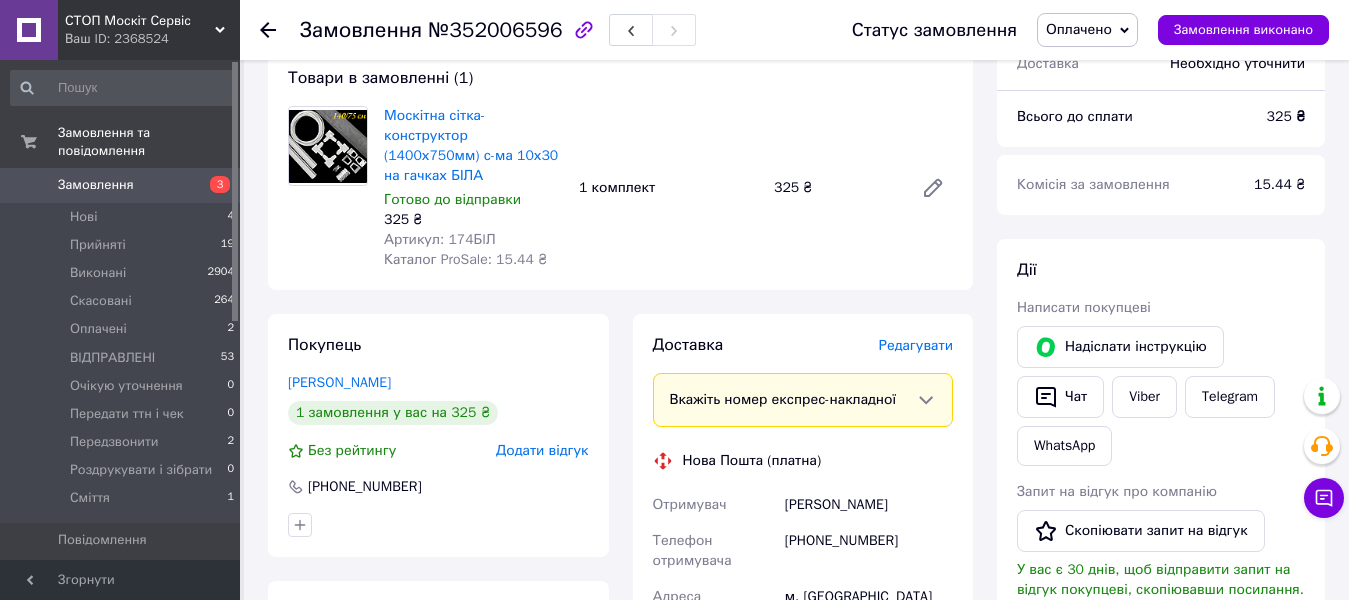 scroll, scrollTop: 758, scrollLeft: 0, axis: vertical 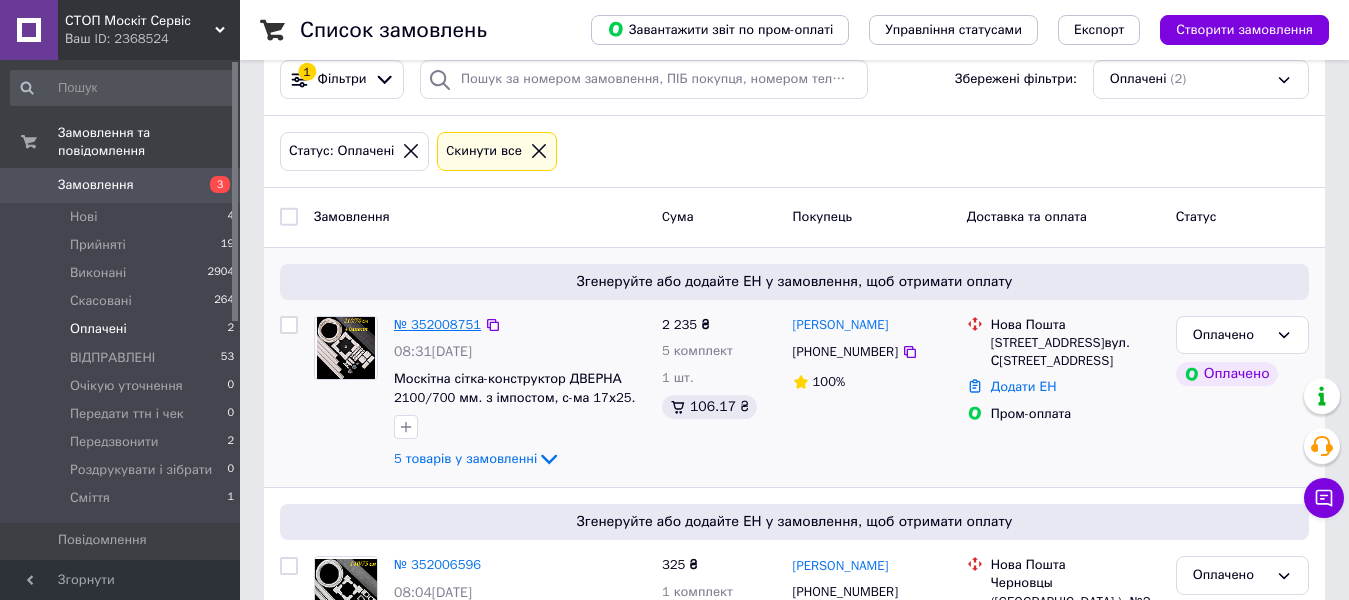 click on "№ 352008751" at bounding box center [437, 324] 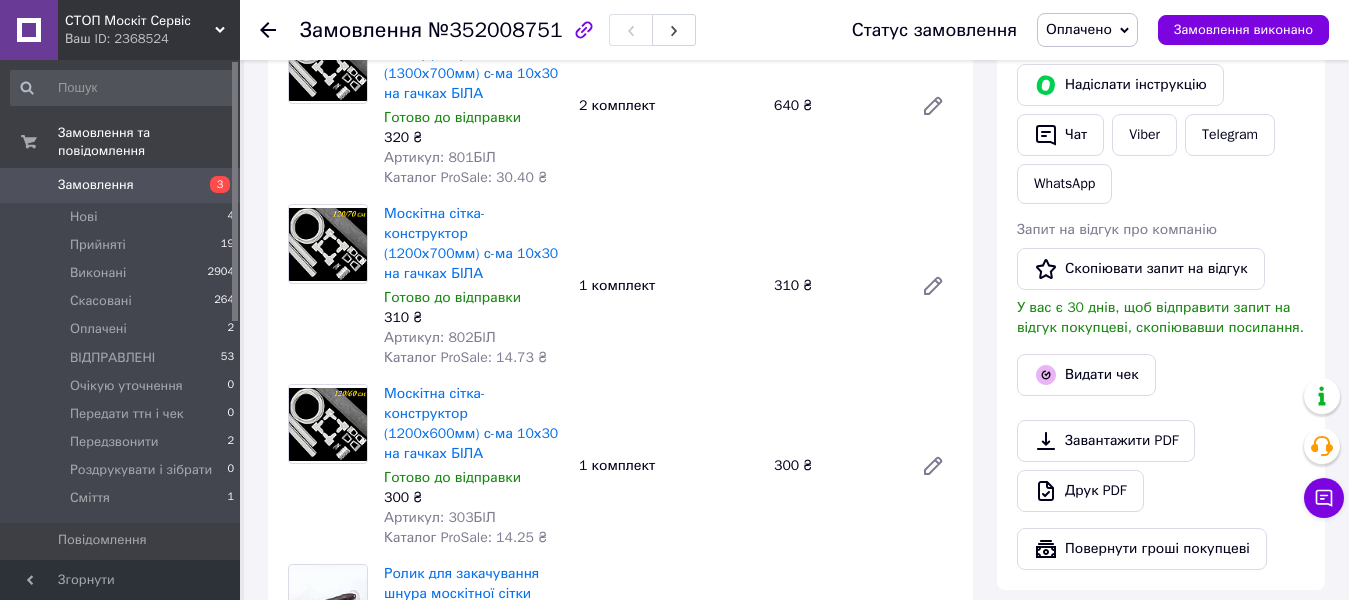 scroll, scrollTop: 933, scrollLeft: 0, axis: vertical 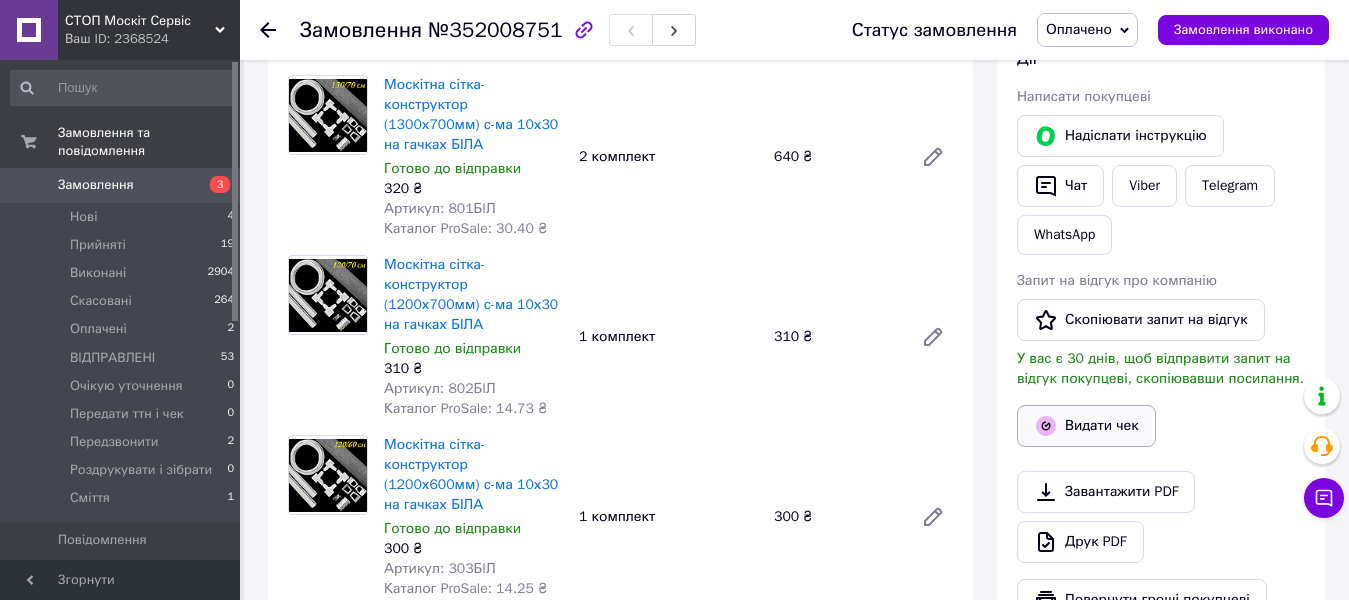 click on "Видати чек" at bounding box center (1086, 426) 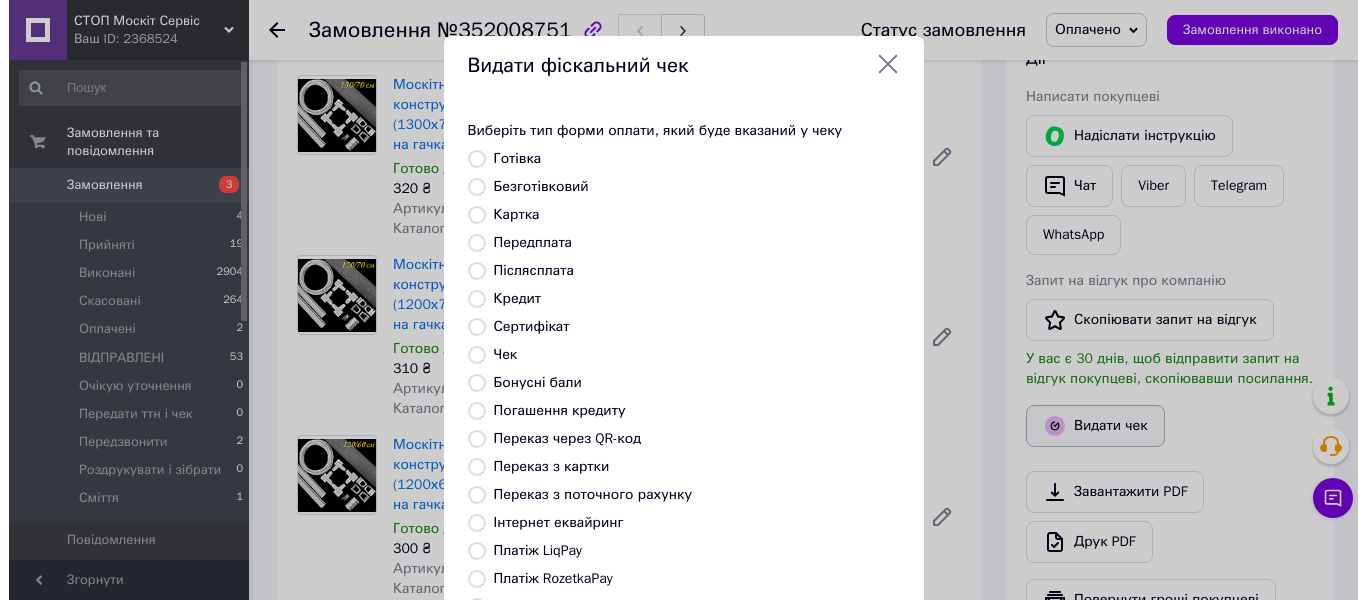 scroll, scrollTop: 913, scrollLeft: 0, axis: vertical 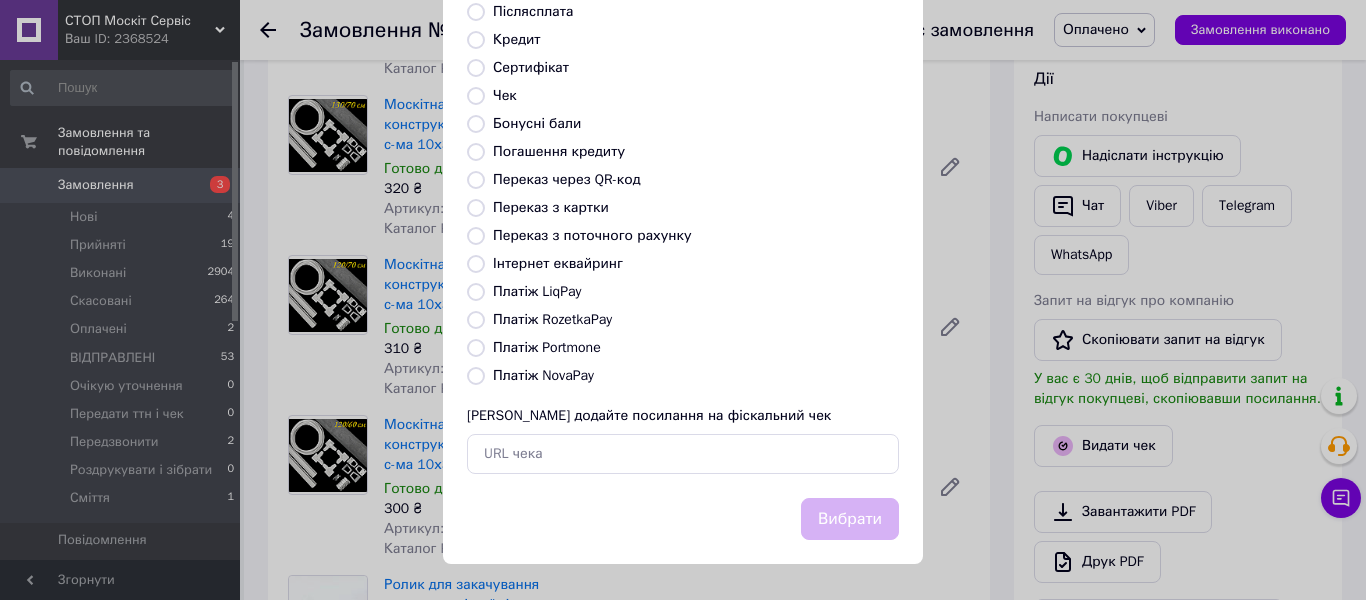 click on "Платіж RozetkaPay" at bounding box center (476, 320) 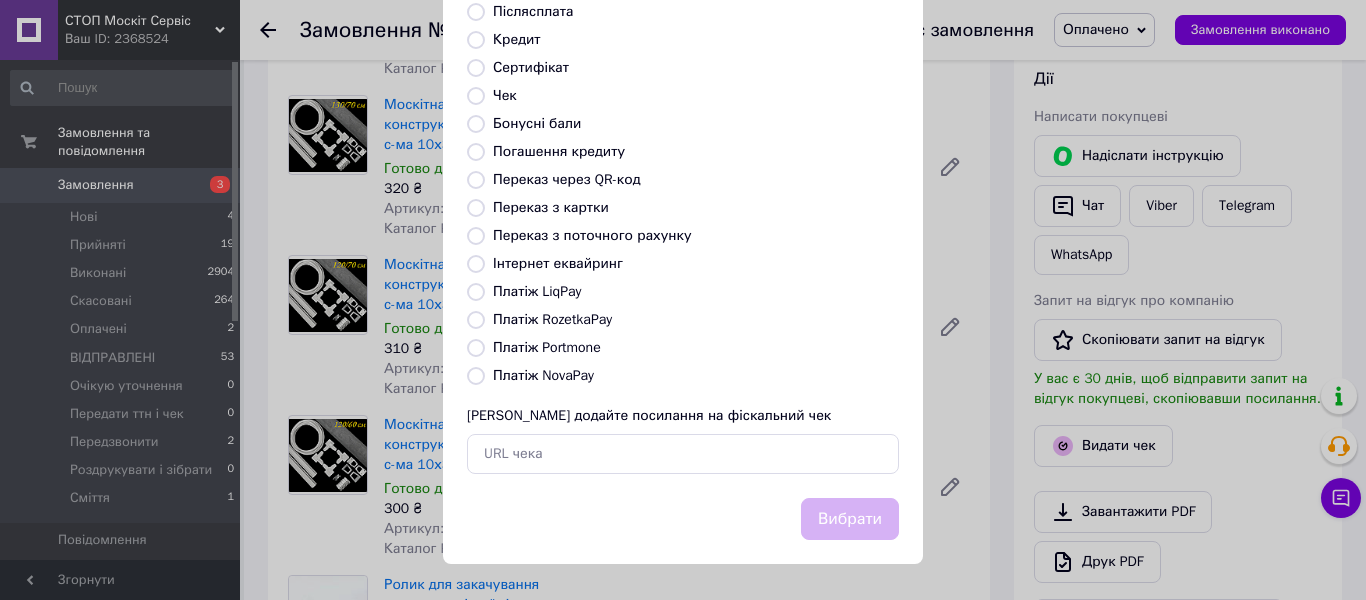 radio on "true" 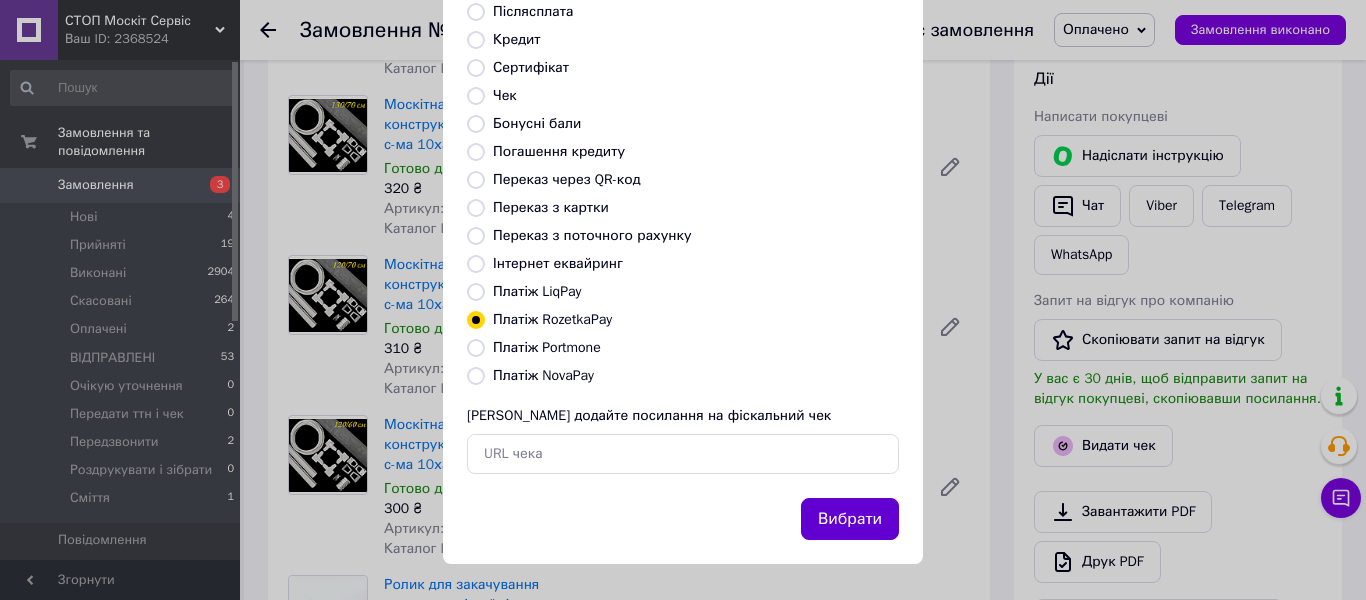click on "Вибрати" at bounding box center [850, 519] 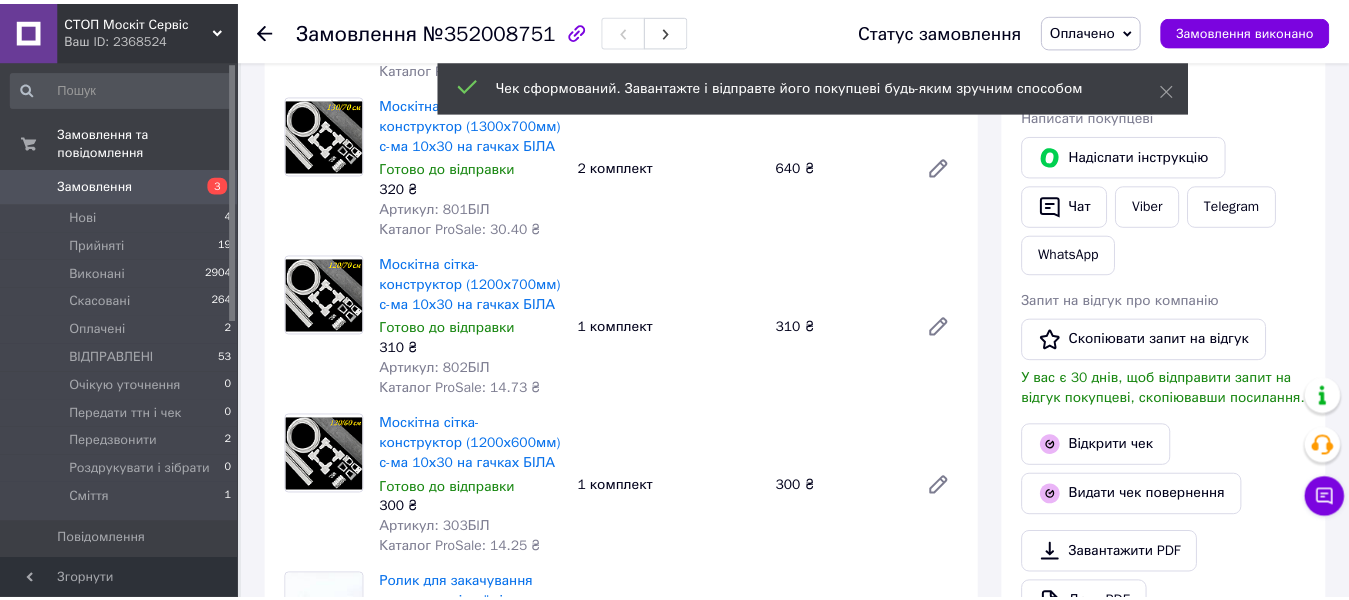 scroll, scrollTop: 933, scrollLeft: 0, axis: vertical 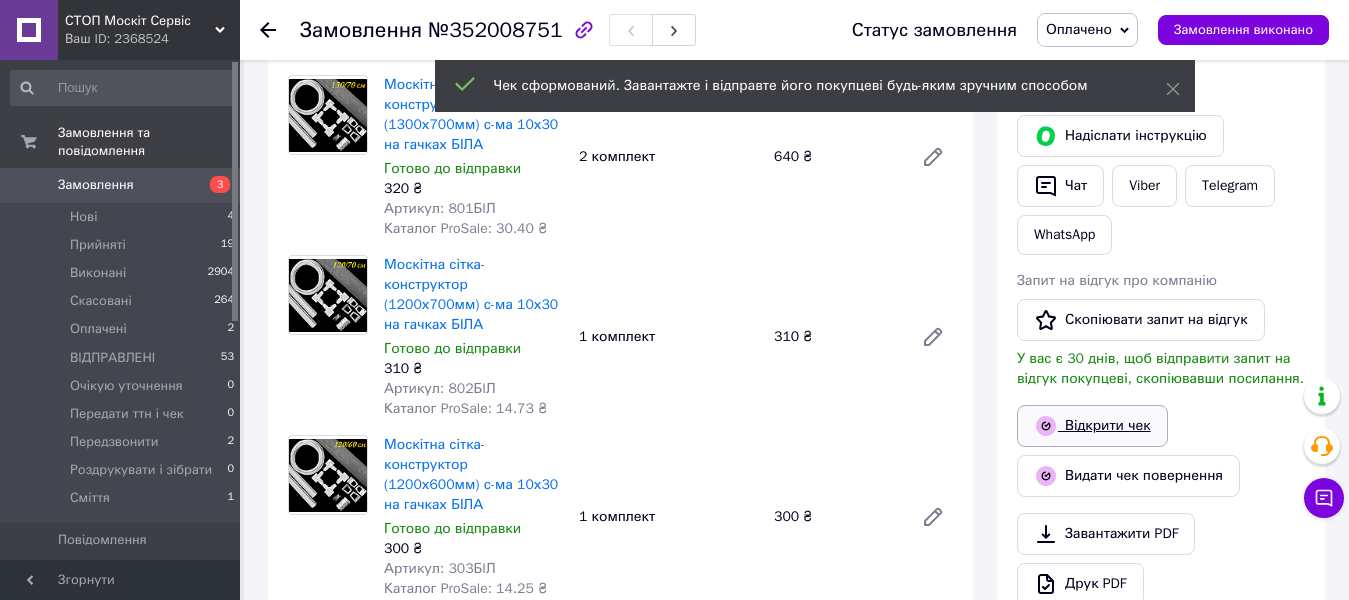 click on "Відкрити чек" at bounding box center (1092, 426) 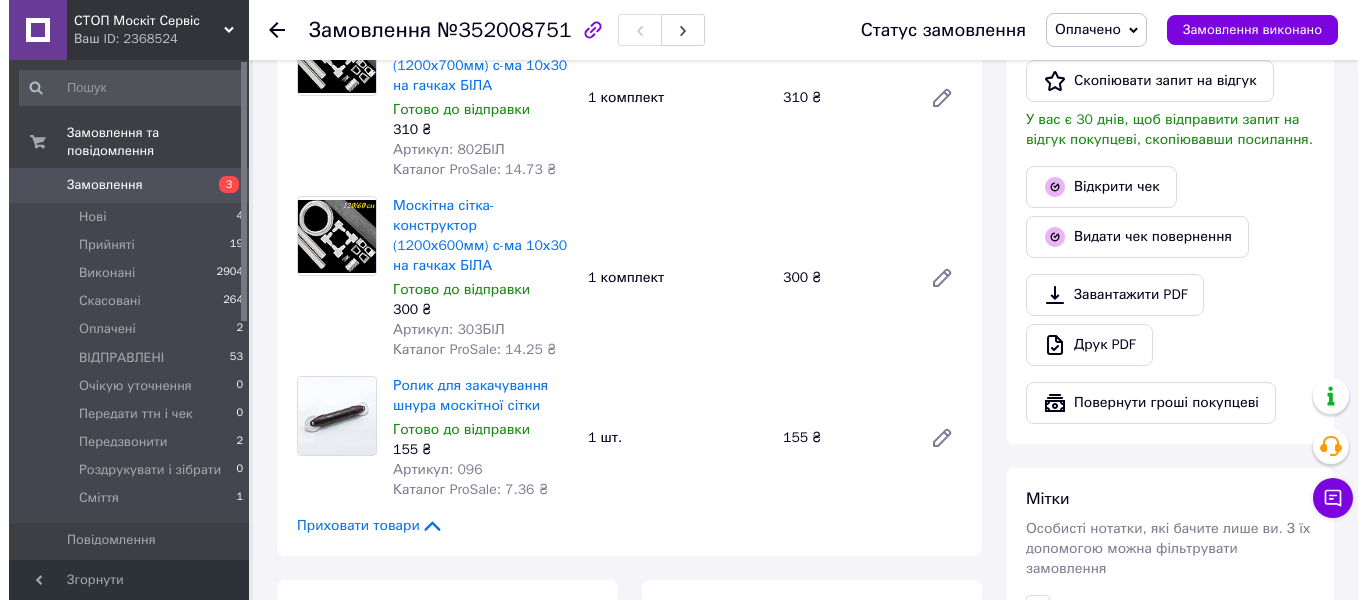 scroll, scrollTop: 1233, scrollLeft: 0, axis: vertical 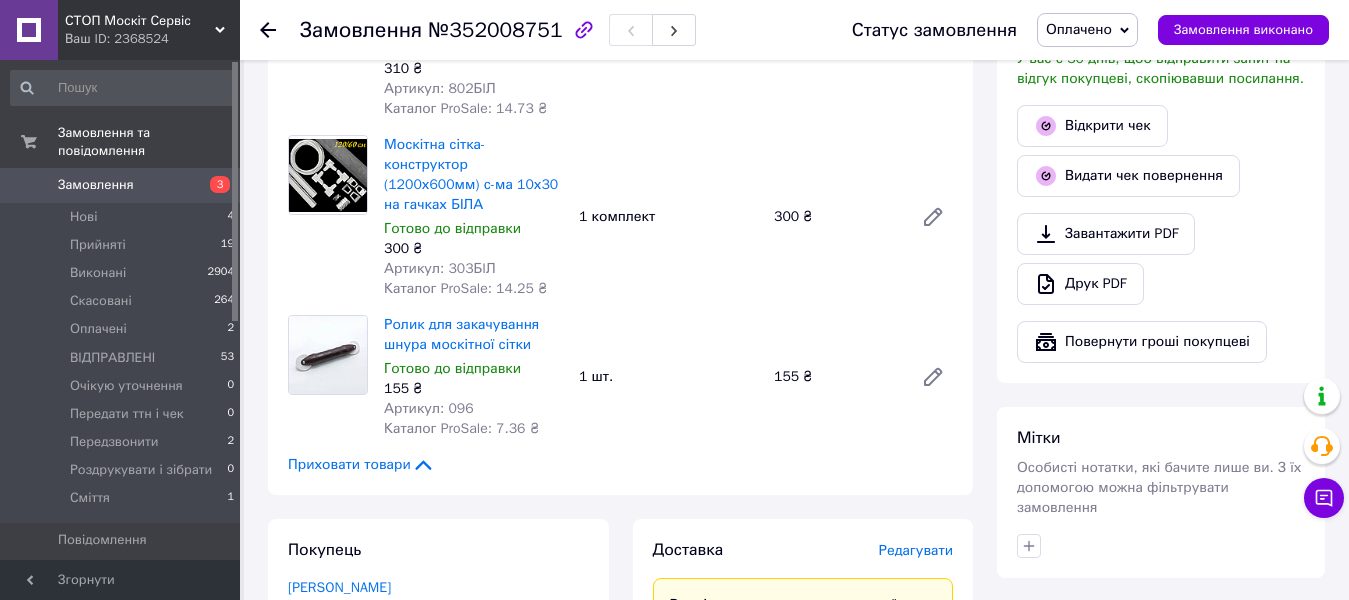 click on "Редагувати" at bounding box center (916, 550) 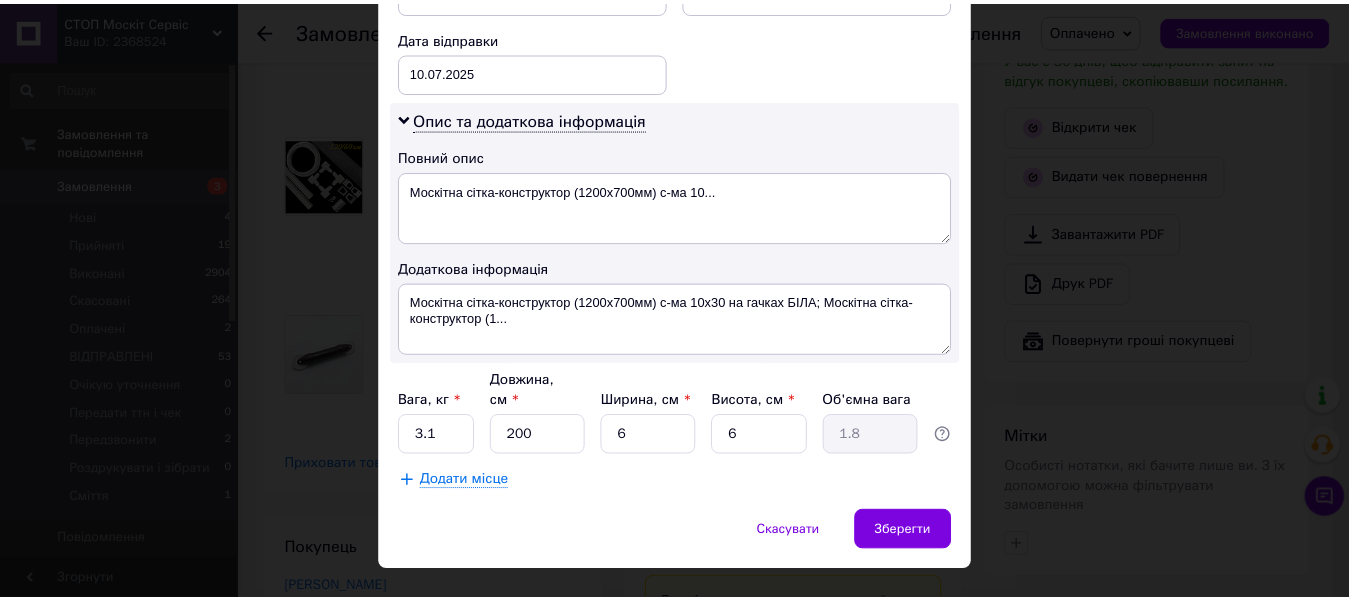 scroll, scrollTop: 952, scrollLeft: 0, axis: vertical 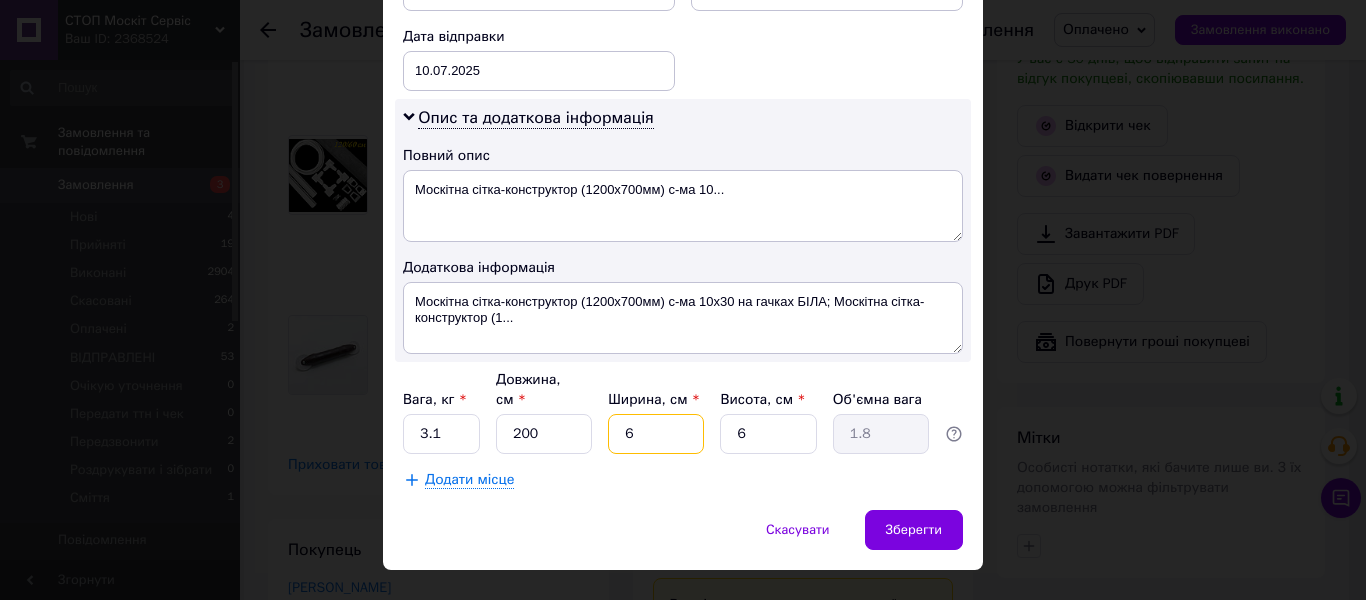 click on "6" at bounding box center (656, 434) 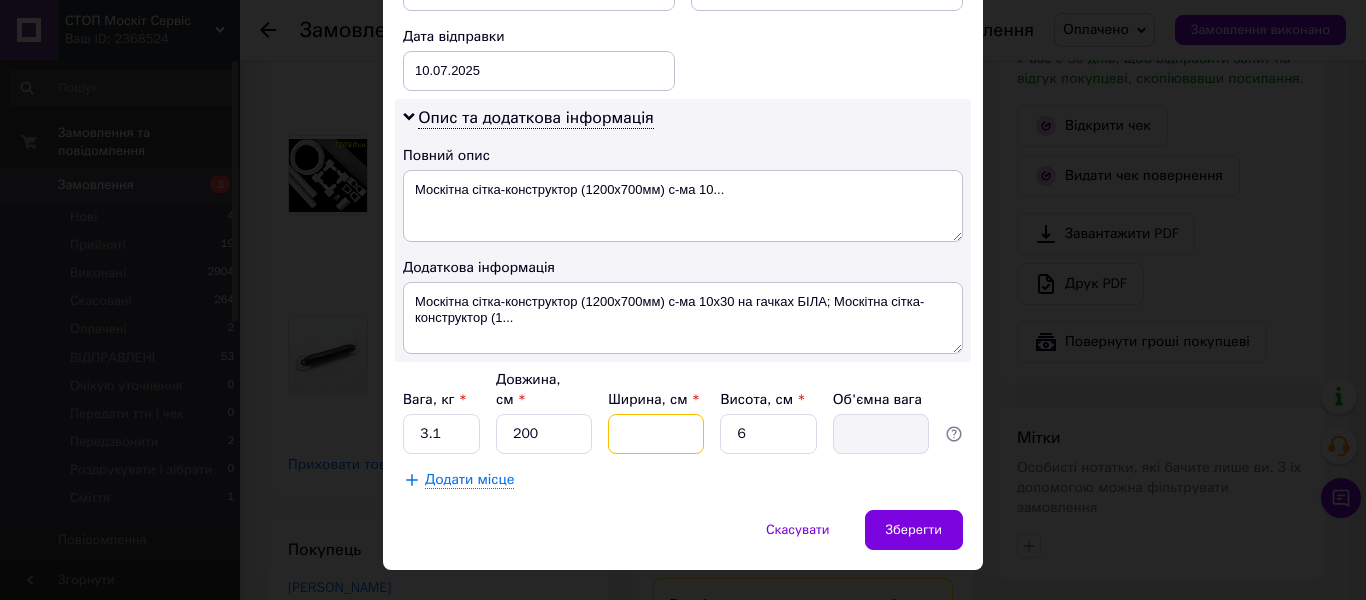 type on "8" 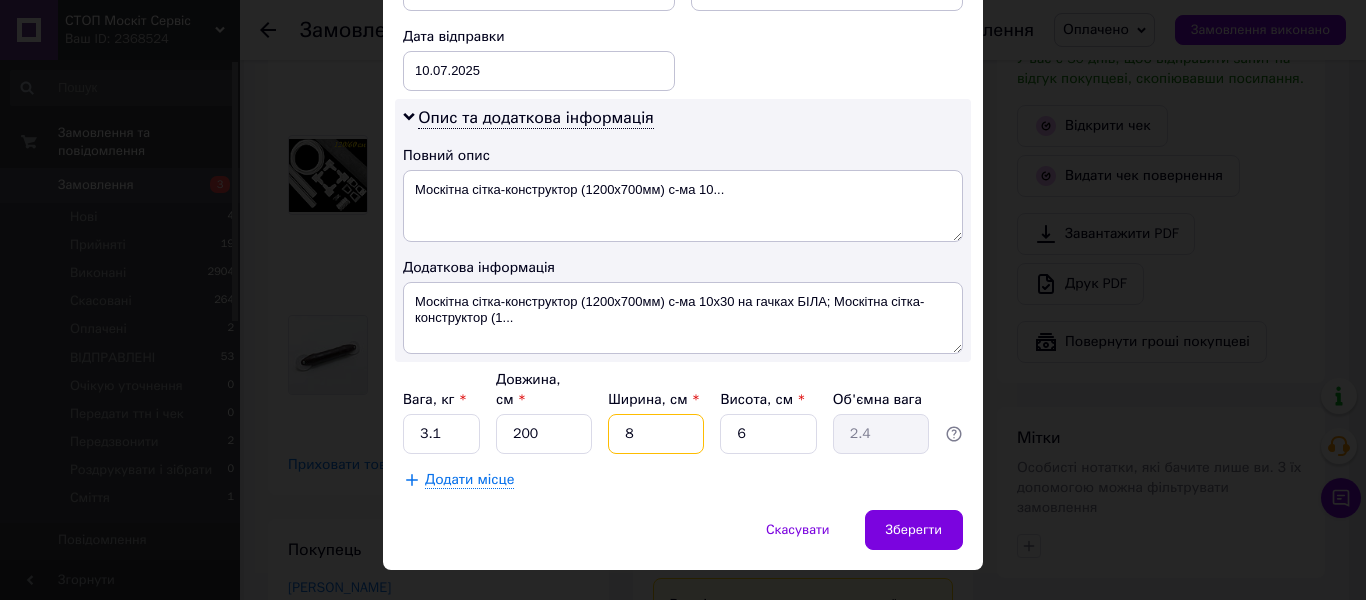 type on "8" 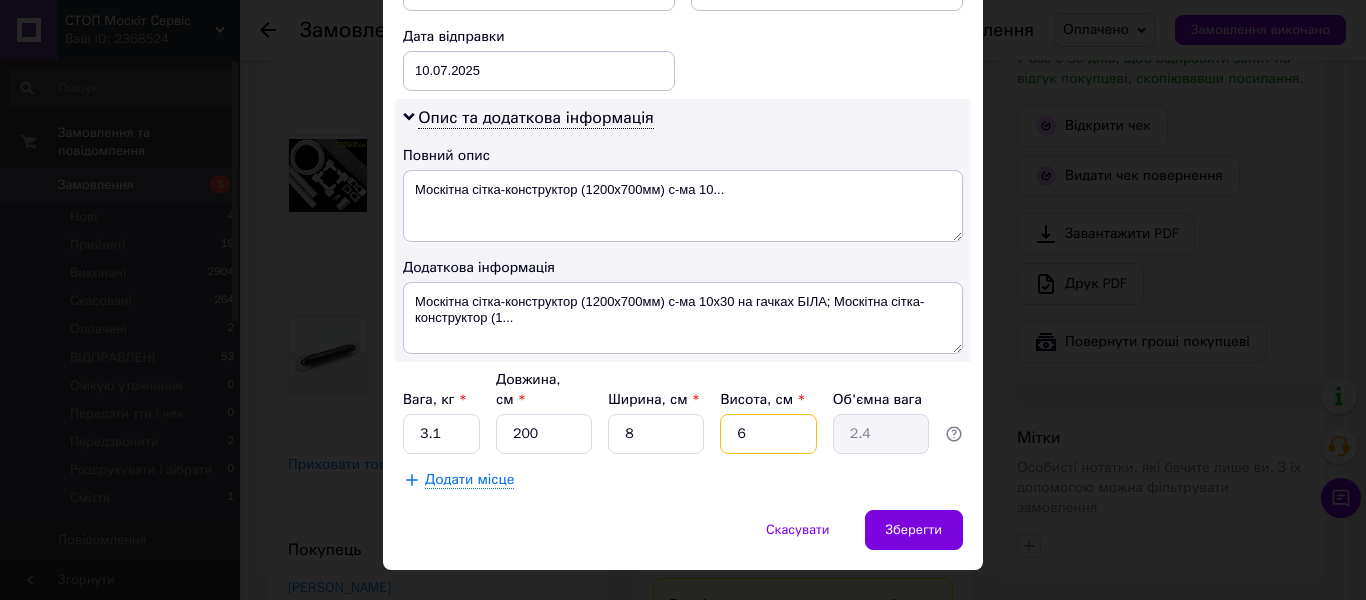 click on "6" at bounding box center (768, 434) 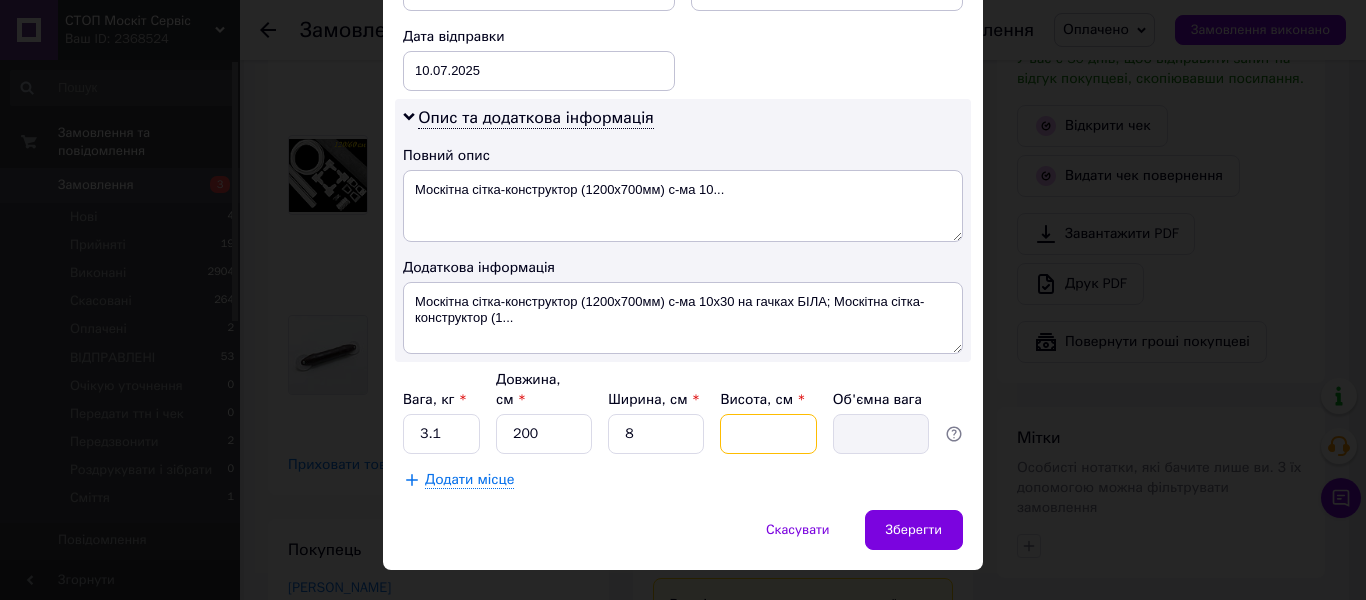 type on "8" 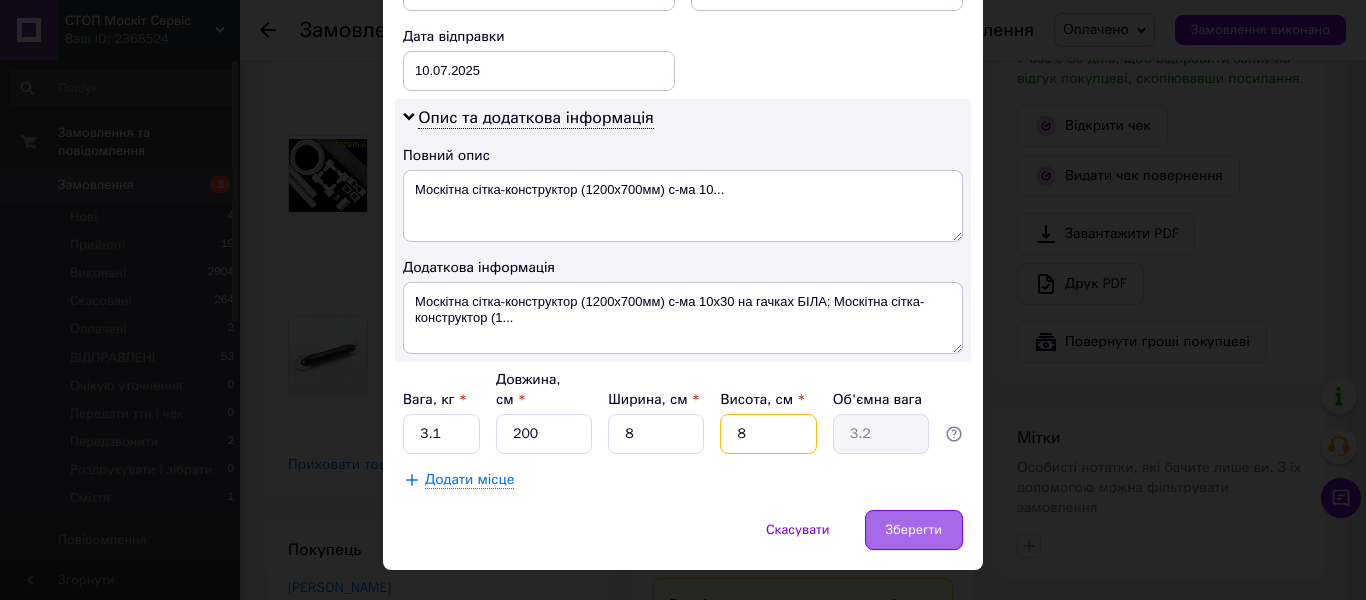 type on "8" 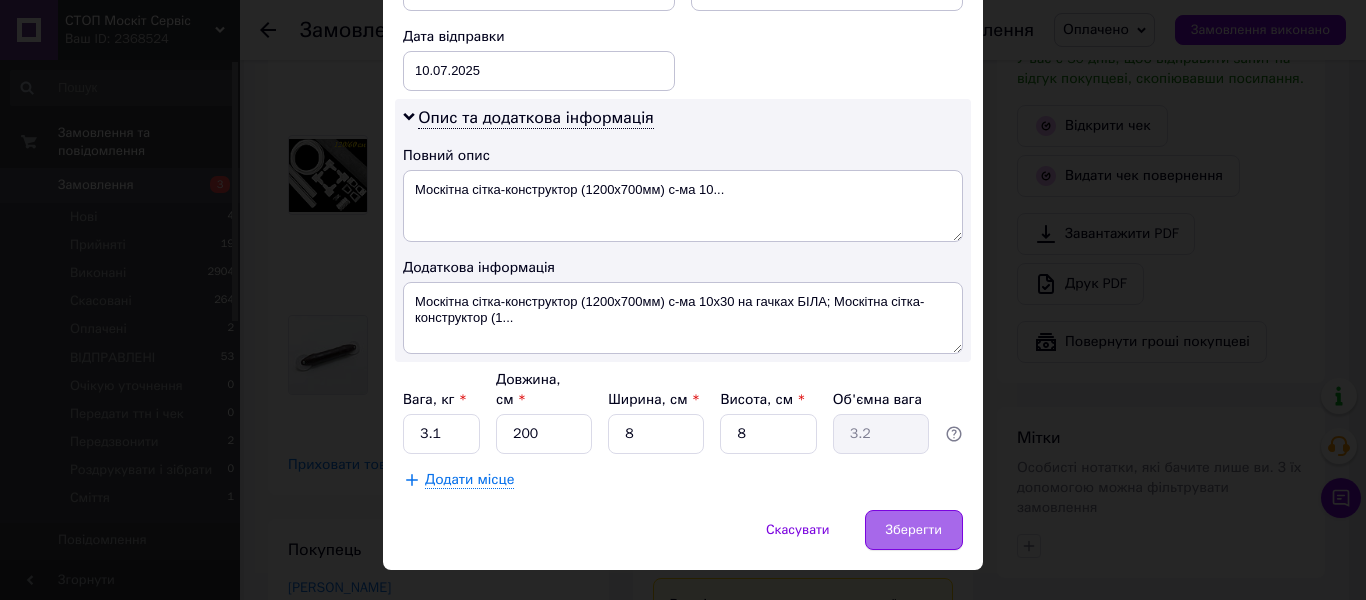 click on "Зберегти" at bounding box center [914, 530] 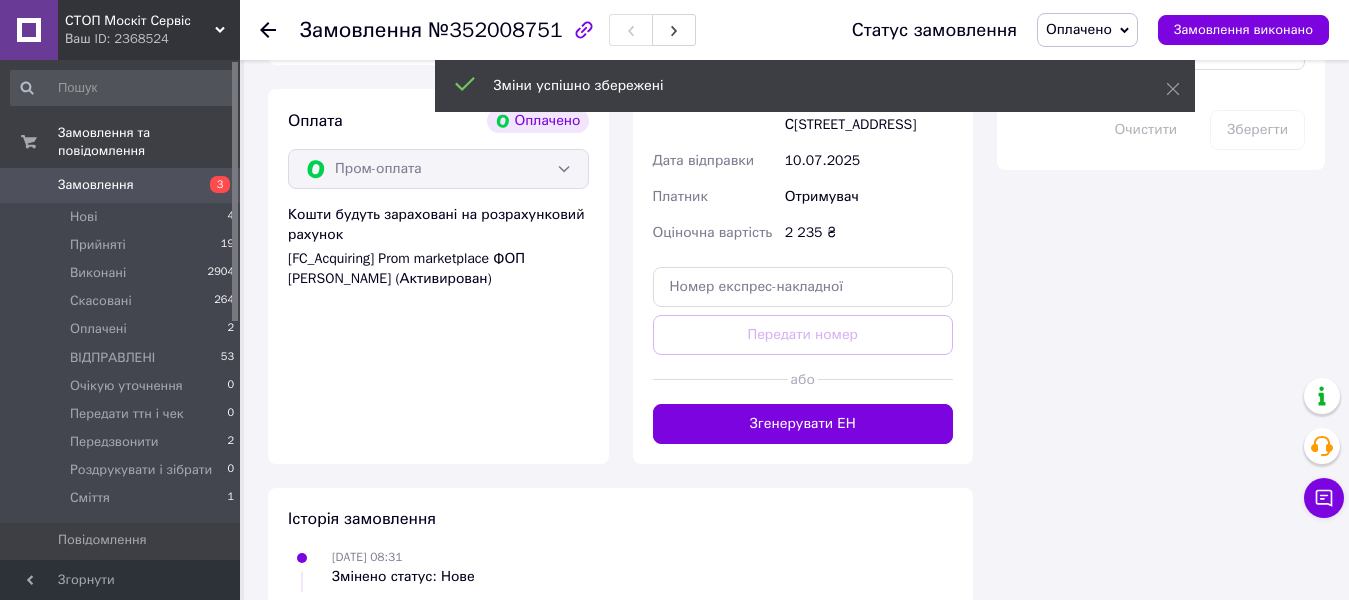 scroll, scrollTop: 1933, scrollLeft: 0, axis: vertical 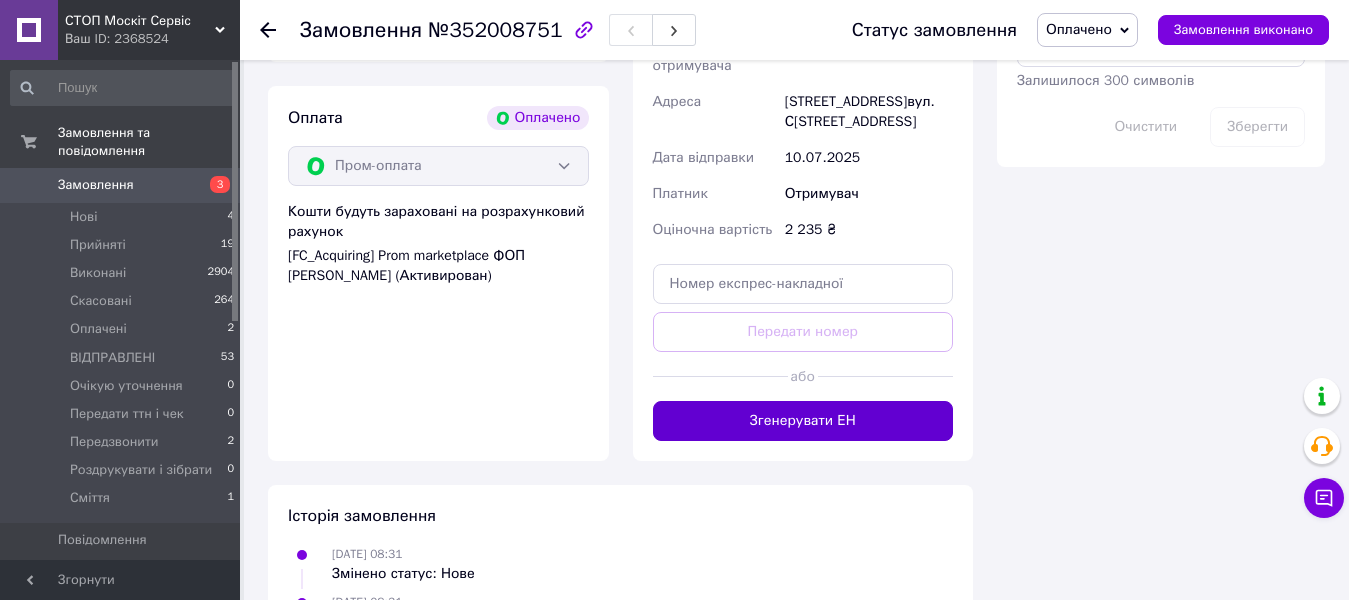click on "Згенерувати ЕН" at bounding box center (803, 421) 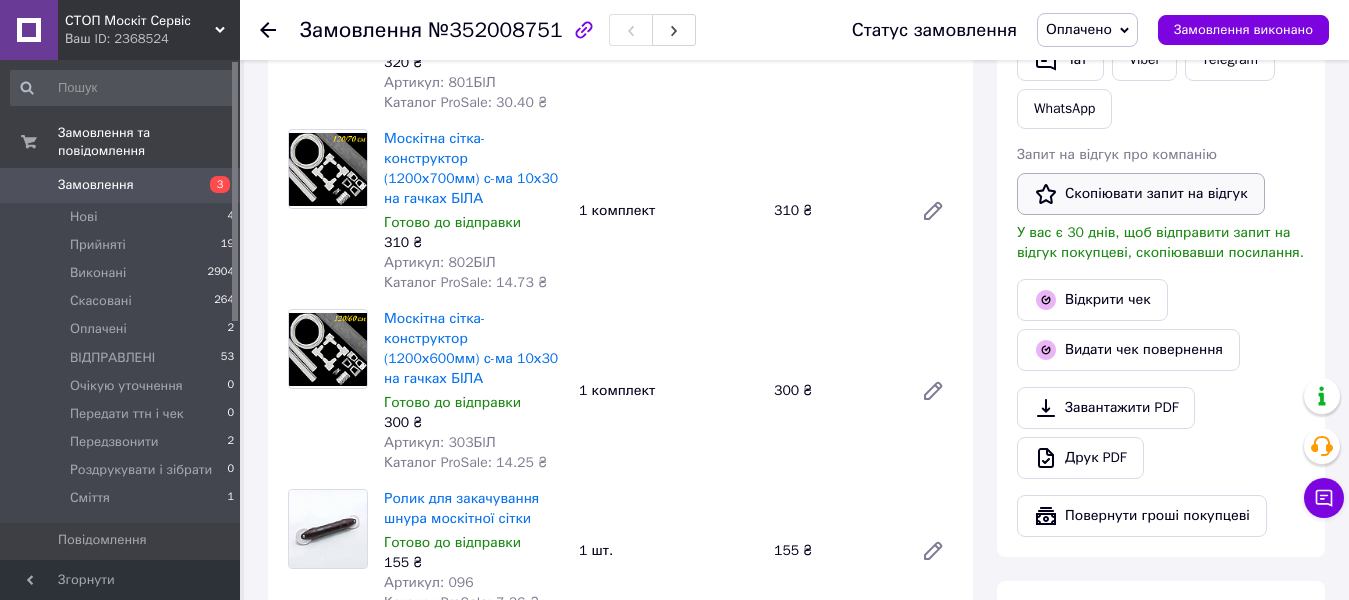 scroll, scrollTop: 1033, scrollLeft: 0, axis: vertical 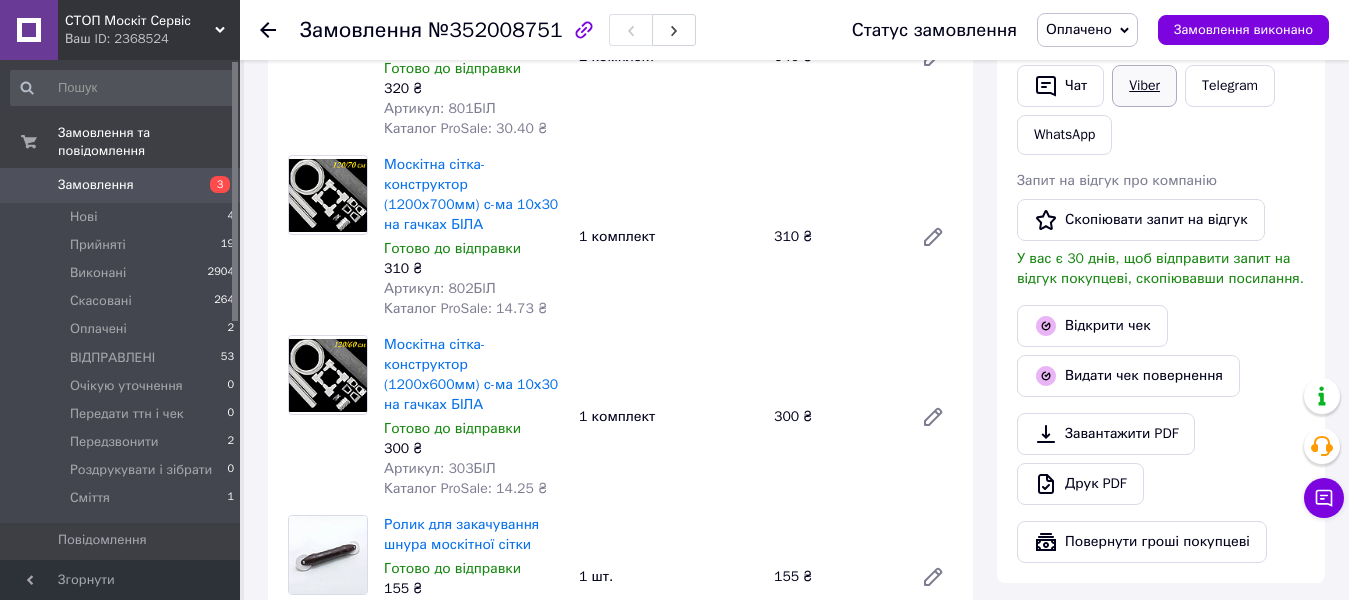 click on "Viber" at bounding box center (1144, 86) 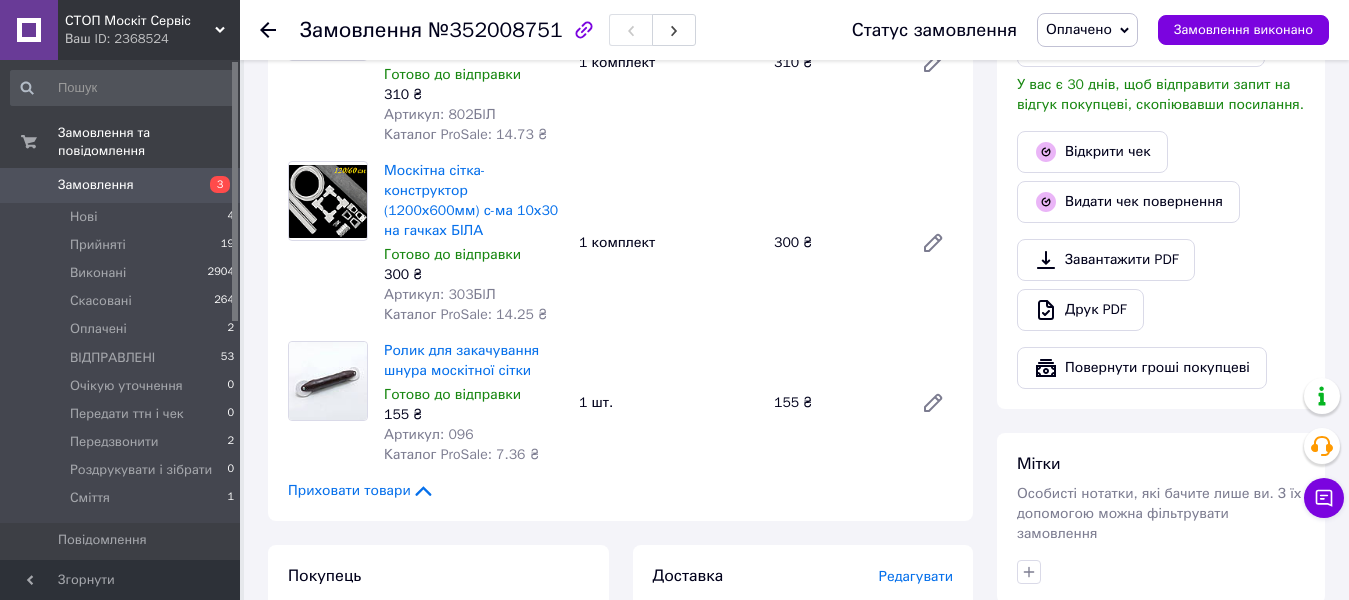 scroll, scrollTop: 1433, scrollLeft: 0, axis: vertical 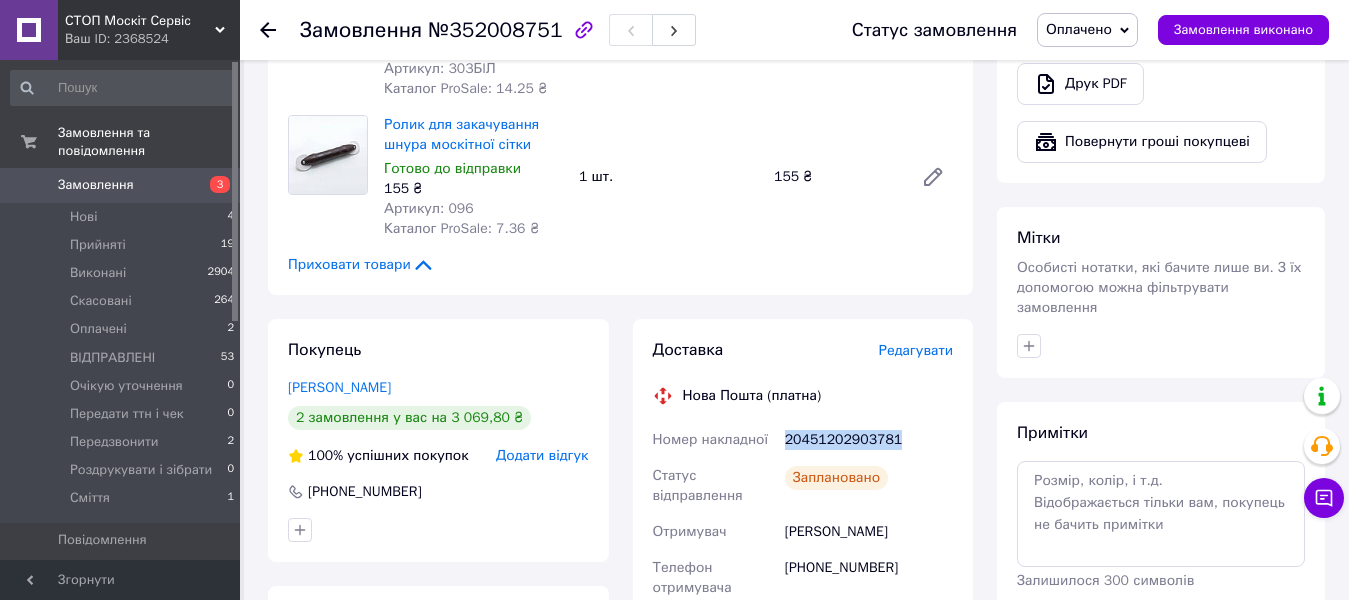 drag, startPoint x: 887, startPoint y: 352, endPoint x: 786, endPoint y: 364, distance: 101.71037 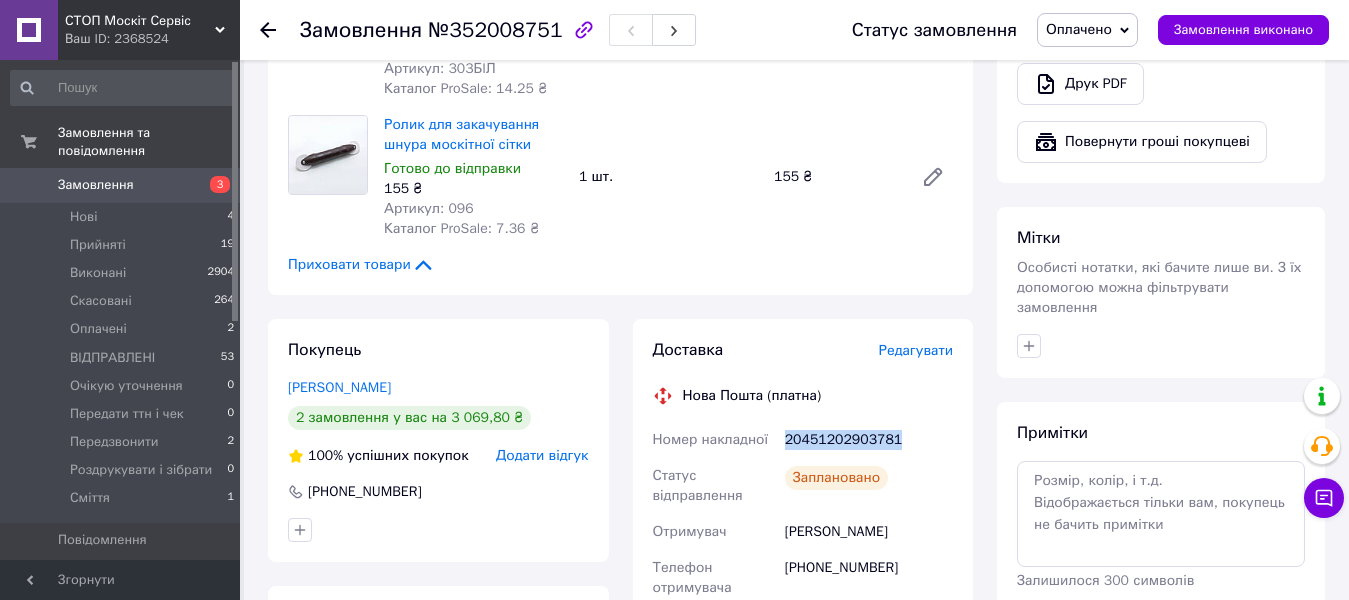 click on "Оплачено" at bounding box center (1087, 30) 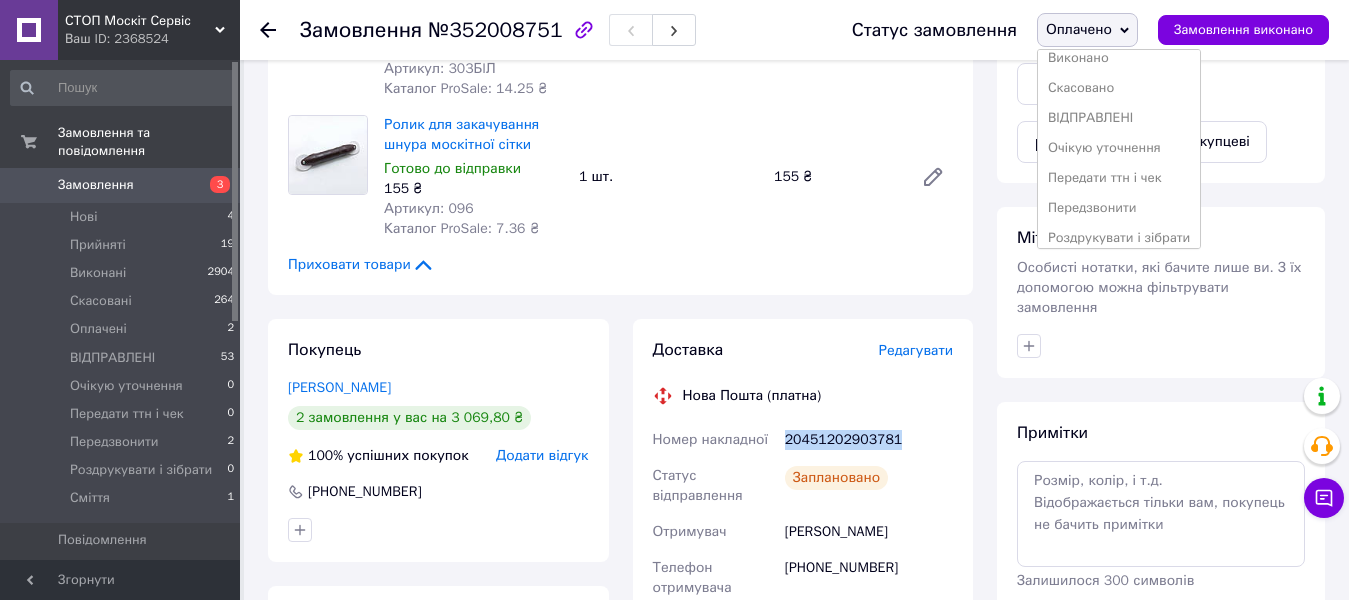 scroll, scrollTop: 82, scrollLeft: 0, axis: vertical 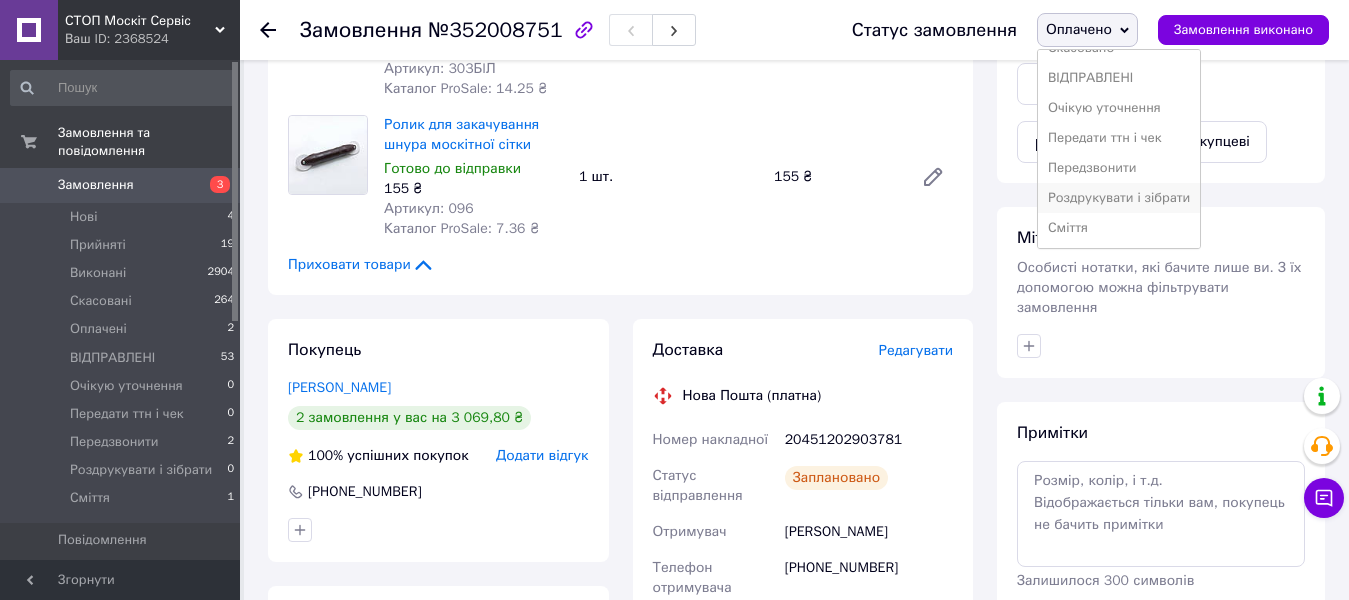 click on "Роздрукувати і зібрати" at bounding box center [1119, 198] 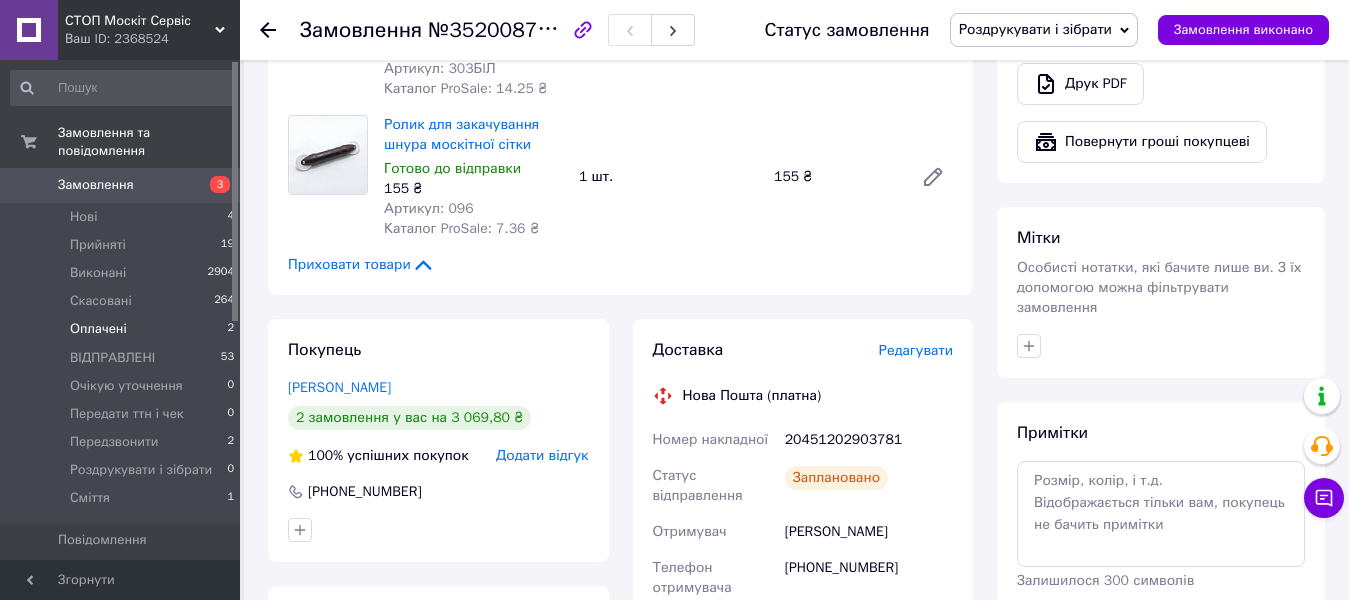click on "Оплачені" at bounding box center [98, 329] 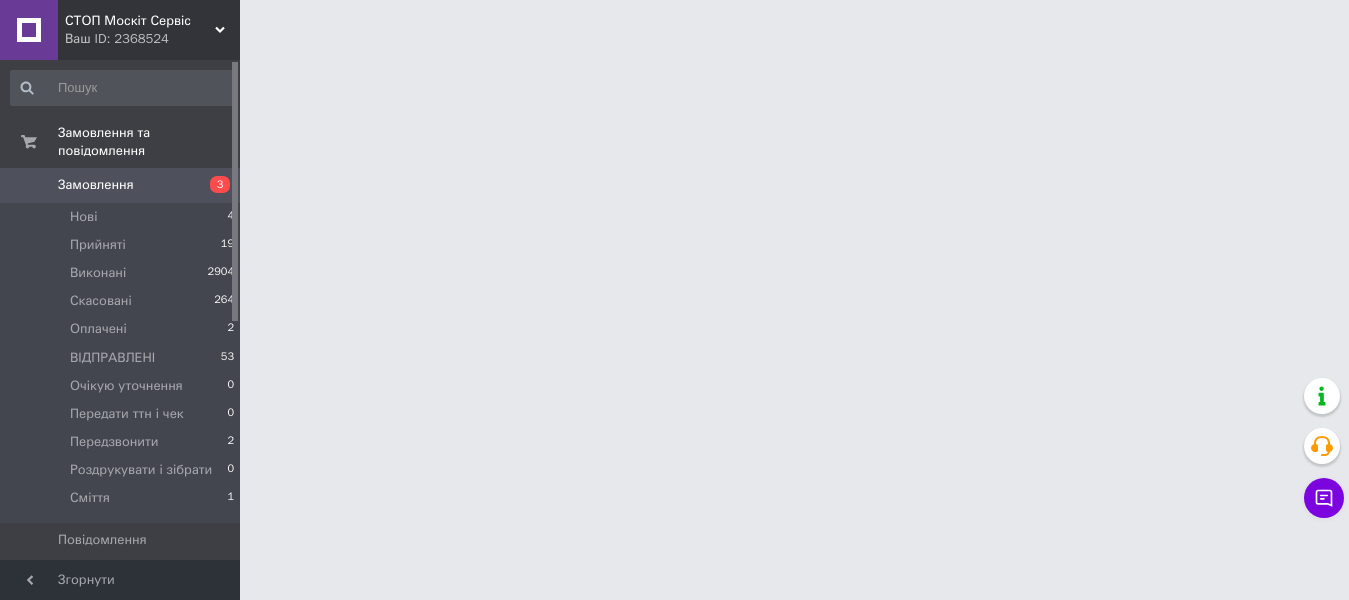 scroll, scrollTop: 0, scrollLeft: 0, axis: both 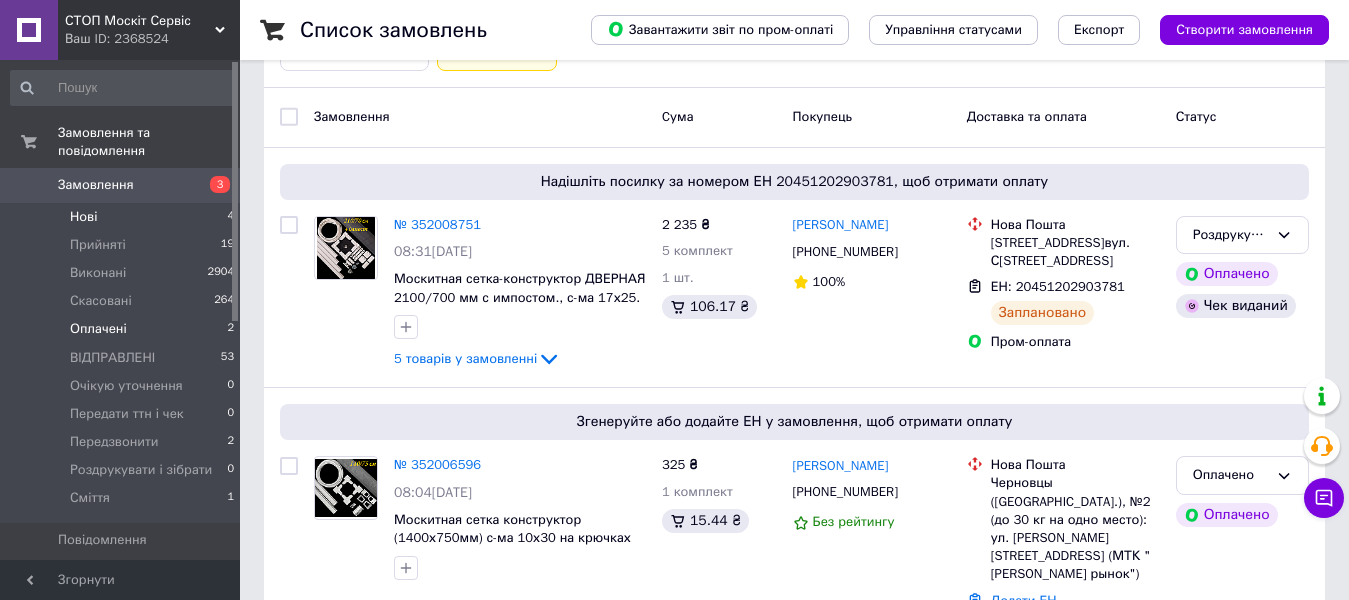 click on "Нові" at bounding box center [83, 217] 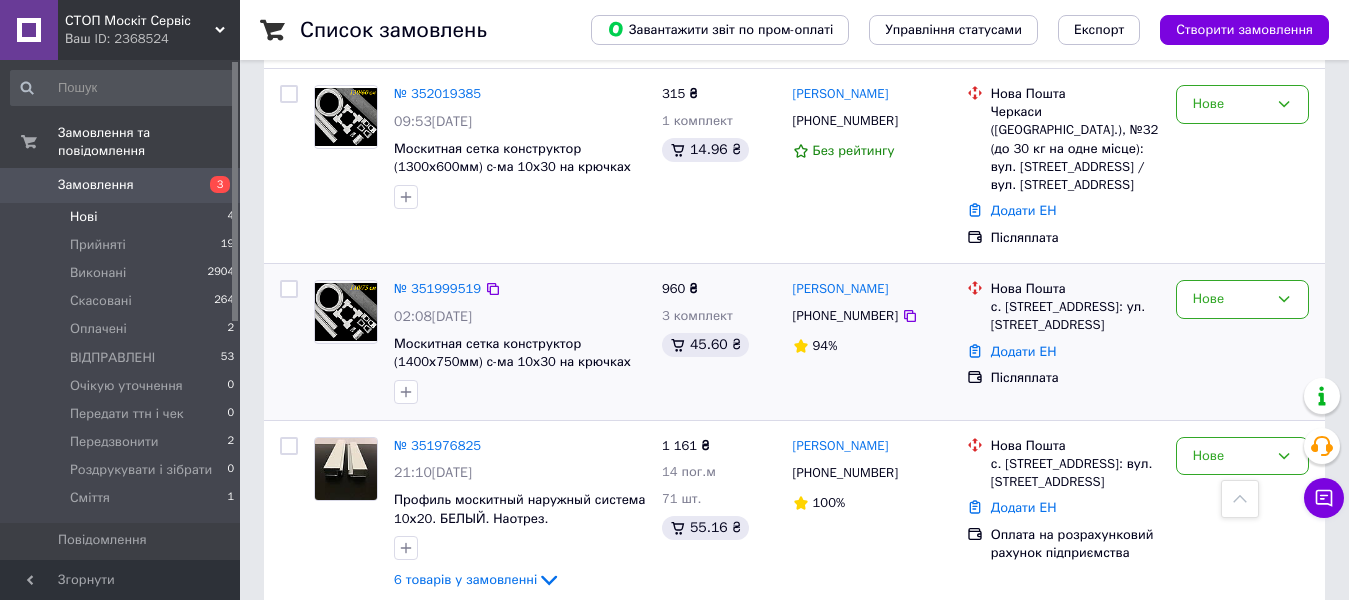 scroll, scrollTop: 551, scrollLeft: 0, axis: vertical 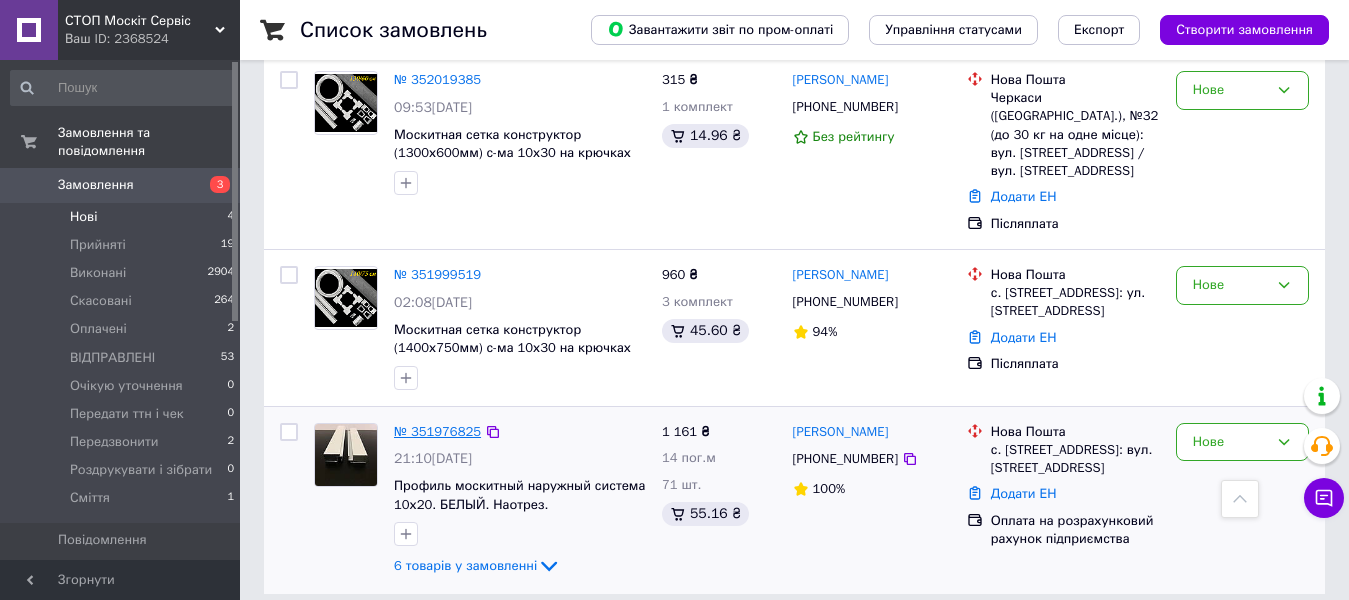 click on "№ 351976825" at bounding box center (437, 431) 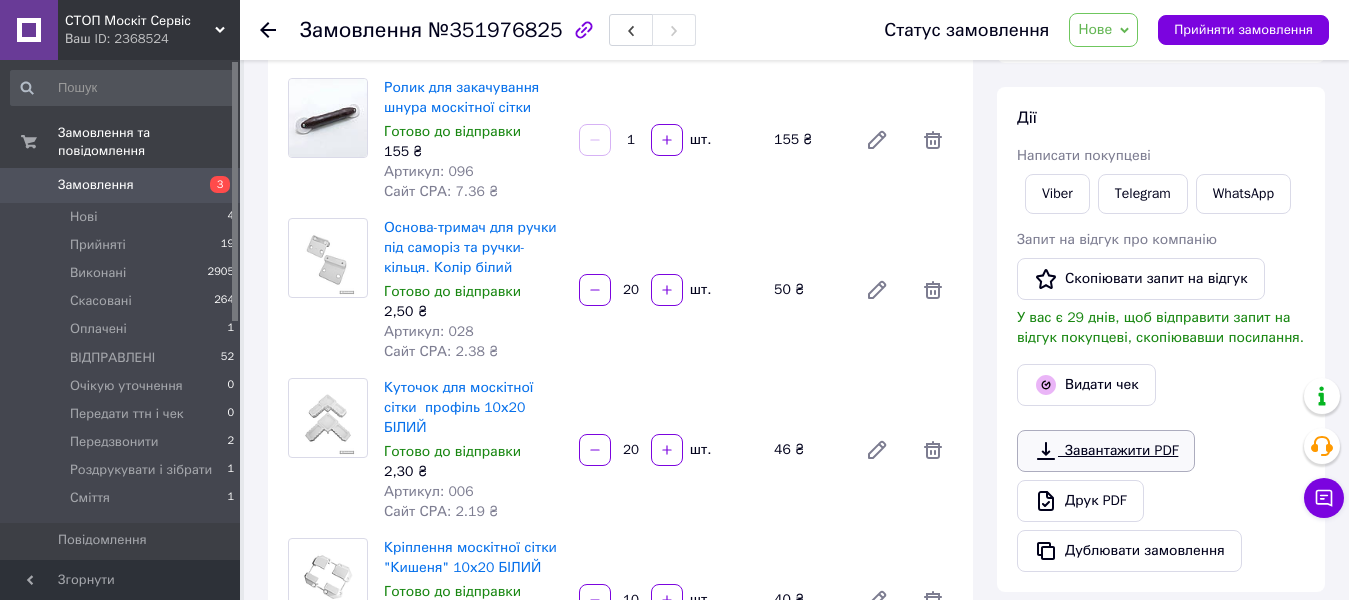 scroll, scrollTop: 700, scrollLeft: 0, axis: vertical 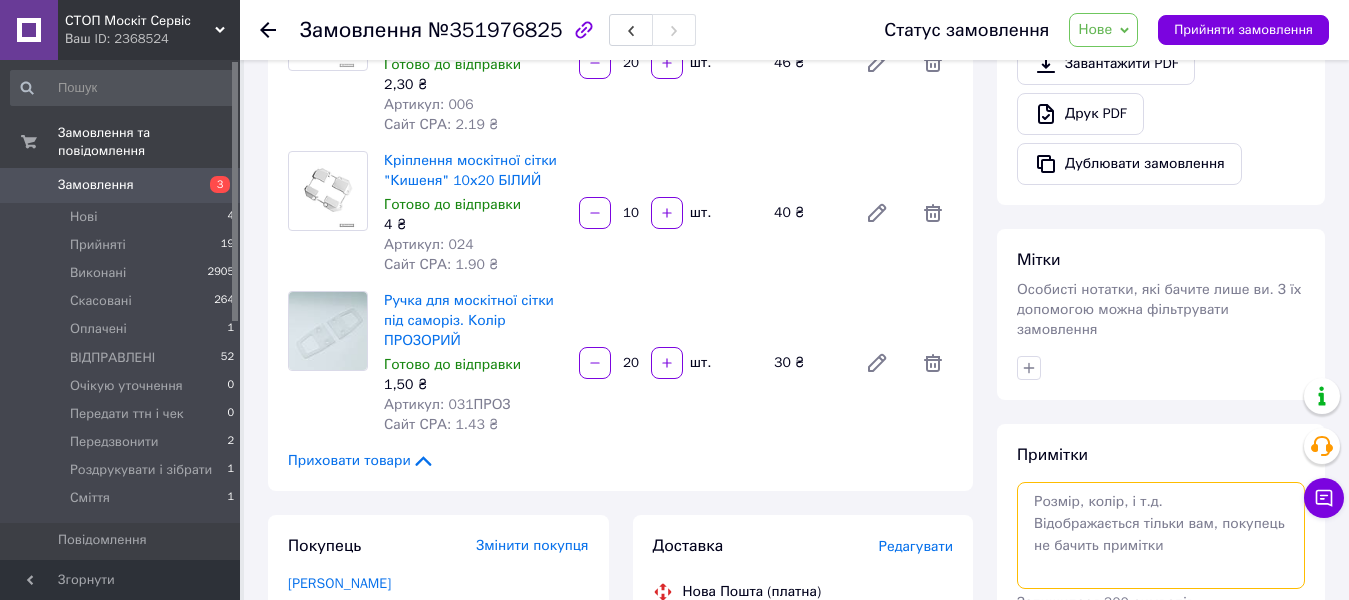 click at bounding box center [1161, 535] 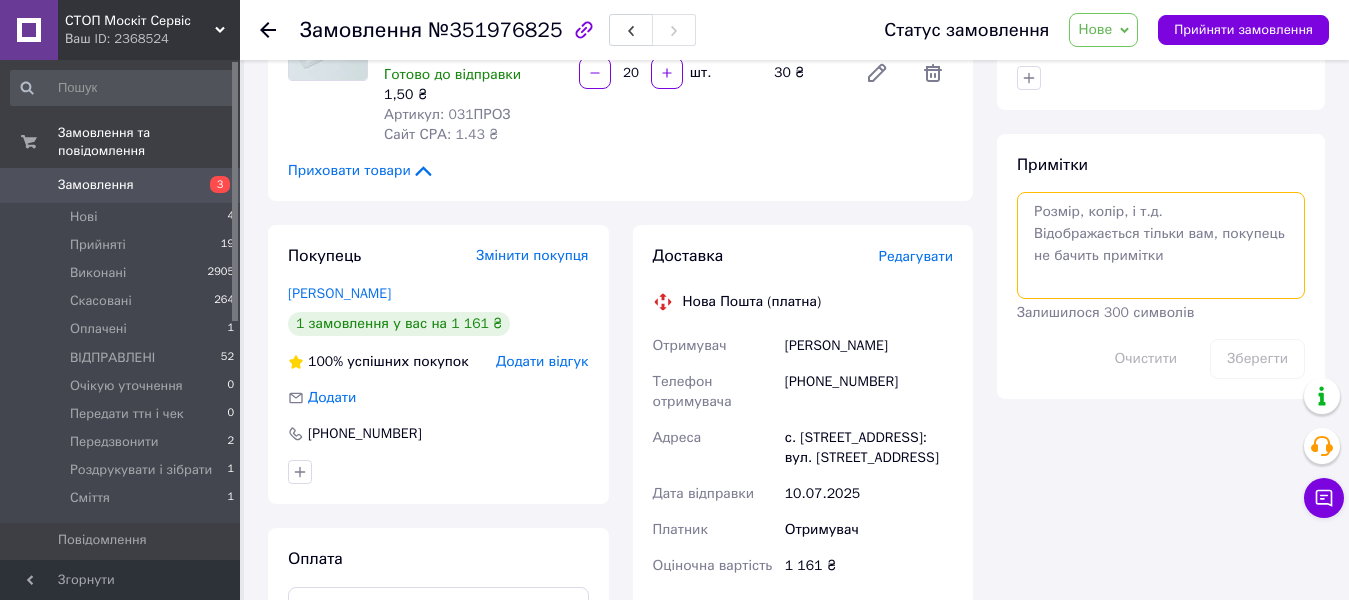 scroll, scrollTop: 1100, scrollLeft: 0, axis: vertical 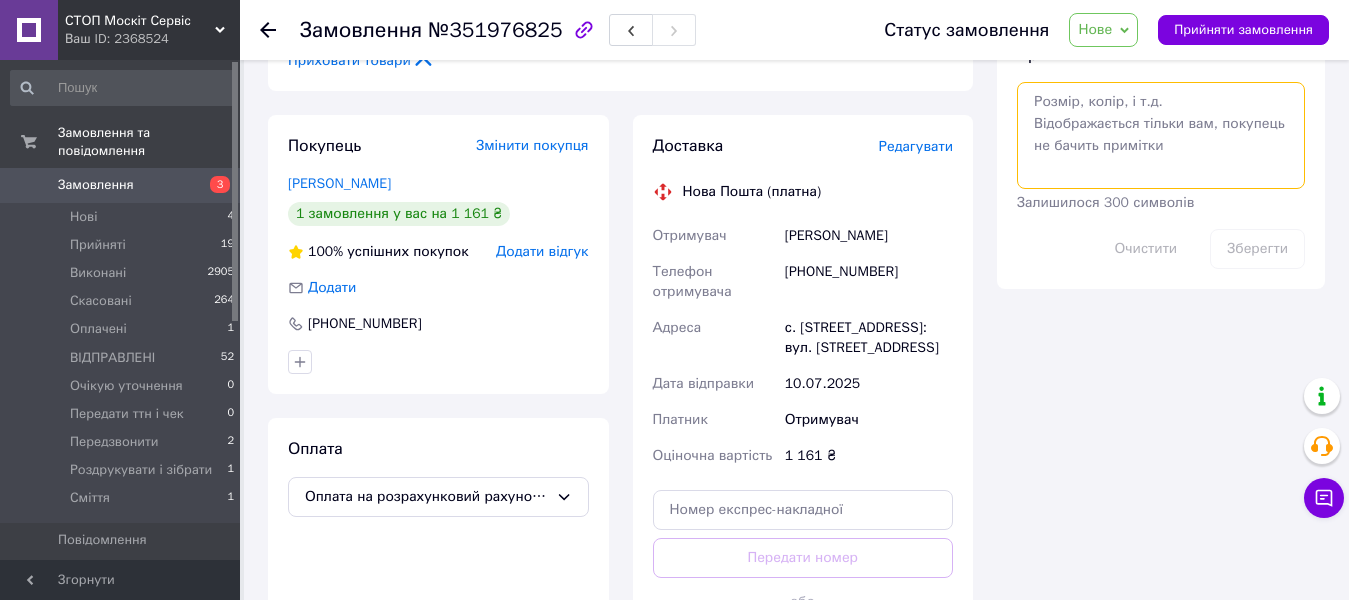 click at bounding box center (1161, 135) 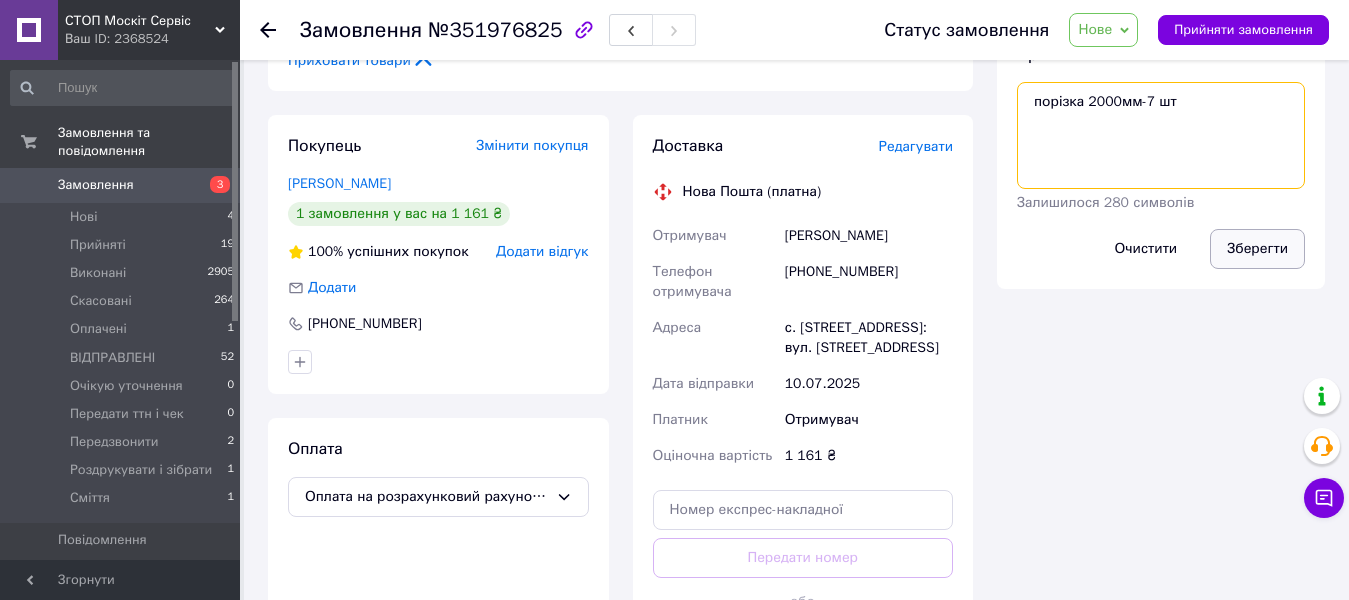 type on "порізка 2000мм-7 шт" 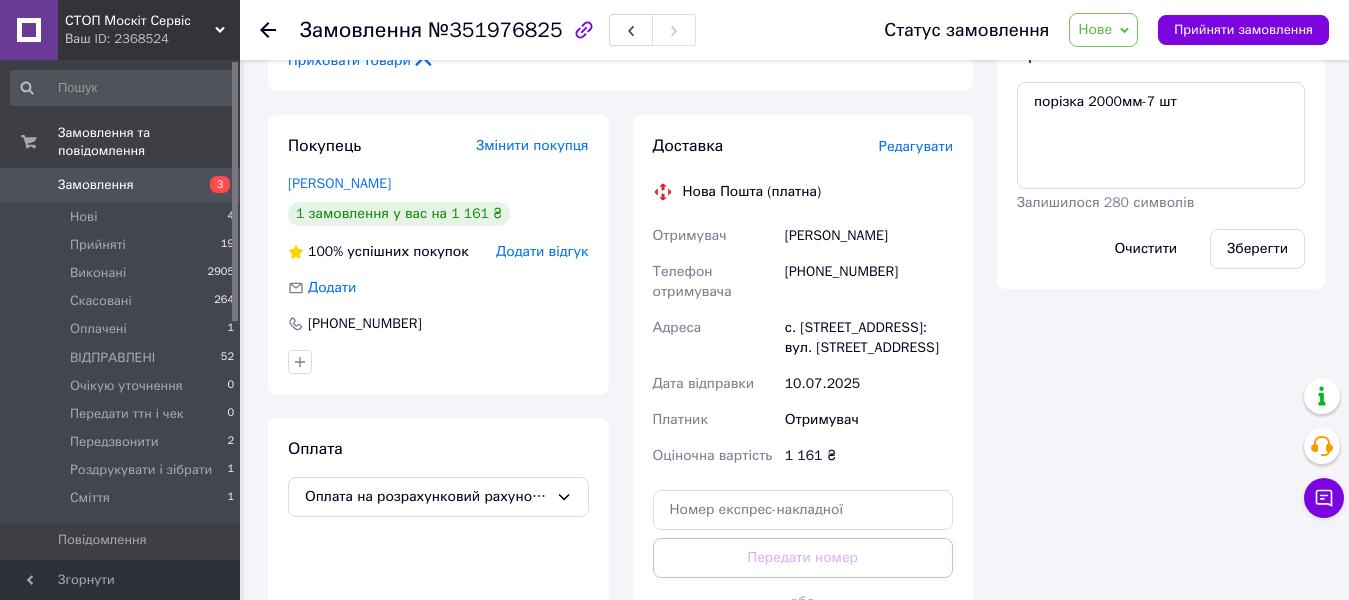 drag, startPoint x: 1254, startPoint y: 233, endPoint x: 545, endPoint y: 259, distance: 709.47656 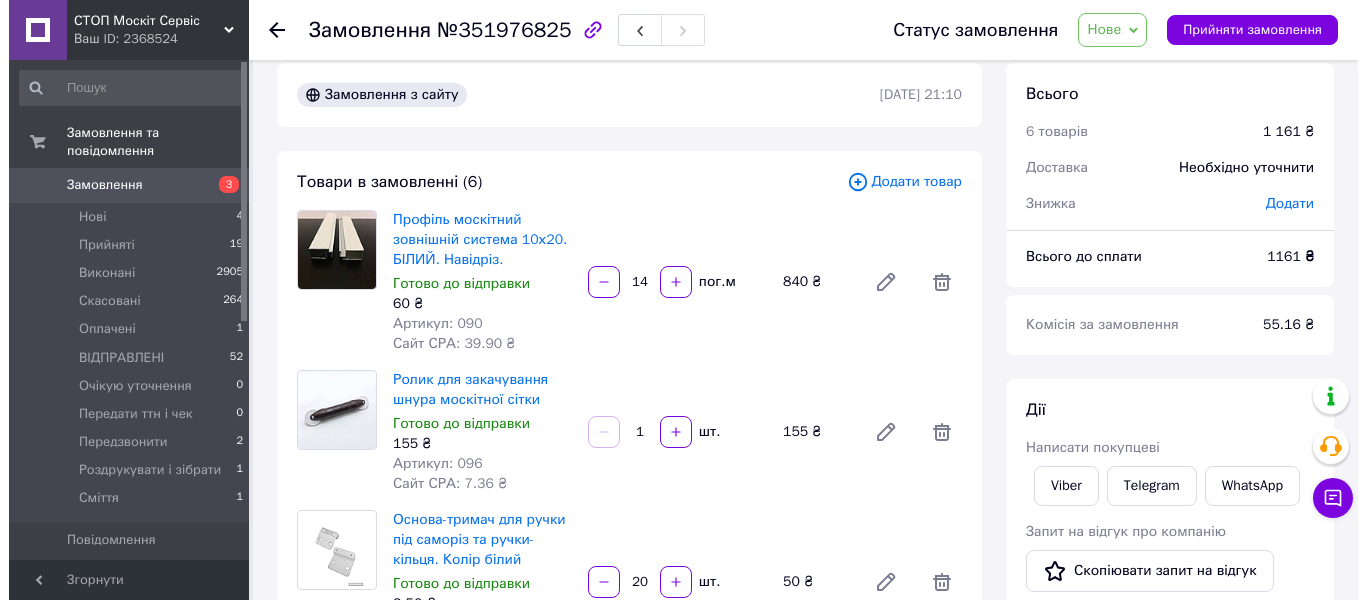 scroll, scrollTop: 0, scrollLeft: 0, axis: both 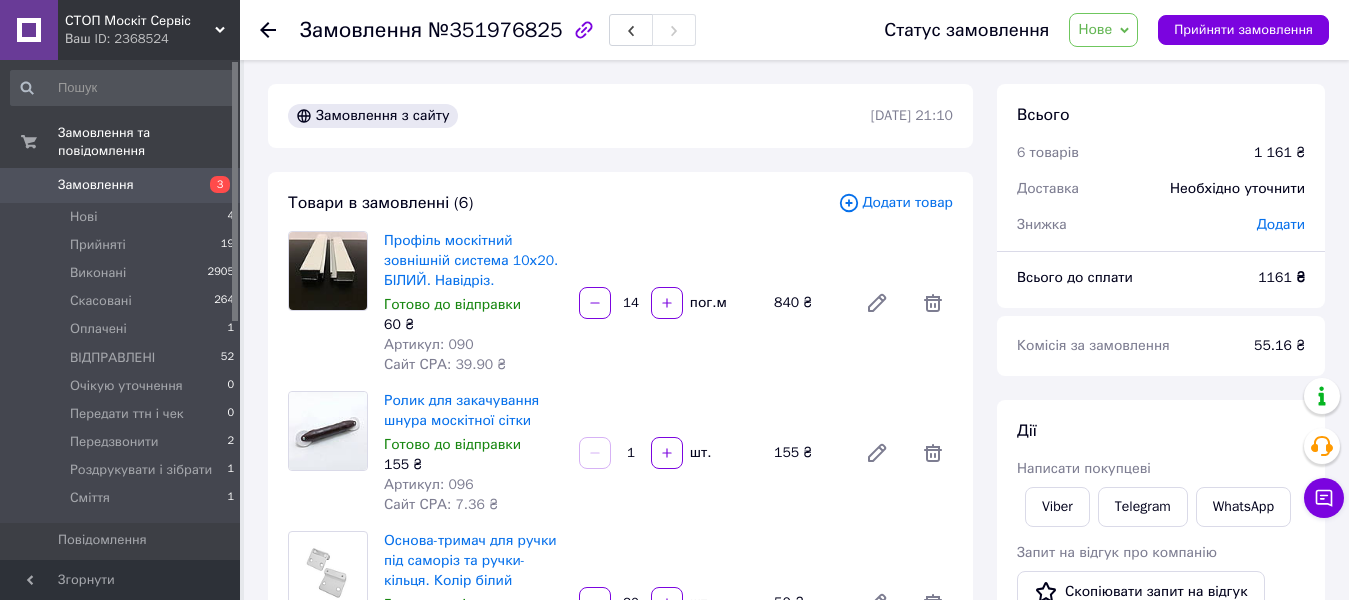 click 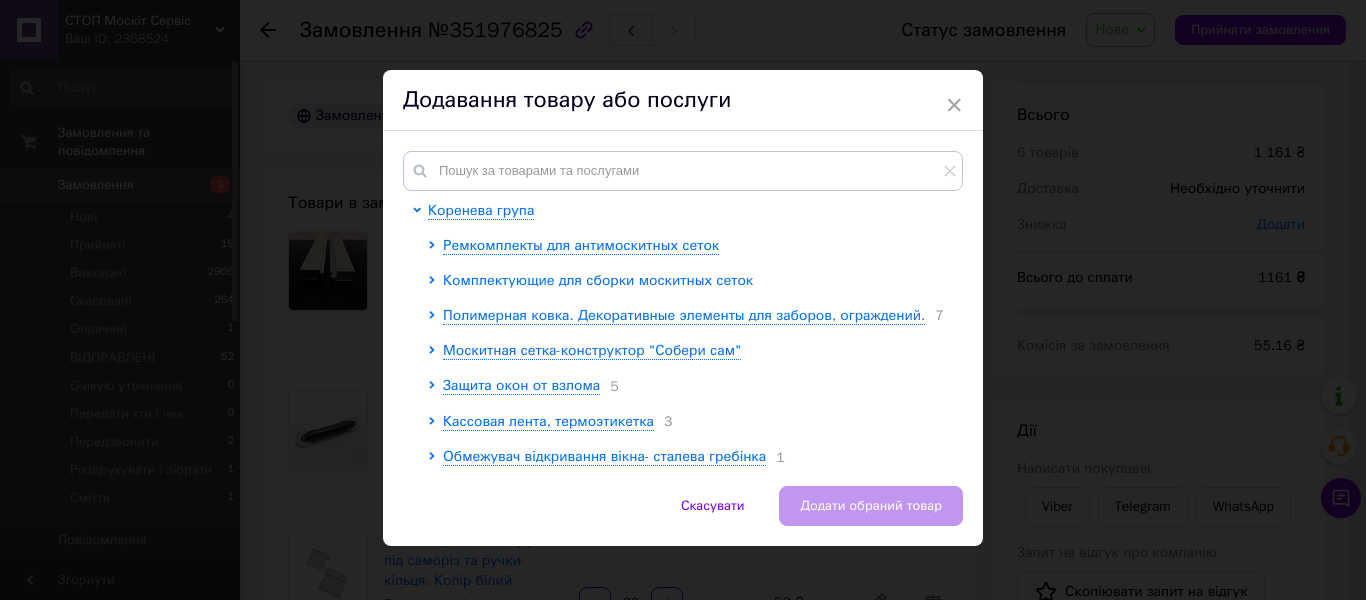 click on "Комплектующие для сборки москитных сеток" at bounding box center (598, 280) 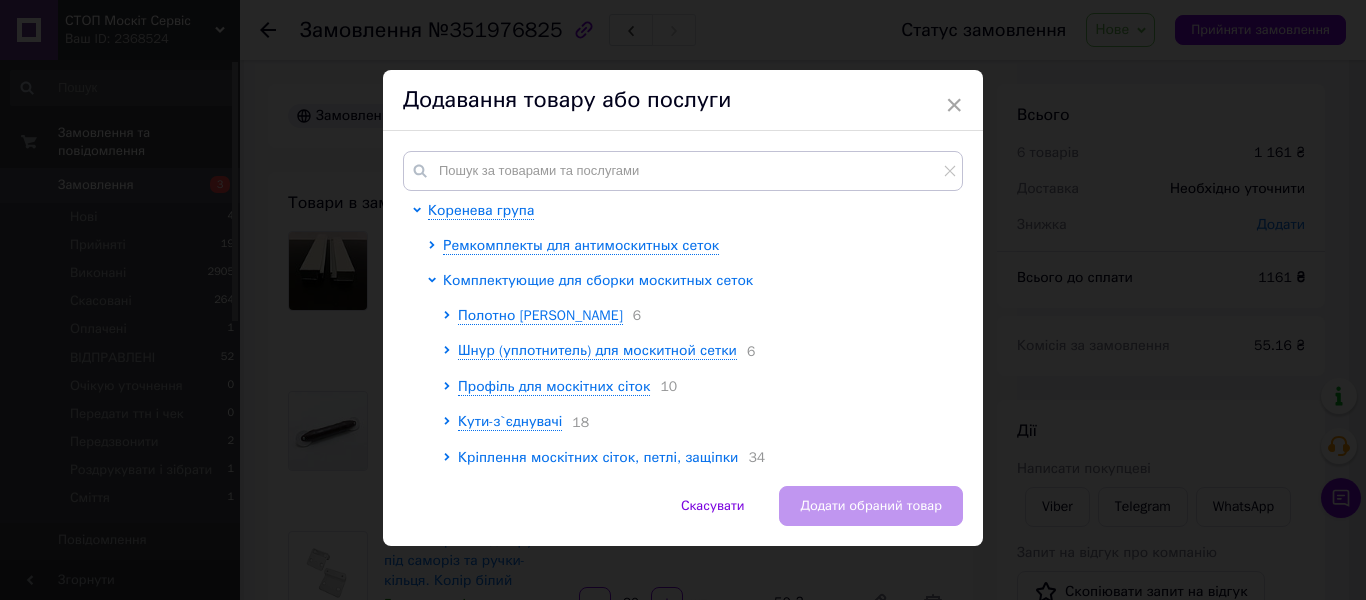 scroll, scrollTop: 100, scrollLeft: 0, axis: vertical 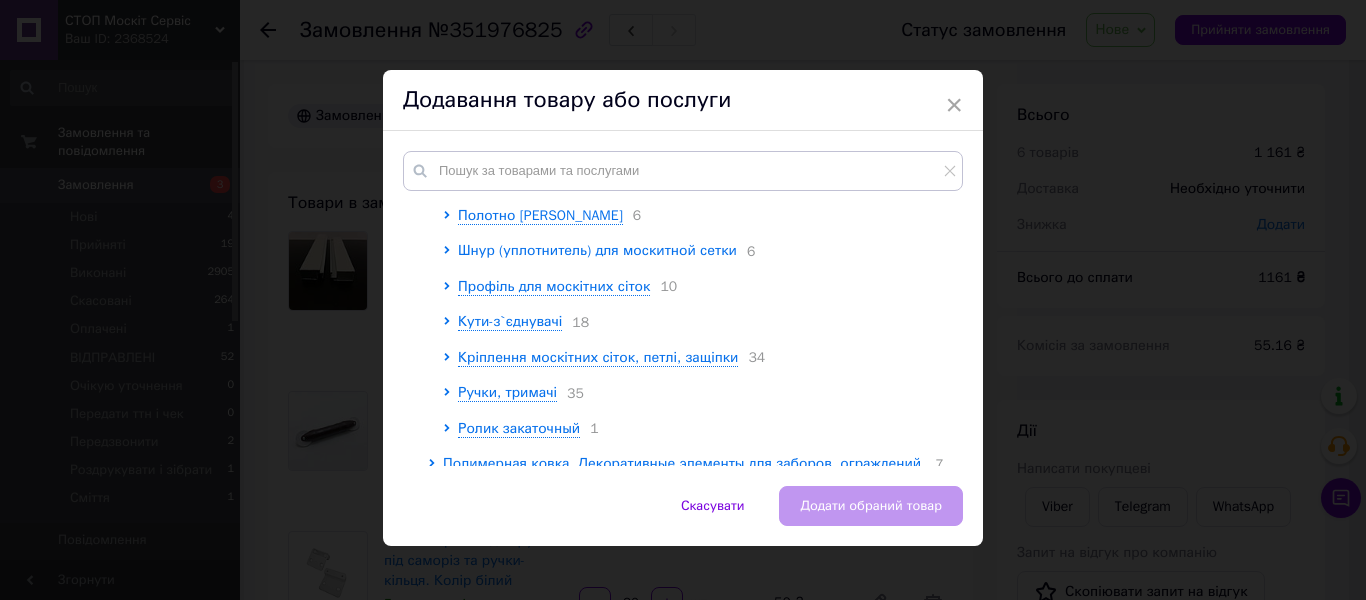 click on "Шнур (уплотнитель) для москитной сетки" at bounding box center (597, 250) 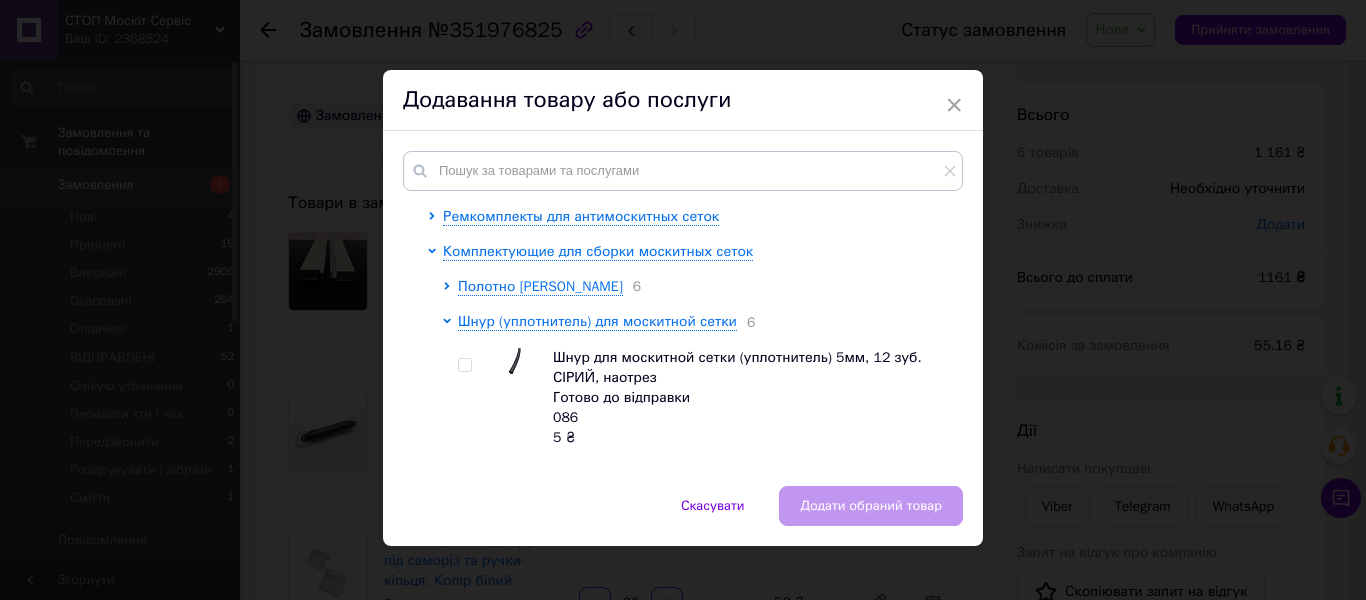 scroll, scrollTop: 0, scrollLeft: 0, axis: both 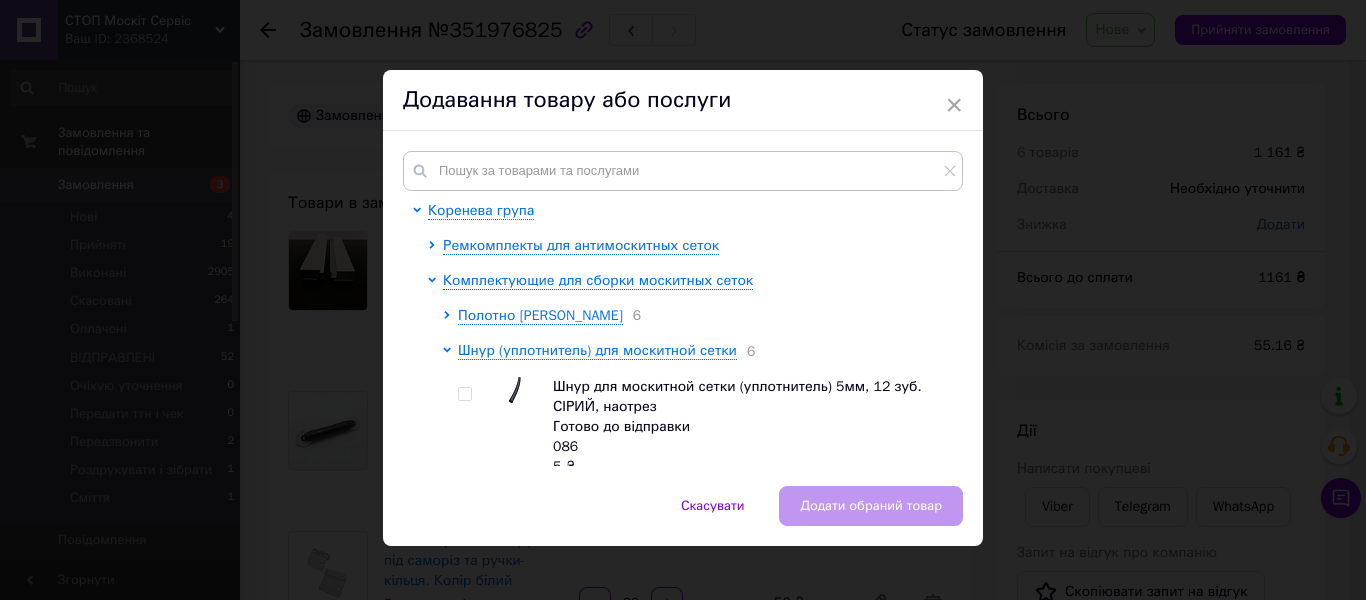click at bounding box center [464, 394] 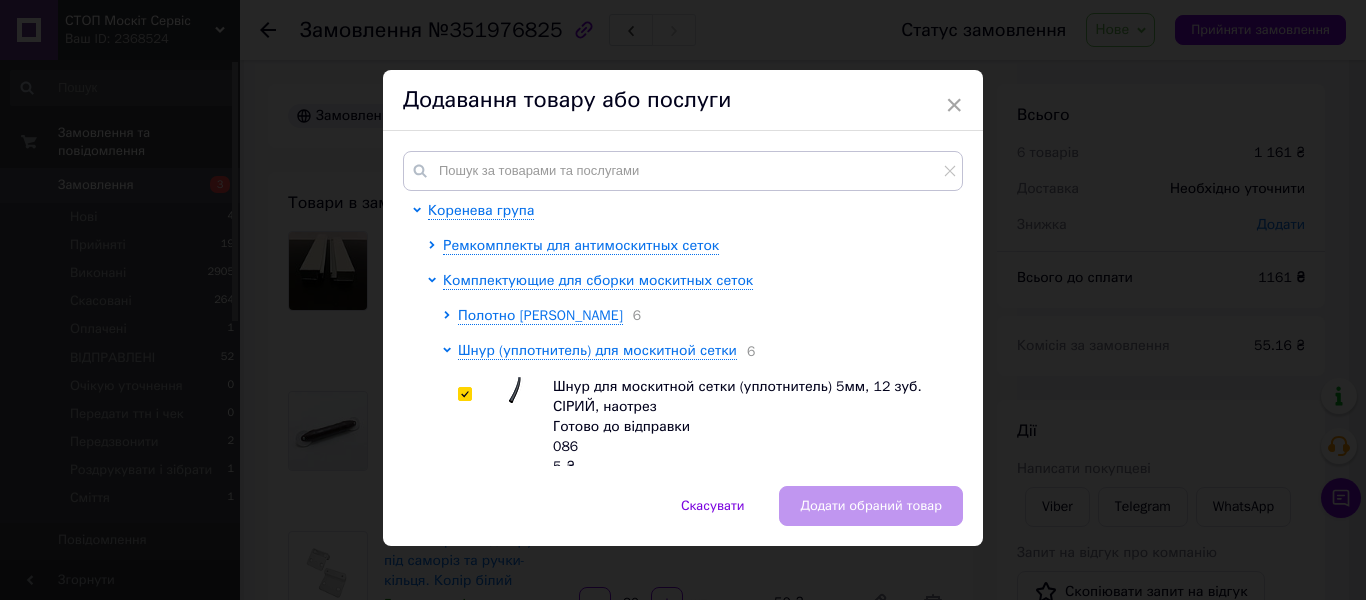 checkbox on "true" 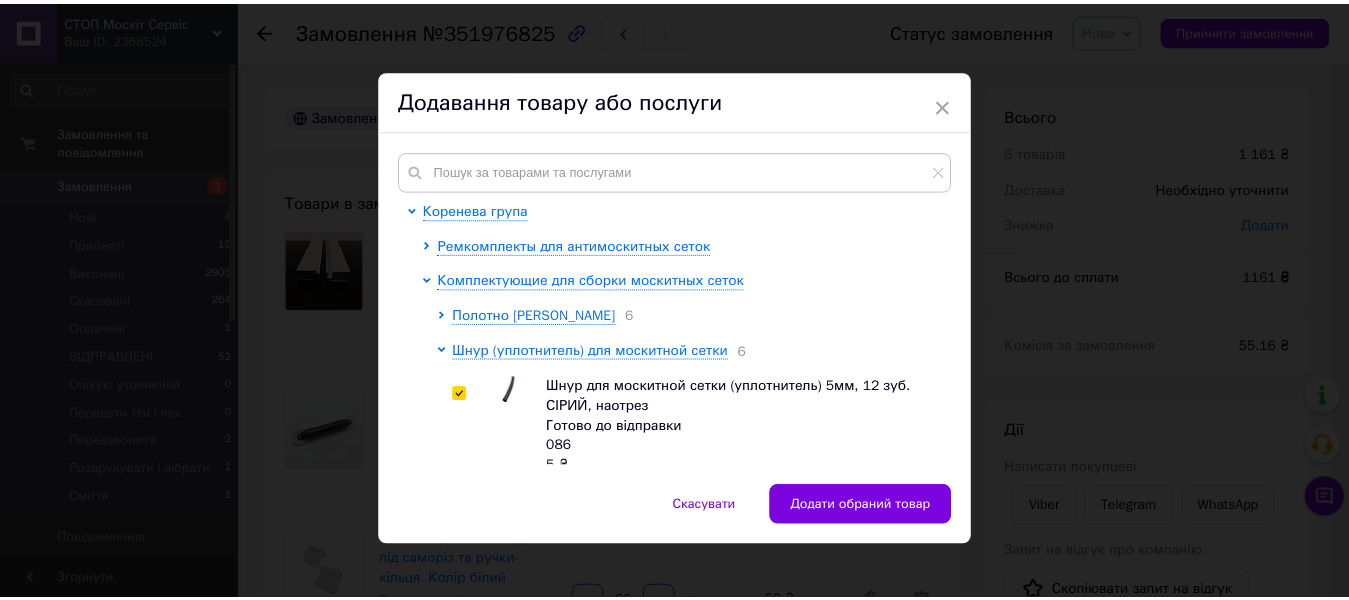 scroll, scrollTop: 100, scrollLeft: 0, axis: vertical 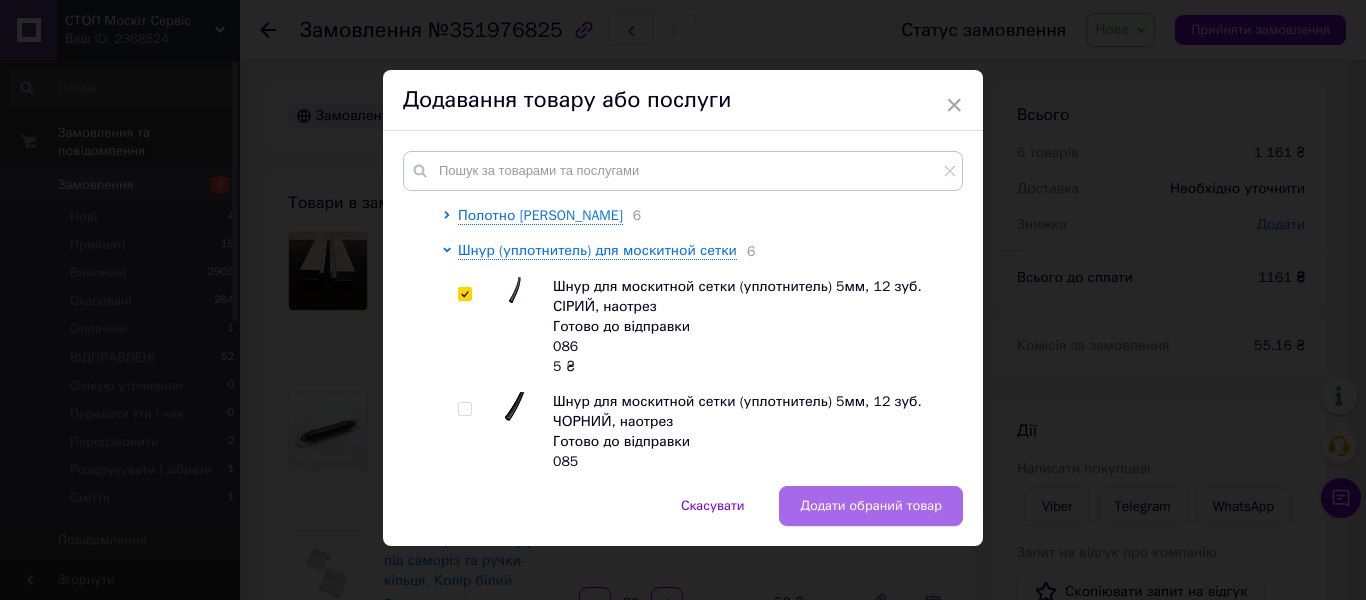 click on "Додати обраний товар" at bounding box center (871, 506) 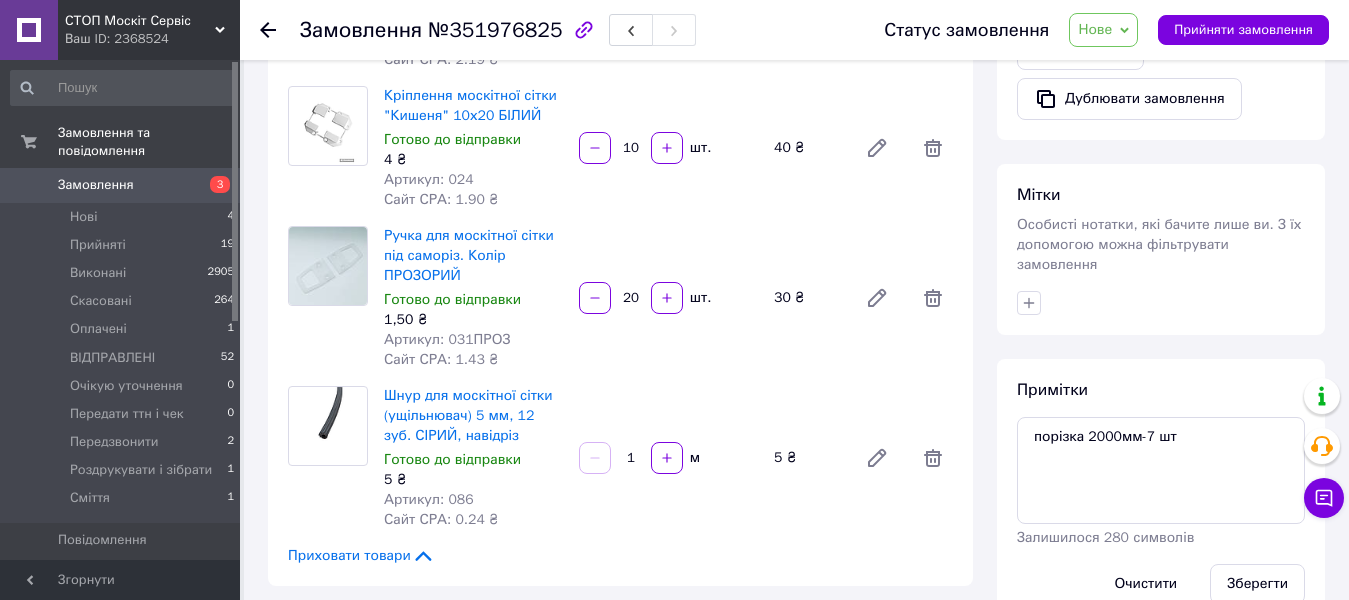 scroll, scrollTop: 800, scrollLeft: 0, axis: vertical 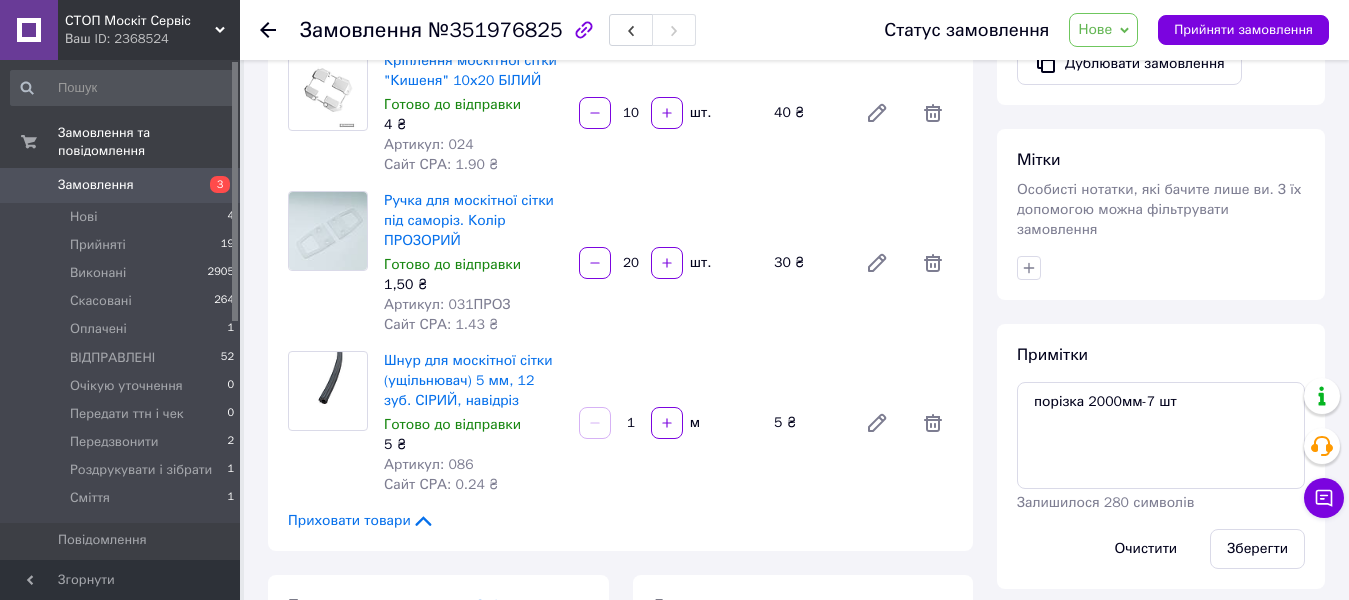 click on "1" at bounding box center [631, 423] 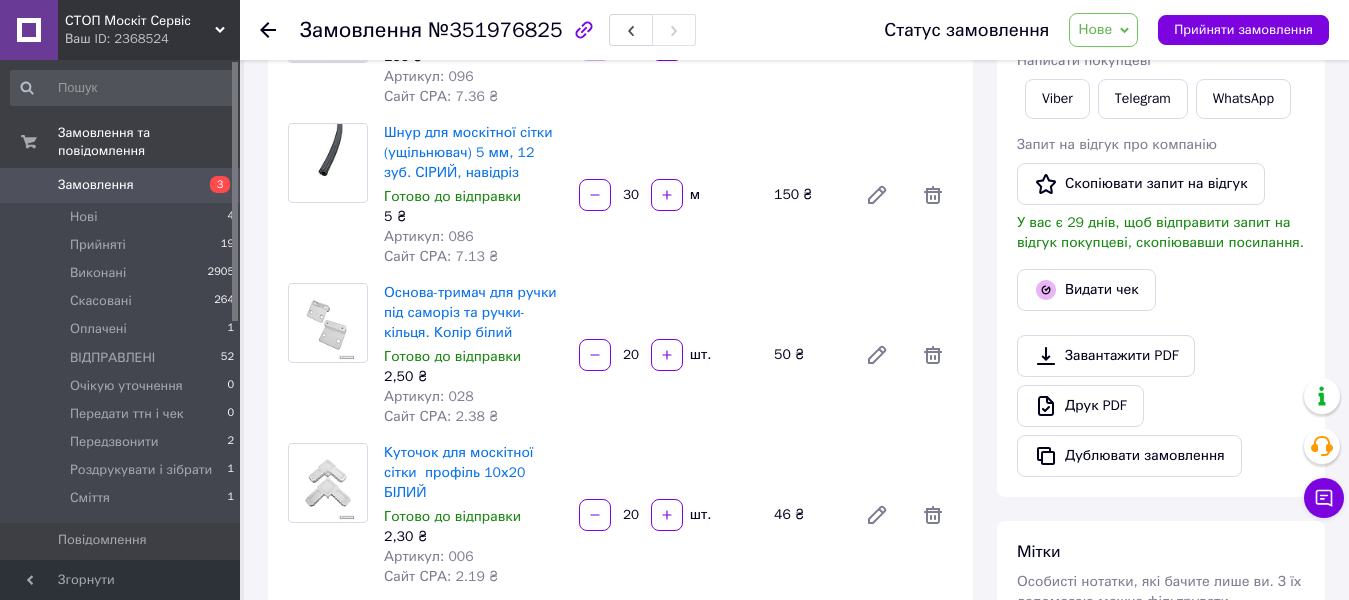 scroll, scrollTop: 400, scrollLeft: 0, axis: vertical 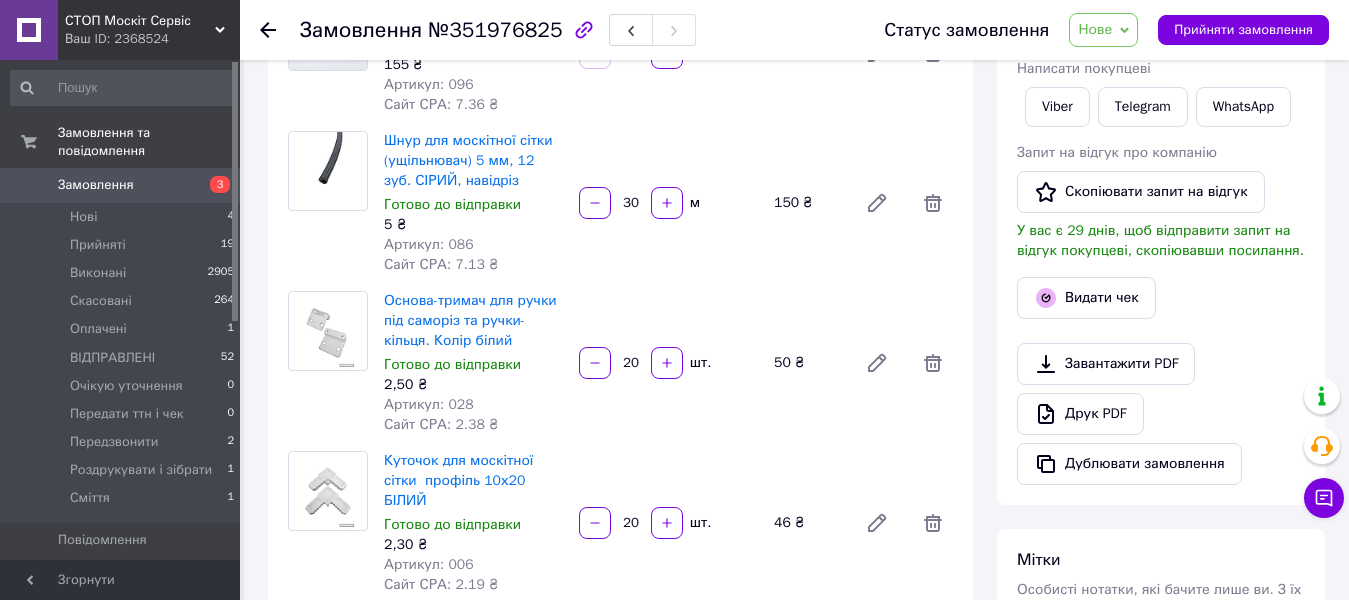 type on "30" 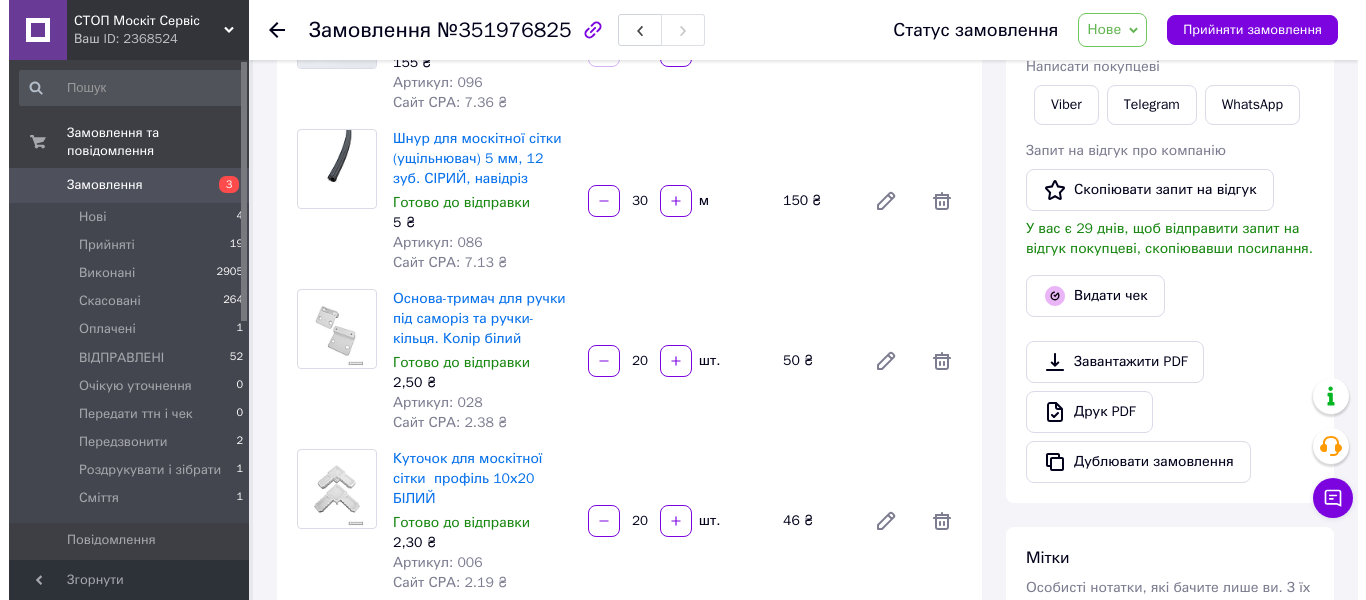 scroll, scrollTop: 0, scrollLeft: 0, axis: both 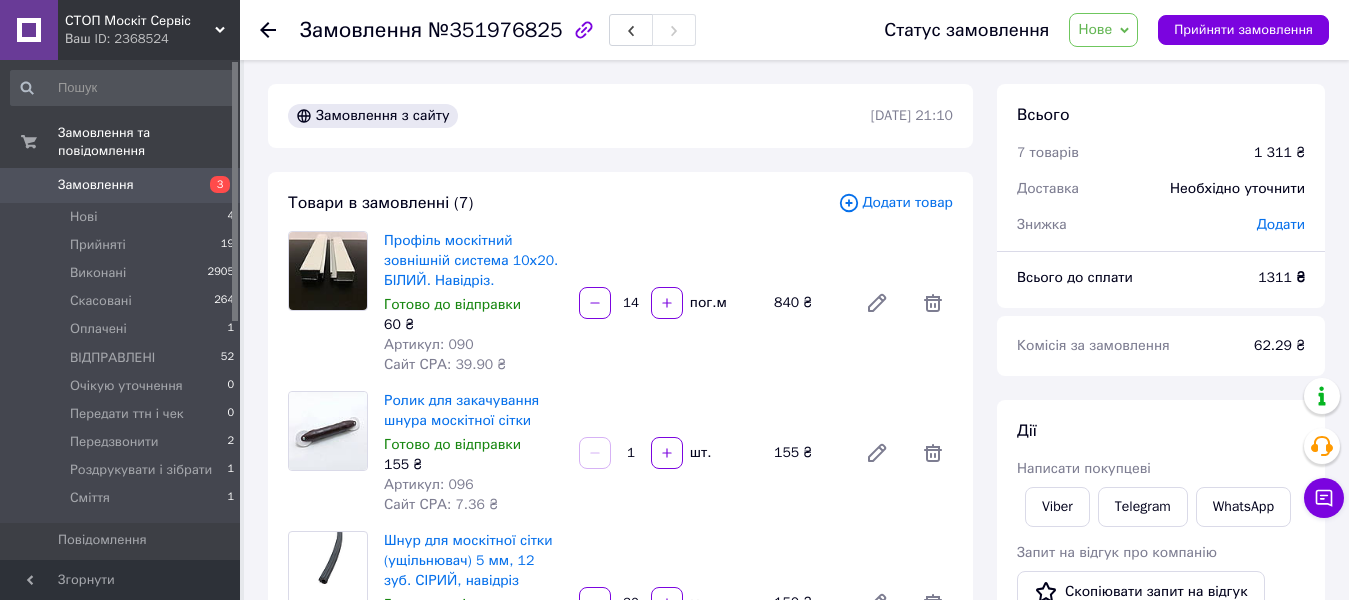 click on "Додати товар" at bounding box center [895, 203] 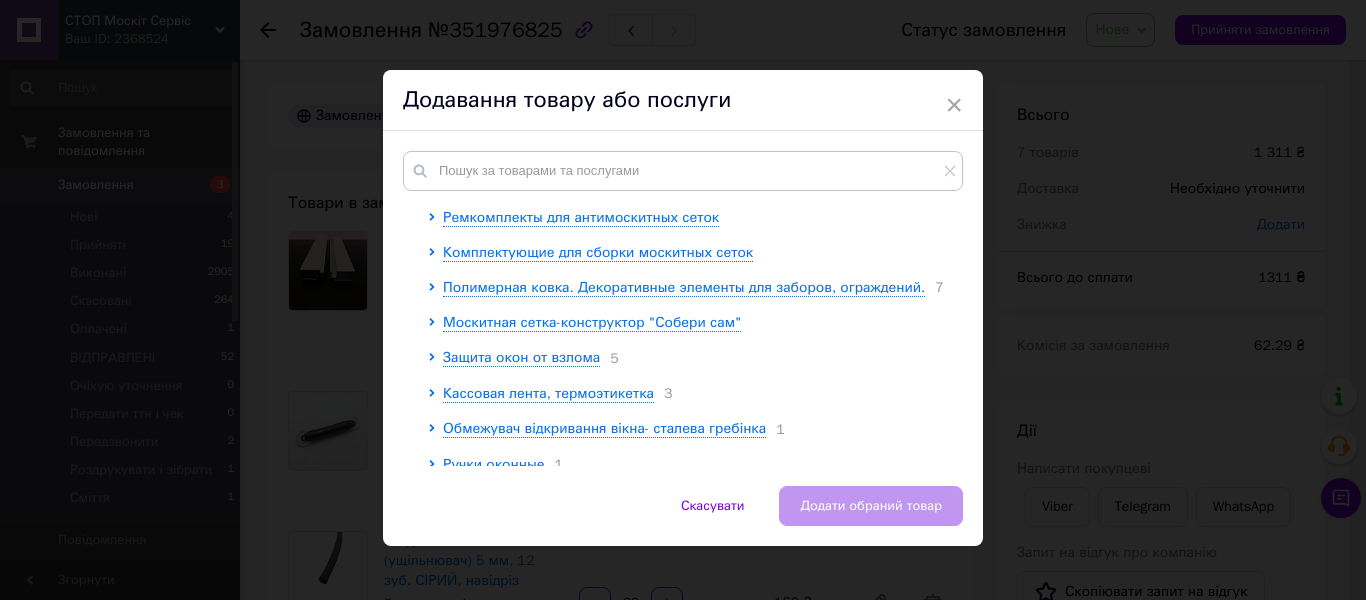 scroll, scrollTop: 43, scrollLeft: 0, axis: vertical 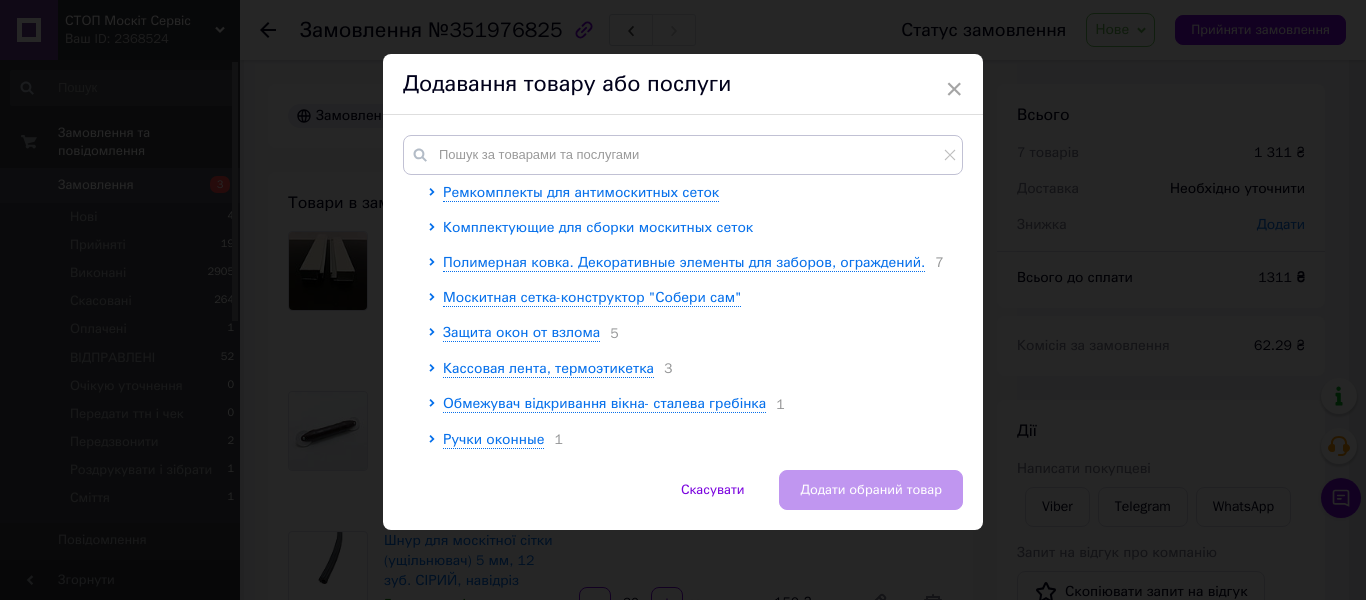 click on "Комплектующие для сборки москитных сеток" at bounding box center [598, 227] 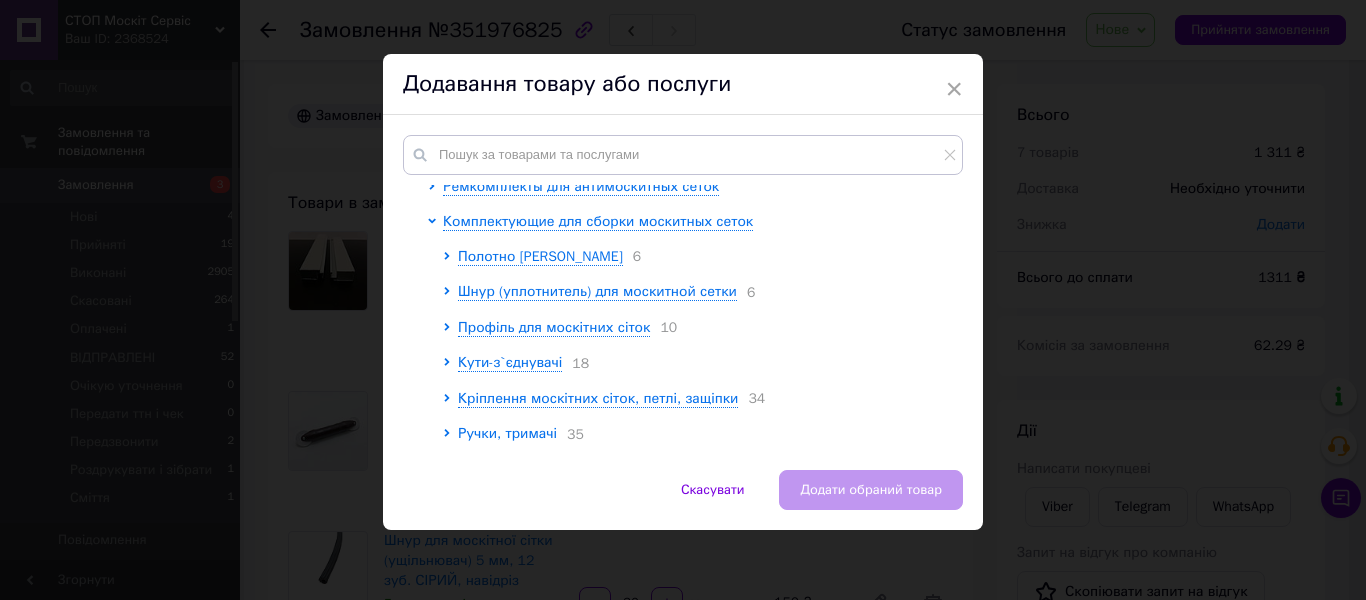 click on "Ручки, тримачі" at bounding box center (507, 433) 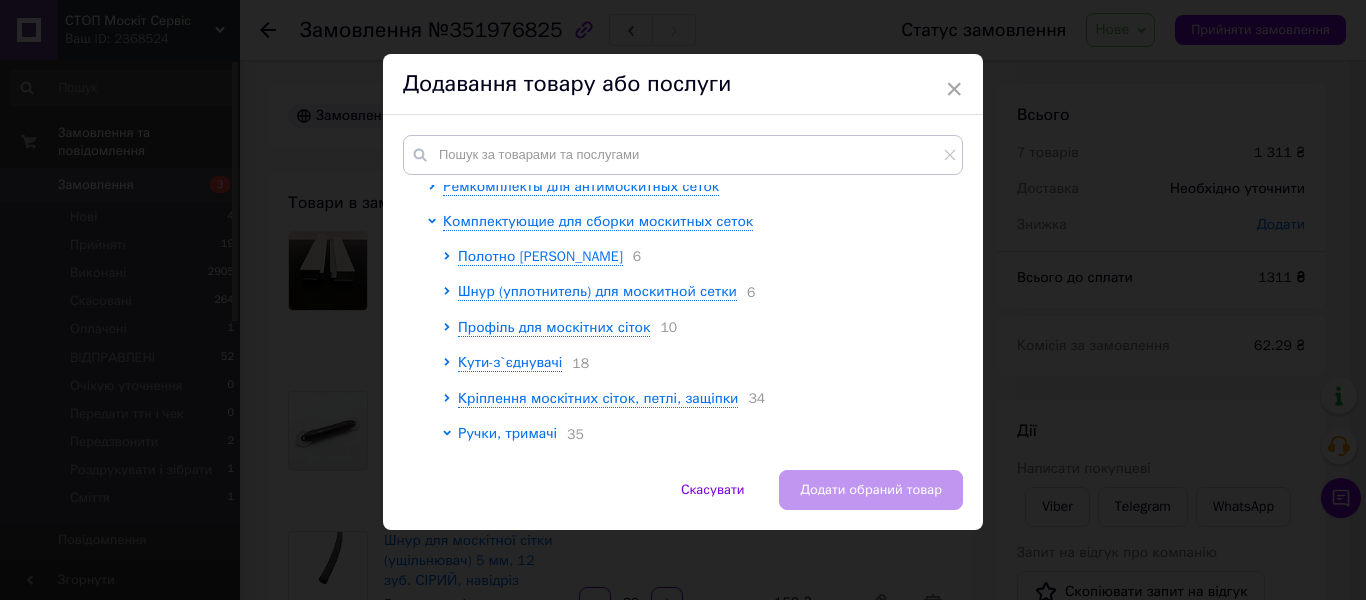 click on "Ручки, тримачі" at bounding box center (507, 433) 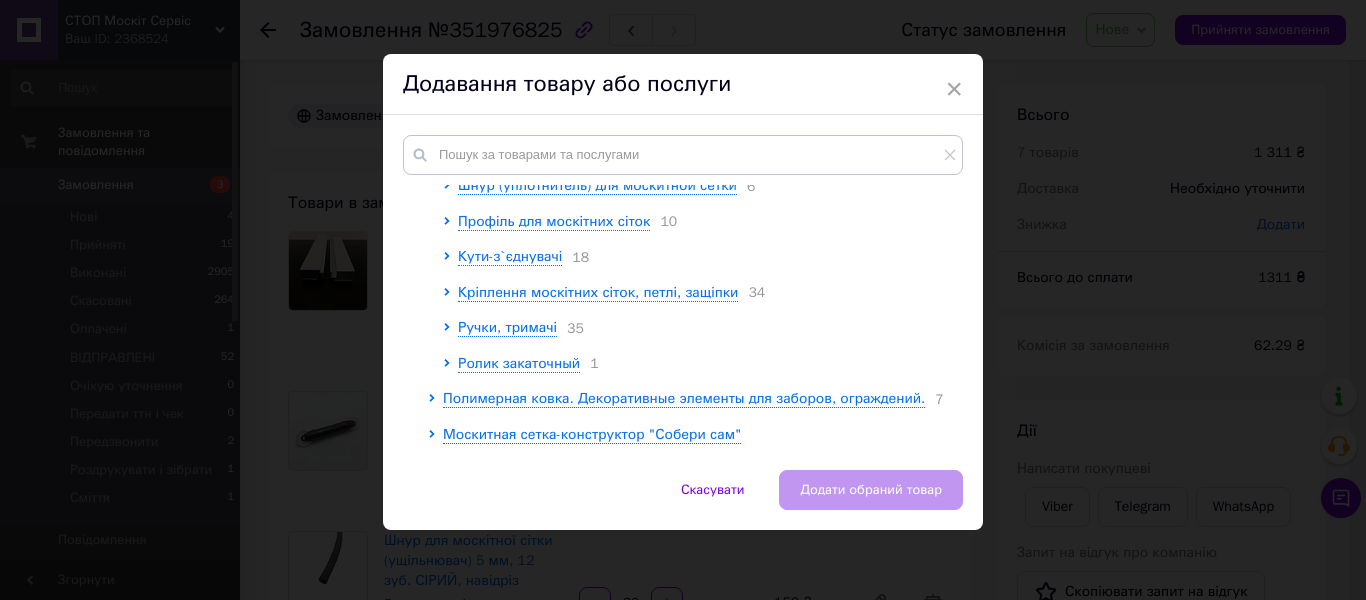 scroll, scrollTop: 243, scrollLeft: 0, axis: vertical 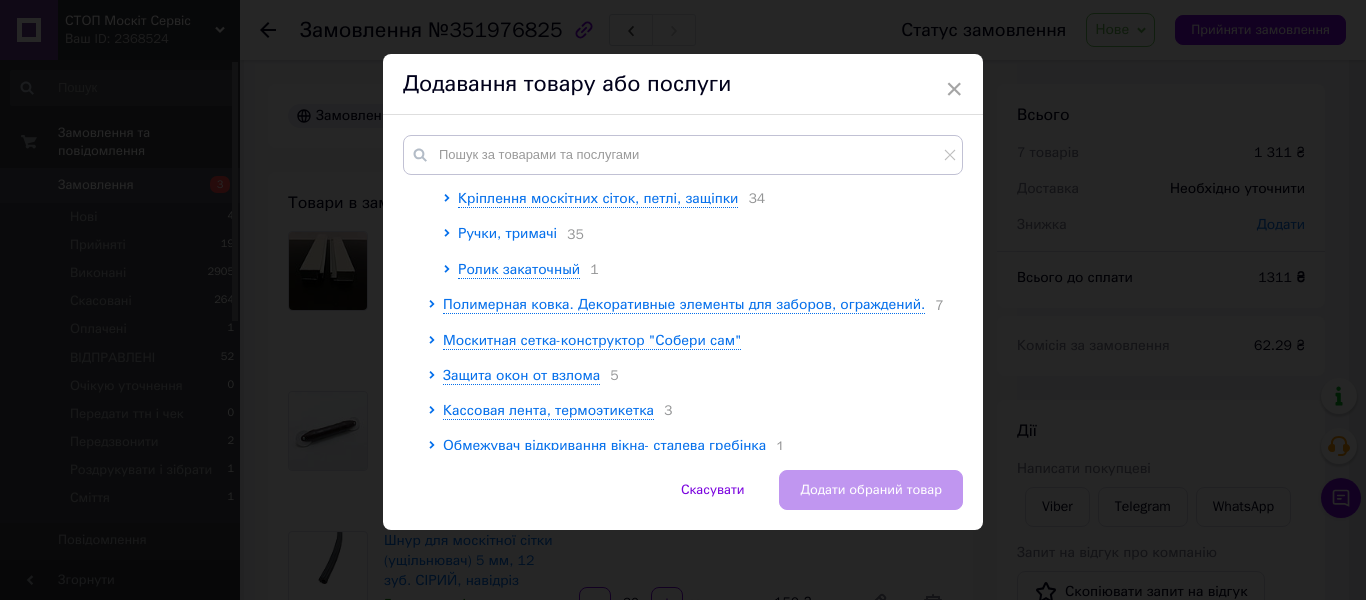 click on "Ручки, тримачі" at bounding box center [507, 233] 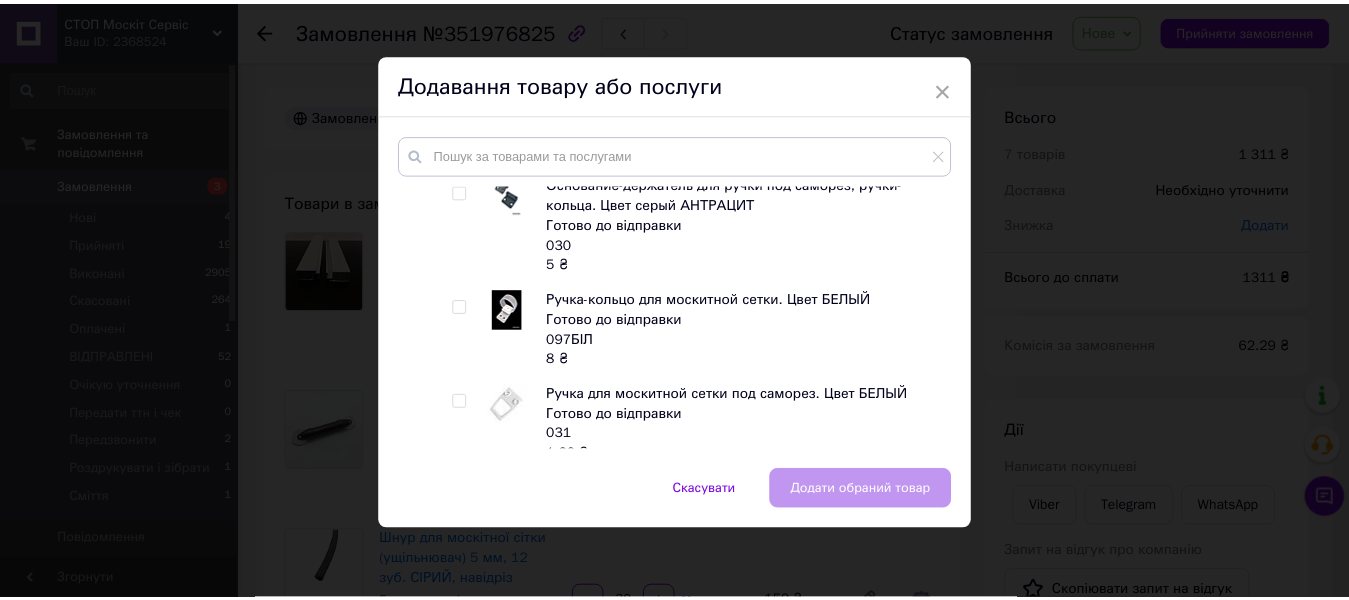 scroll, scrollTop: 543, scrollLeft: 0, axis: vertical 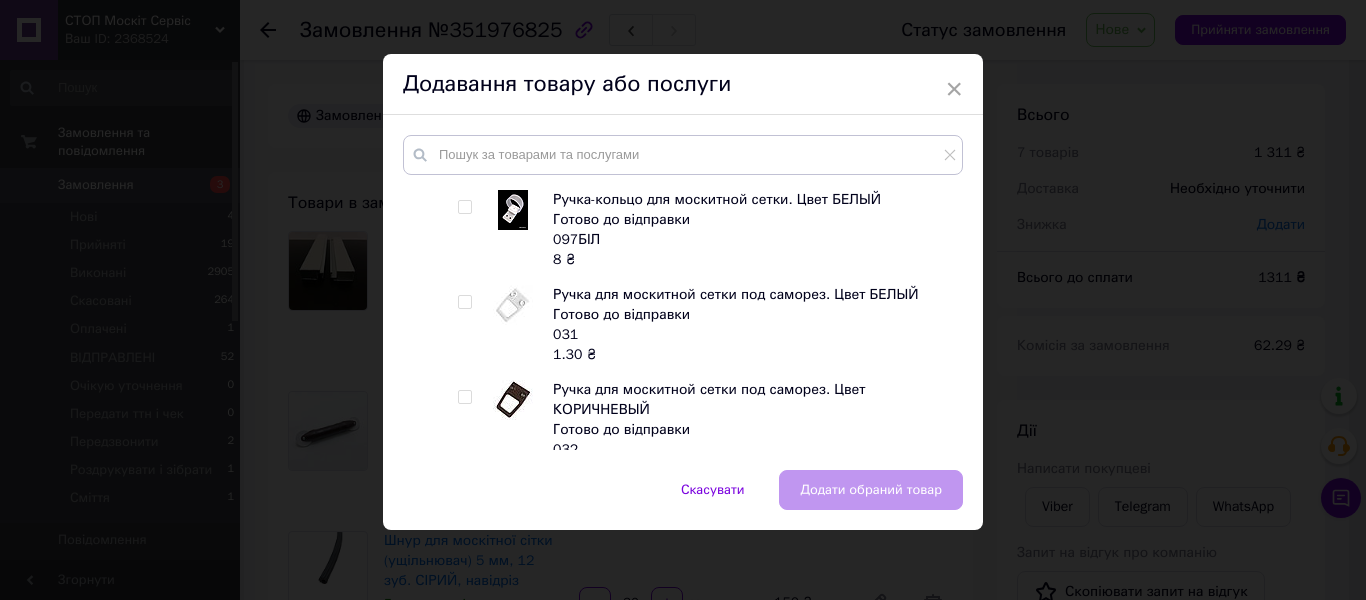 click at bounding box center [464, 302] 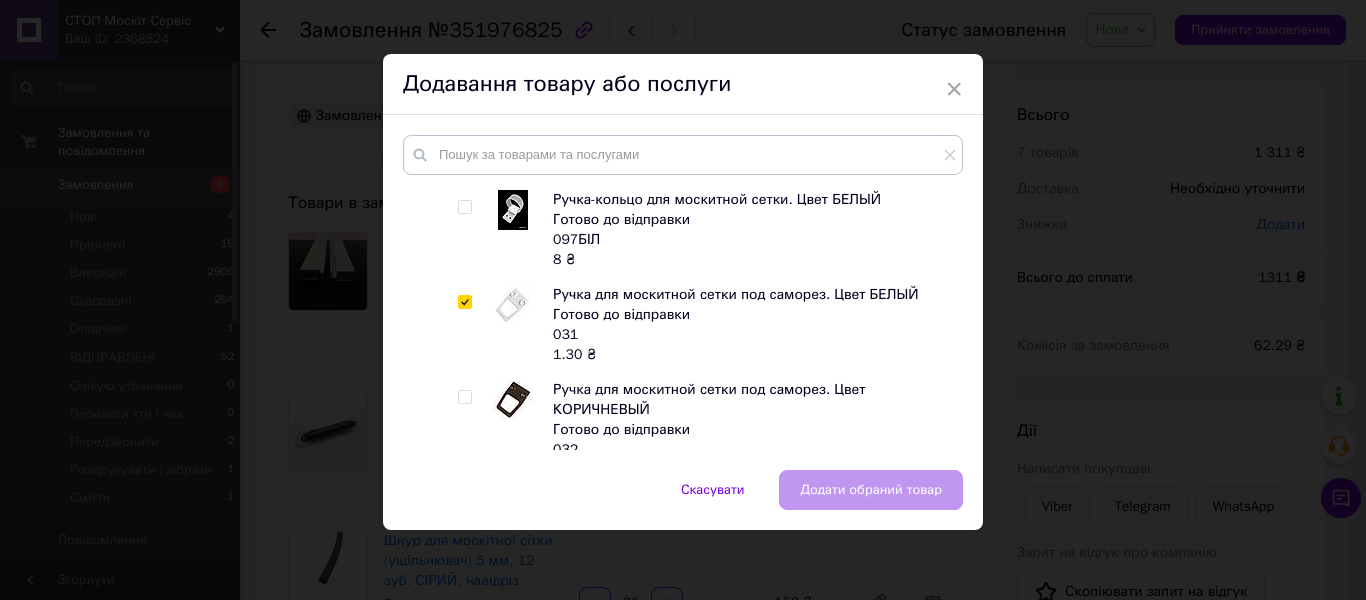 checkbox on "true" 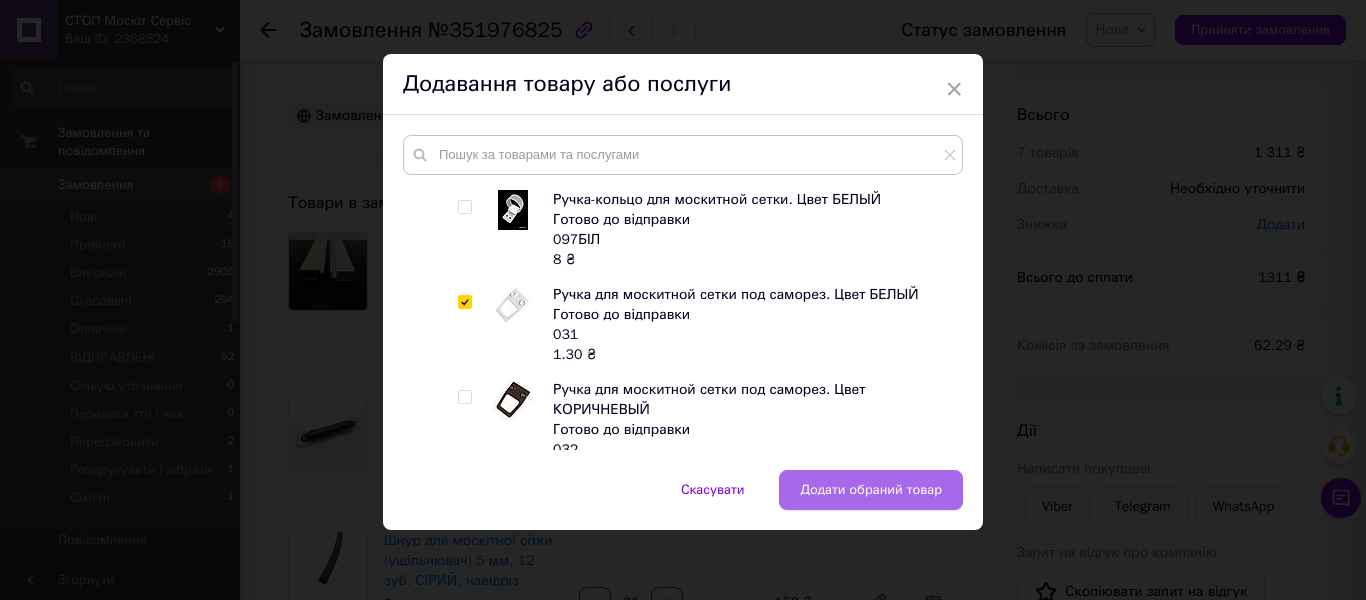 click on "Додати обраний товар" at bounding box center [871, 490] 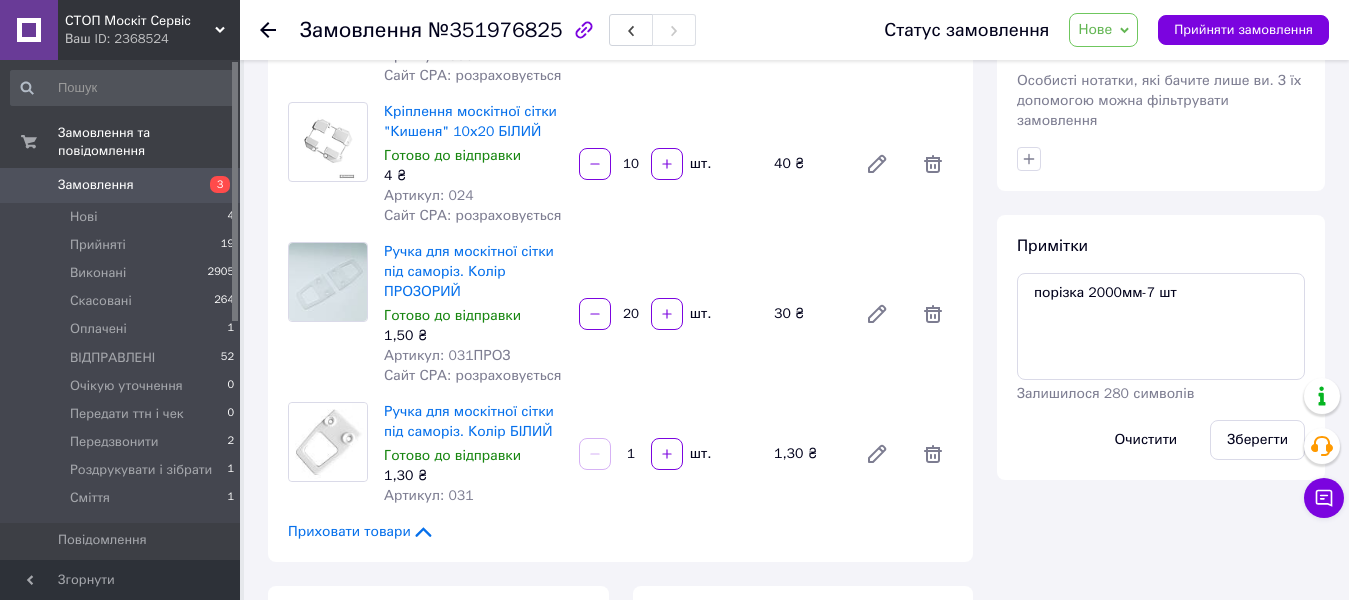 scroll, scrollTop: 900, scrollLeft: 0, axis: vertical 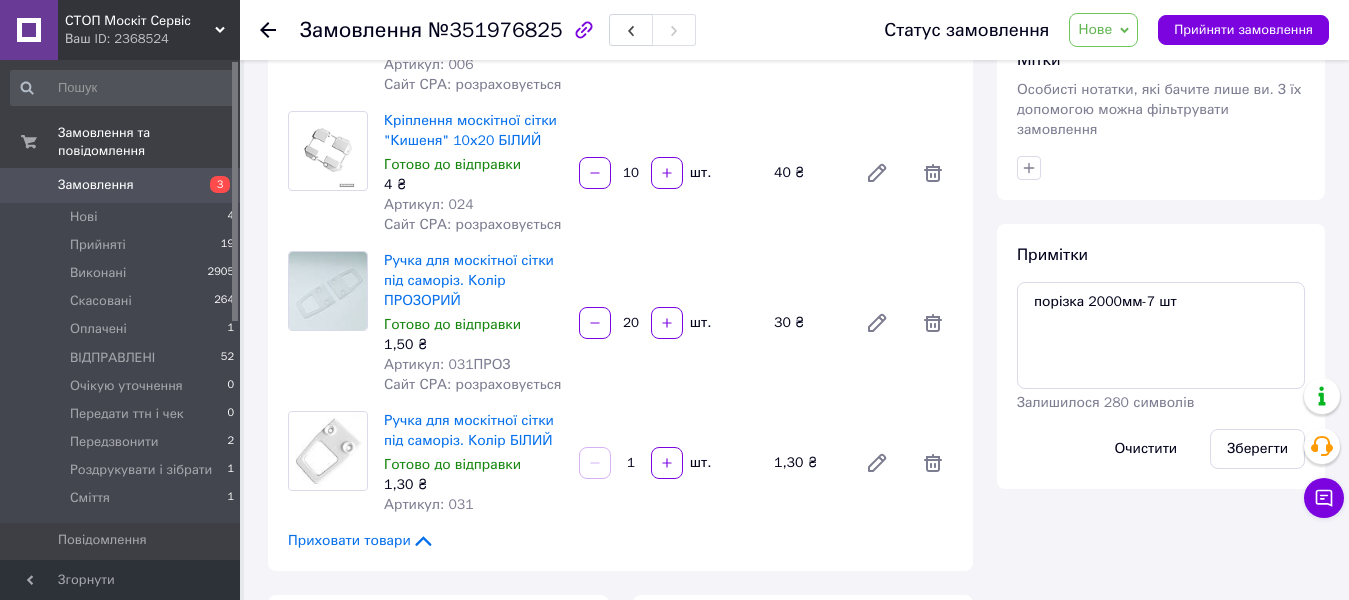 click on "1" at bounding box center [631, 463] 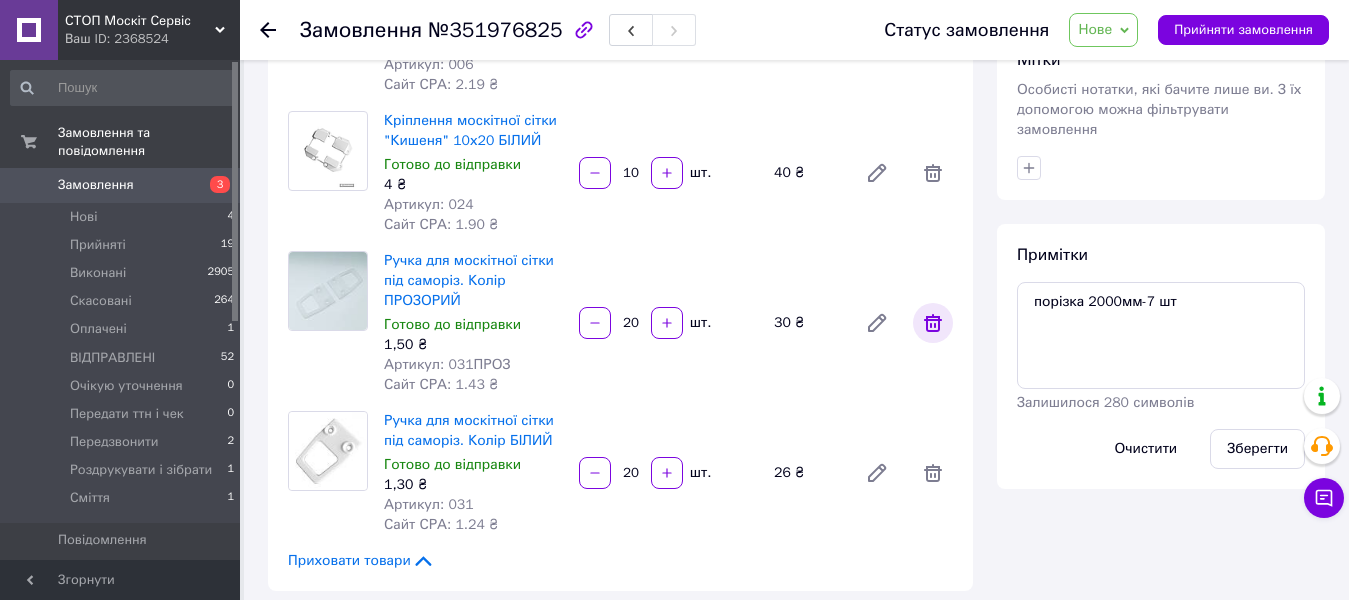 type on "20" 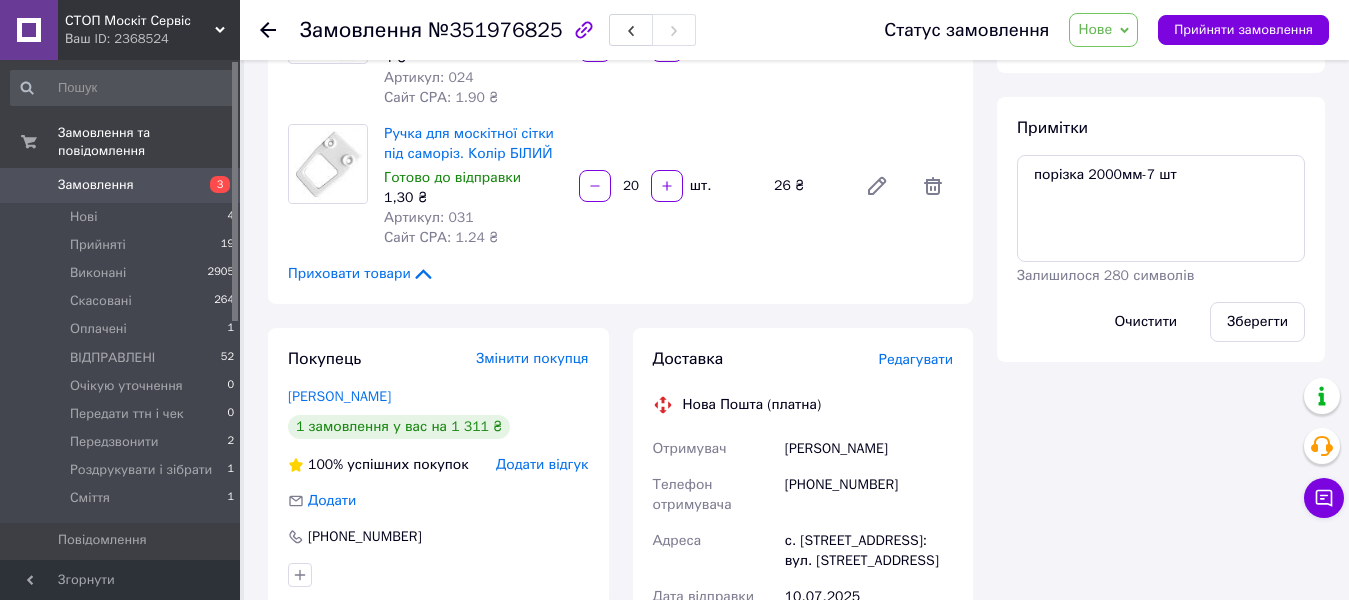 scroll, scrollTop: 1100, scrollLeft: 0, axis: vertical 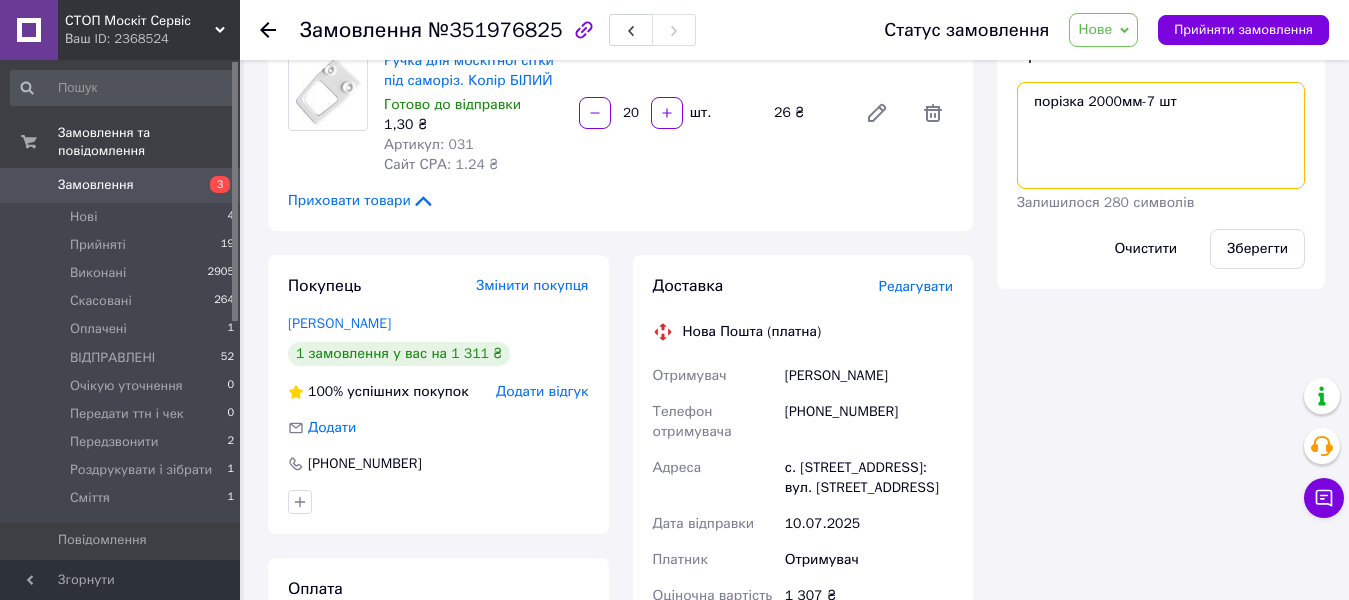 click on "порізка 2000мм-7 шт" at bounding box center [1161, 135] 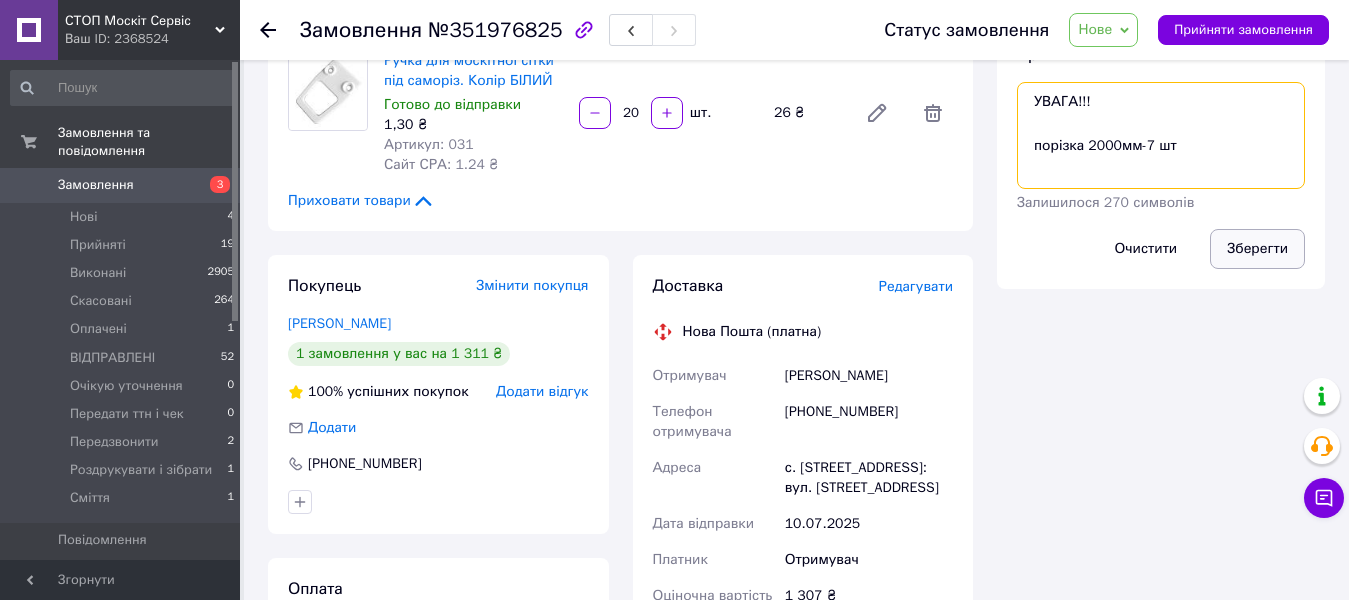 type on "УВАГА!!!
порізка 2000мм-7 шт" 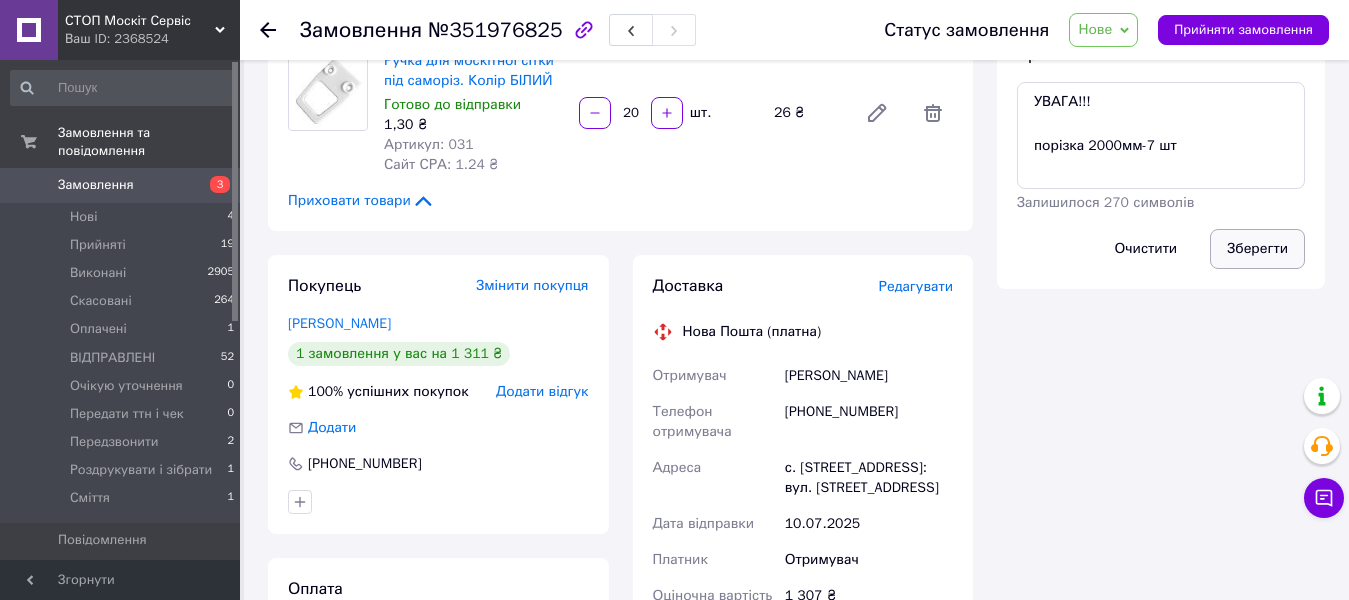 click on "Зберегти" at bounding box center [1257, 249] 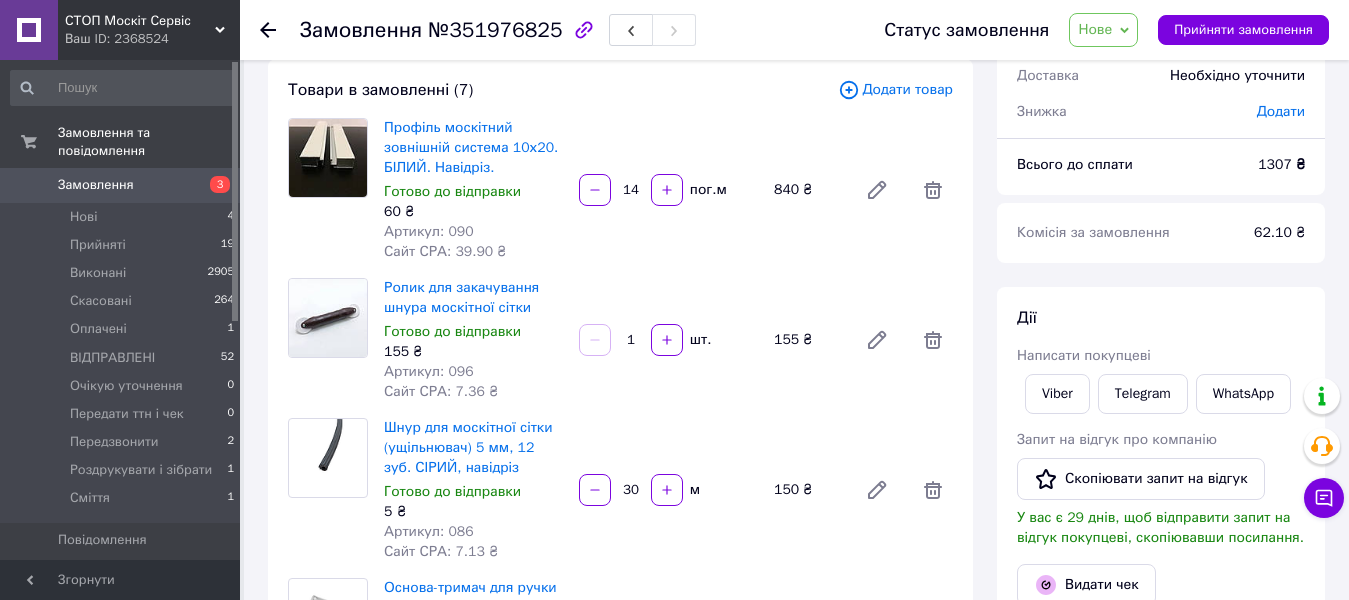 scroll, scrollTop: 100, scrollLeft: 0, axis: vertical 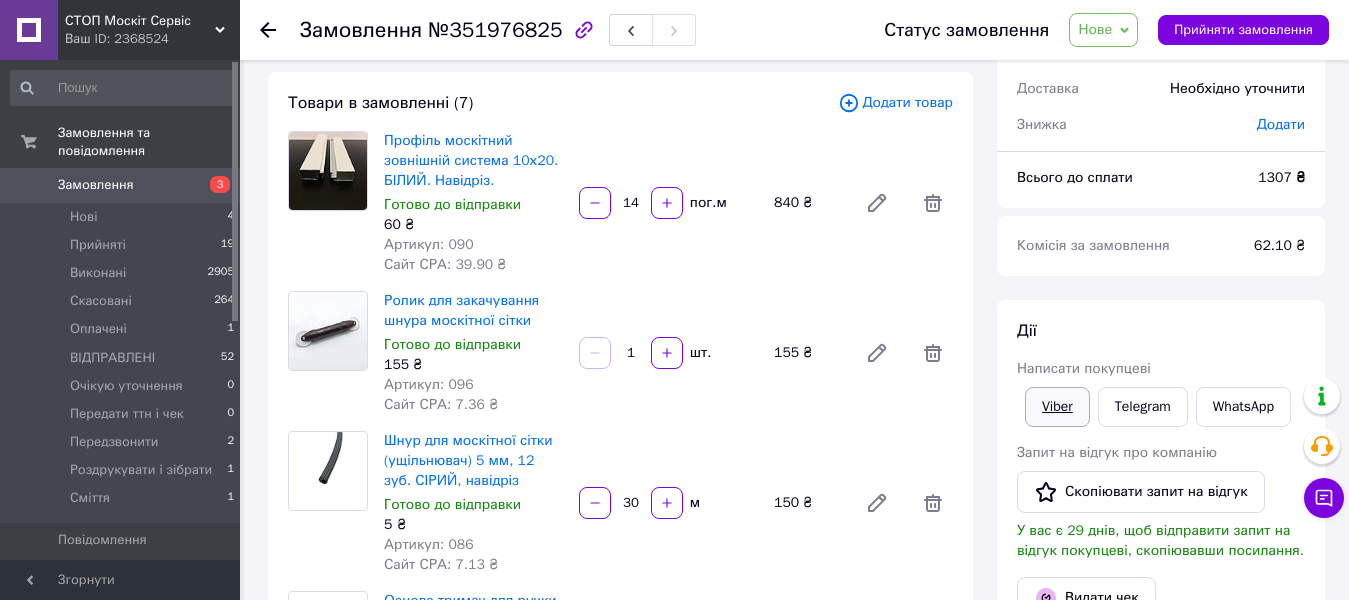 click on "Viber" at bounding box center (1057, 407) 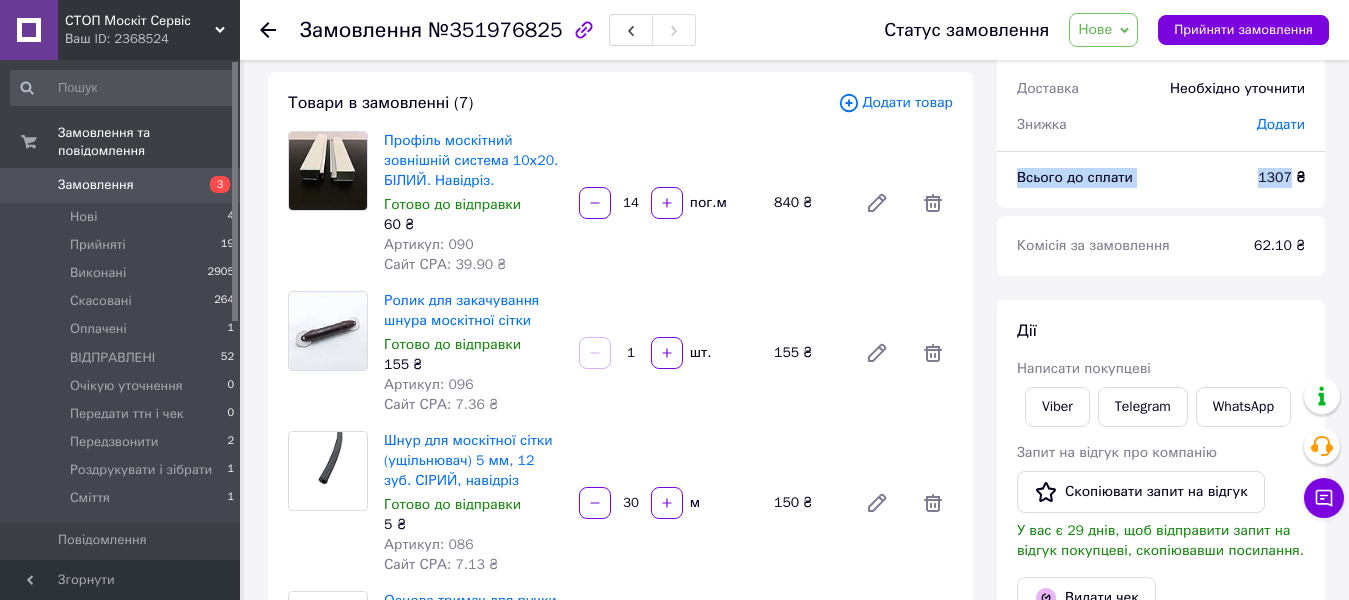 drag, startPoint x: 1016, startPoint y: 174, endPoint x: 1291, endPoint y: 186, distance: 275.2617 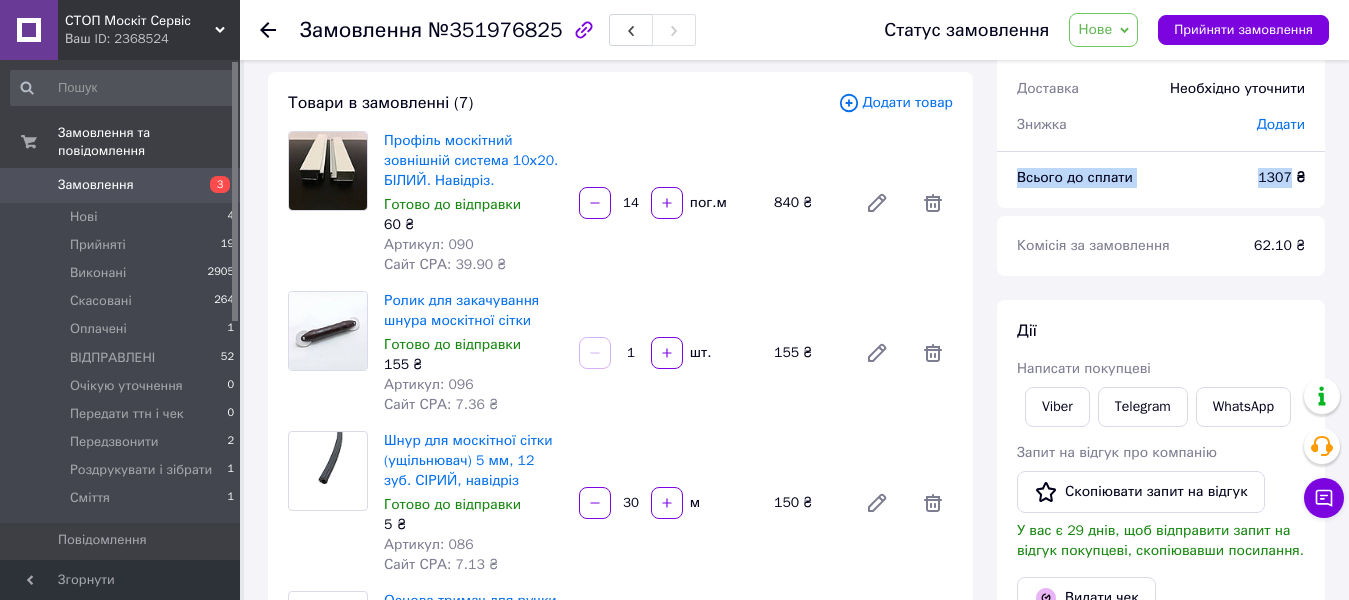 copy on "Всього до сплати 1307" 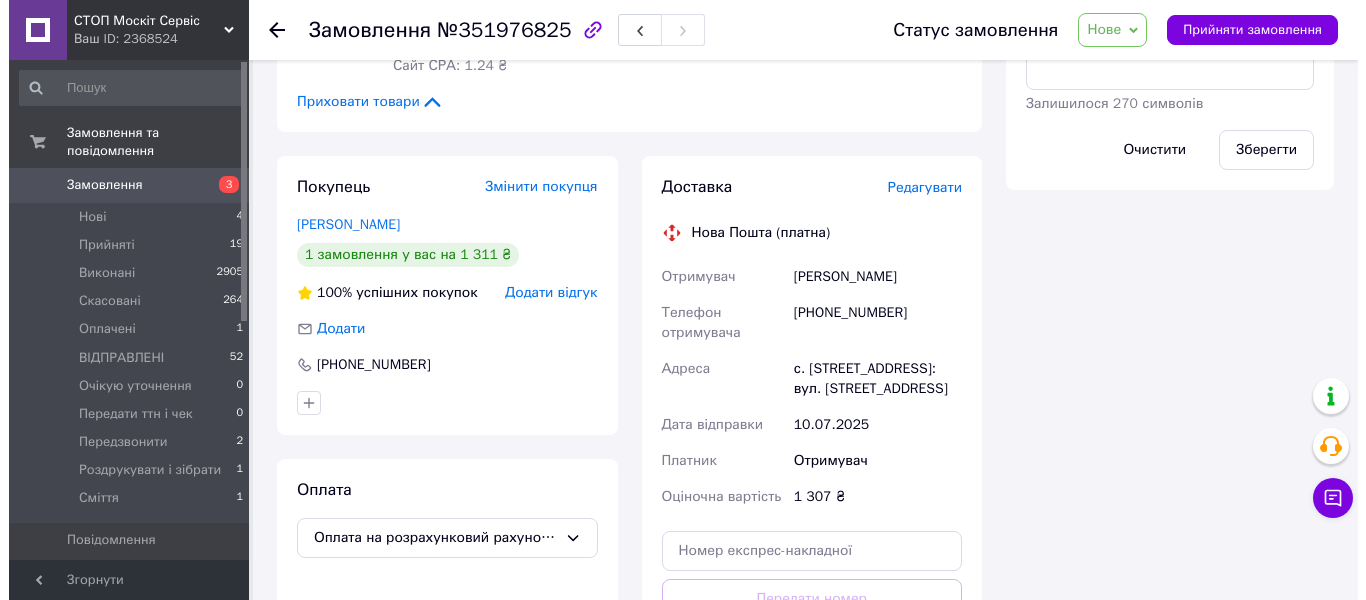 scroll, scrollTop: 1200, scrollLeft: 0, axis: vertical 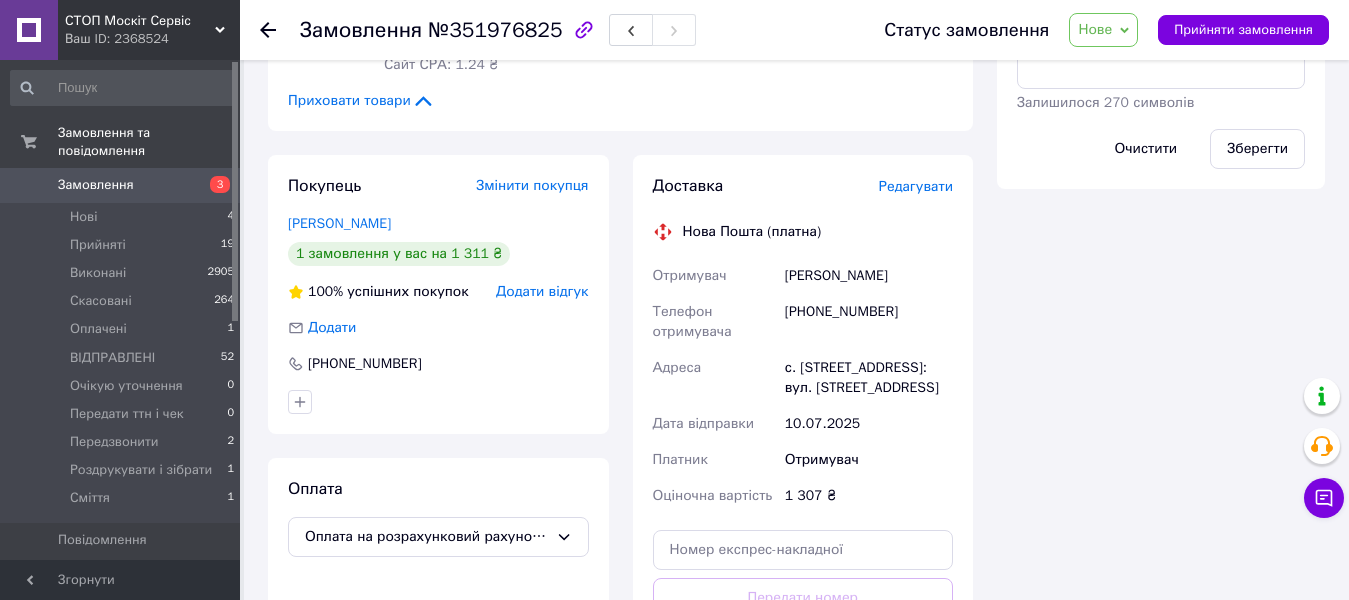 click on "Редагувати" at bounding box center [916, 186] 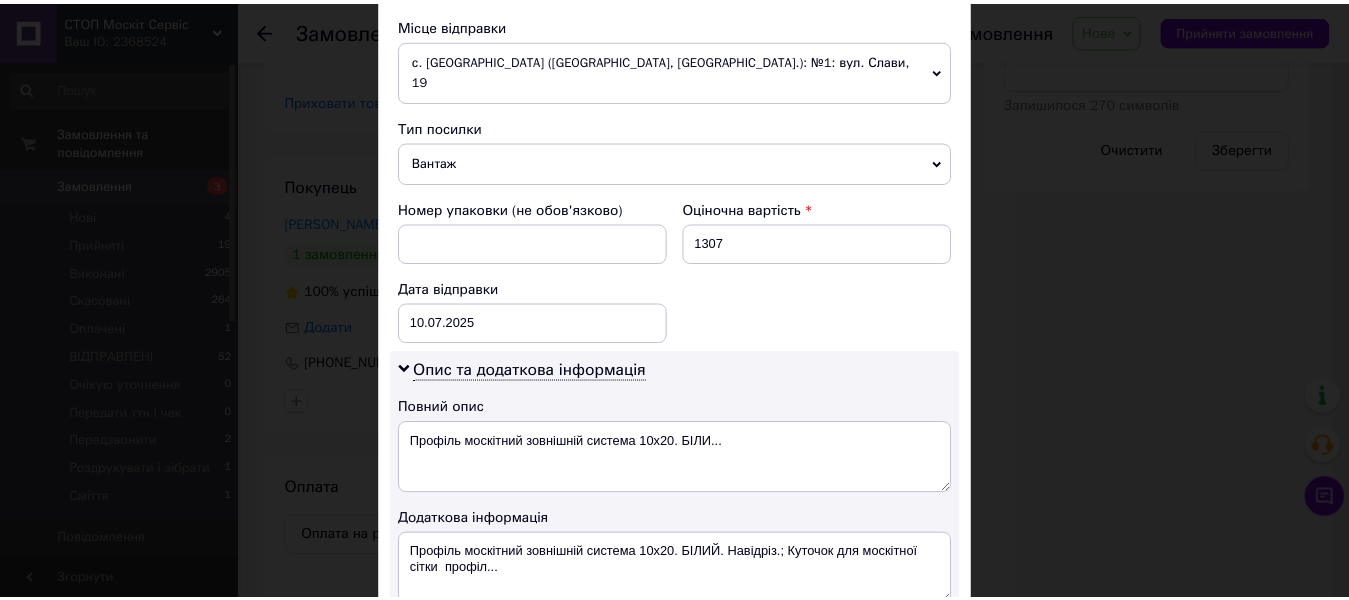 scroll, scrollTop: 988, scrollLeft: 0, axis: vertical 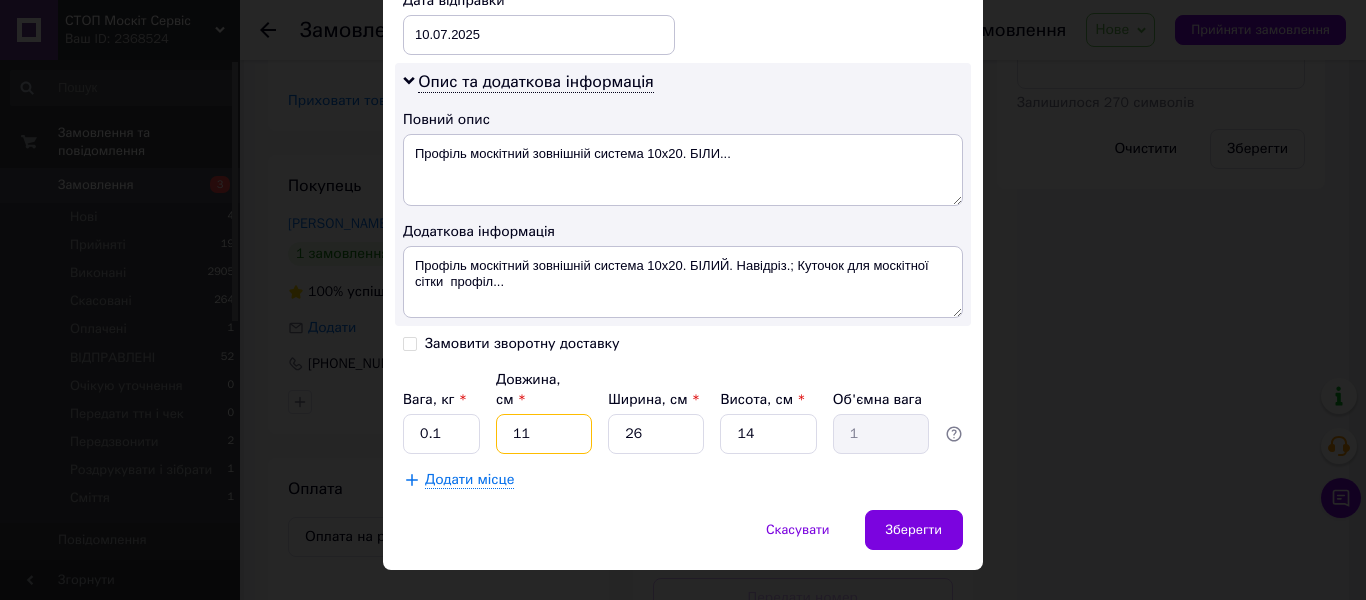 click on "11" at bounding box center (544, 434) 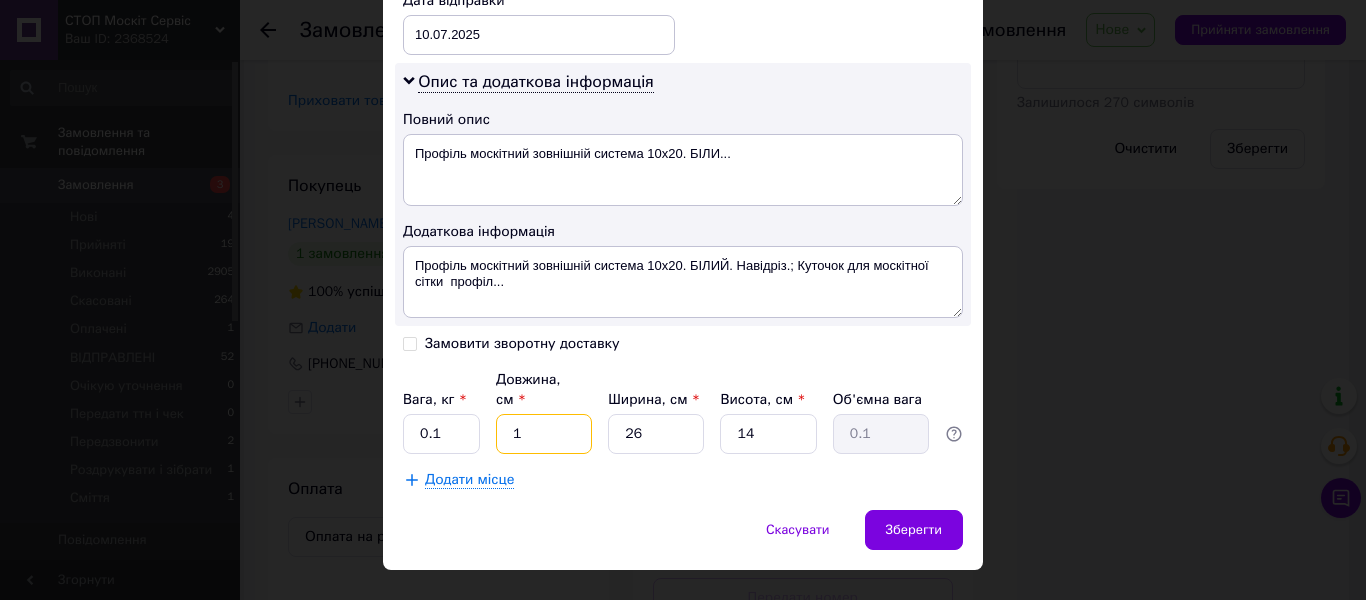 type 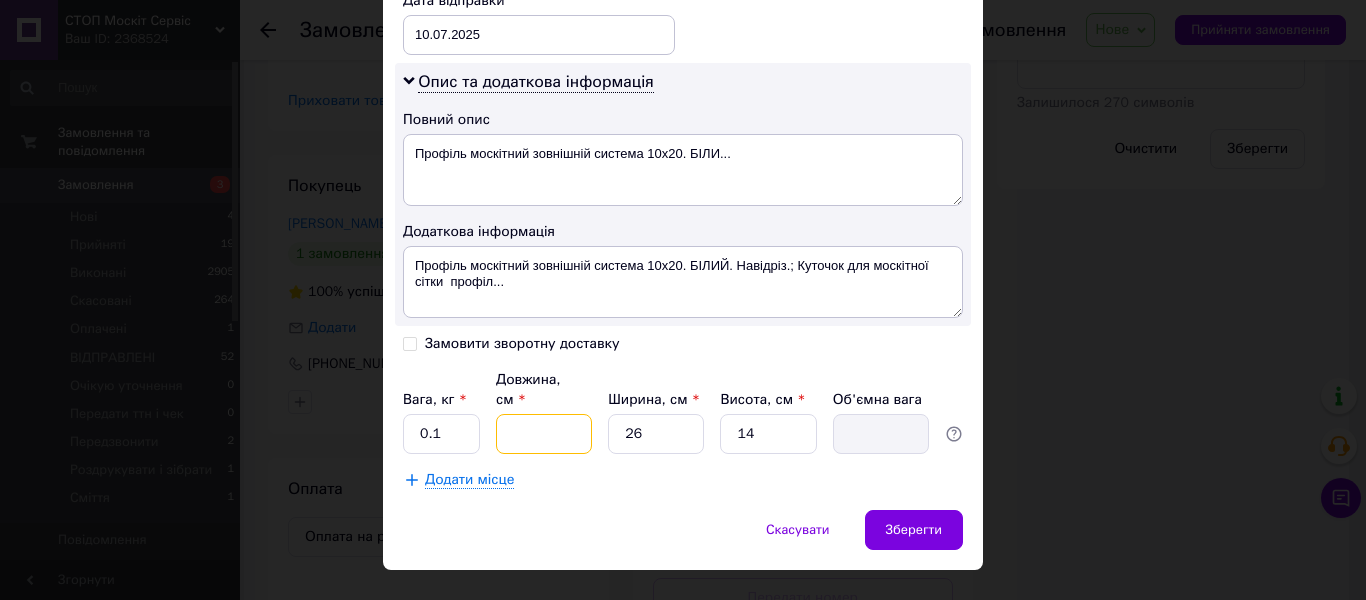 type on "2" 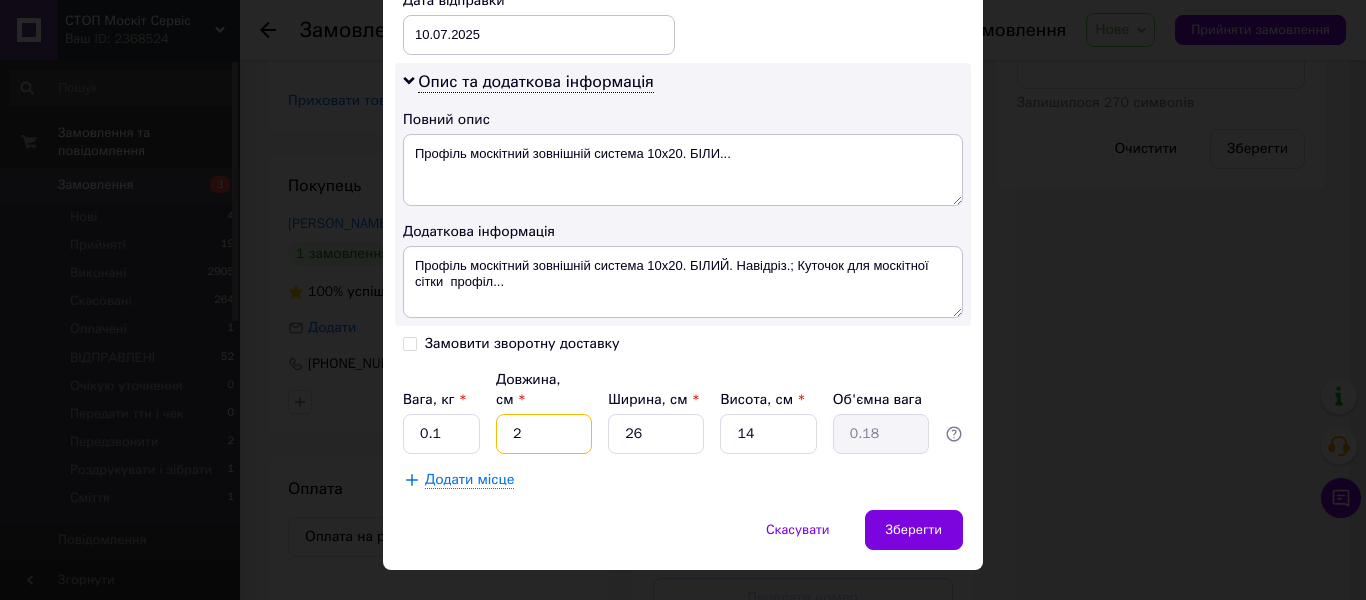 type on "20" 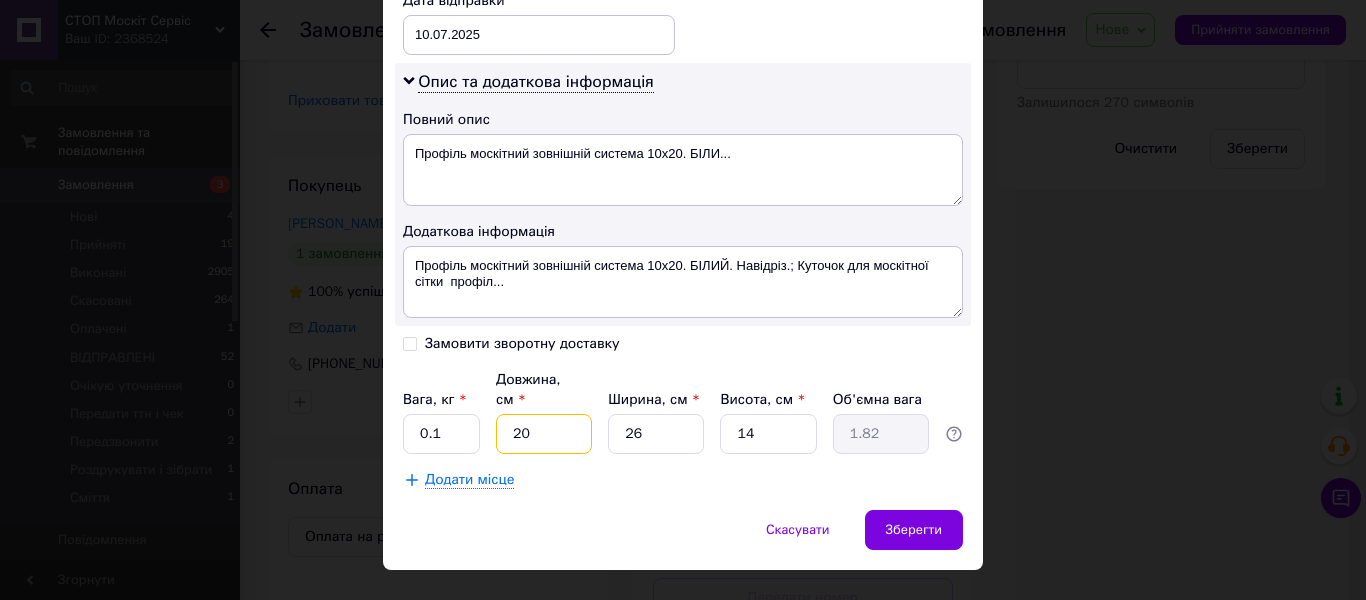 type on "200" 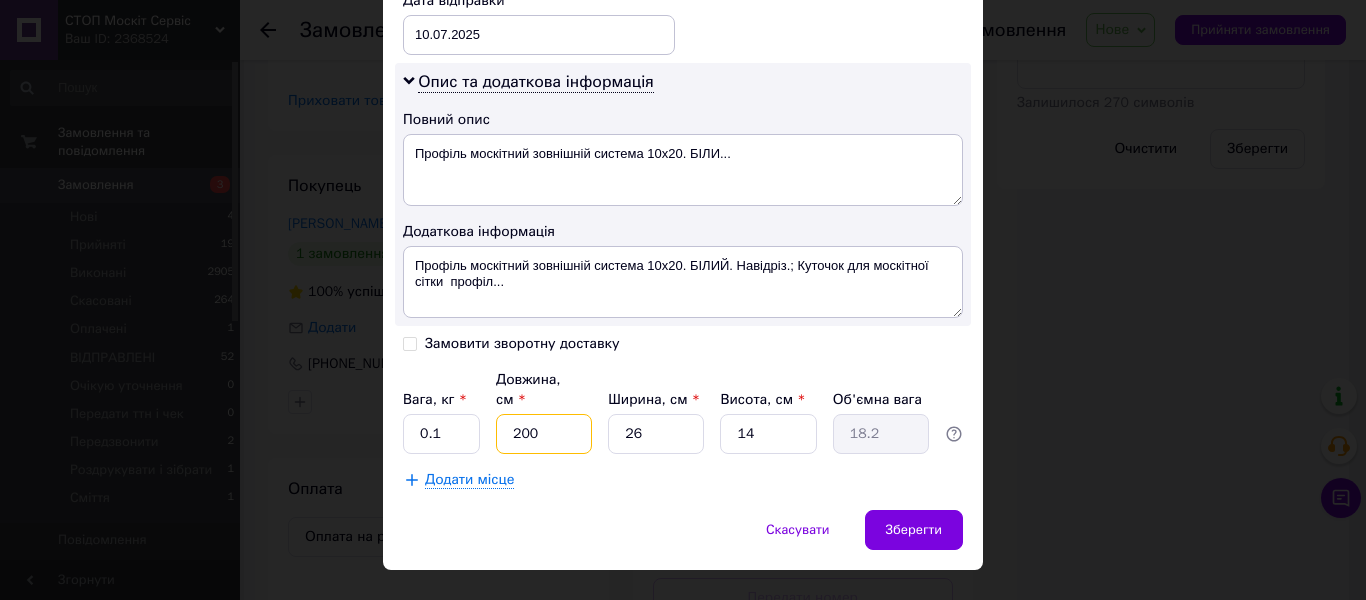 type on "200" 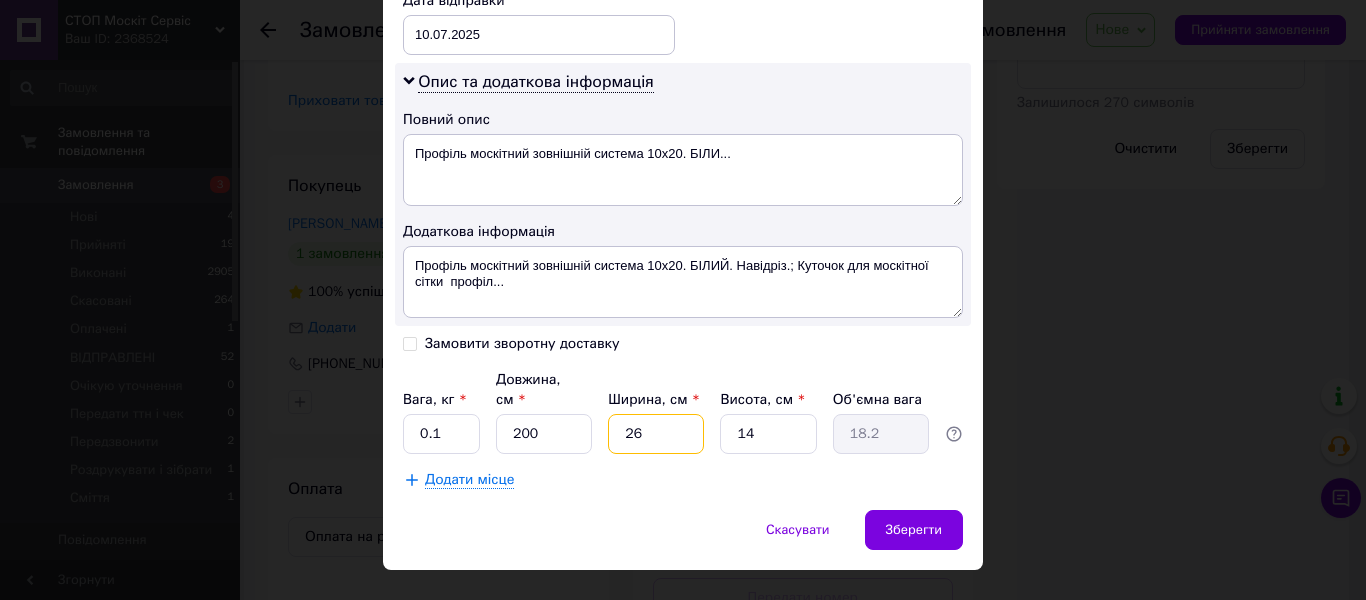 click on "26" at bounding box center [656, 434] 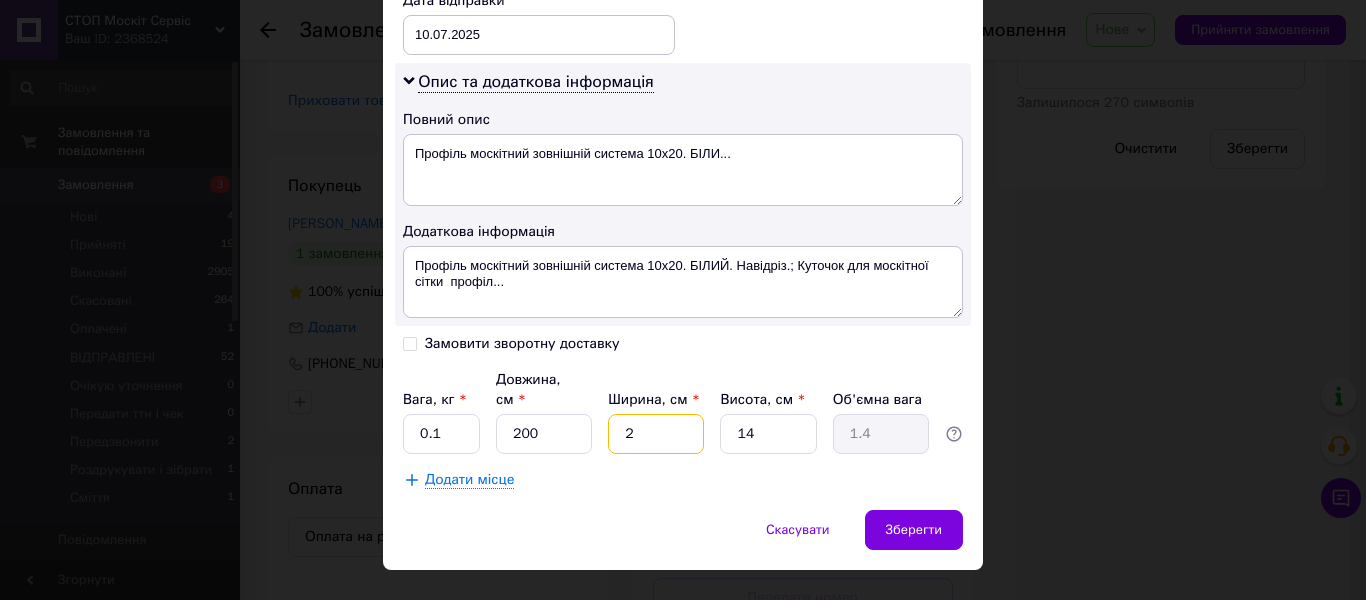 type 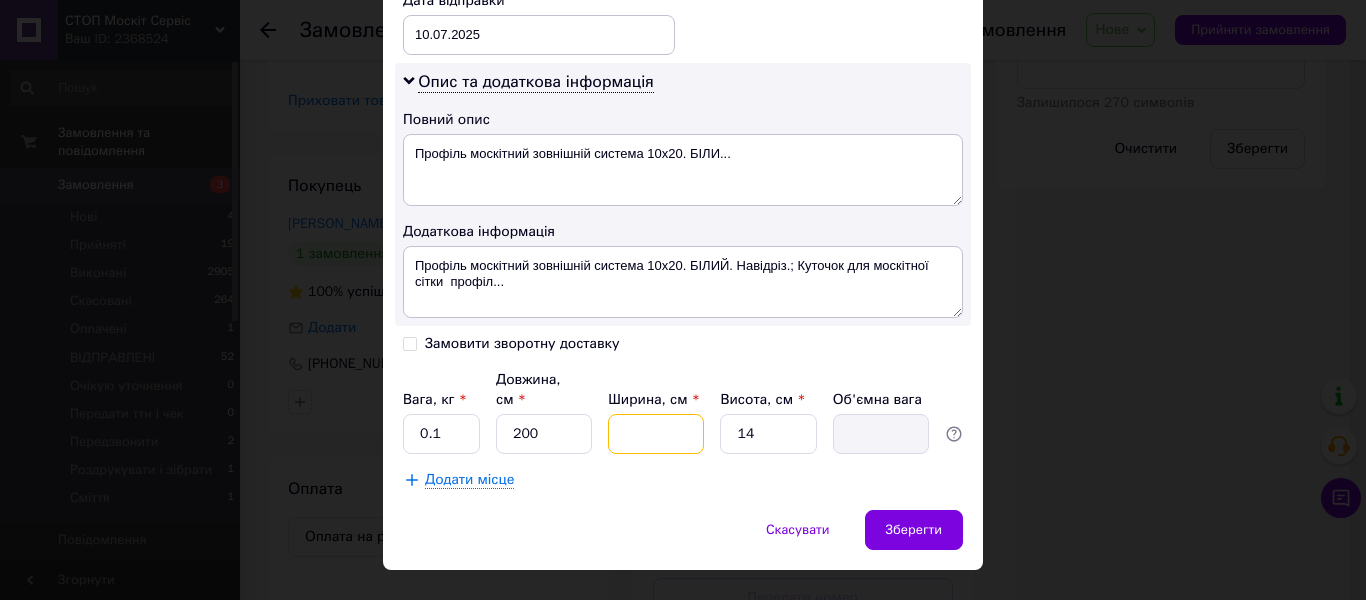 type on "6" 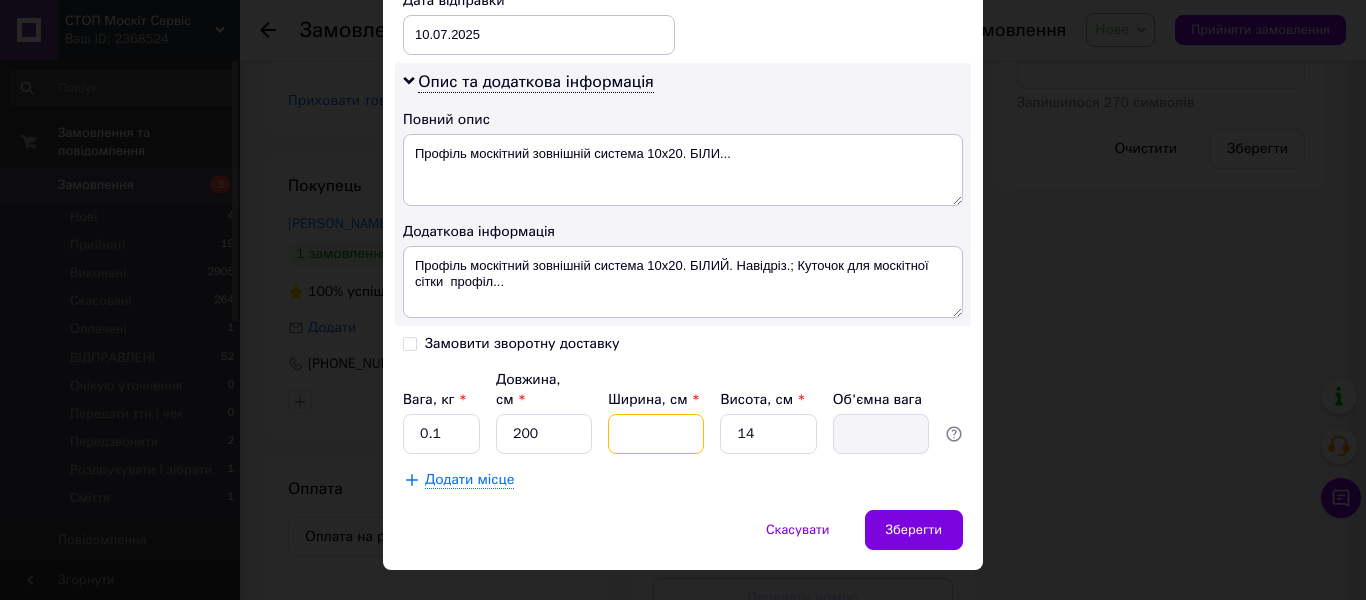 type on "4.2" 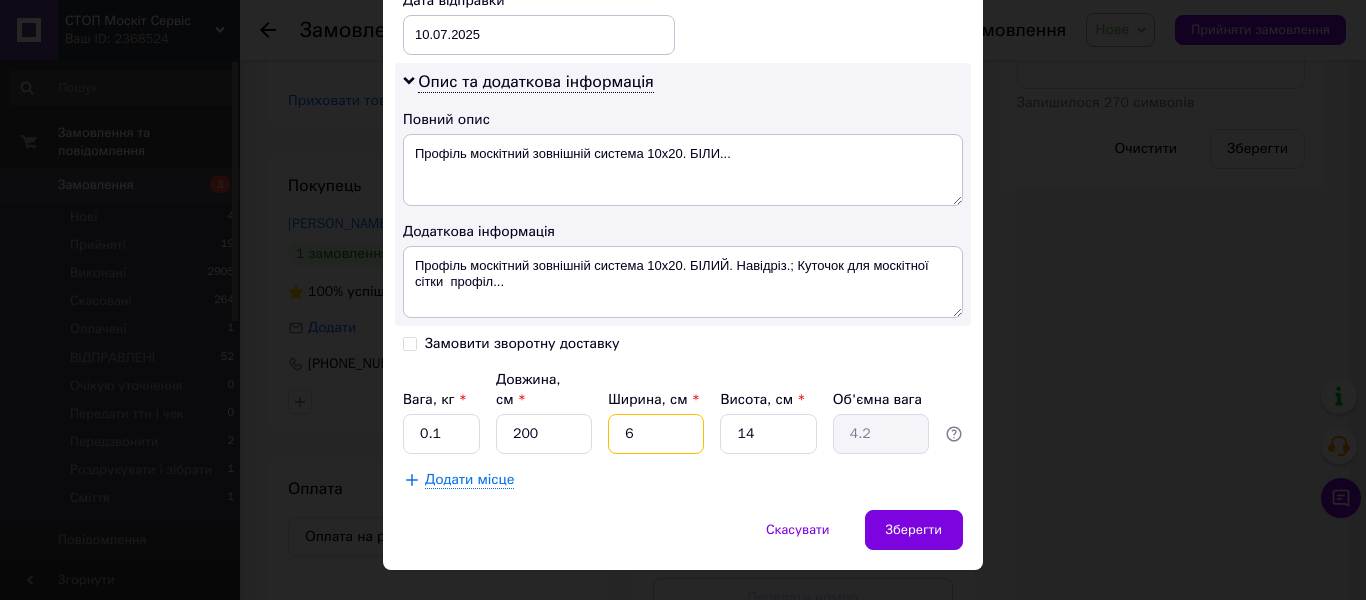 type on "6" 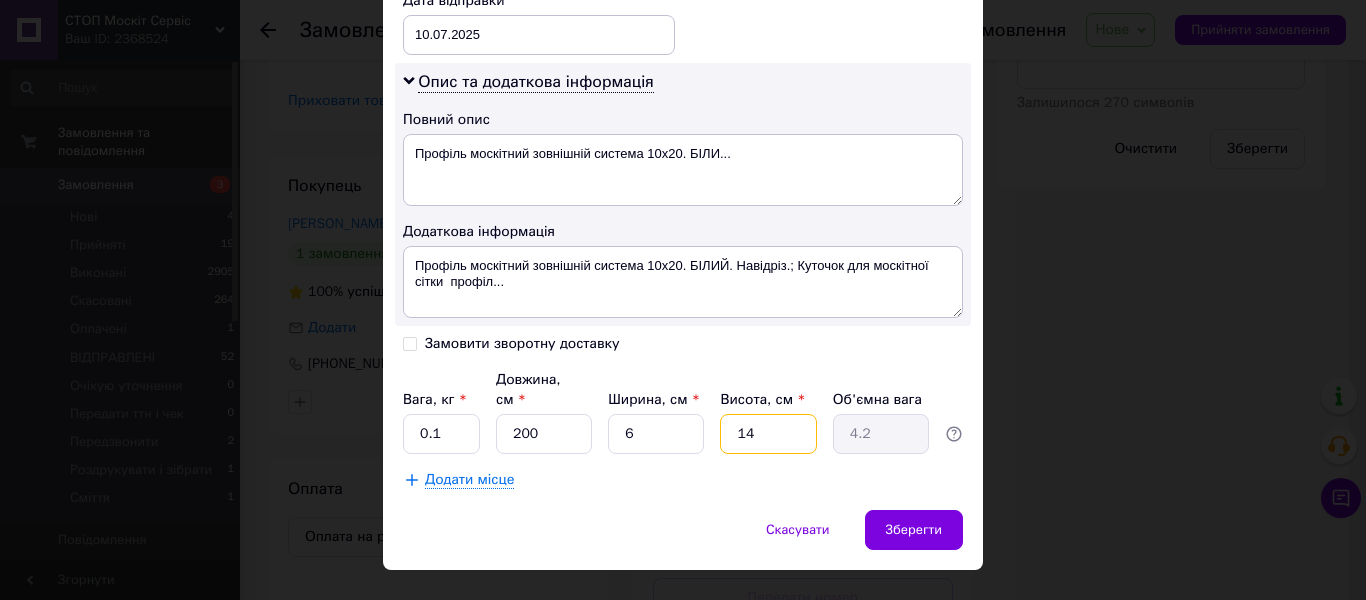 click on "14" at bounding box center [768, 434] 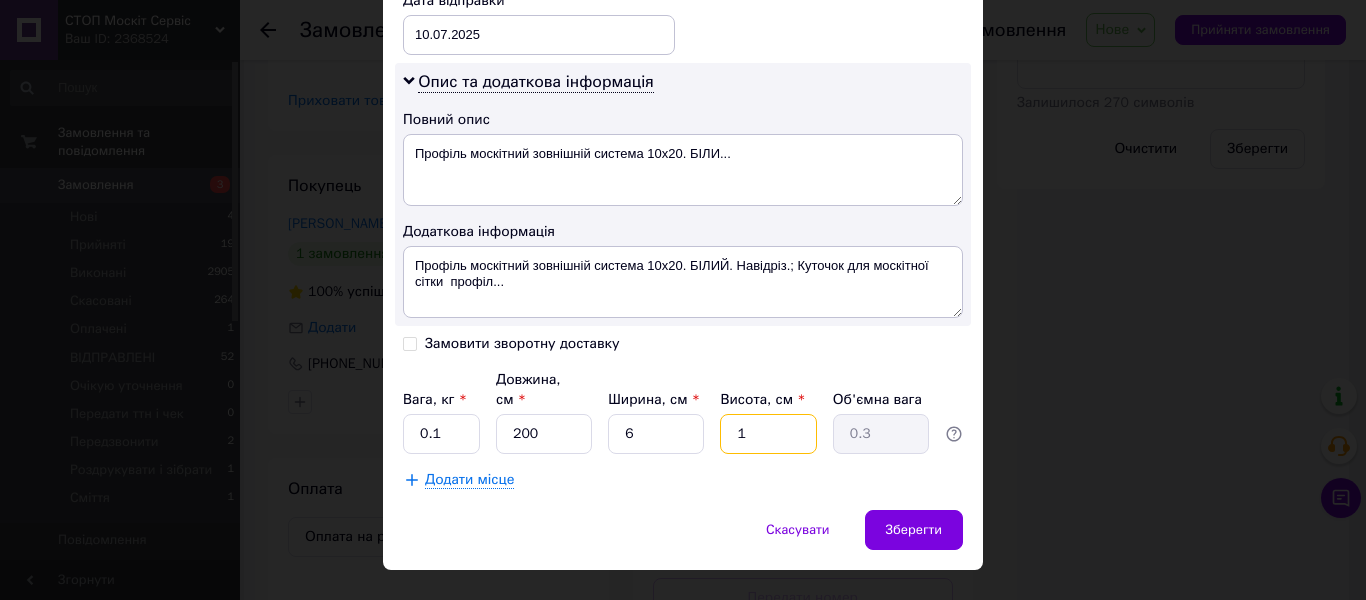 type on "16" 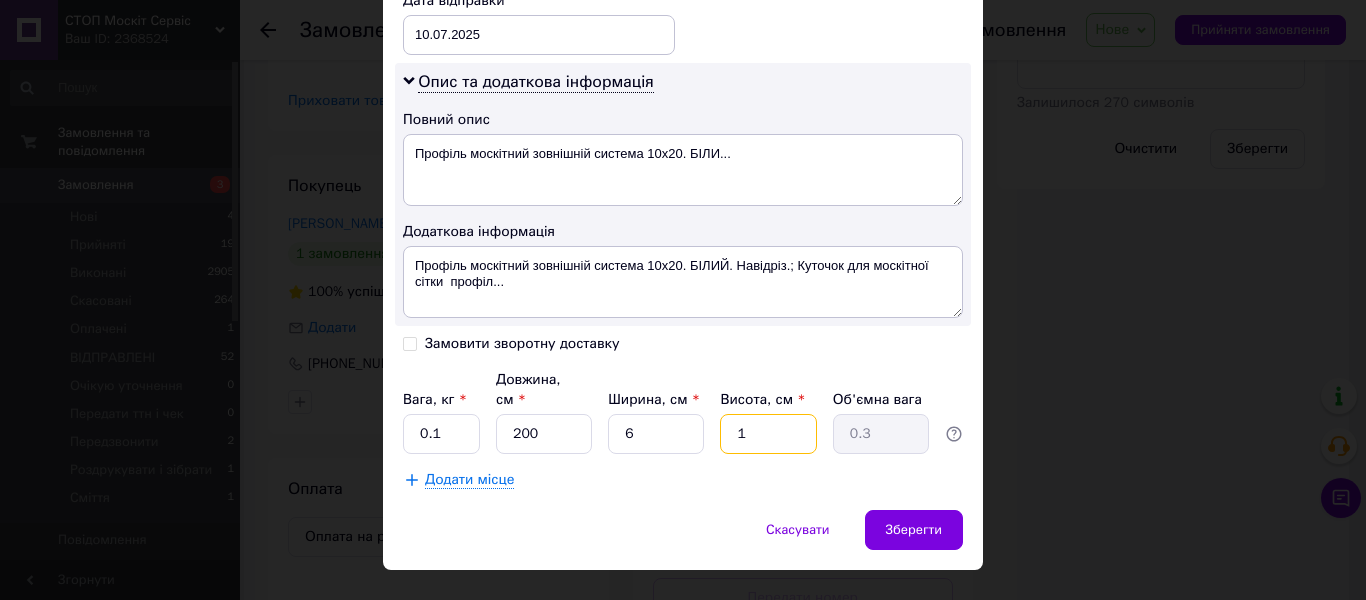 type on "4.8" 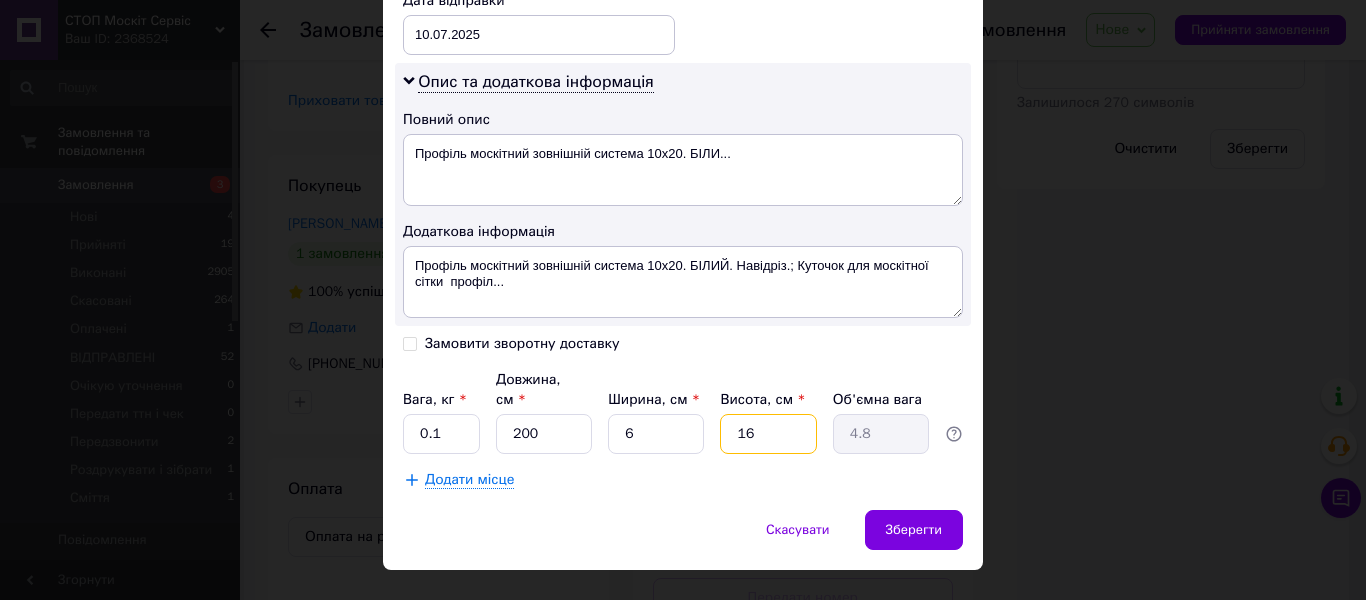 type on "1" 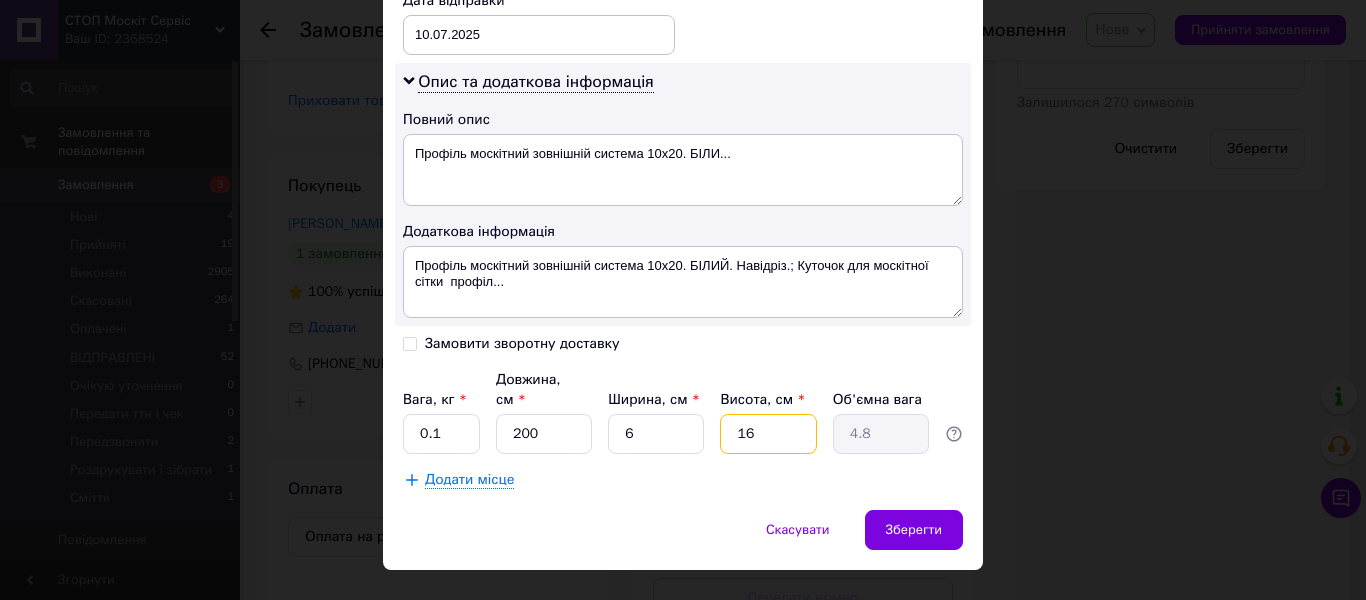 type on "0.3" 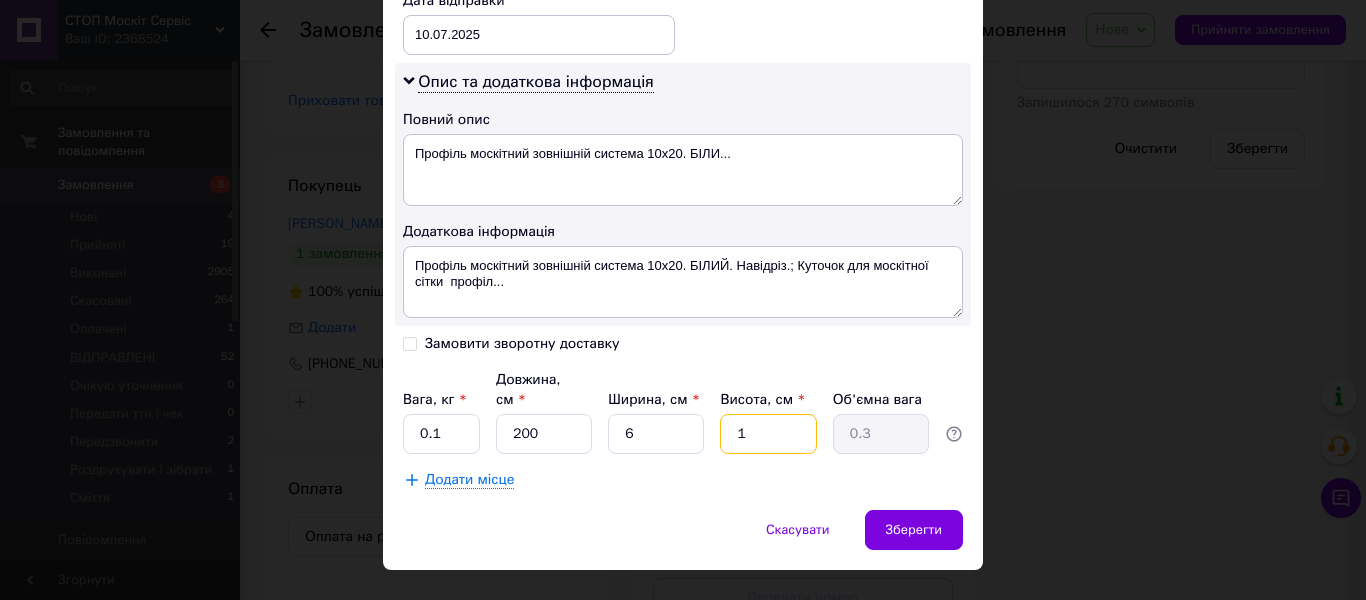 type 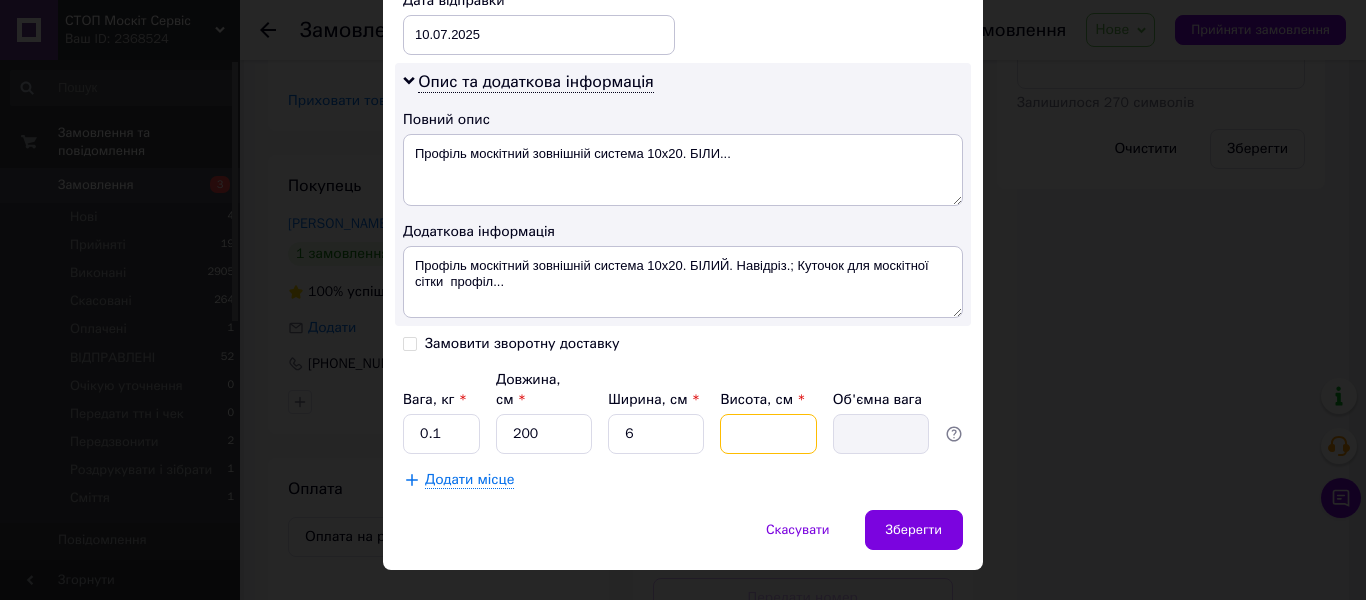 type on "6" 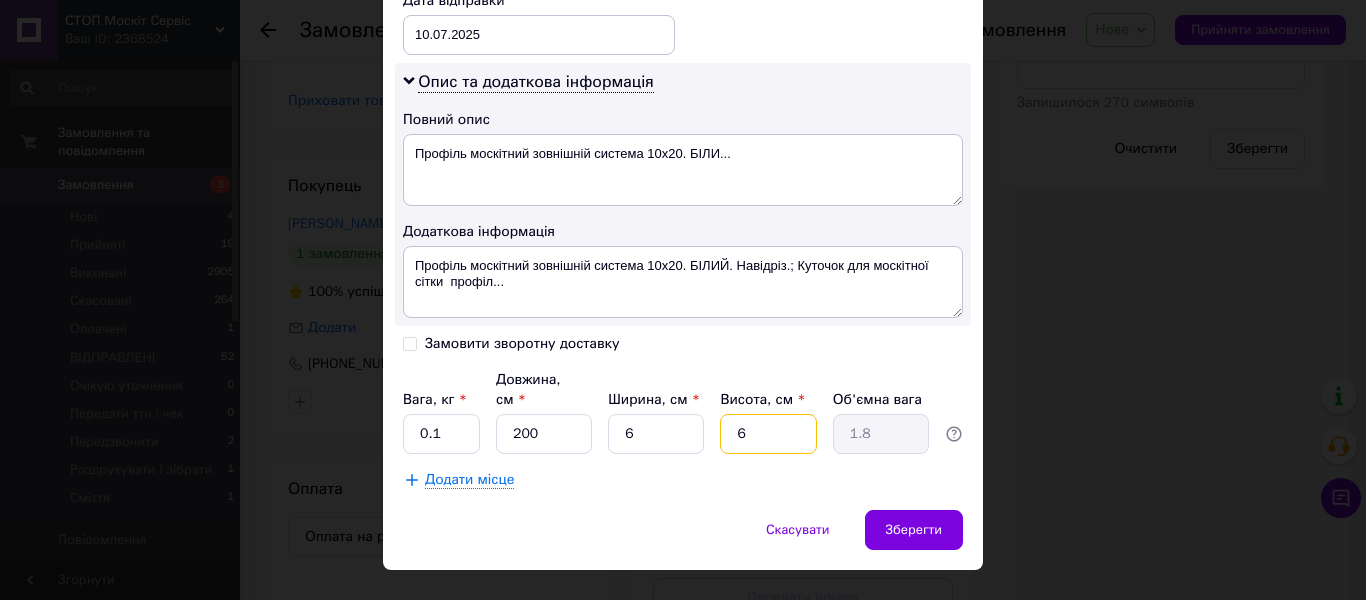 type on "6" 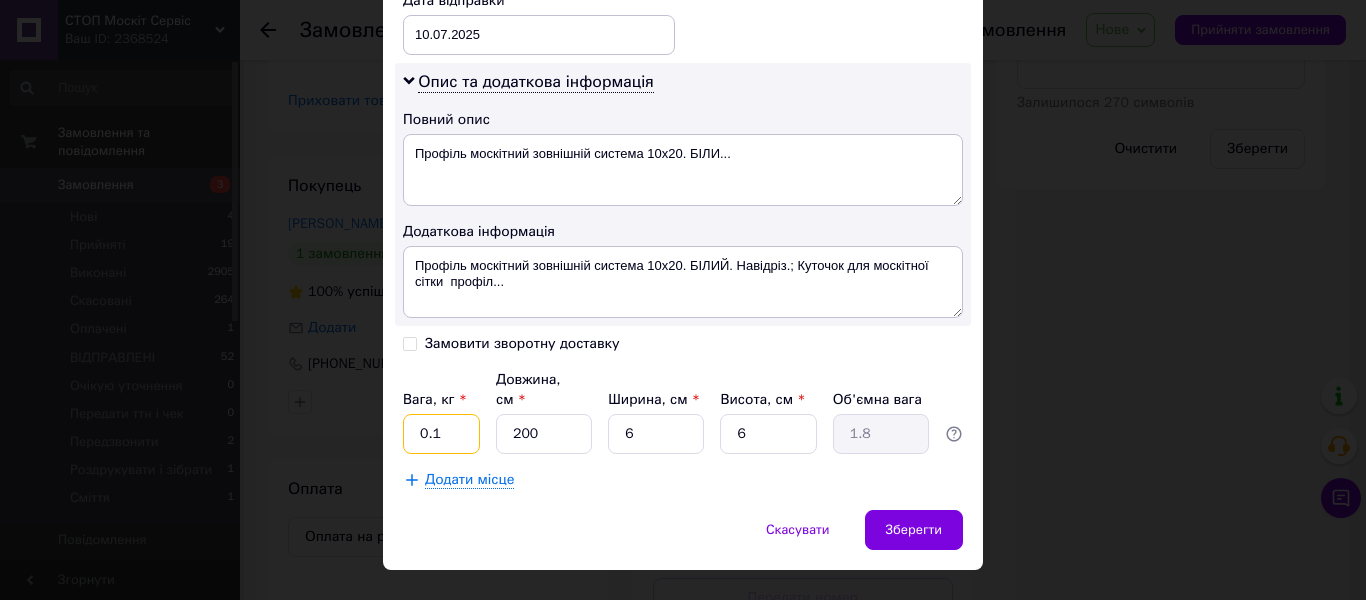 click on "0.1" at bounding box center (441, 434) 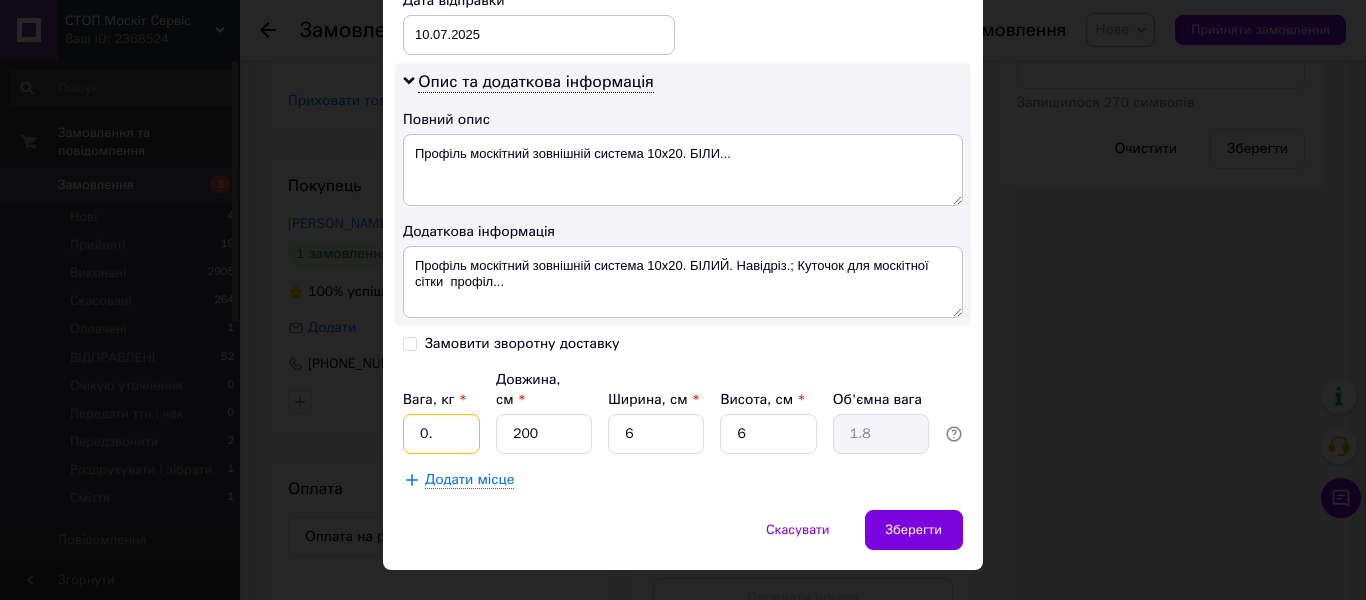 type on "0" 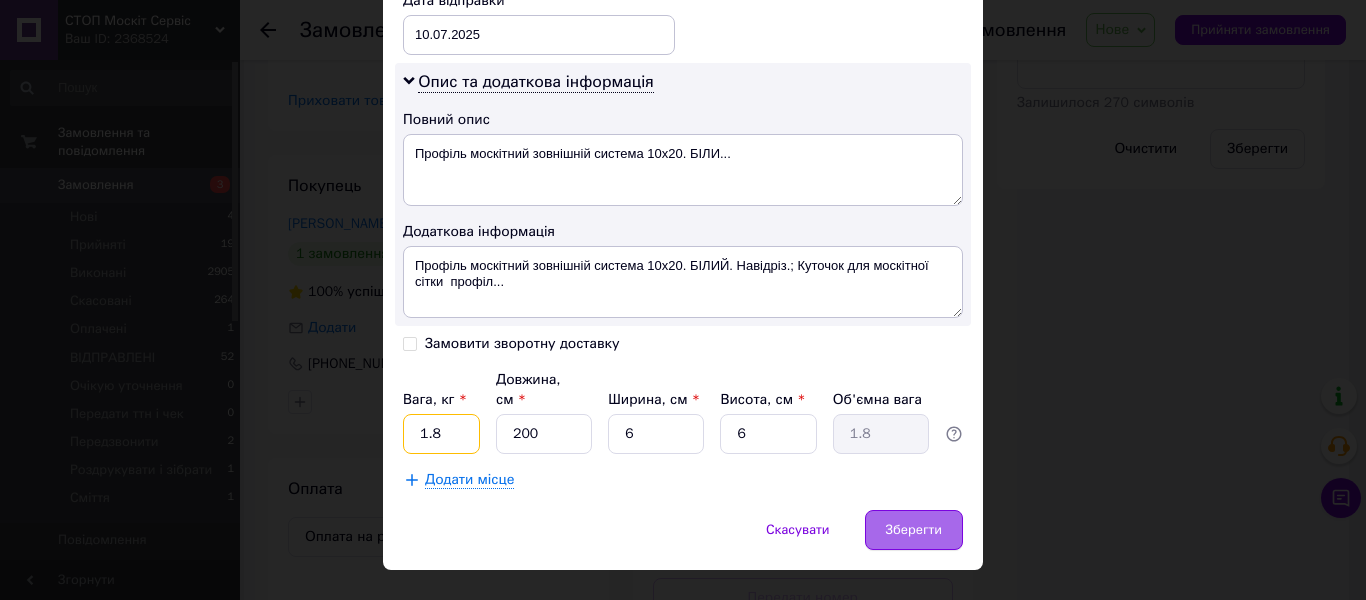 type on "1.8" 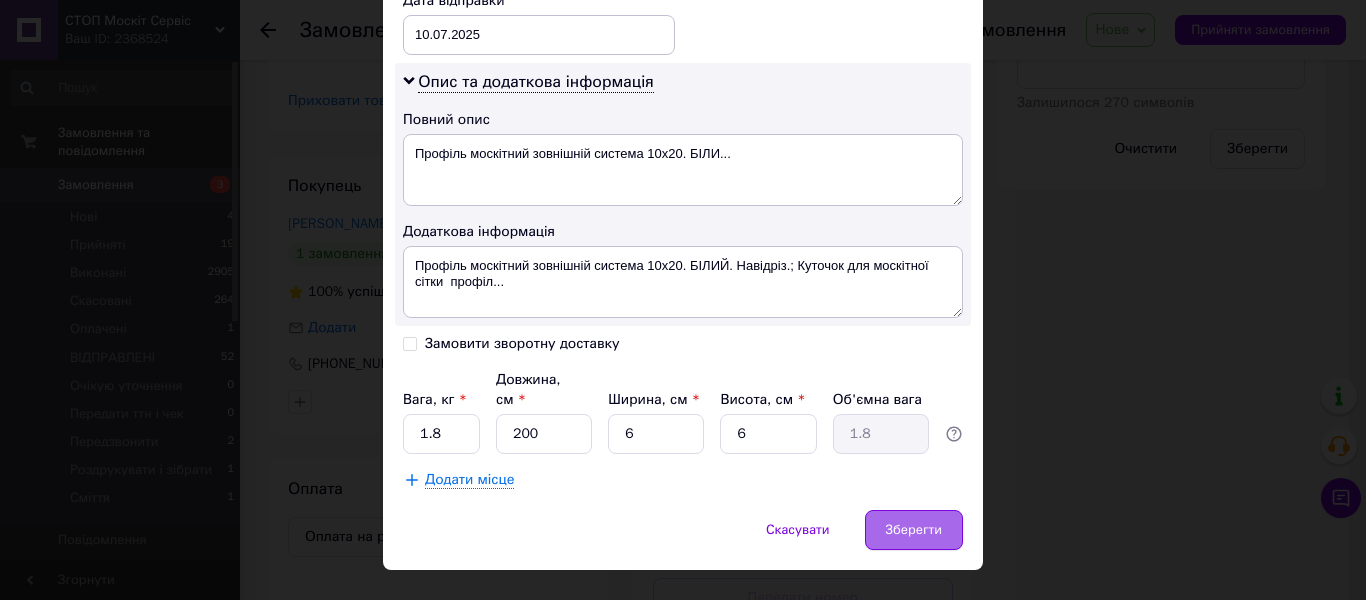 click on "Зберегти" at bounding box center (914, 530) 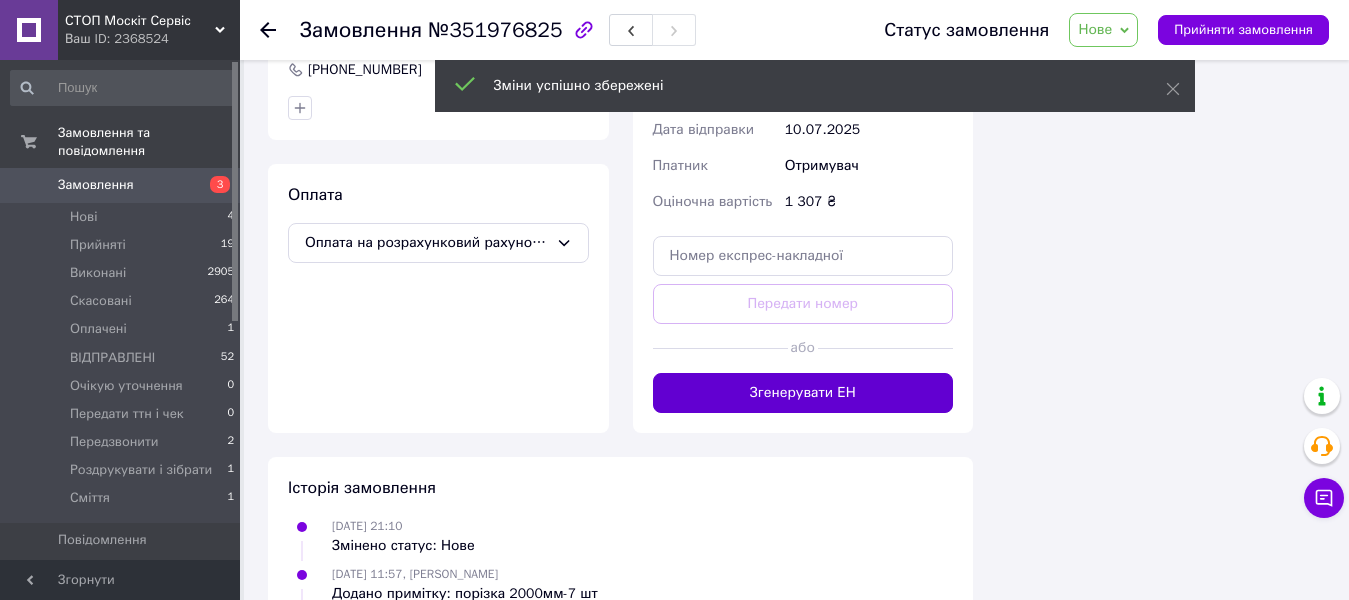 scroll, scrollTop: 1500, scrollLeft: 0, axis: vertical 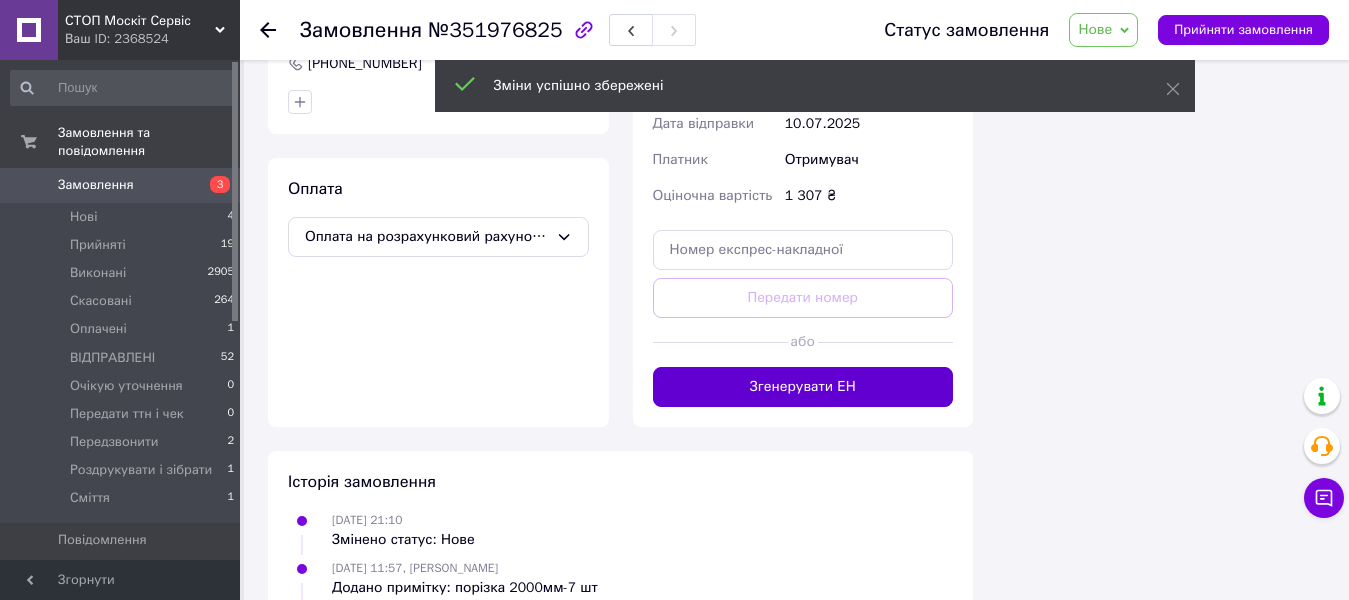 click on "Згенерувати ЕН" at bounding box center [803, 387] 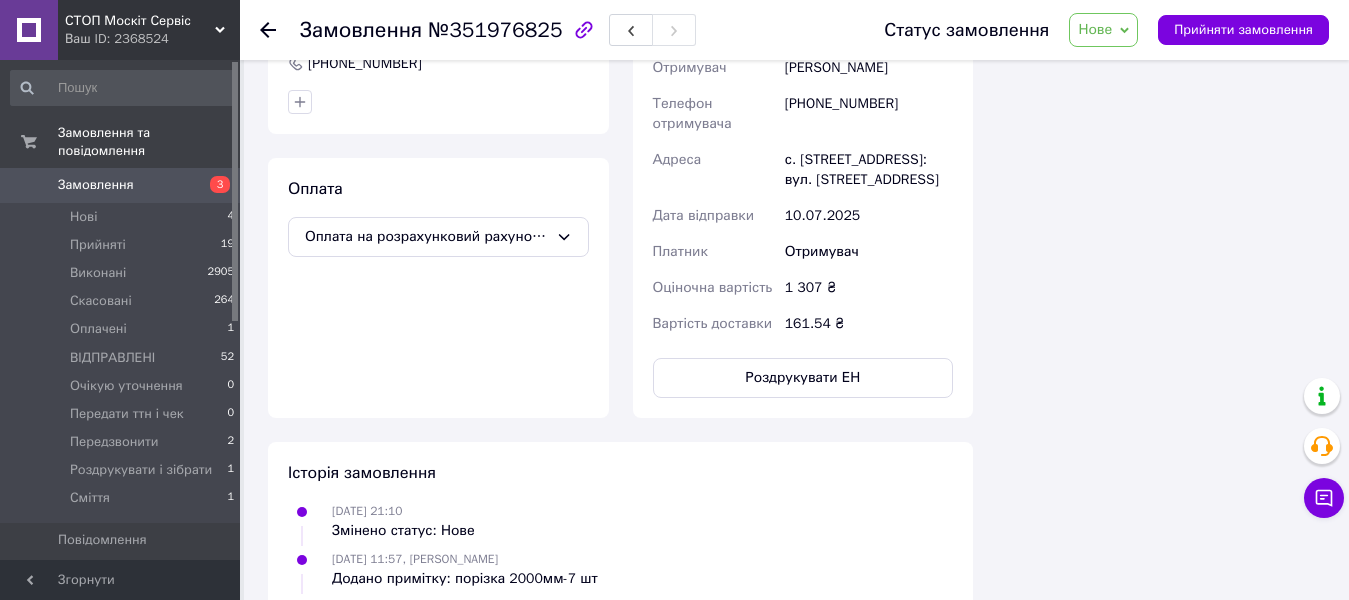 scroll, scrollTop: 32, scrollLeft: 0, axis: vertical 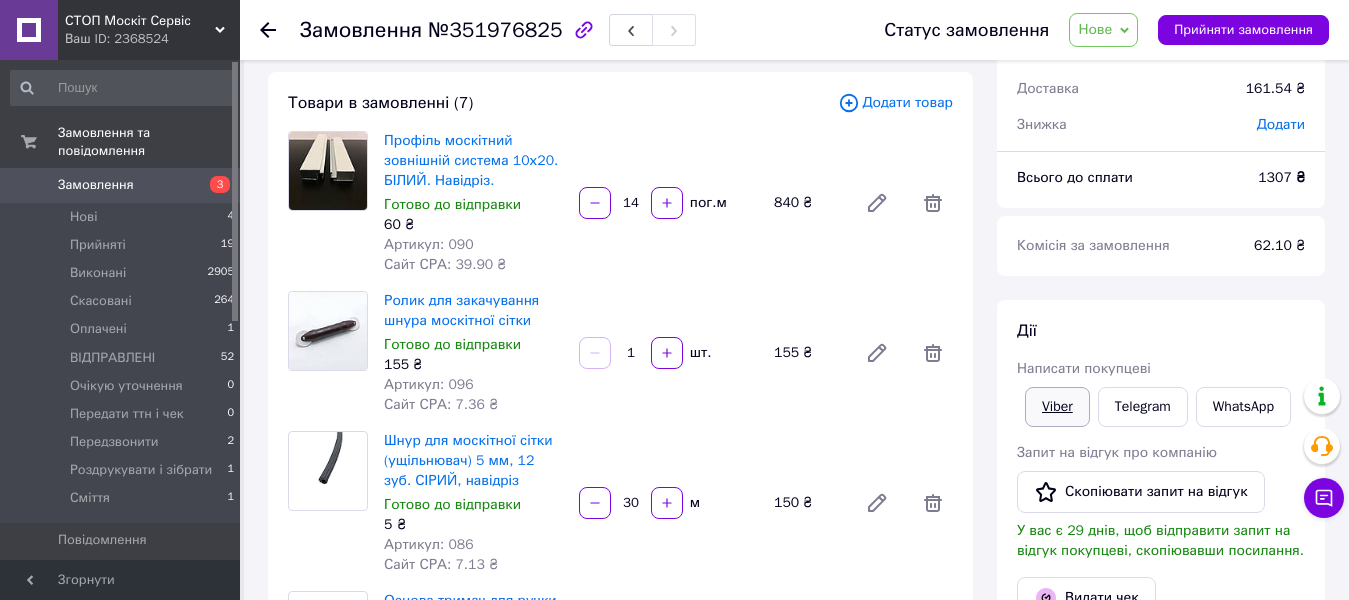click on "Viber" at bounding box center [1057, 407] 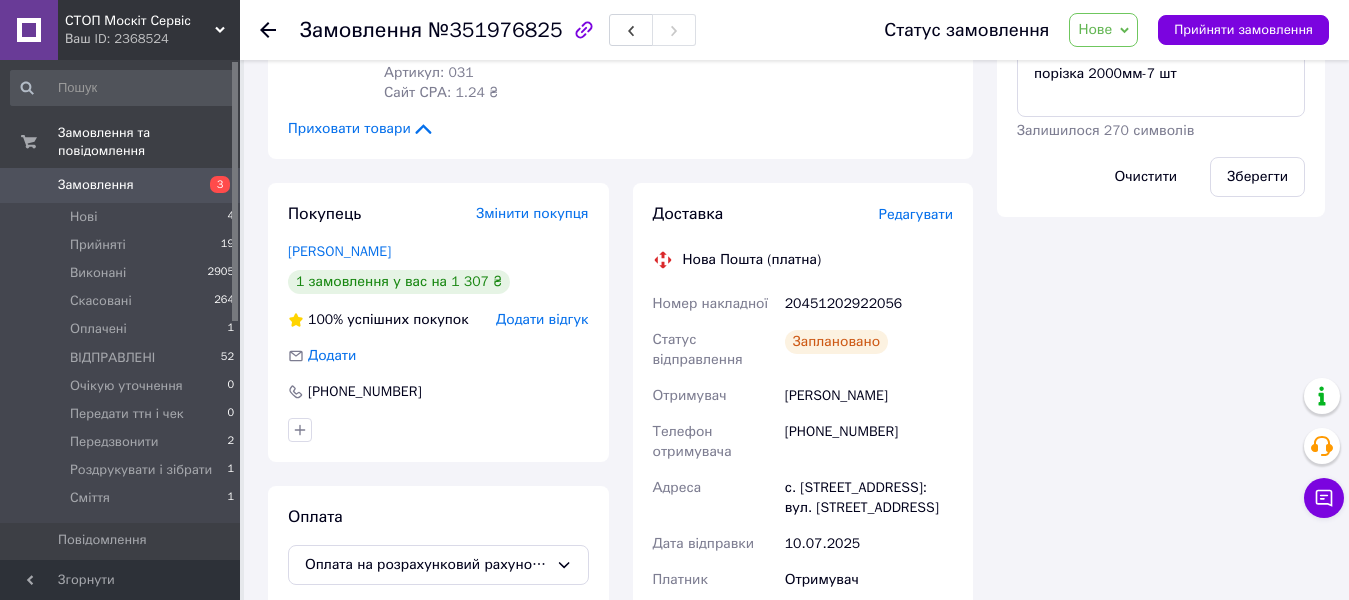 scroll, scrollTop: 1200, scrollLeft: 0, axis: vertical 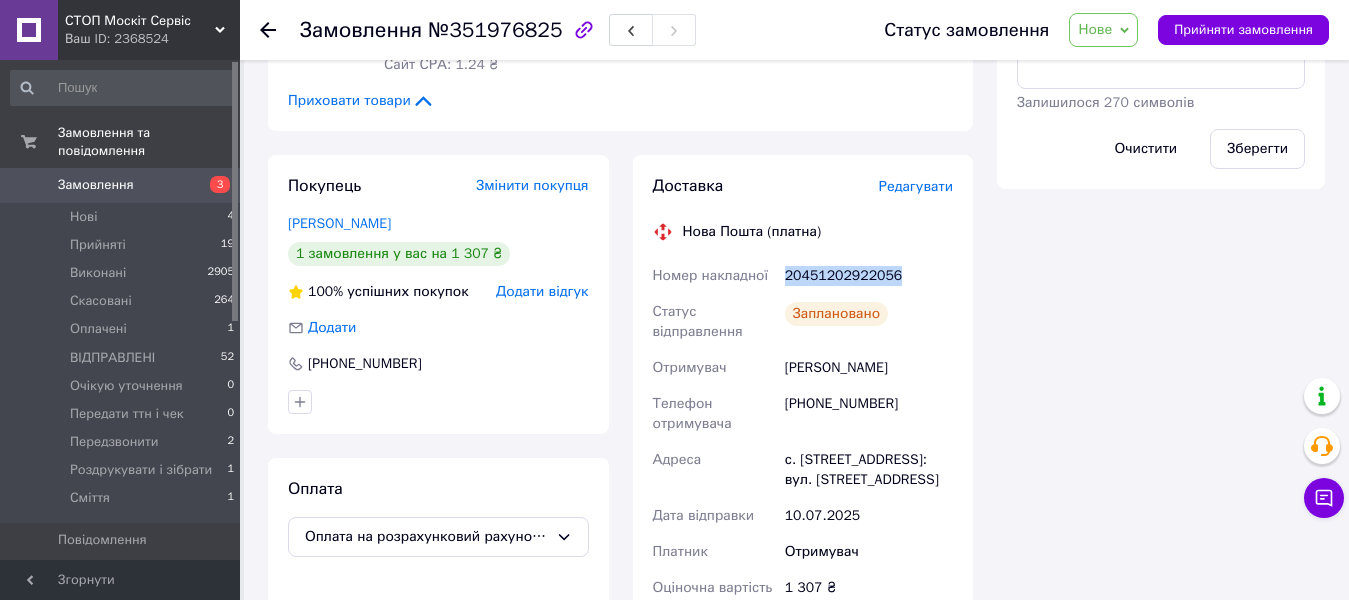 drag, startPoint x: 905, startPoint y: 244, endPoint x: 786, endPoint y: 252, distance: 119.26861 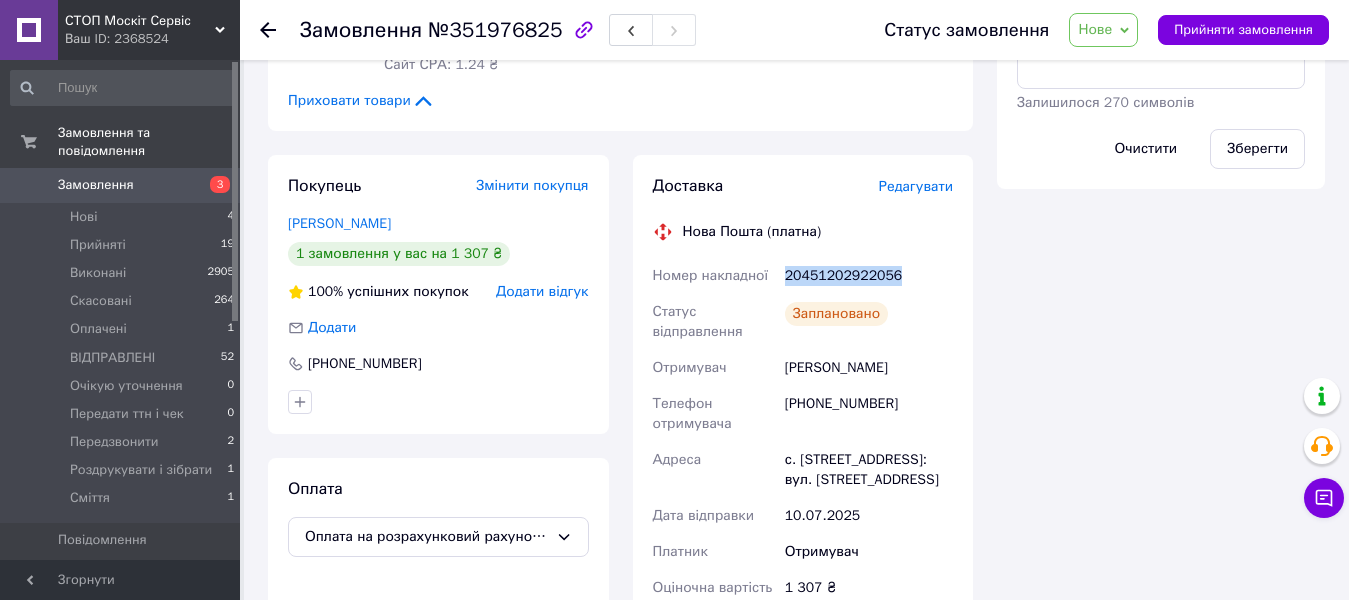 click on "Нове" at bounding box center [1095, 29] 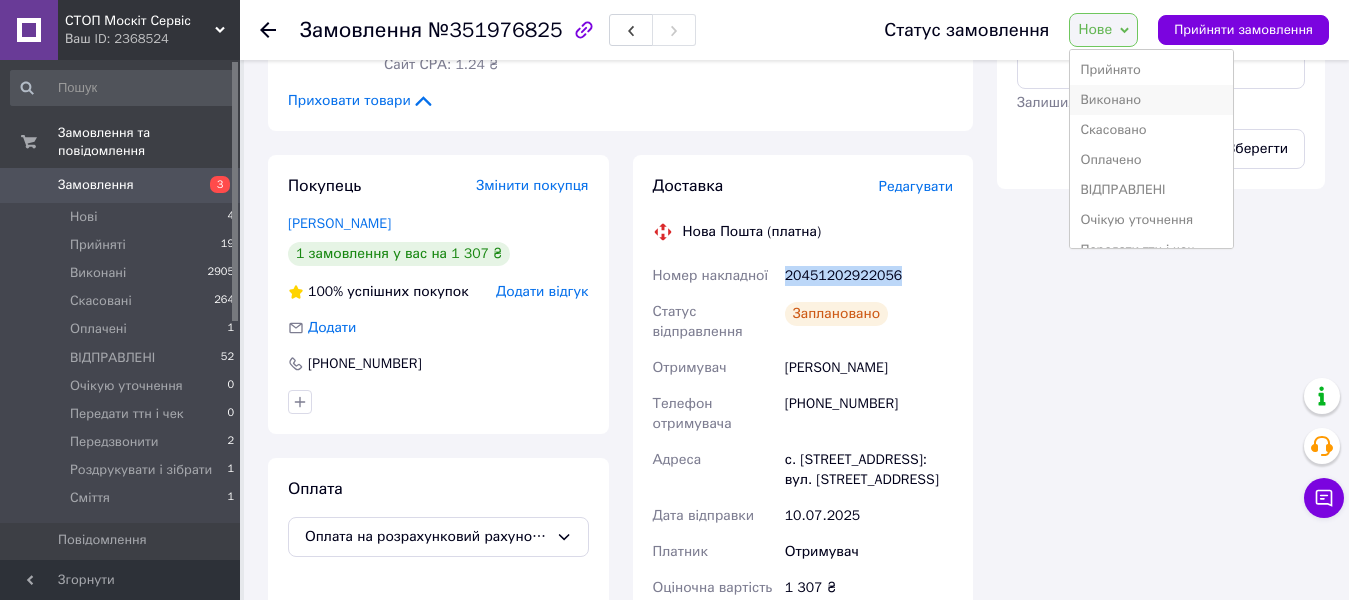 scroll, scrollTop: 100, scrollLeft: 0, axis: vertical 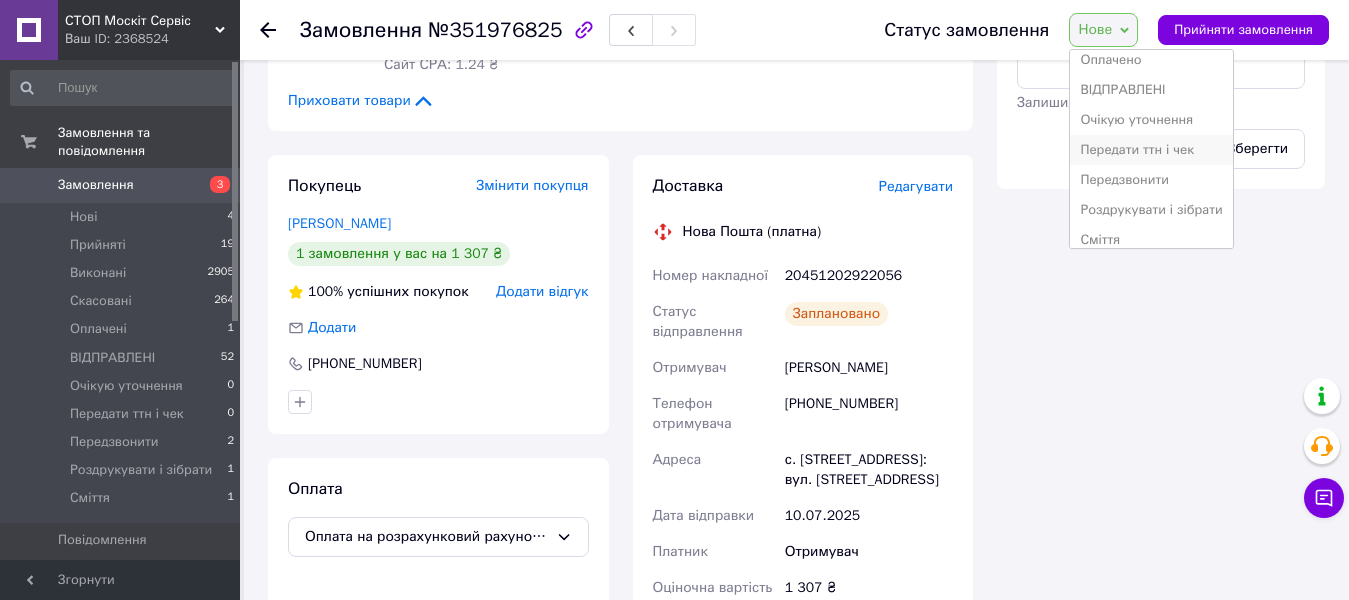 click on "Передати ттн і чек" at bounding box center [1151, 150] 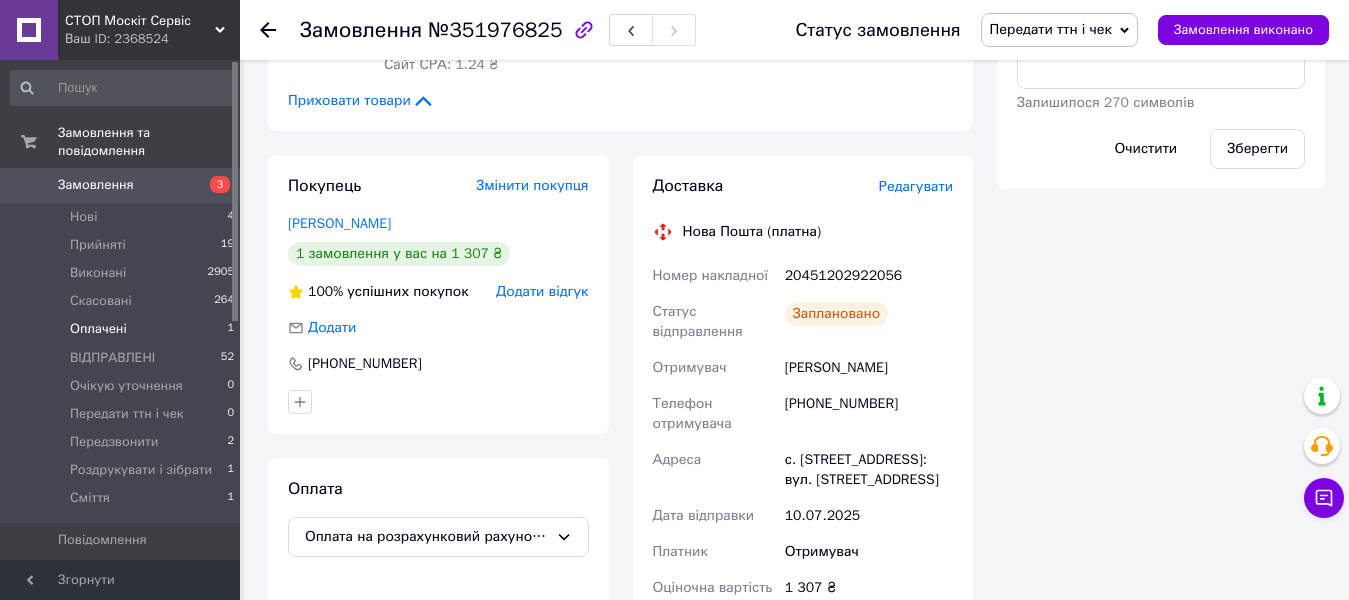 click on "Оплачені" at bounding box center [98, 329] 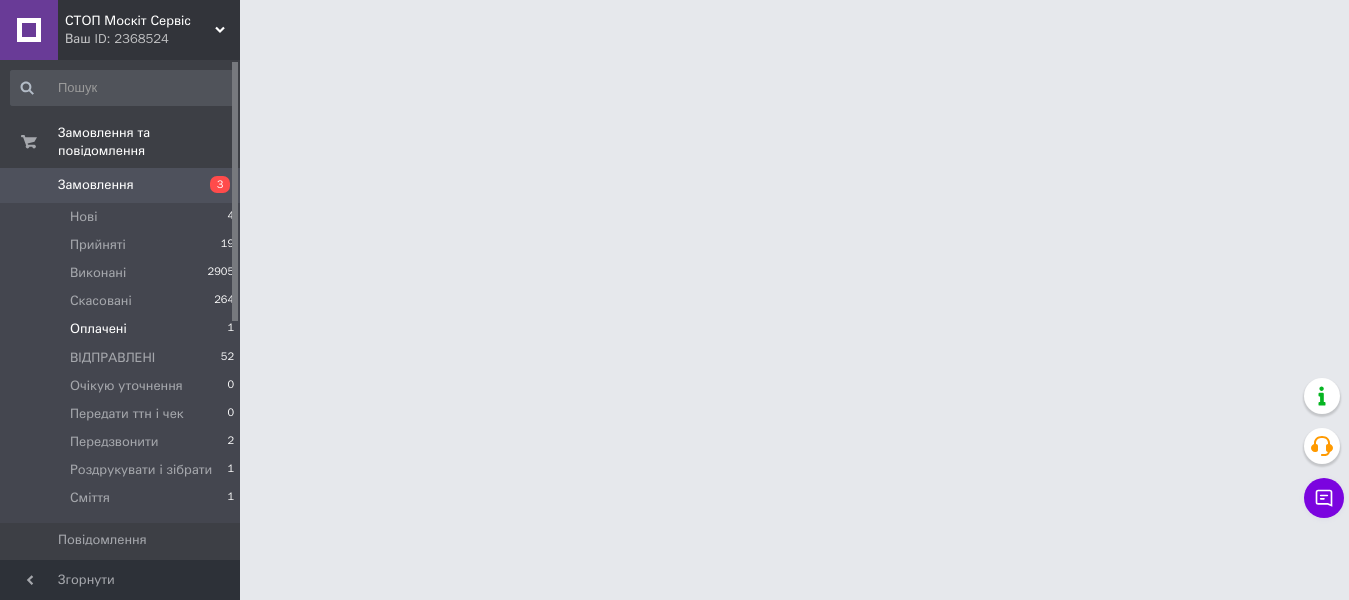 scroll, scrollTop: 0, scrollLeft: 0, axis: both 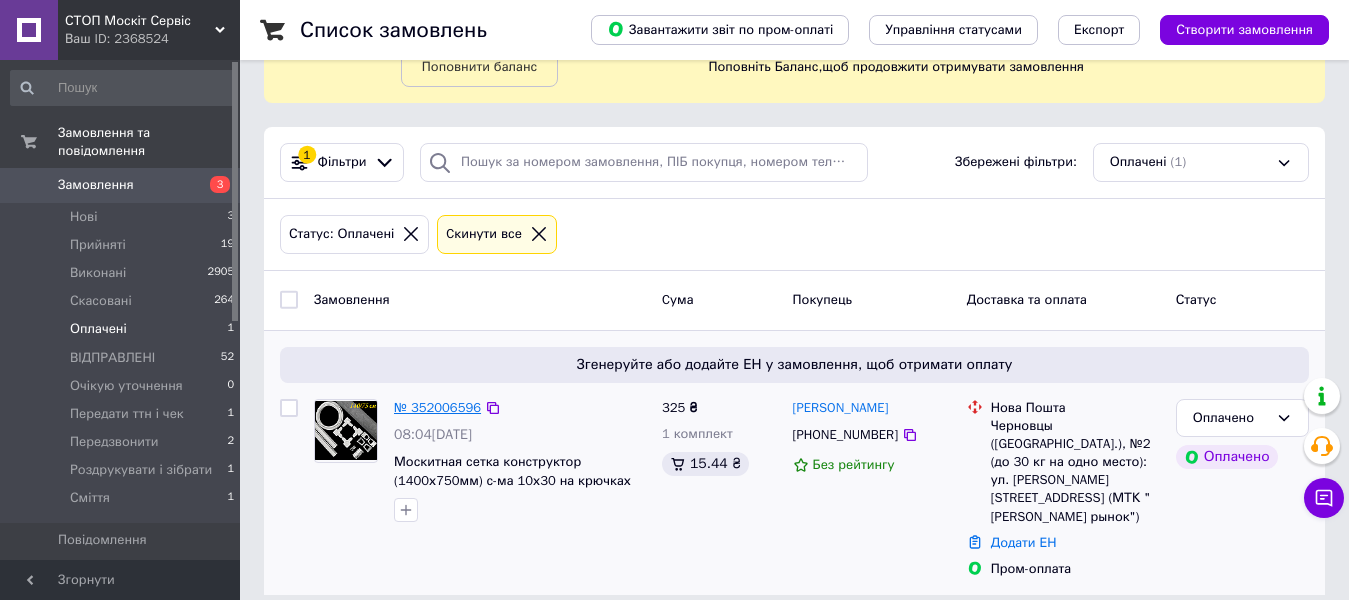 click on "№ 352006596" at bounding box center [437, 407] 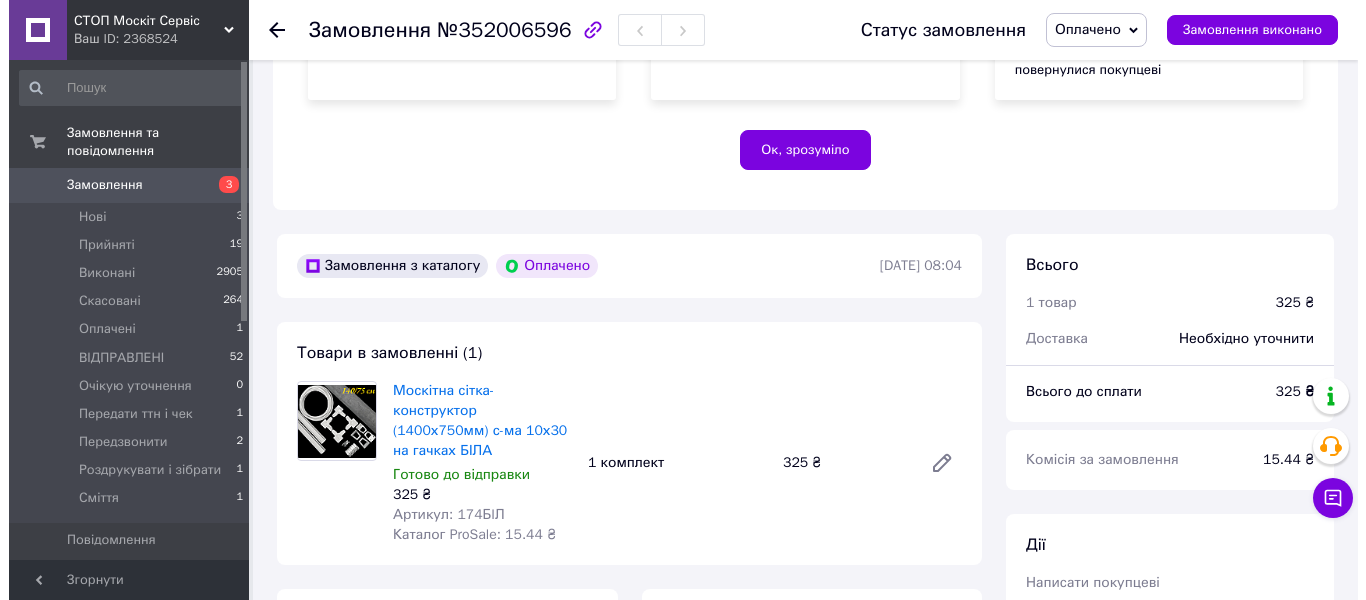 scroll, scrollTop: 517, scrollLeft: 0, axis: vertical 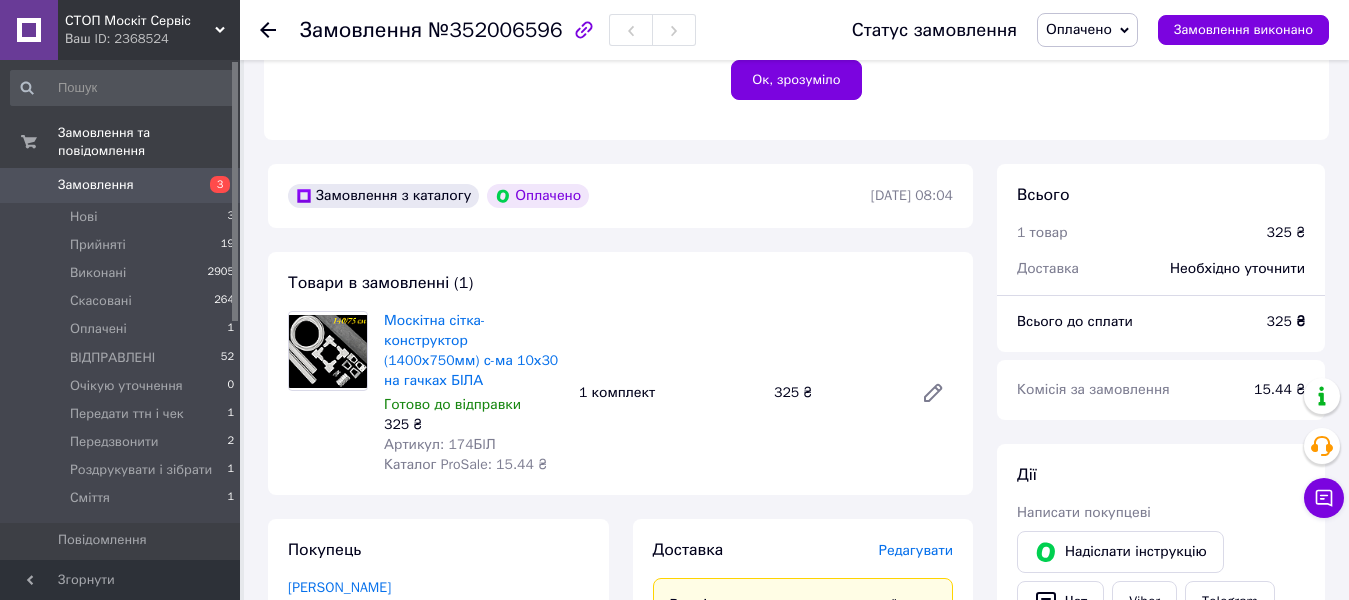 click on "Редагувати" at bounding box center [916, 550] 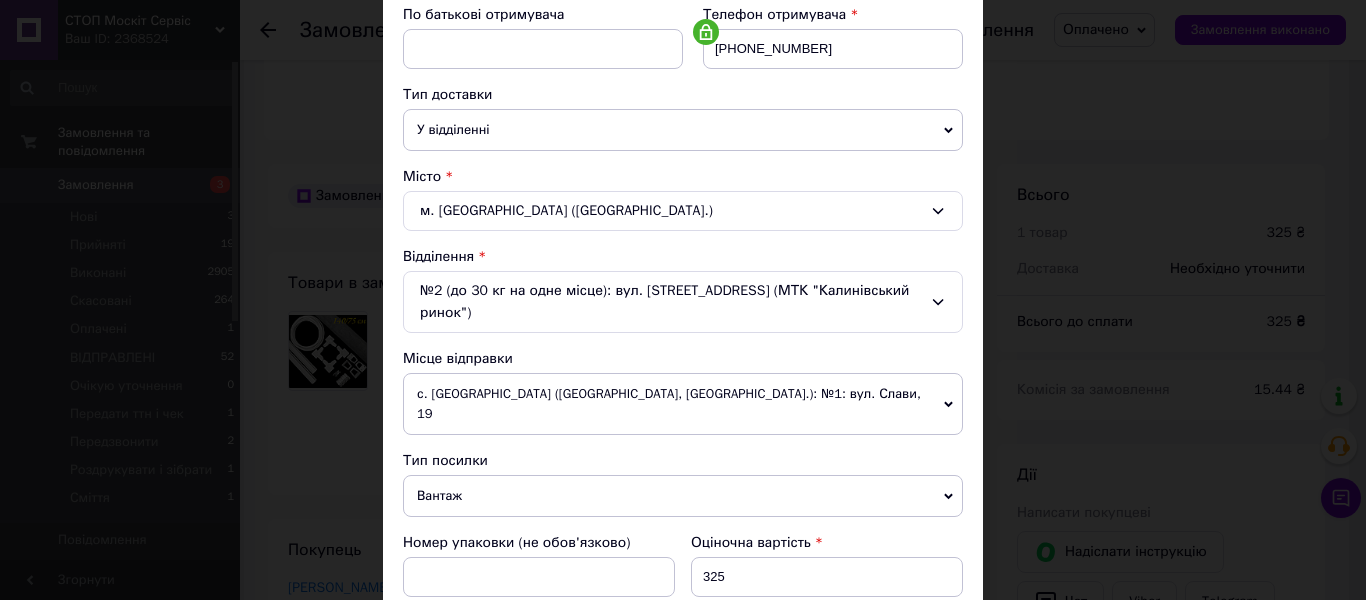 scroll, scrollTop: 400, scrollLeft: 0, axis: vertical 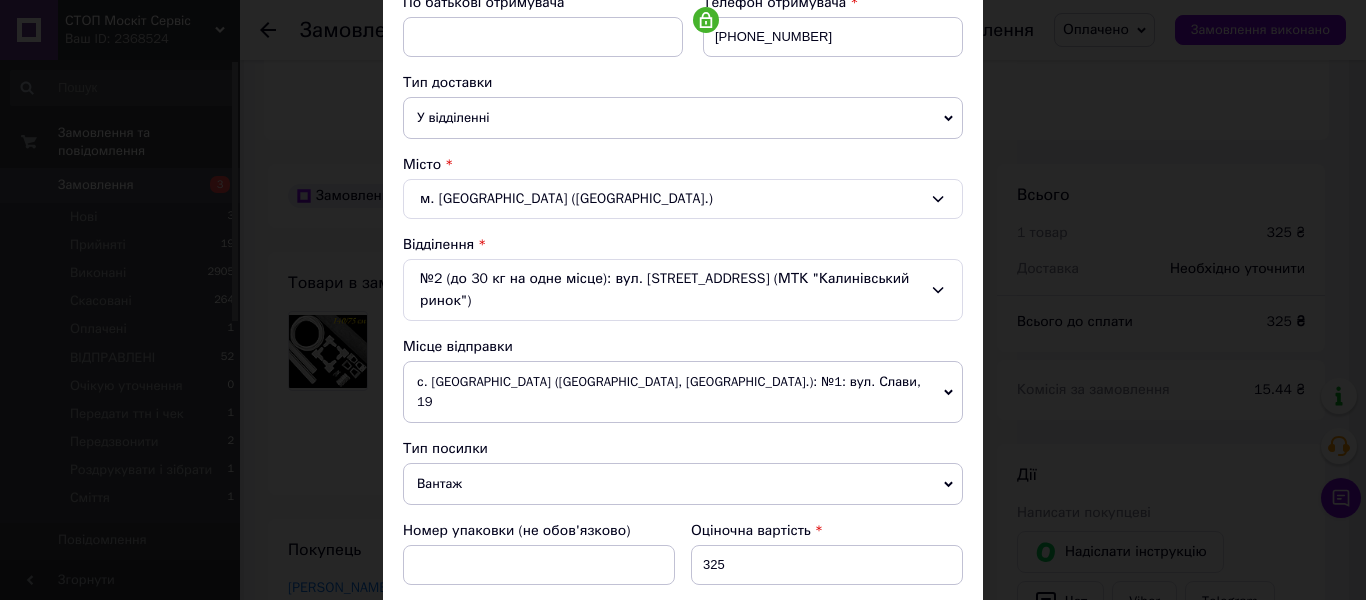 click on "№2 (до 30 кг на одне місце): вул. [STREET_ADDRESS] (МТК "Калинівський ринок")" at bounding box center (683, 290) 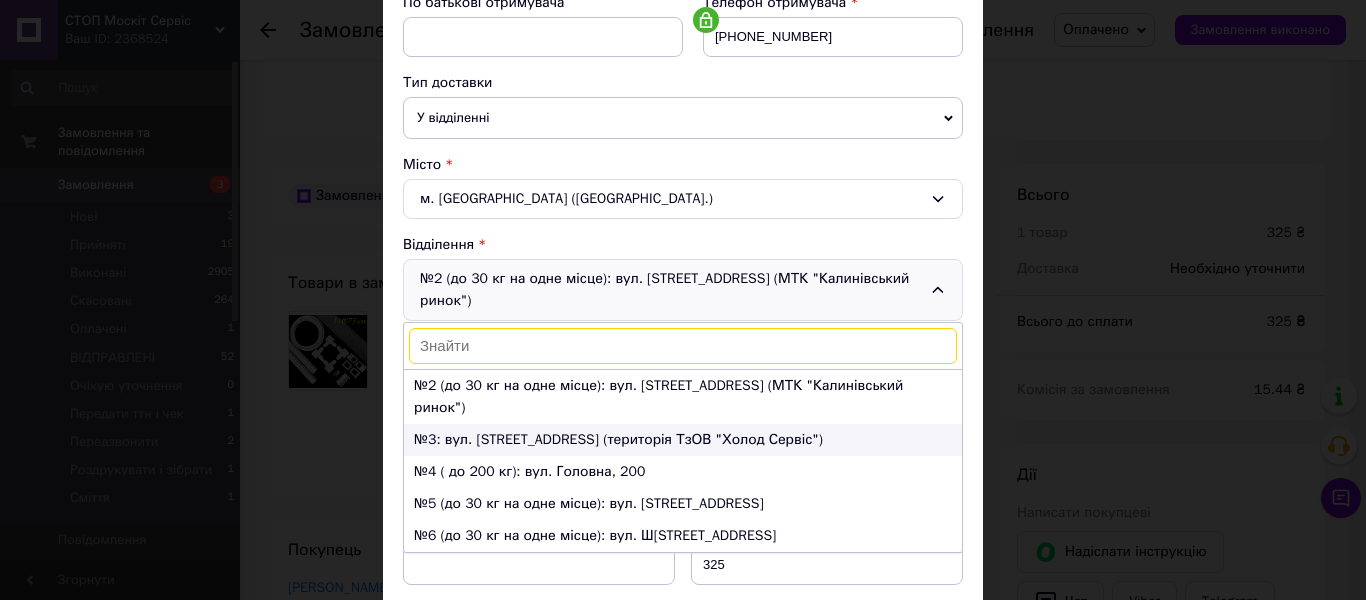 scroll, scrollTop: 0, scrollLeft: 0, axis: both 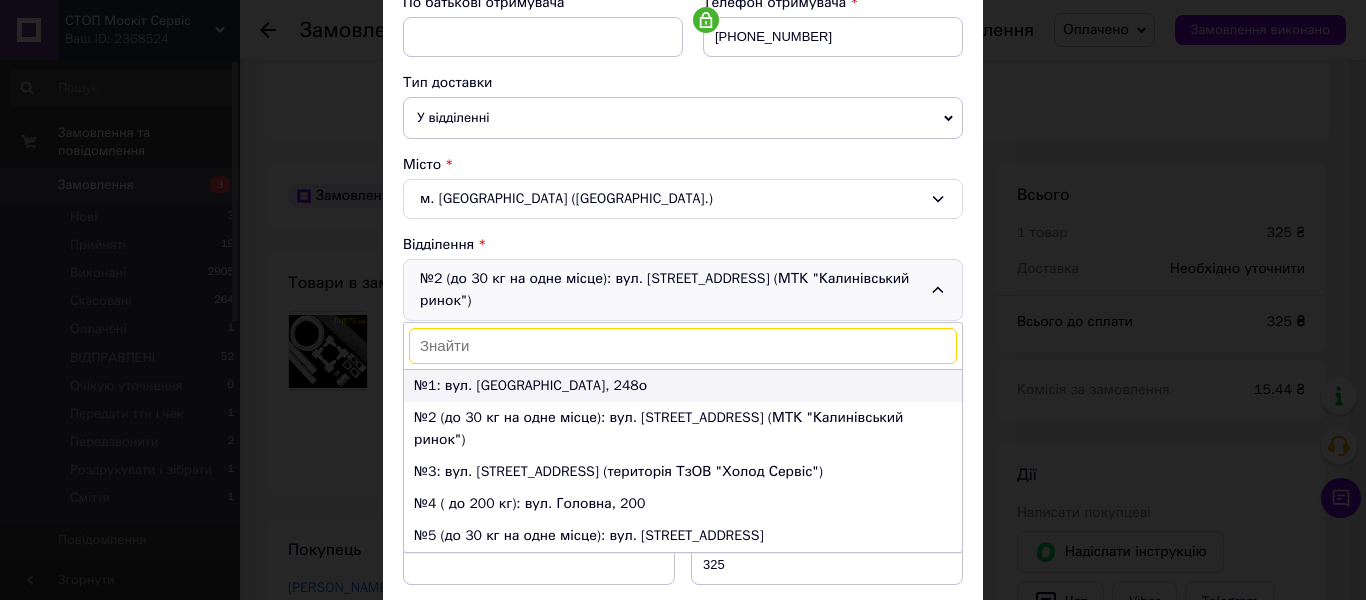 click on "№1: вул. [GEOGRAPHIC_DATA], 248о" at bounding box center (683, 386) 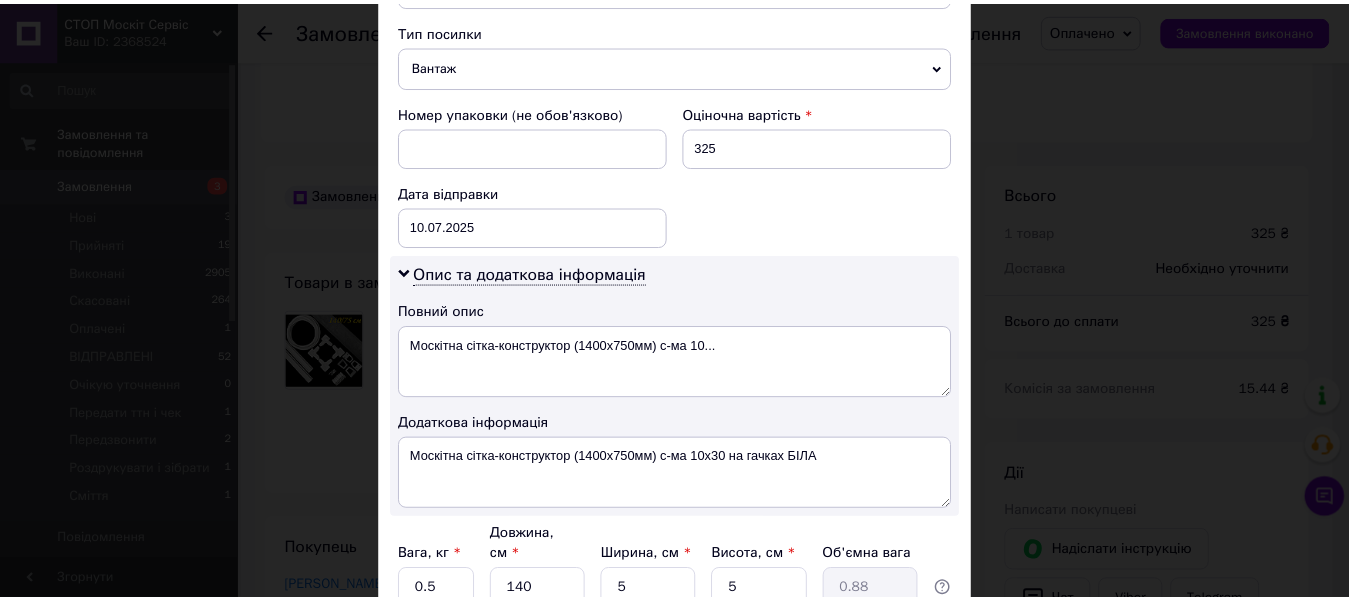 scroll, scrollTop: 900, scrollLeft: 0, axis: vertical 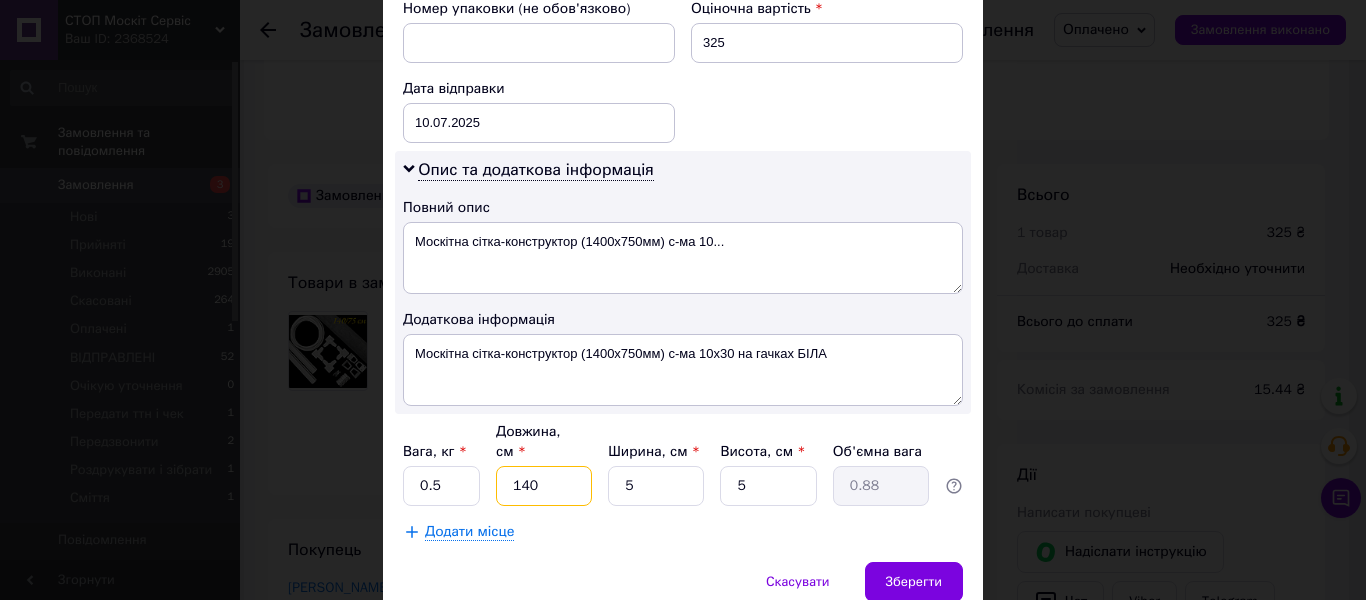 click on "140" at bounding box center (544, 486) 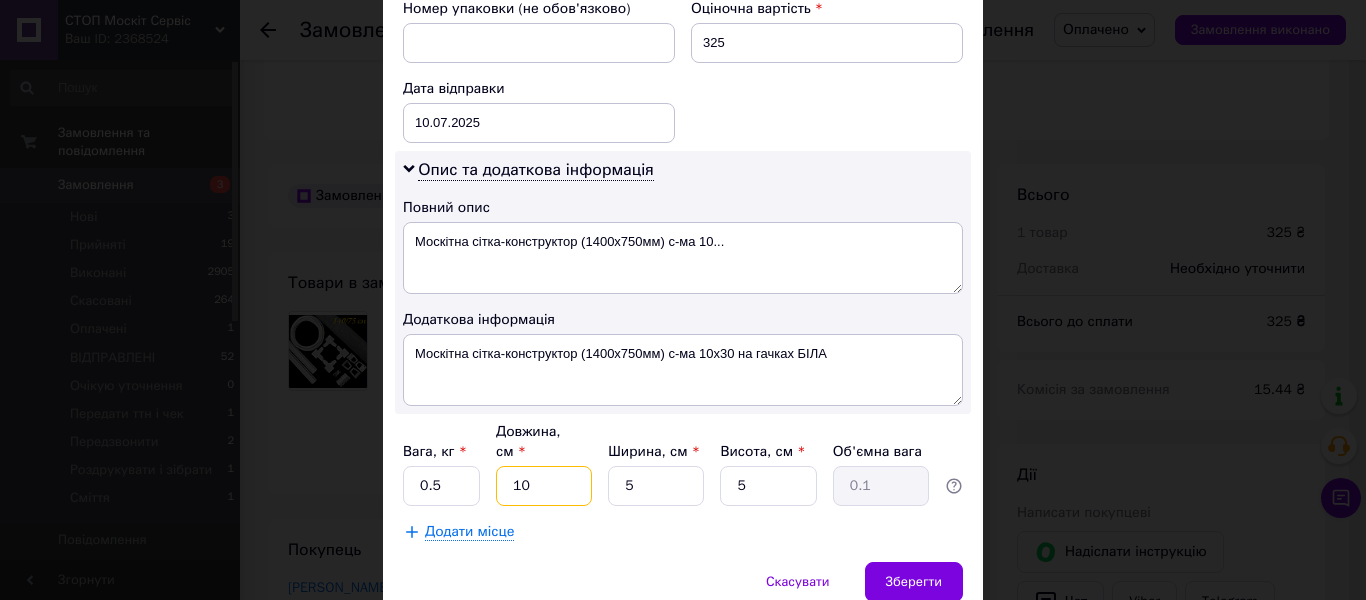 type on "120" 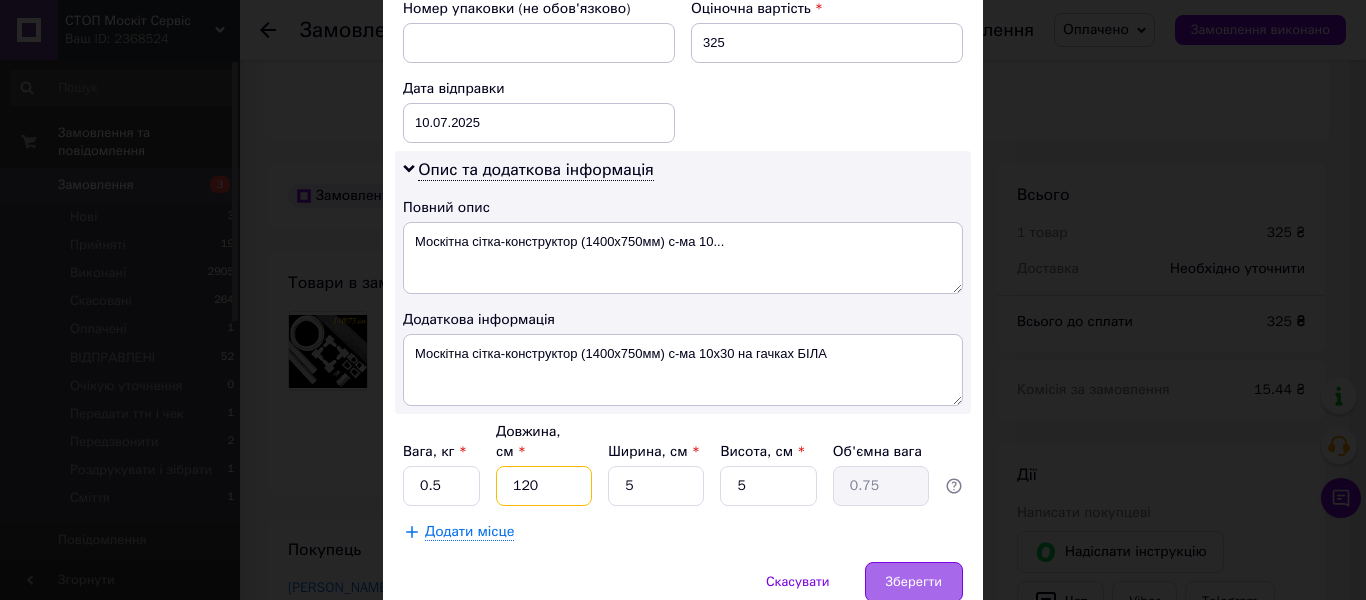 type on "120" 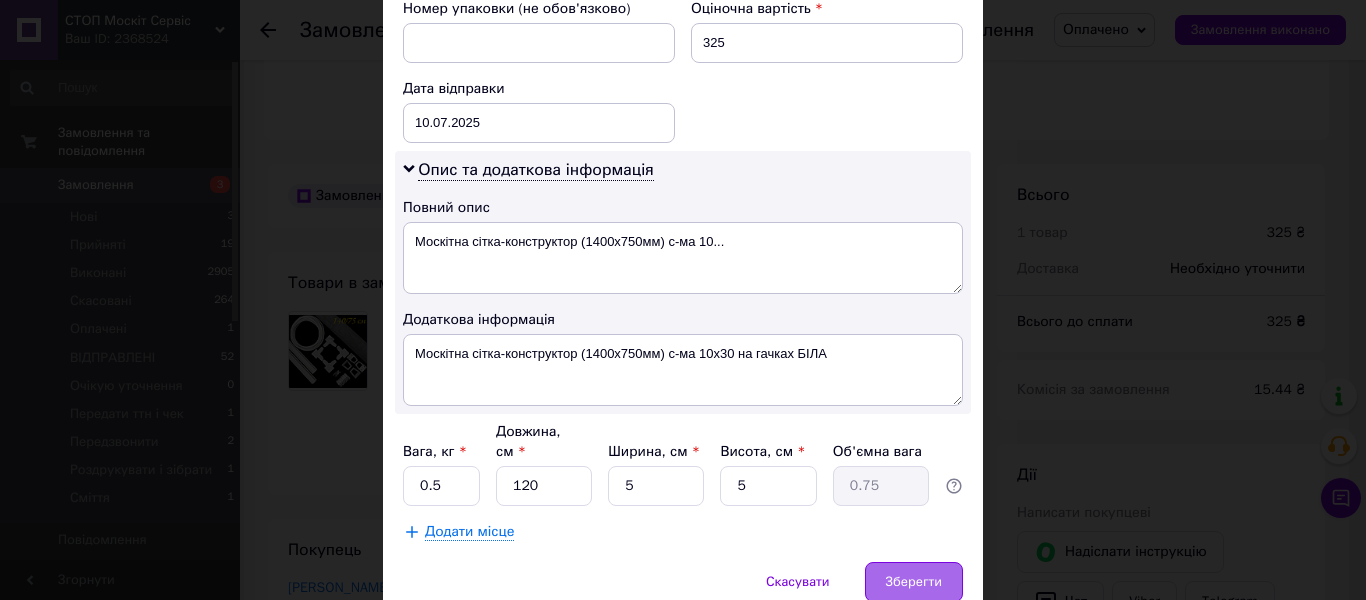 click on "Зберегти" at bounding box center [914, 582] 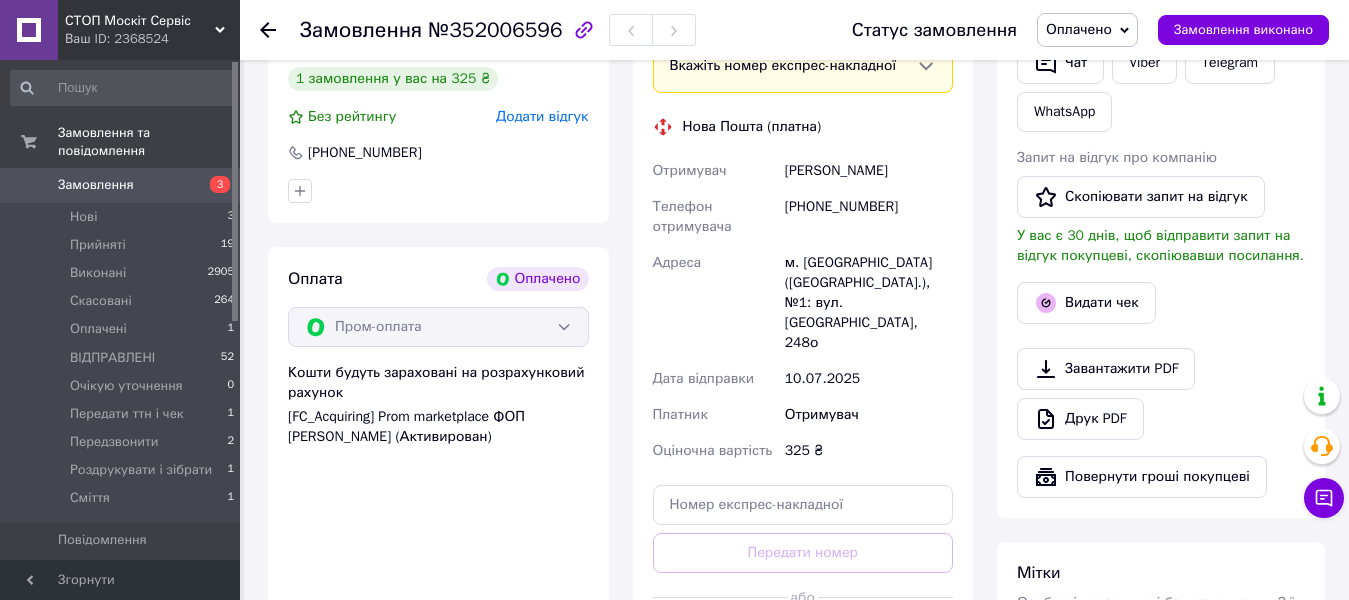 scroll, scrollTop: 1117, scrollLeft: 0, axis: vertical 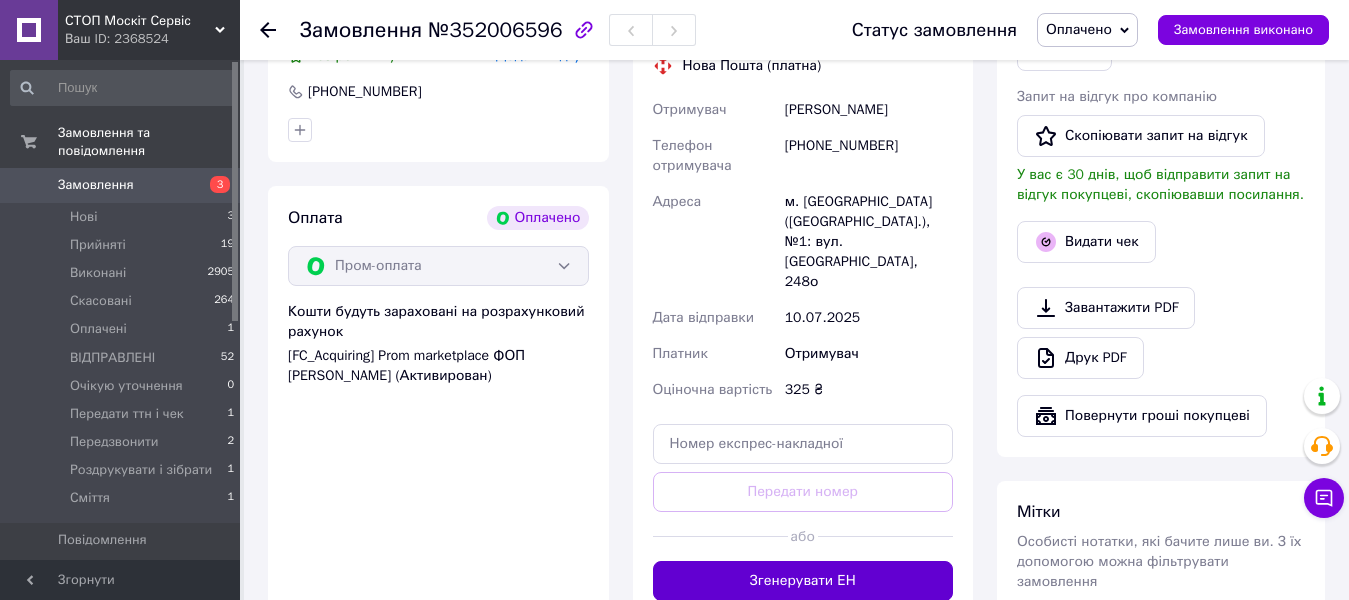 click on "Згенерувати ЕН" at bounding box center (803, 581) 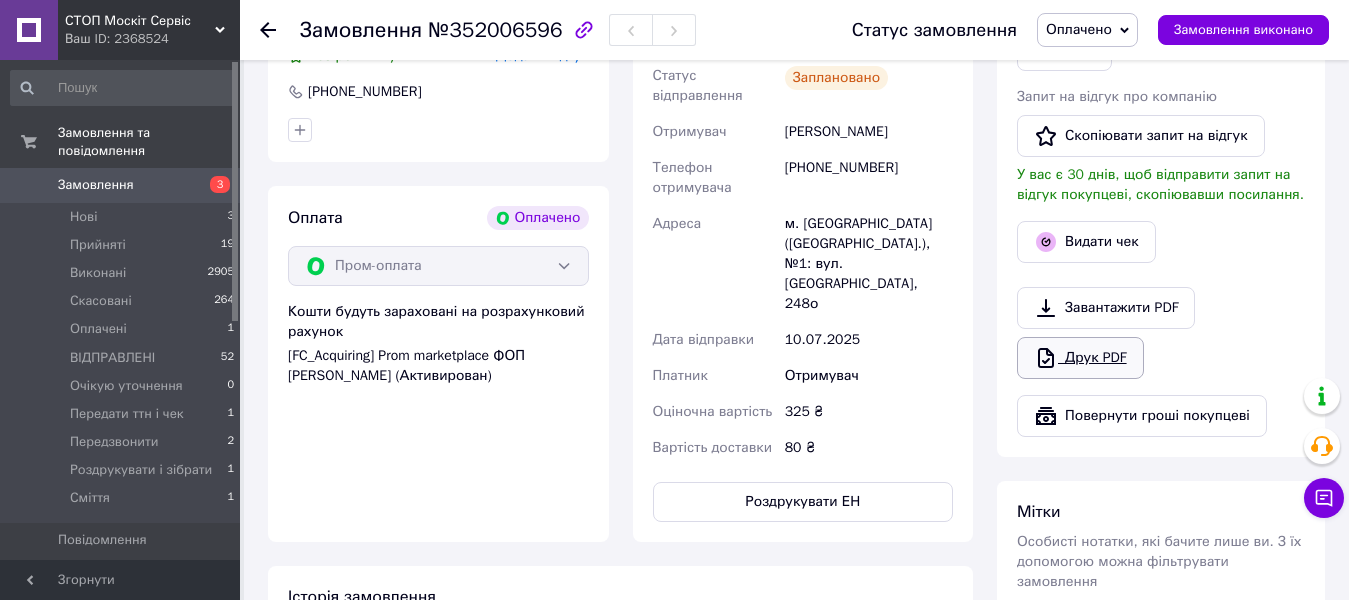 scroll, scrollTop: 1017, scrollLeft: 0, axis: vertical 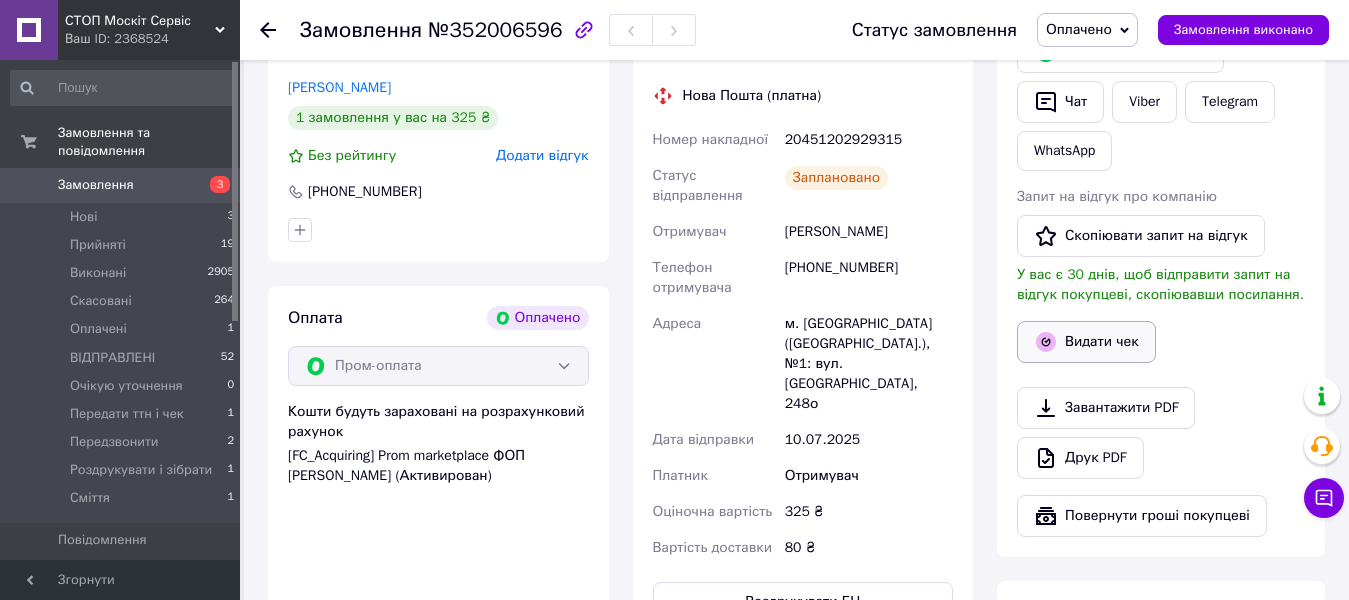 click on "Видати чек" at bounding box center [1086, 342] 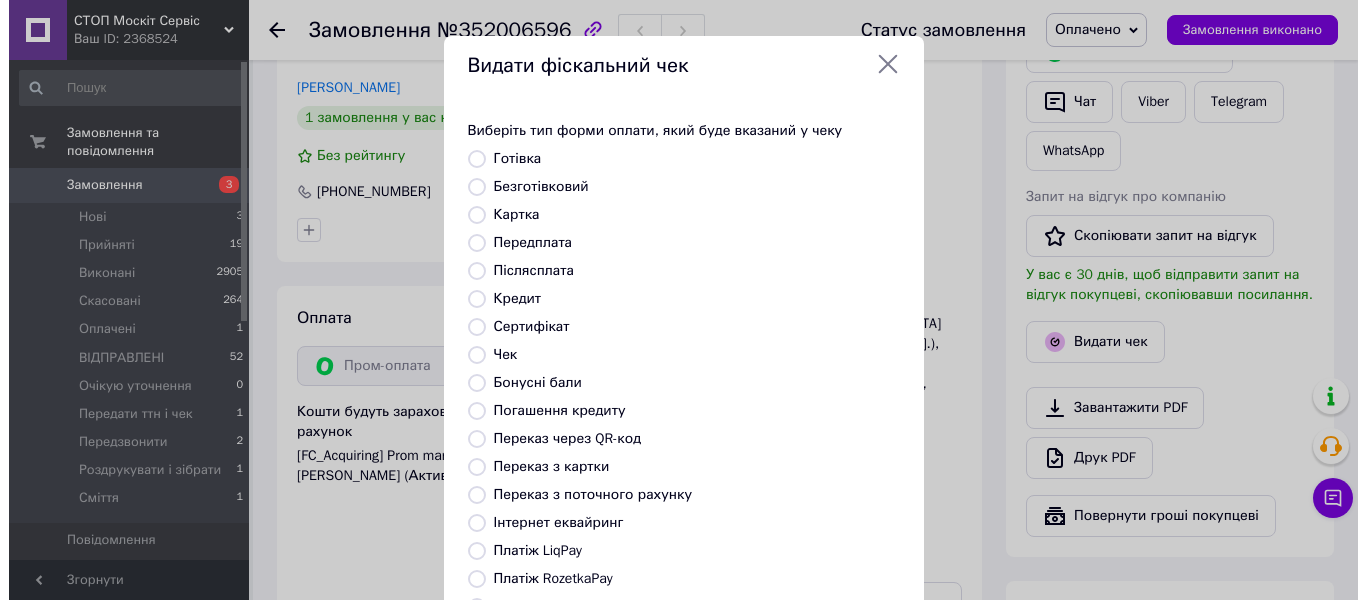 scroll, scrollTop: 997, scrollLeft: 0, axis: vertical 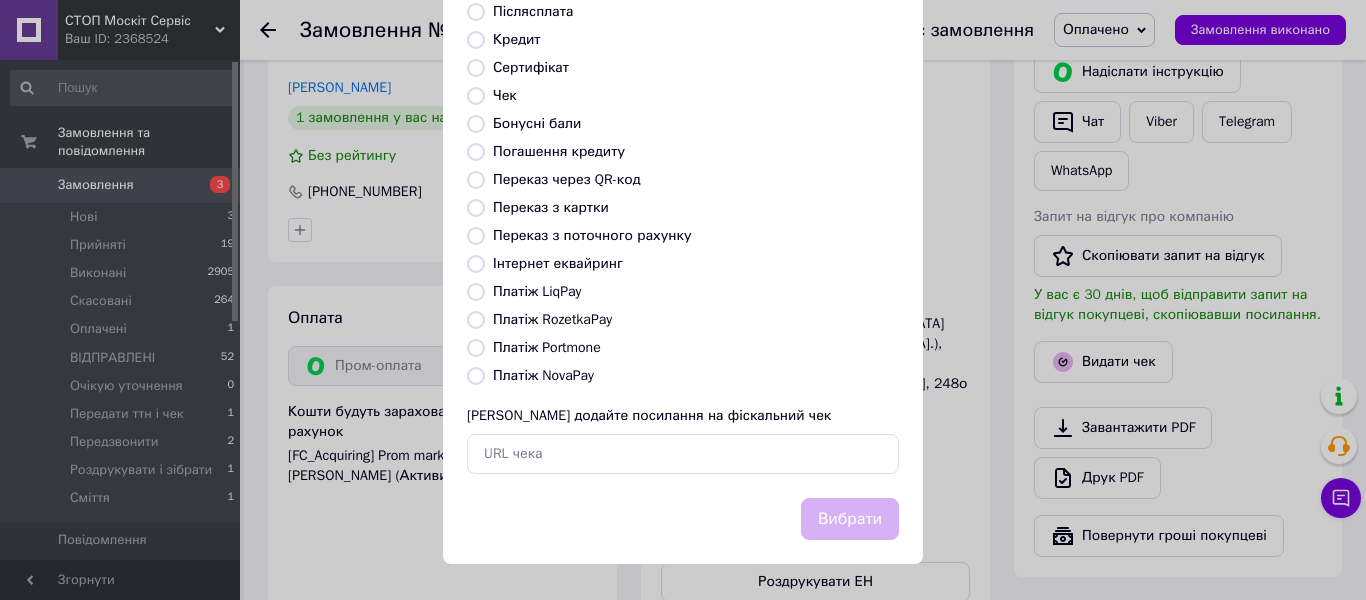 click on "Платіж RozetkaPay" at bounding box center (476, 320) 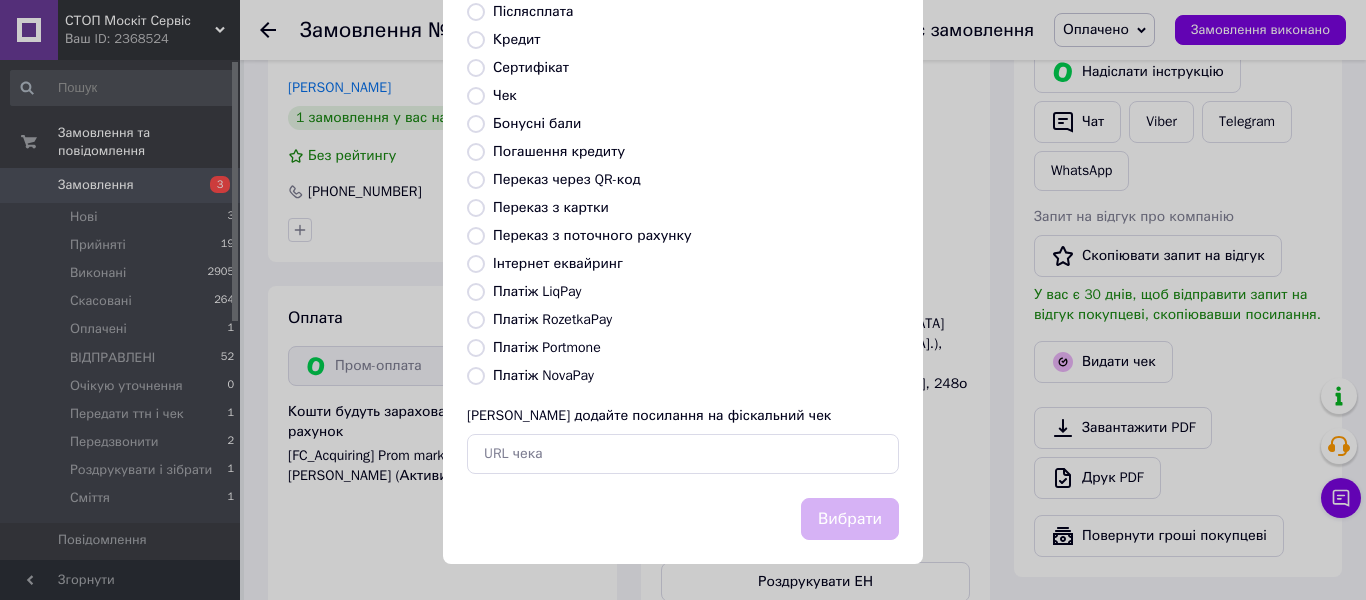 radio on "true" 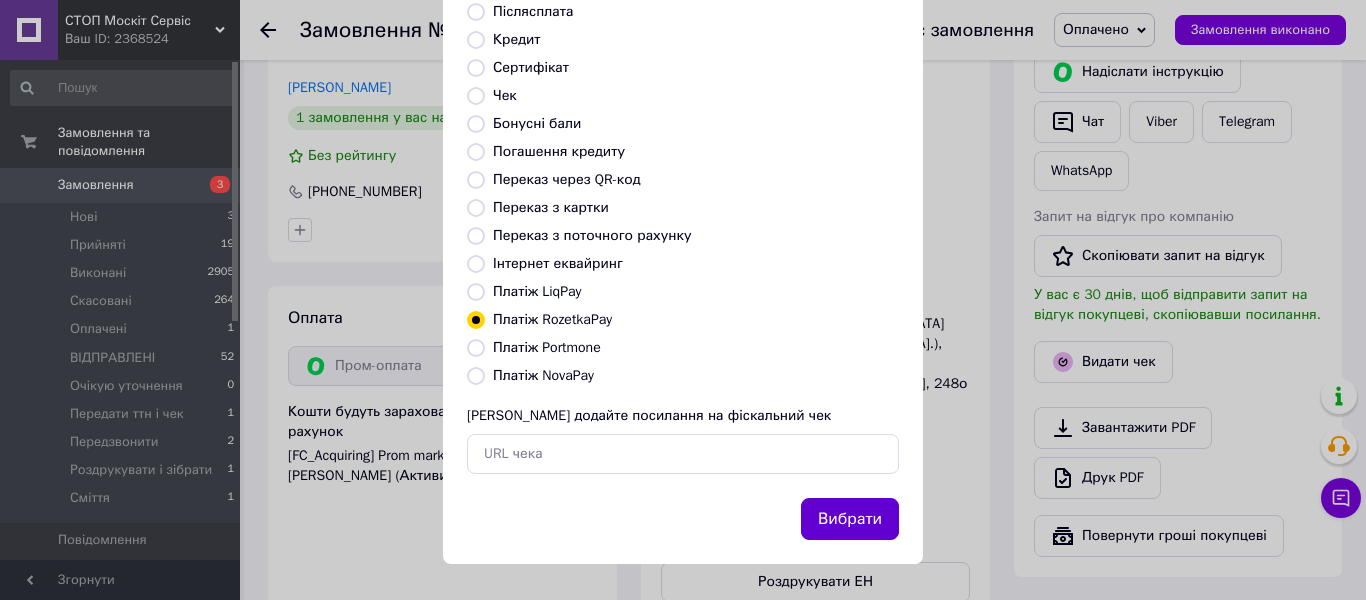 click on "Вибрати" at bounding box center [850, 519] 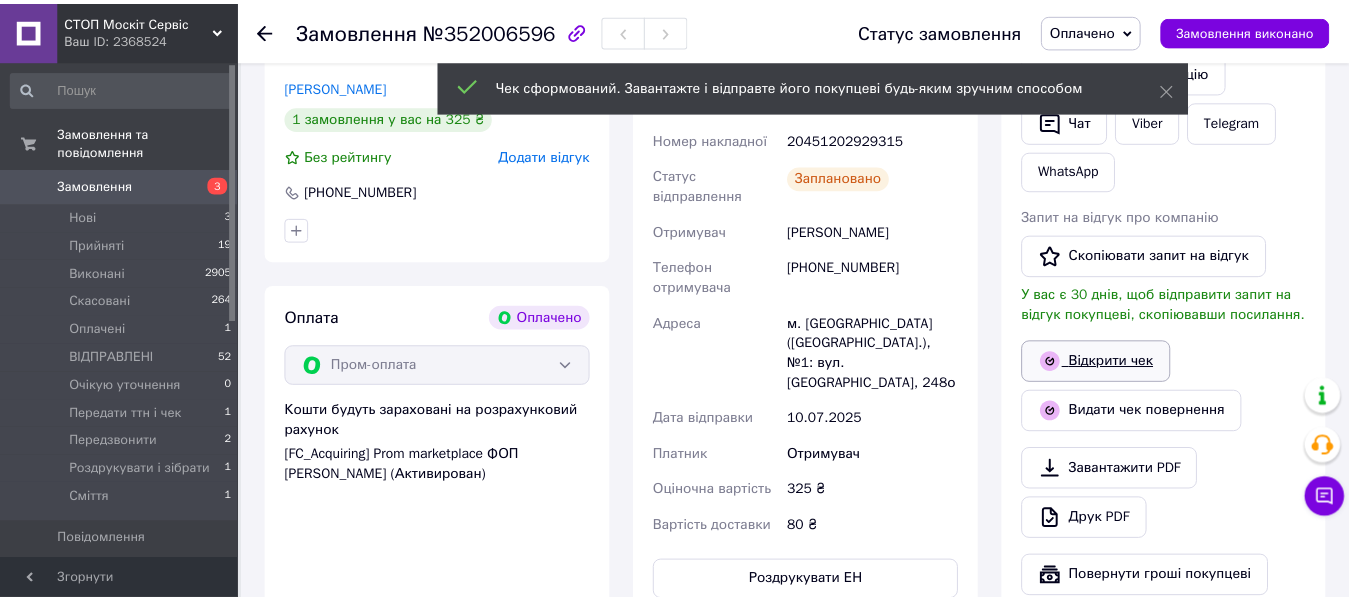 scroll, scrollTop: 1017, scrollLeft: 0, axis: vertical 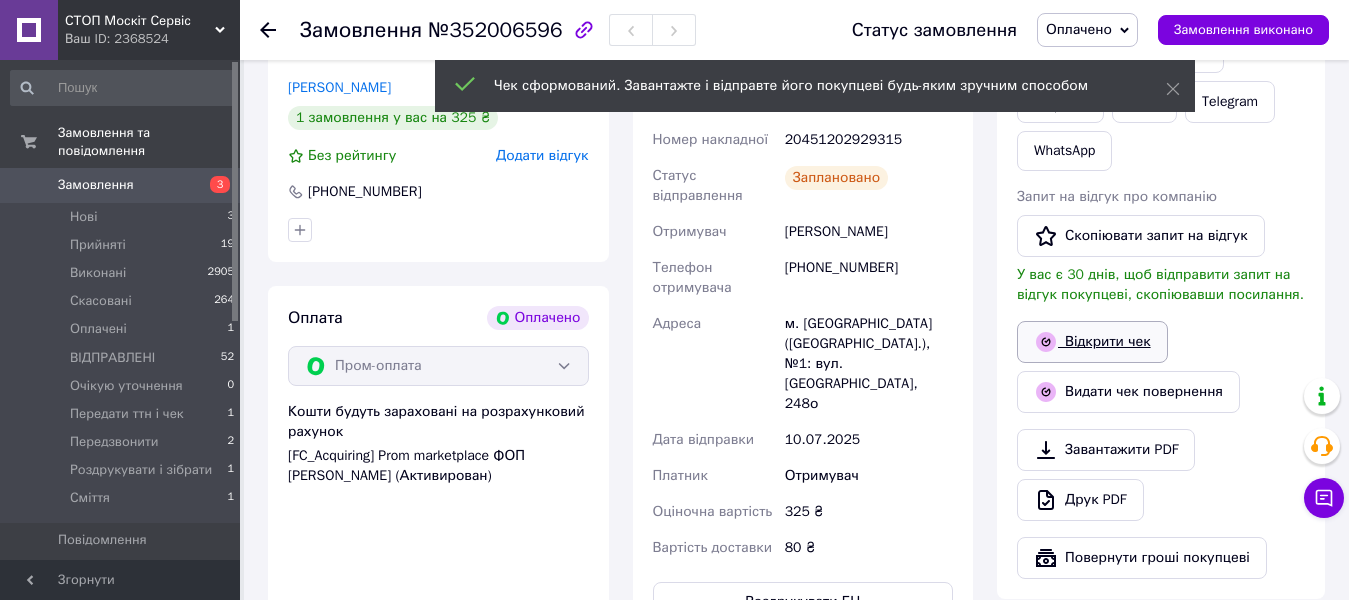 click on "Відкрити чек" at bounding box center [1092, 342] 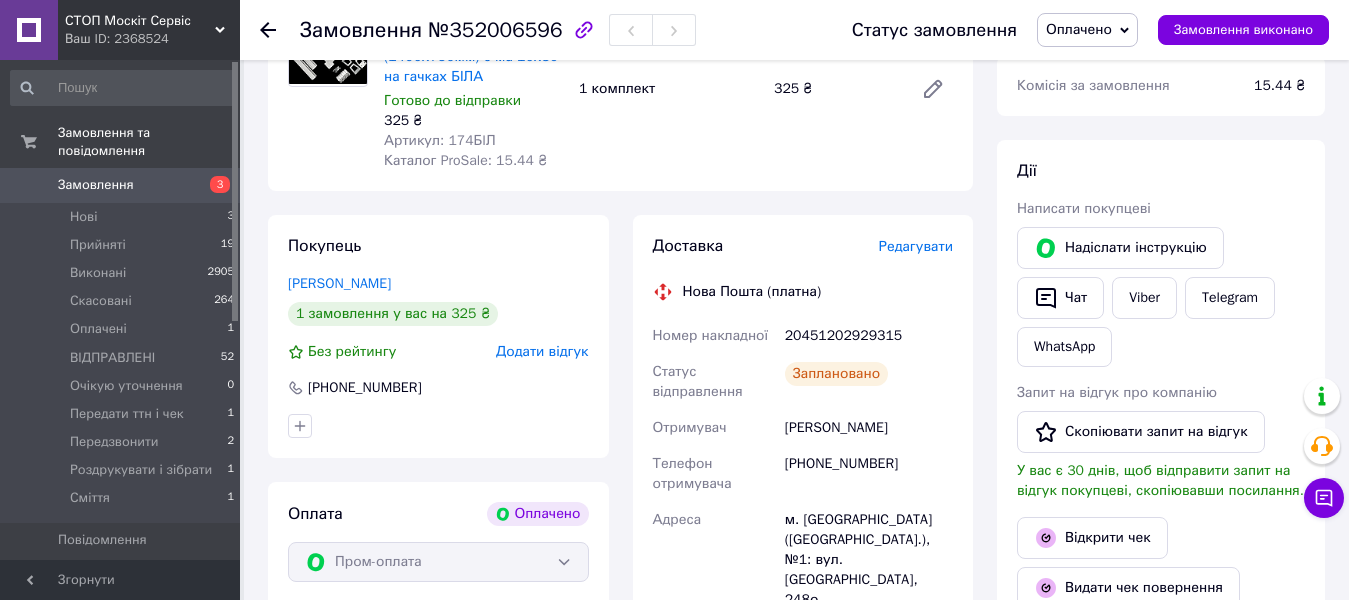 scroll, scrollTop: 817, scrollLeft: 0, axis: vertical 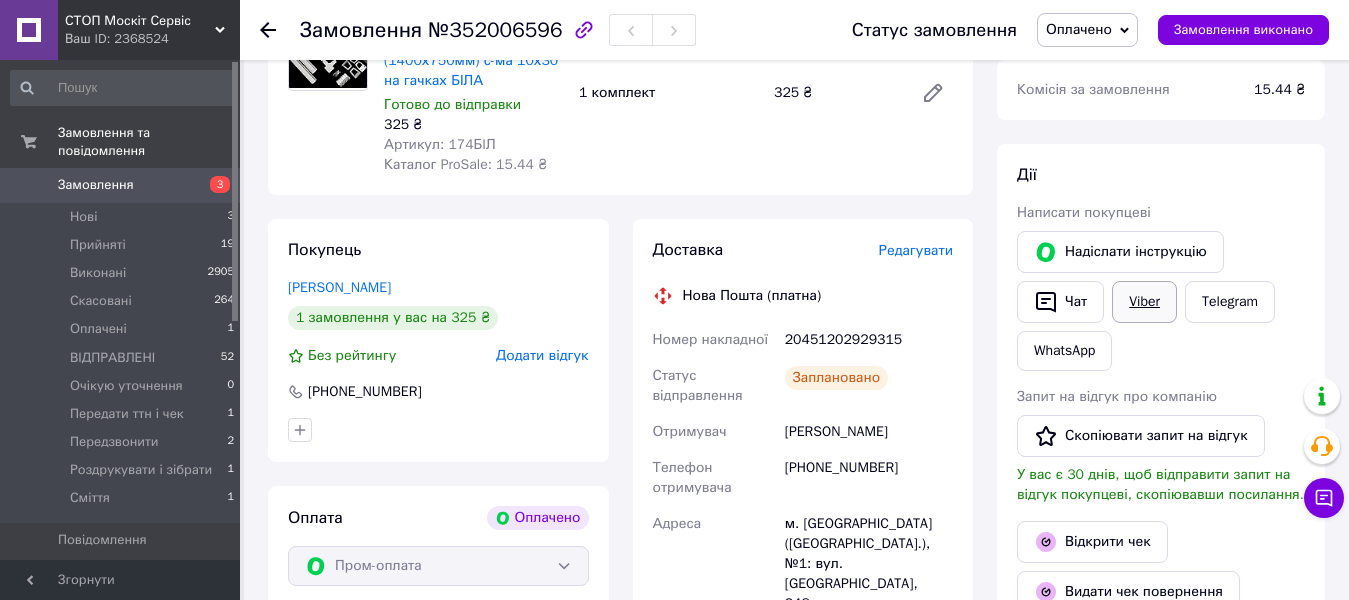 click on "Viber" at bounding box center [1144, 302] 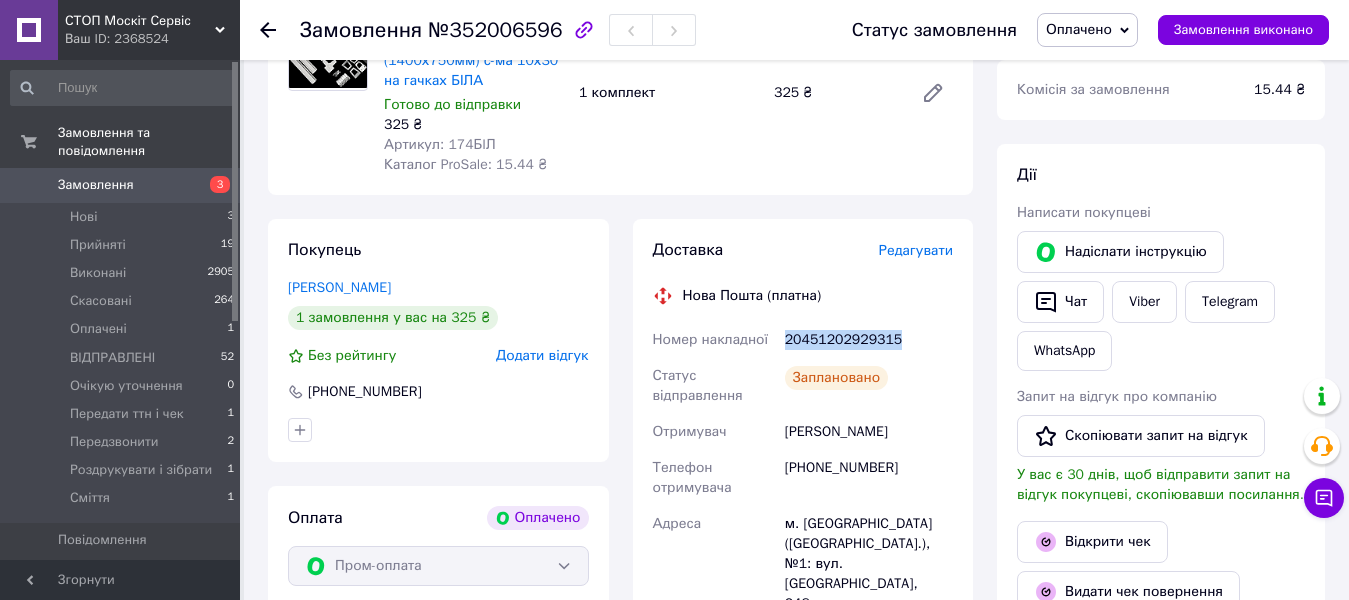 drag, startPoint x: 901, startPoint y: 296, endPoint x: 782, endPoint y: 300, distance: 119.06721 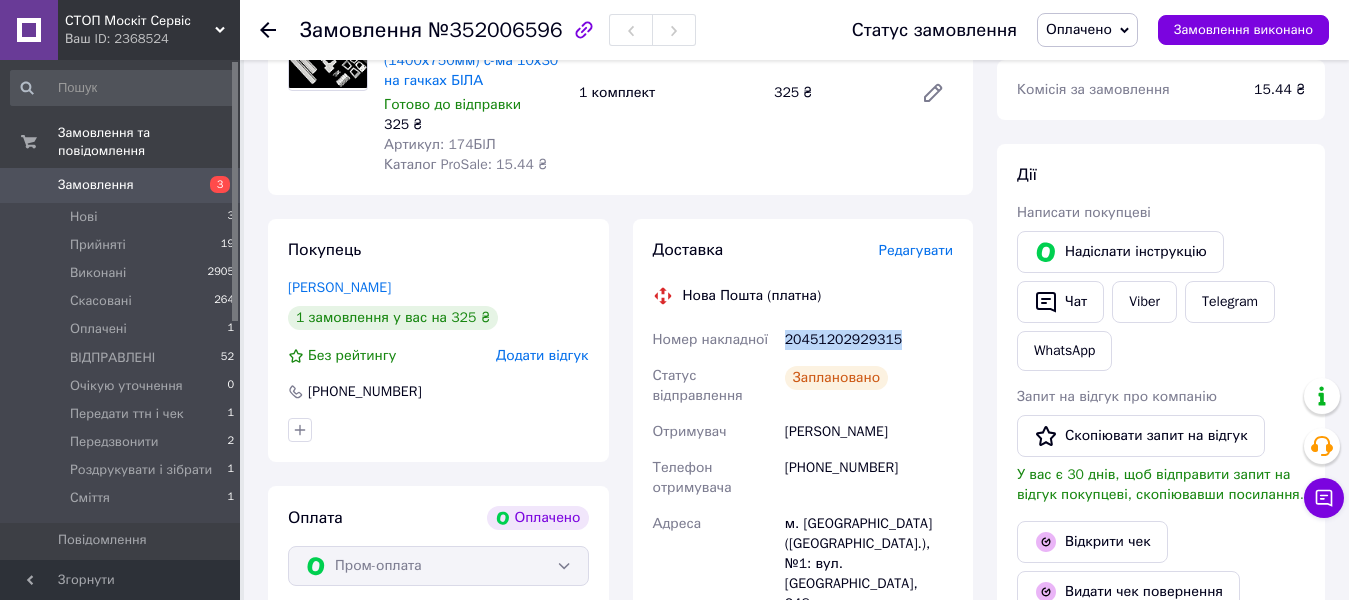 click on "Оплачено" at bounding box center [1079, 29] 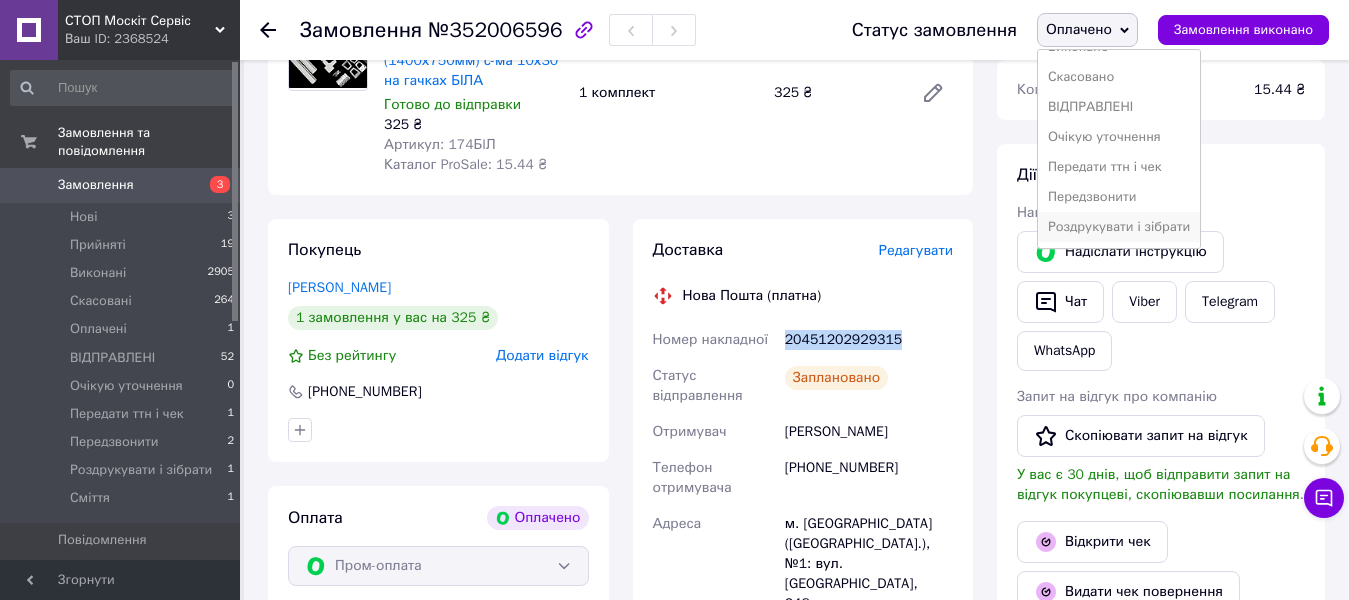 scroll, scrollTop: 82, scrollLeft: 0, axis: vertical 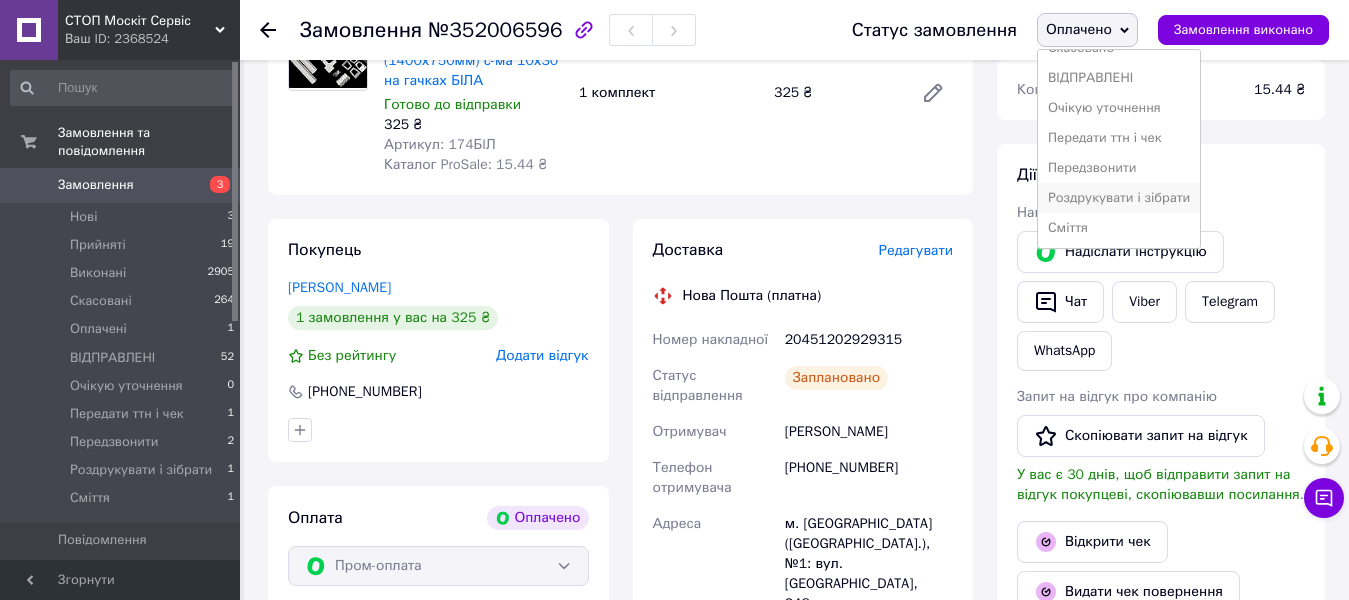click on "Роздрукувати і зібрати" at bounding box center (1119, 198) 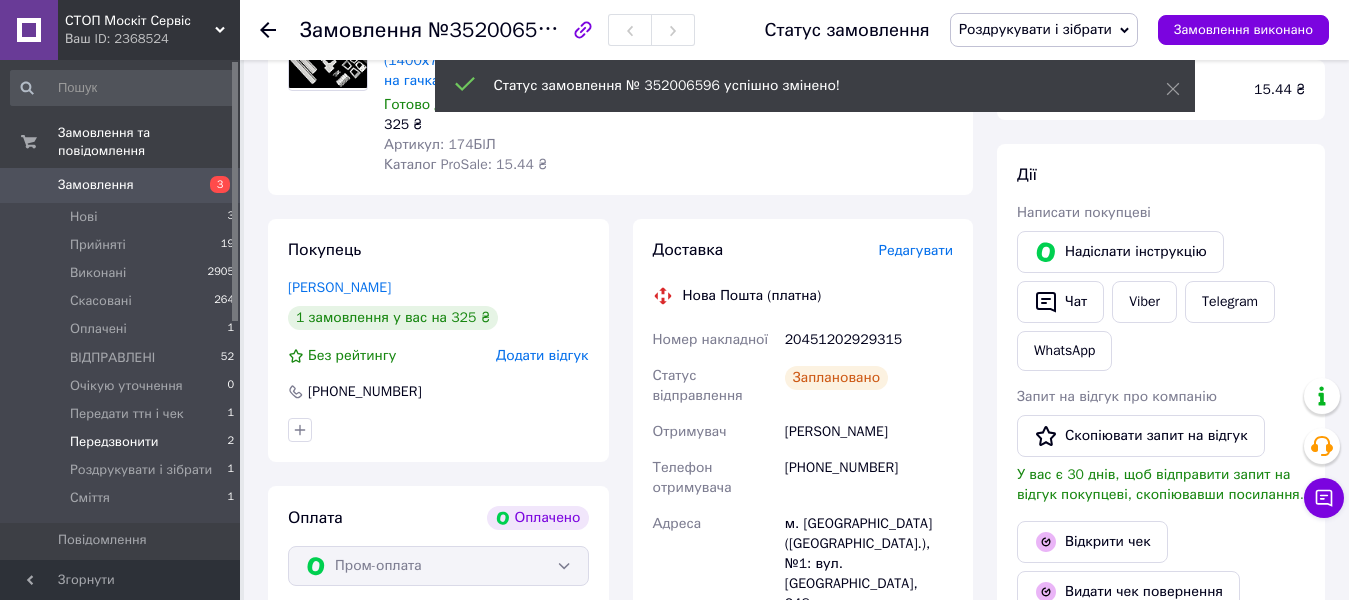 click on "Передзвонити" at bounding box center (114, 442) 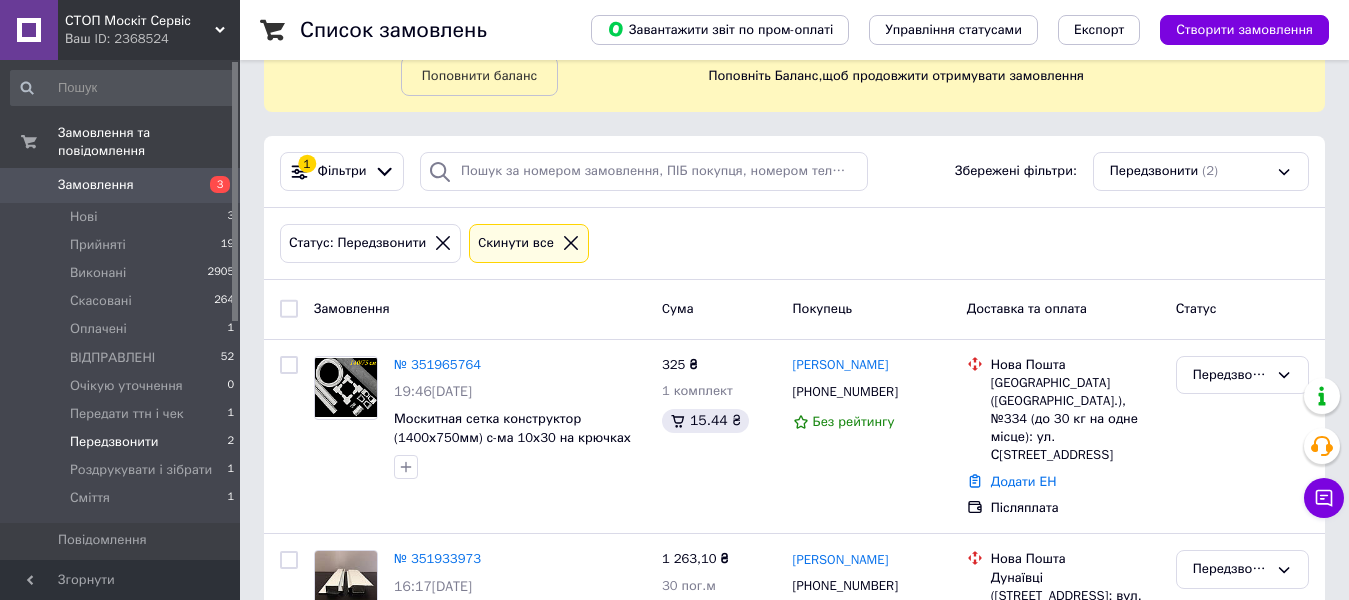 scroll, scrollTop: 218, scrollLeft: 0, axis: vertical 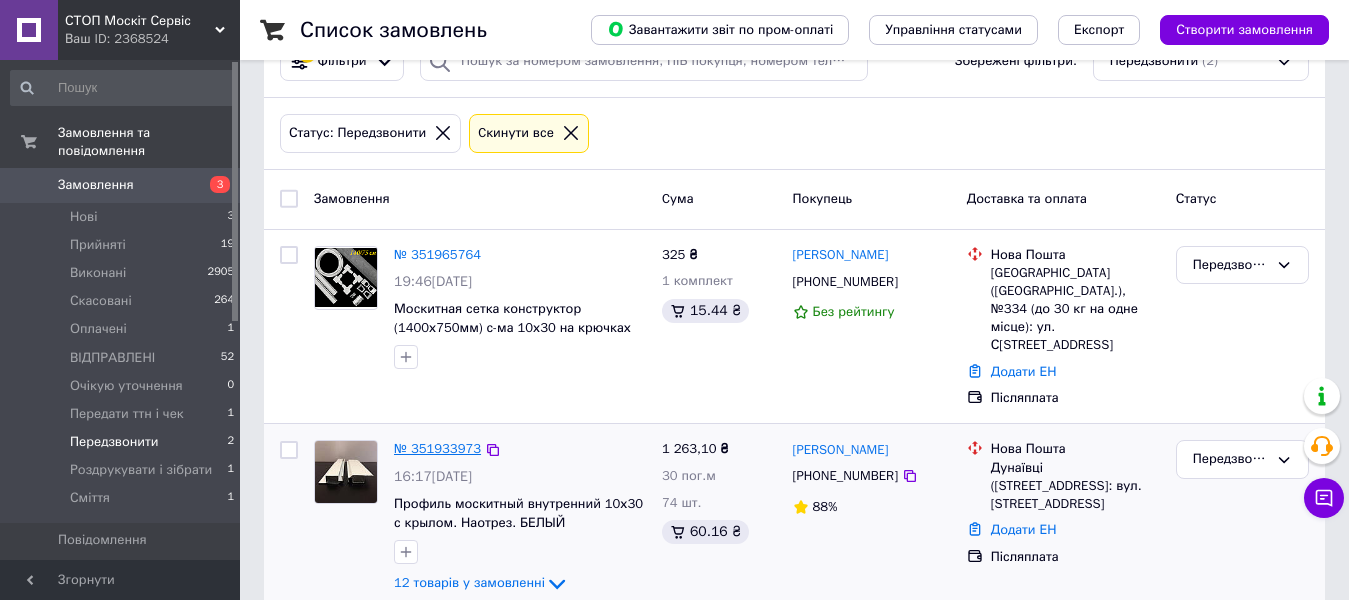 click on "№ 351933973" at bounding box center (437, 448) 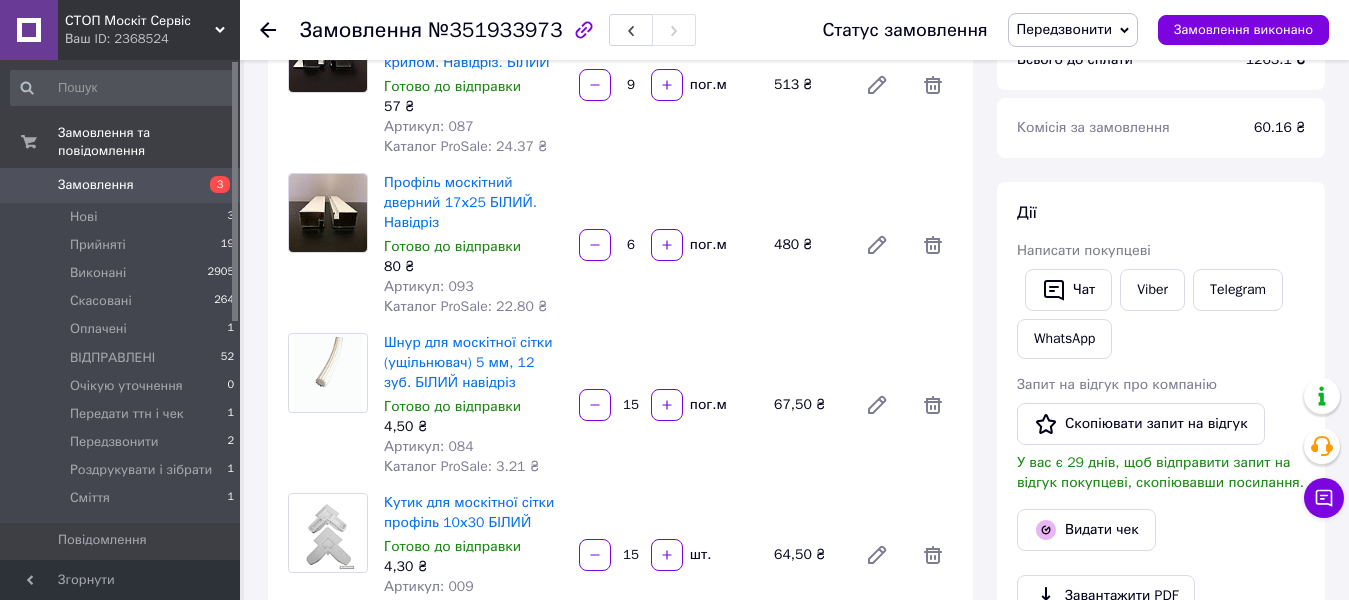 scroll, scrollTop: 124, scrollLeft: 0, axis: vertical 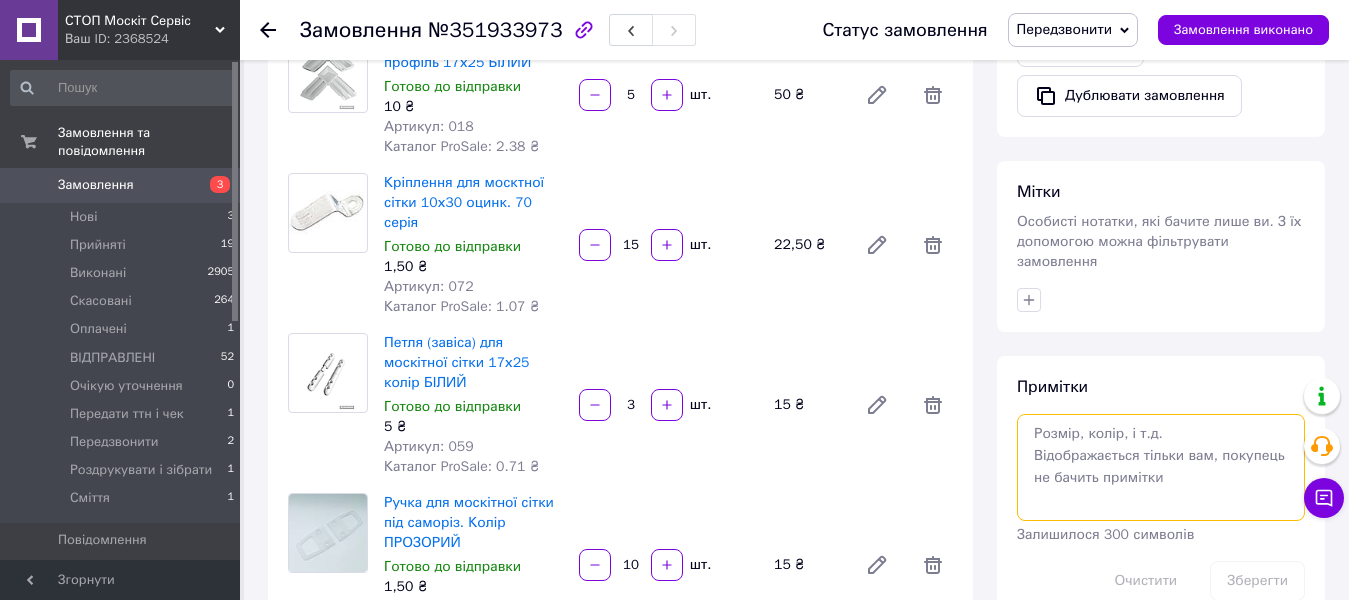 click at bounding box center (1161, 467) 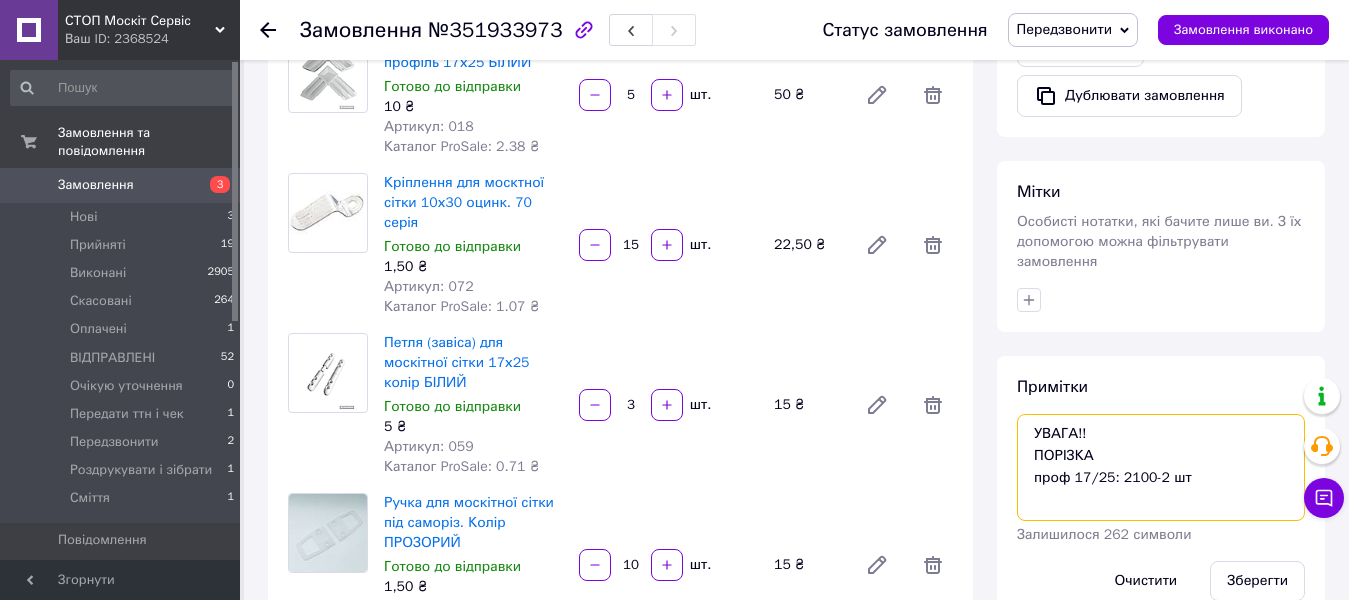 click on "УВАГА!!
ПОРІЗКА
проф 17/25: 2100-2 шт" at bounding box center [1161, 467] 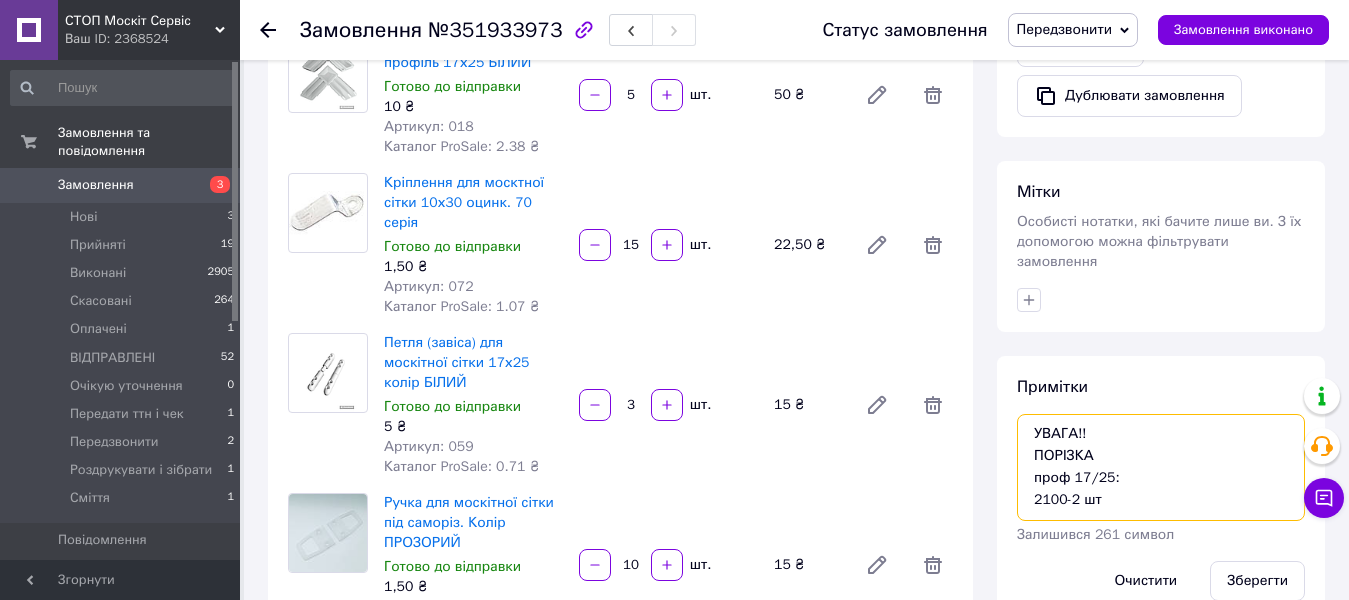 click on "УВАГА!!
ПОРІЗКА
проф 17/25:
2100-2 шт" at bounding box center (1161, 467) 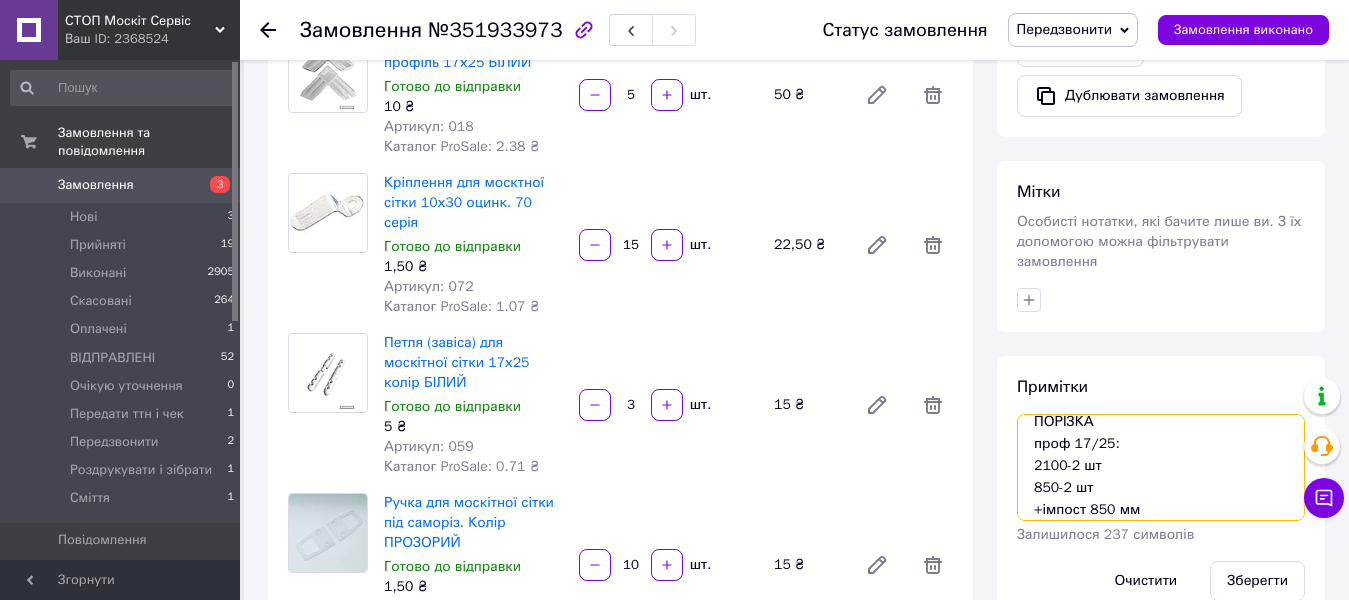 scroll, scrollTop: 56, scrollLeft: 0, axis: vertical 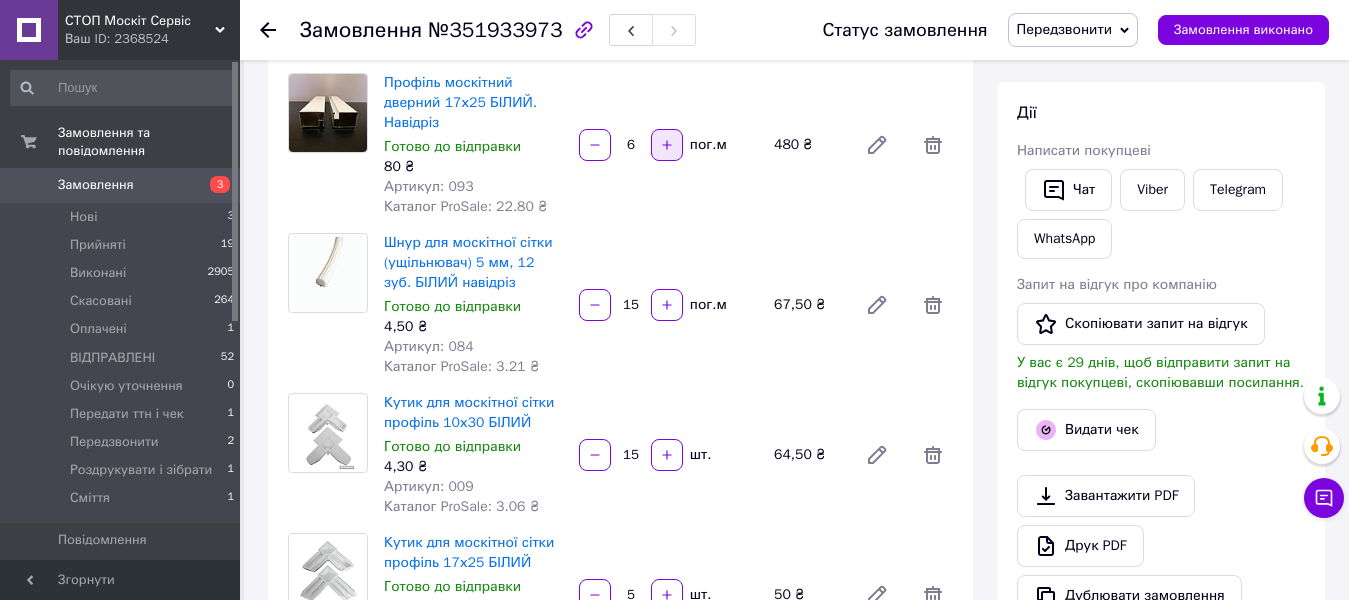 type on "УВАГА!!
ПОРІЗКА
проф 17/25:
2100-2 шт
850-2 шт
+імпост 850 мм" 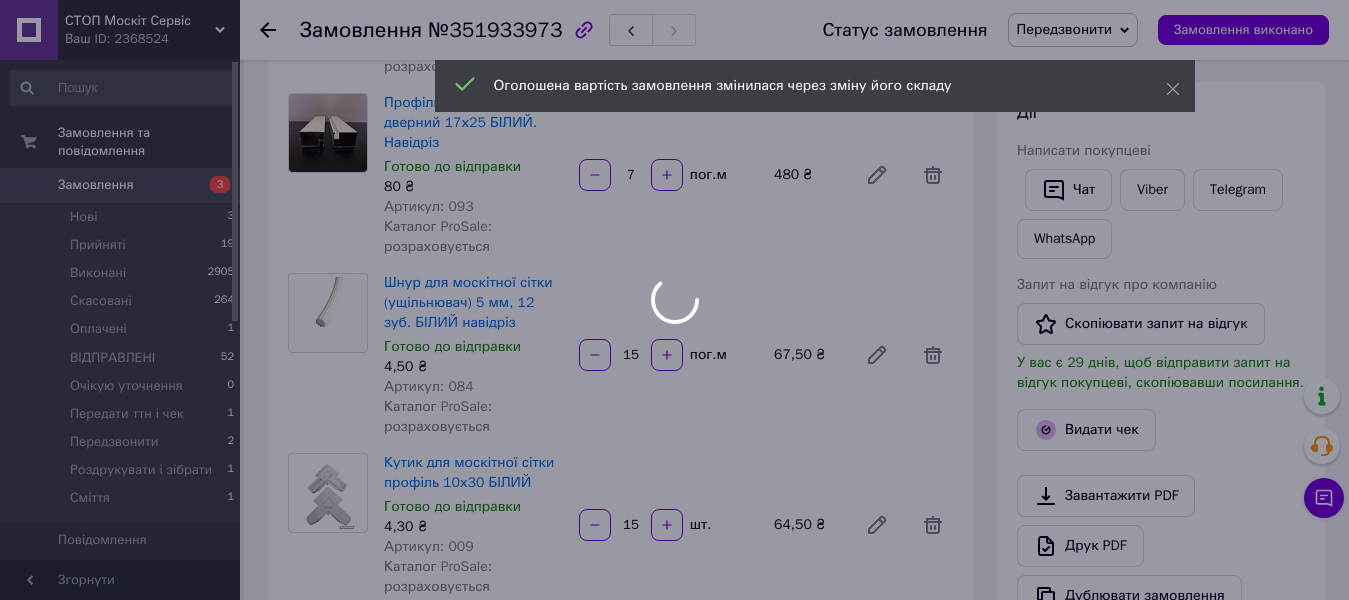 type on "7" 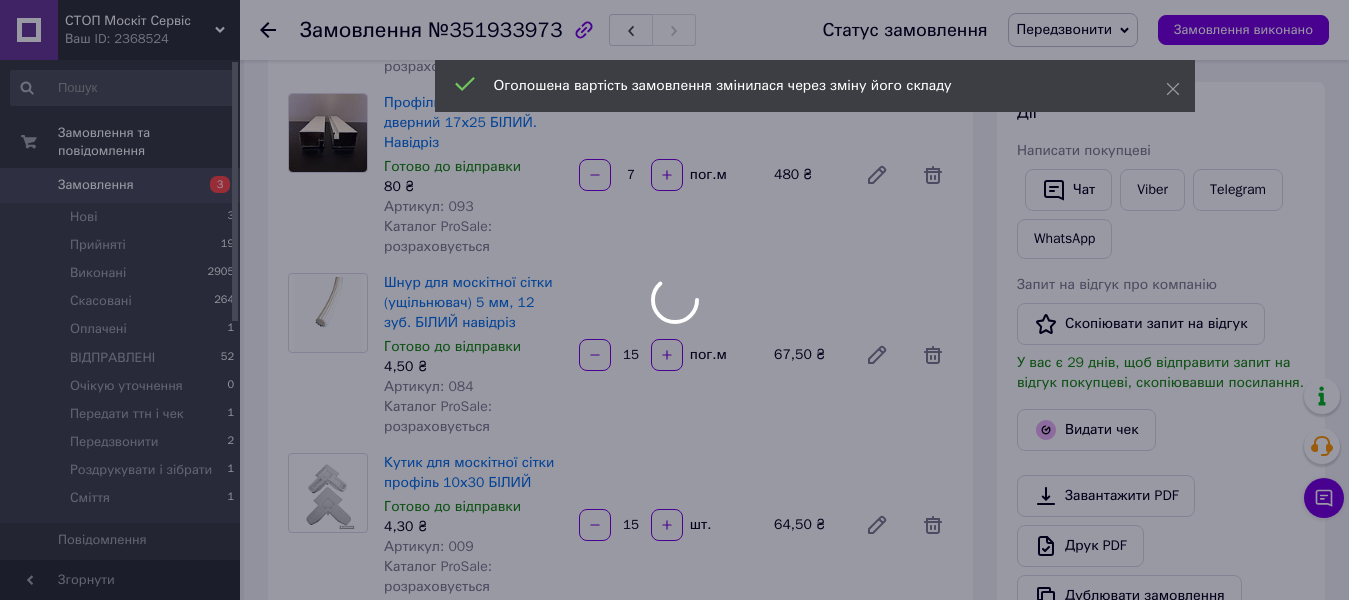 scroll, scrollTop: 220, scrollLeft: 0, axis: vertical 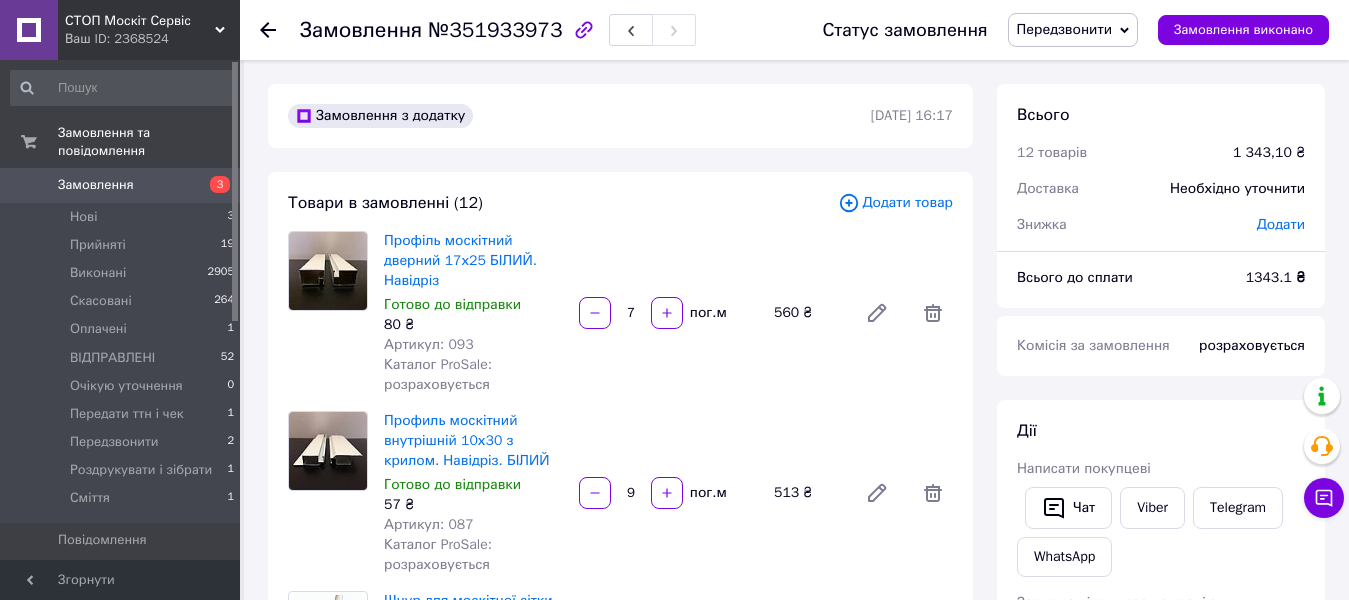 click on "Додати товар" at bounding box center [895, 203] 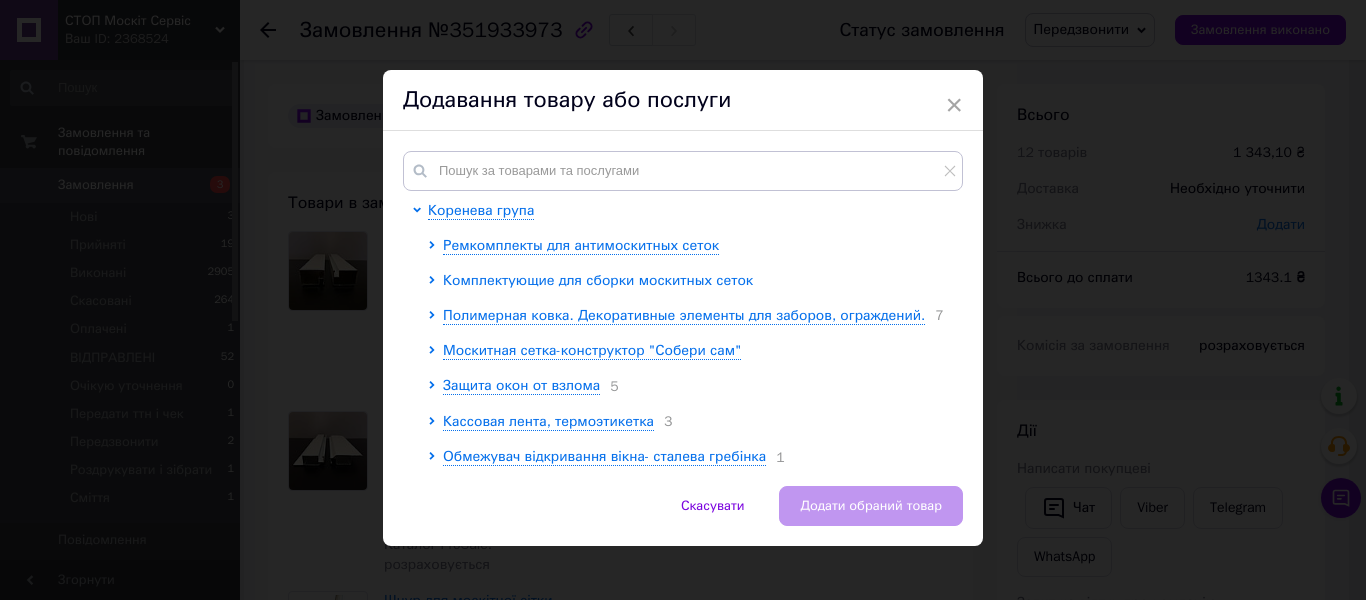click on "Комплектующие для сборки москитных сеток" at bounding box center (598, 280) 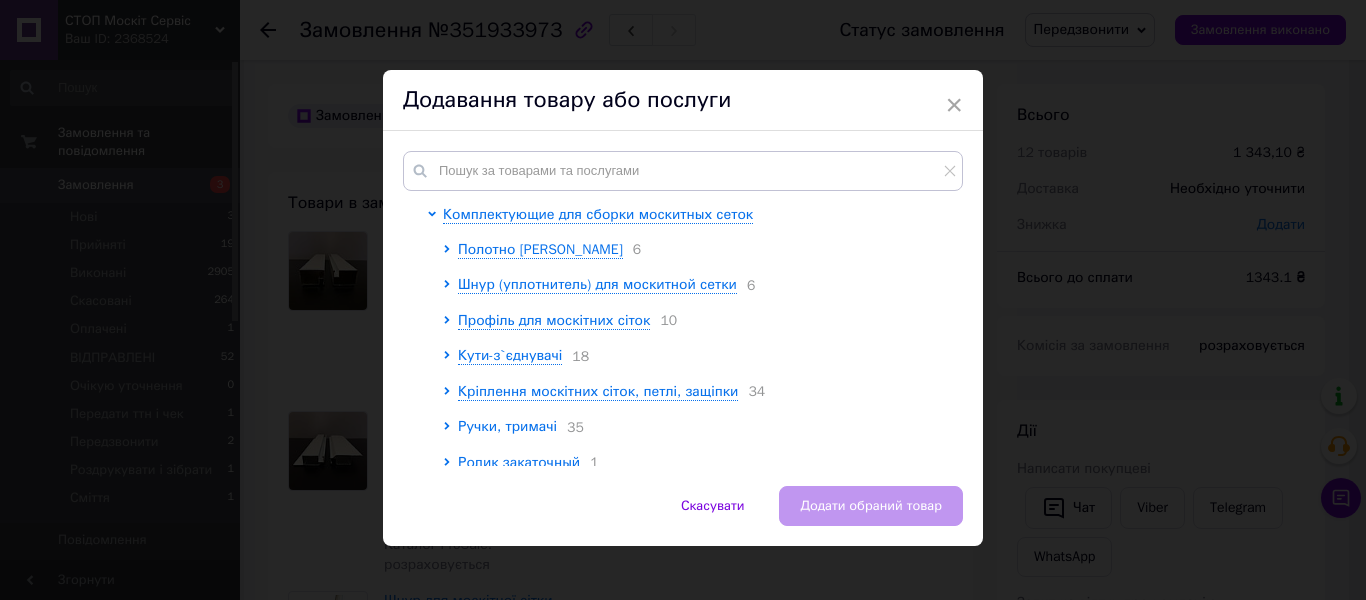 scroll, scrollTop: 100, scrollLeft: 0, axis: vertical 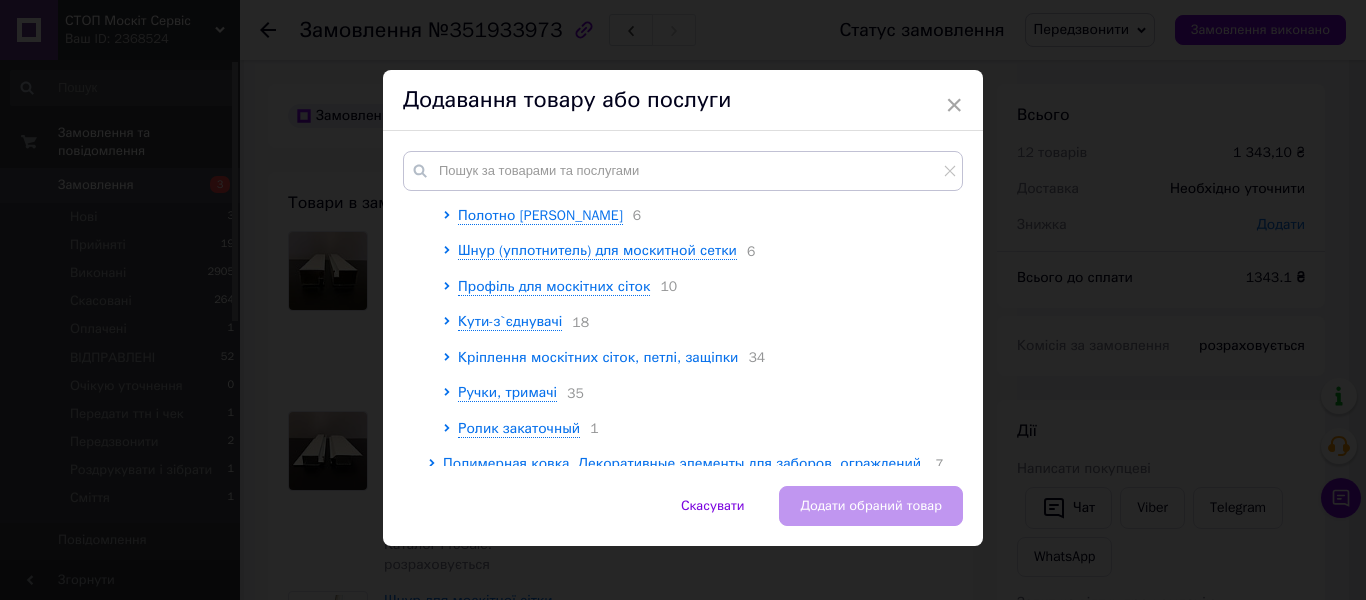 click on "Кріплення москітних сіток, петлі, защіпки" at bounding box center [598, 357] 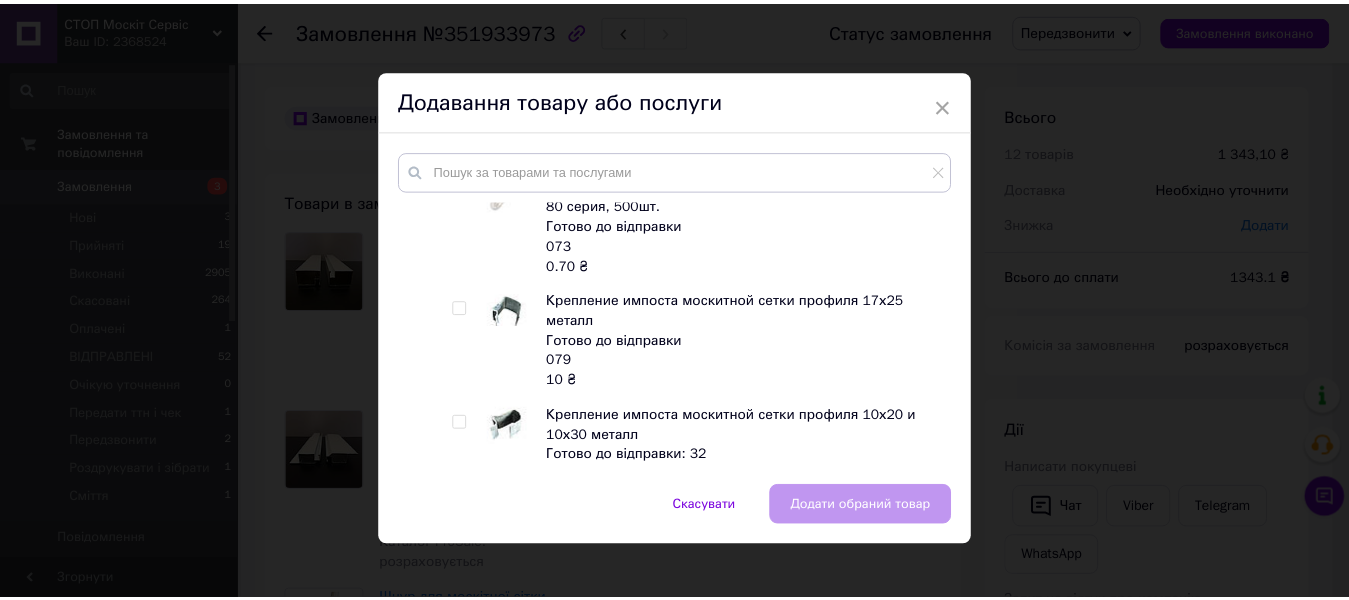 scroll, scrollTop: 800, scrollLeft: 0, axis: vertical 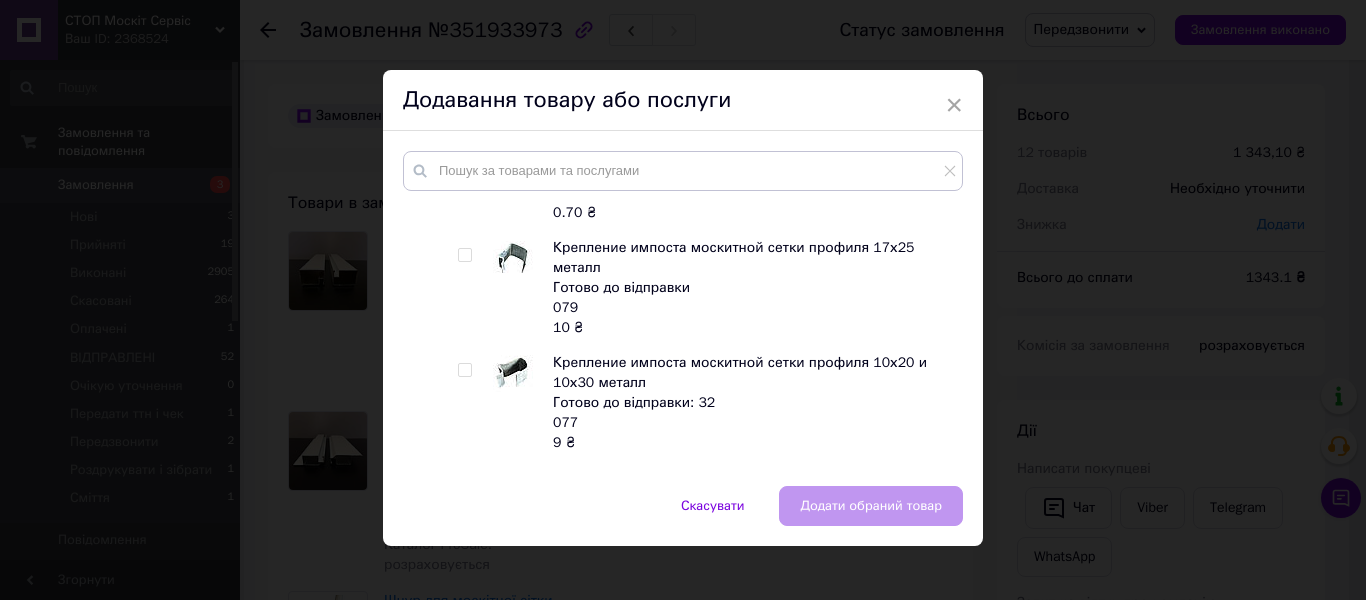 click at bounding box center [464, 255] 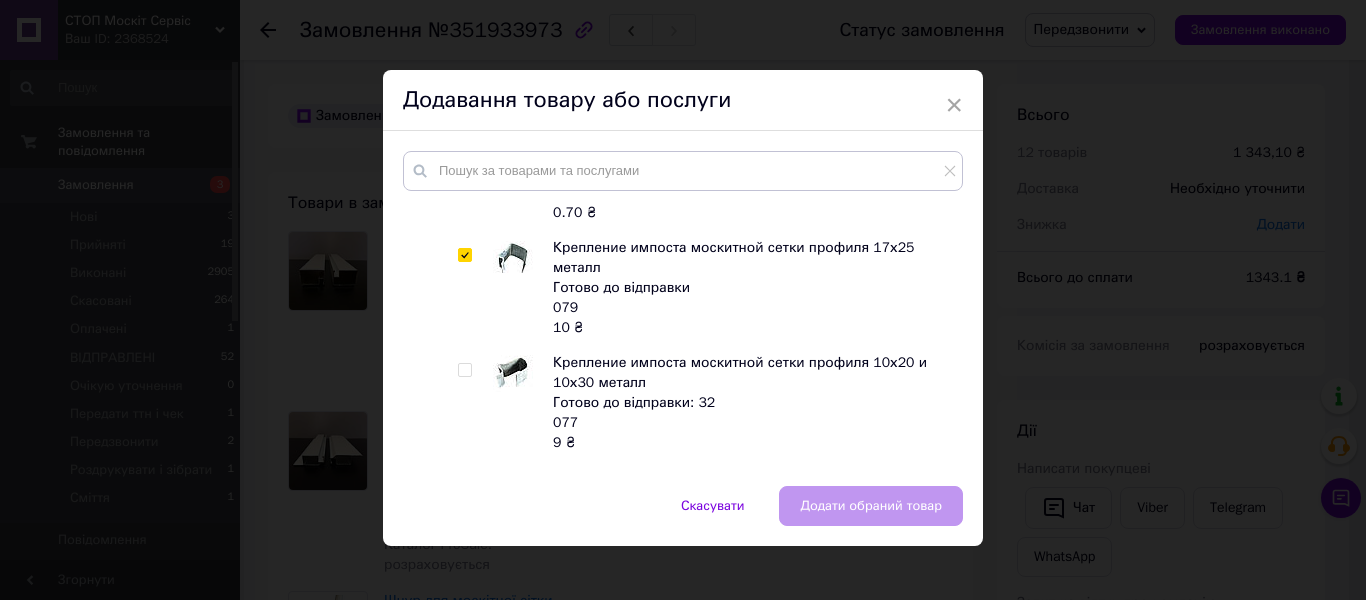 checkbox on "true" 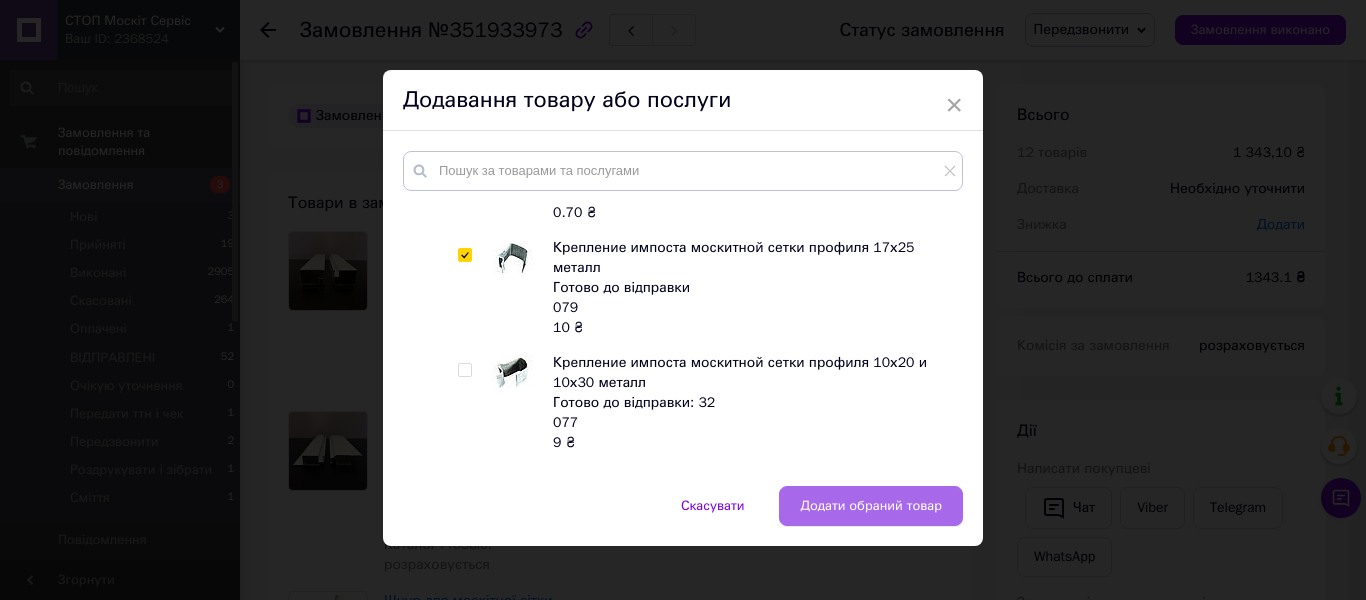 click on "Додати обраний товар" at bounding box center [871, 506] 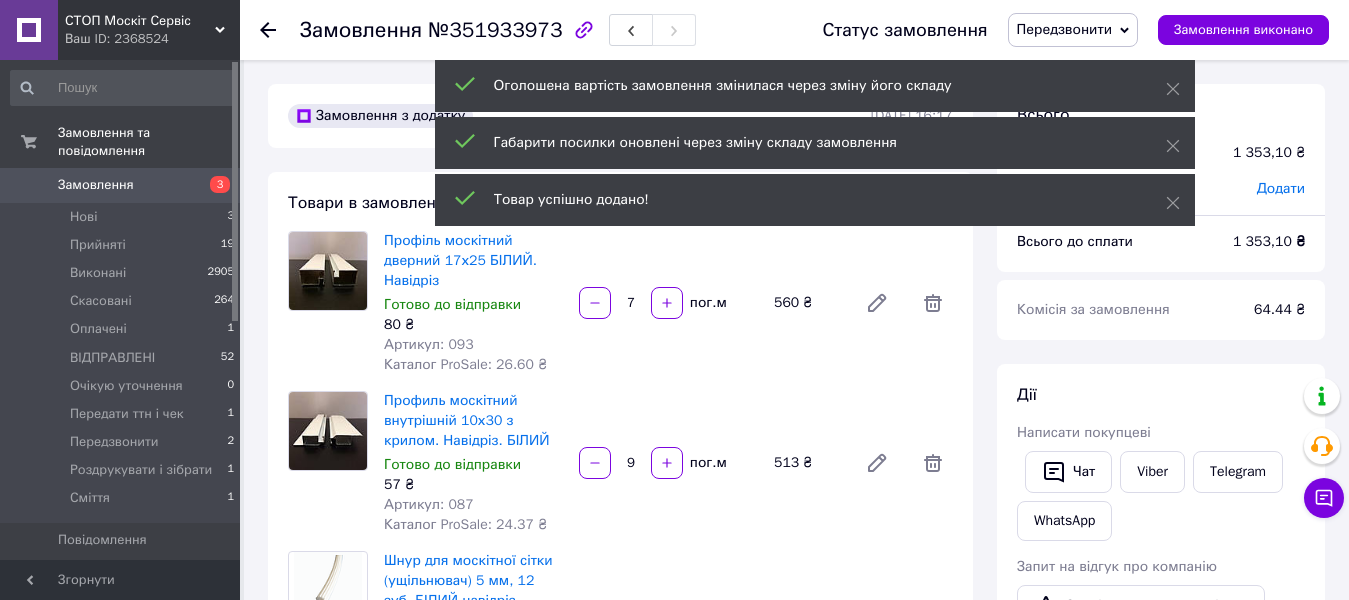 scroll, scrollTop: 316, scrollLeft: 0, axis: vertical 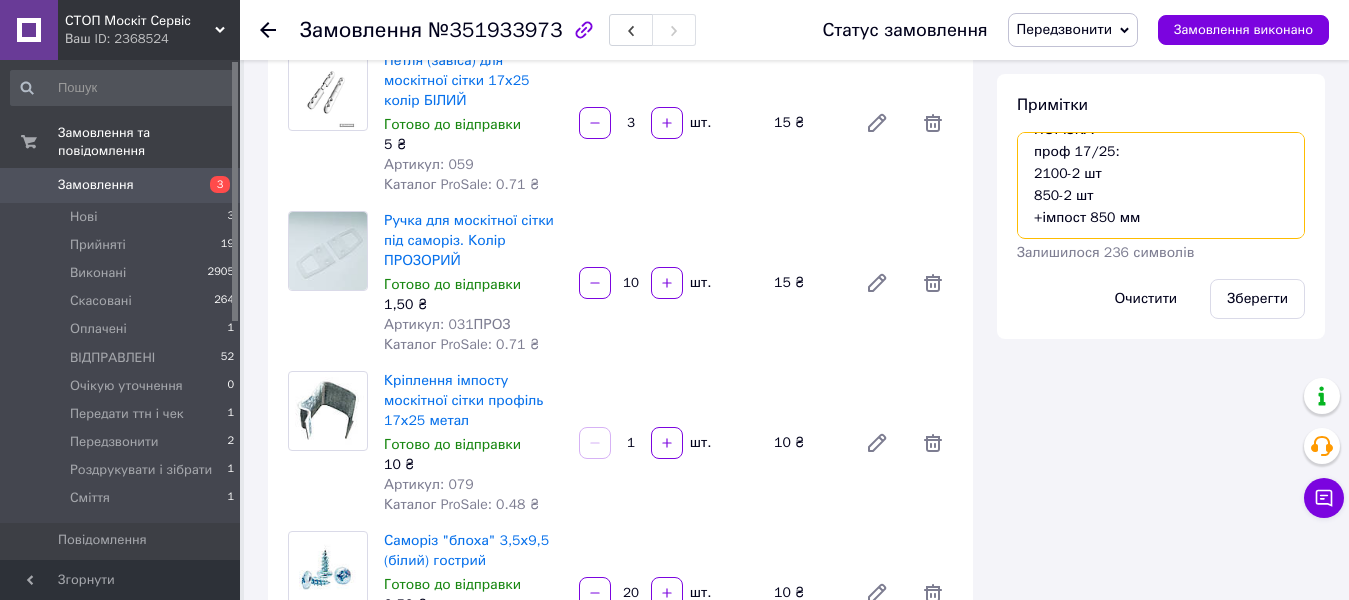 click on "УВАГА!!
ПОРІЗКА
проф 17/25:
2100-2 шт
850-2 шт
+імпост 850 мм" at bounding box center [1161, 185] 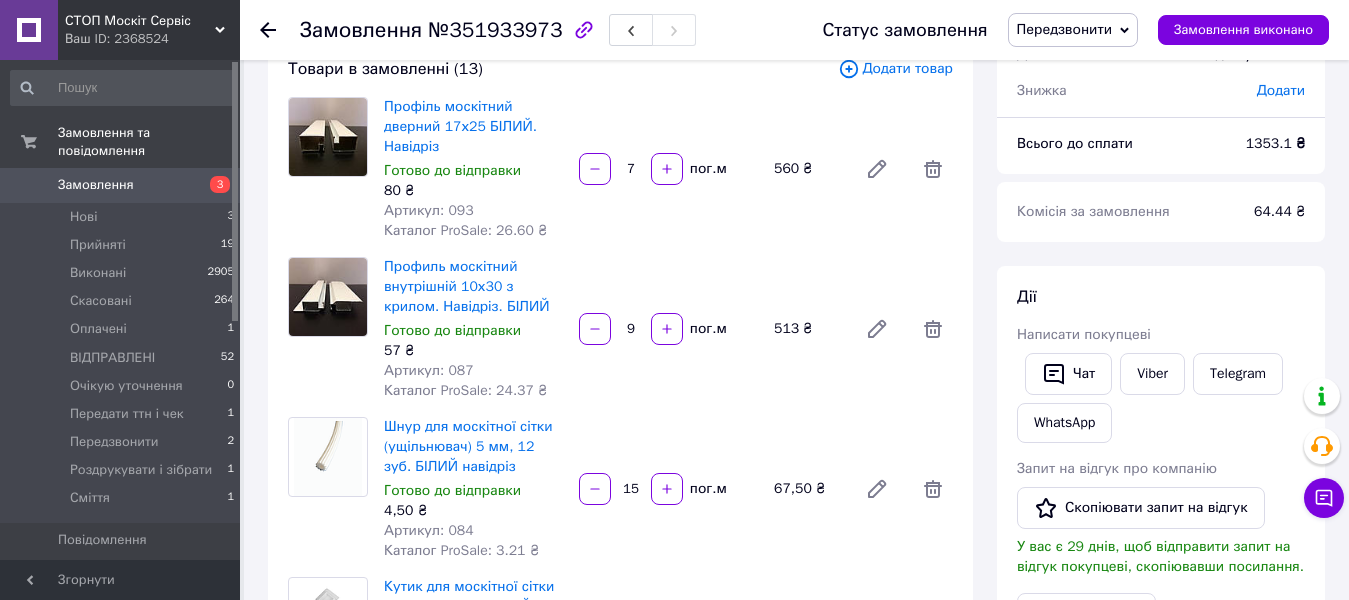 scroll, scrollTop: 100, scrollLeft: 0, axis: vertical 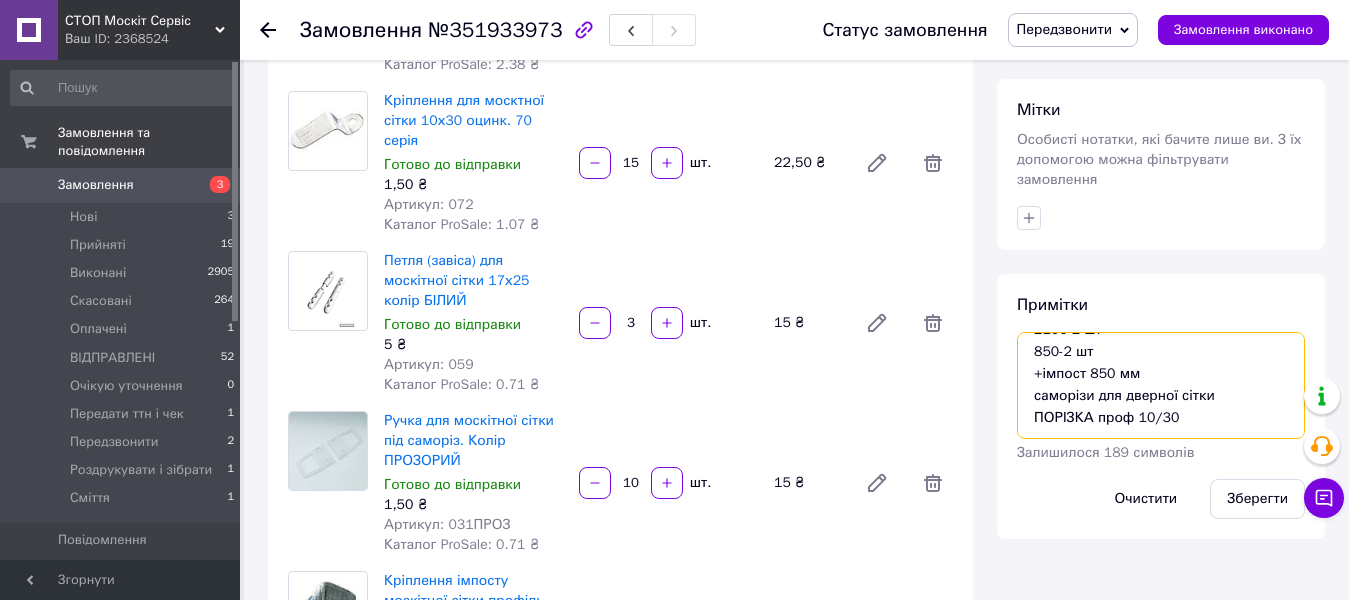 paste on "510/1780" 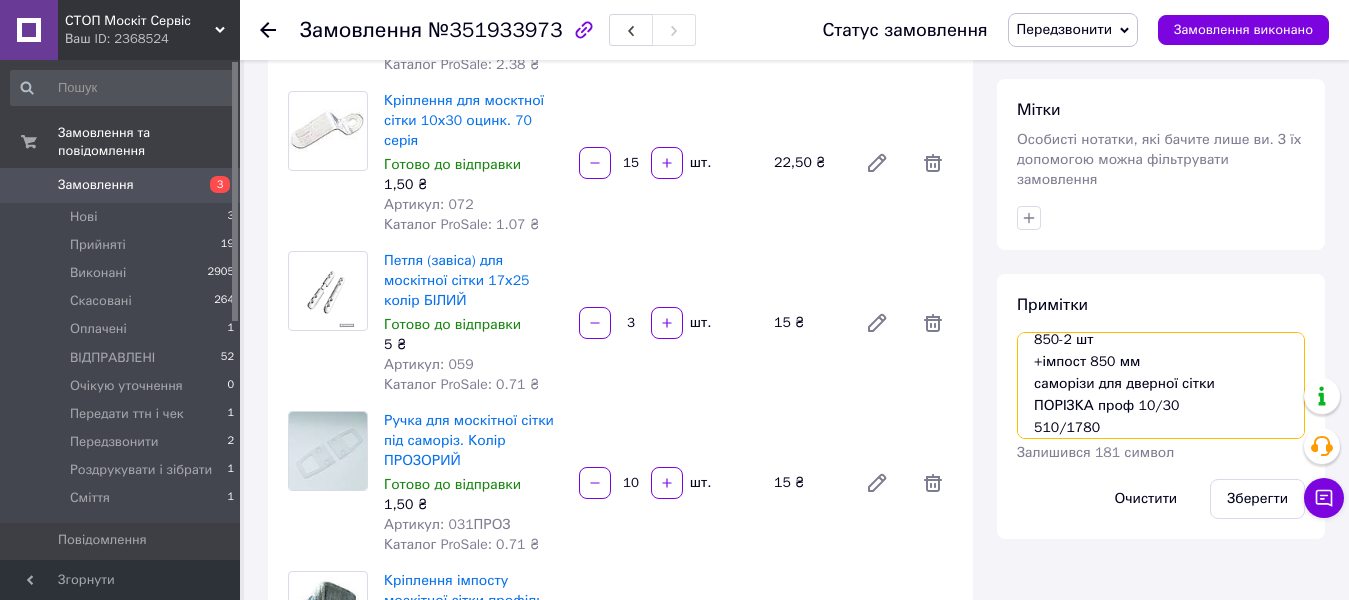 click on "УВАГА!!
ПОРІЗКА
проф 17/25:
2100-2 шт
850-2 шт
+імпост 850 мм
саморізи для дверної сітки
ПОРІЗКА проф 10/30
510/1780" at bounding box center (1161, 385) 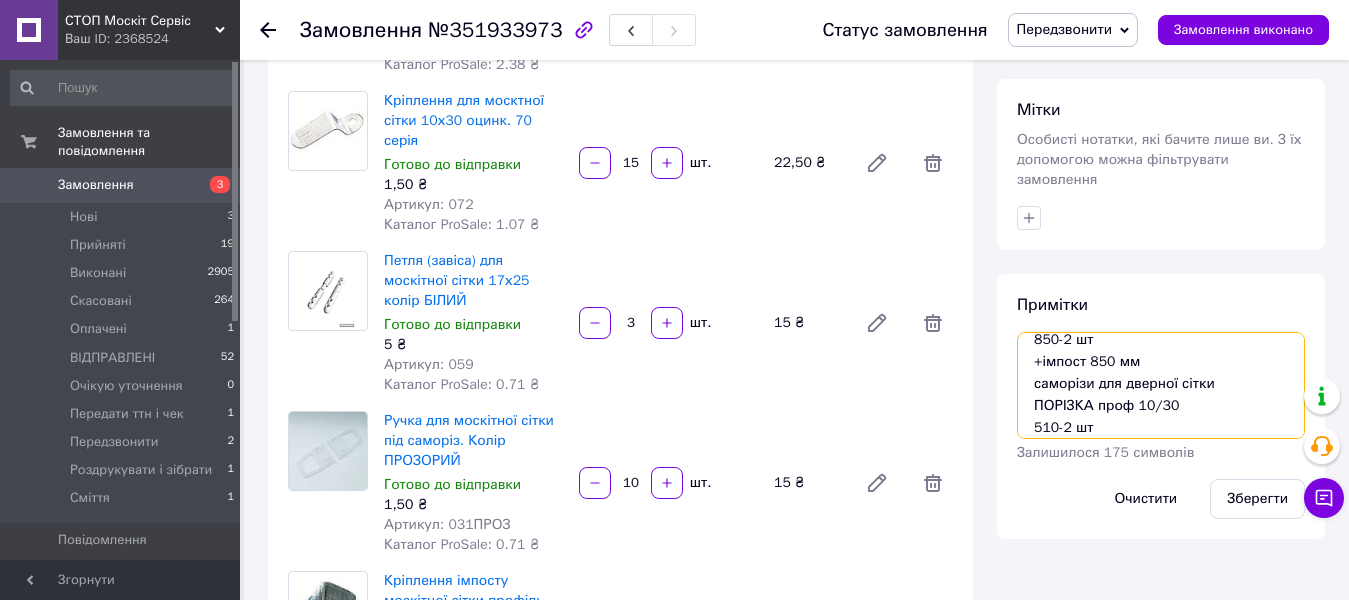 scroll, scrollTop: 122, scrollLeft: 0, axis: vertical 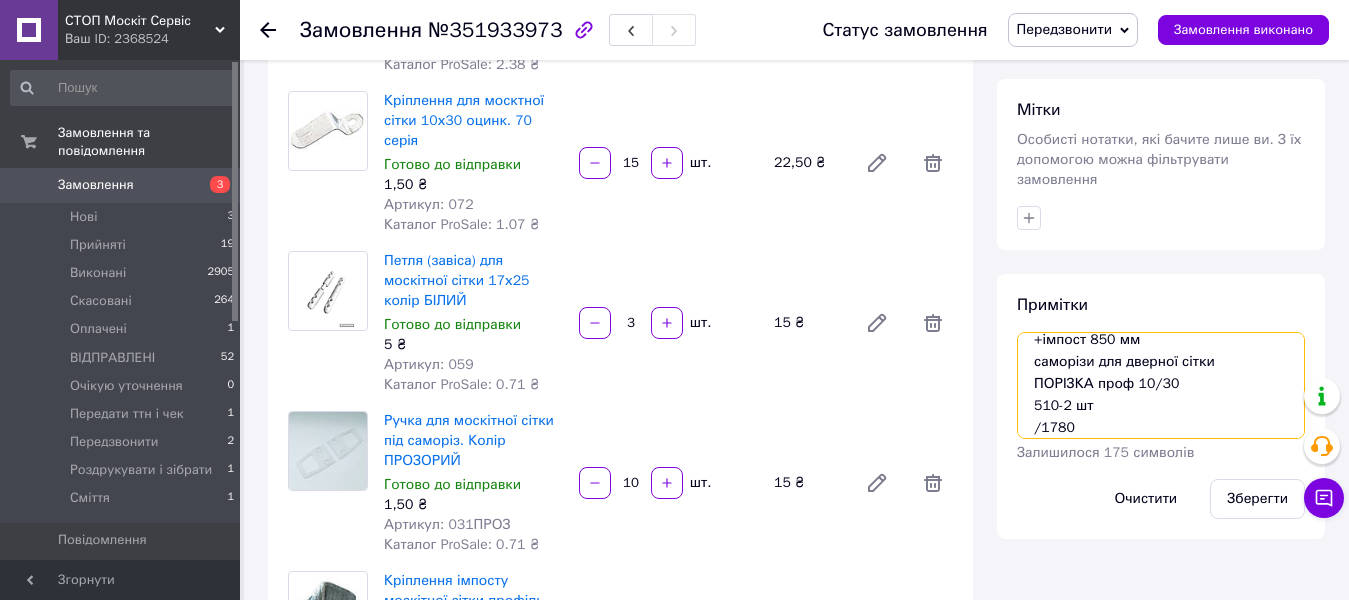click on "УВАГА!!
ПОРІЗКА
проф 17/25:
2100-2 шт
850-2 шт
+імпост 850 мм
саморізи для дверної сітки
ПОРІЗКА проф 10/30
510-2 шт
/1780" at bounding box center (1161, 385) 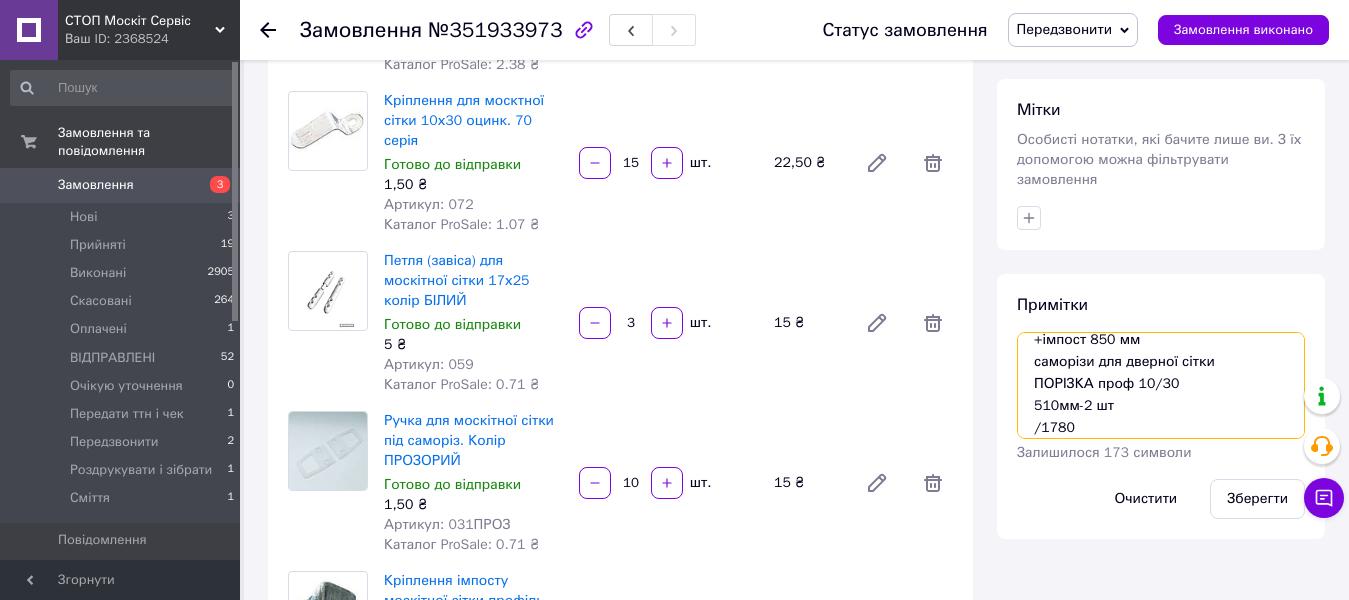 click on "УВАГА!!
ПОРІЗКА
проф 17/25:
2100-2 шт
850-2 шт
+імпост 850 мм
саморізи для дверної сітки
ПОРІЗКА проф 10/30
510мм-2 шт
/1780" at bounding box center [1161, 385] 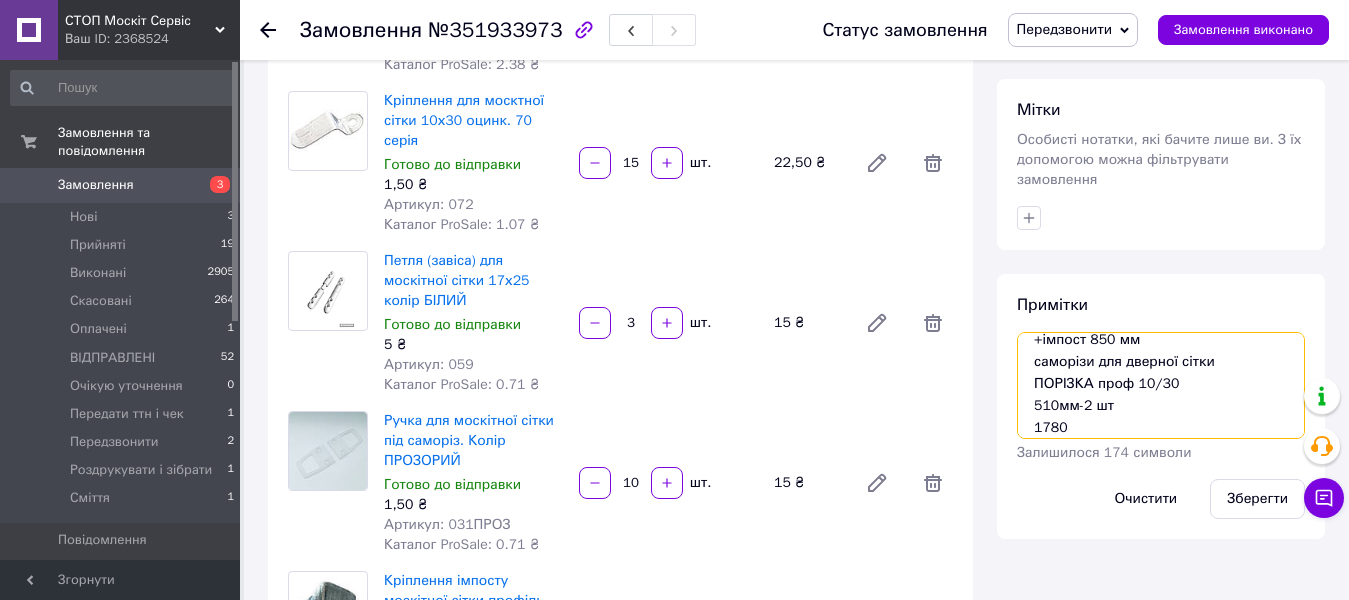 click on "УВАГА!!
ПОРІЗКА
проф 17/25:
2100-2 шт
850-2 шт
+імпост 850 мм
саморізи для дверної сітки
ПОРІЗКА проф 10/30
510мм-2 шт
1780" at bounding box center [1161, 385] 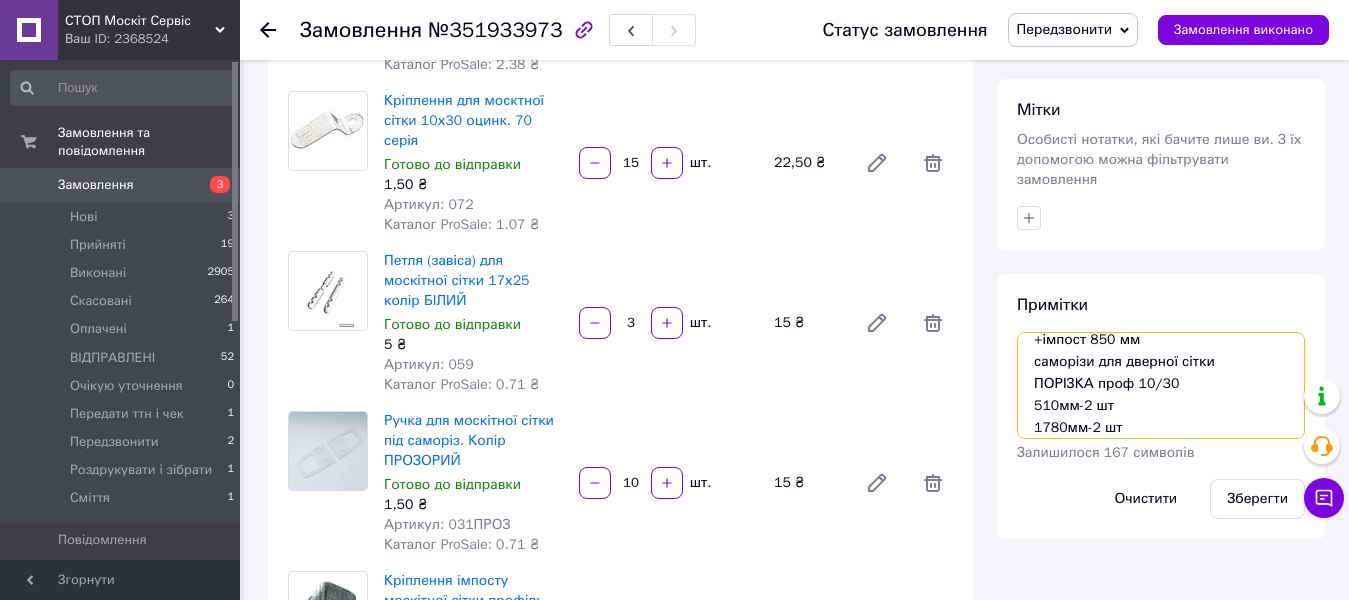 scroll, scrollTop: 144, scrollLeft: 0, axis: vertical 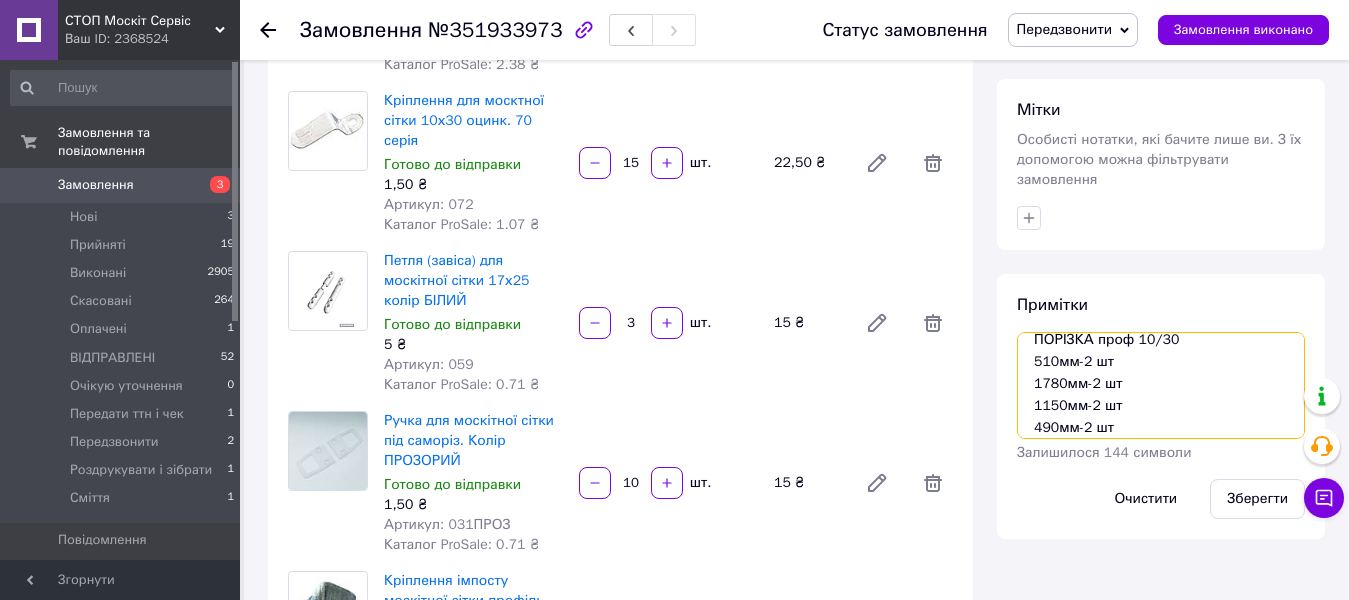 type on "УВАГА!!
ПОРІЗКА
проф 17/25:
2100-2 шт
850-2 шт
+імпост 850 мм
саморізи для дверної сітки
ПОРІЗКА проф 10/30
510мм-2 шт
1780мм-2 шт
1150мм-2 шт
490мм-2 шт" 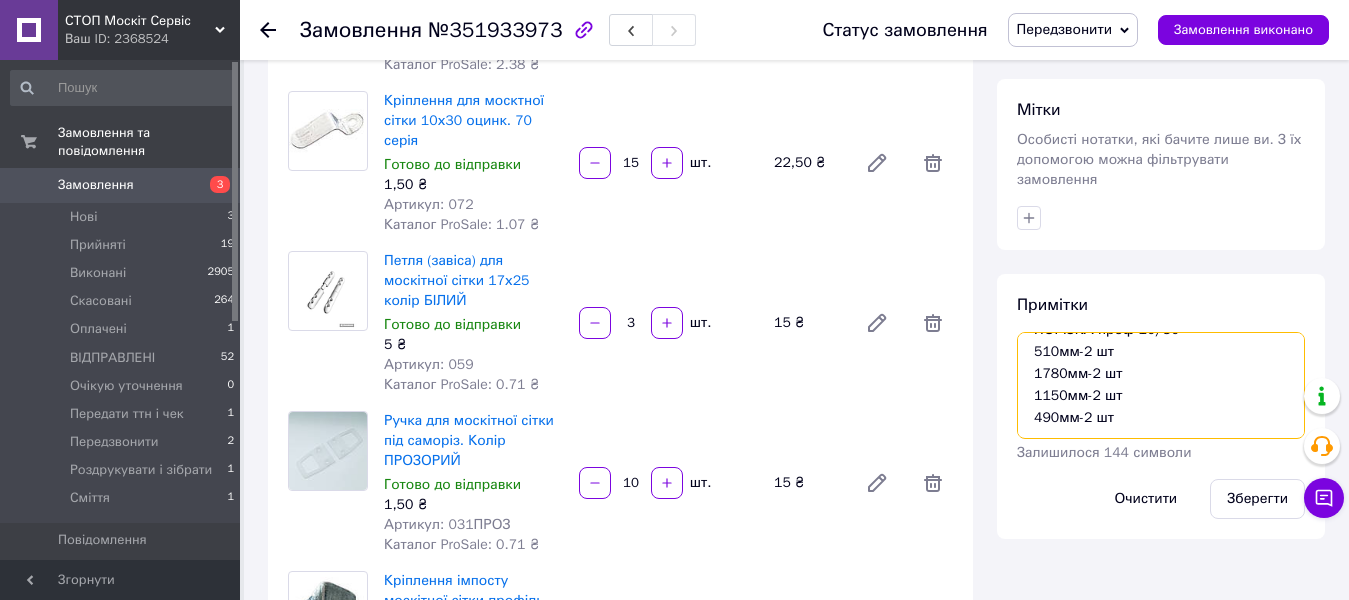 scroll, scrollTop: 198, scrollLeft: 0, axis: vertical 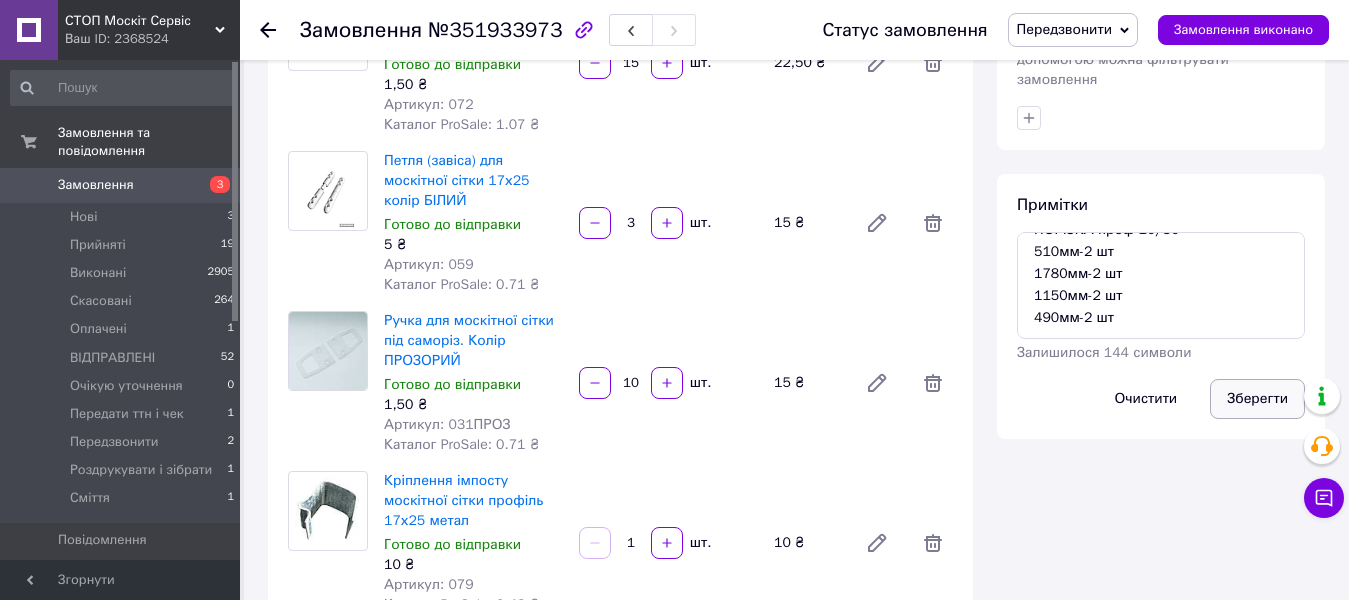 click on "Зберегти" at bounding box center [1257, 399] 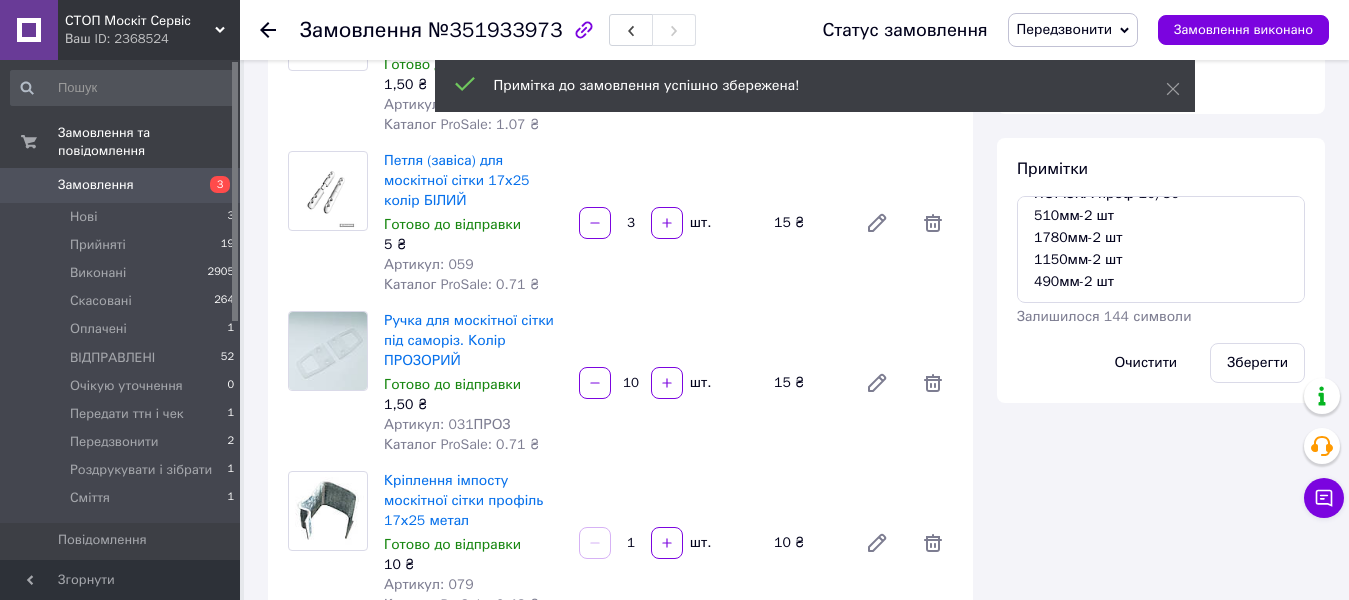 scroll, scrollTop: 384, scrollLeft: 0, axis: vertical 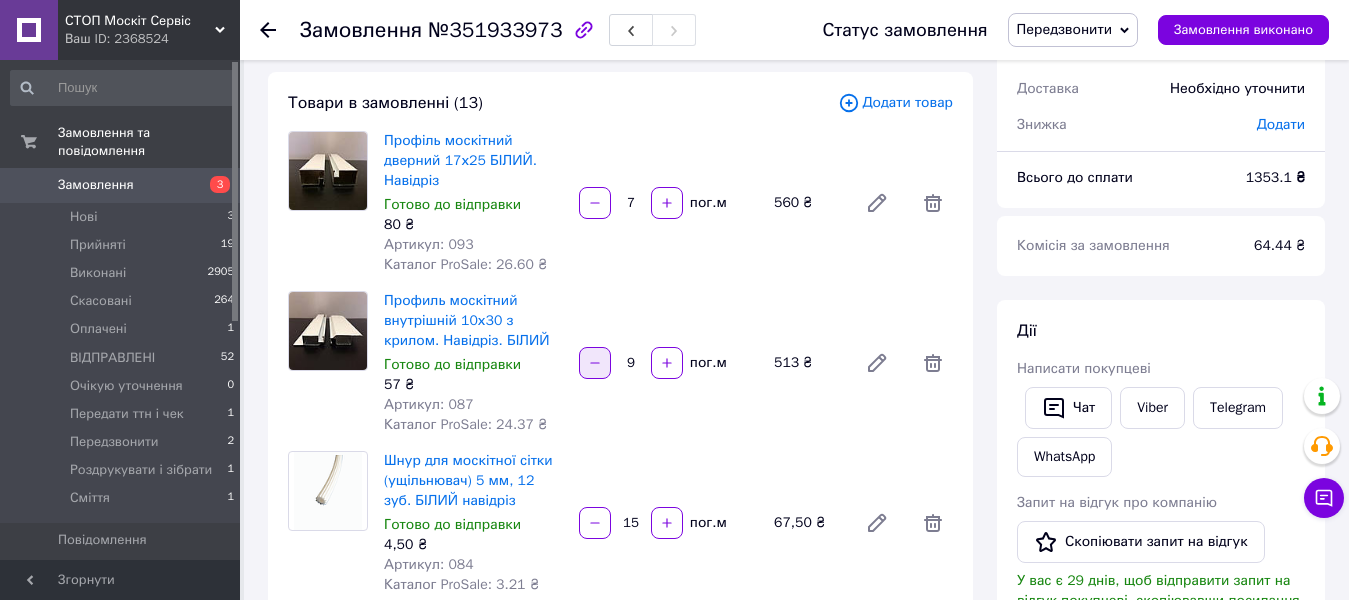 click at bounding box center [595, 363] 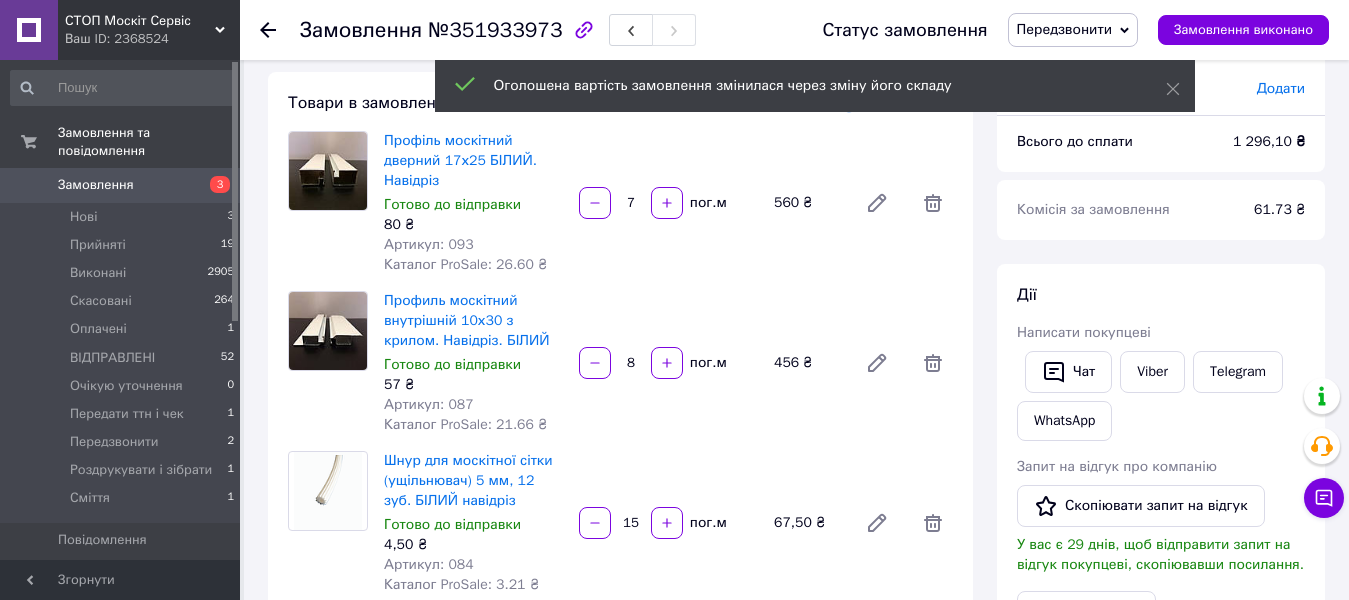 scroll, scrollTop: 500, scrollLeft: 0, axis: vertical 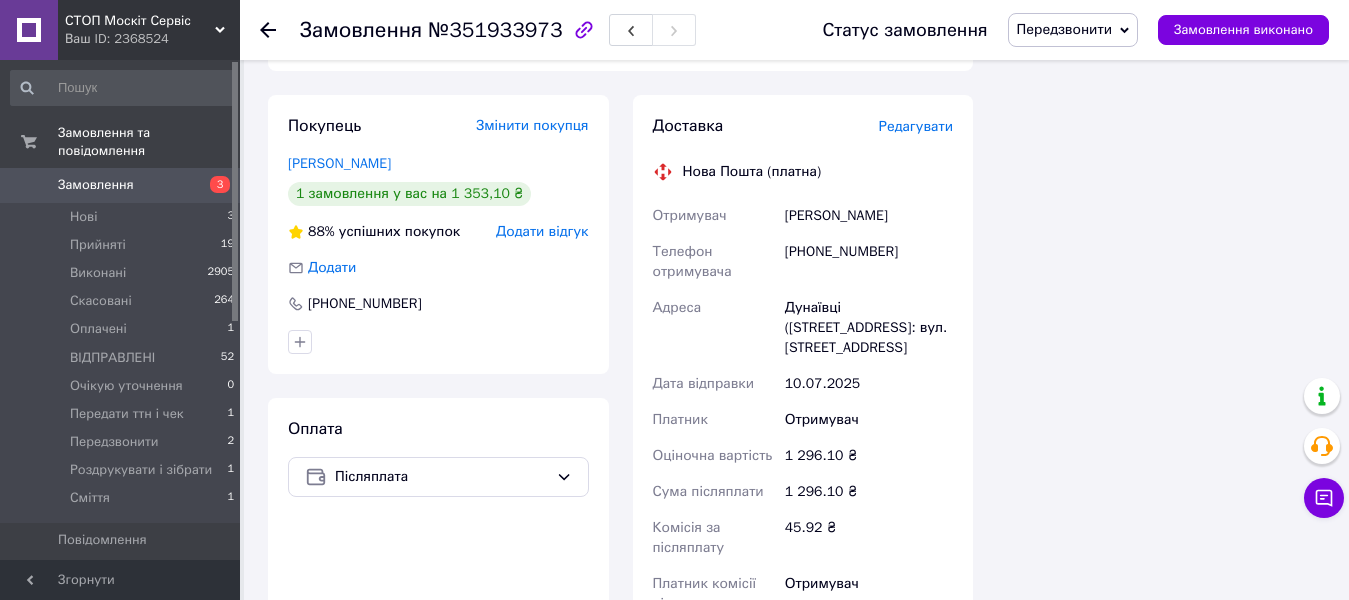 click on "Редагувати" at bounding box center (916, 126) 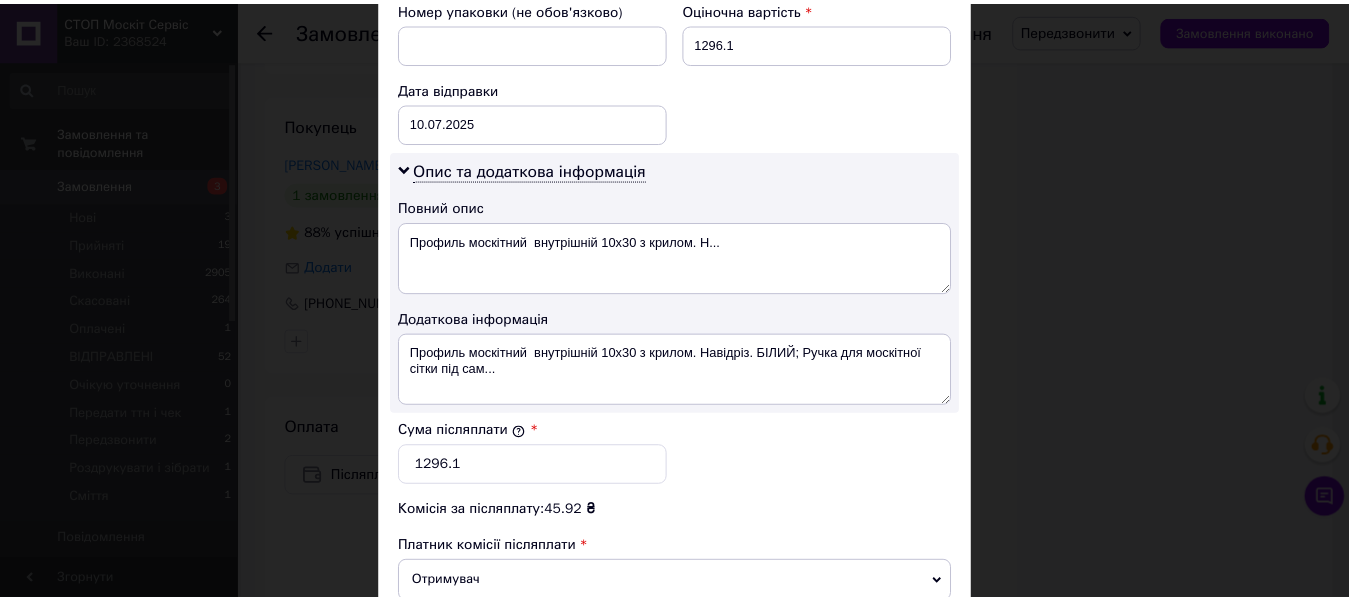 scroll, scrollTop: 1150, scrollLeft: 0, axis: vertical 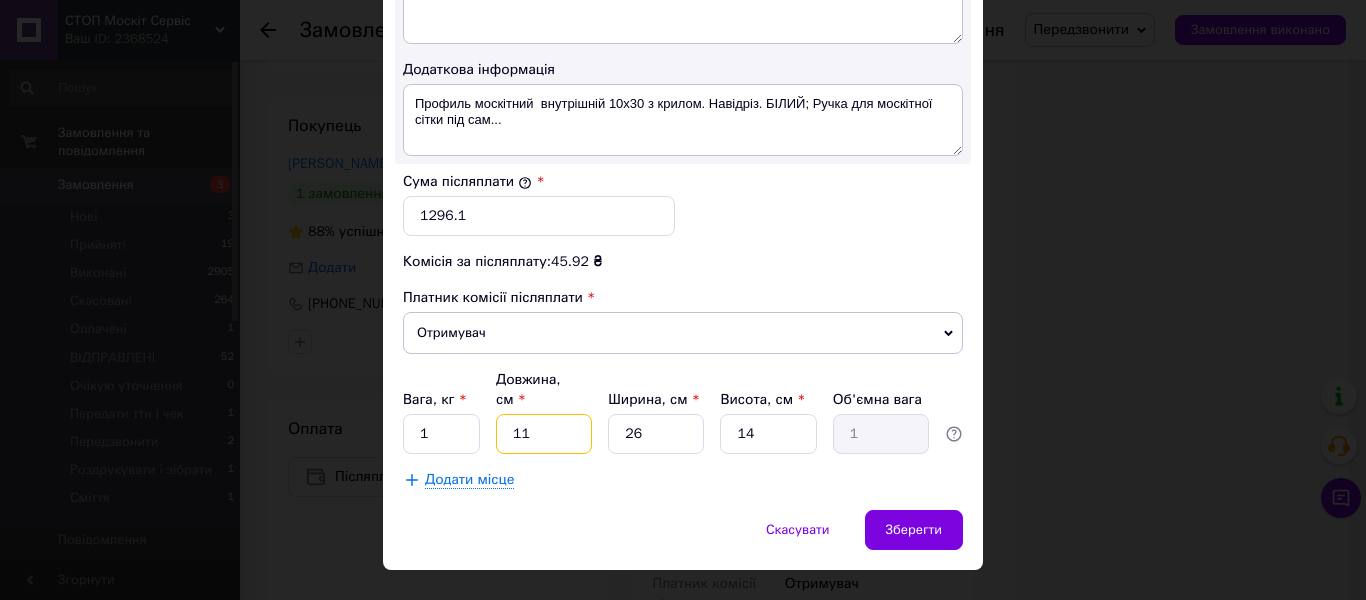 click on "11" at bounding box center [544, 434] 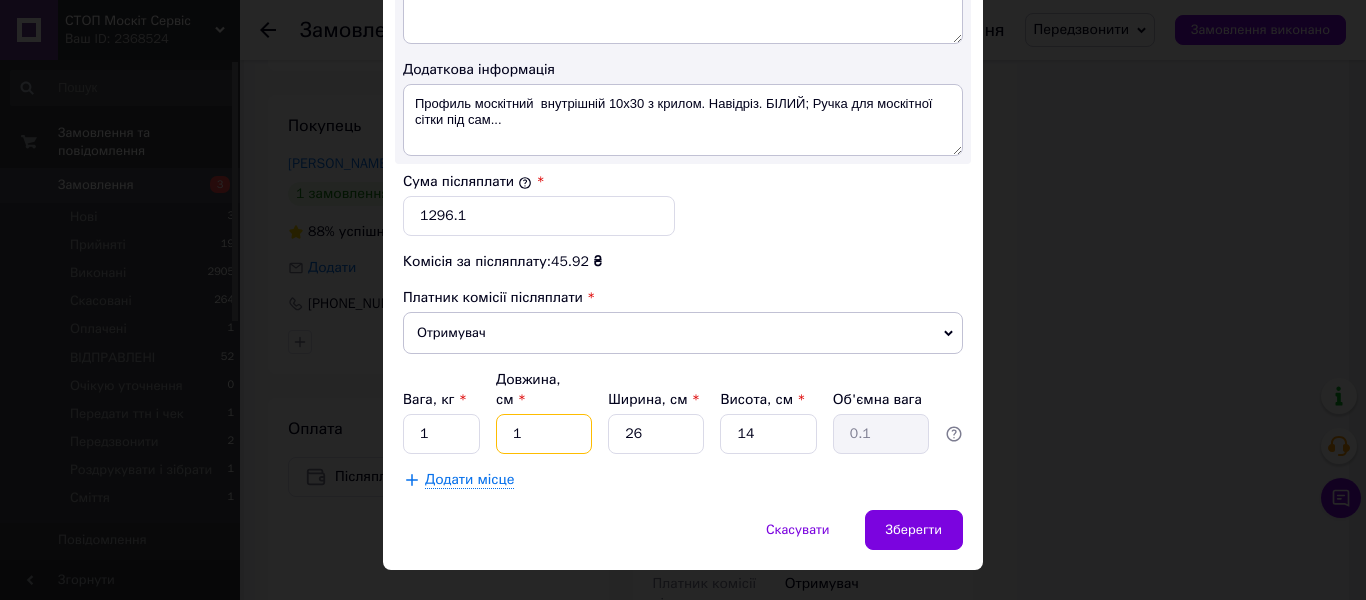 type 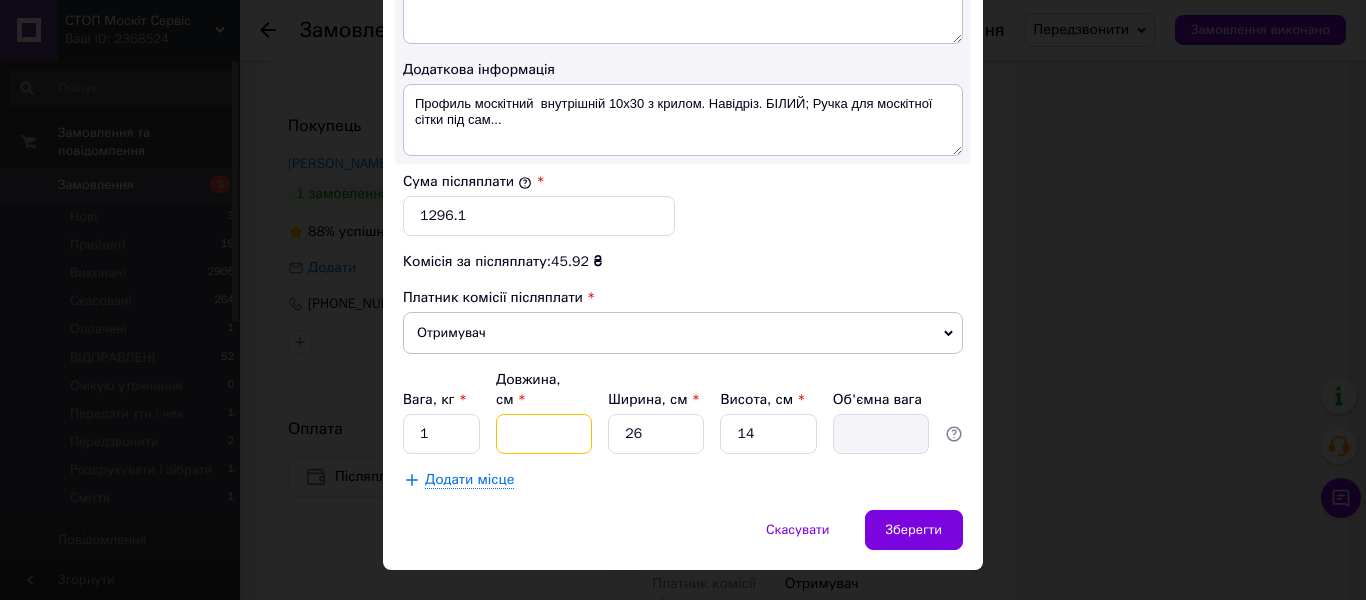 type on "2" 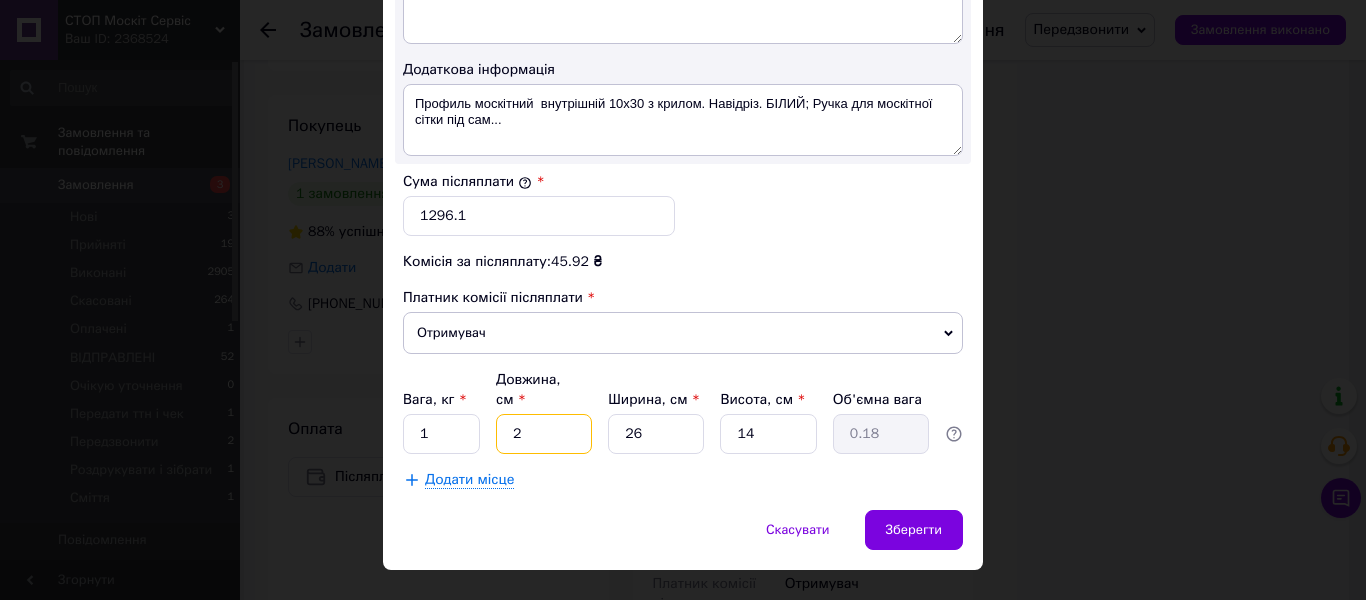 type on "20" 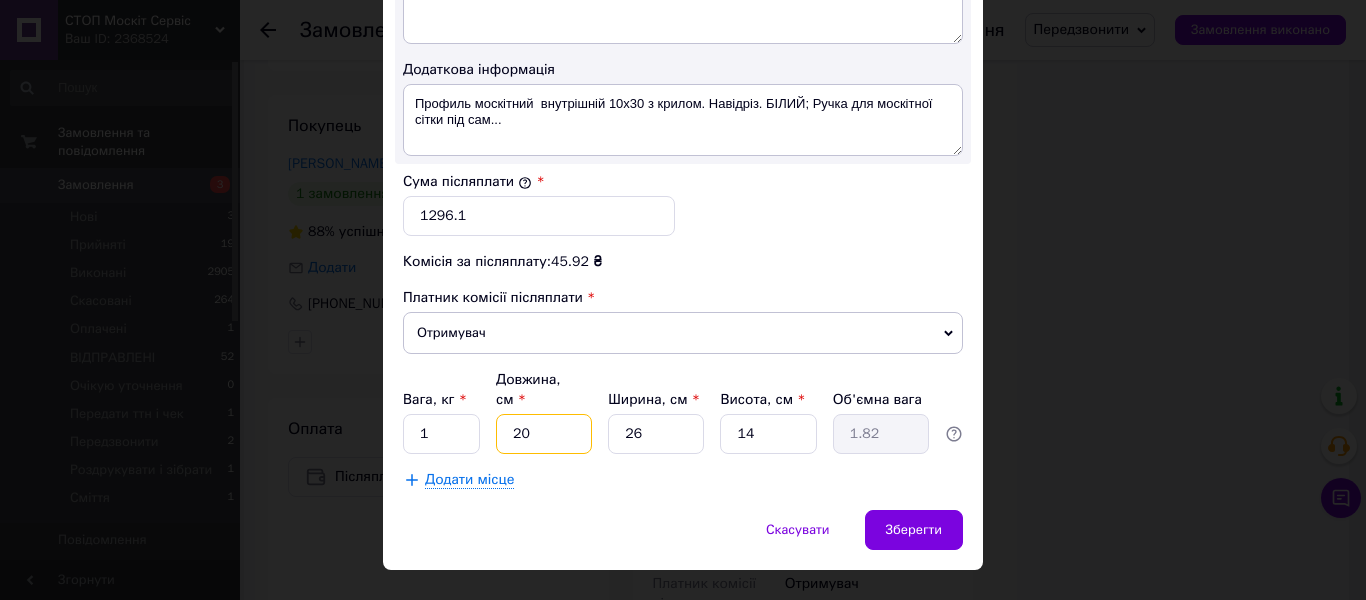 type on "200" 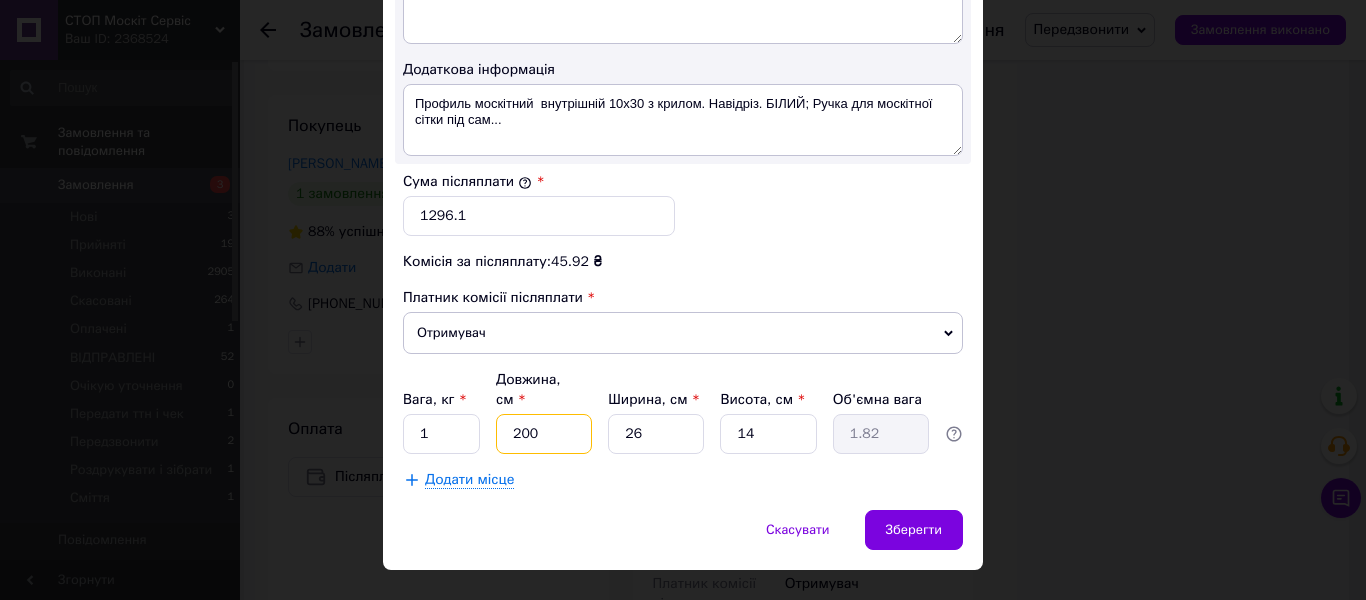 type on "18.2" 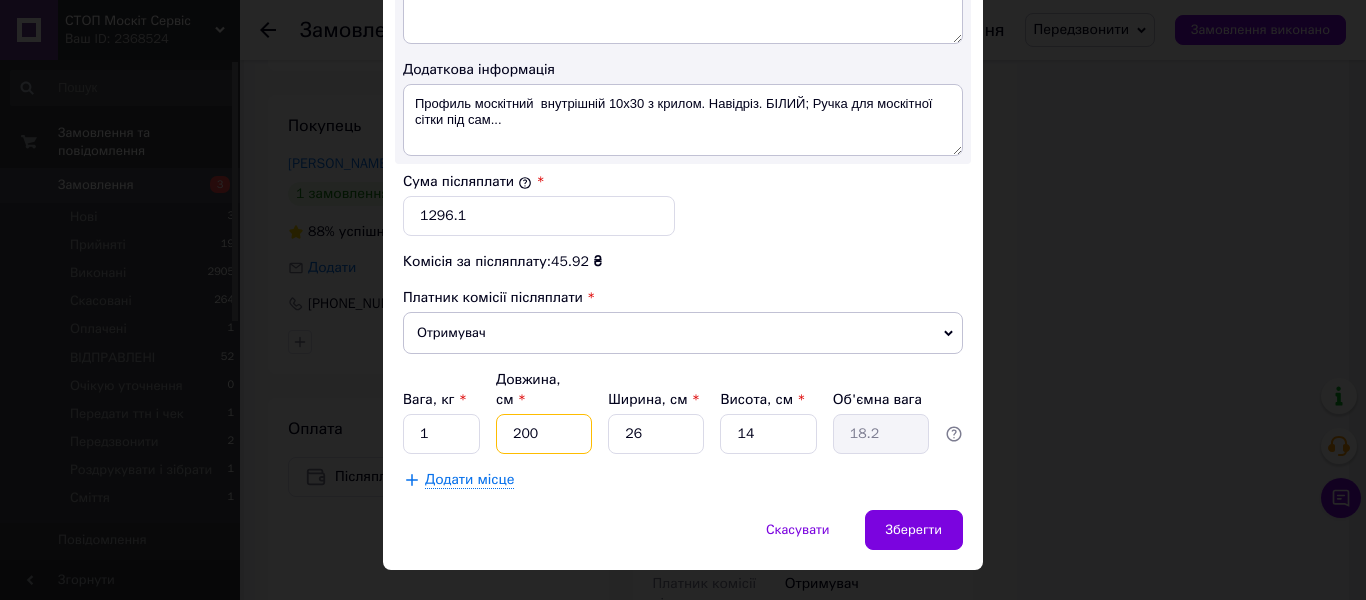 type on "200" 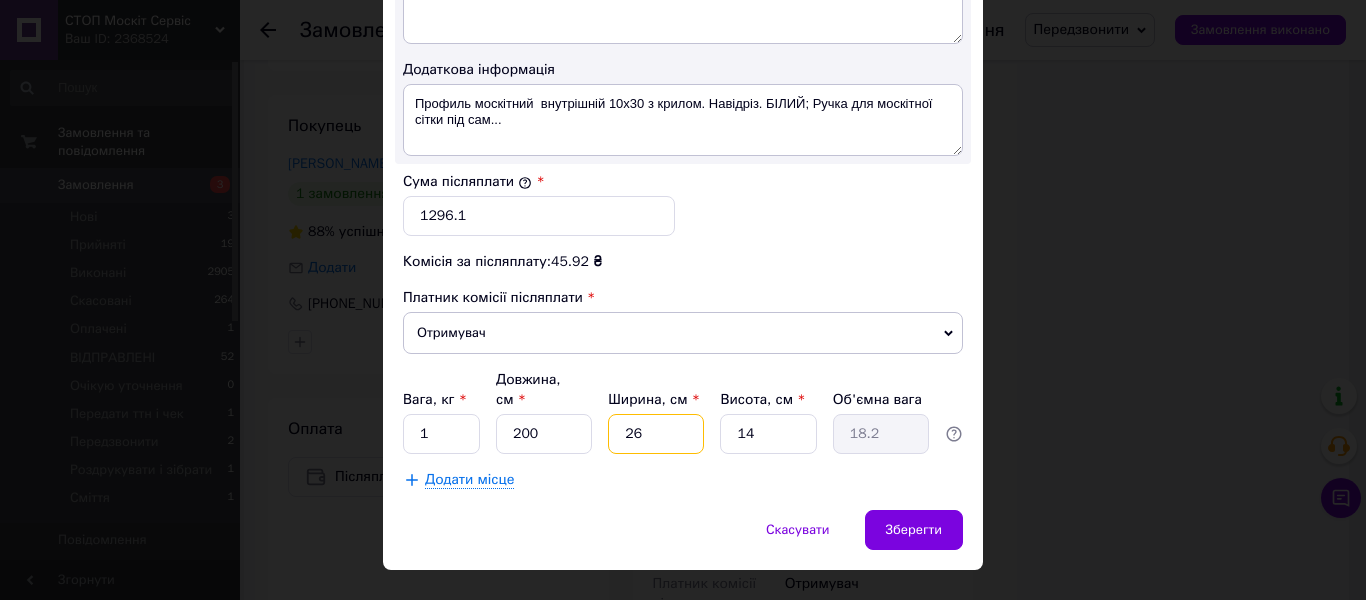 click on "26" at bounding box center [656, 434] 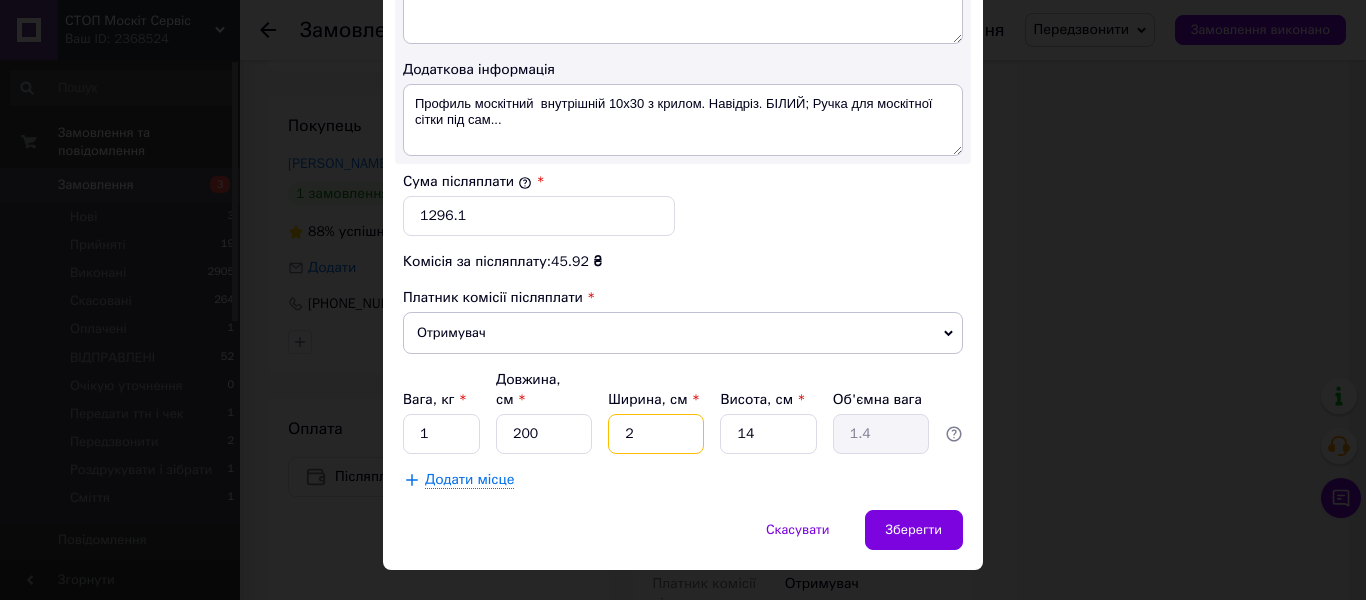 type 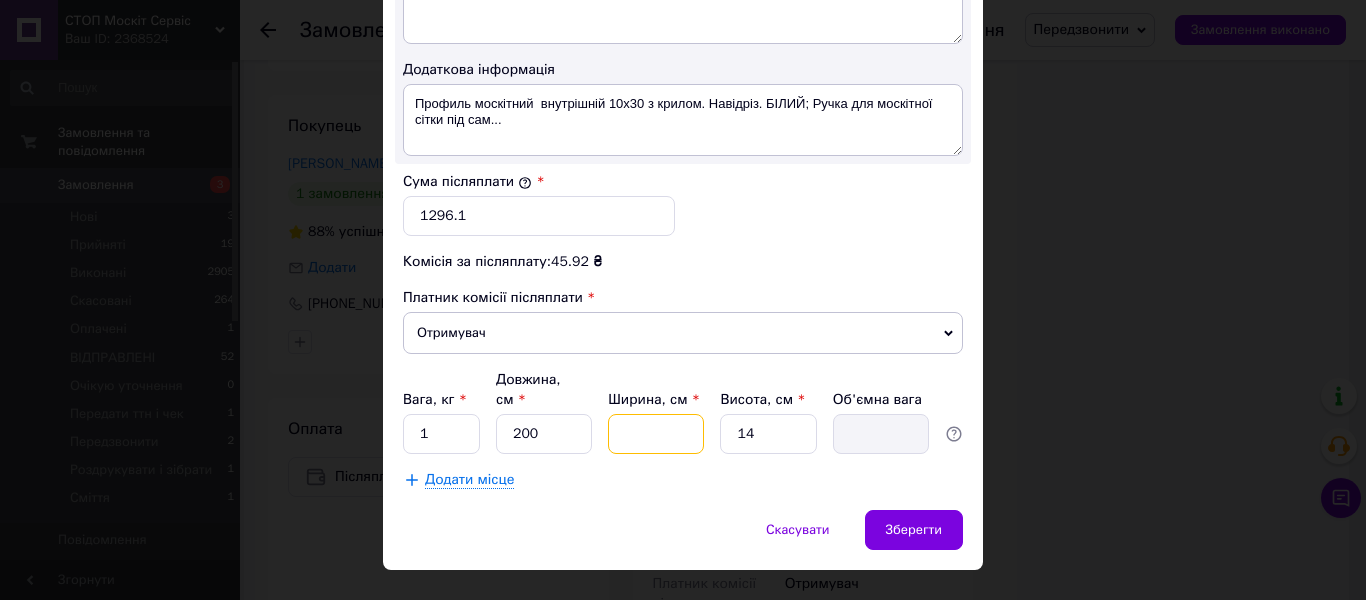 type on "7" 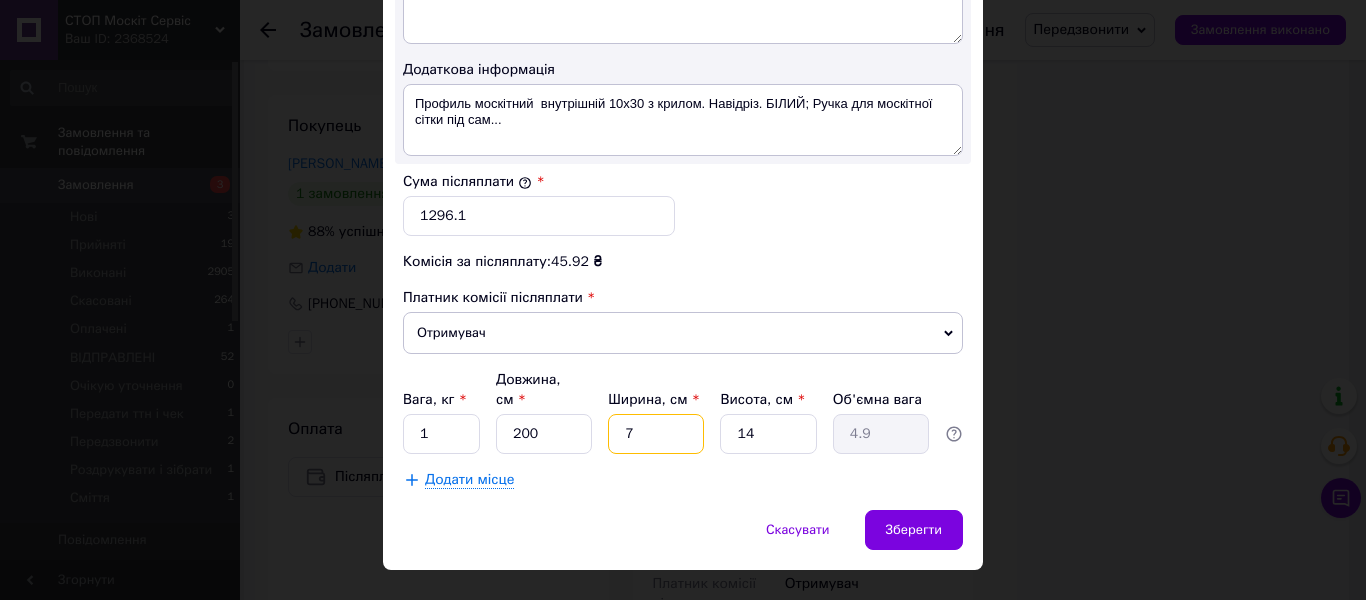 type on "7" 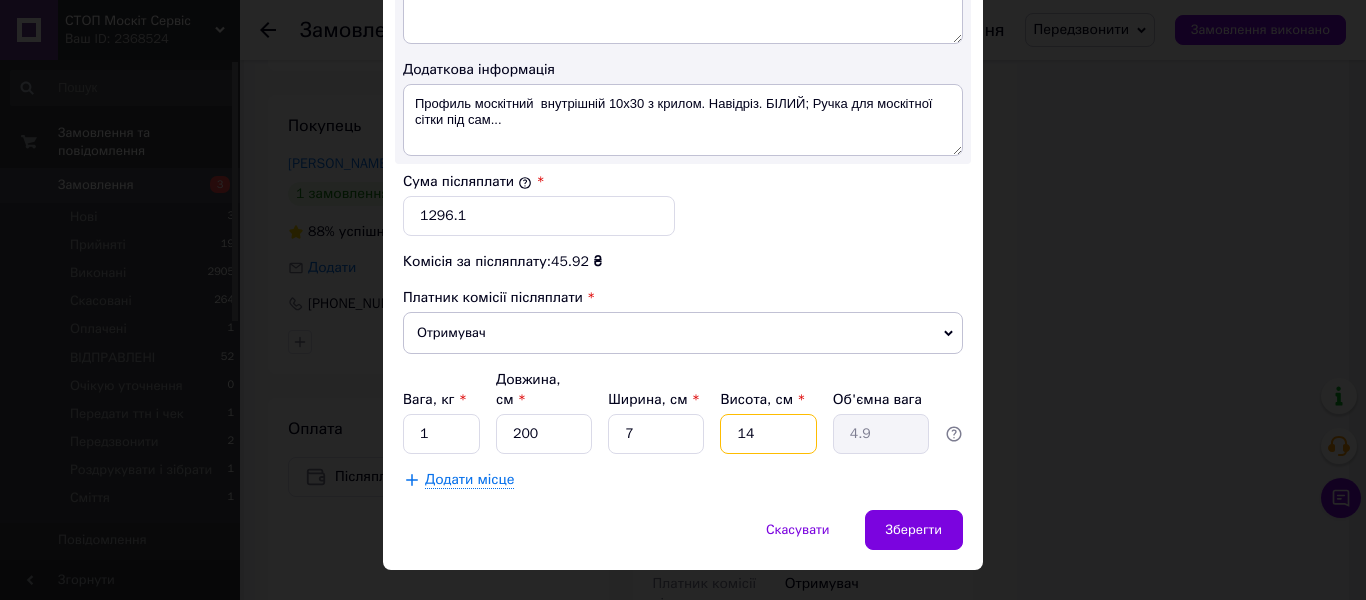 click on "14" at bounding box center (768, 434) 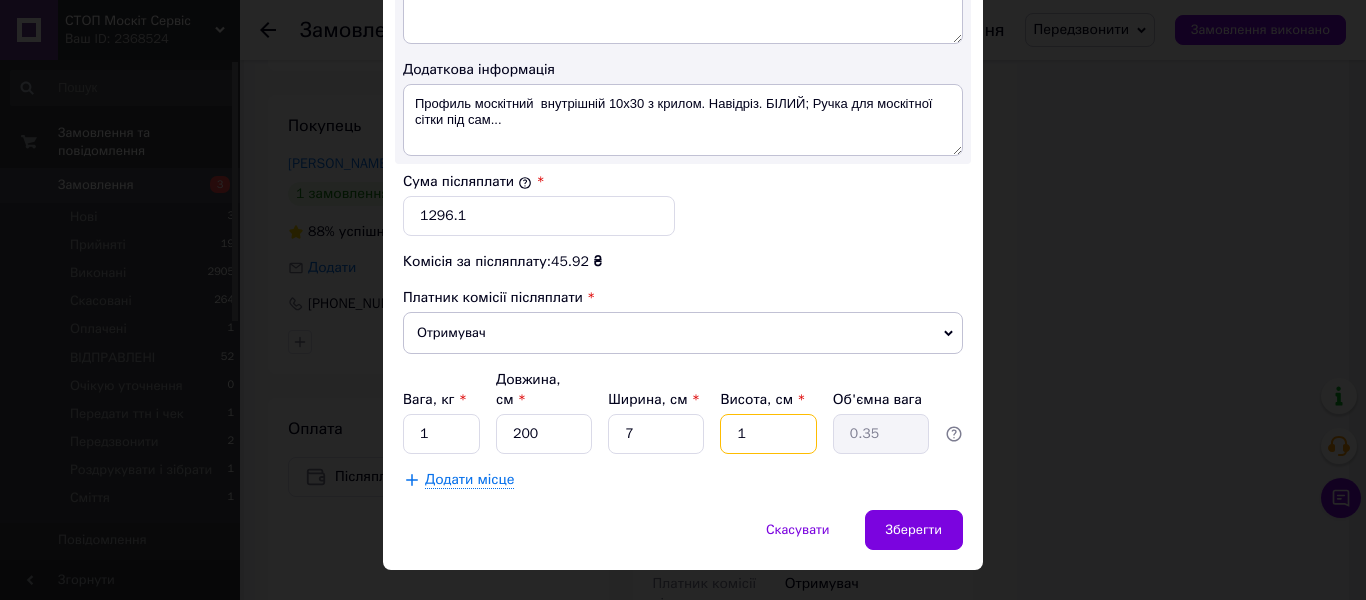 type 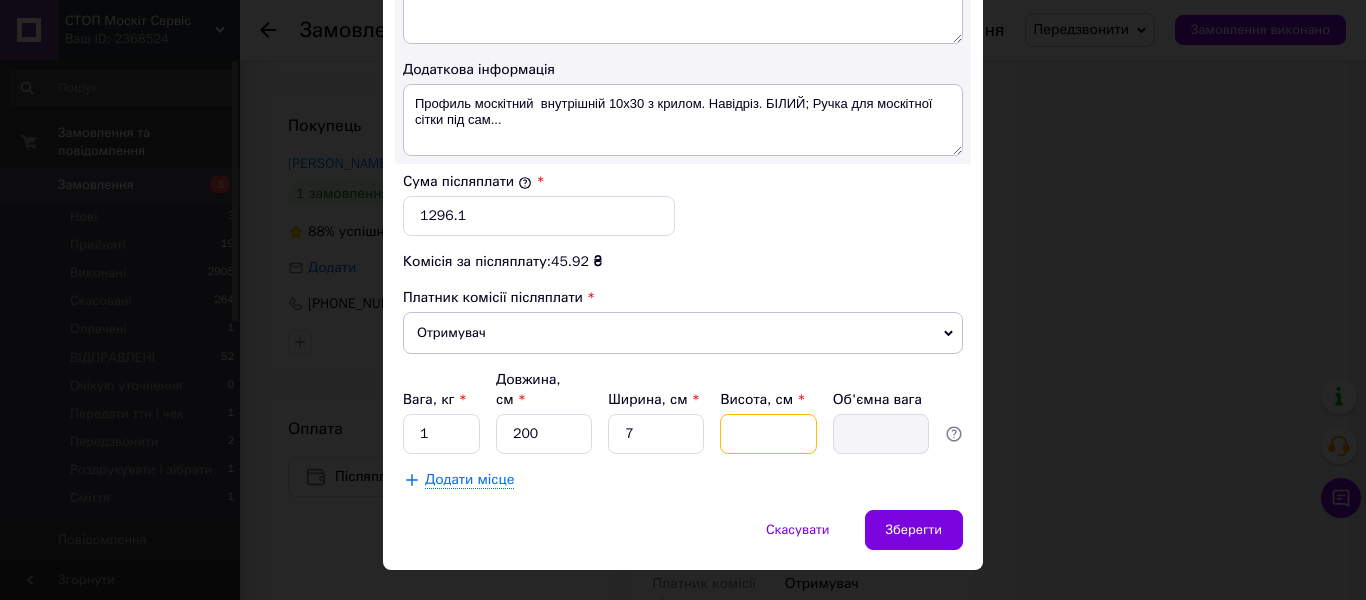 type on "6" 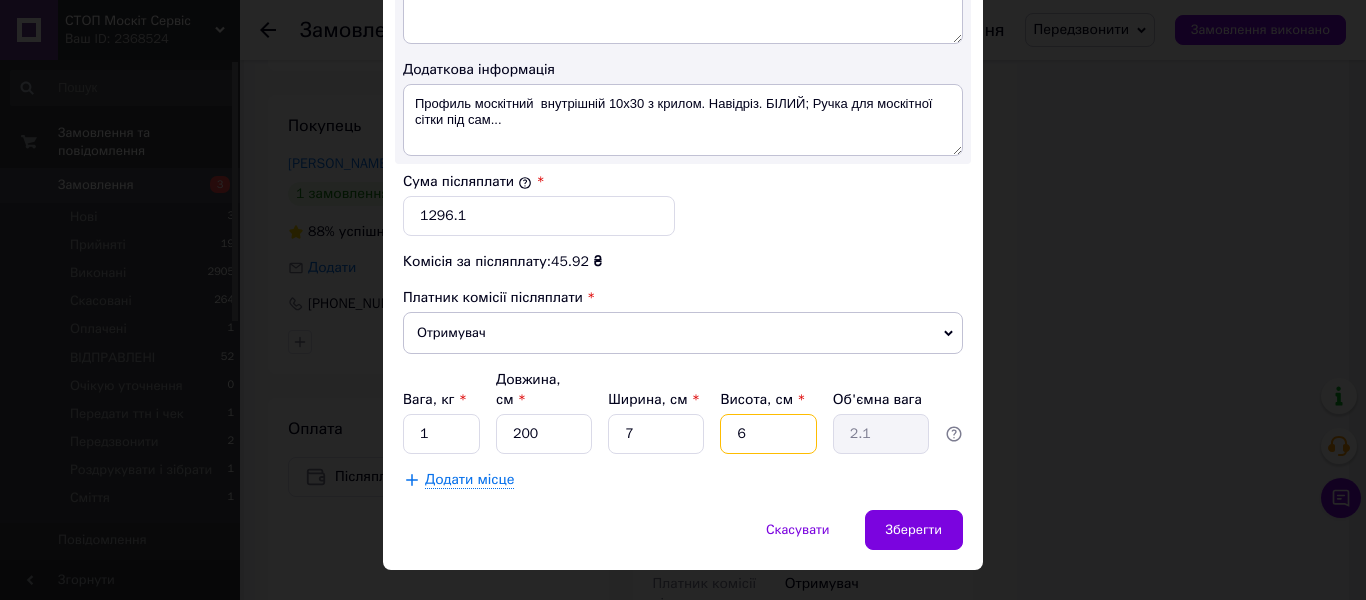 type on "6" 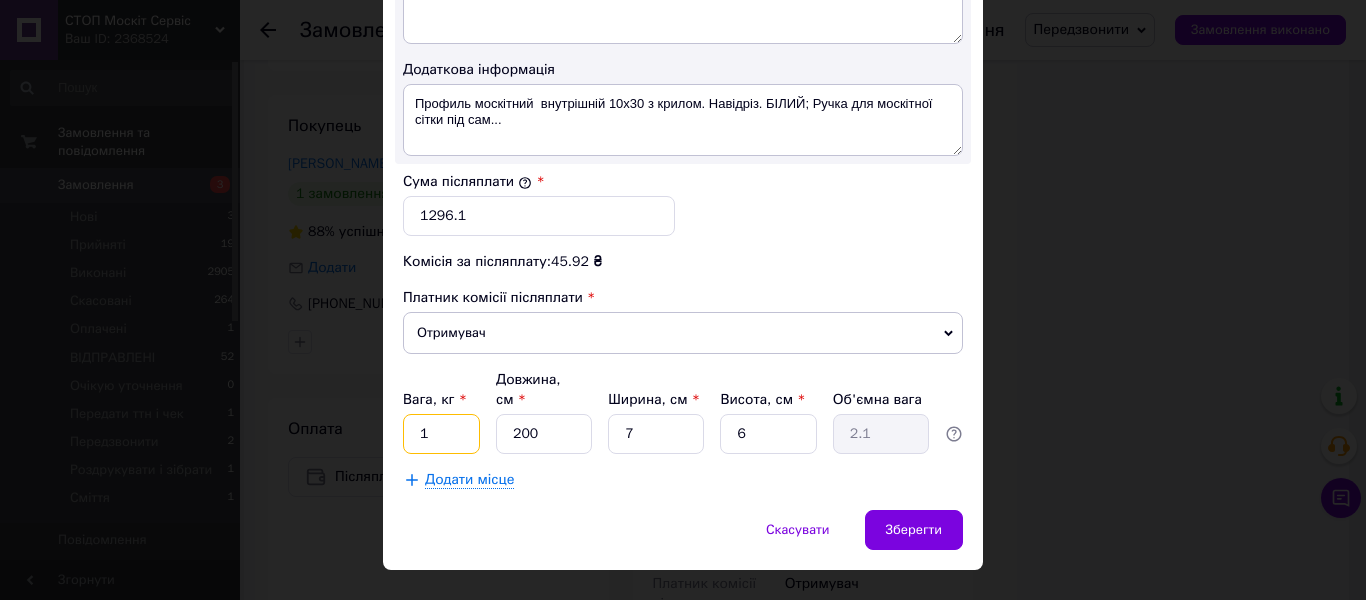 click on "1" at bounding box center (441, 434) 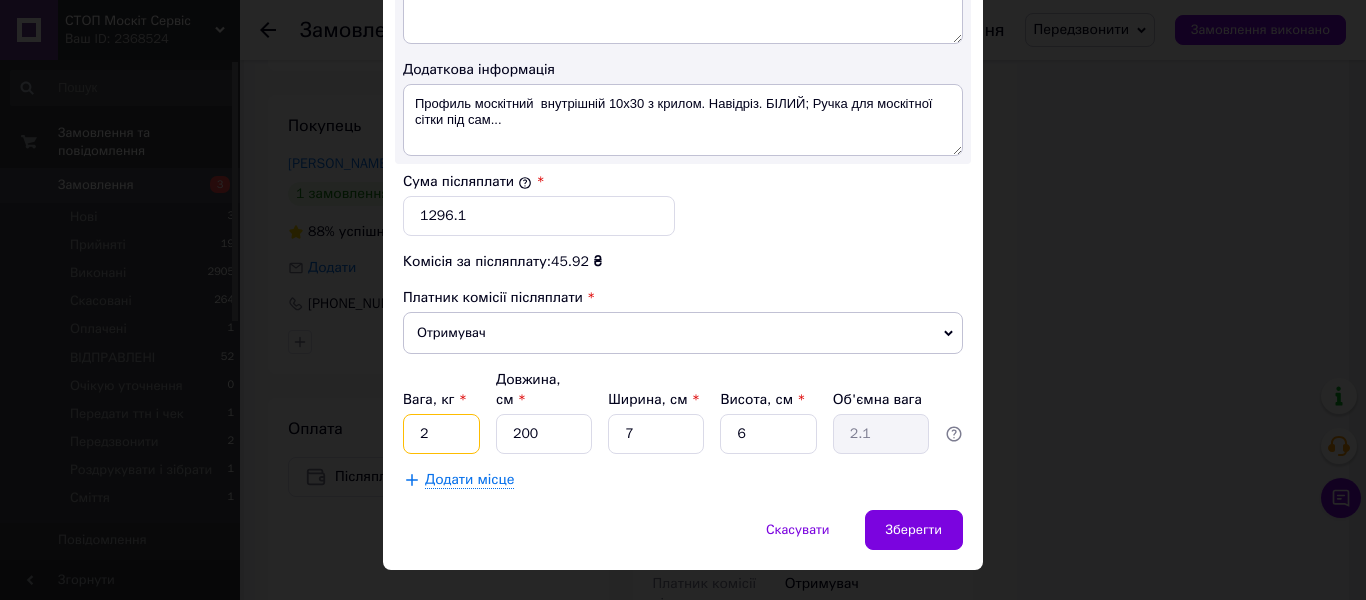 type on "2" 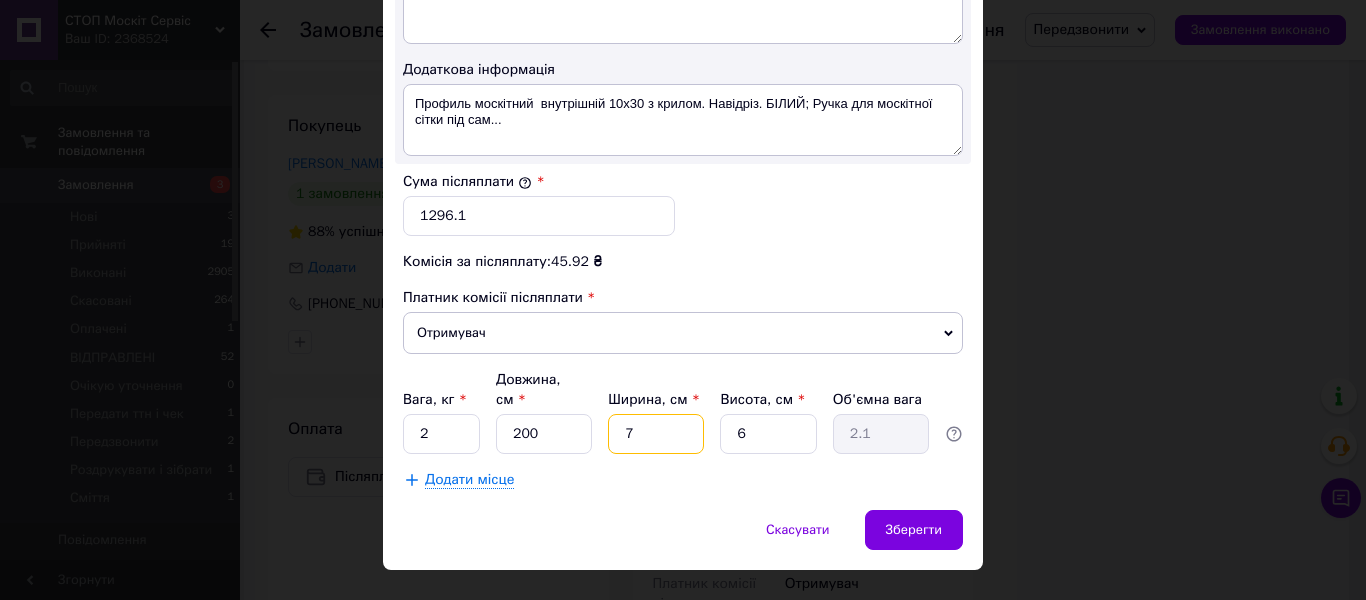 click on "7" at bounding box center [656, 434] 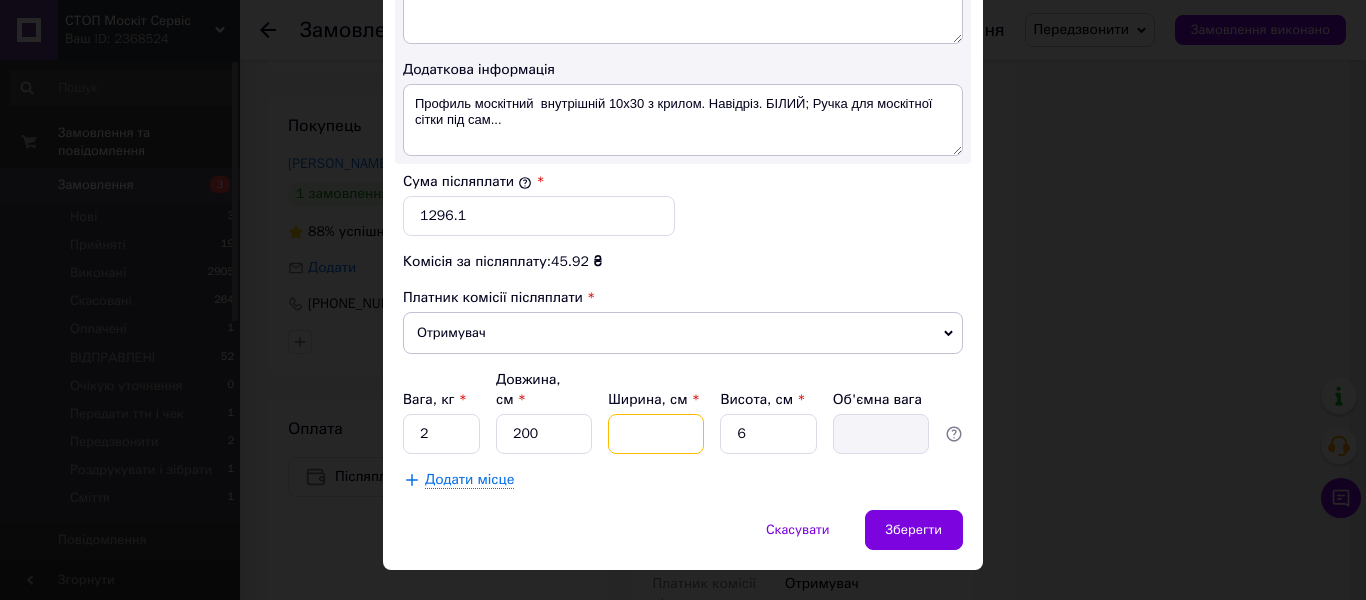 type on "6" 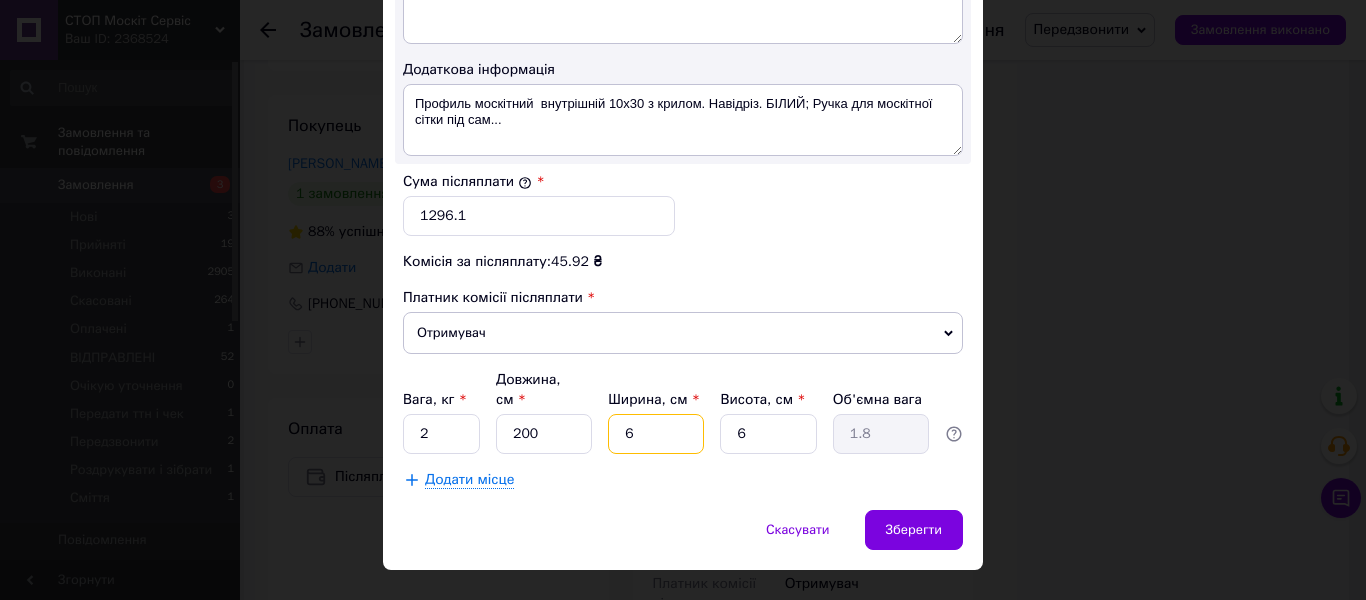 type on "6" 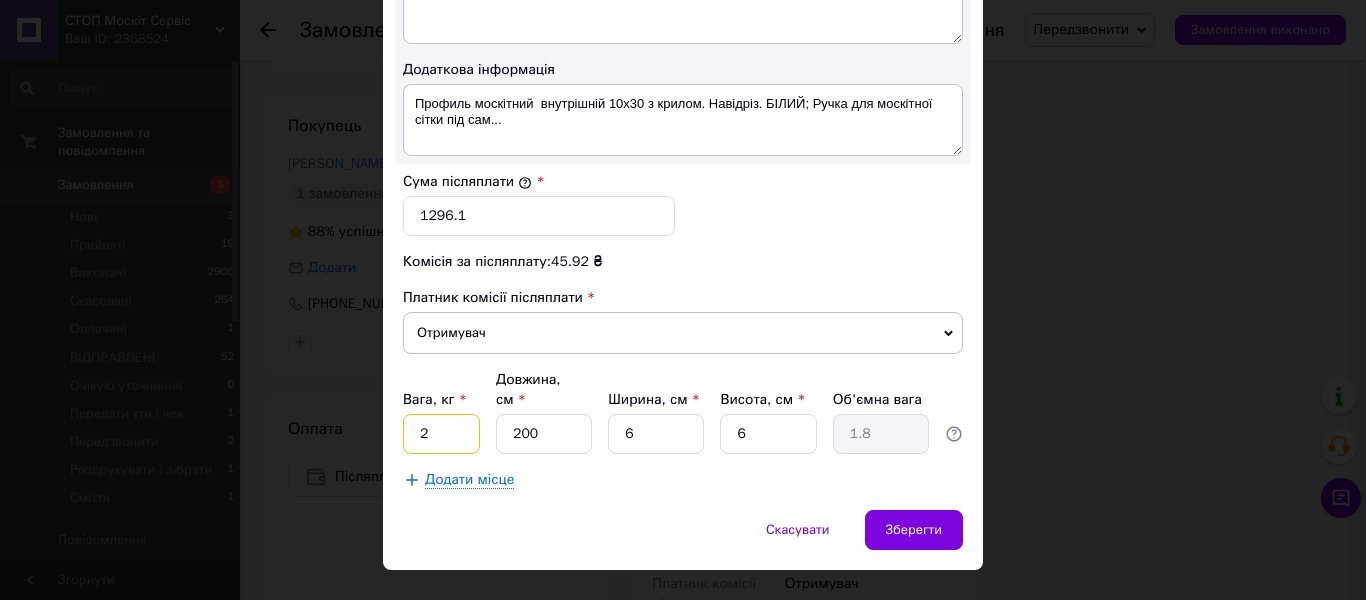 click on "2" at bounding box center [441, 434] 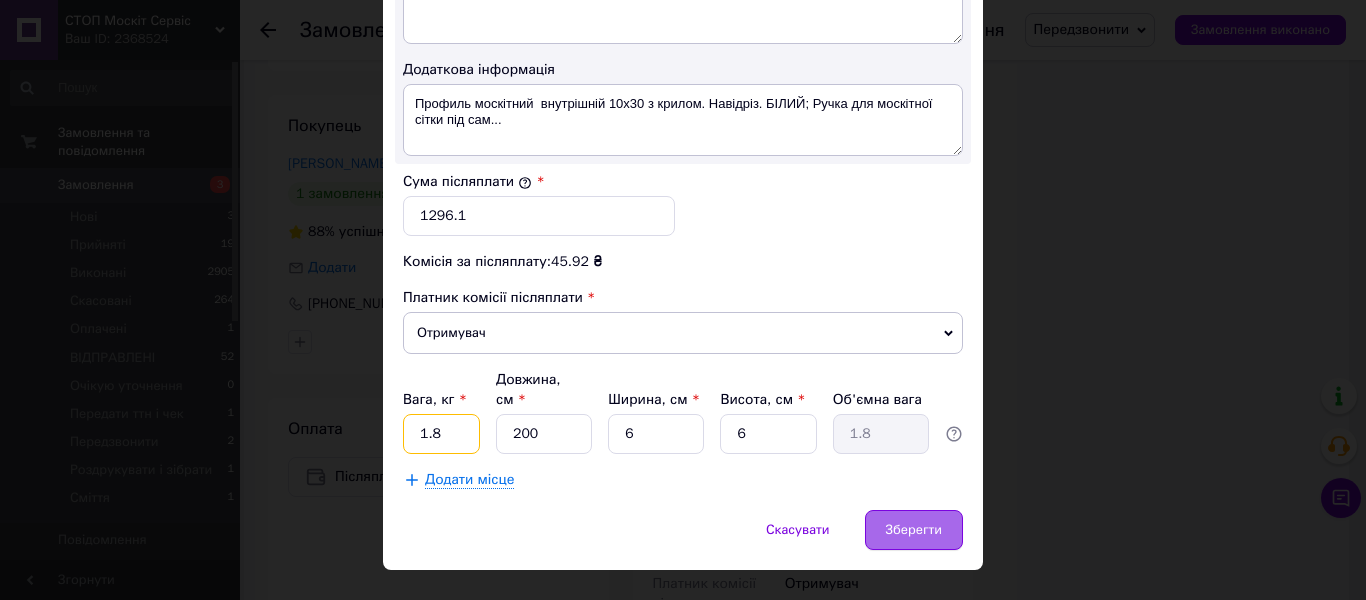 type on "1.8" 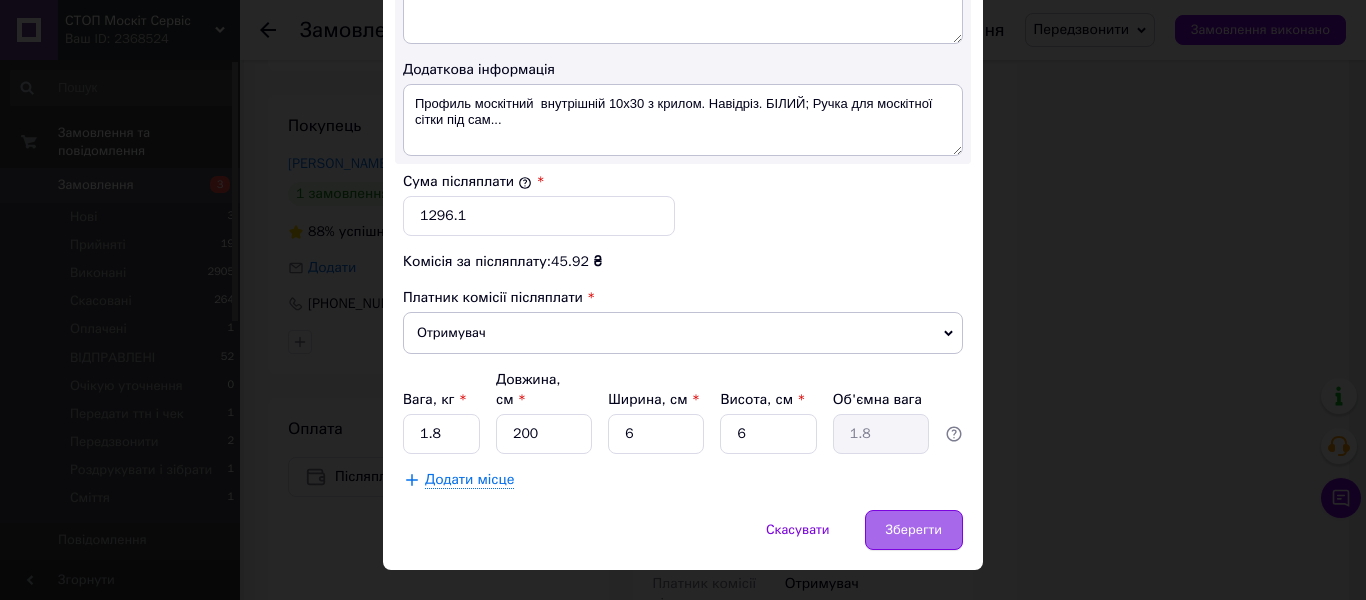 click on "Зберегти" at bounding box center (914, 530) 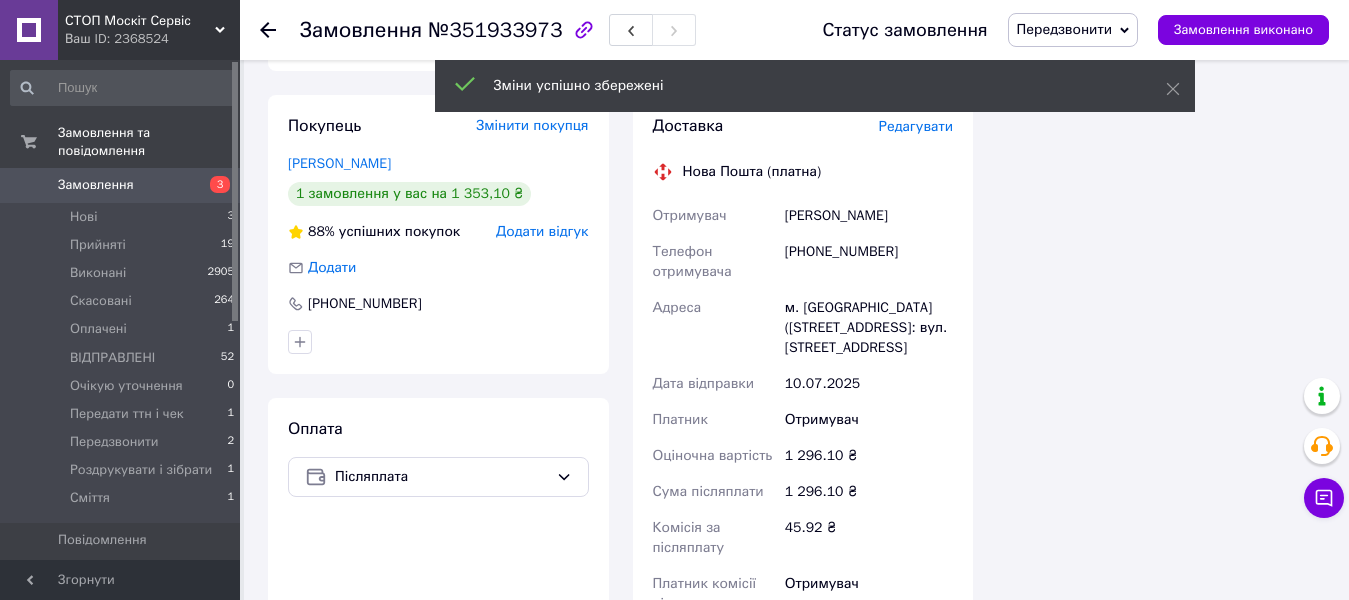 scroll, scrollTop: 708, scrollLeft: 0, axis: vertical 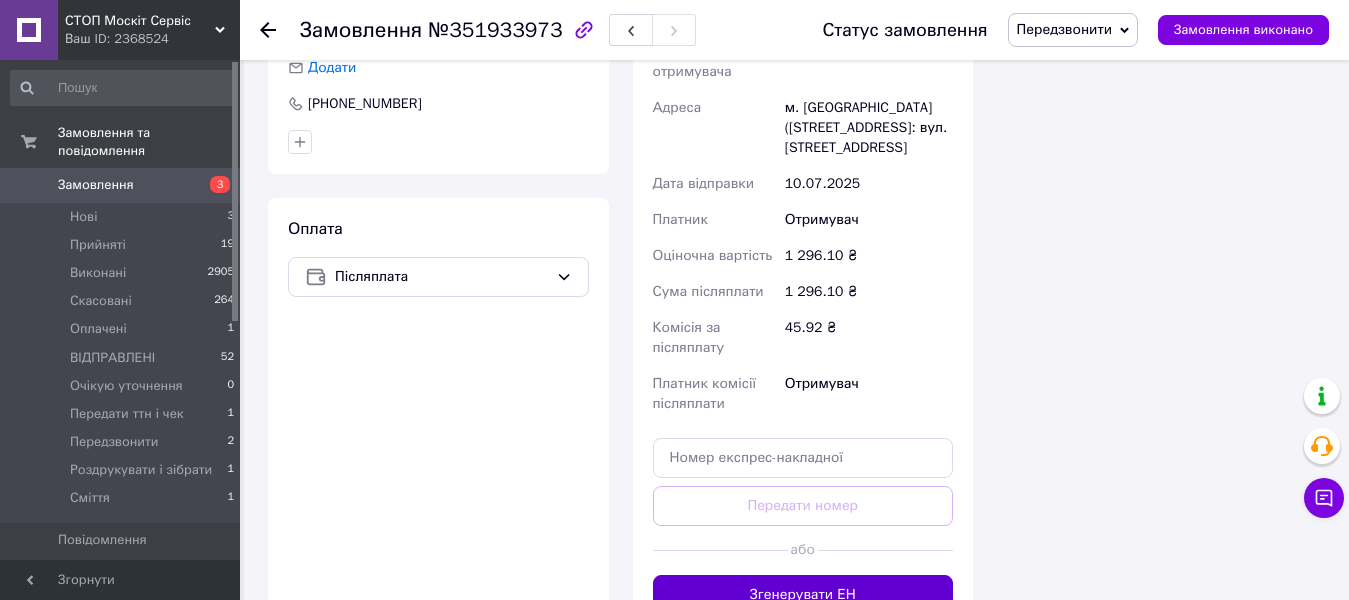 click on "Згенерувати ЕН" at bounding box center (803, 595) 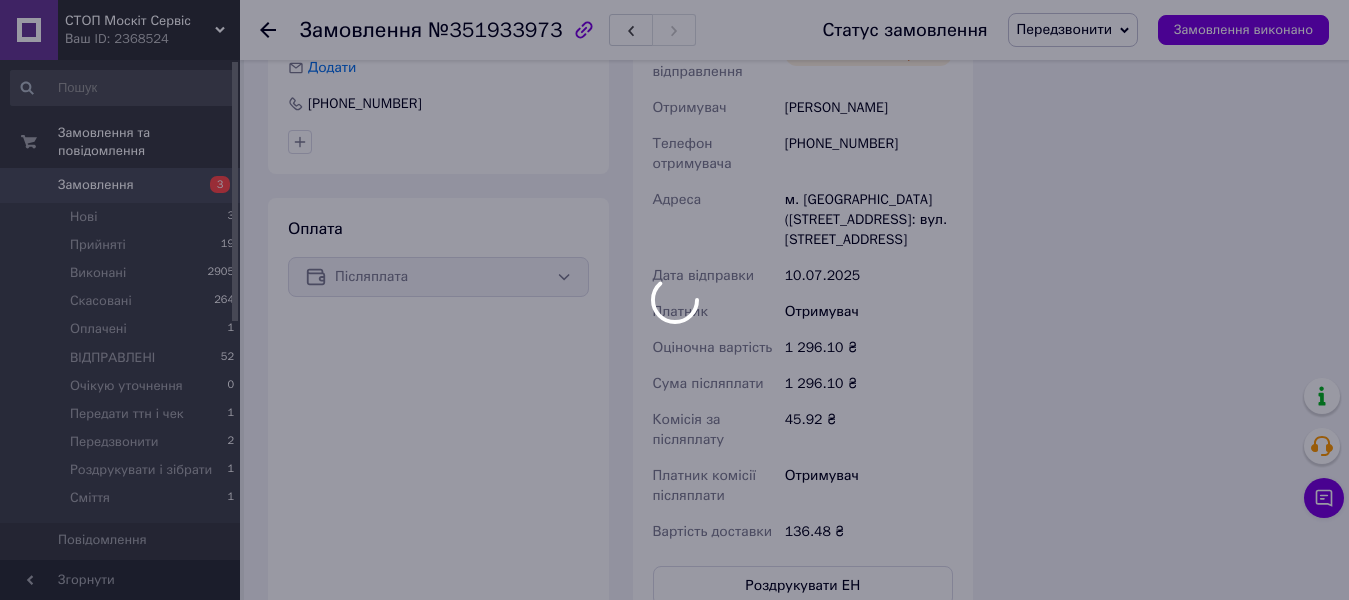 scroll, scrollTop: 756, scrollLeft: 0, axis: vertical 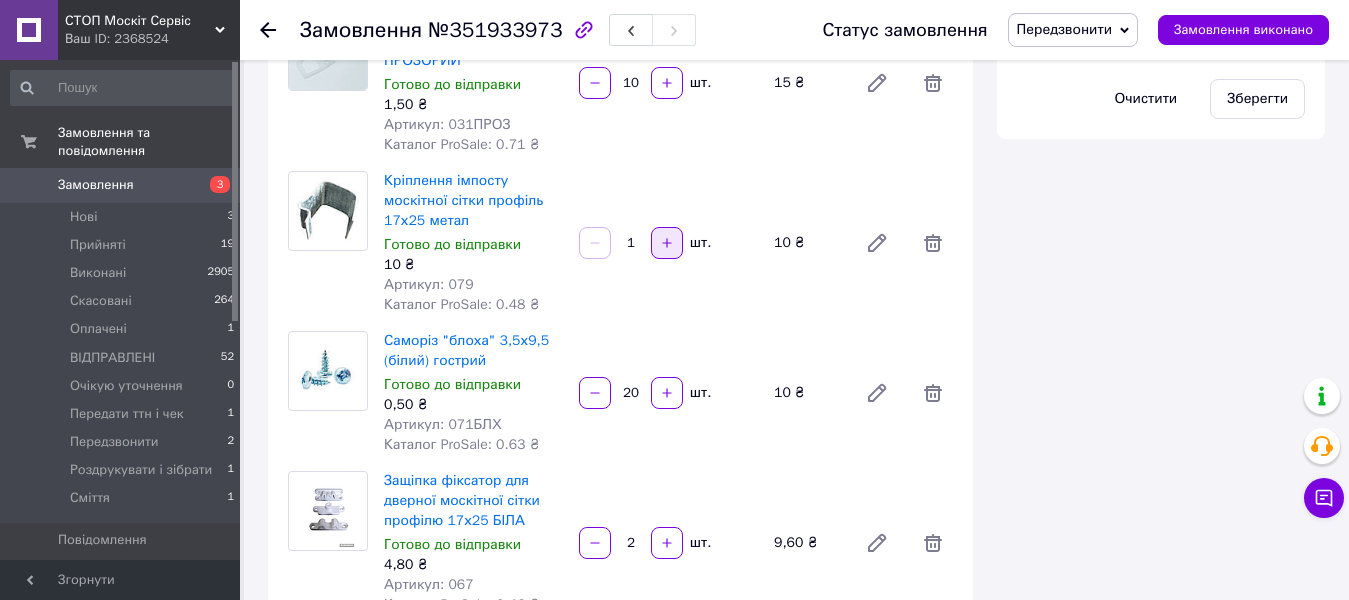 click at bounding box center (667, 243) 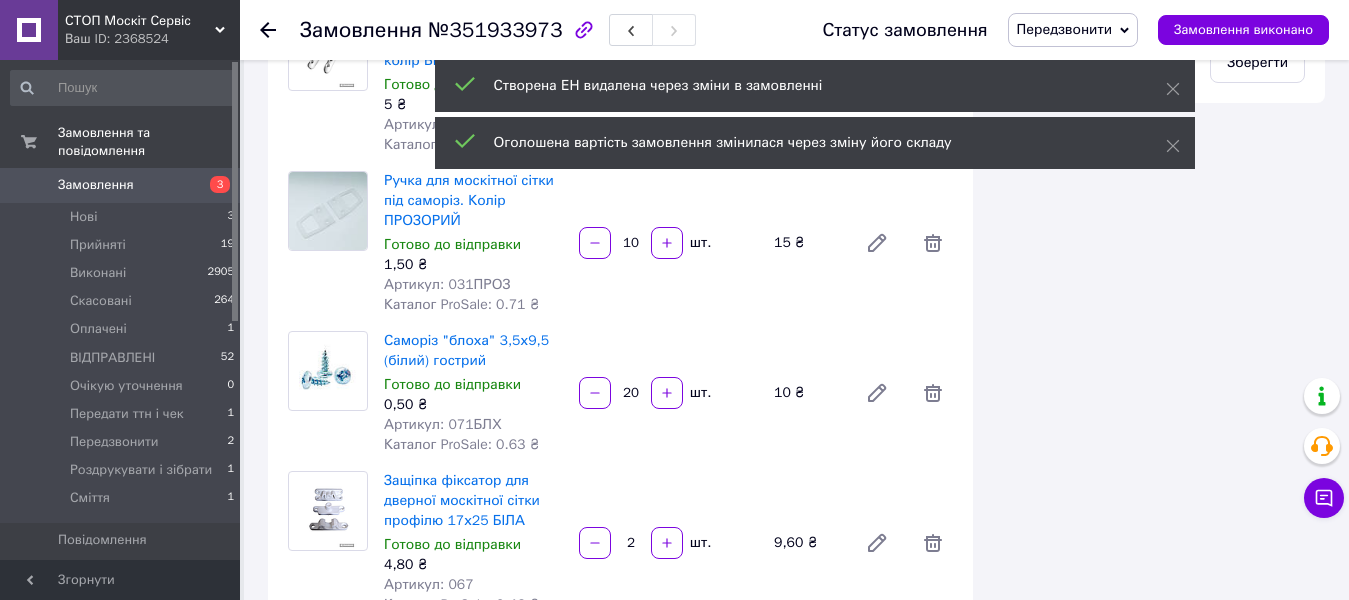 scroll, scrollTop: 1000, scrollLeft: 0, axis: vertical 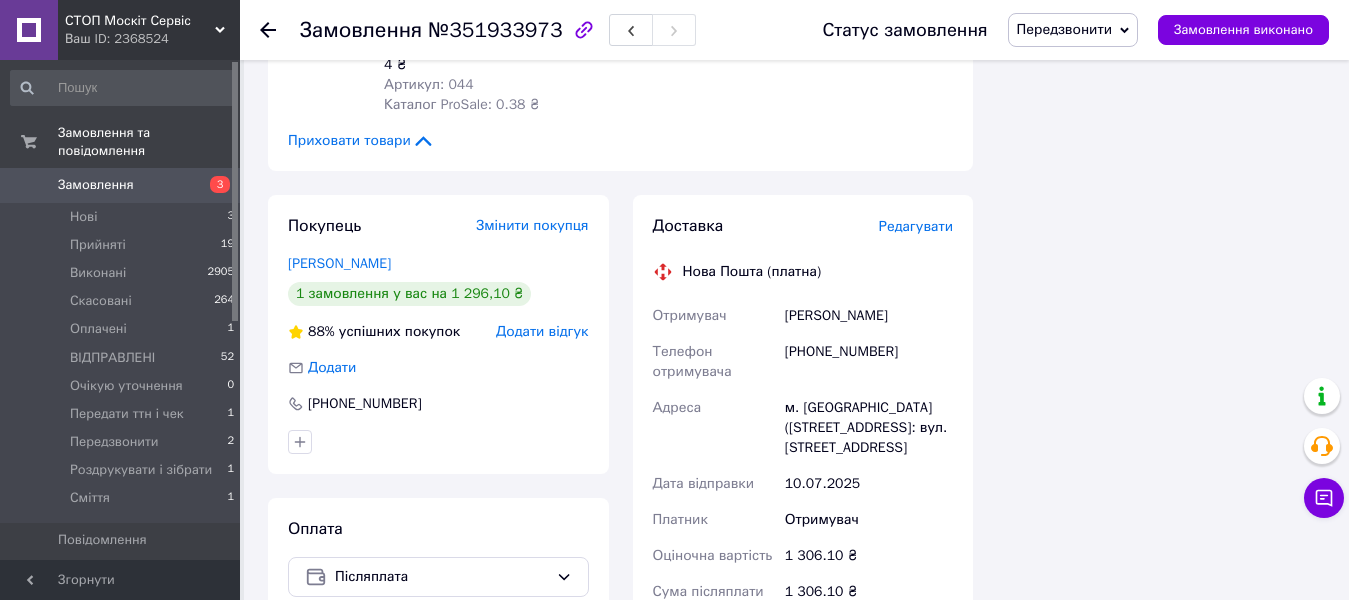 click on "Редагувати" at bounding box center (916, 226) 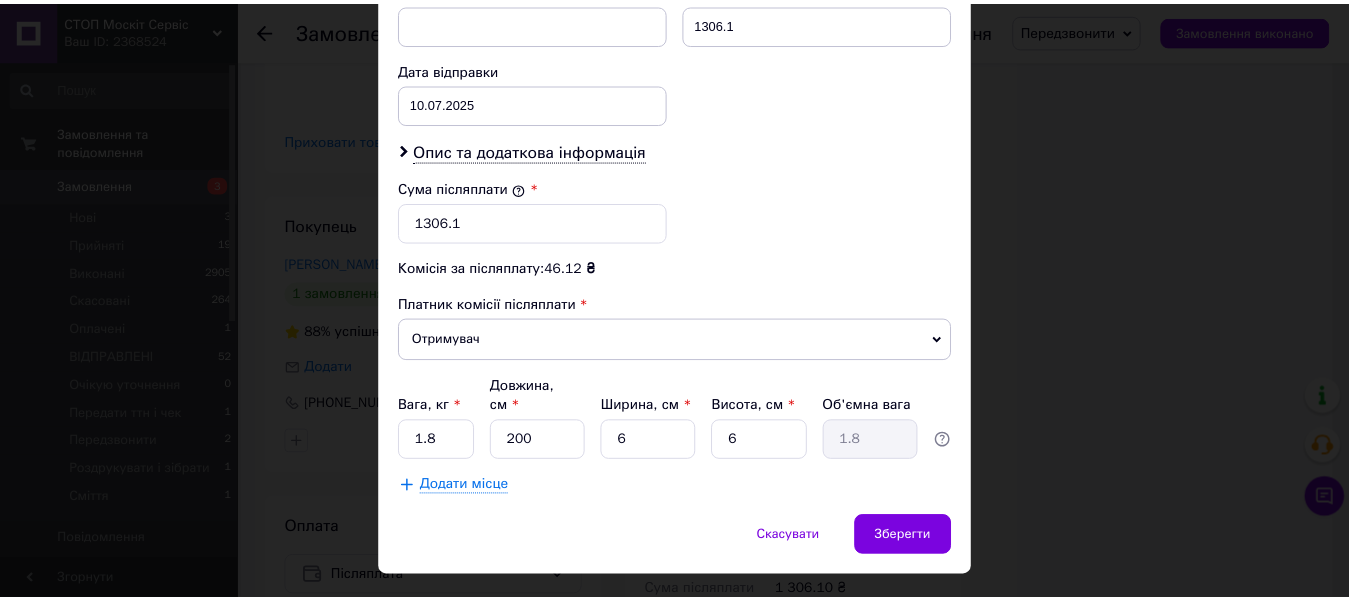 scroll, scrollTop: 926, scrollLeft: 0, axis: vertical 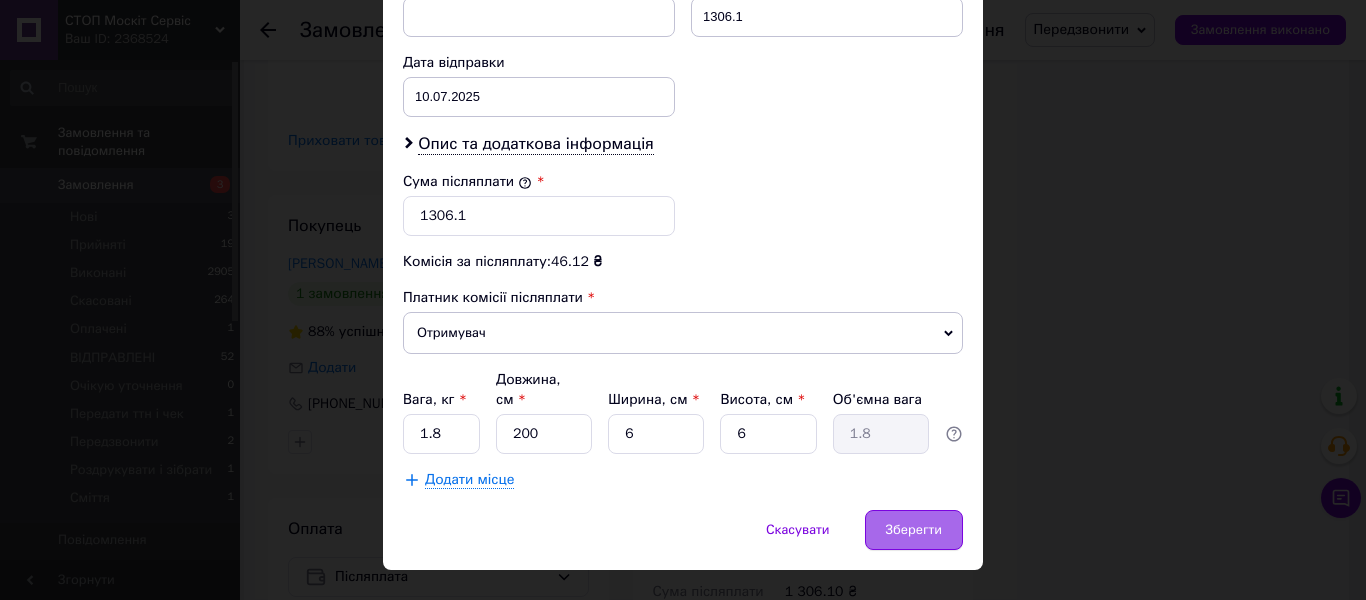 click on "Зберегти" at bounding box center [914, 530] 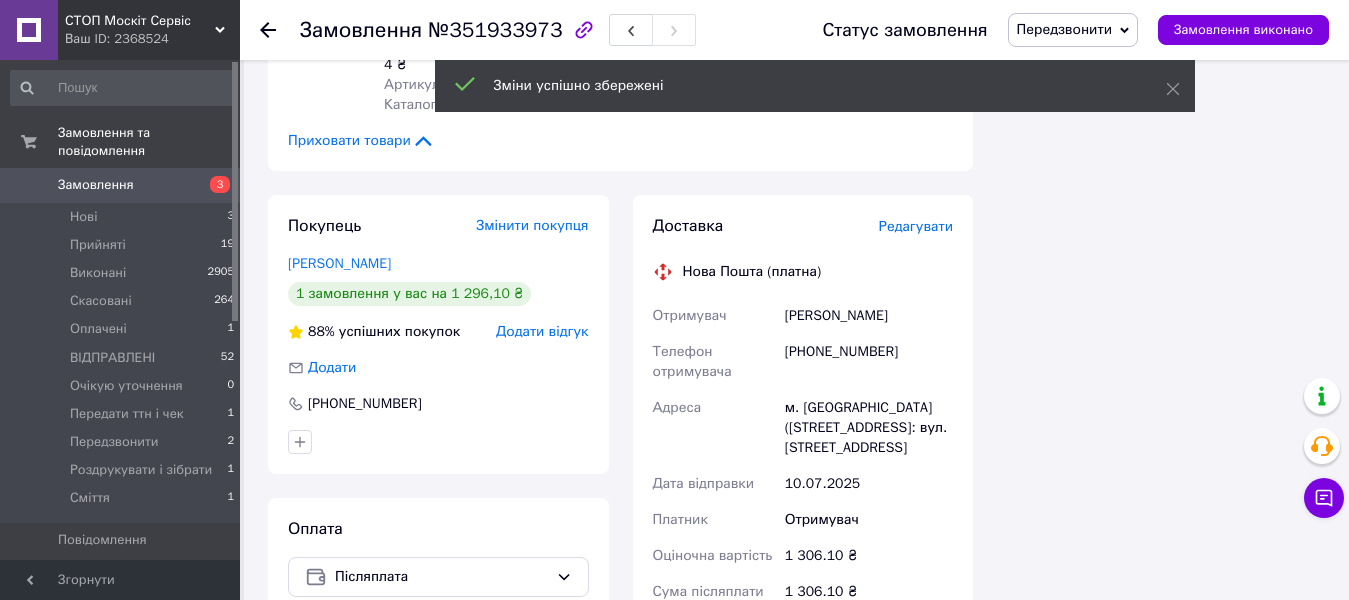 scroll, scrollTop: 2500, scrollLeft: 0, axis: vertical 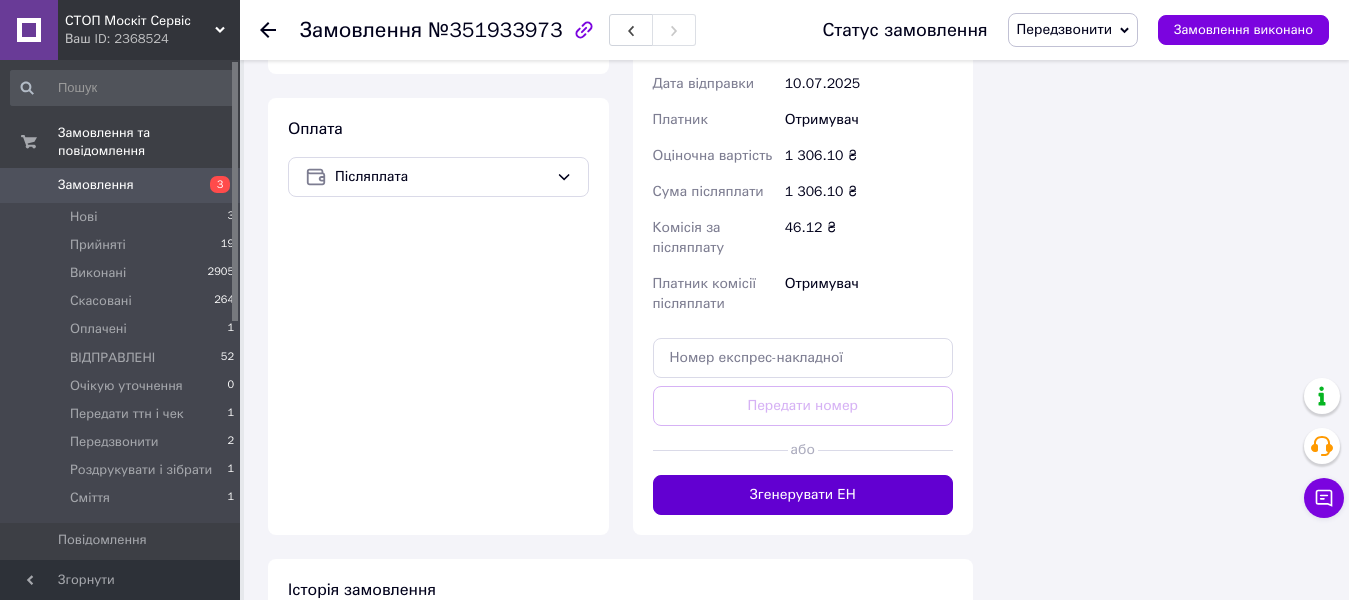 click on "Згенерувати ЕН" at bounding box center [803, 495] 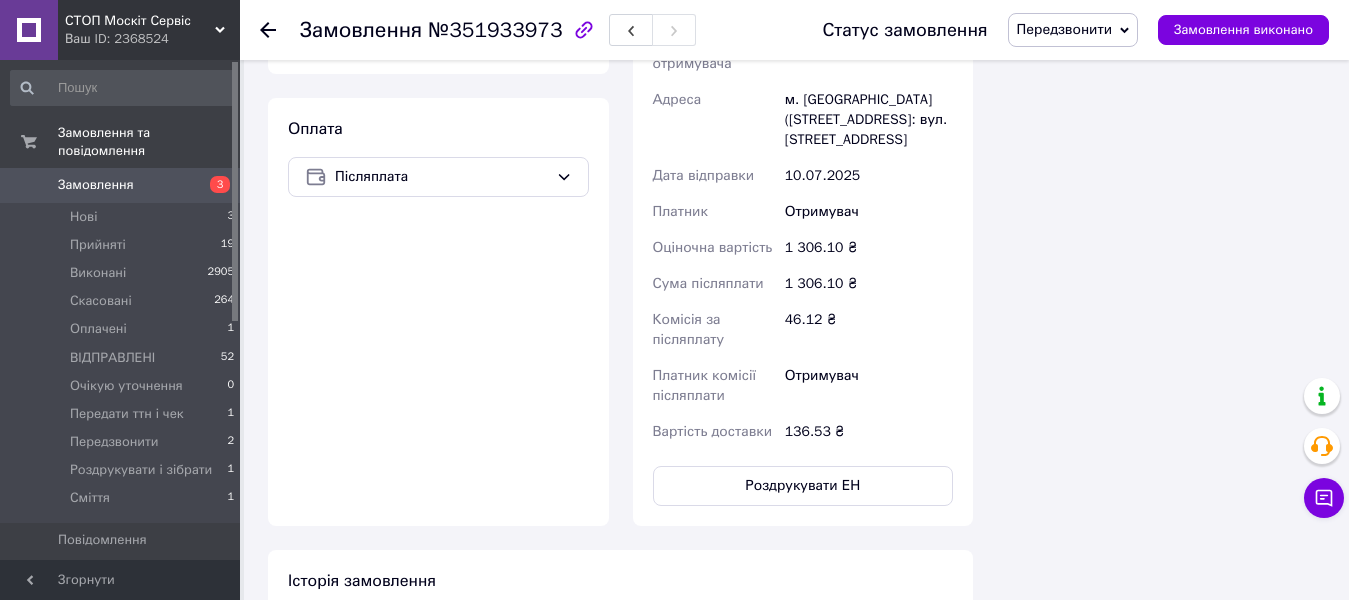 scroll, scrollTop: 948, scrollLeft: 0, axis: vertical 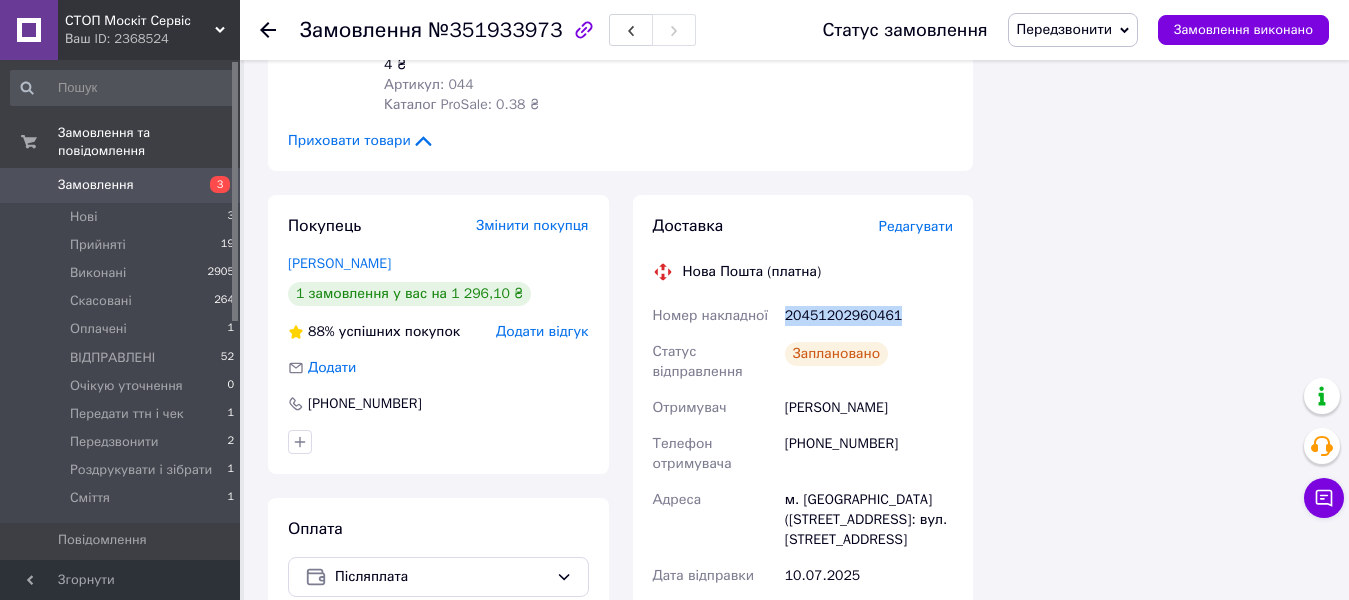 drag, startPoint x: 899, startPoint y: 270, endPoint x: 788, endPoint y: 282, distance: 111.64677 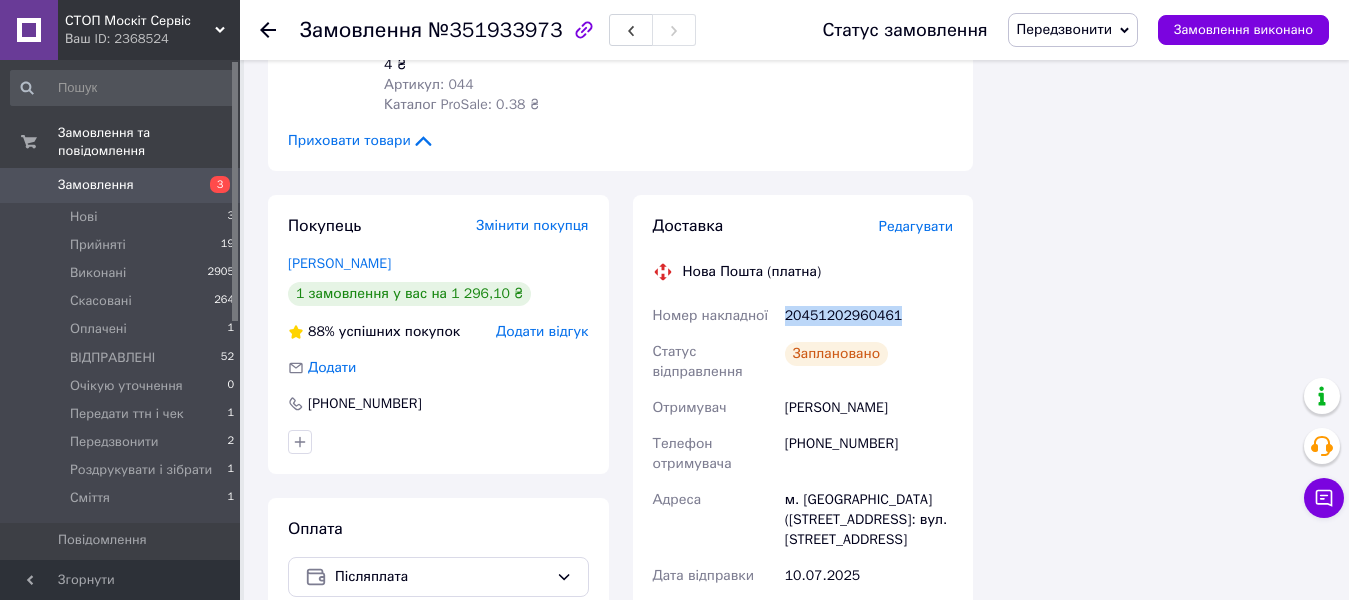 click on "Передзвонити" at bounding box center (1064, 29) 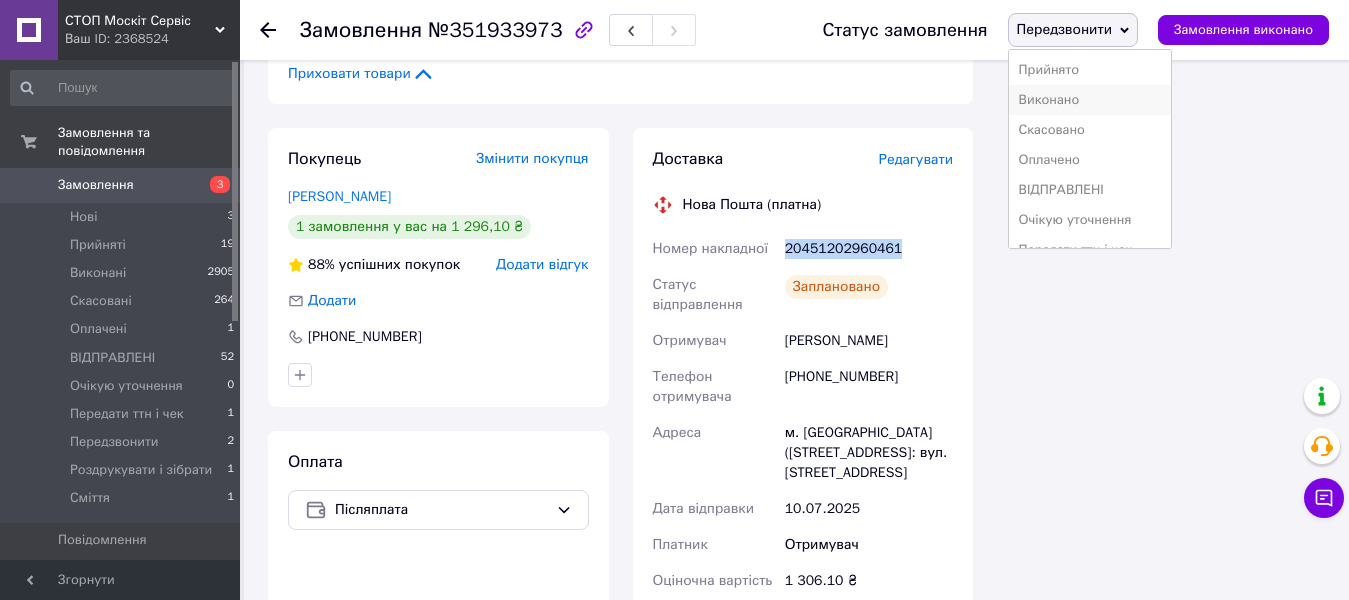 scroll, scrollTop: 2200, scrollLeft: 0, axis: vertical 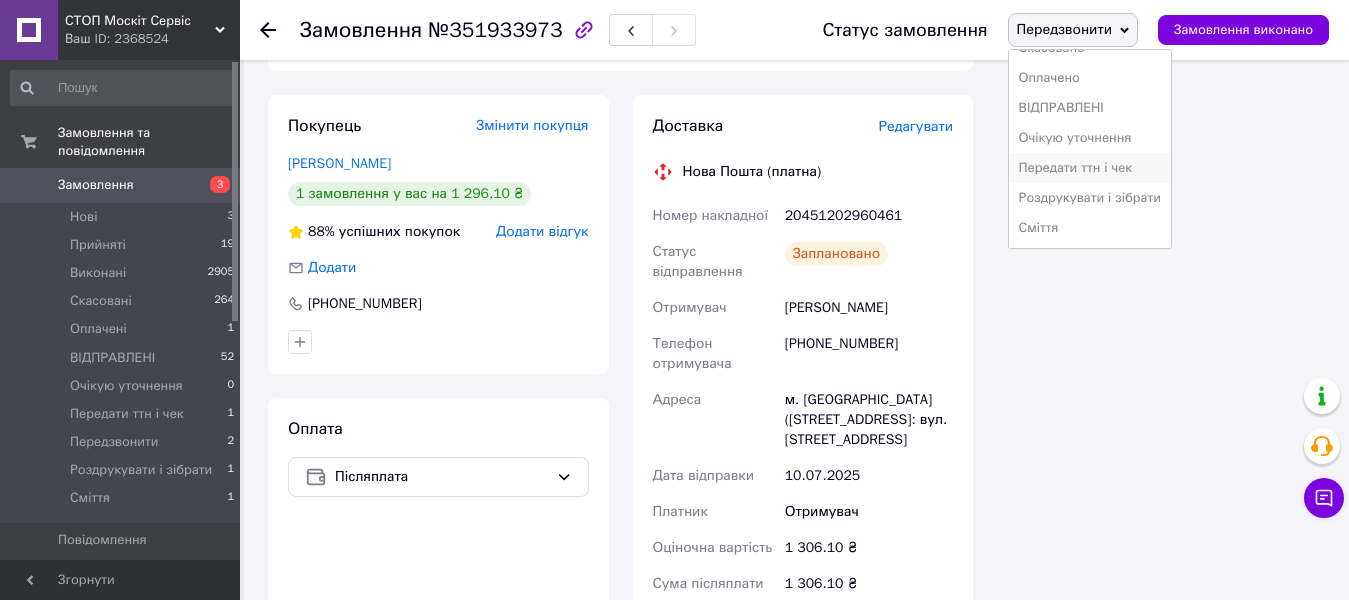click on "Передати ттн і чек" at bounding box center [1090, 168] 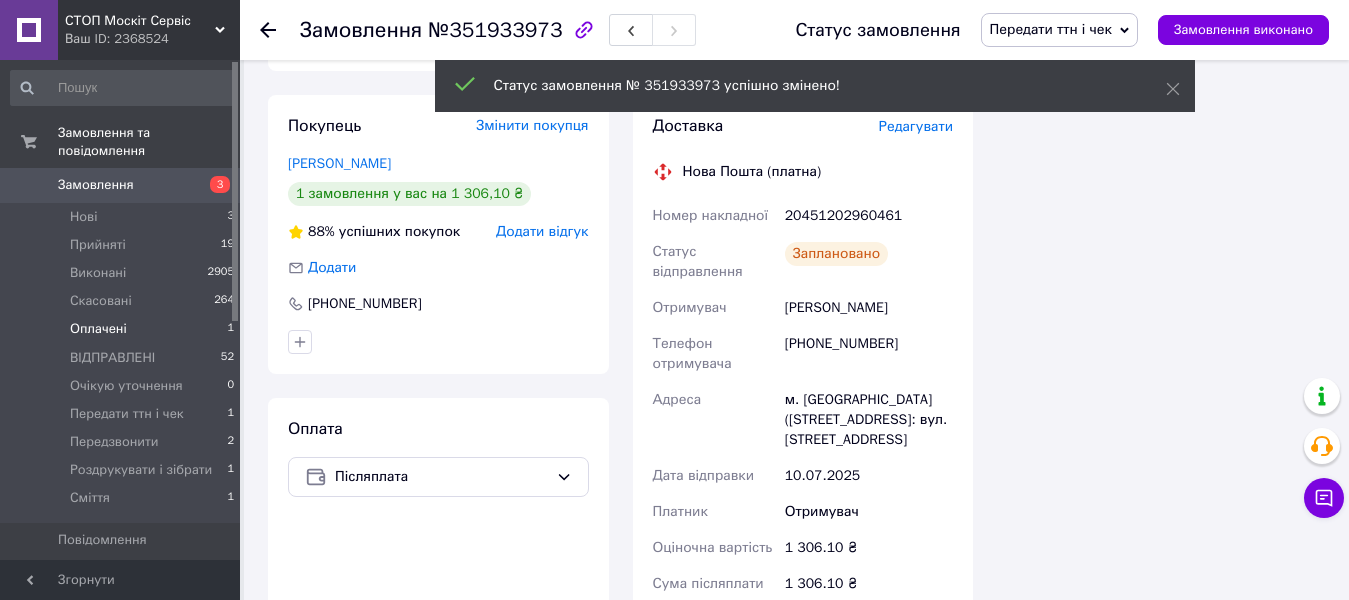 click on "Оплачені" at bounding box center [98, 329] 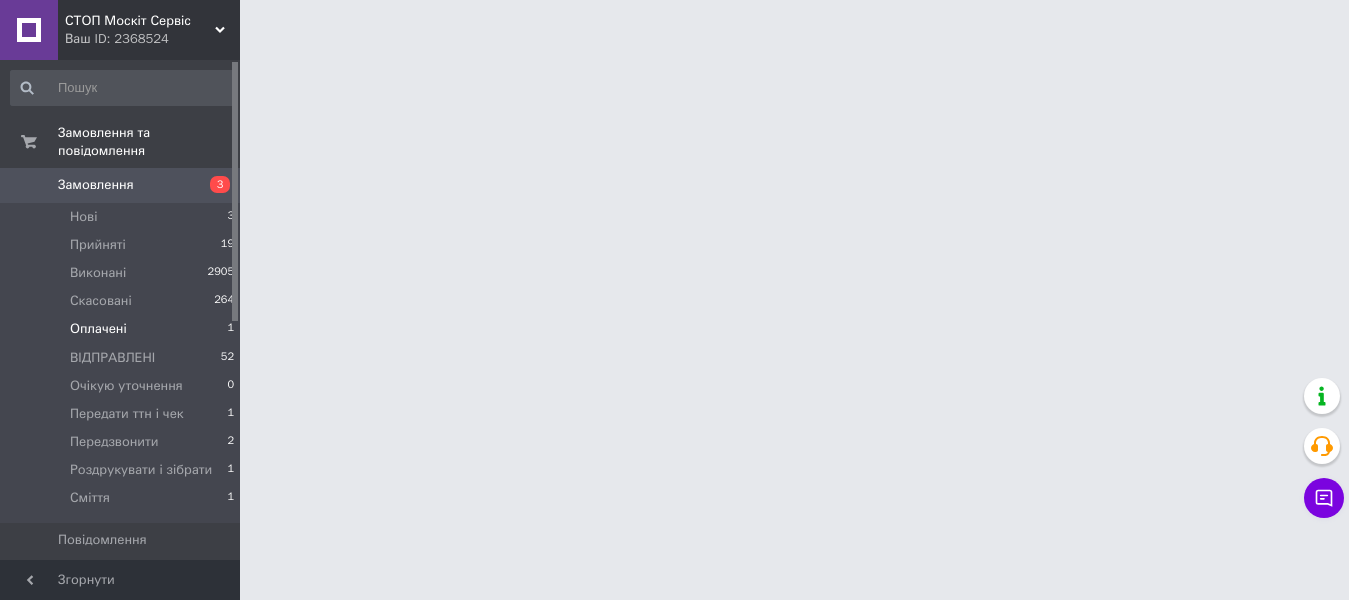 scroll, scrollTop: 0, scrollLeft: 0, axis: both 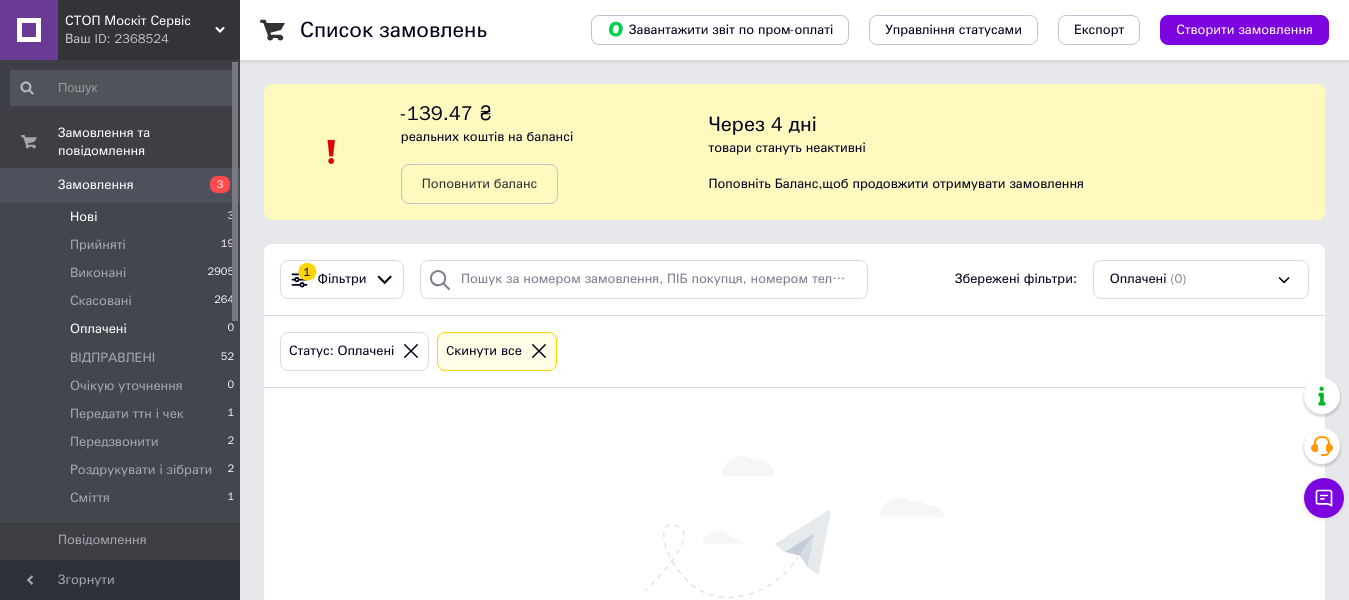 click on "Нові" at bounding box center (83, 217) 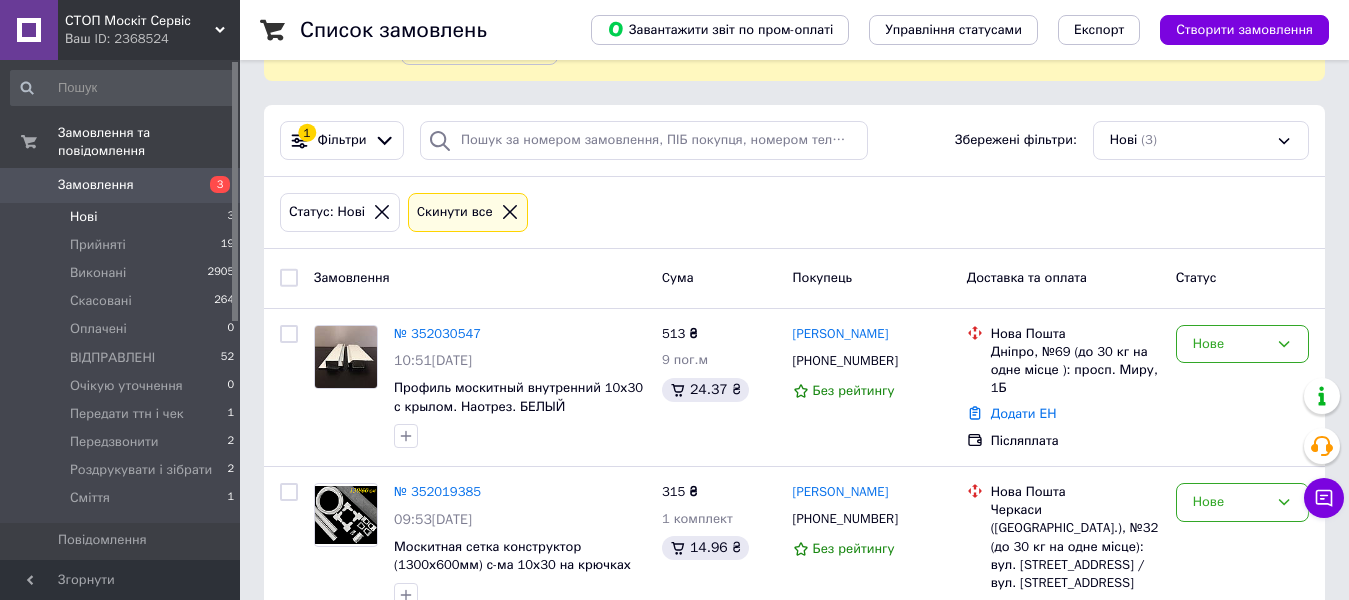scroll, scrollTop: 362, scrollLeft: 0, axis: vertical 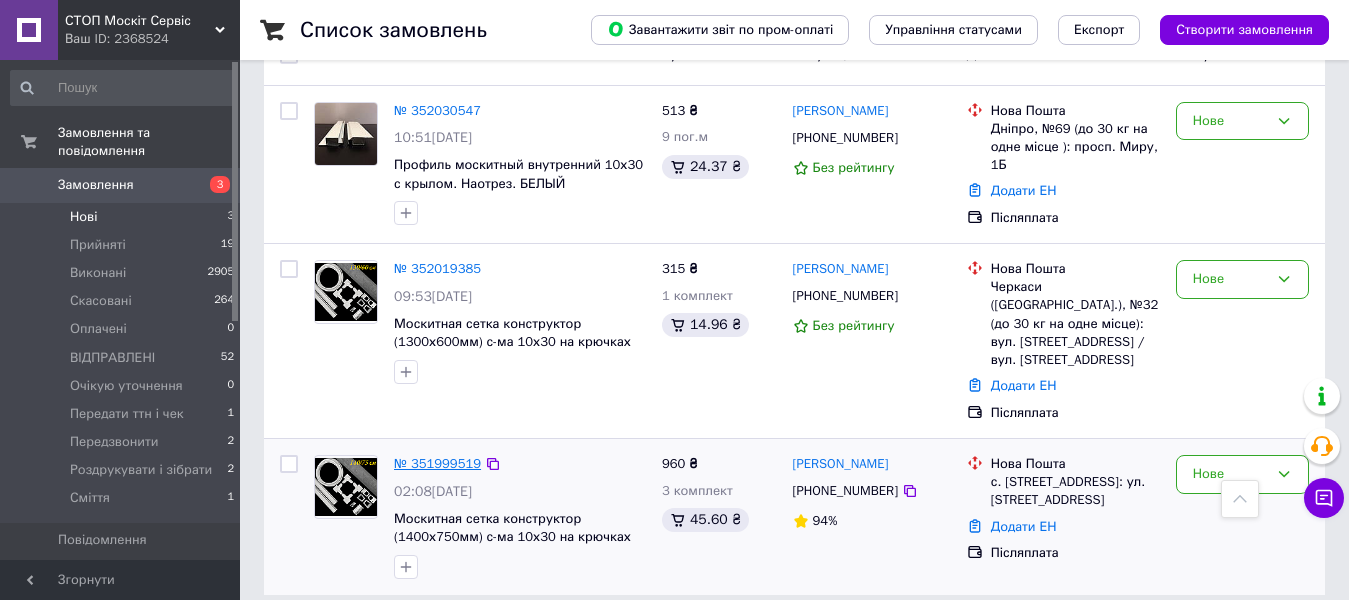 click on "№ 351999519" at bounding box center [437, 463] 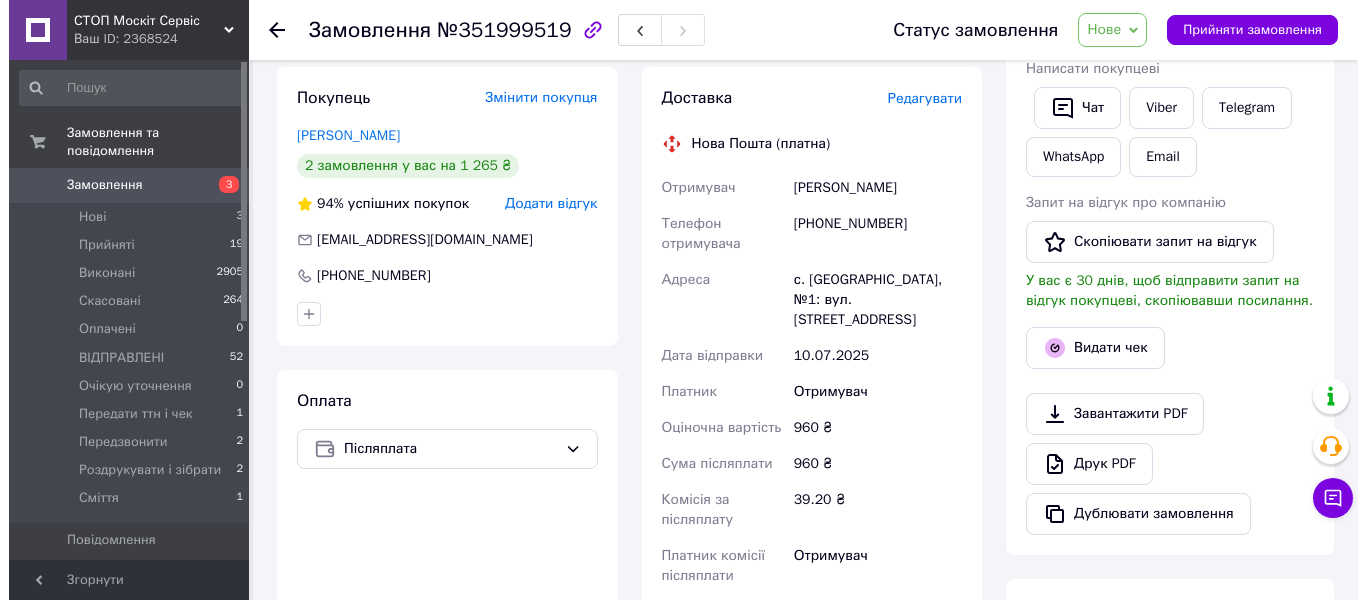 scroll, scrollTop: 200, scrollLeft: 0, axis: vertical 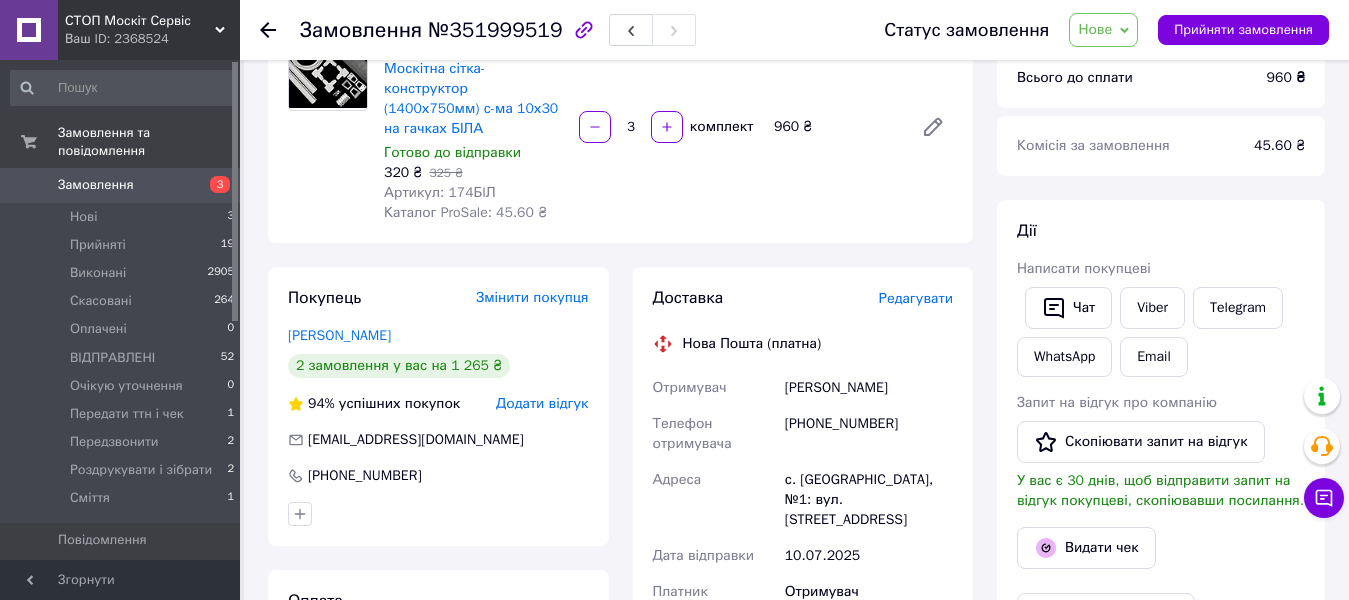 click on "Редагувати" at bounding box center (916, 298) 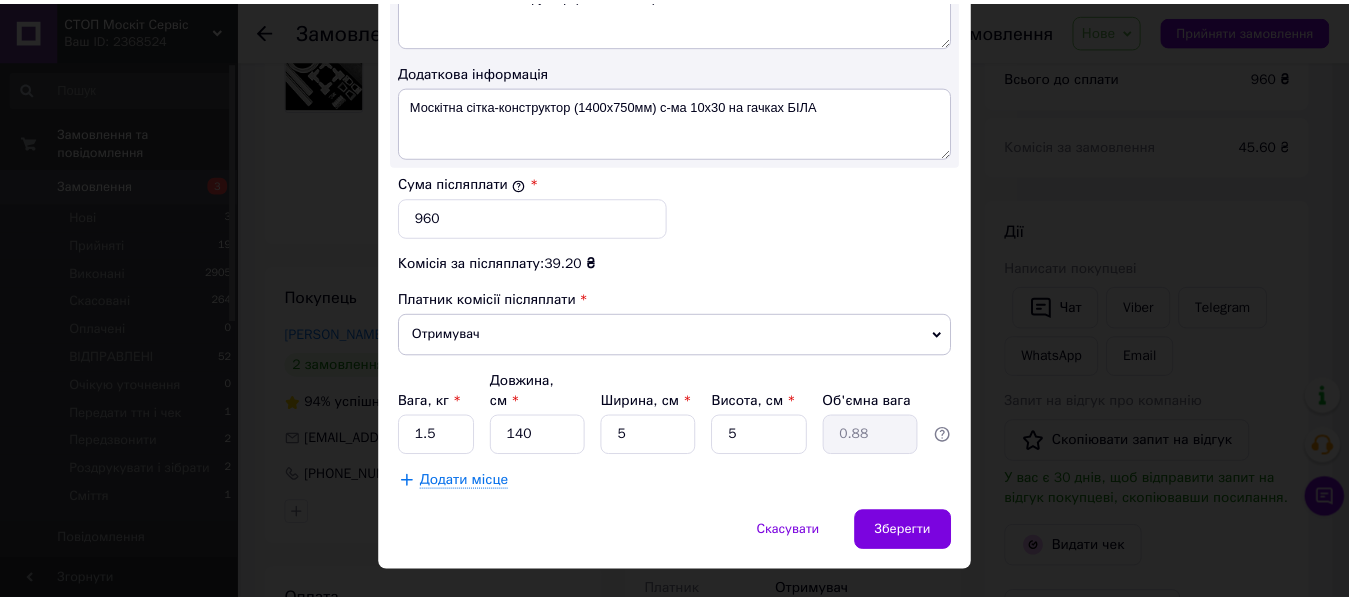 scroll, scrollTop: 1150, scrollLeft: 0, axis: vertical 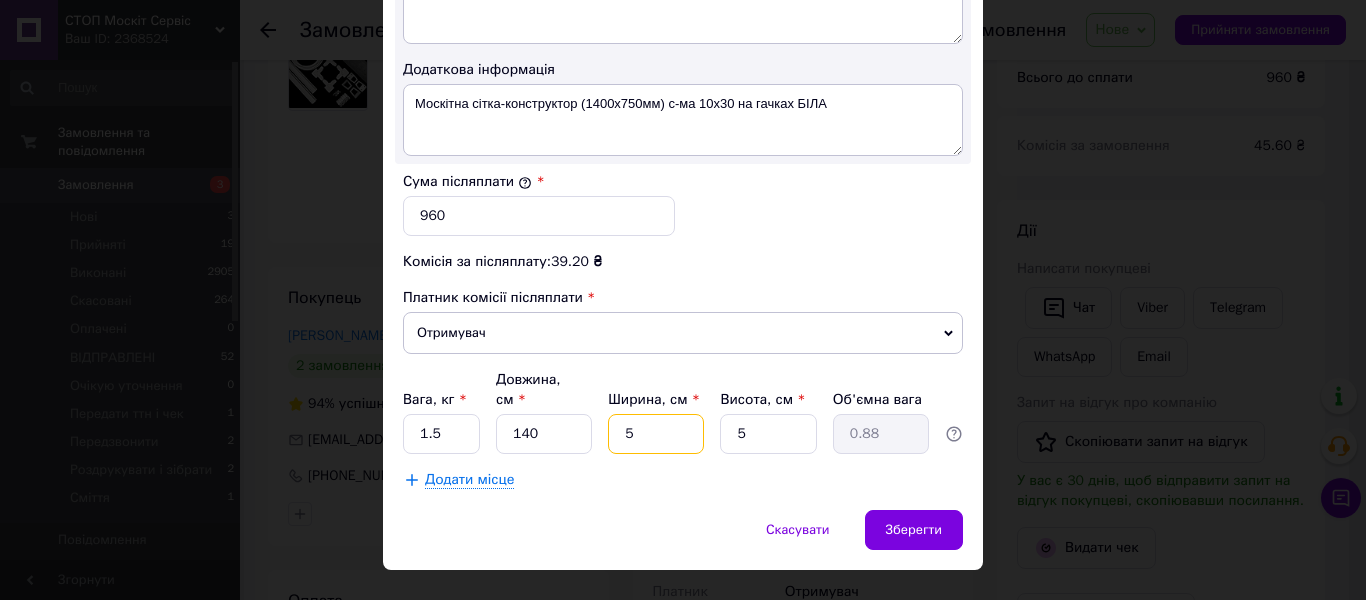 click on "5" at bounding box center [656, 434] 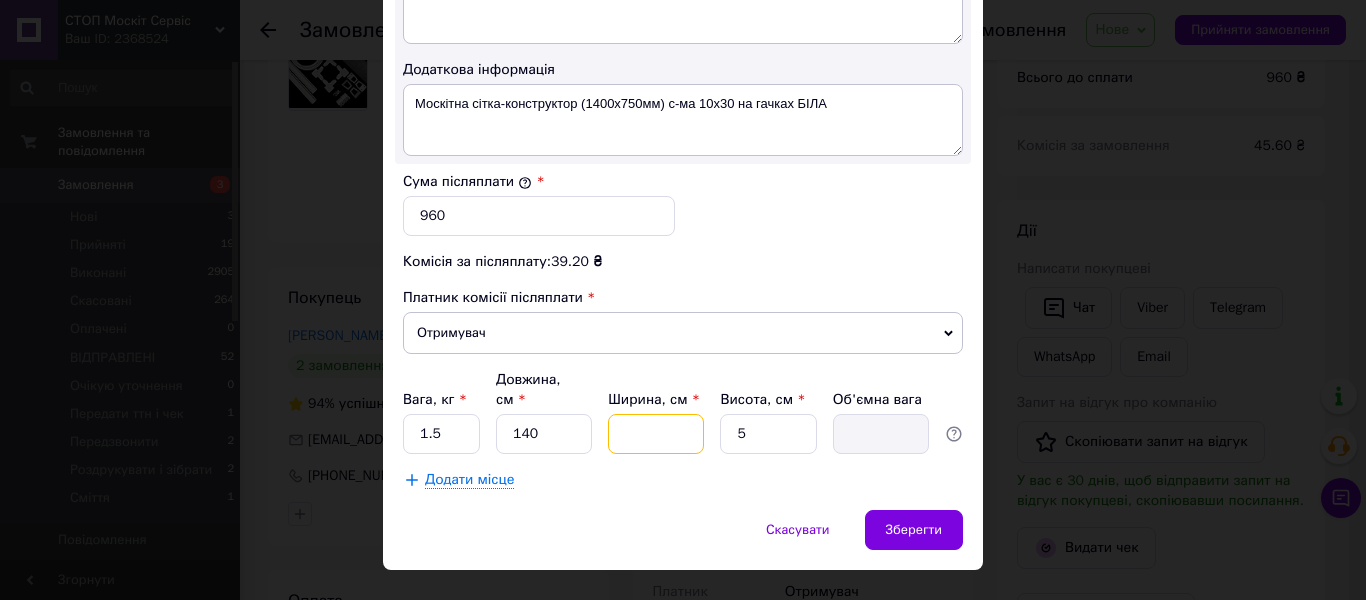 type on "6" 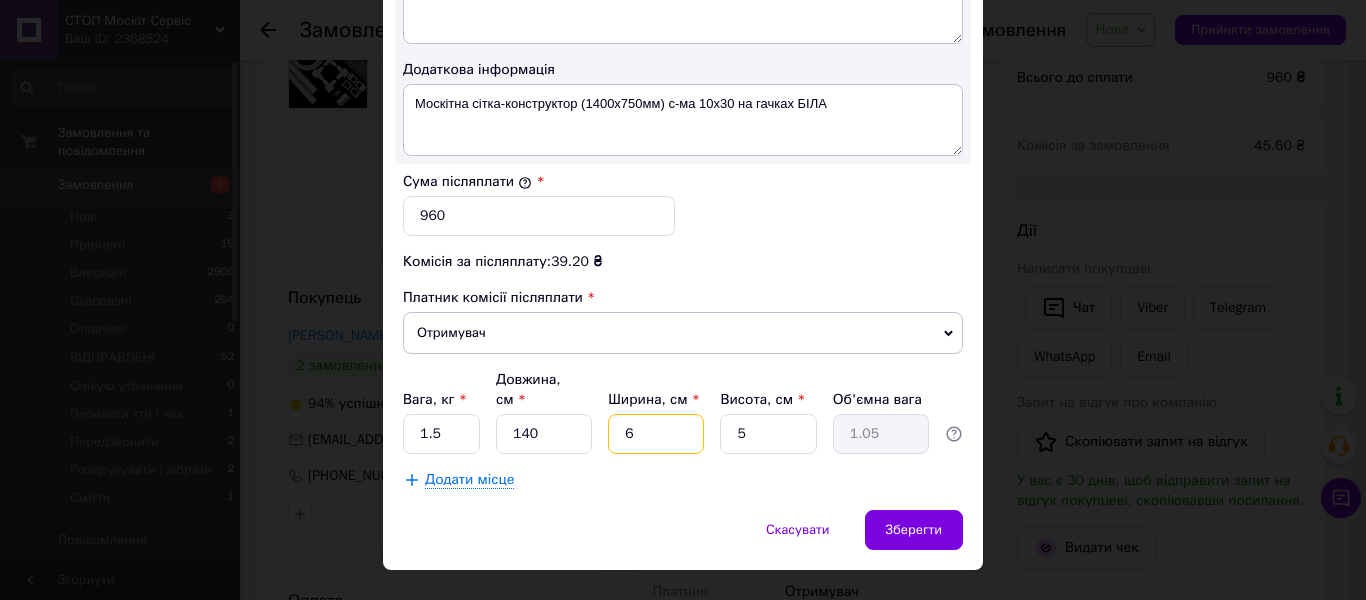 type on "6" 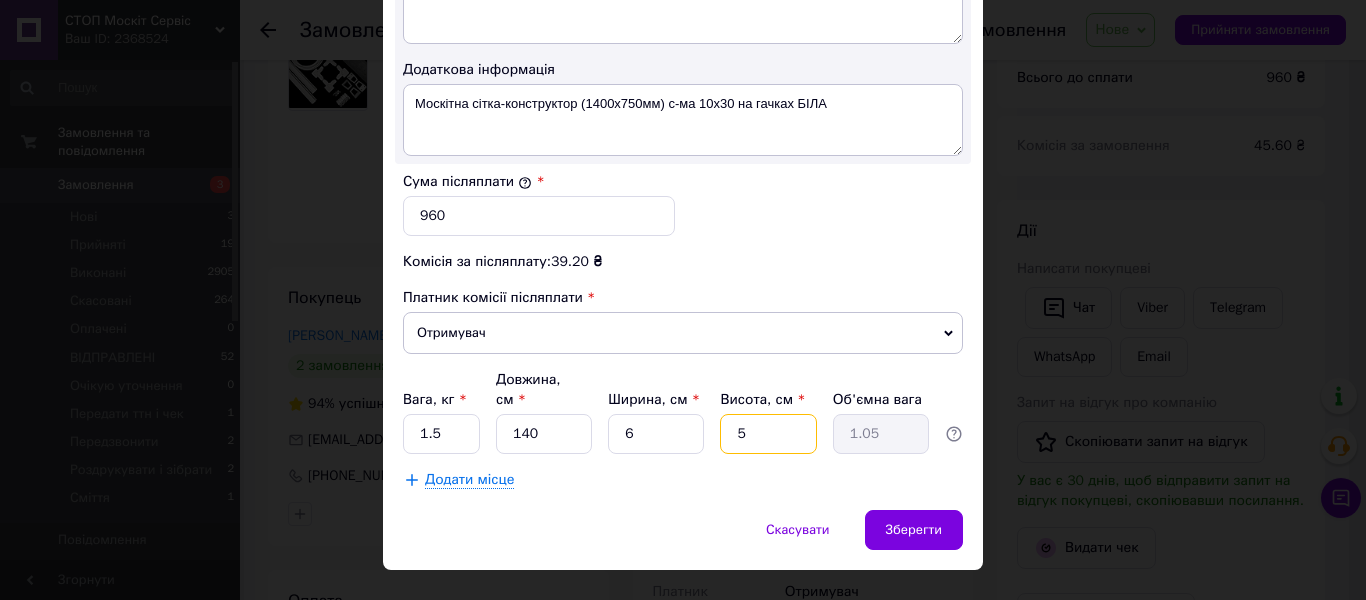 click on "5" at bounding box center [768, 434] 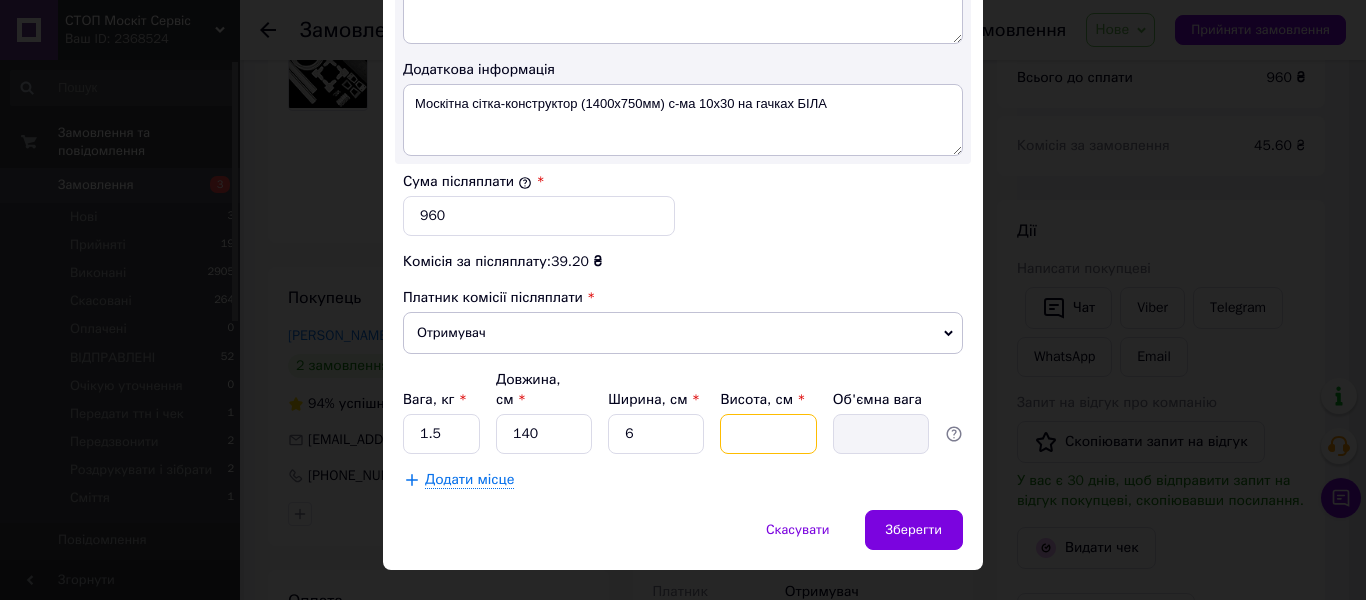 type on "6" 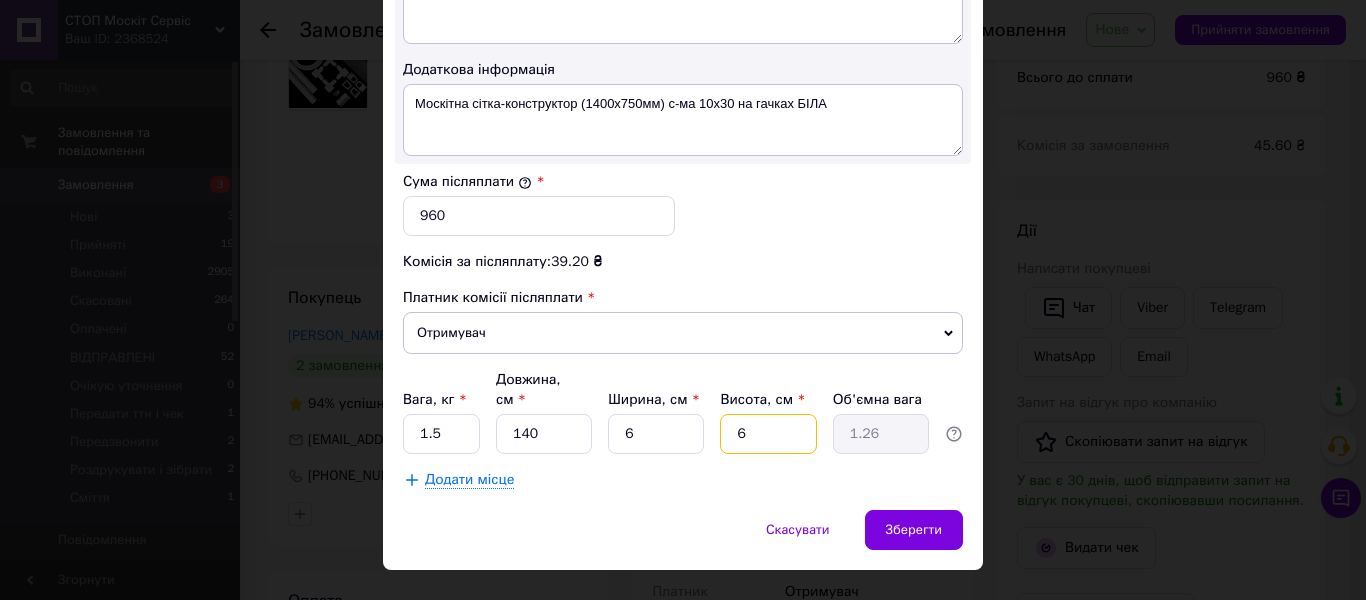 type on "6" 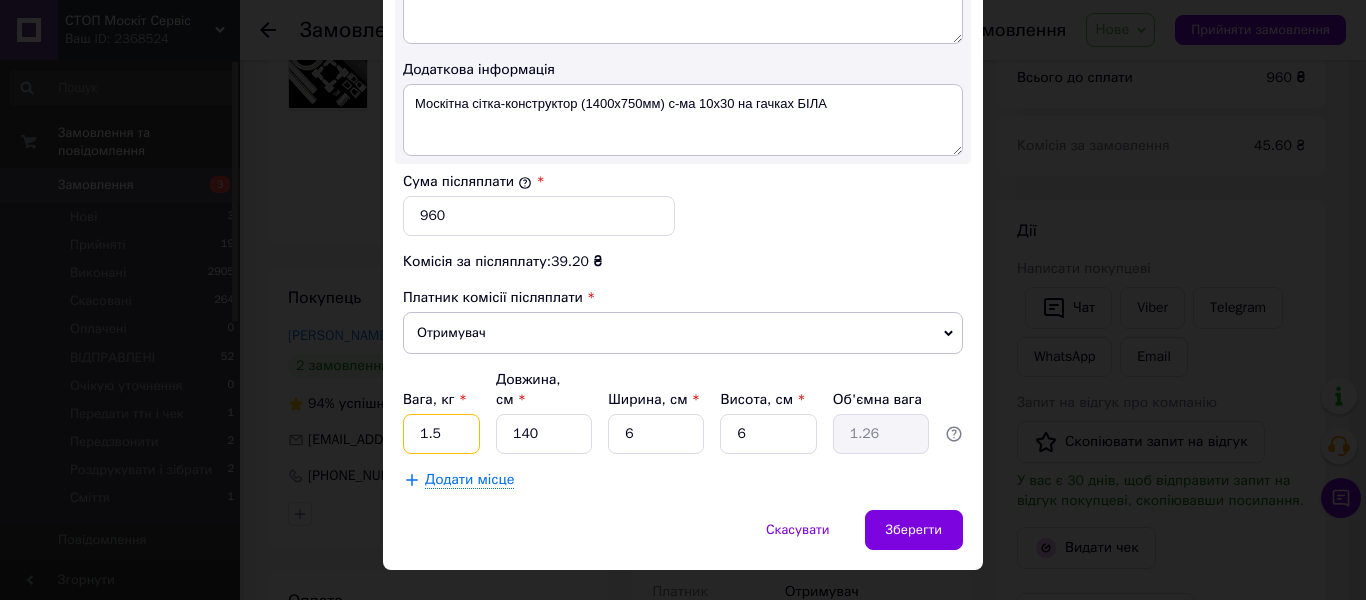 click on "1.5" at bounding box center [441, 434] 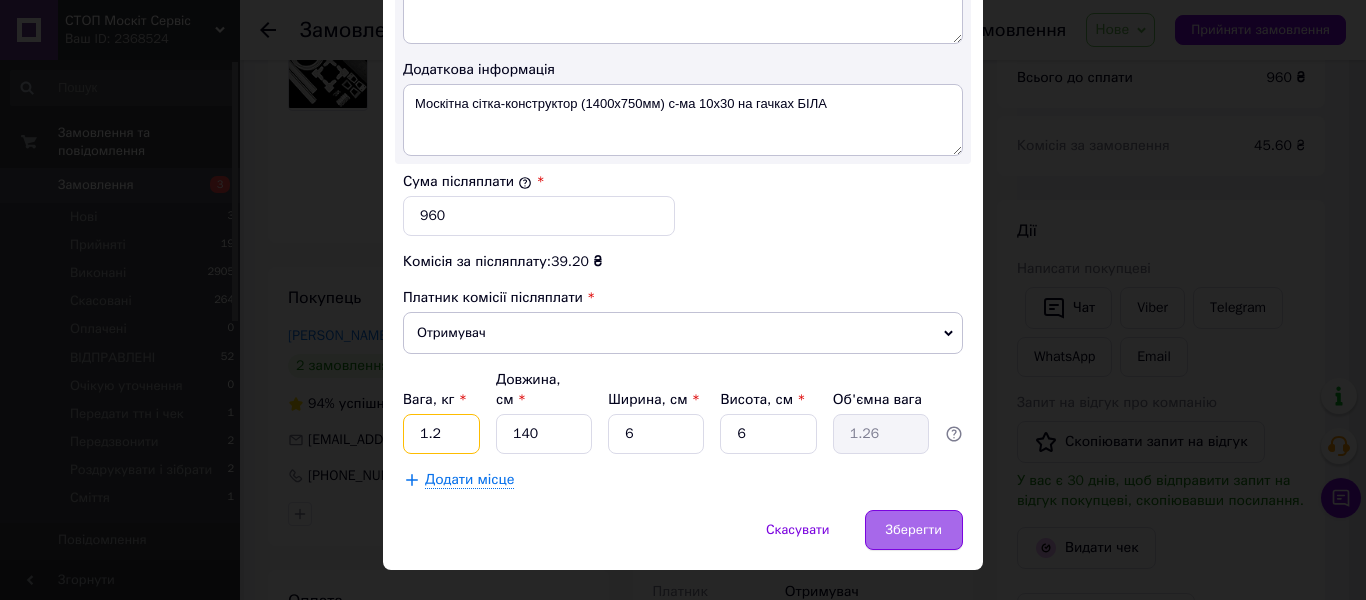type on "1.2" 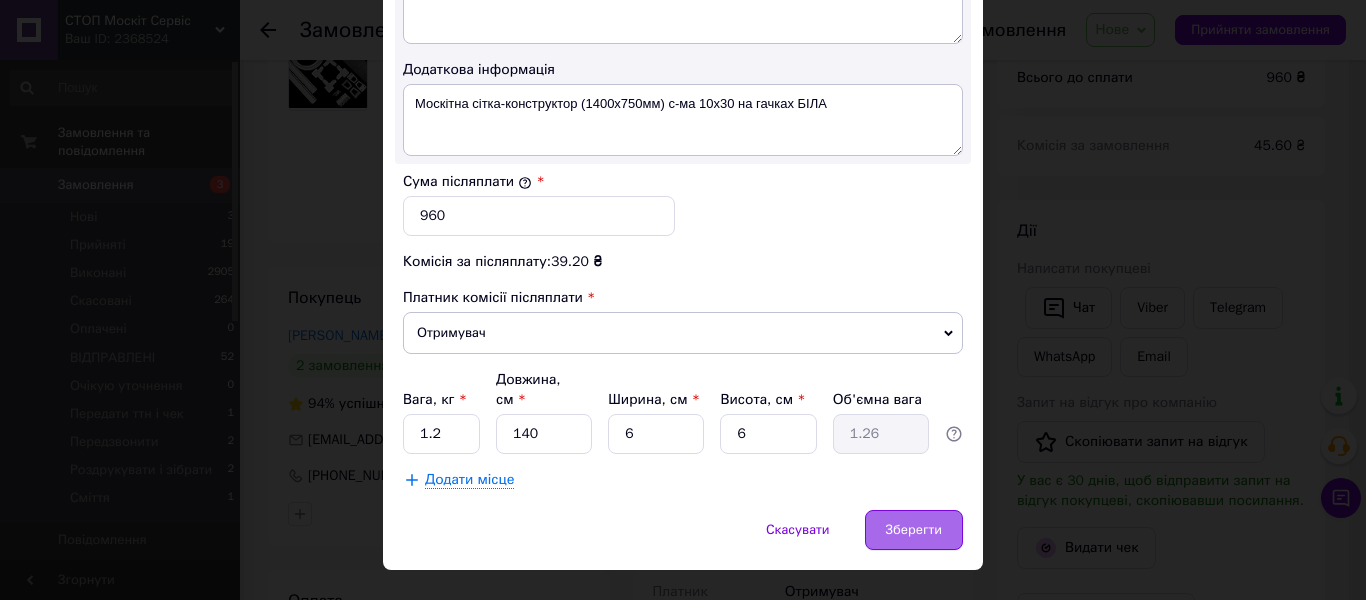 drag, startPoint x: 954, startPoint y: 494, endPoint x: 932, endPoint y: 495, distance: 22.022715 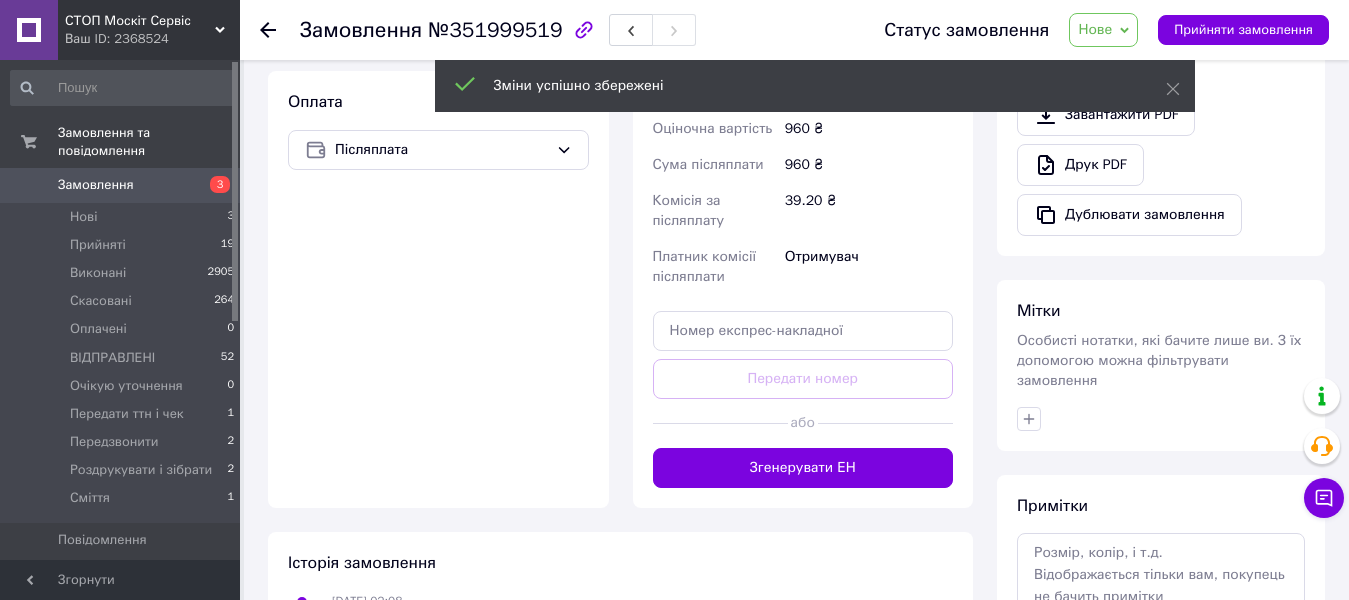 scroll, scrollTop: 700, scrollLeft: 0, axis: vertical 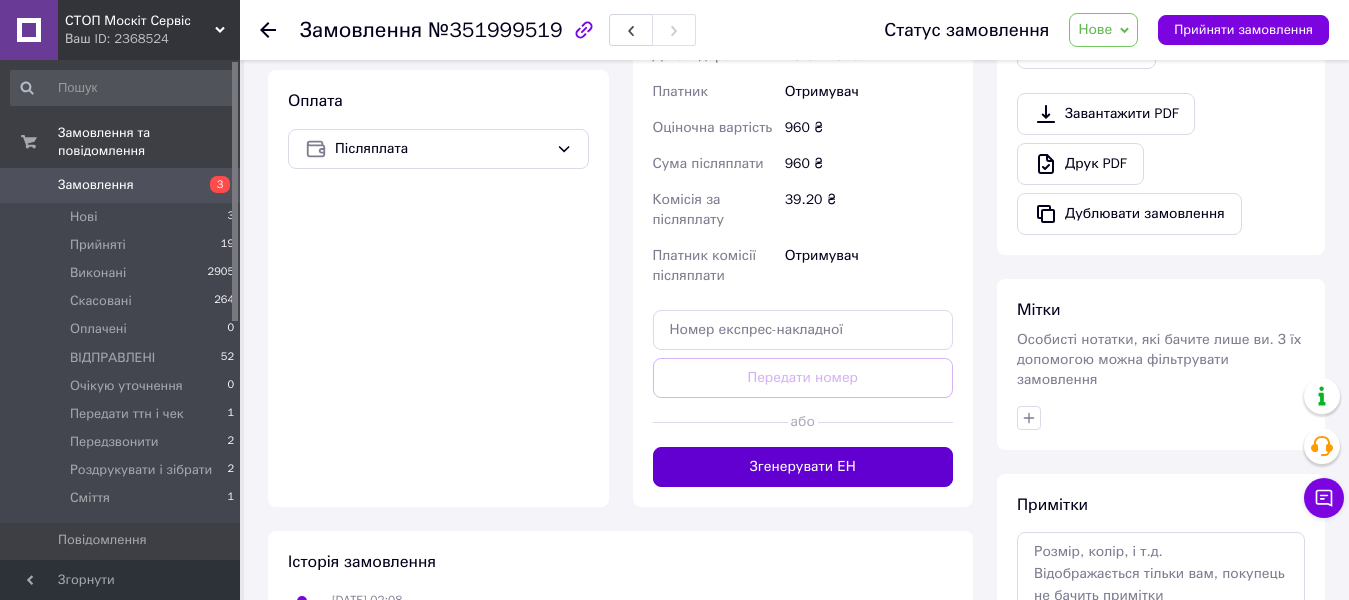 click on "Згенерувати ЕН" at bounding box center (803, 467) 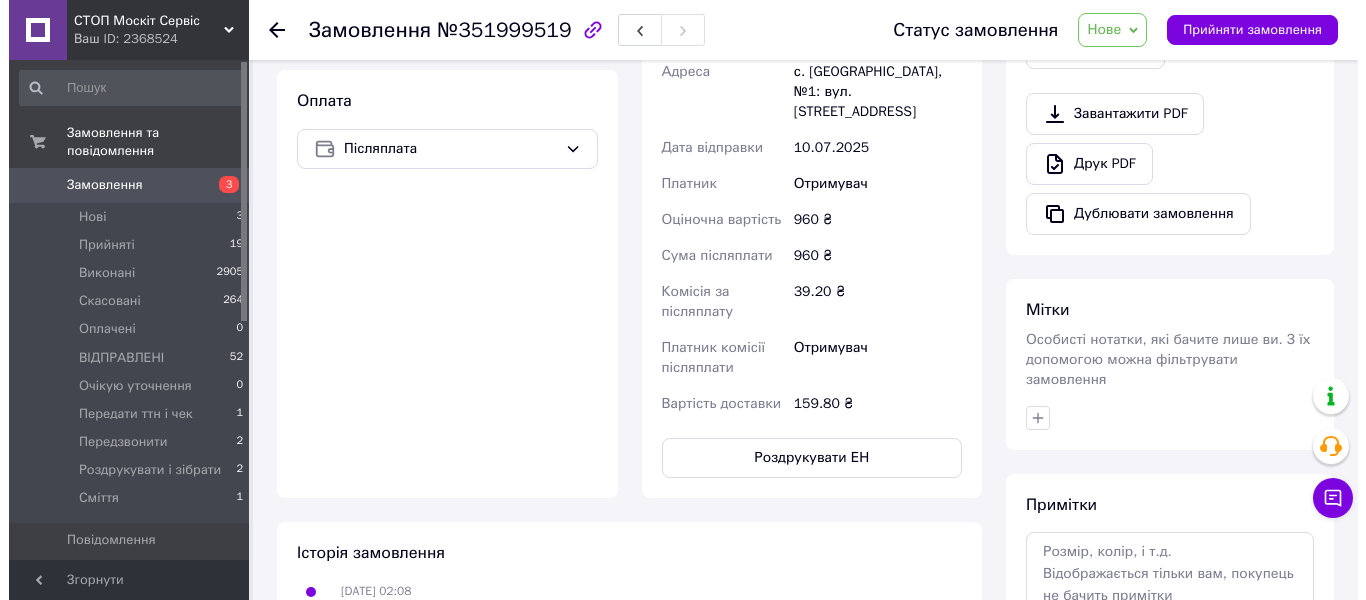 scroll, scrollTop: 300, scrollLeft: 0, axis: vertical 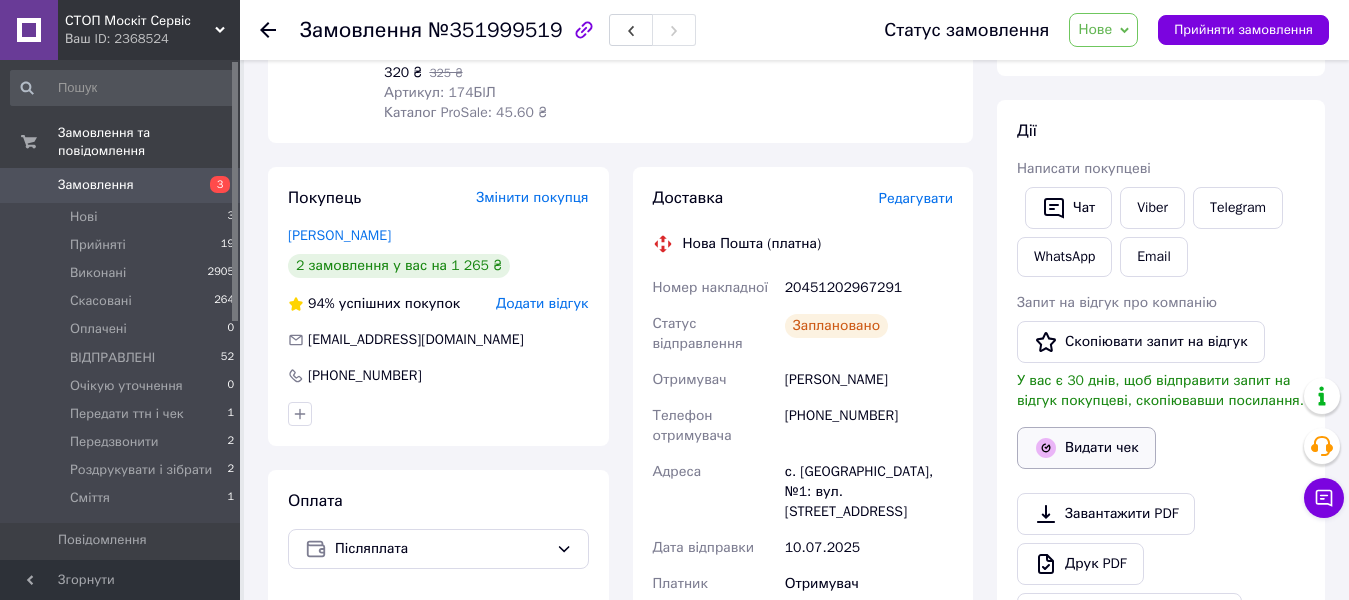 click on "Видати чек" at bounding box center (1086, 448) 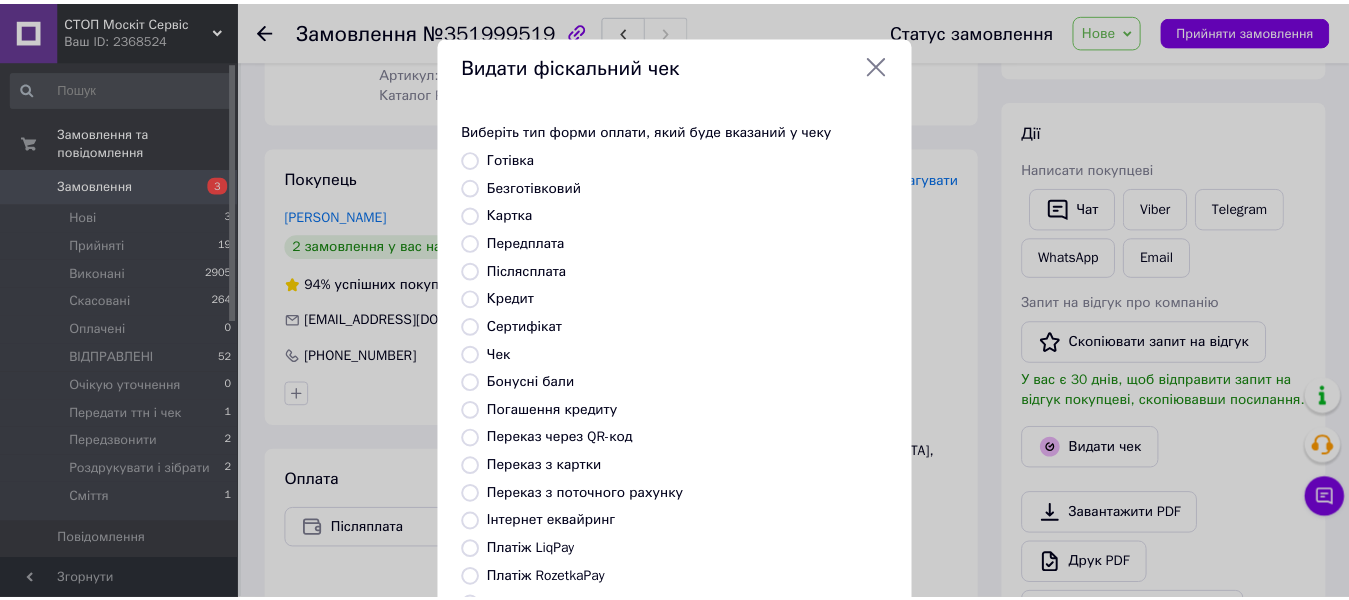 scroll, scrollTop: 259, scrollLeft: 0, axis: vertical 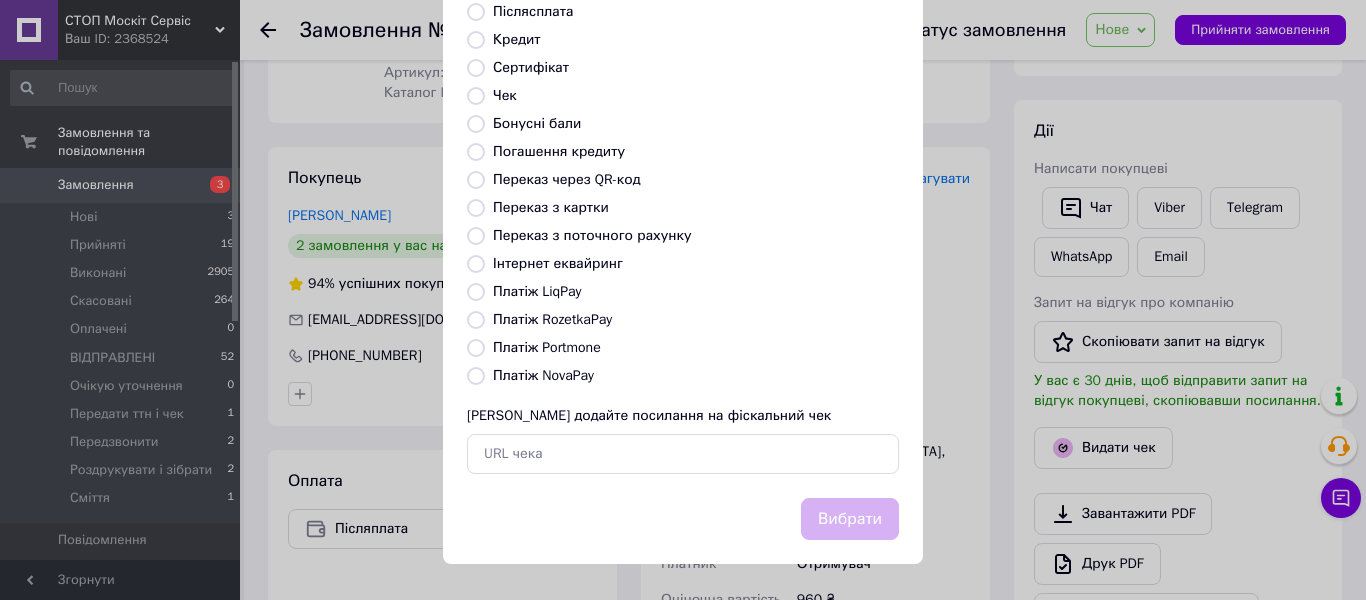 click on "Платіж NovaPay" at bounding box center [476, 376] 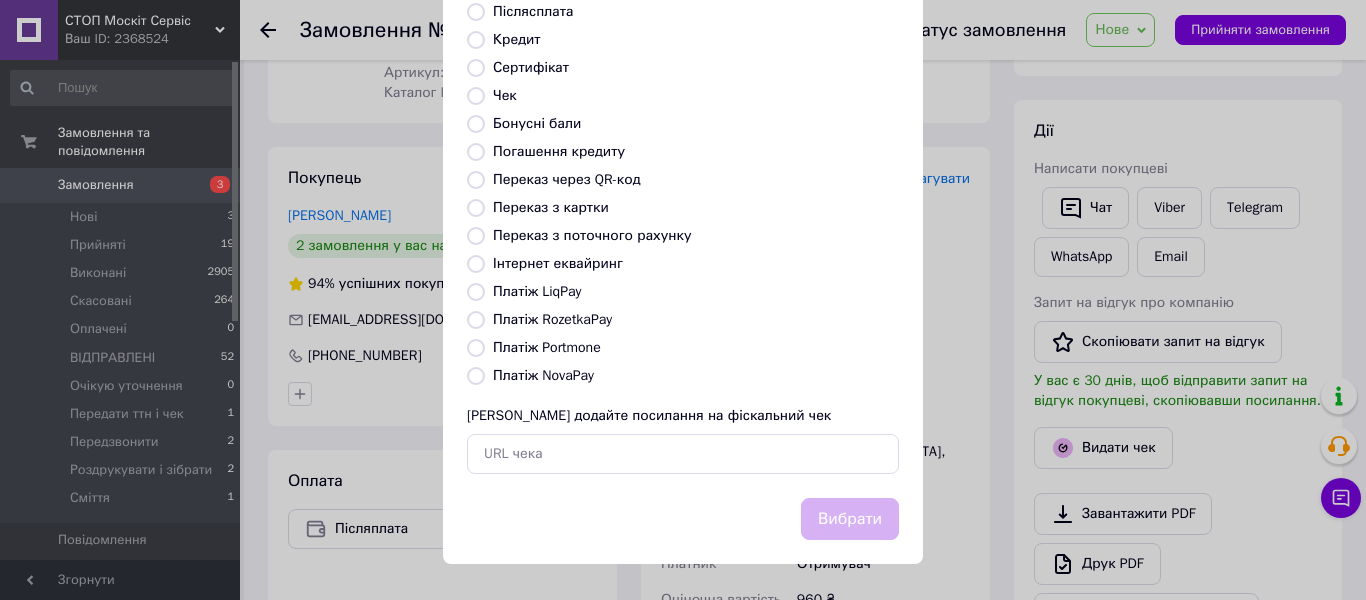 radio on "true" 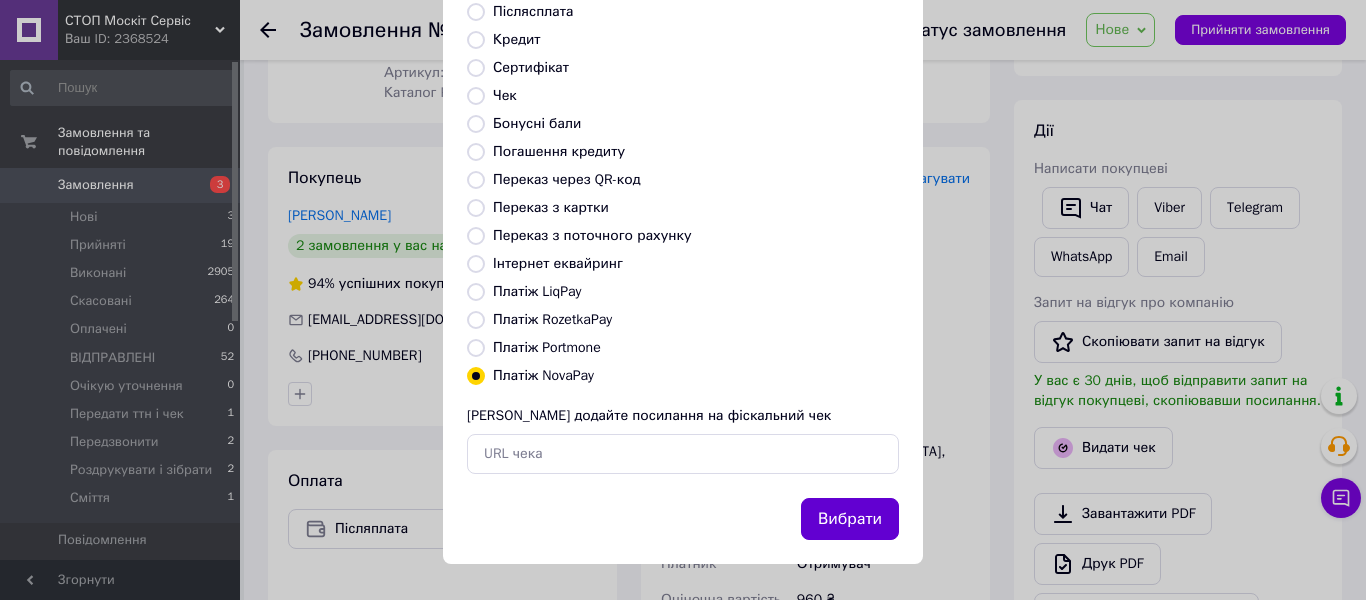 click on "Вибрати" at bounding box center (850, 519) 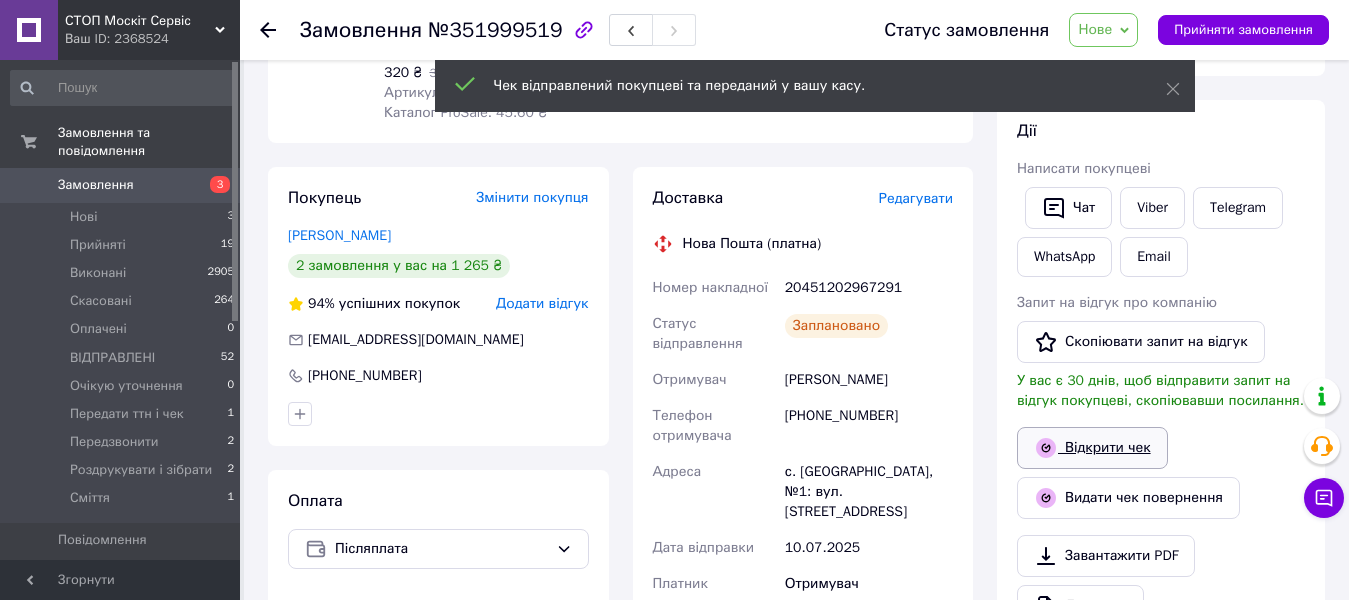 click on "Відкрити чек" at bounding box center (1092, 448) 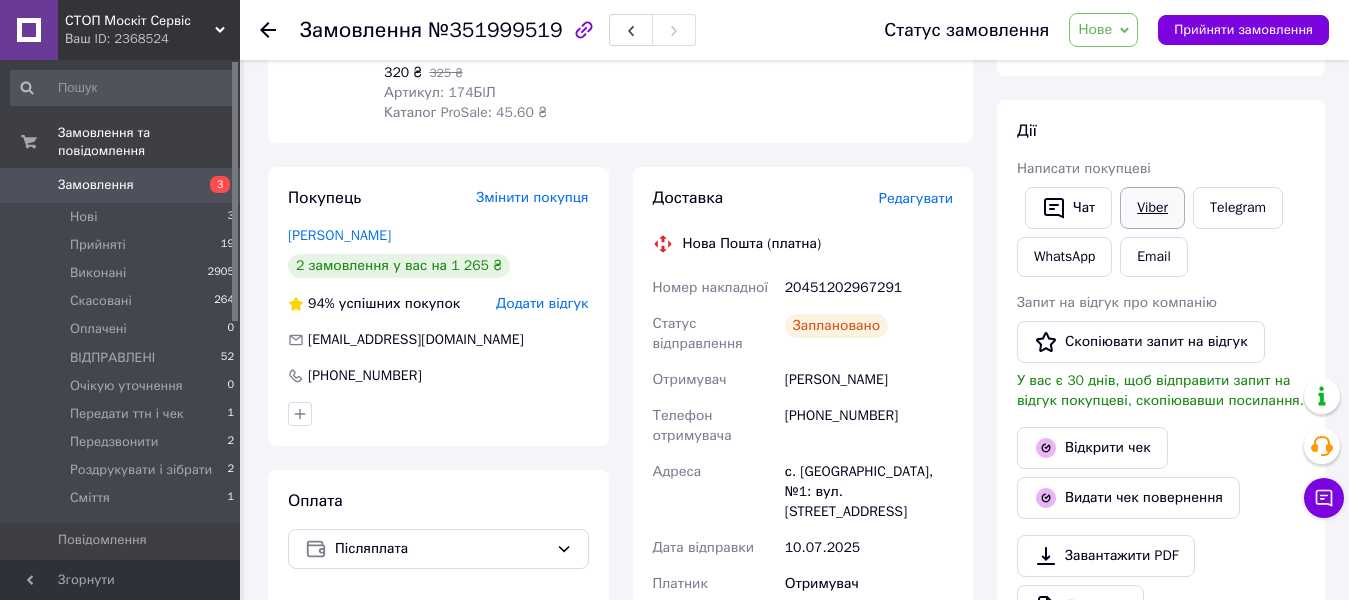 click on "Viber" at bounding box center (1152, 208) 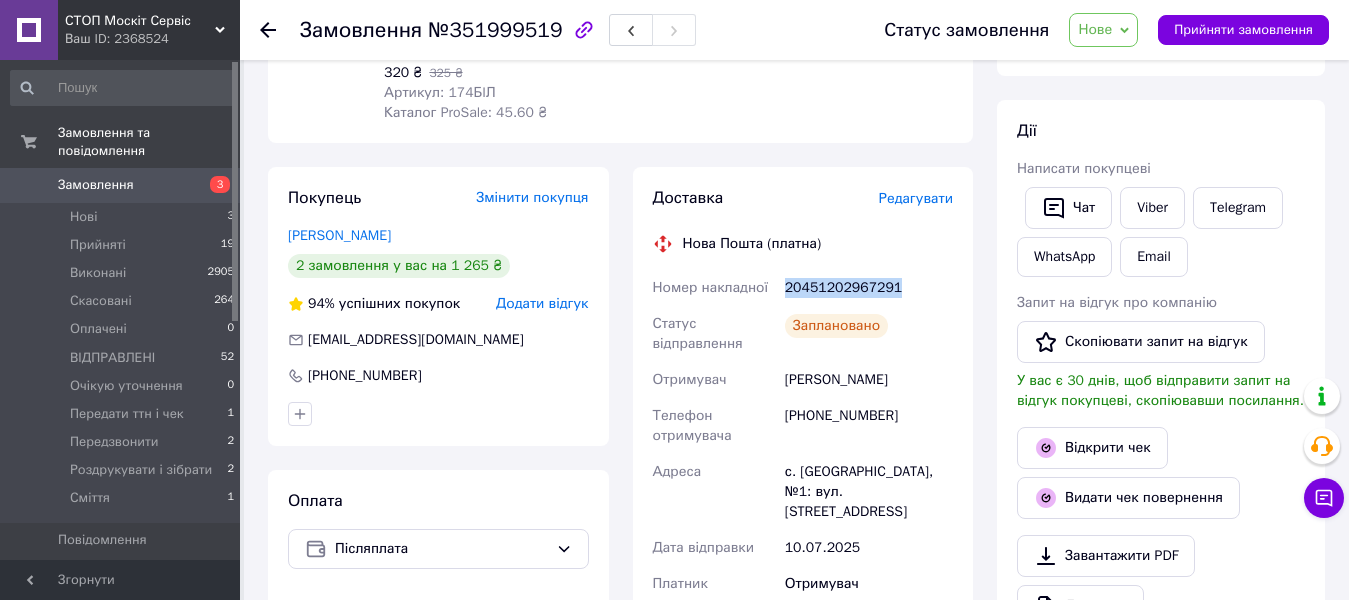 drag, startPoint x: 899, startPoint y: 260, endPoint x: 779, endPoint y: 267, distance: 120.203995 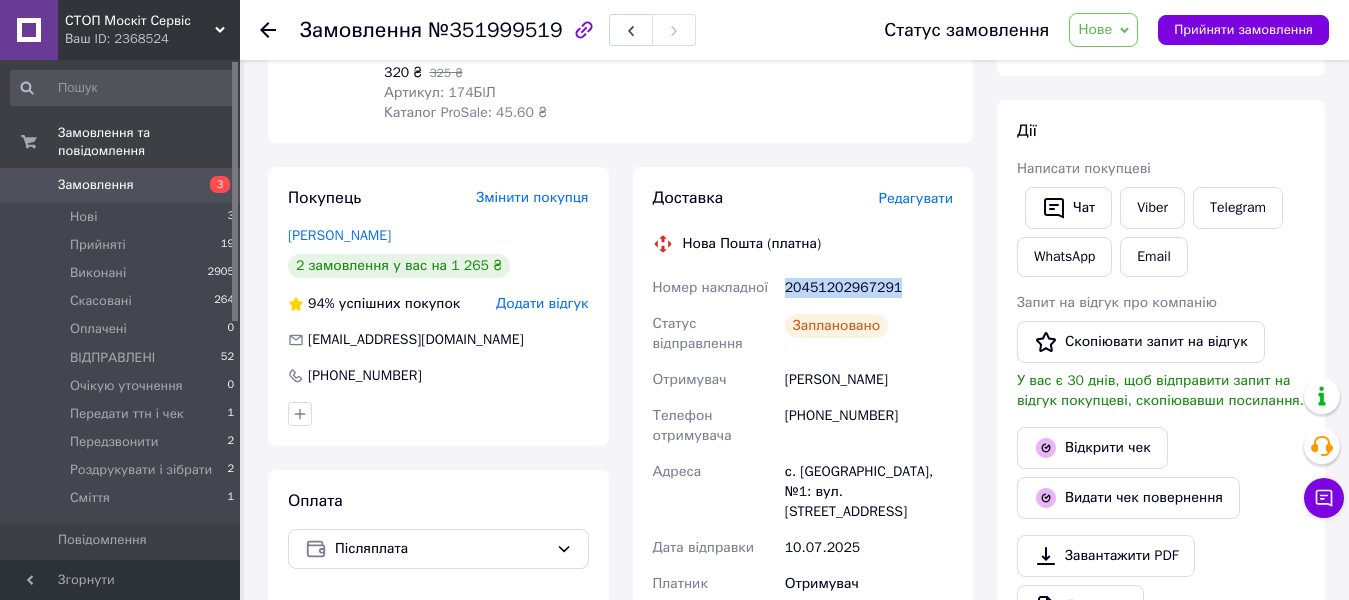 click on "Нове" at bounding box center (1103, 30) 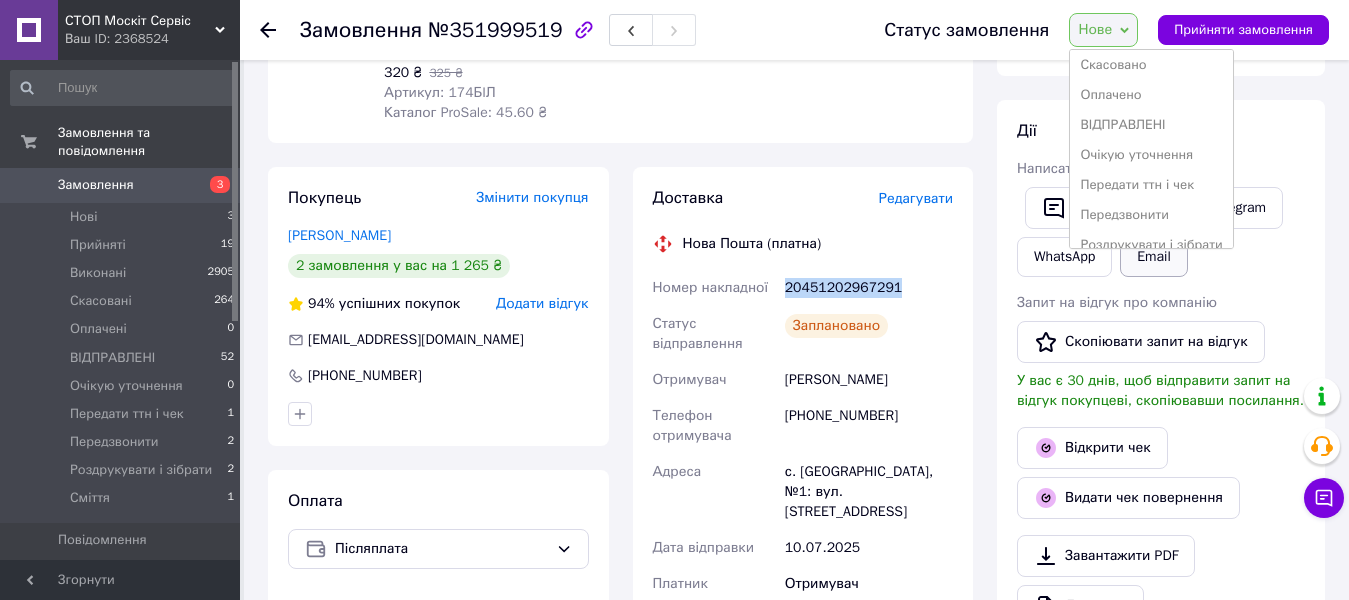 scroll, scrollTop: 100, scrollLeft: 0, axis: vertical 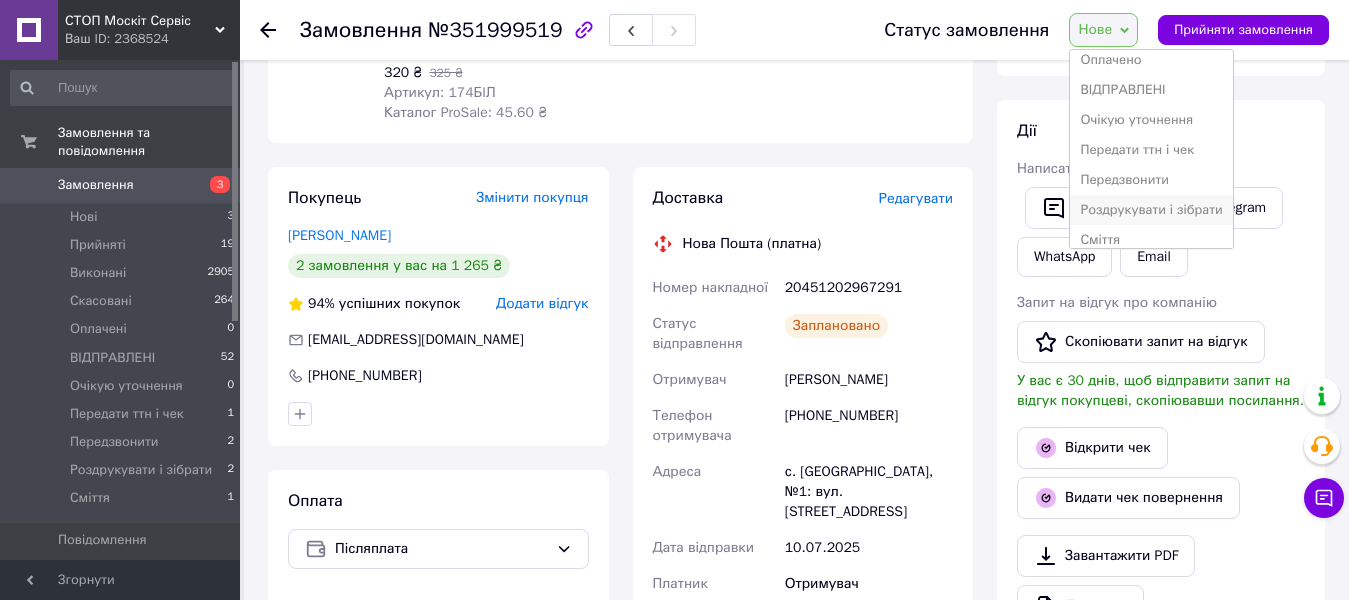 click on "Роздрукувати і зібрати" at bounding box center (1151, 210) 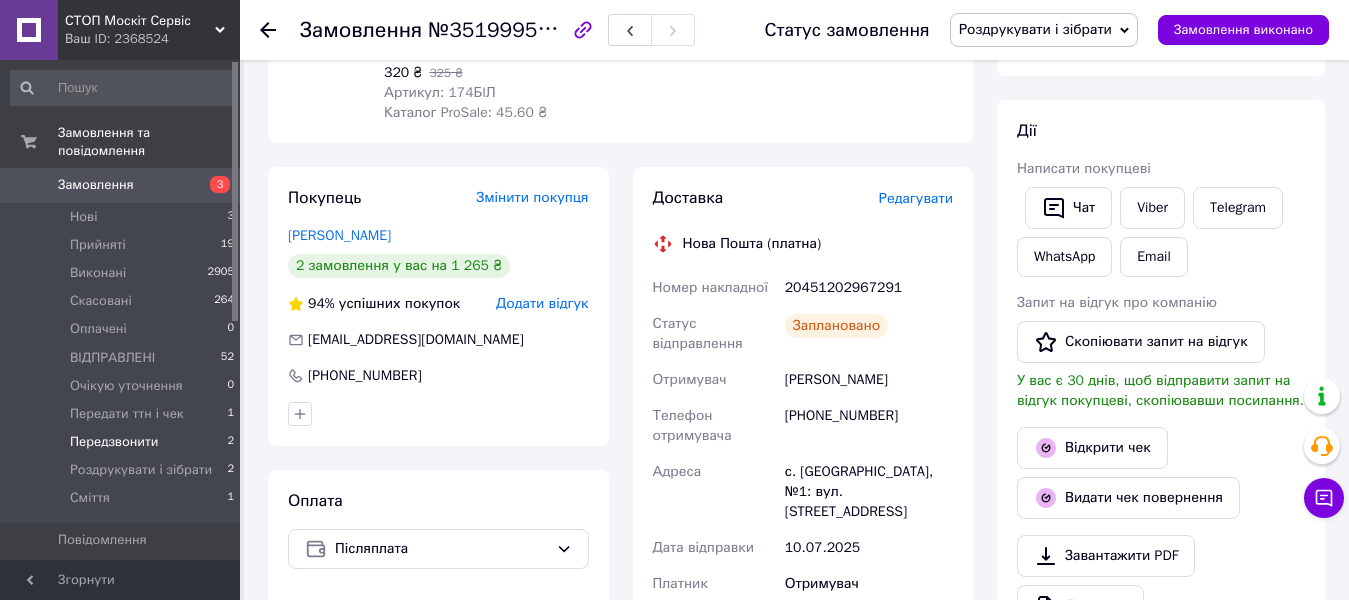 click on "Передзвонити" at bounding box center [114, 442] 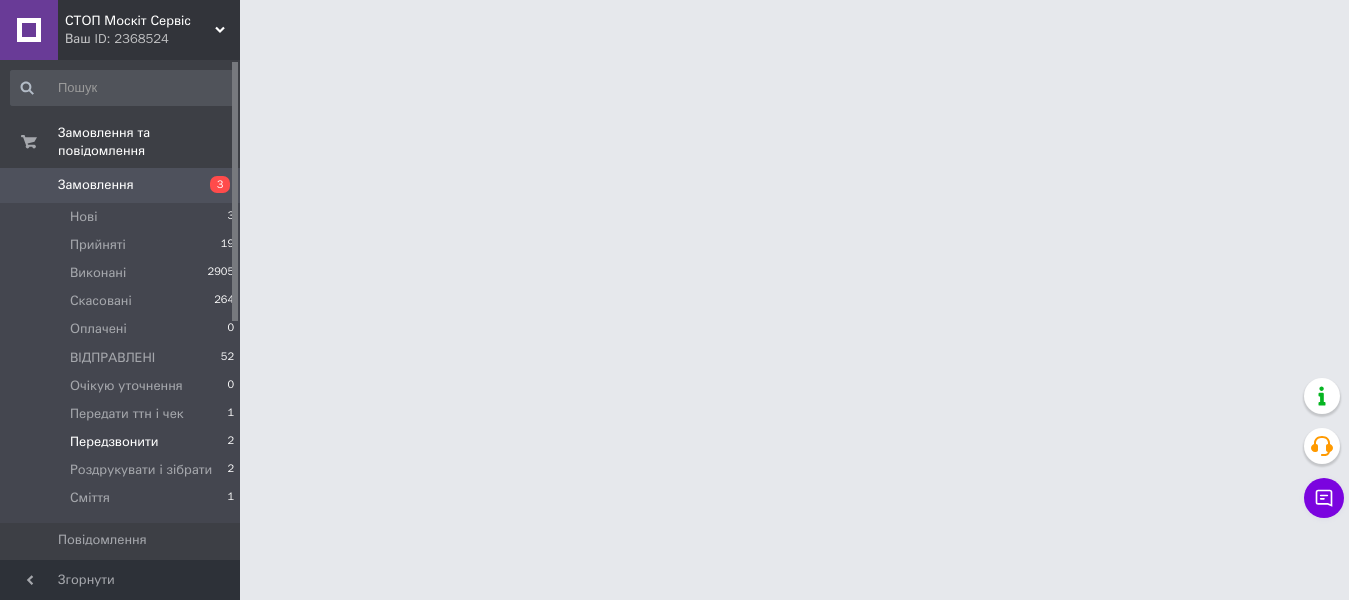 scroll, scrollTop: 0, scrollLeft: 0, axis: both 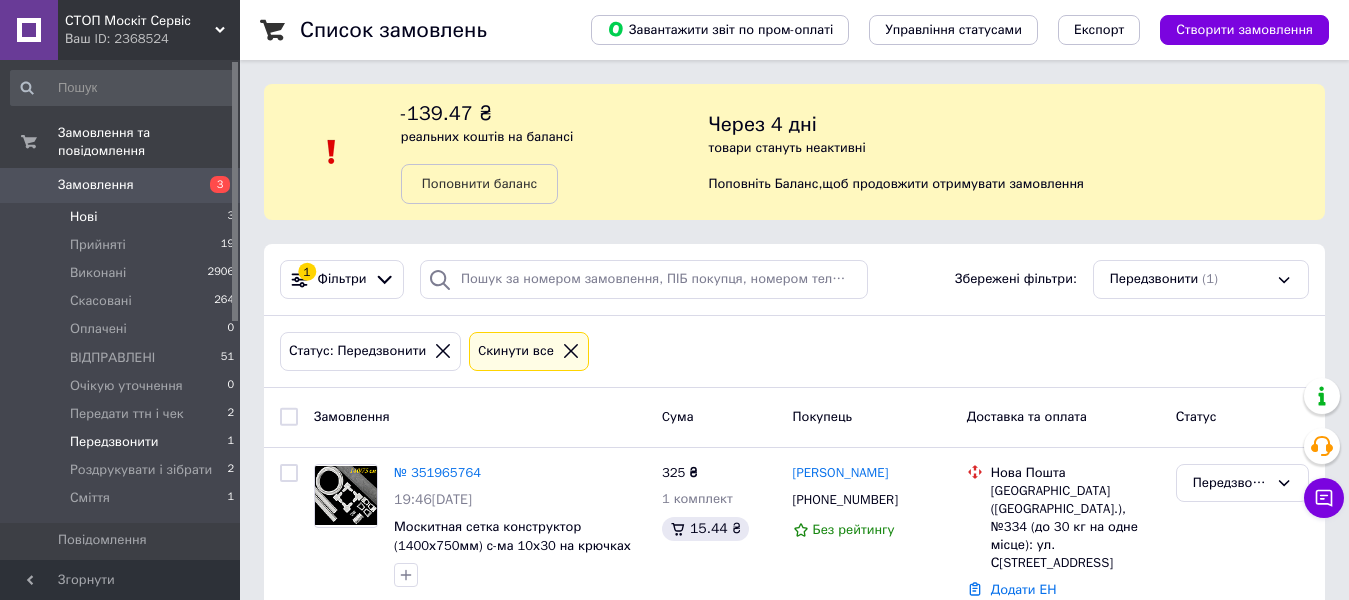 click on "Нові" at bounding box center (83, 217) 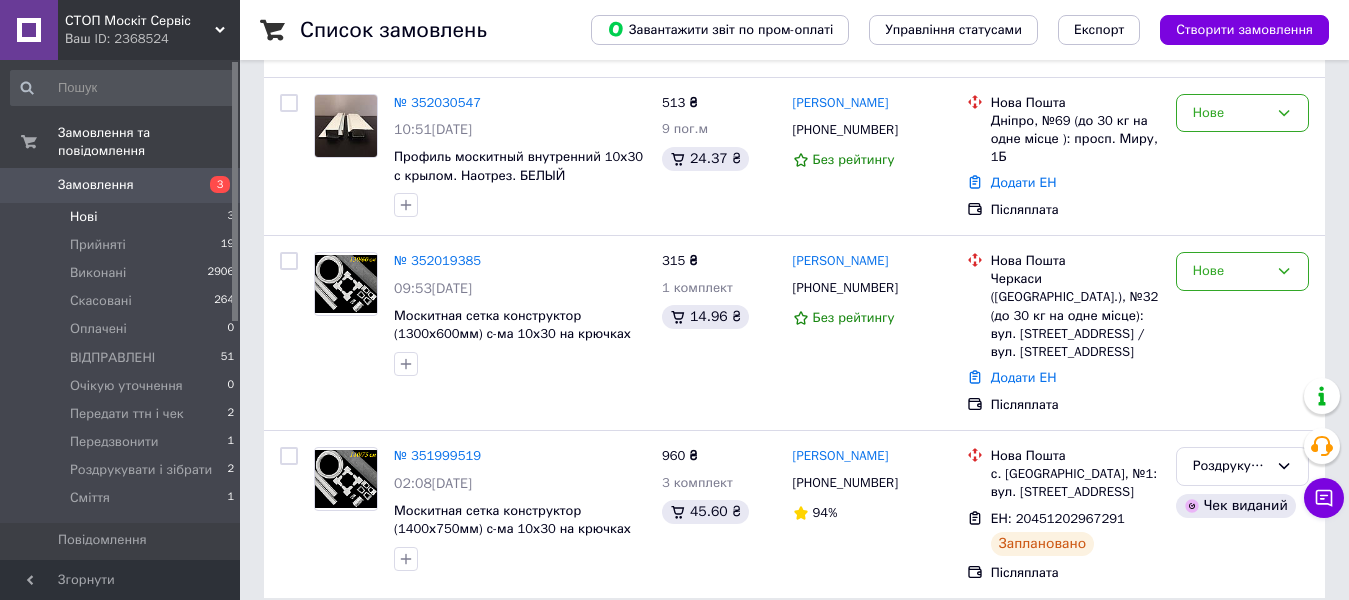 scroll, scrollTop: 374, scrollLeft: 0, axis: vertical 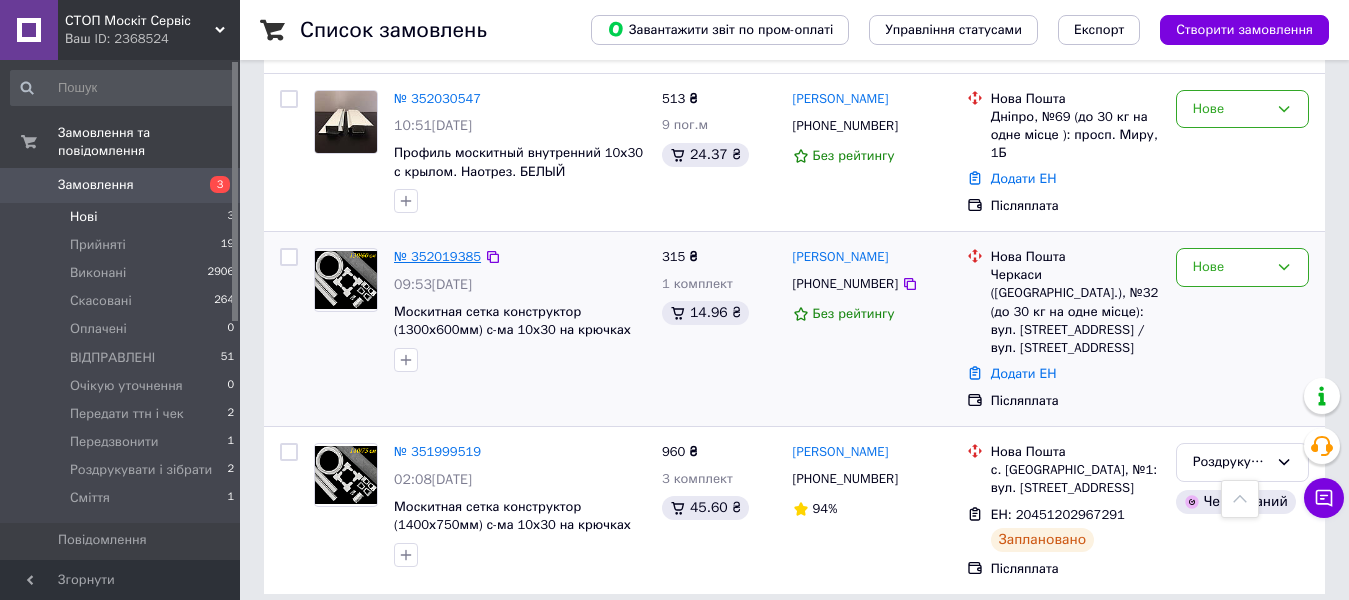 click on "№ 352019385" at bounding box center [437, 256] 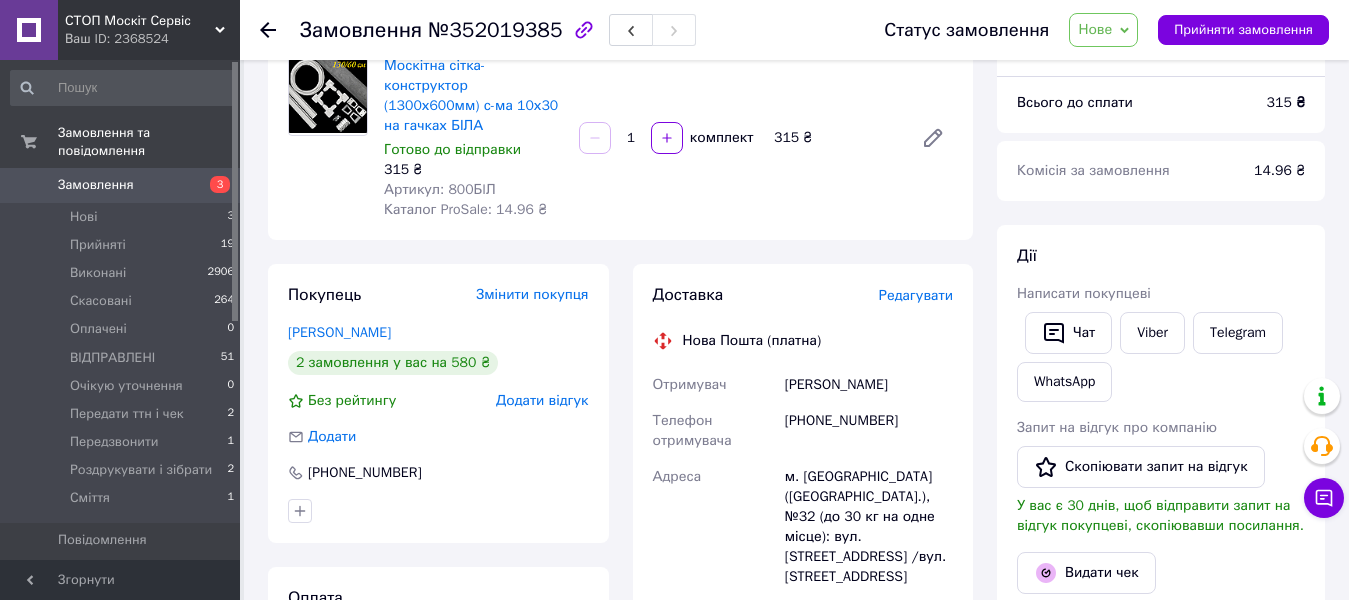 scroll, scrollTop: 174, scrollLeft: 0, axis: vertical 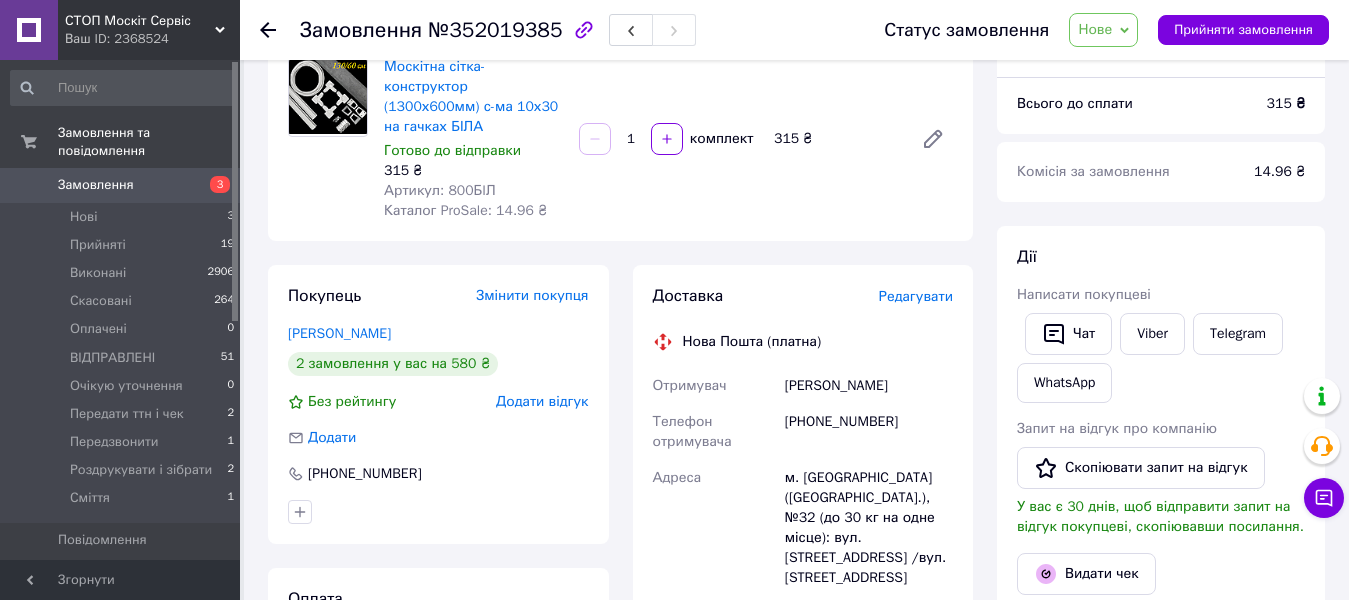 click on "[PERSON_NAME]" at bounding box center (339, 333) 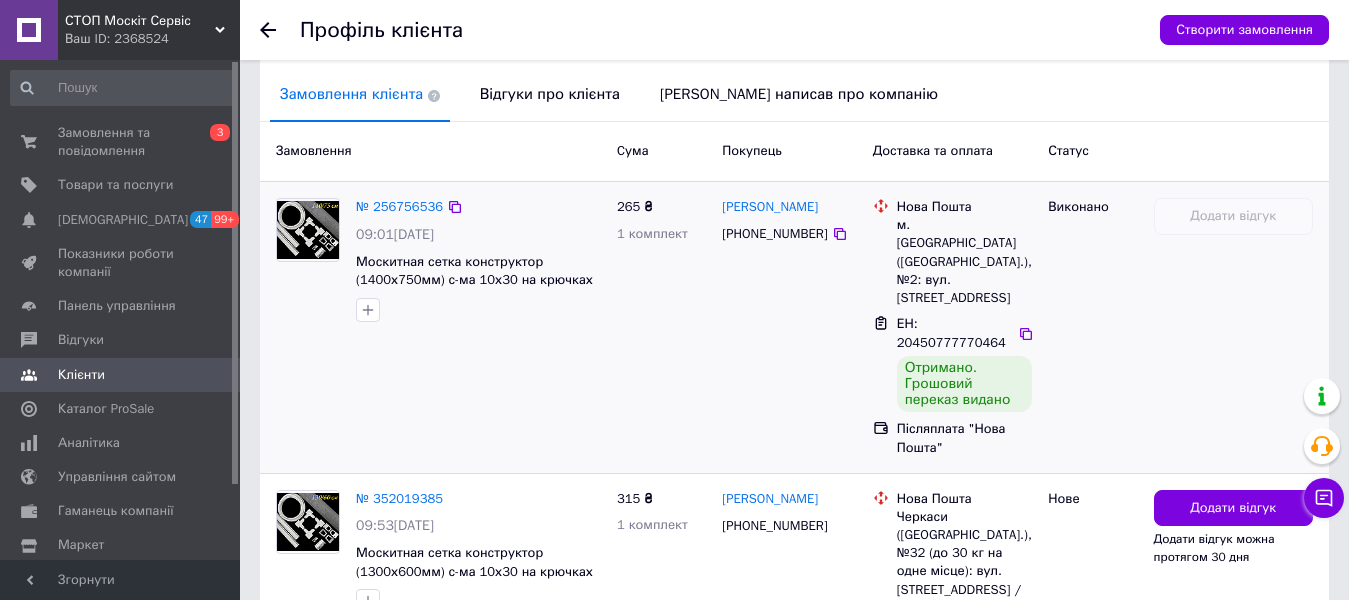 scroll, scrollTop: 593, scrollLeft: 0, axis: vertical 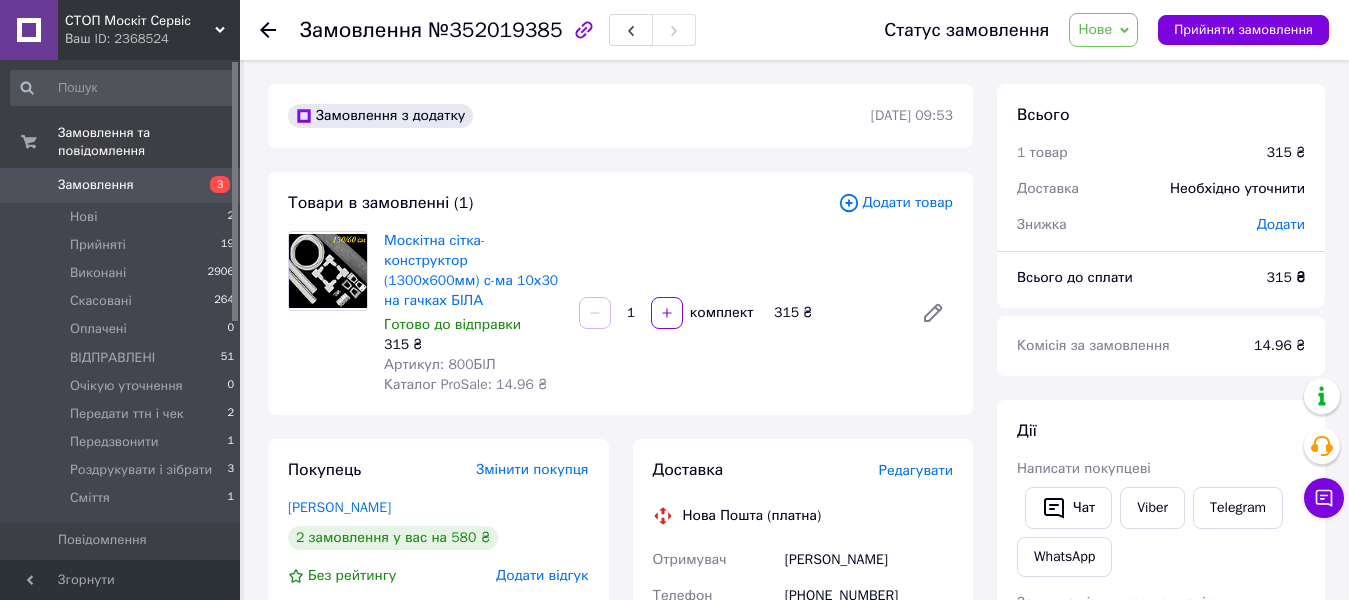 click on "Редагувати" at bounding box center [916, 470] 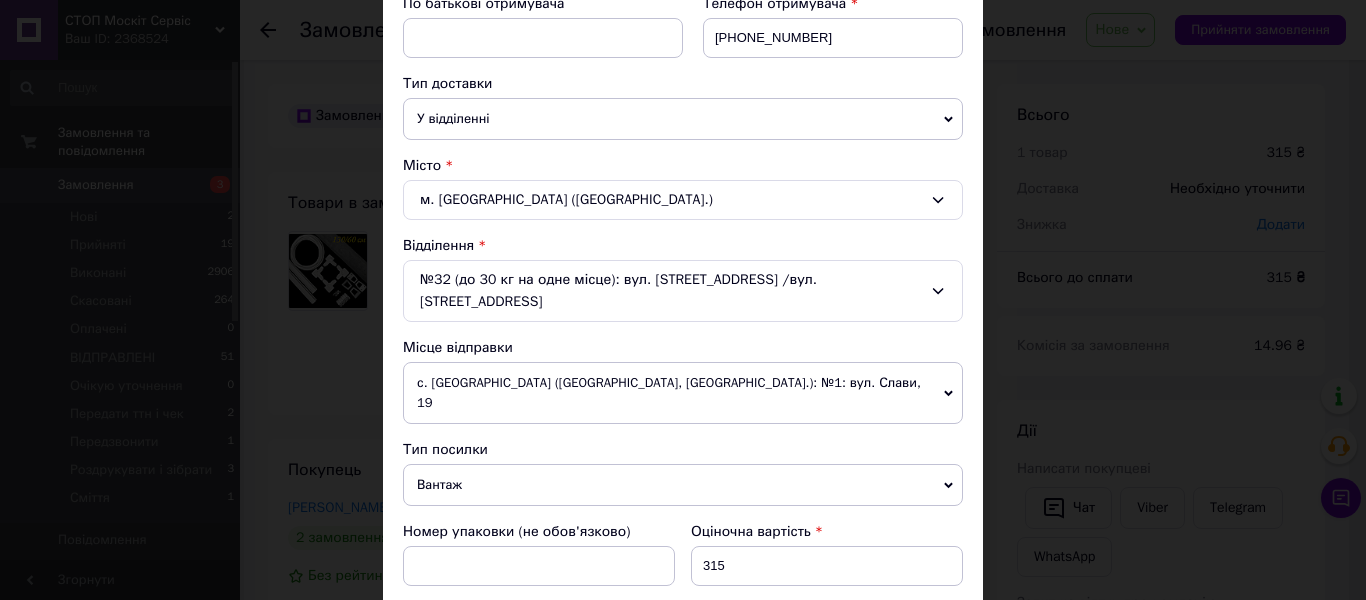 scroll, scrollTop: 400, scrollLeft: 0, axis: vertical 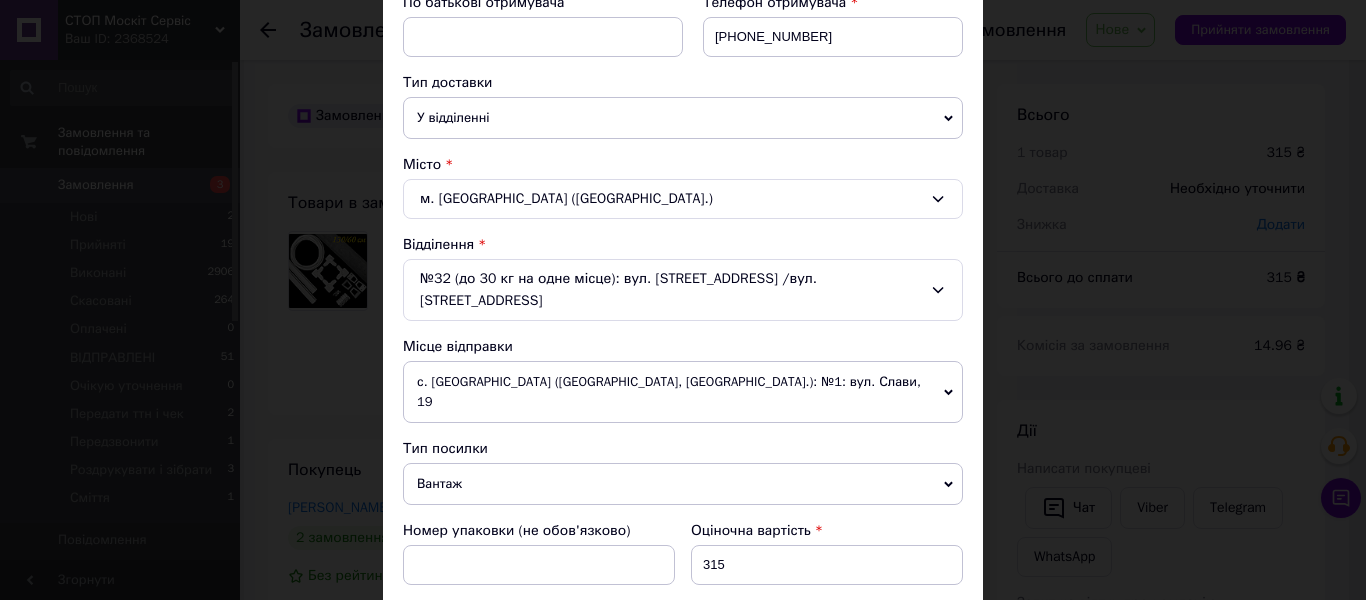 click on "№32 (до 30 кг на одне місце): вул. [STREET_ADDRESS] /вул. [STREET_ADDRESS]" at bounding box center [683, 290] 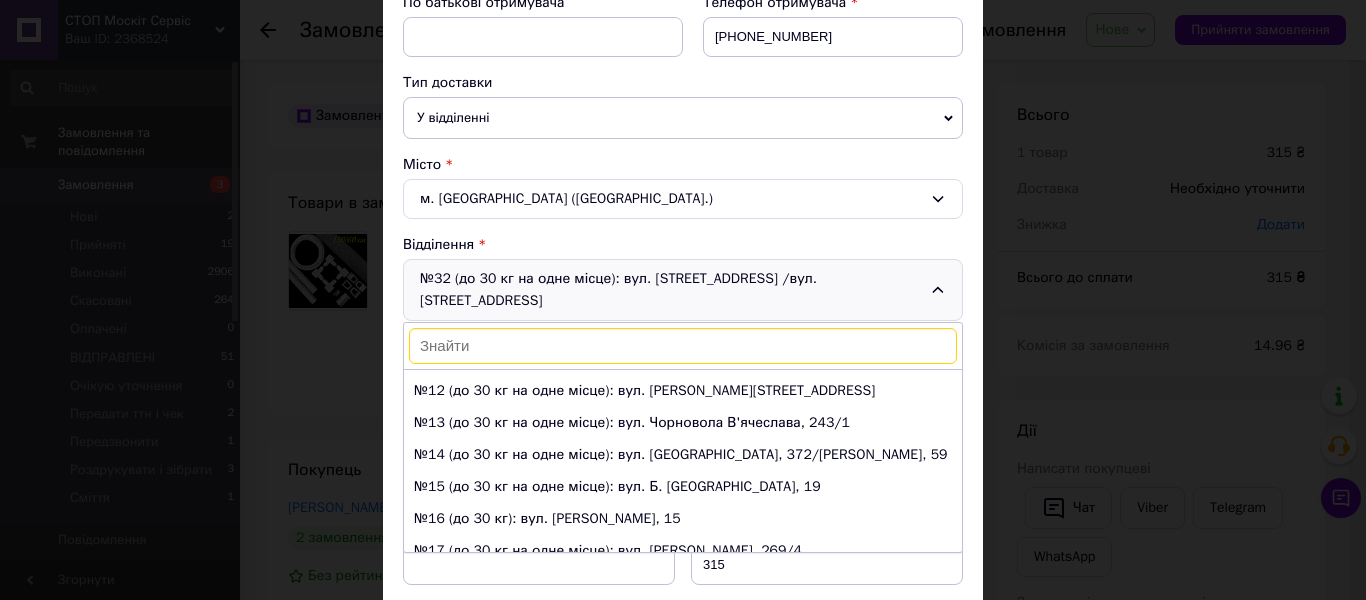 scroll, scrollTop: 0, scrollLeft: 0, axis: both 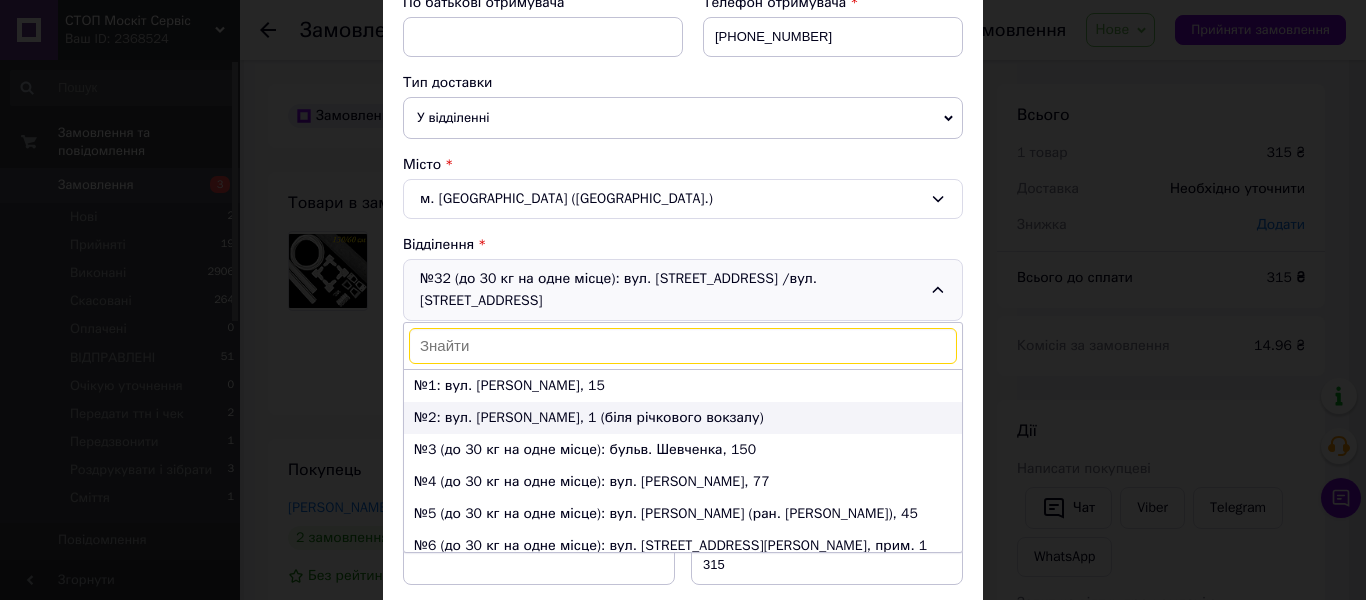 click on "№2: вул. [PERSON_NAME], 1 (біля річкового вокзалу)" at bounding box center (683, 418) 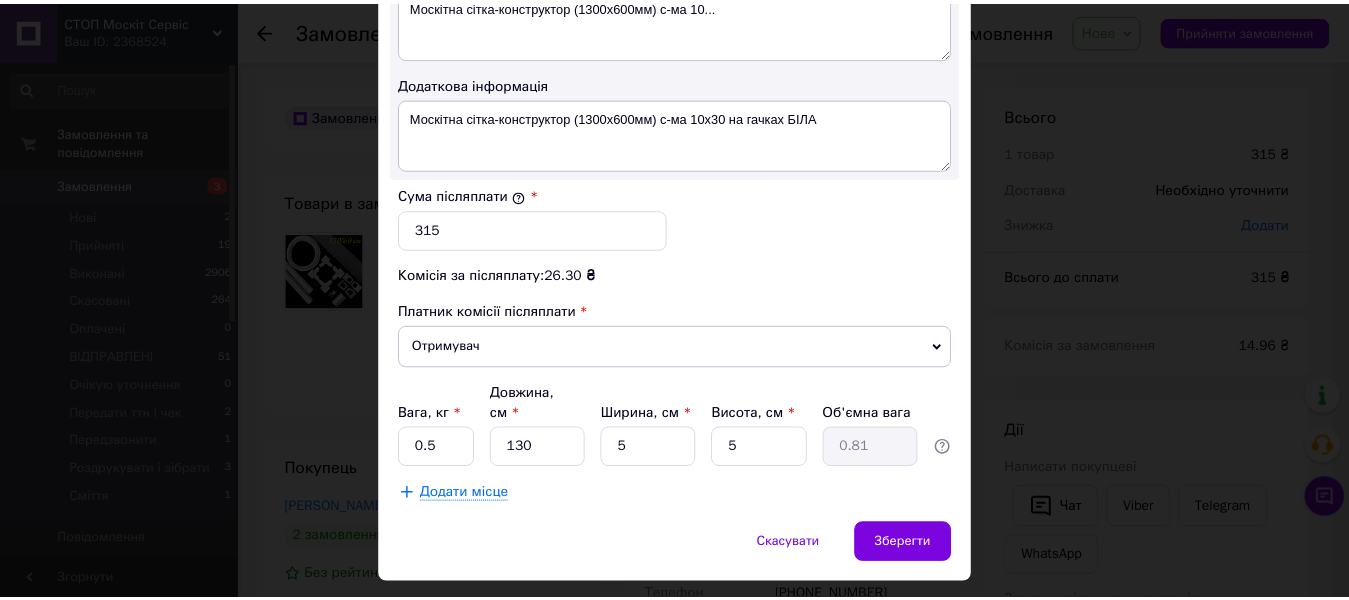 scroll, scrollTop: 1150, scrollLeft: 0, axis: vertical 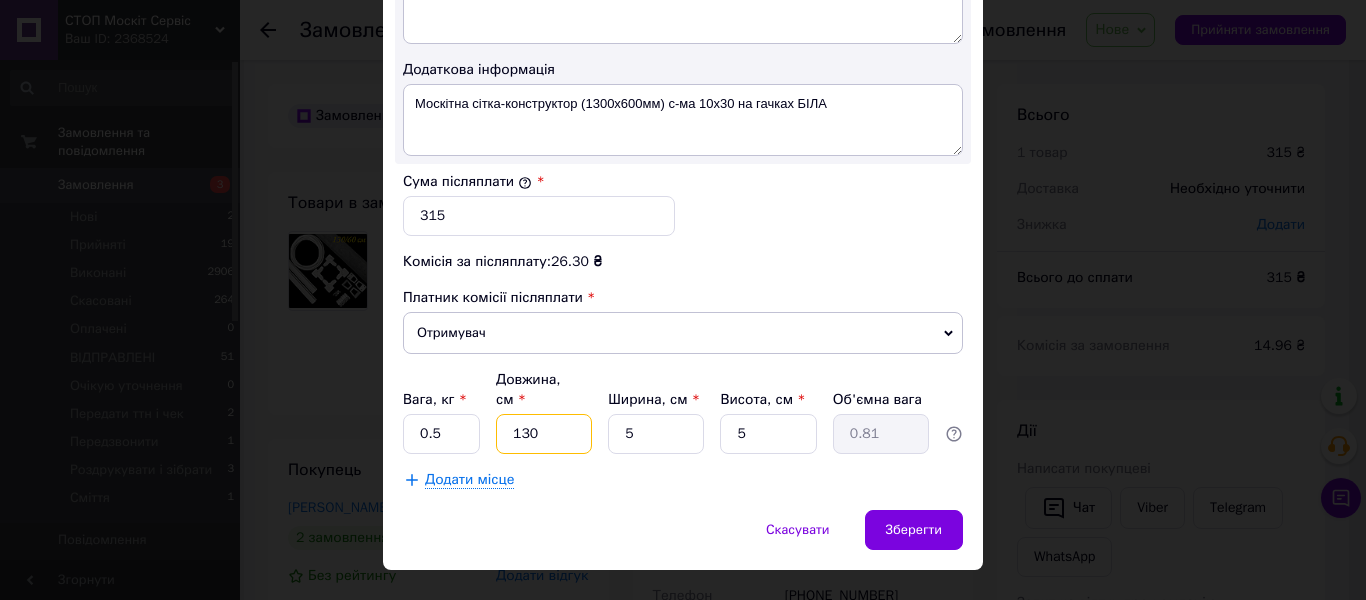 click on "130" at bounding box center (544, 434) 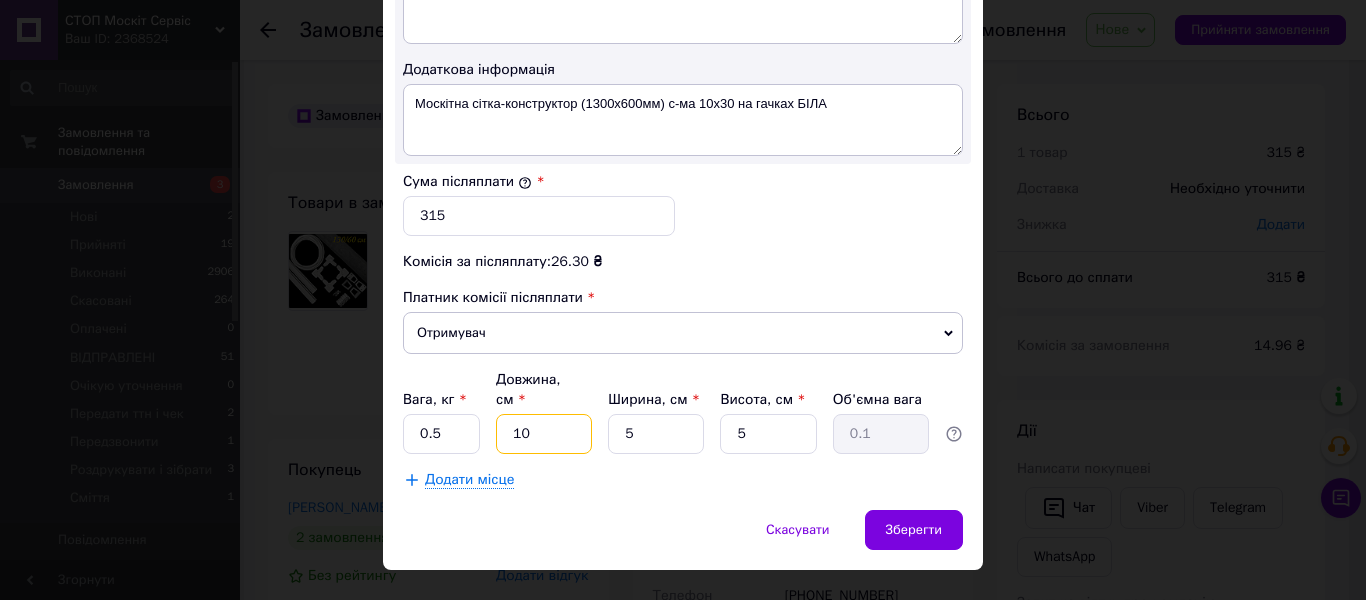 type on "120" 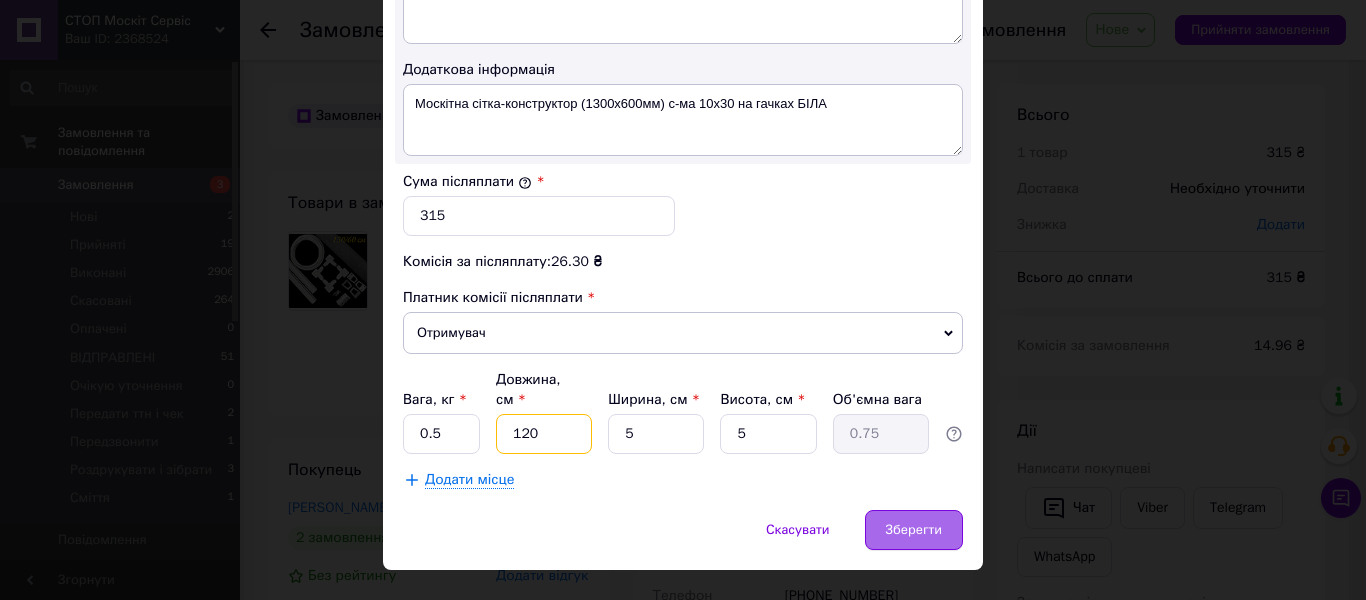 type on "120" 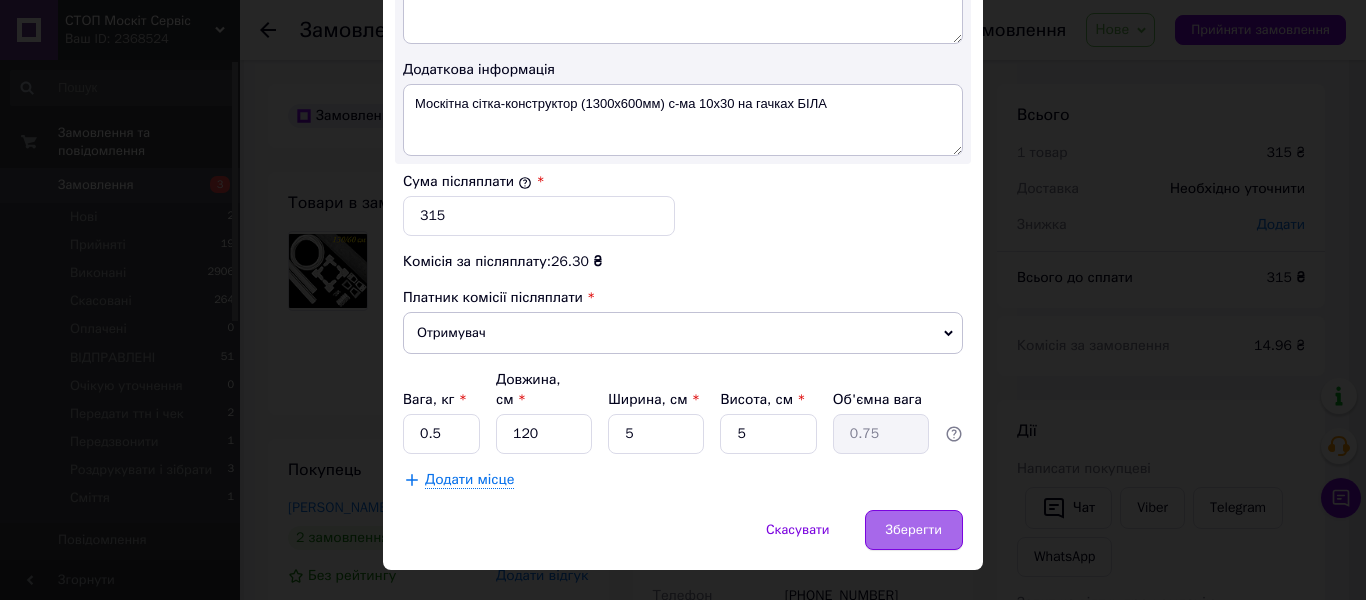 click on "Зберегти" at bounding box center (914, 530) 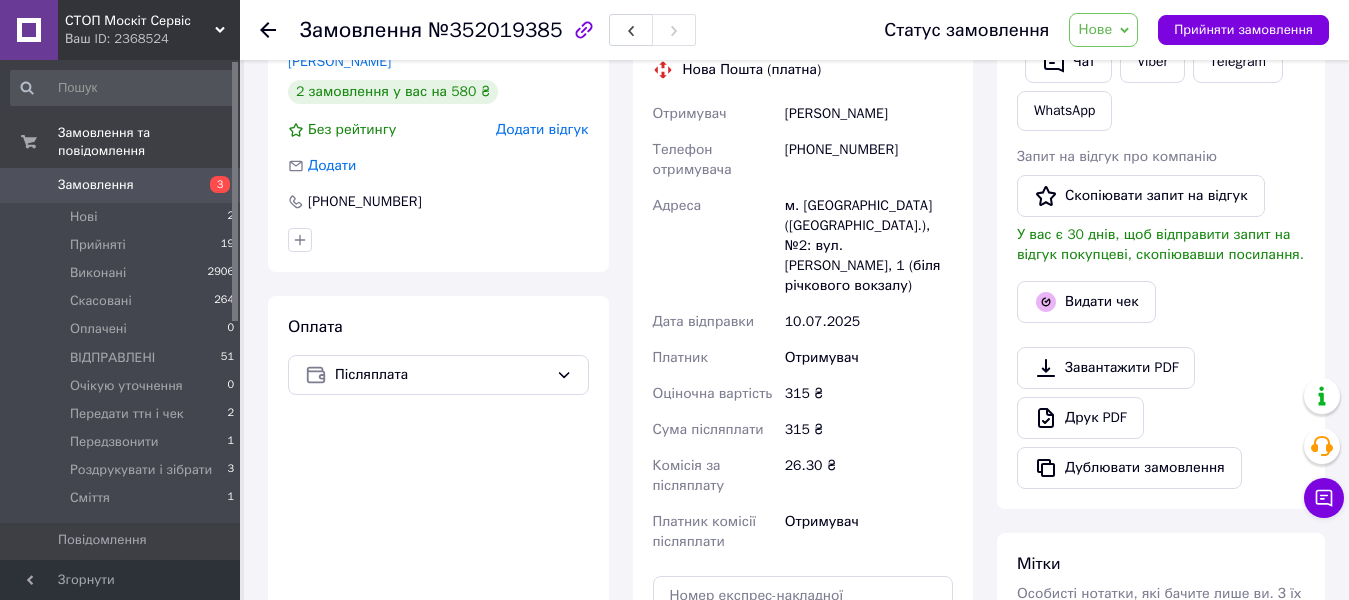 scroll, scrollTop: 700, scrollLeft: 0, axis: vertical 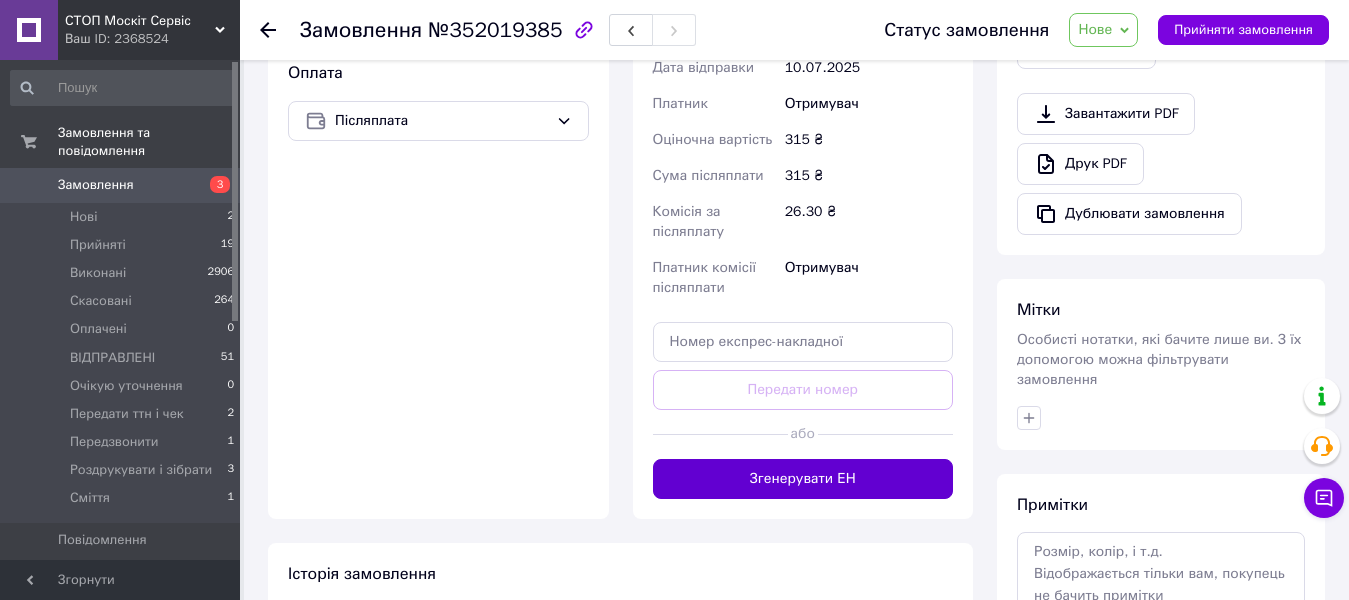 click on "Згенерувати ЕН" at bounding box center [803, 479] 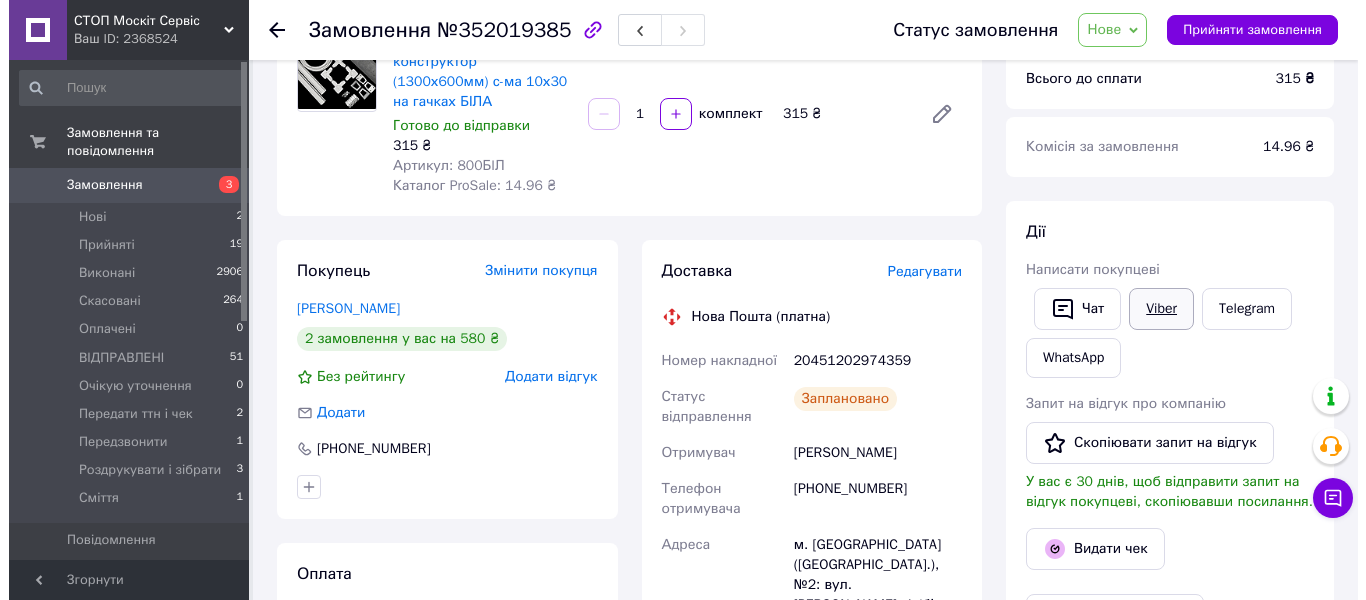 scroll, scrollTop: 200, scrollLeft: 0, axis: vertical 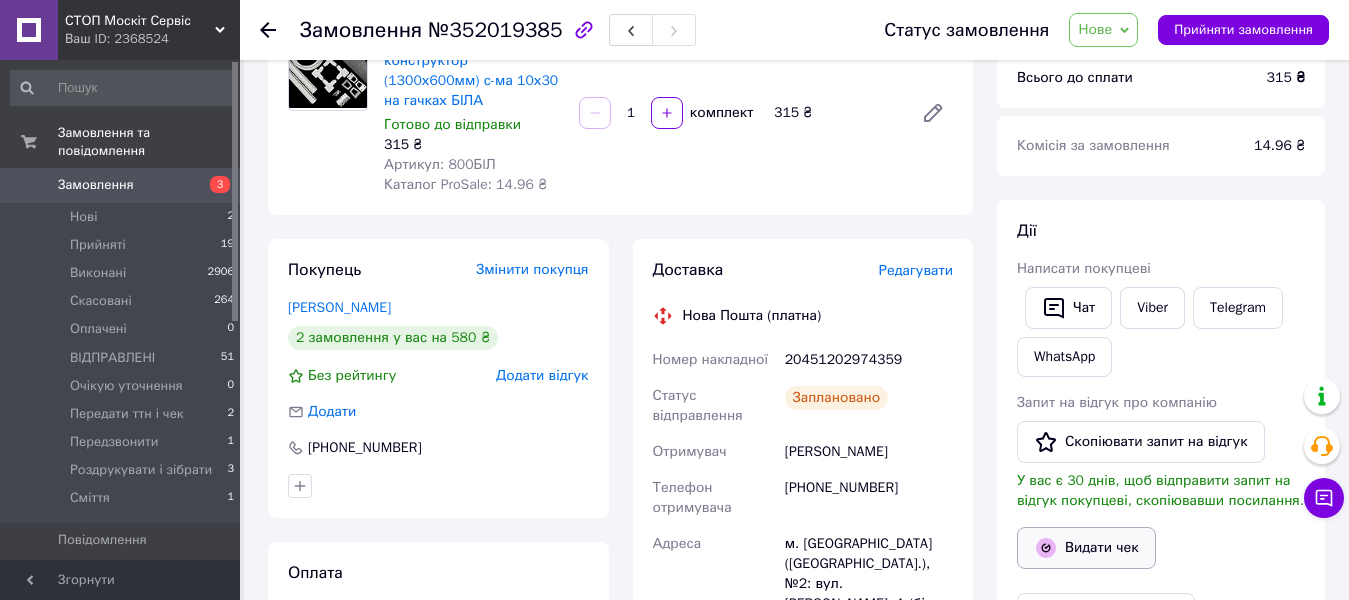 click on "Видати чек" at bounding box center [1086, 548] 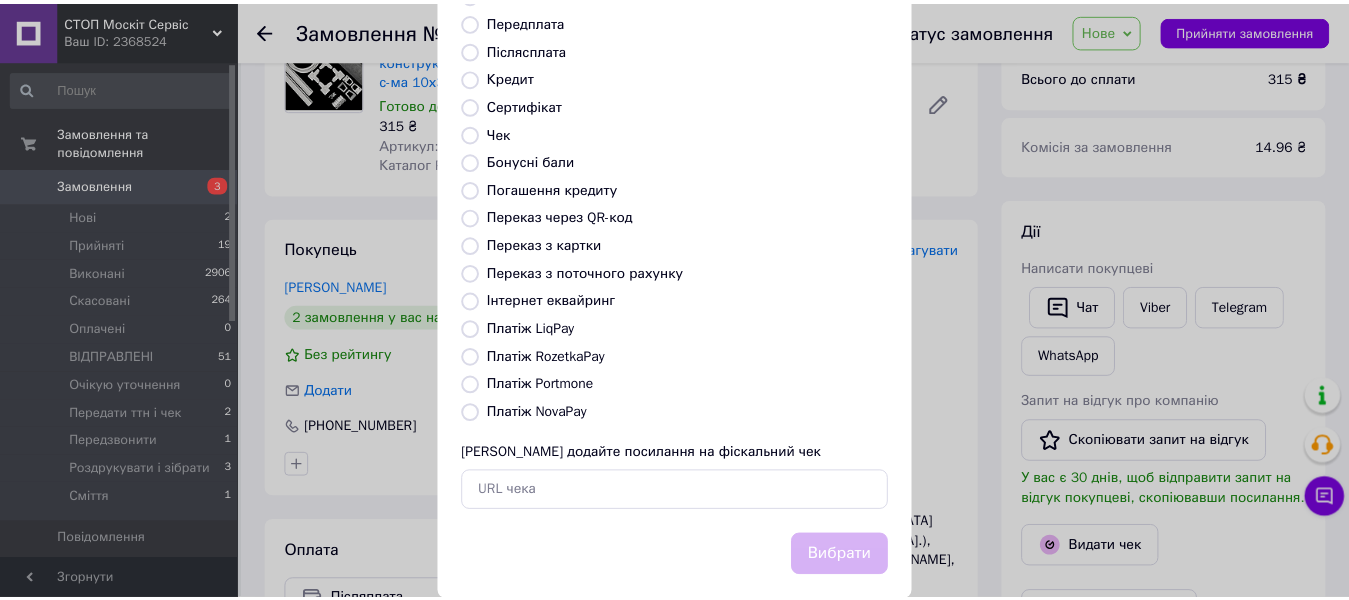 scroll, scrollTop: 259, scrollLeft: 0, axis: vertical 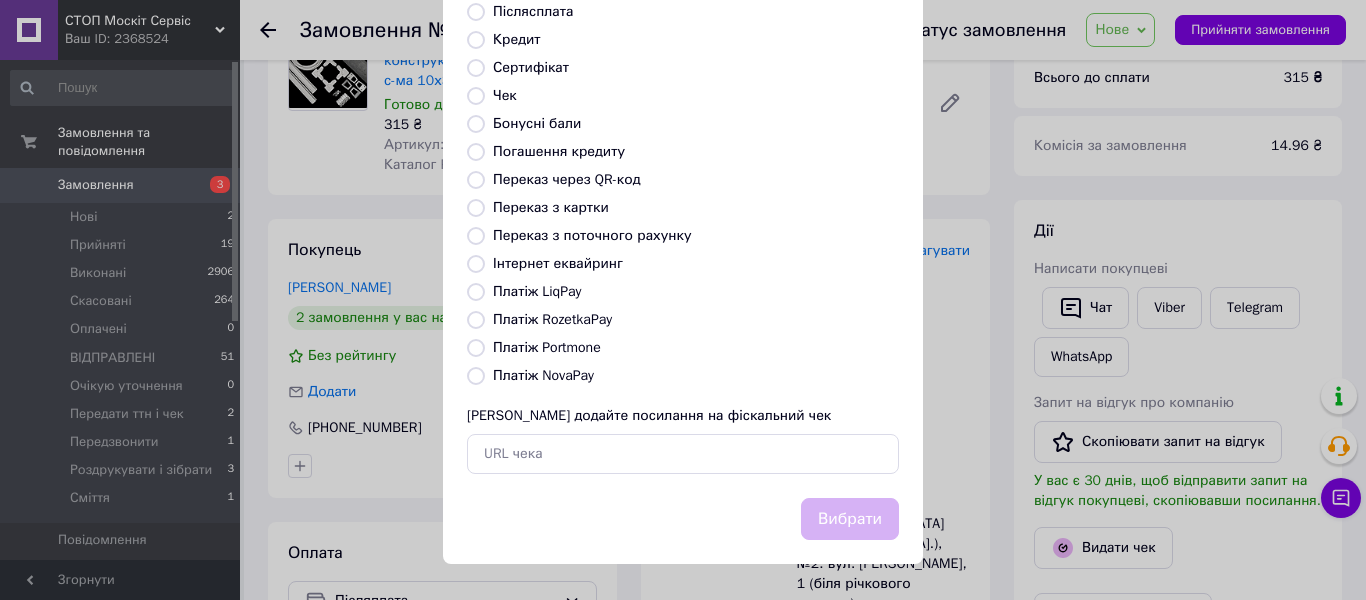 click on "Платіж NovaPay" at bounding box center [476, 376] 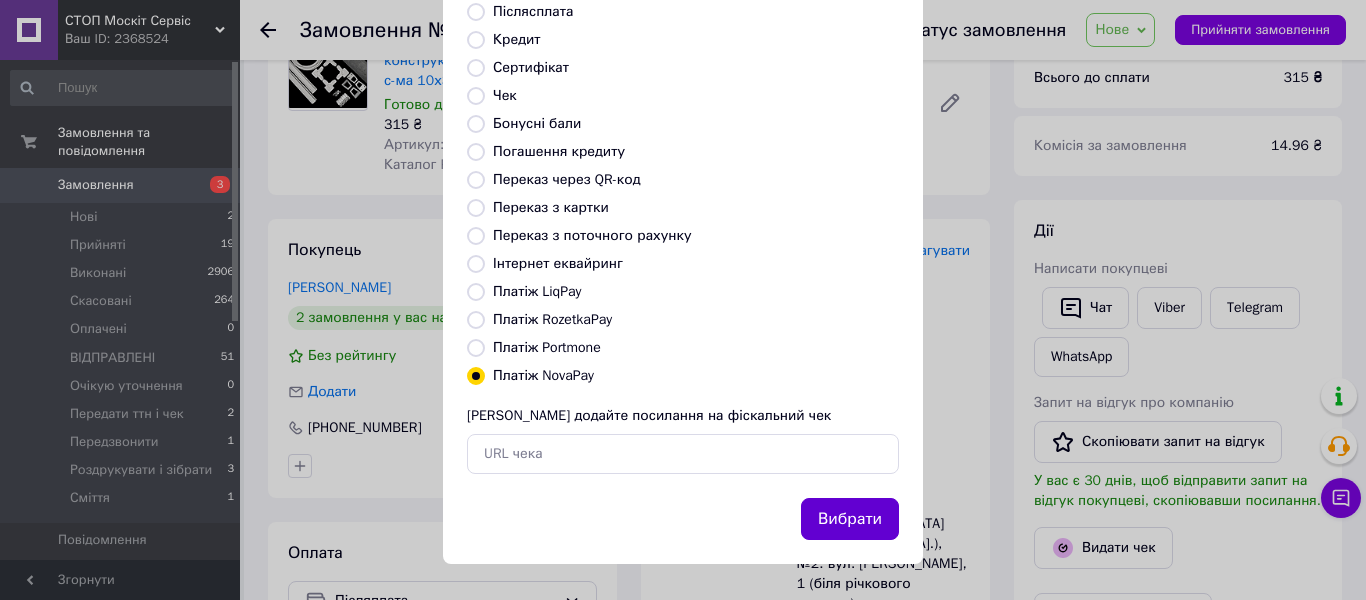 click on "Вибрати" at bounding box center (850, 519) 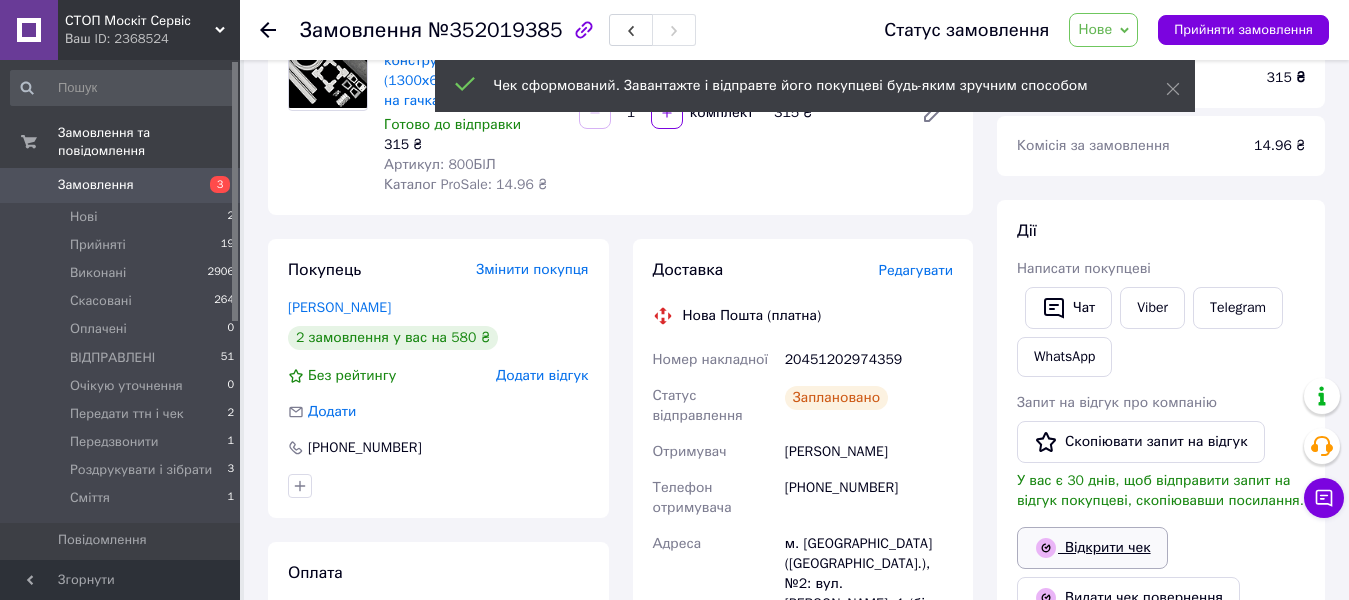 click on "Відкрити чек" at bounding box center [1092, 548] 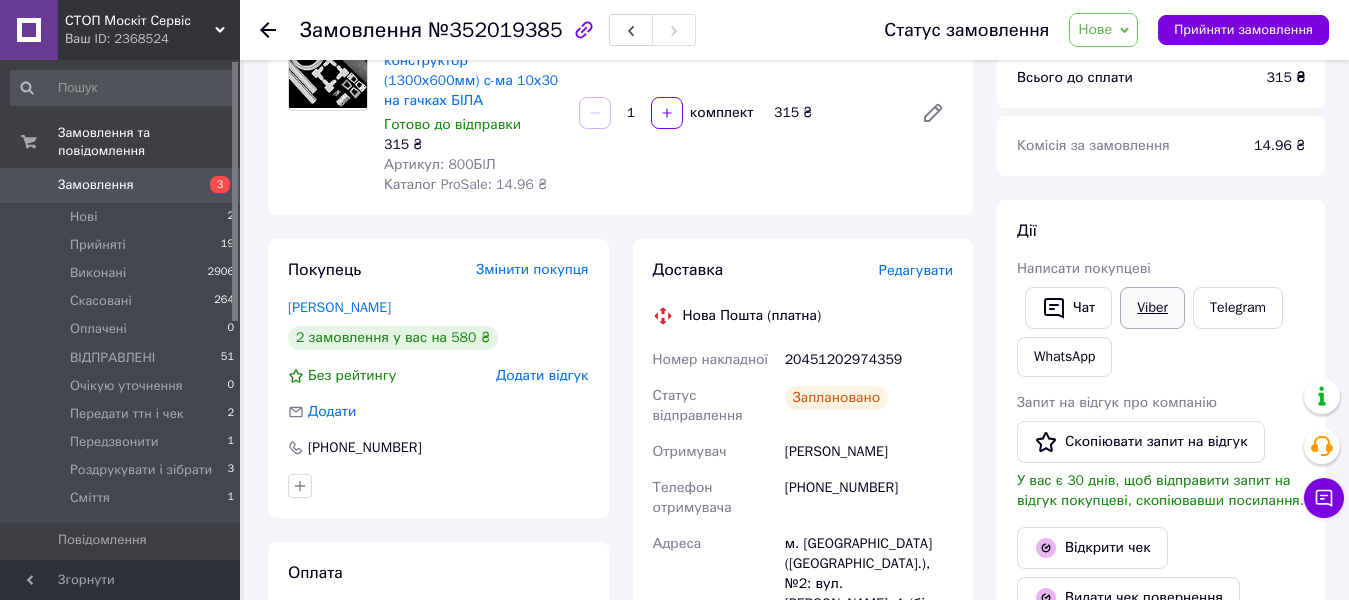 click on "Viber" at bounding box center [1152, 308] 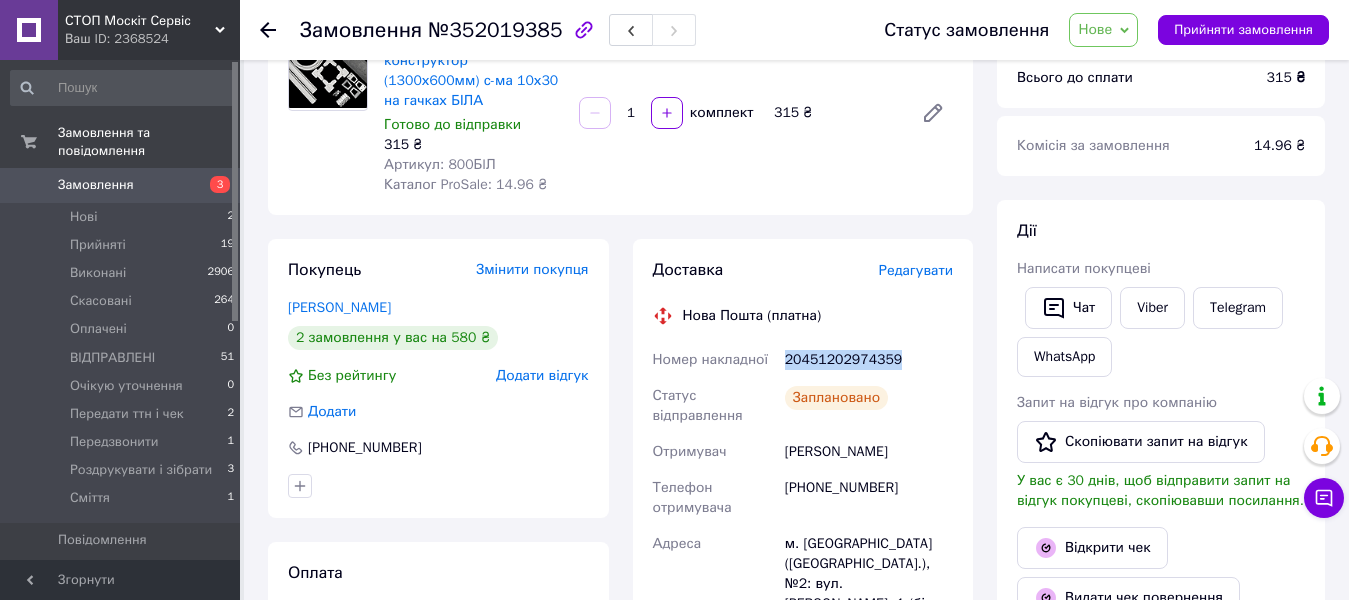 drag, startPoint x: 906, startPoint y: 333, endPoint x: 776, endPoint y: 334, distance: 130.00385 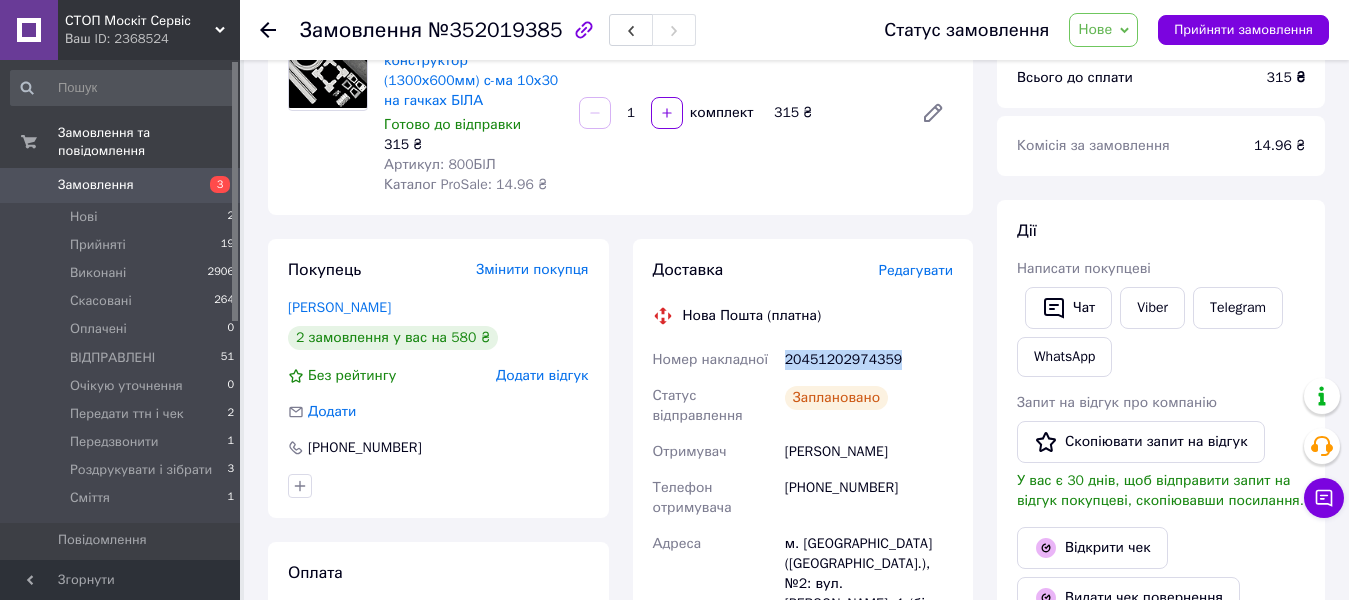 click on "Нове" at bounding box center [1095, 29] 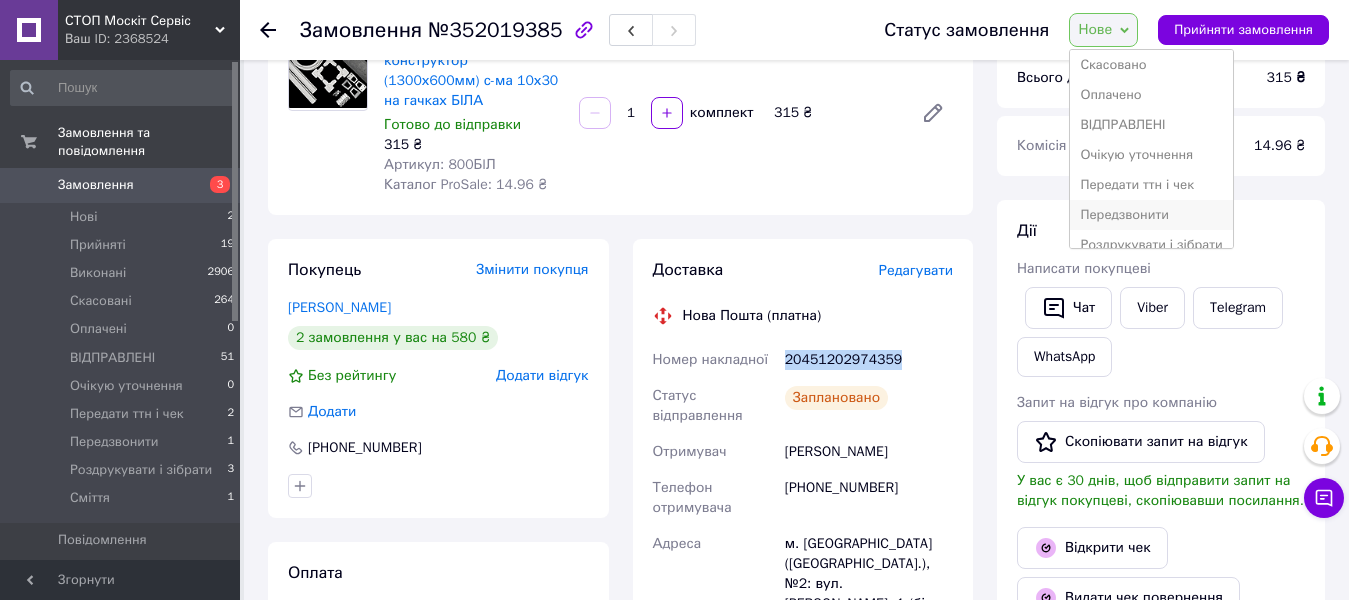 scroll, scrollTop: 100, scrollLeft: 0, axis: vertical 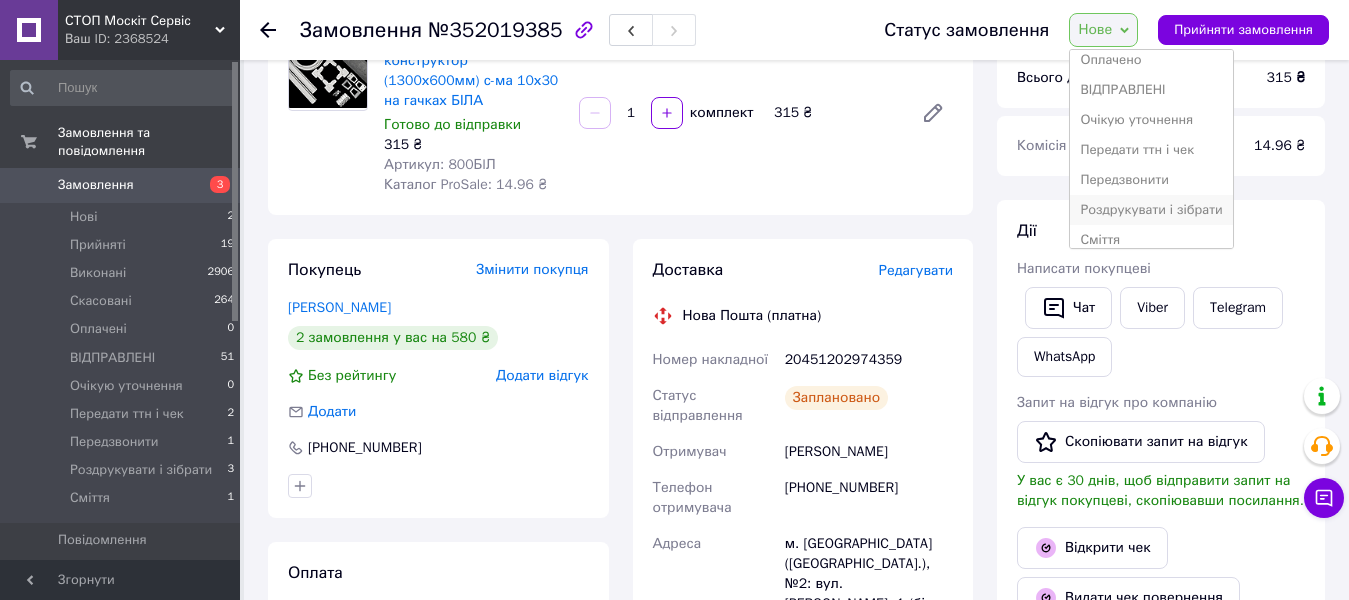 click on "Роздрукувати і зібрати" at bounding box center [1151, 210] 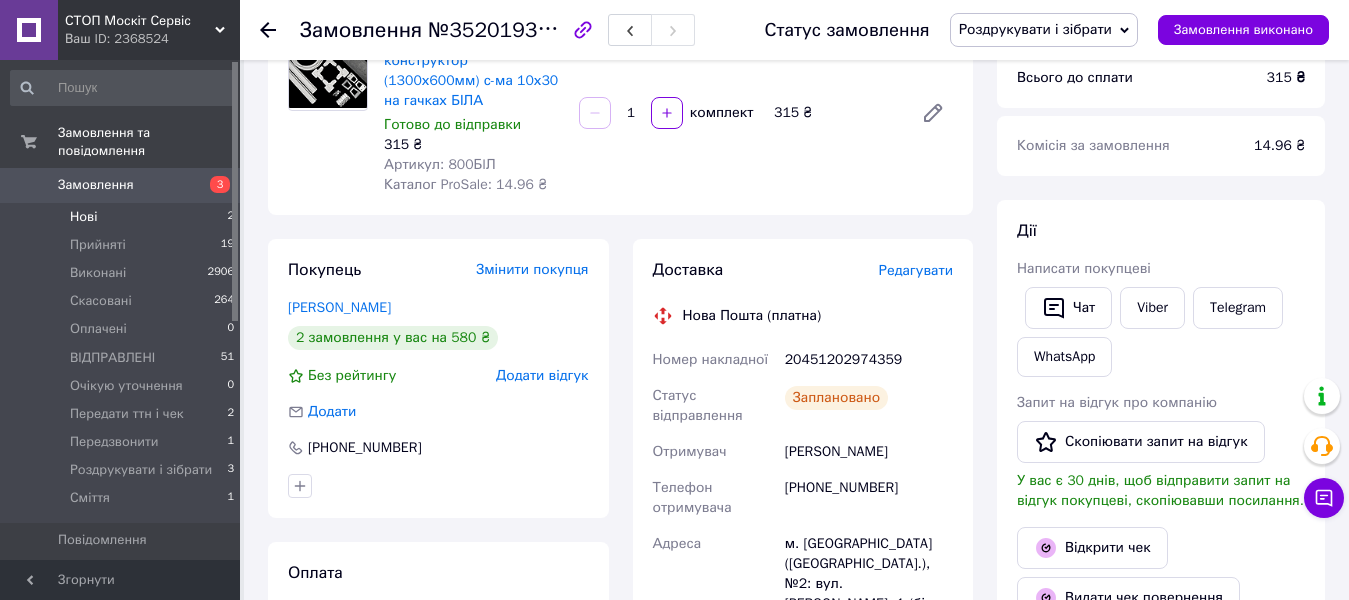 click on "Нові" at bounding box center (83, 217) 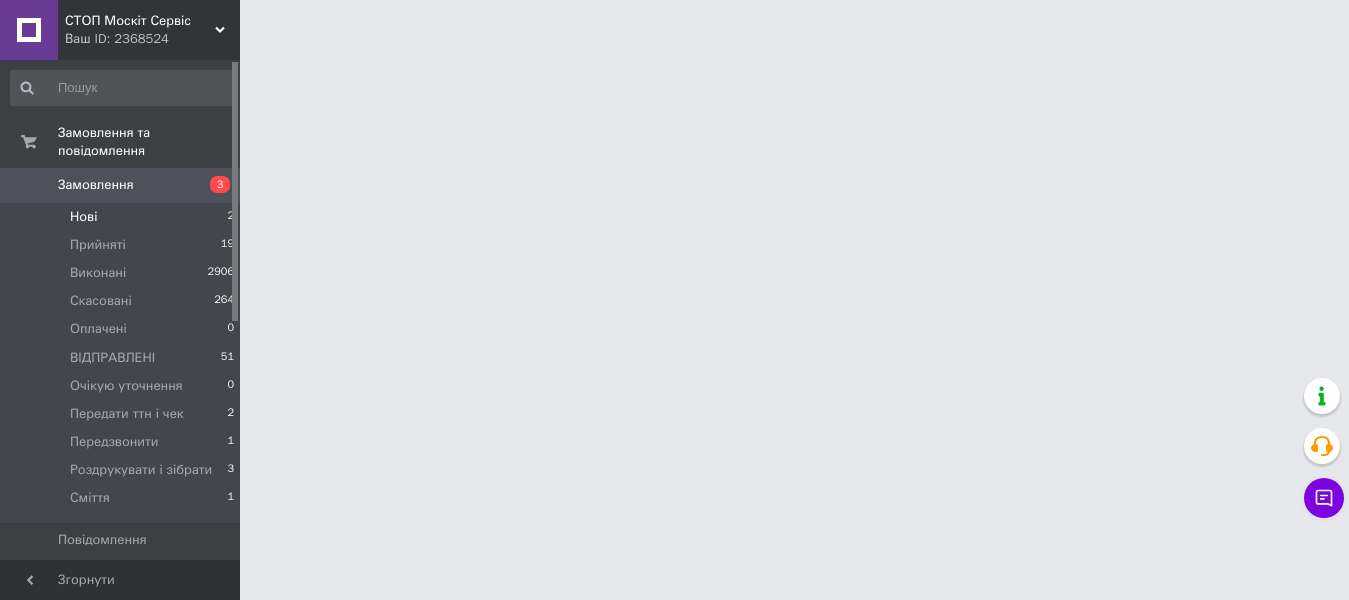 scroll, scrollTop: 0, scrollLeft: 0, axis: both 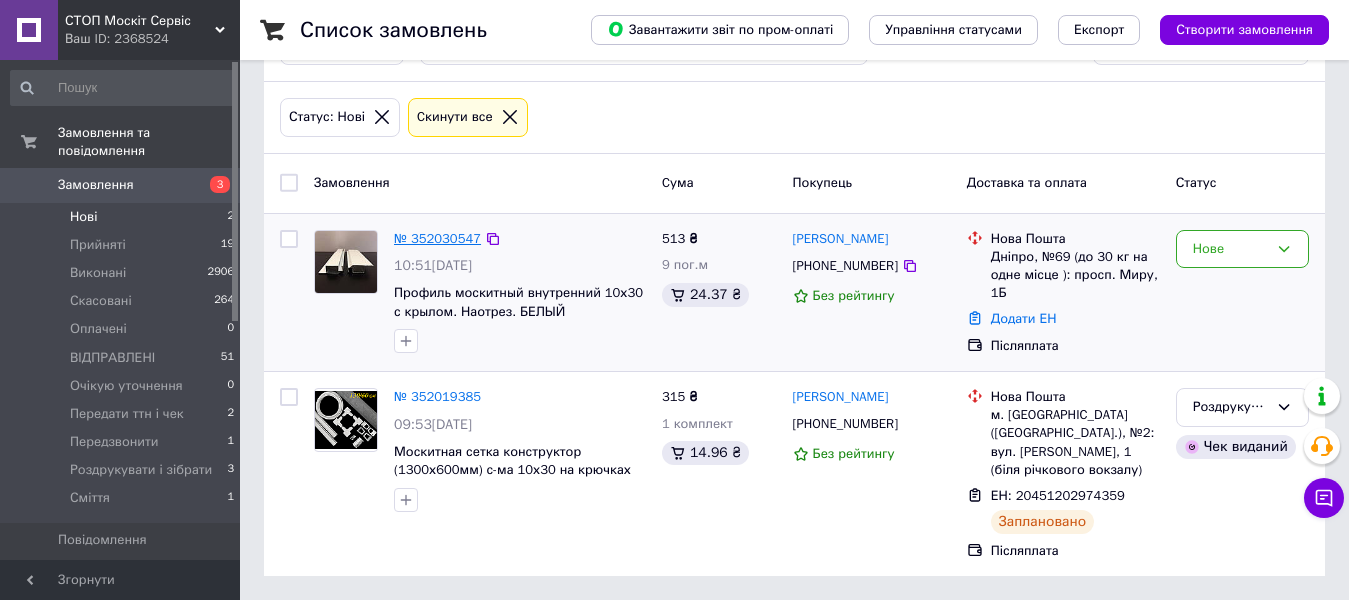 click on "№ 352030547" at bounding box center (437, 238) 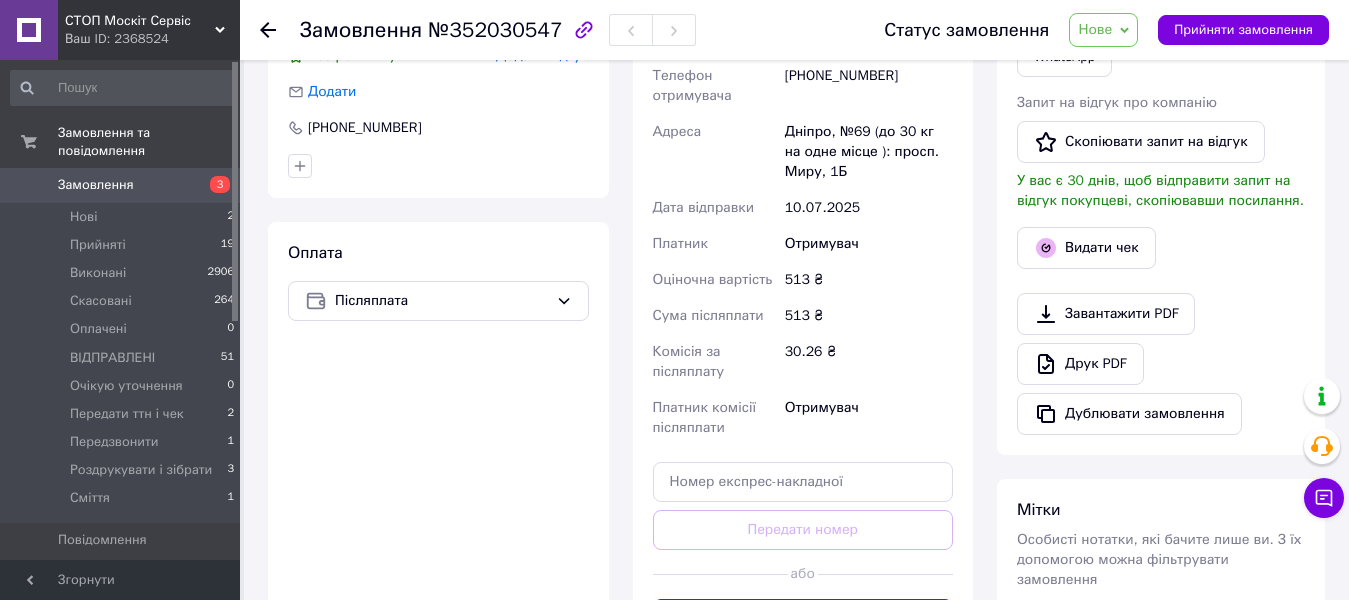 scroll, scrollTop: 0, scrollLeft: 0, axis: both 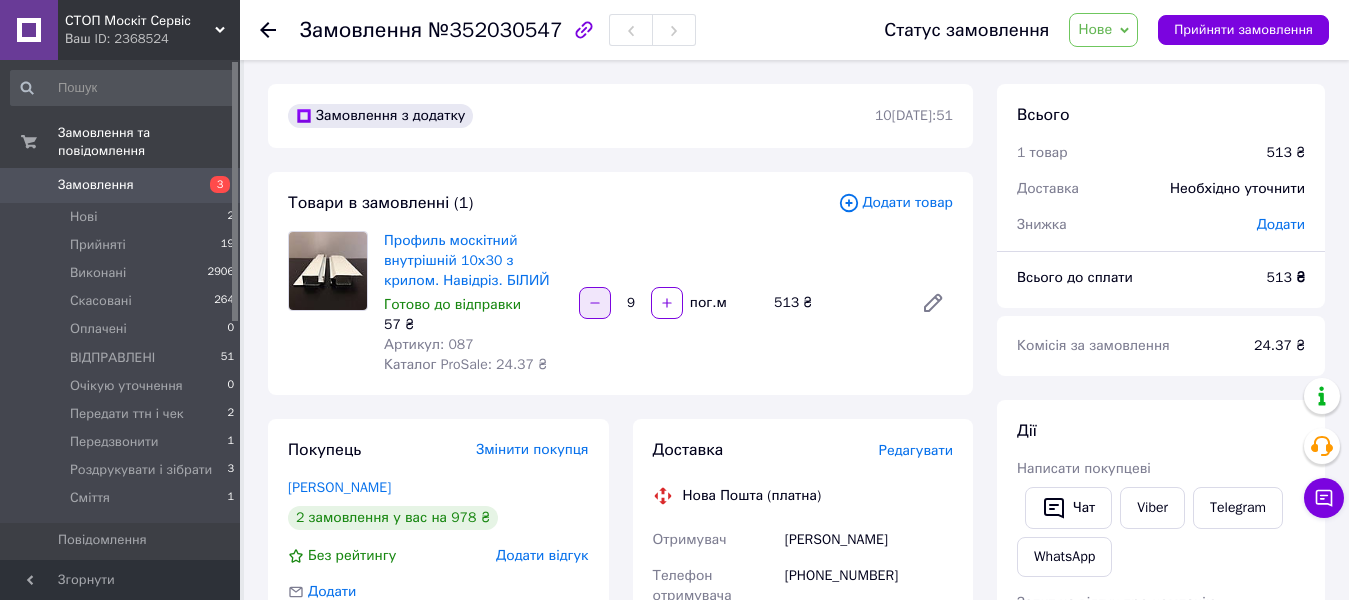 click at bounding box center [595, 303] 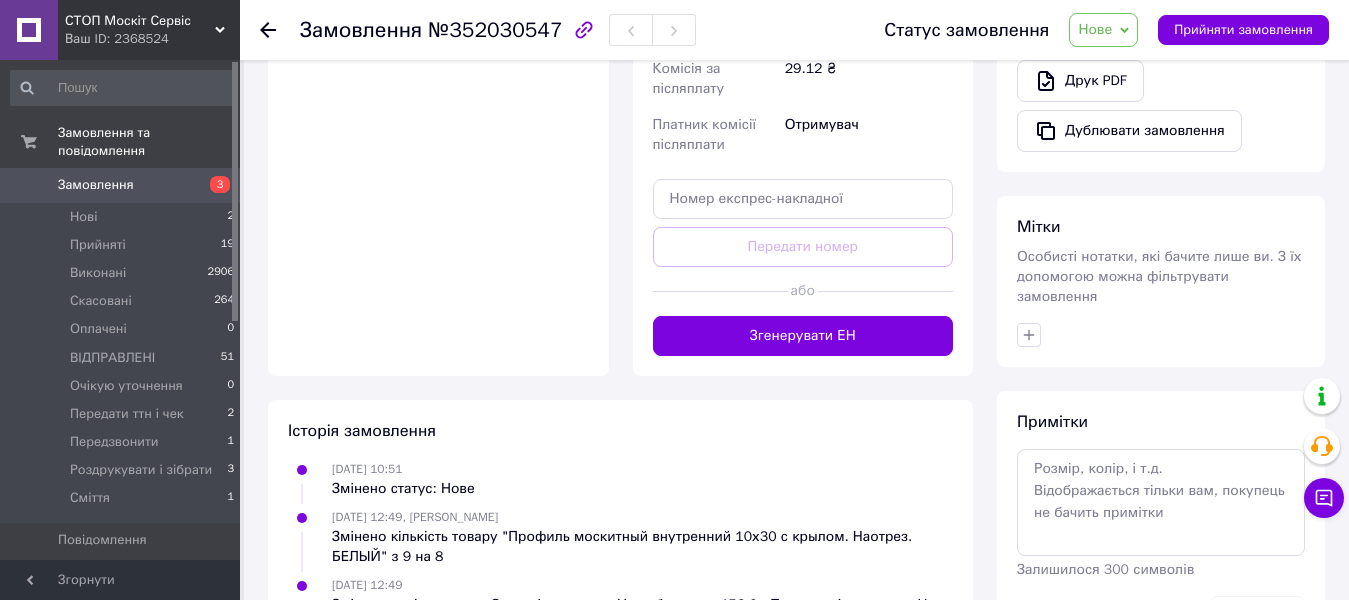 scroll, scrollTop: 862, scrollLeft: 0, axis: vertical 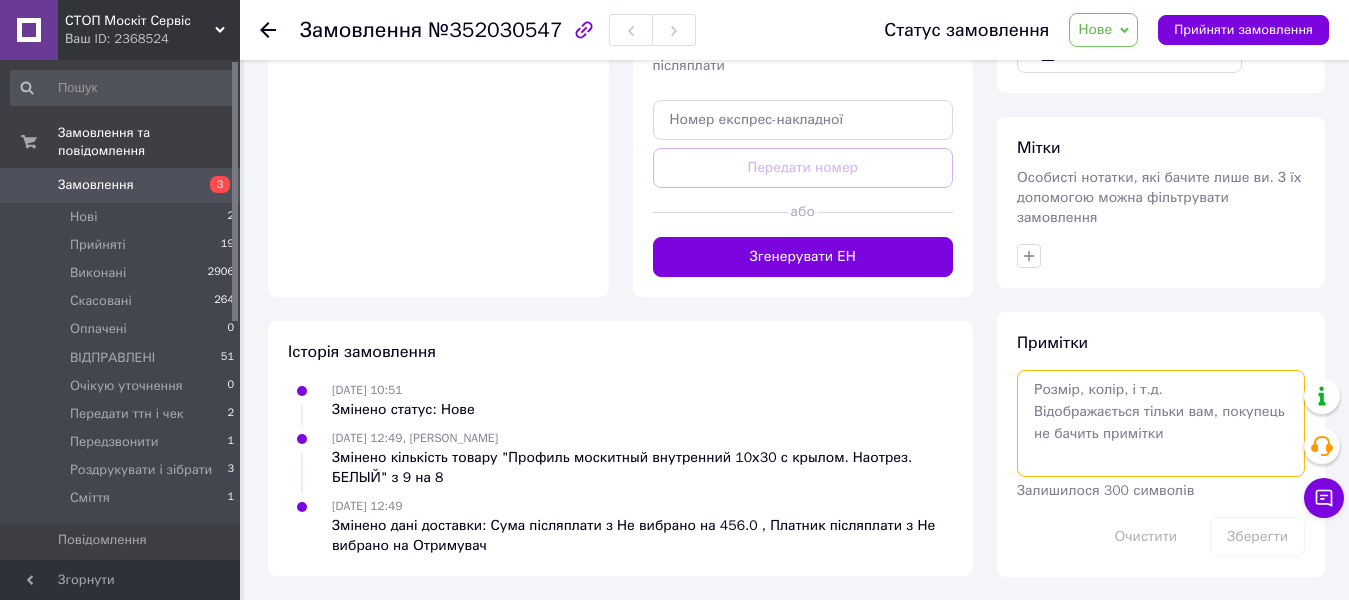 click at bounding box center (1161, 423) 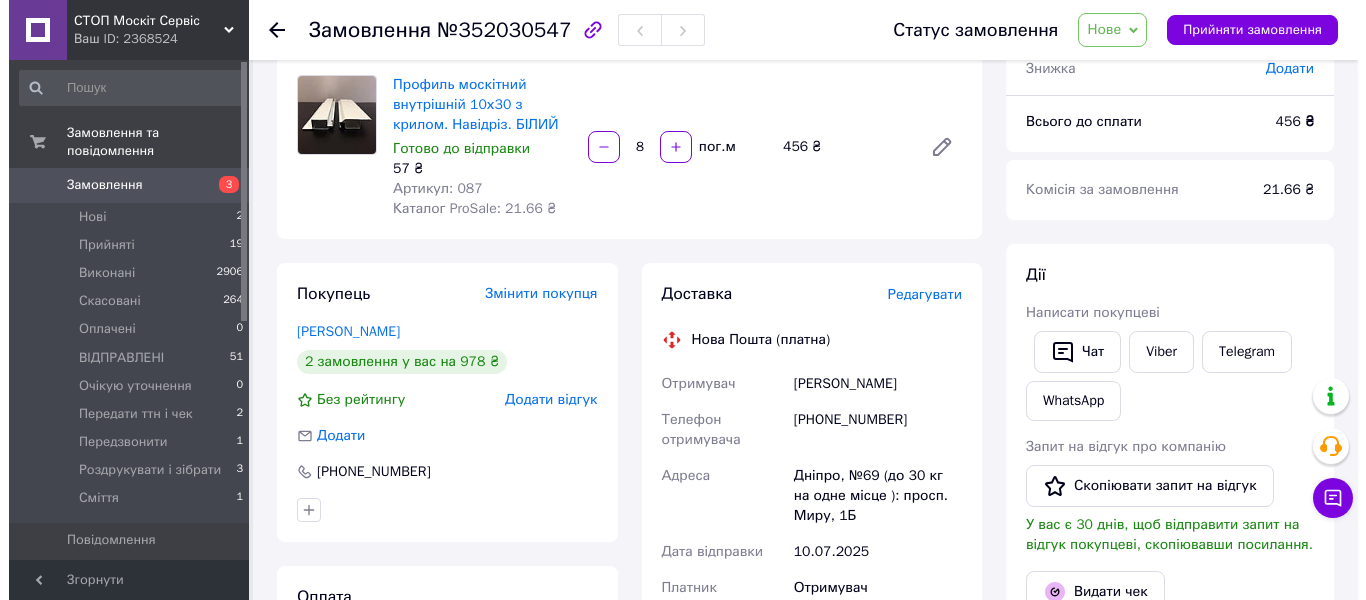 scroll, scrollTop: 0, scrollLeft: 0, axis: both 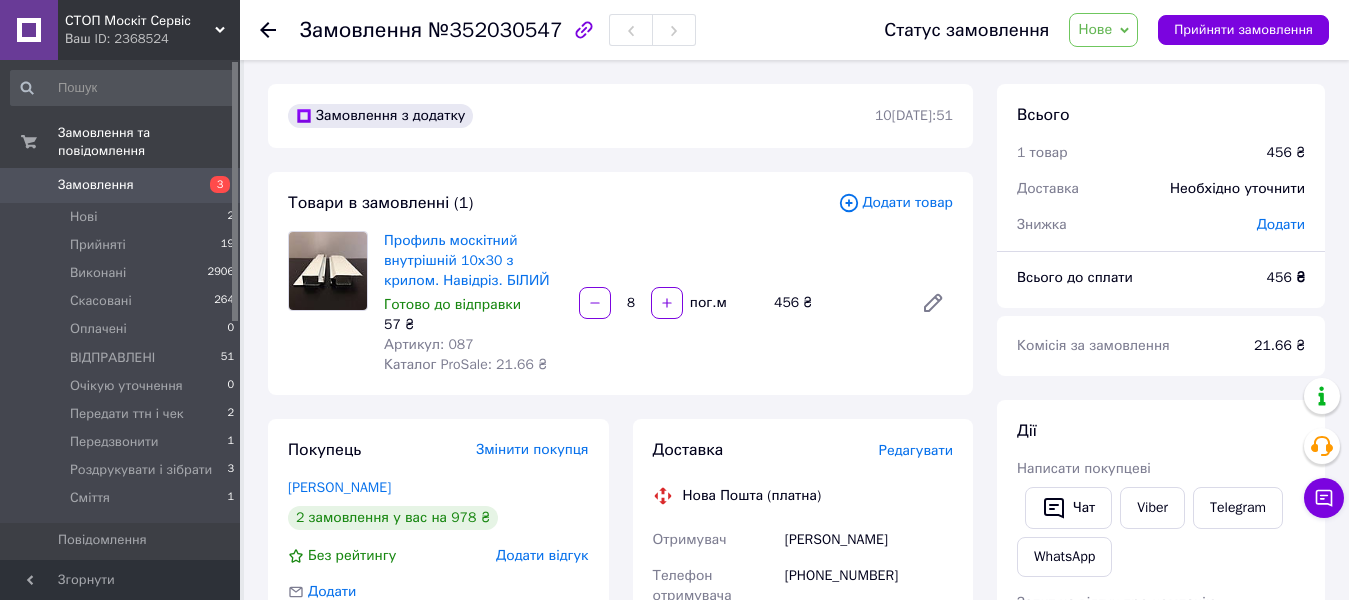 type on "ПОрізка" 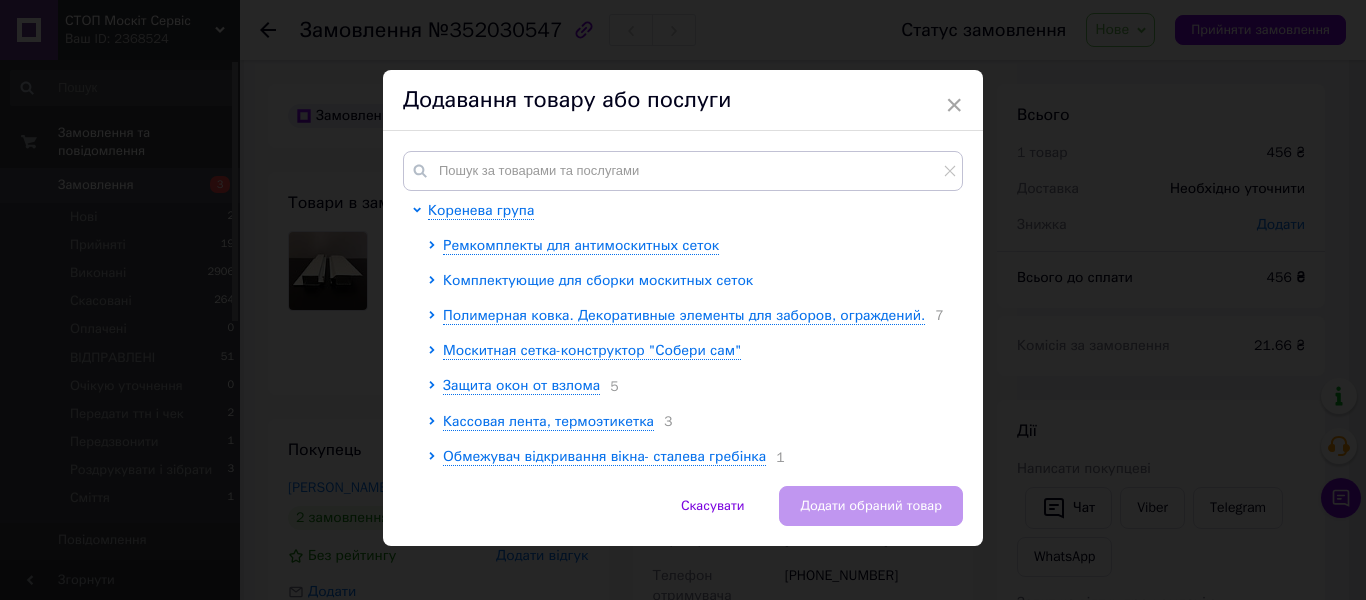 click on "Комплектующие для сборки москитных сеток" at bounding box center [598, 281] 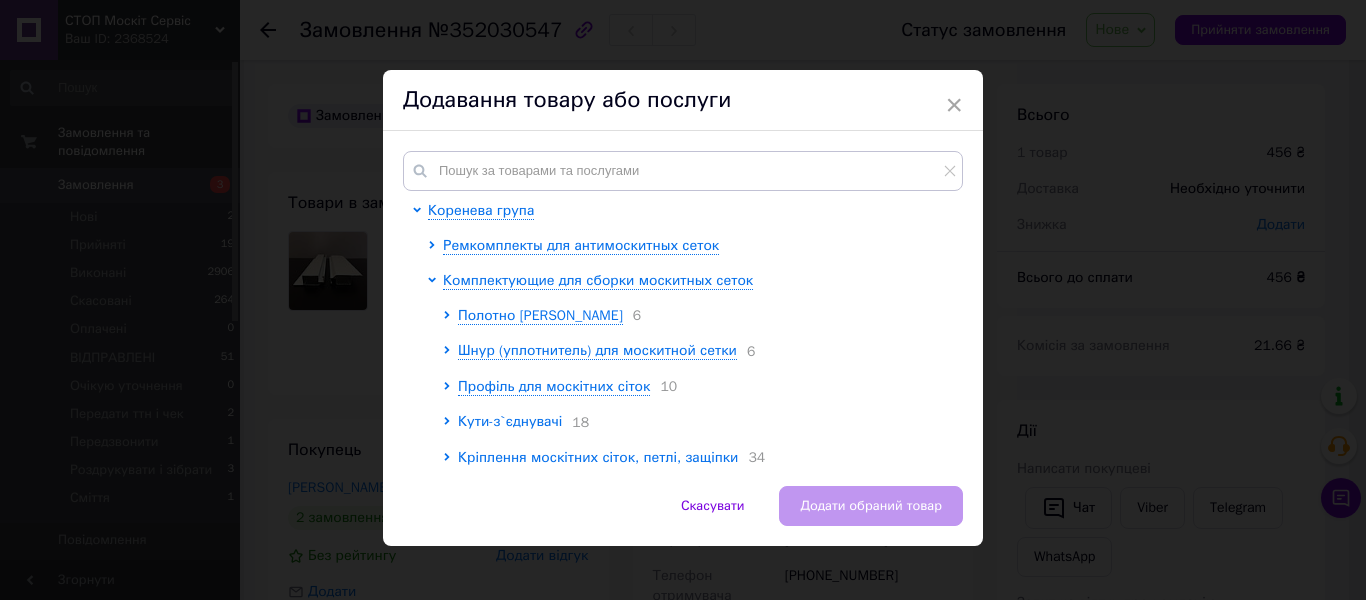 click on "Кути-з`єднувачі" at bounding box center (510, 421) 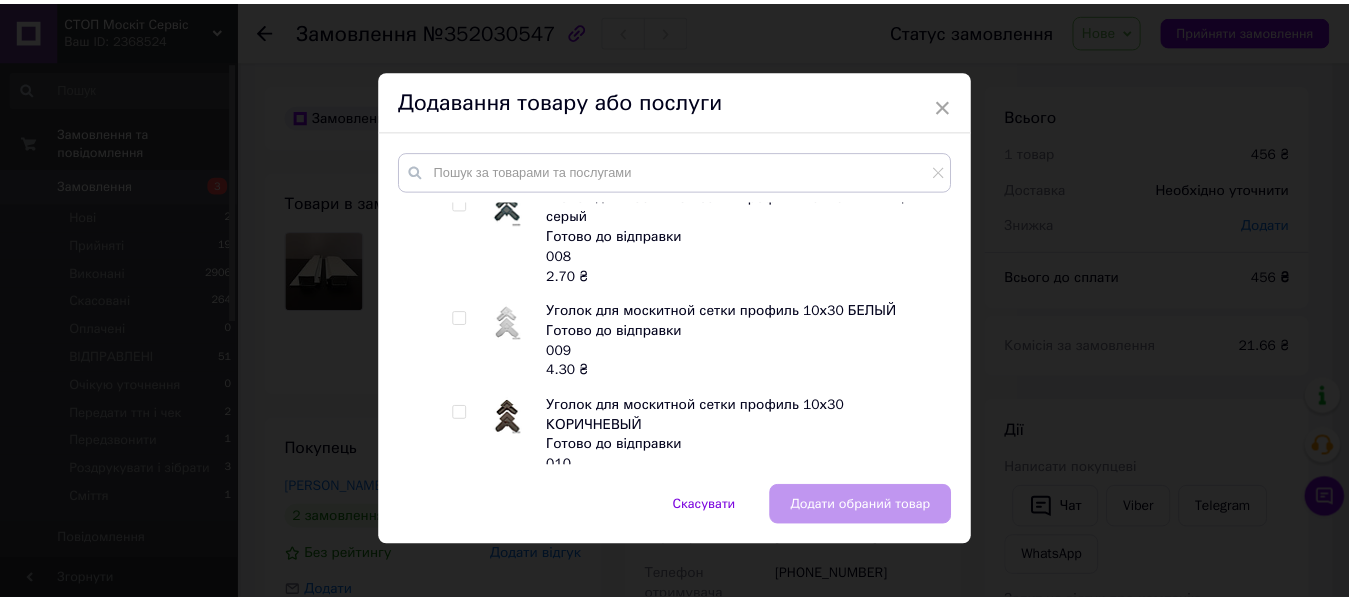scroll, scrollTop: 800, scrollLeft: 0, axis: vertical 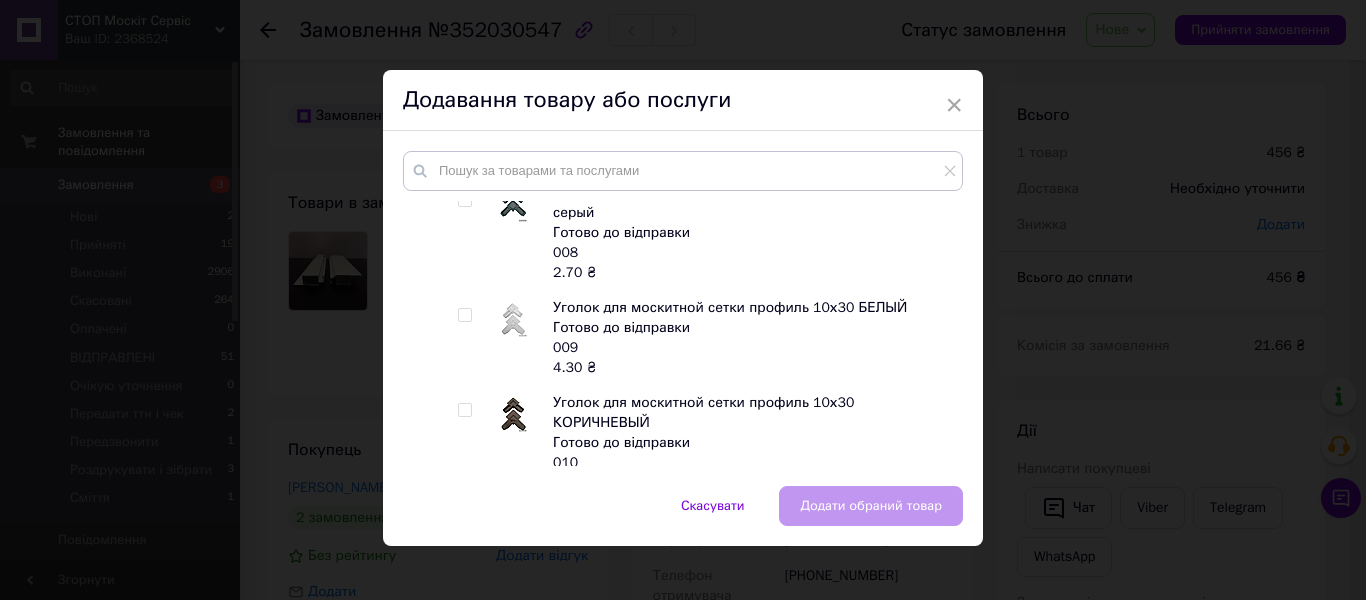 click at bounding box center [464, 315] 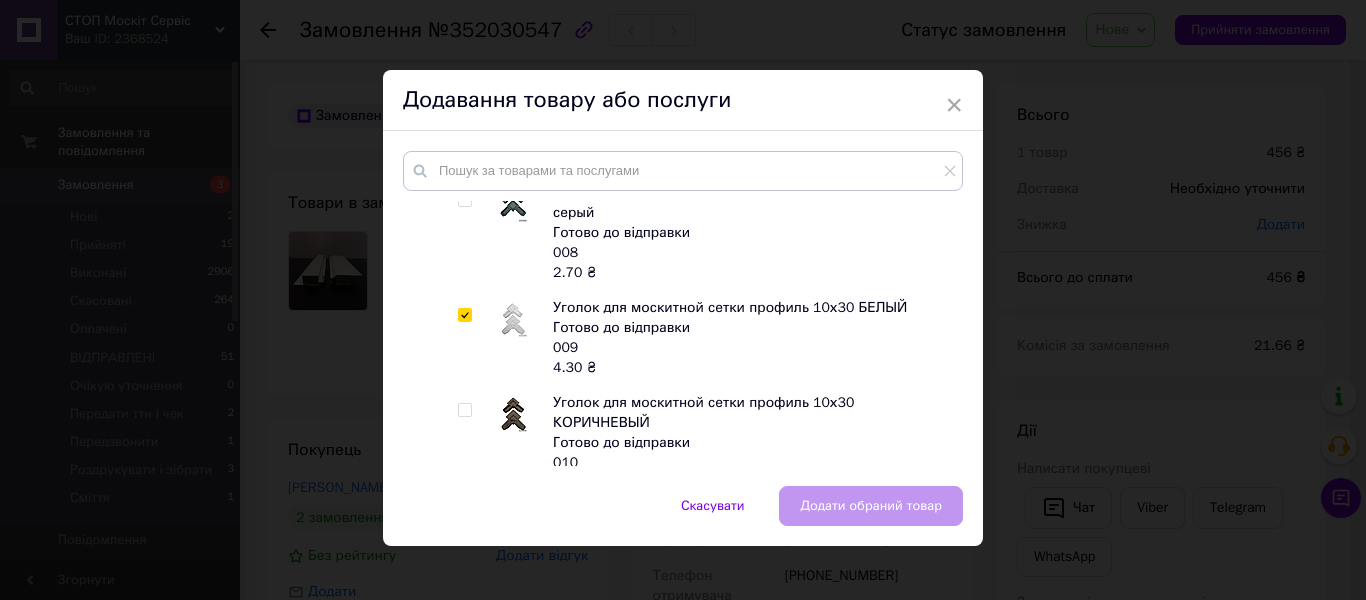 checkbox on "true" 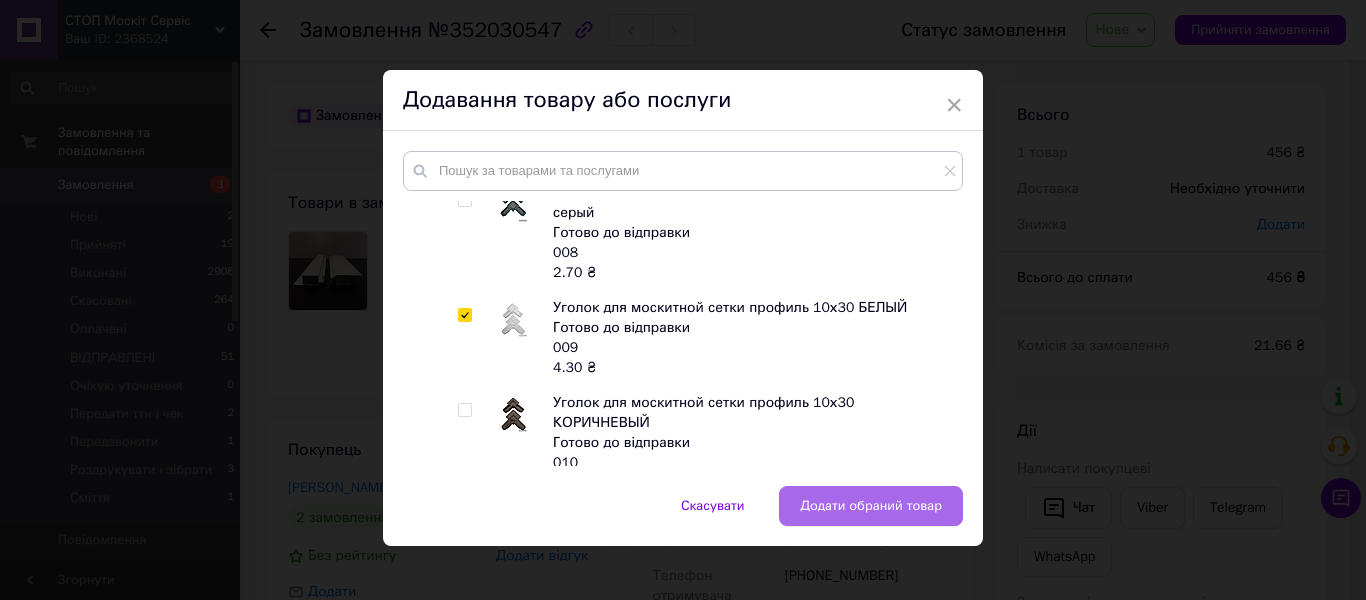click on "Додати обраний товар" at bounding box center [871, 506] 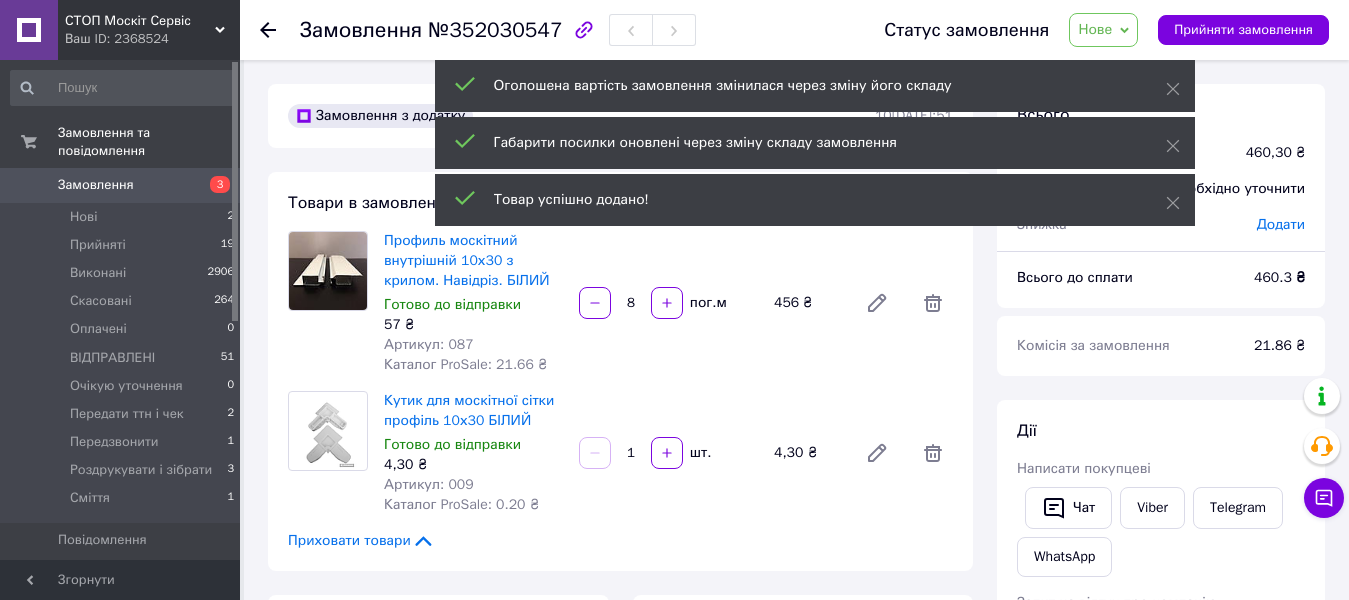click on "1" at bounding box center [631, 453] 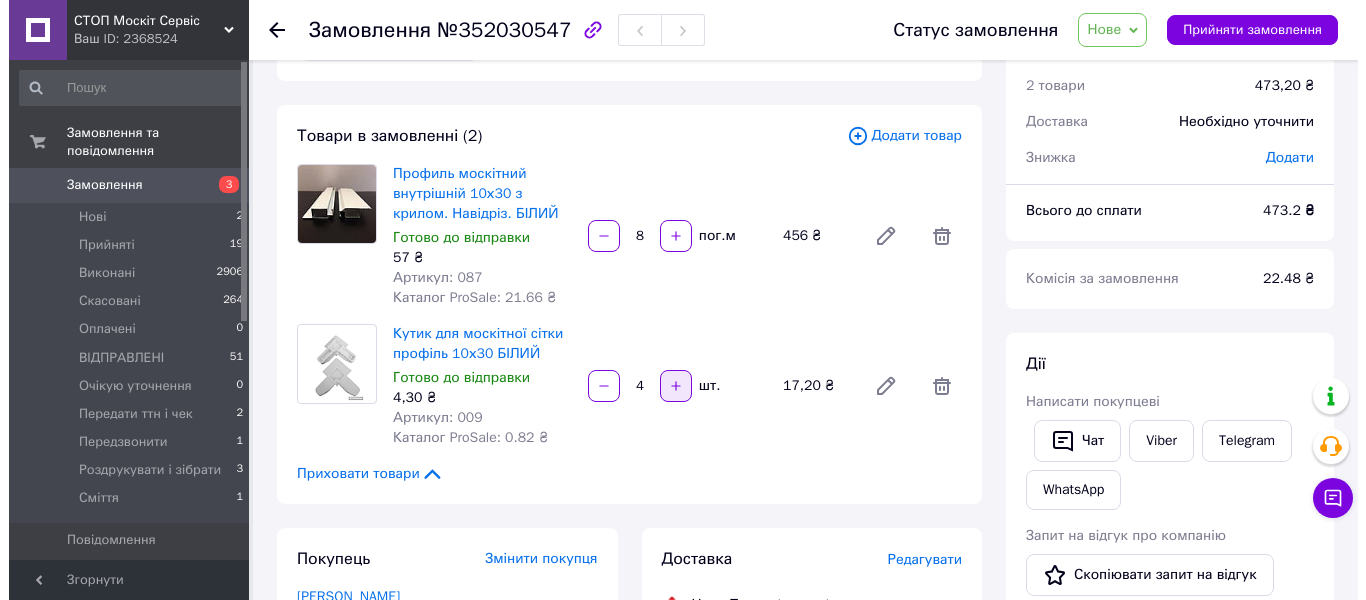 scroll, scrollTop: 100, scrollLeft: 0, axis: vertical 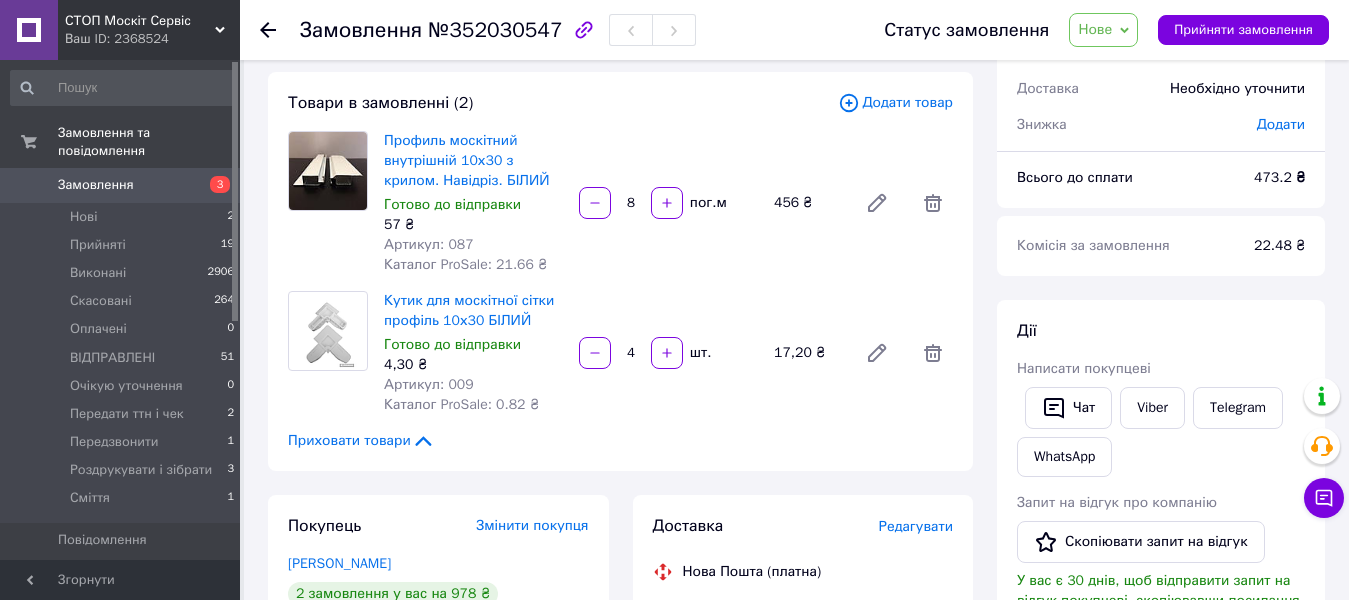 type on "4" 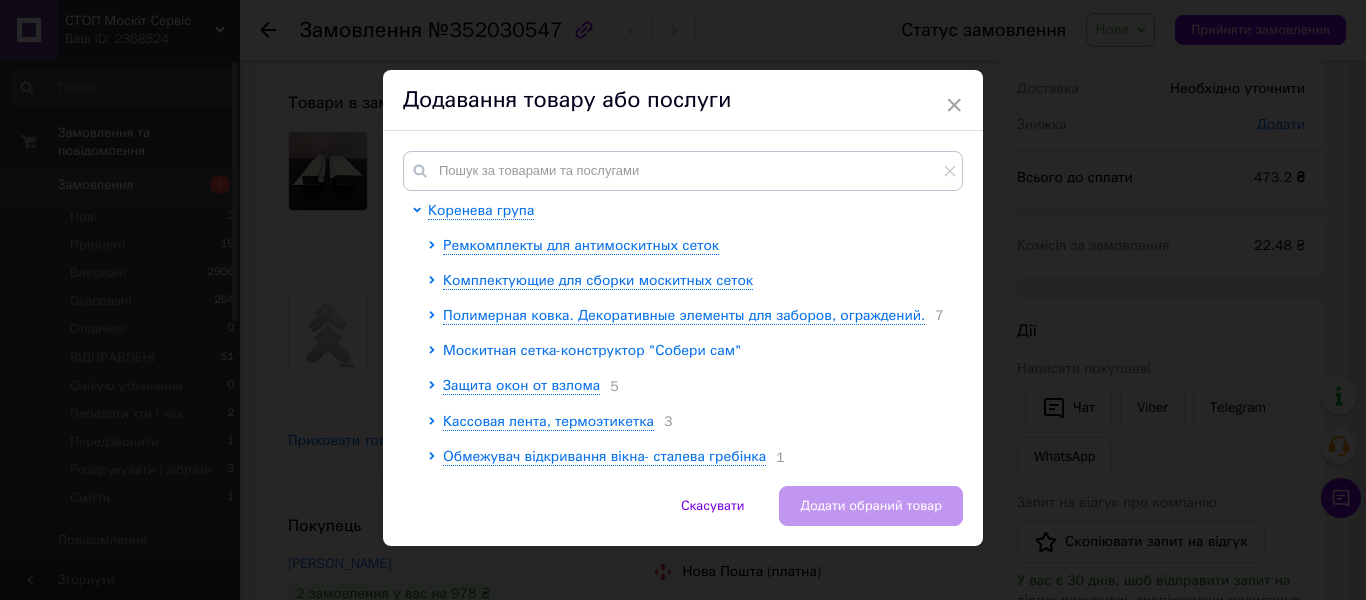 scroll, scrollTop: 43, scrollLeft: 0, axis: vertical 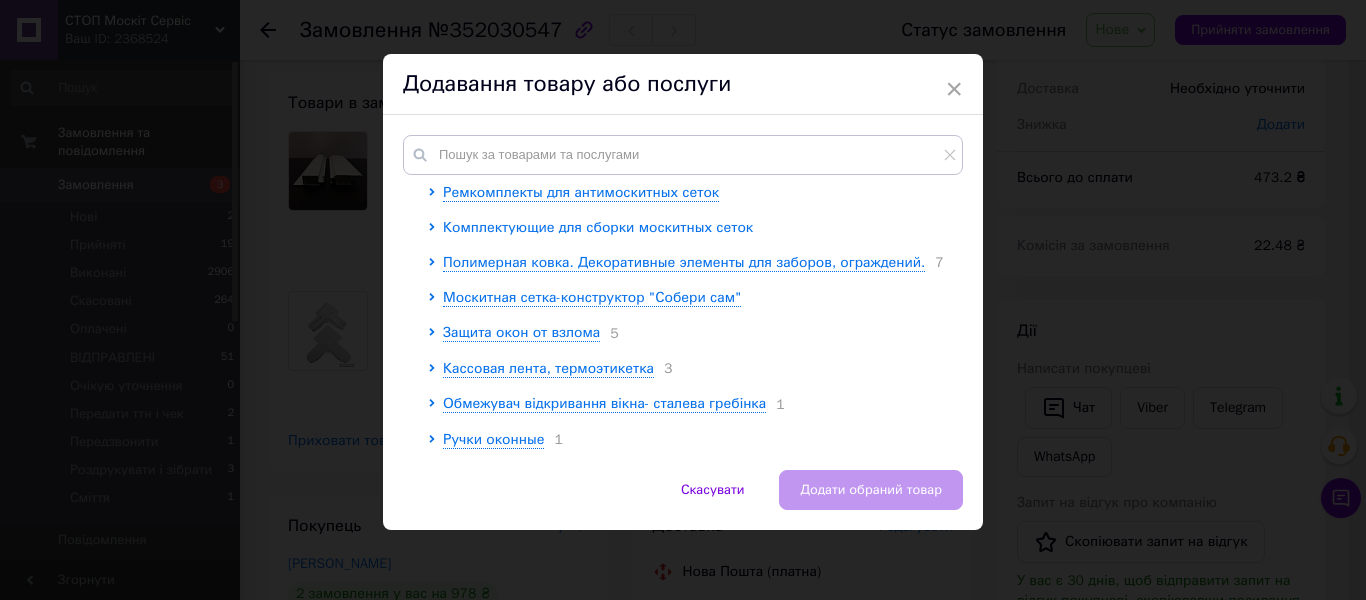 click on "Комплектующие для сборки москитных сеток" at bounding box center (598, 227) 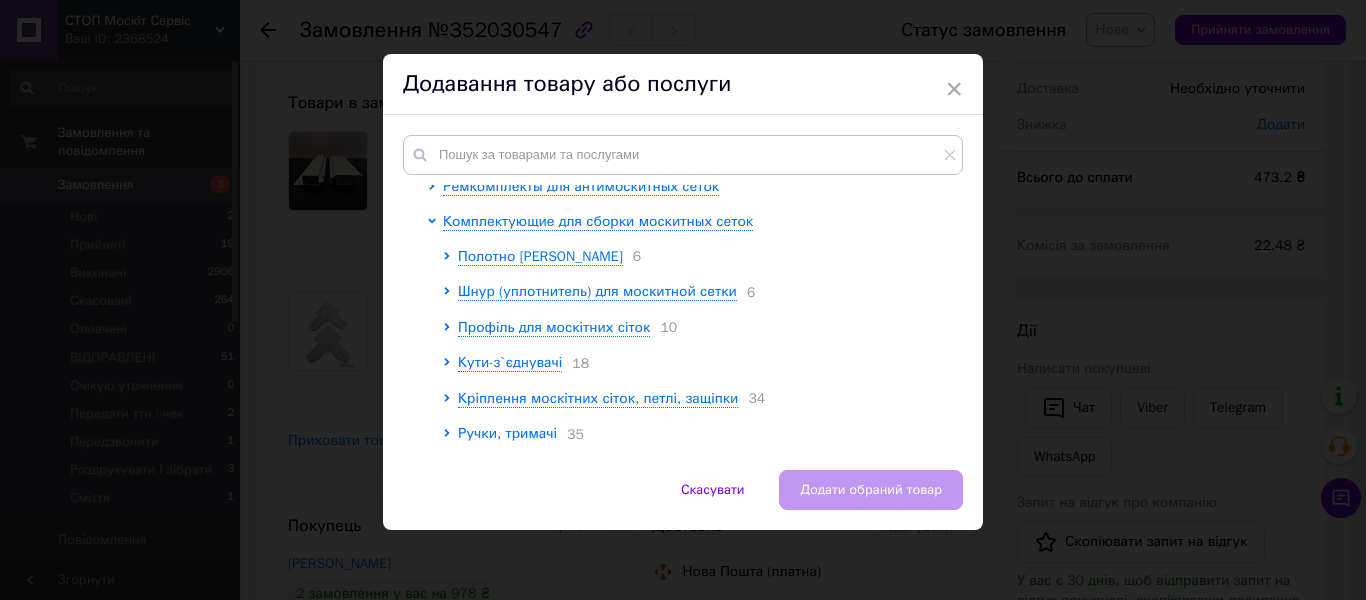 click on "Ручки, тримачі" at bounding box center [507, 433] 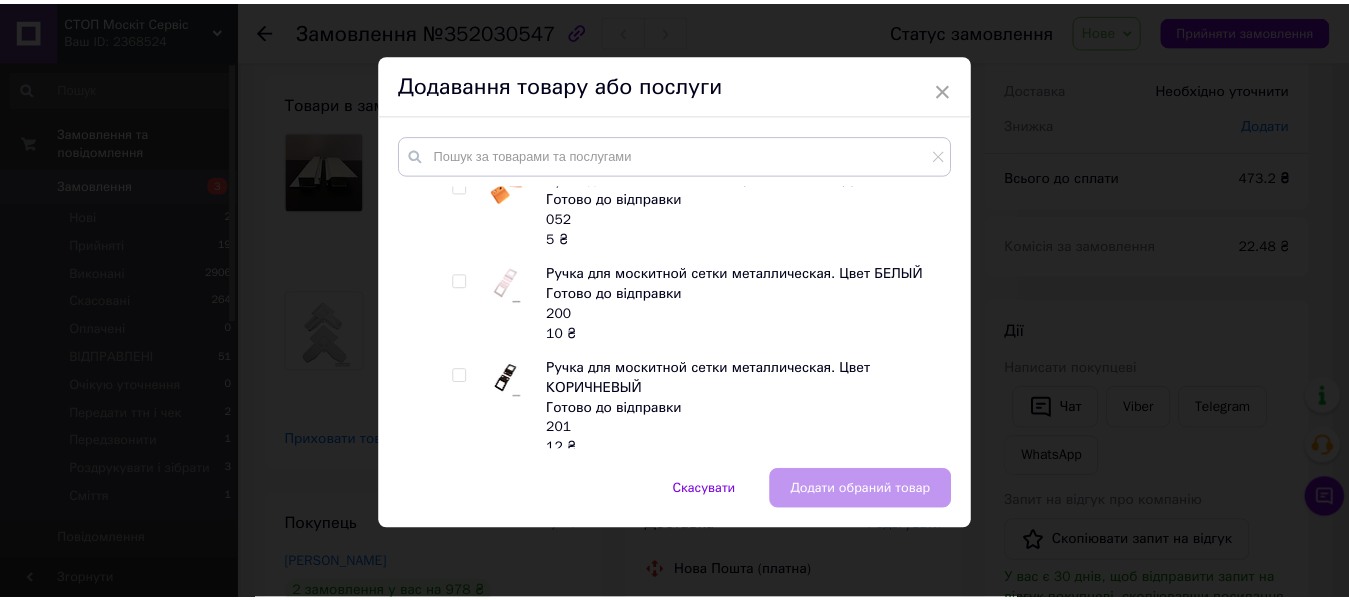 scroll, scrollTop: 2843, scrollLeft: 0, axis: vertical 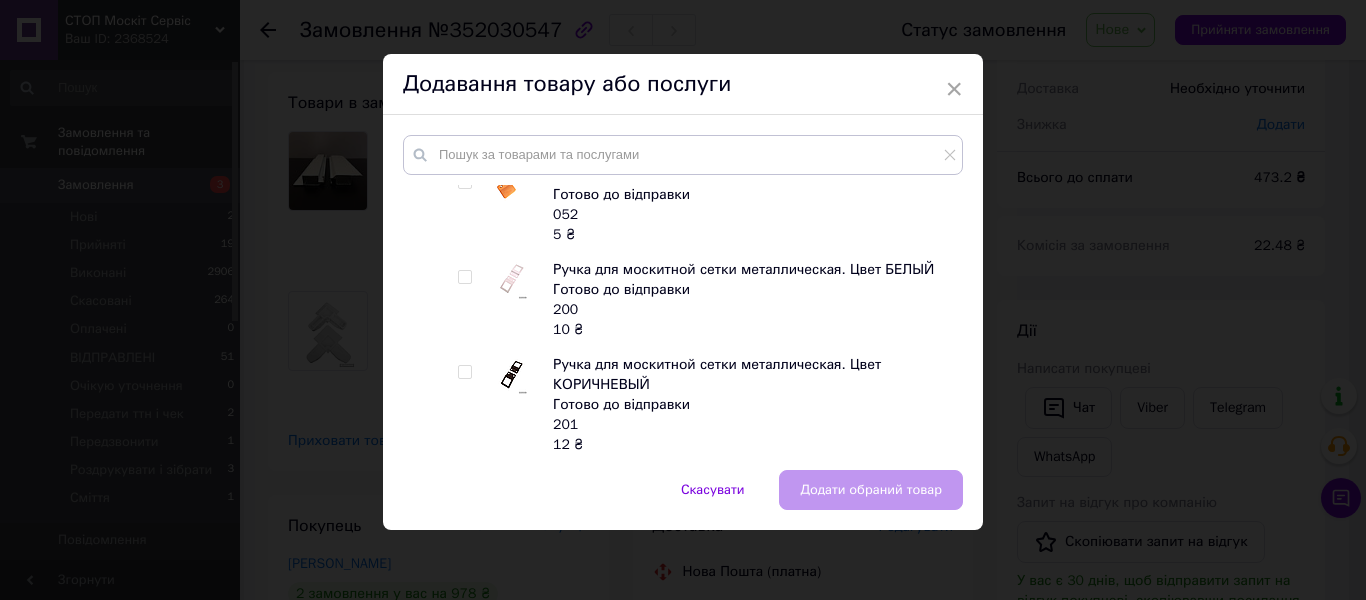 click at bounding box center (464, 277) 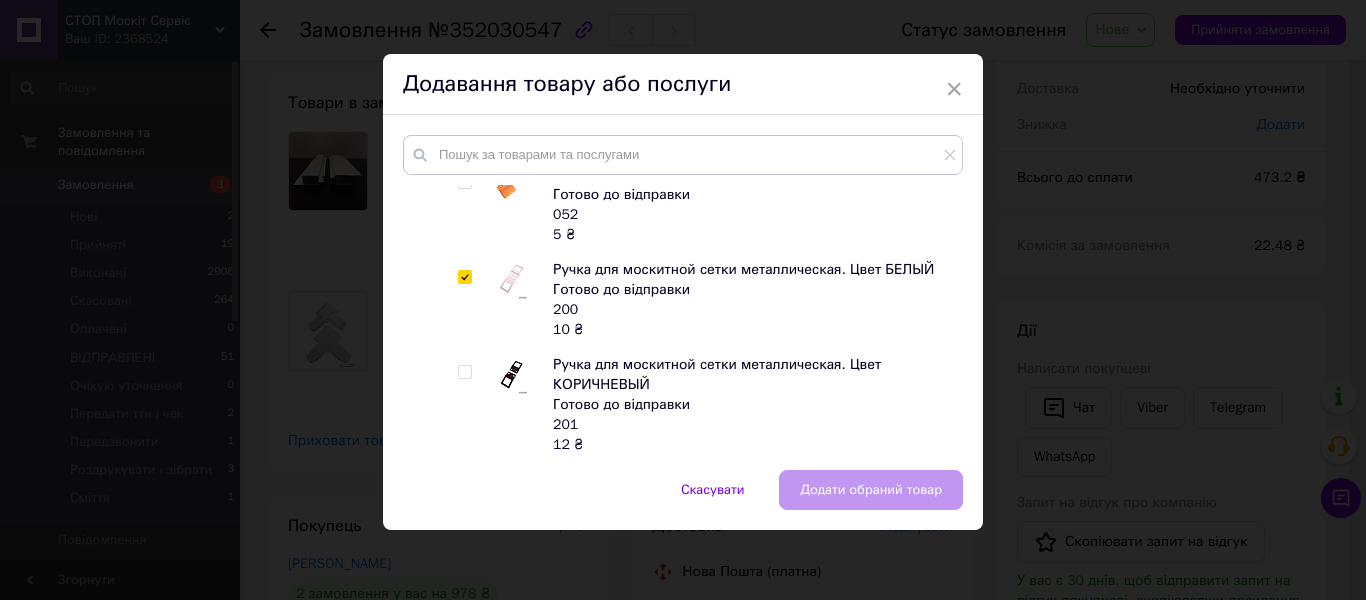 checkbox on "true" 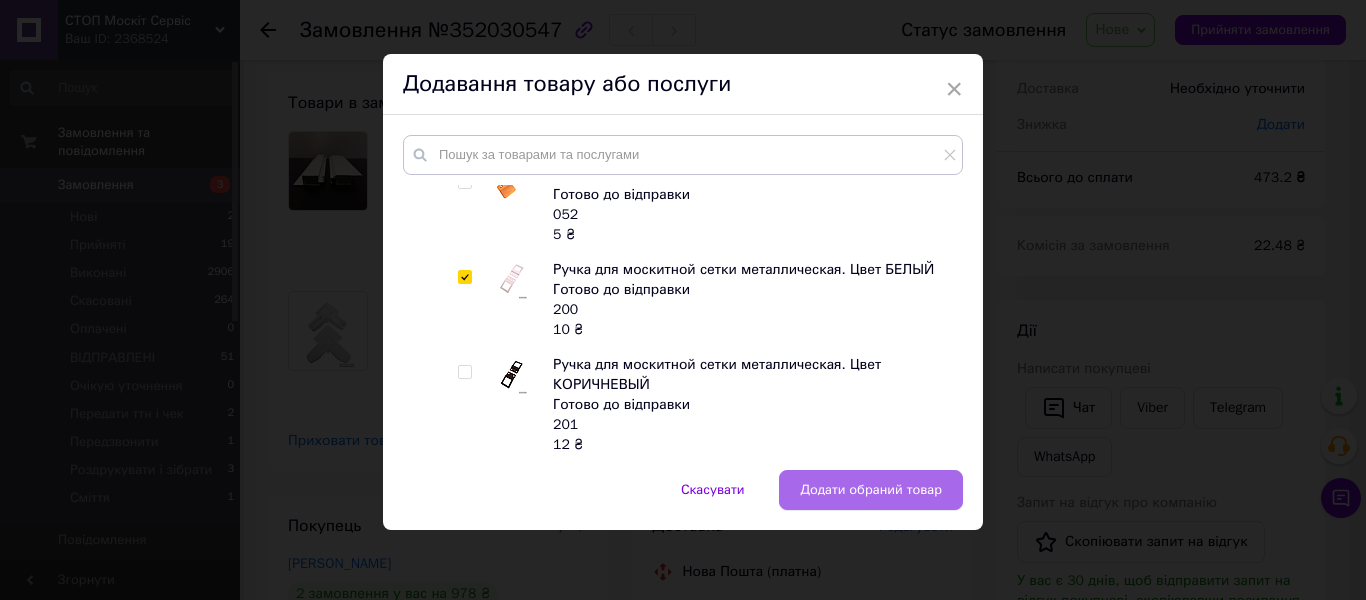 click on "Додати обраний товар" at bounding box center (871, 490) 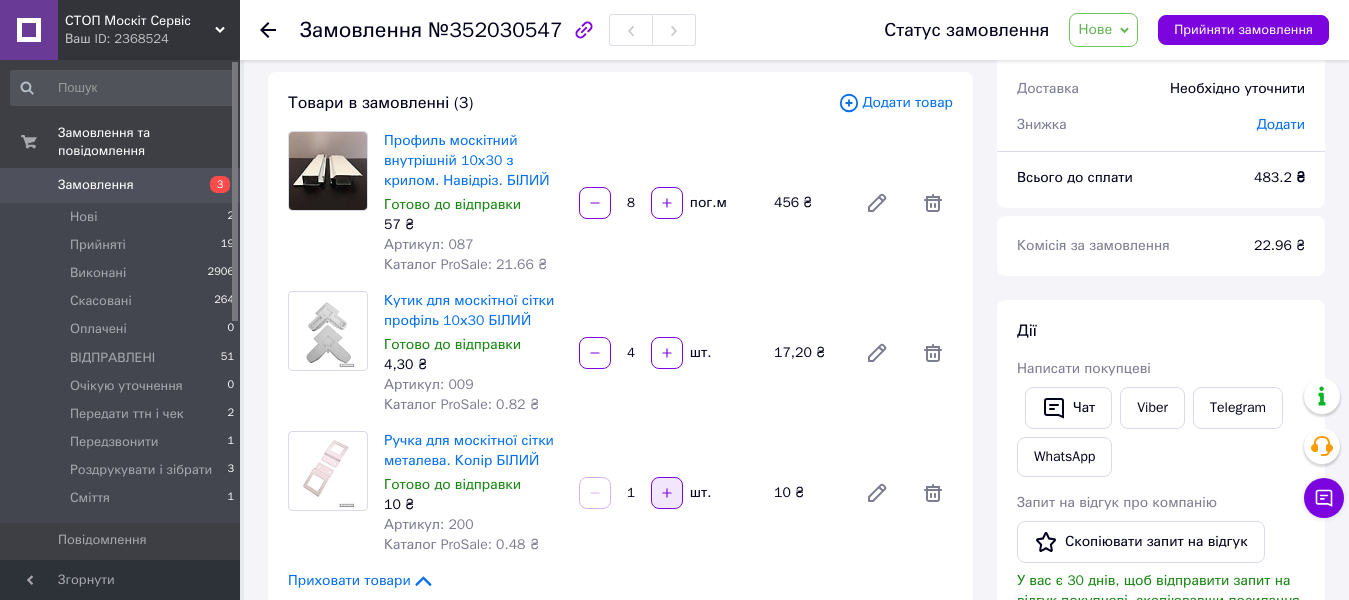 click 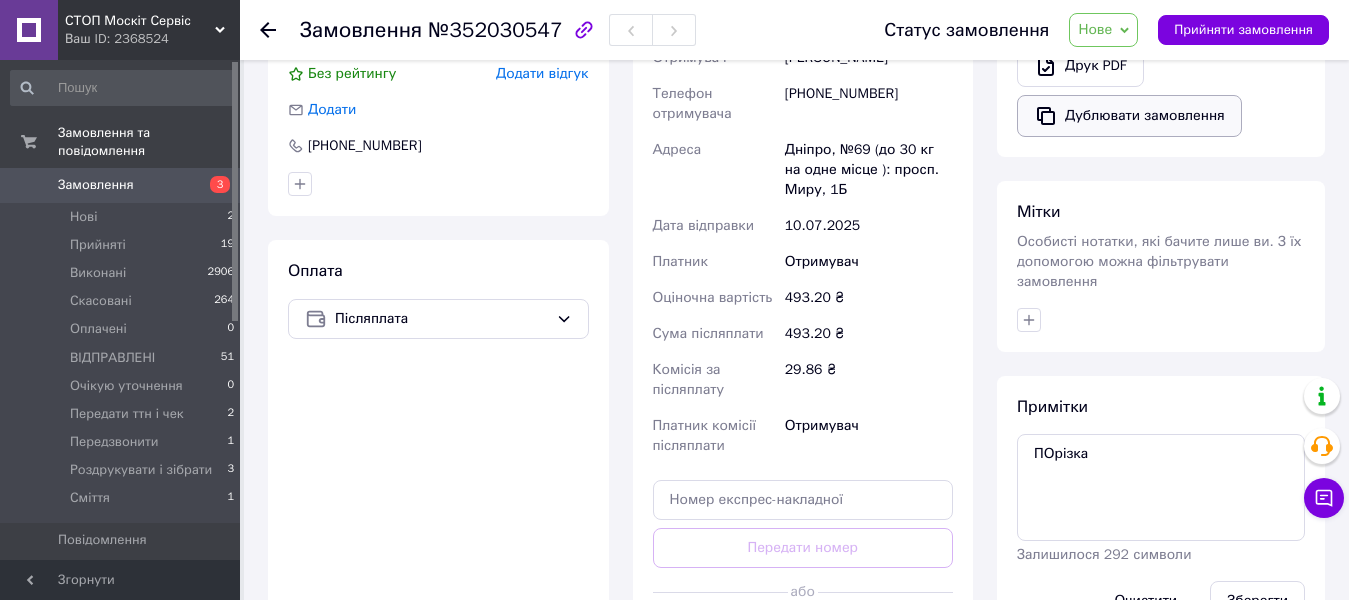 scroll, scrollTop: 800, scrollLeft: 0, axis: vertical 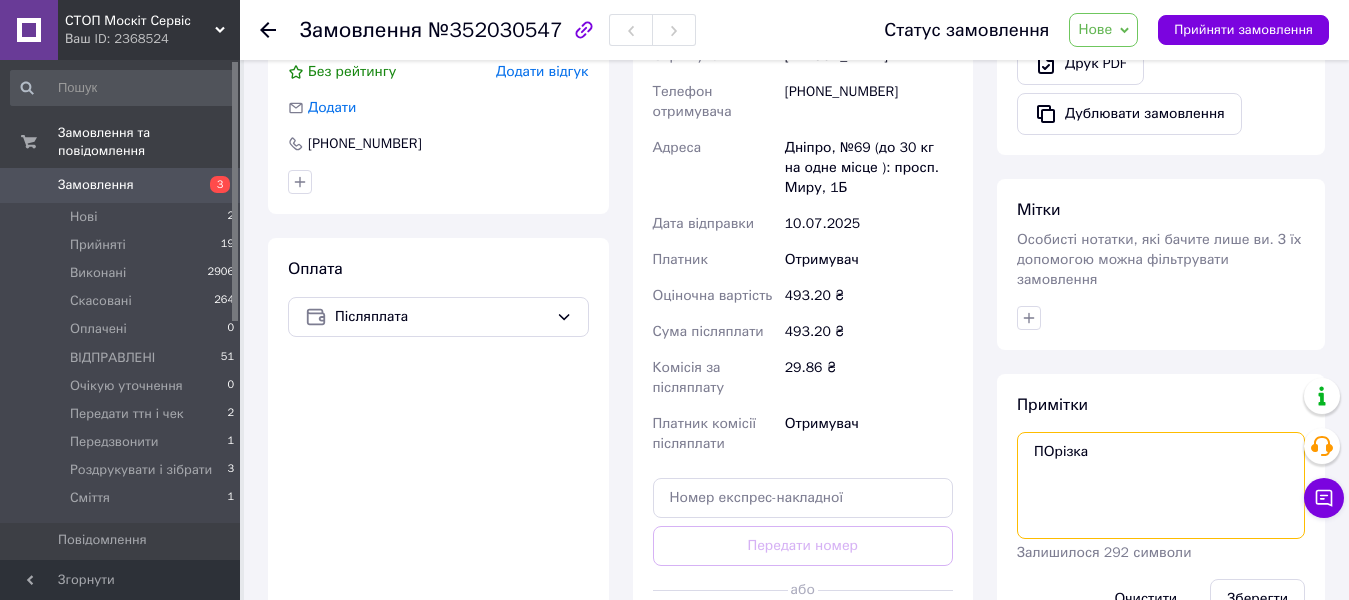 click on "ПОрізка" at bounding box center [1161, 485] 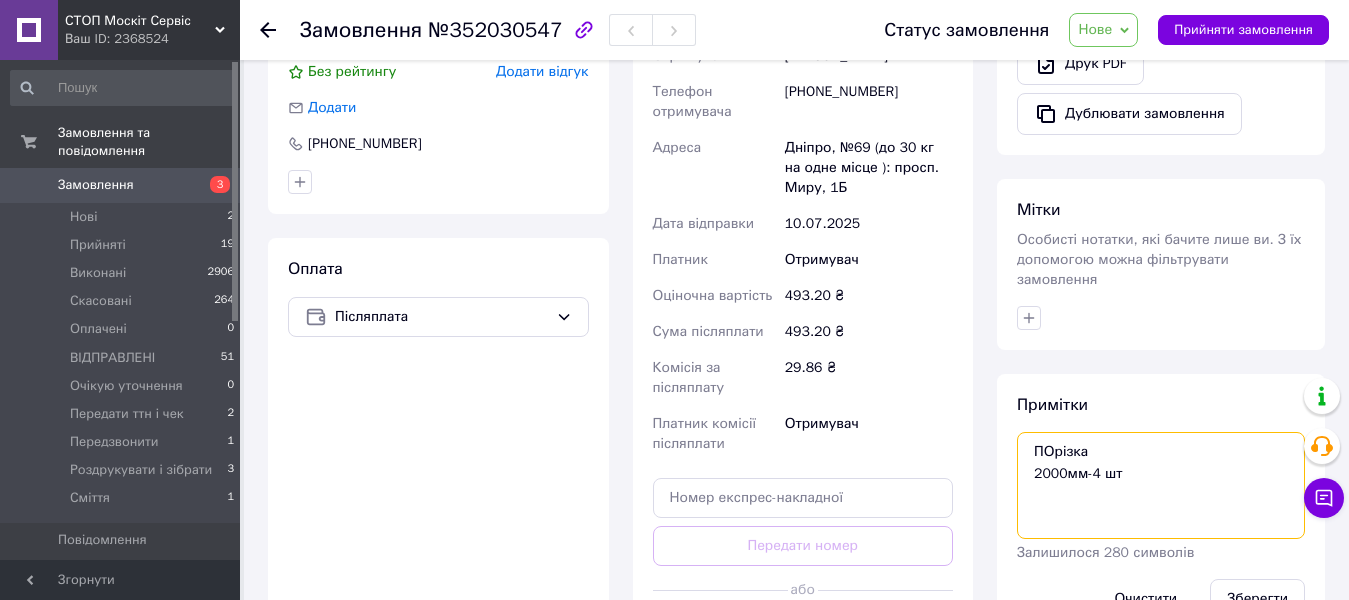 click on "ПОрізка
2000мм-4 шт" at bounding box center [1161, 485] 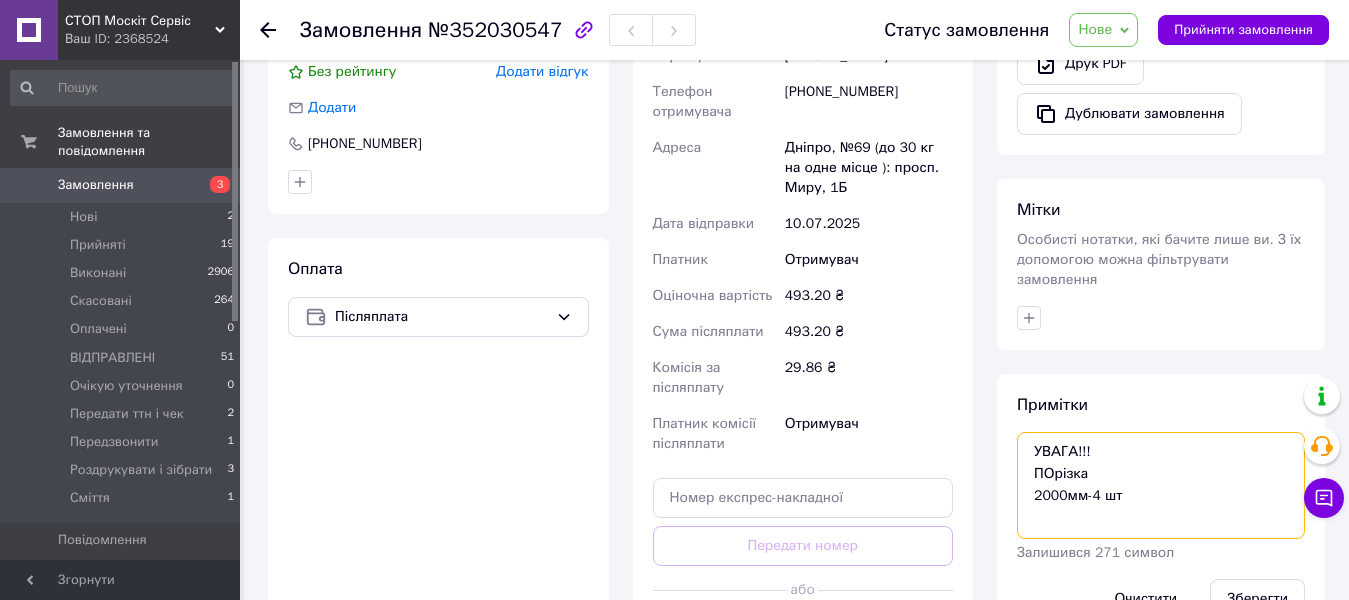 click on "УВАГА!!!
ПОрізка
2000мм-4 шт" at bounding box center [1161, 485] 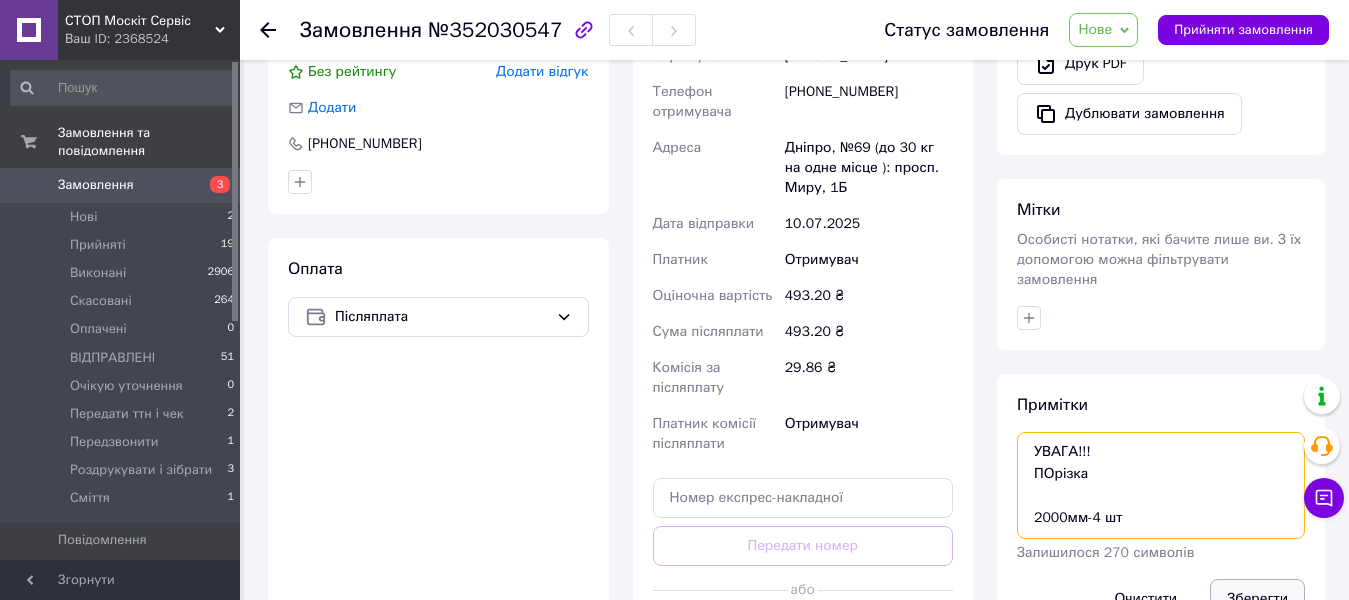type on "УВАГА!!!
ПОрізка
2000мм-4 шт" 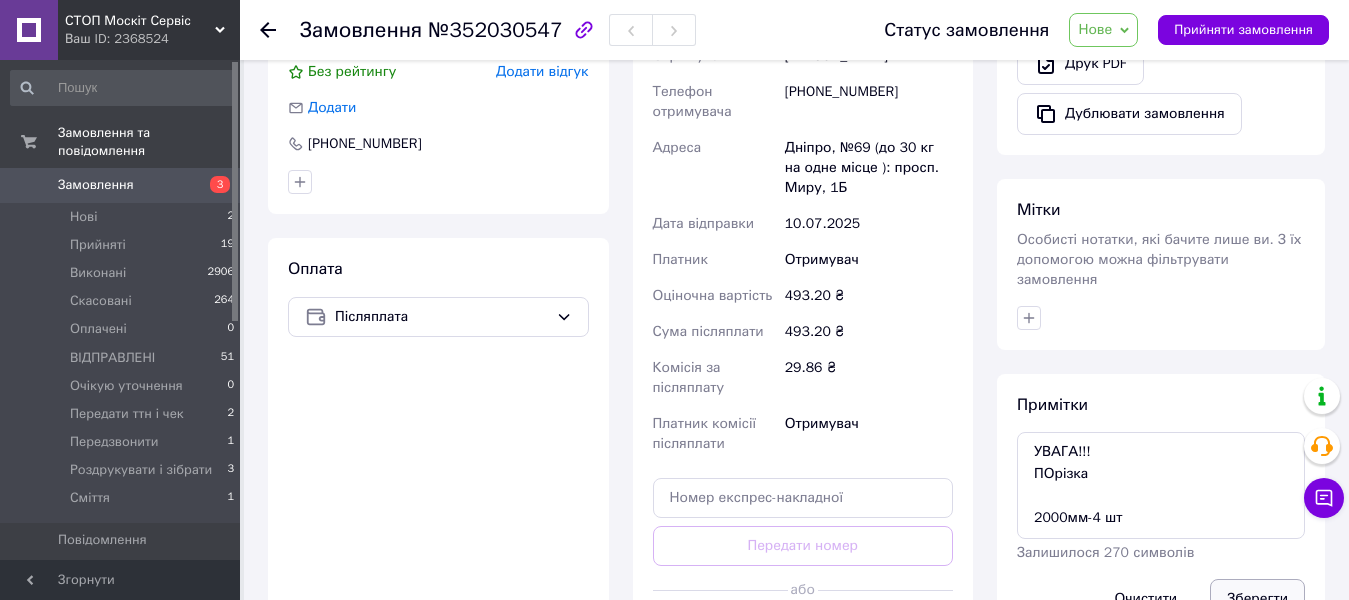 click on "Зберегти" at bounding box center (1257, 599) 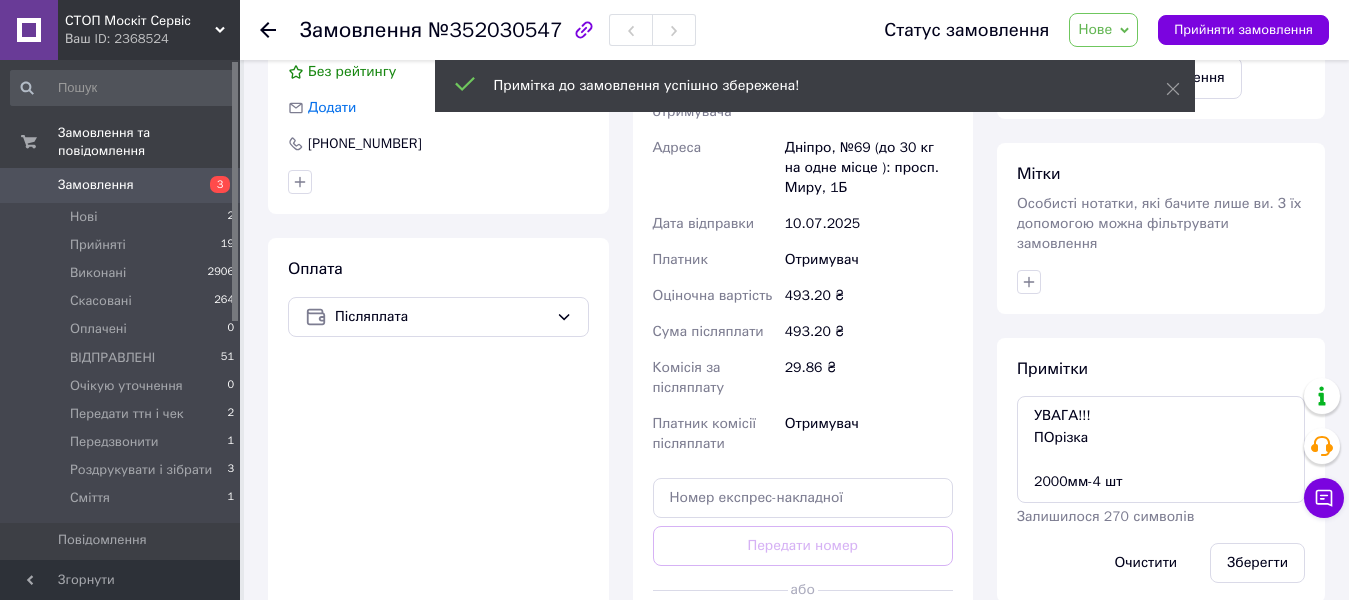 scroll, scrollTop: 8, scrollLeft: 0, axis: vertical 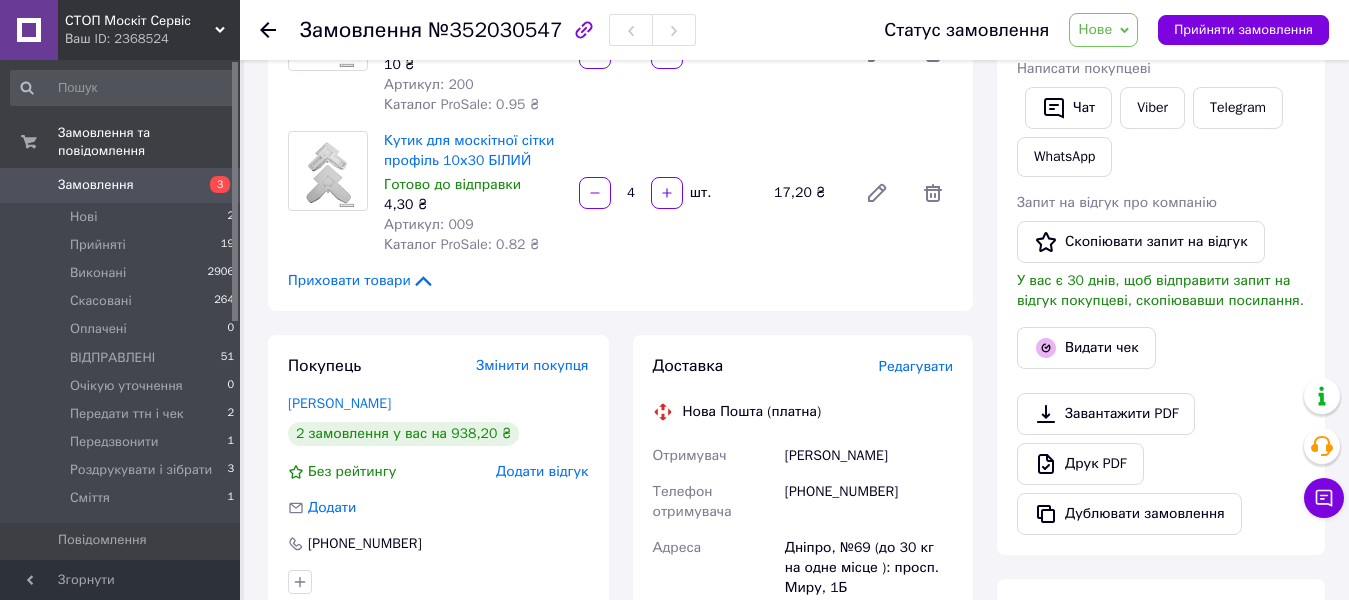 click on "Редагувати" at bounding box center [916, 366] 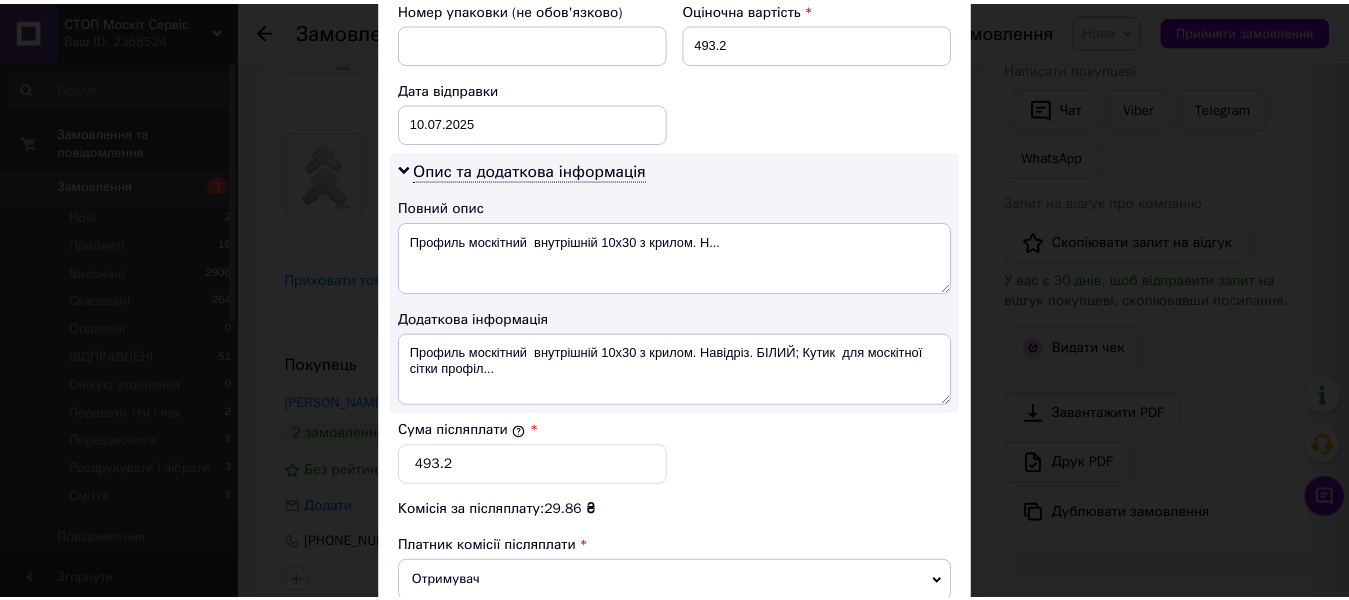 scroll, scrollTop: 1000, scrollLeft: 0, axis: vertical 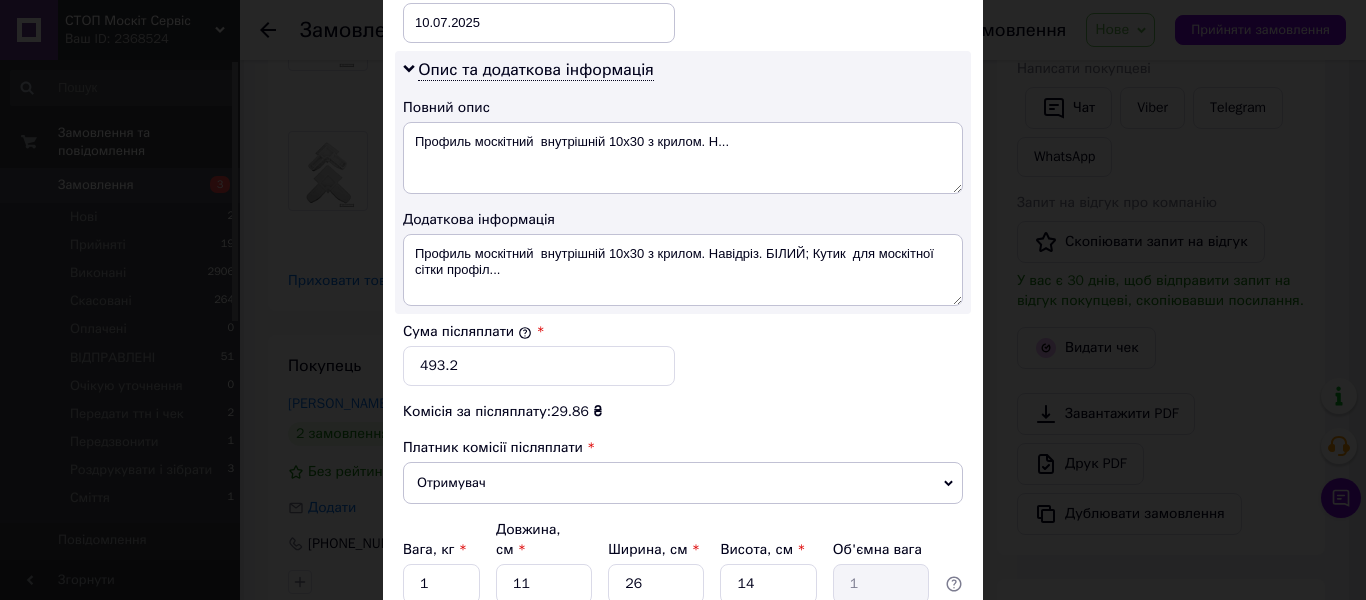 click on "× Редагування доставки Спосіб доставки Нова Пошта (платна) Платник Отримувач Відправник Прізвище отримувача [PERSON_NAME] Ім'я отримувача [PERSON_NAME] батькові отримувача Телефон отримувача [PHONE_NUMBER] Тип доставки У відділенні Кур'єром В поштоматі Місто Дніпро Відділення №69 (до 30 кг на одне місце ): просп. Миру, 1Б Місце відправки с. [GEOGRAPHIC_DATA] ([GEOGRAPHIC_DATA], [GEOGRAPHIC_DATA].): №1: вул. Слави, 19 Бровари: №19: вул. Переяславський шлях, 140 Додати ще місце відправки Тип посилки Вантаж Документи Номер упаковки (не обов'язково) Оціночна вартість 493.2 Дата відправки [DATE] < 2025 > < >" at bounding box center (683, 300) 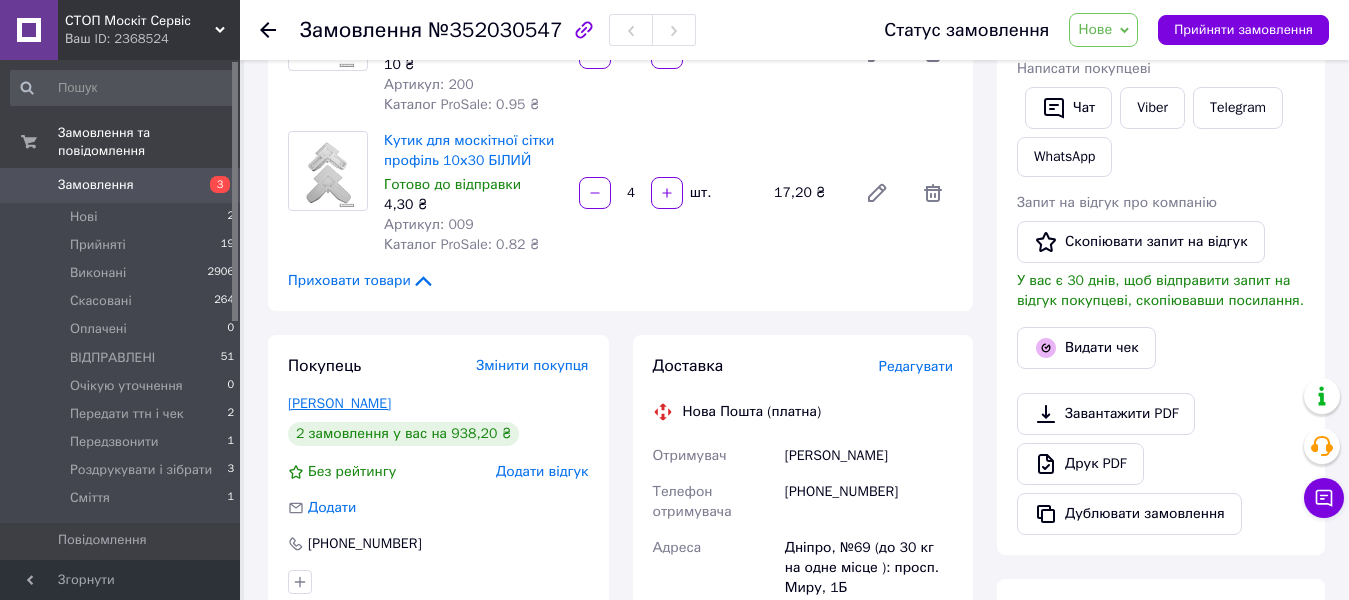 click on "[PERSON_NAME]" at bounding box center (339, 403) 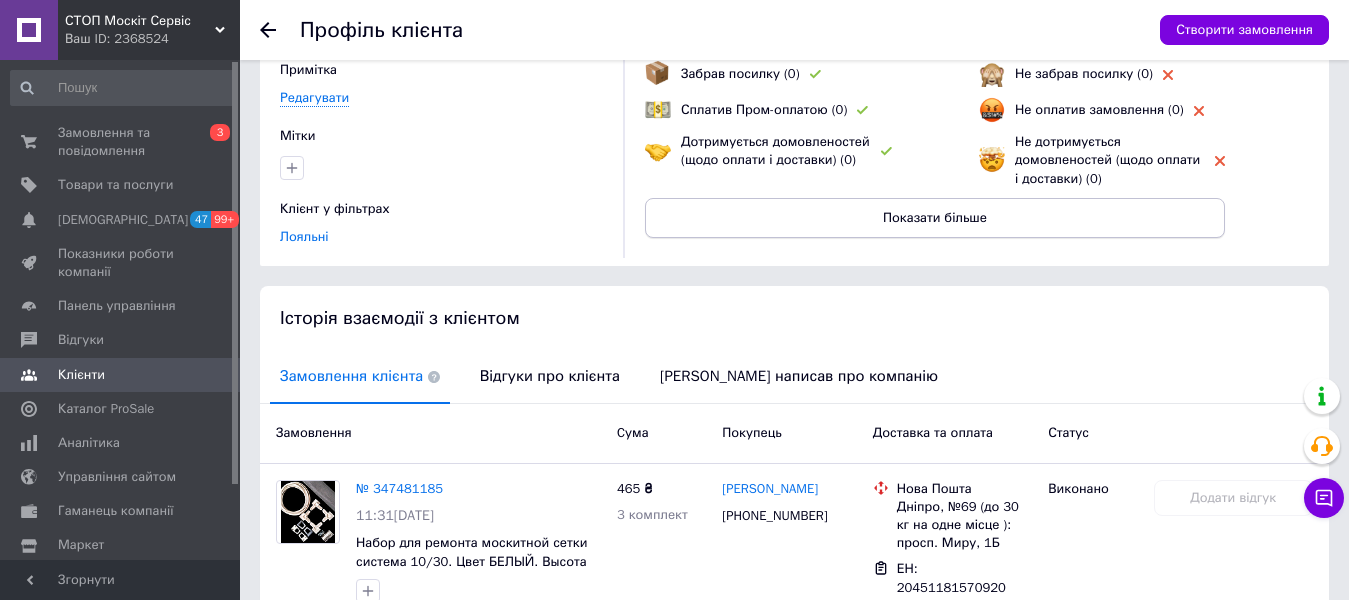 scroll, scrollTop: 400, scrollLeft: 0, axis: vertical 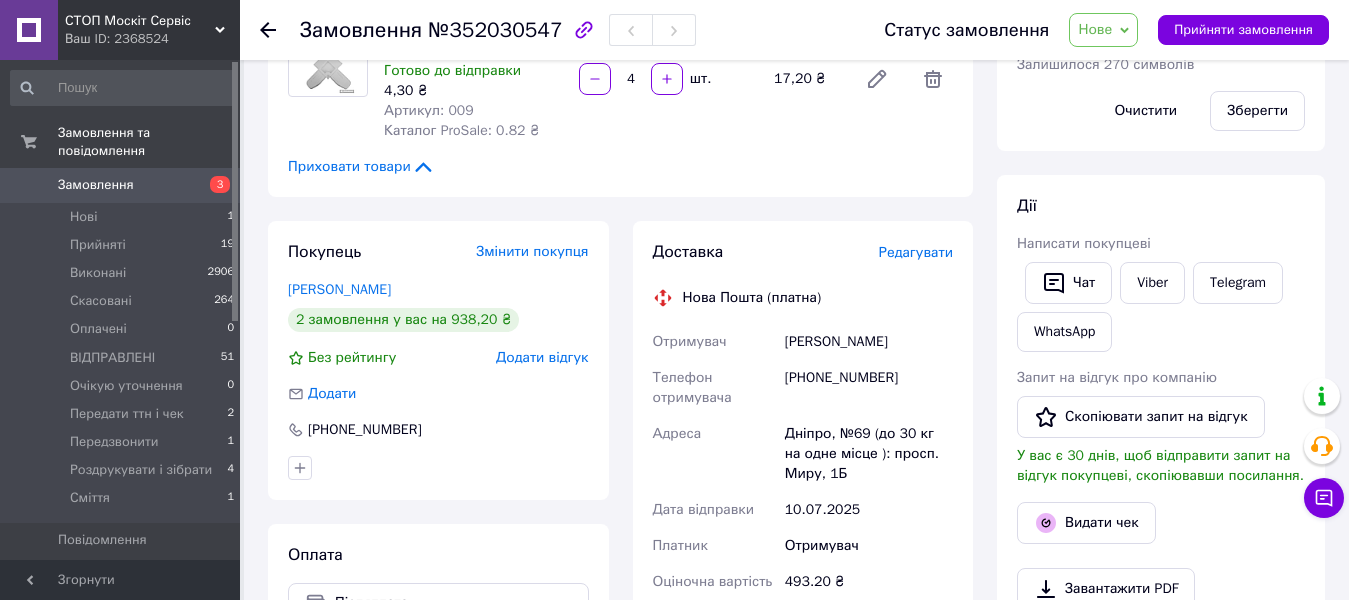 click on "Редагувати" at bounding box center [916, 252] 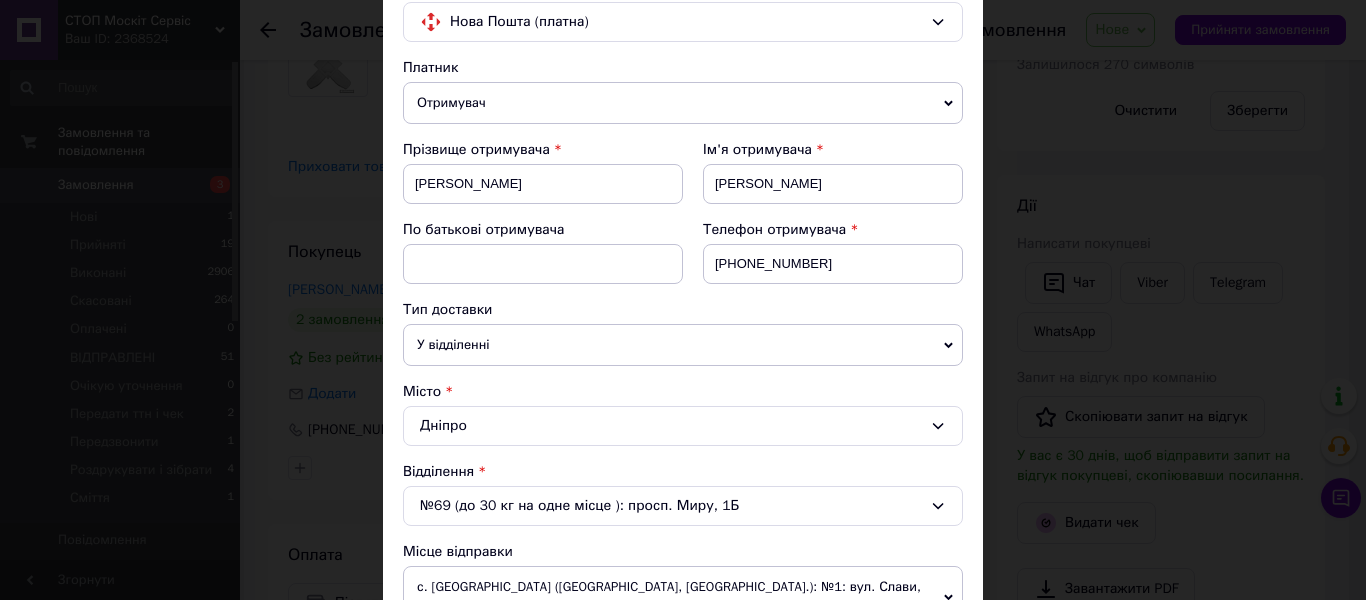 scroll, scrollTop: 300, scrollLeft: 0, axis: vertical 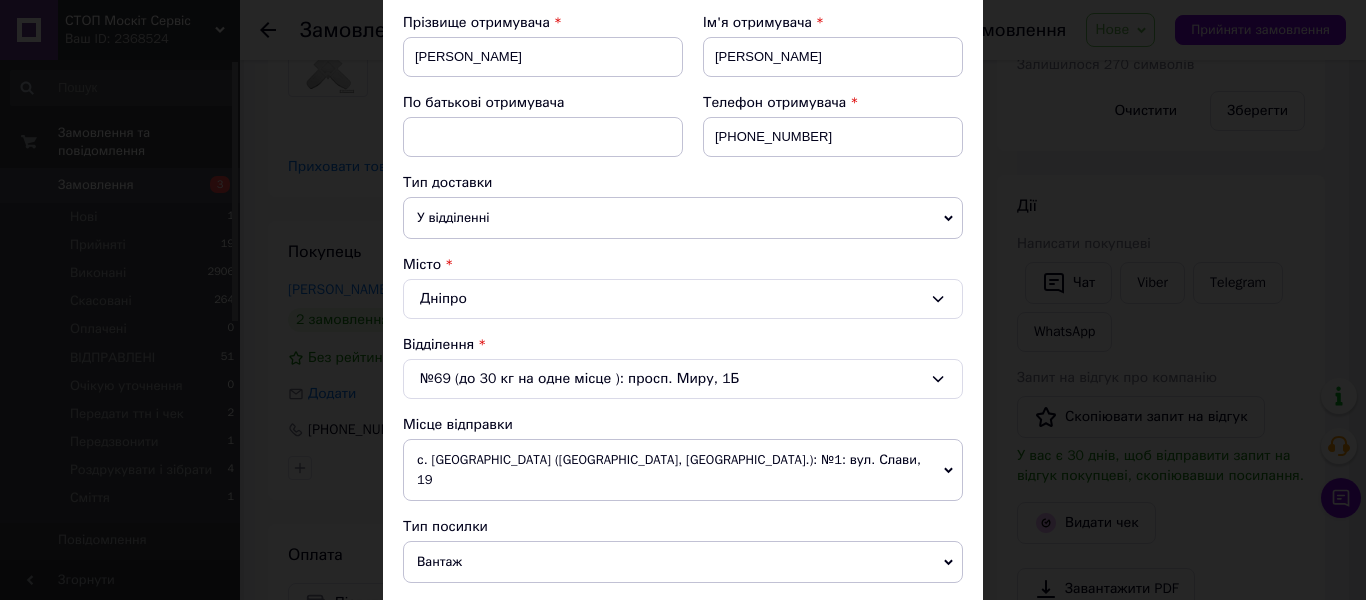 click on "№69 (до 30 кг на одне місце ): просп. Миру, 1Б" at bounding box center (683, 379) 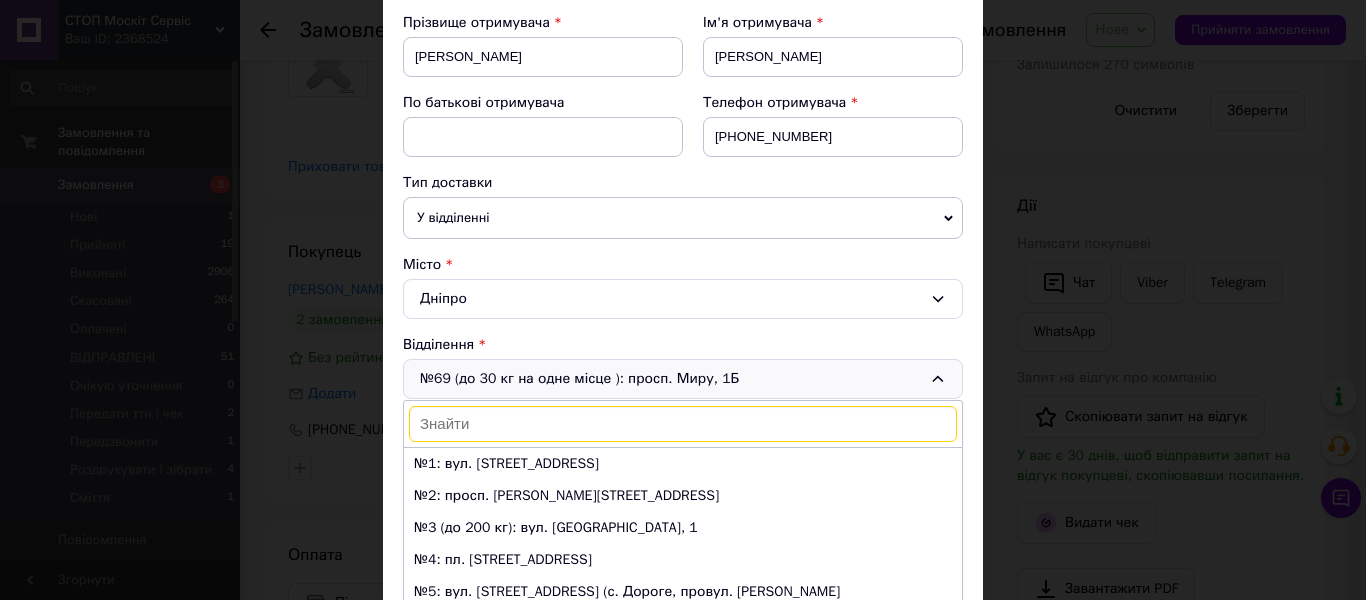 scroll, scrollTop: 2168, scrollLeft: 0, axis: vertical 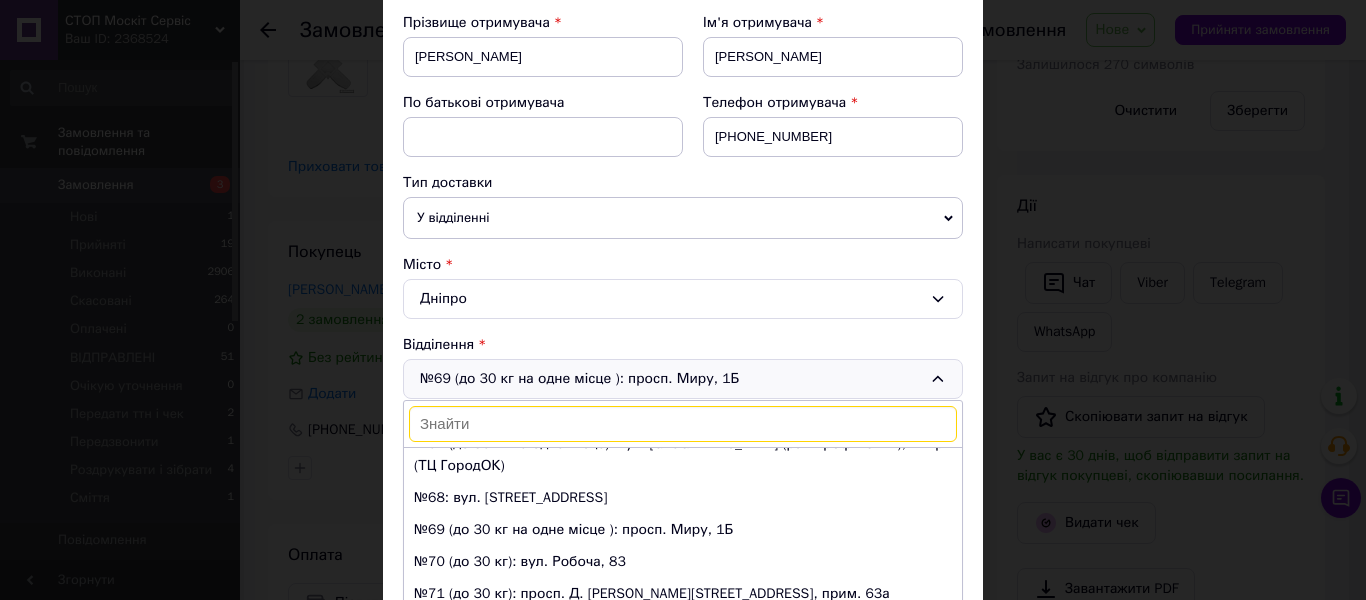 click at bounding box center [683, 424] 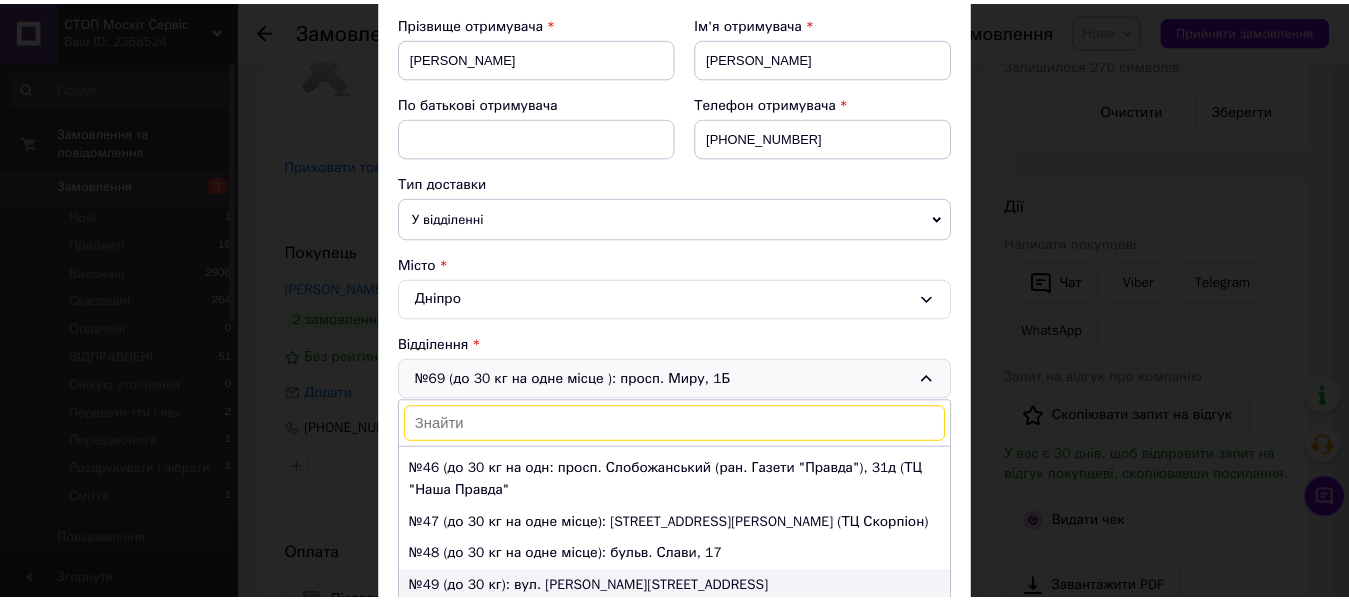 scroll, scrollTop: 1268, scrollLeft: 0, axis: vertical 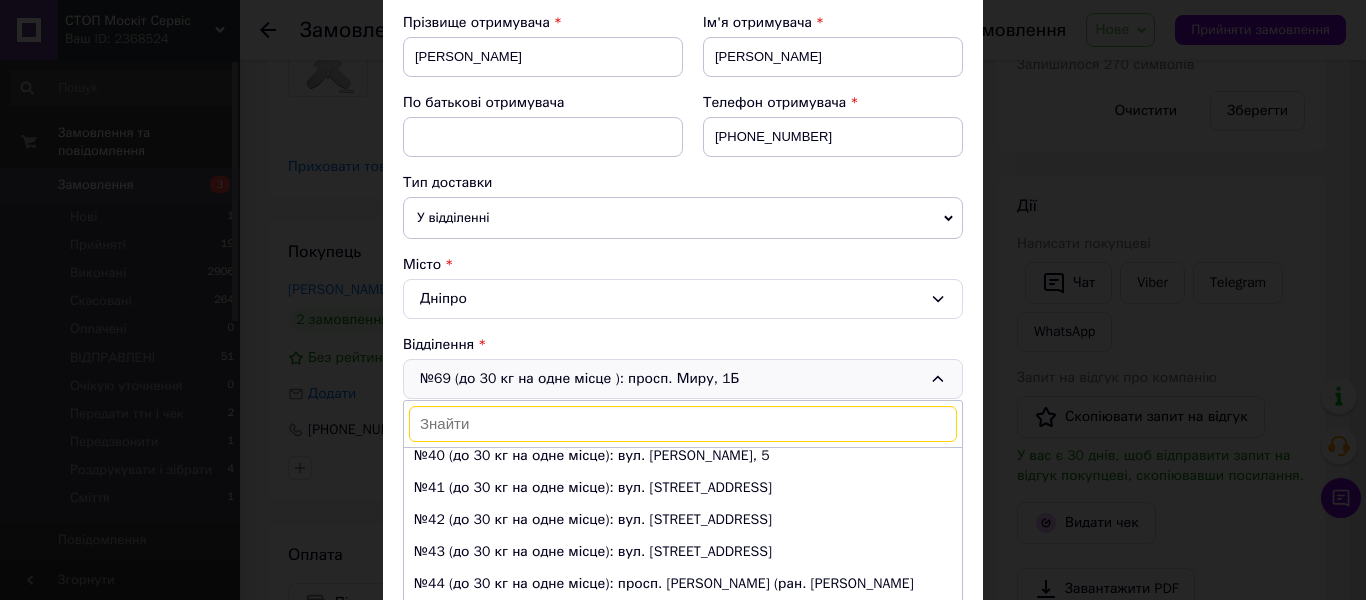 click on "× Редагування доставки Спосіб доставки Нова Пошта (платна) Платник Отримувач Відправник Прізвище отримувача [PERSON_NAME] Ім'я отримувача [PERSON_NAME] батькові отримувача Телефон отримувача [PHONE_NUMBER] Тип доставки У відділенні Кур'єром В поштоматі Місто Дніпро Відділення №69 (до 30 кг на одне місце ): просп. М[STREET_ADDRESS]вул. С[STREET_ADDRESS]просп. Б[STREET_ADDRESS]до 200 кг): вул. Яскрава, 1 №4: пл. С[STREET_ADDRESS]вул. Ч[STREET_ADDRESS]с. Дороге, провул. Т[STREET_ADDRESS]вул. У[STREET_ADDRESS]заїзд із вул. [PERSON_NAME]) №13 (до 30 кг): просп. Науки, 43 (ТРЦ "[PERSON_NAME]")" at bounding box center (683, 300) 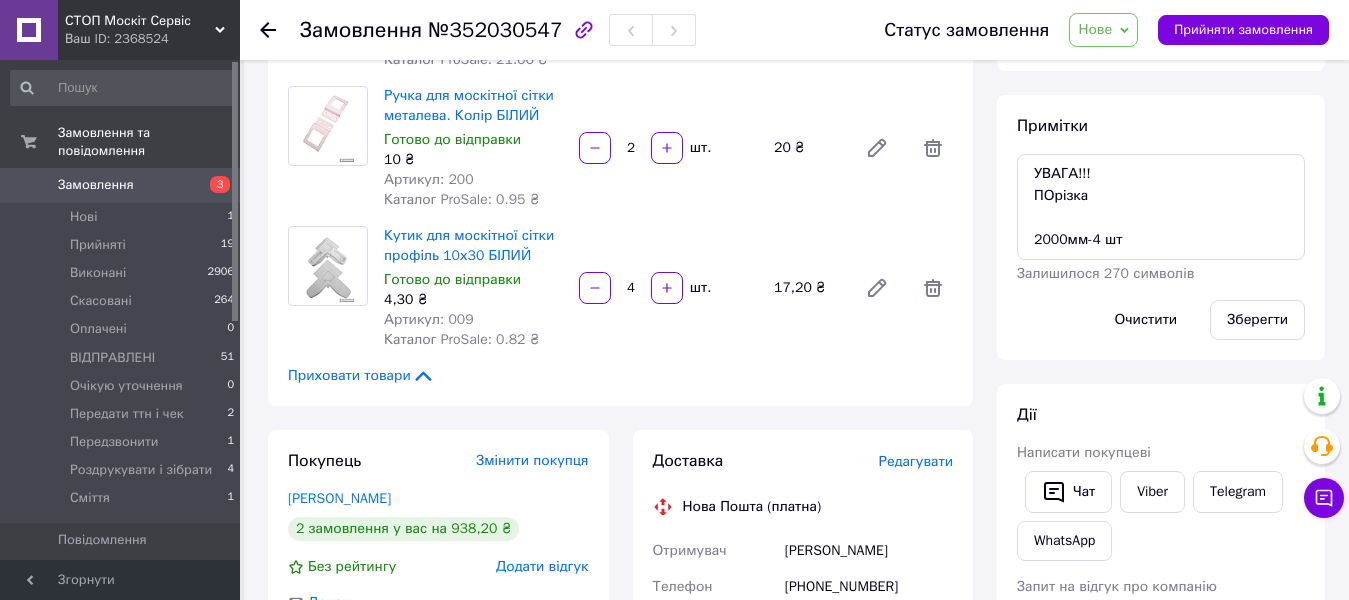 scroll, scrollTop: 414, scrollLeft: 0, axis: vertical 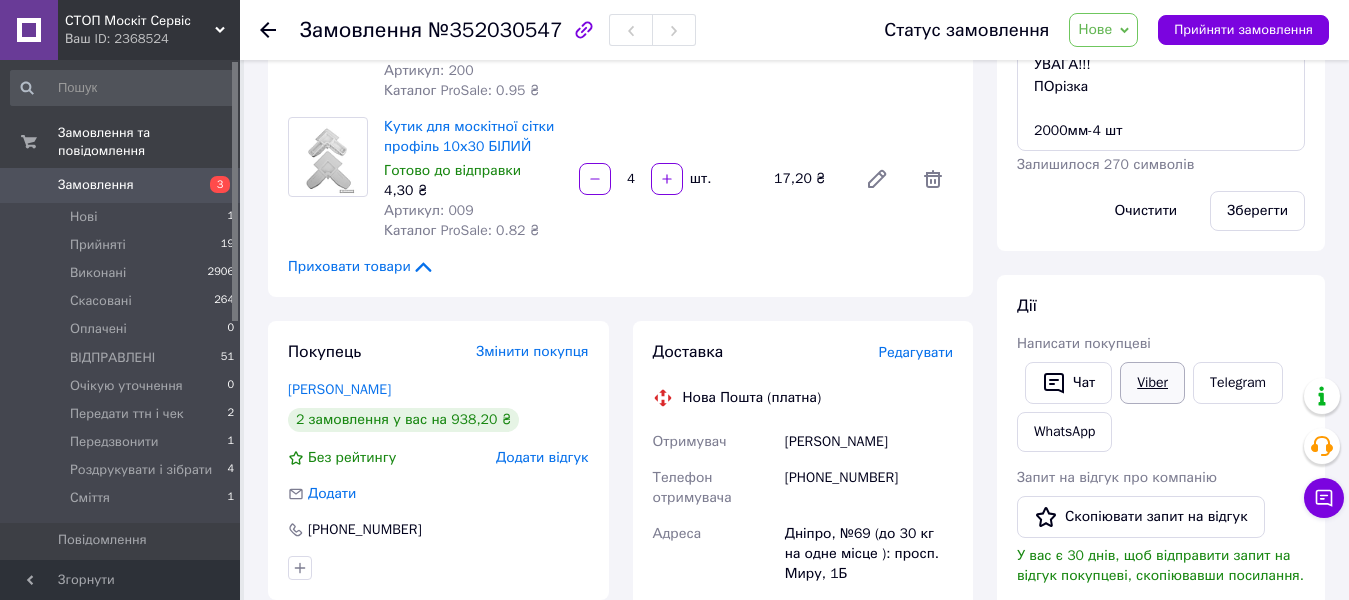 click on "Viber" at bounding box center (1152, 383) 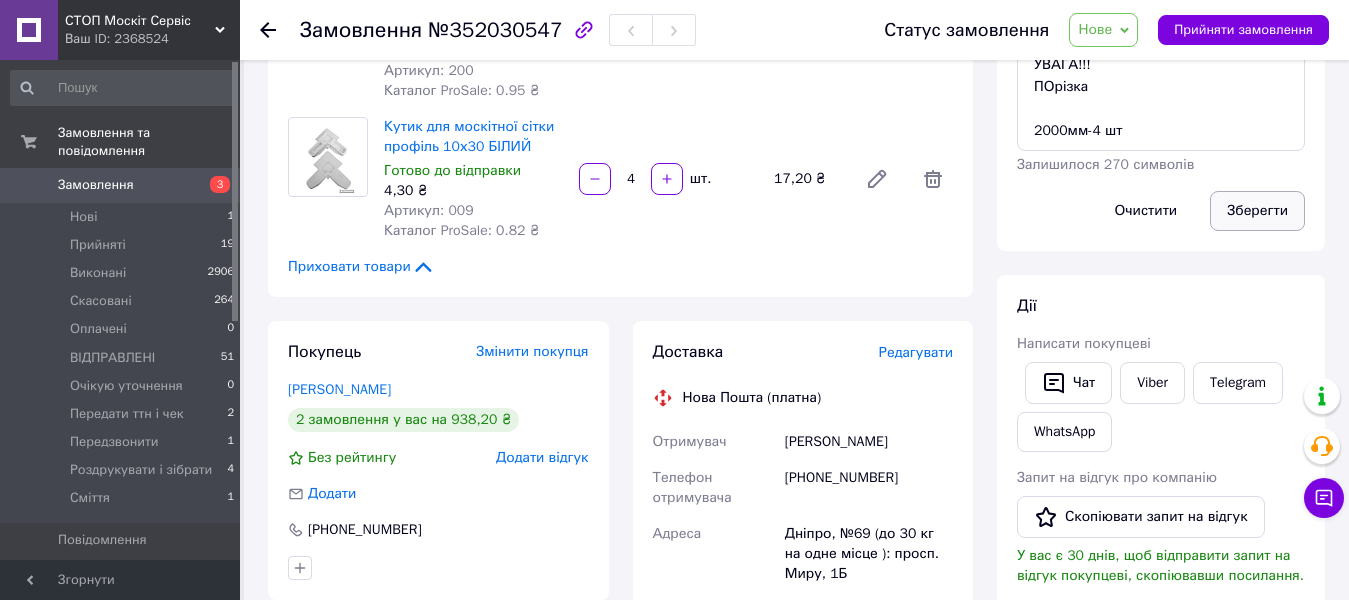 click on "Зберегти" at bounding box center (1257, 211) 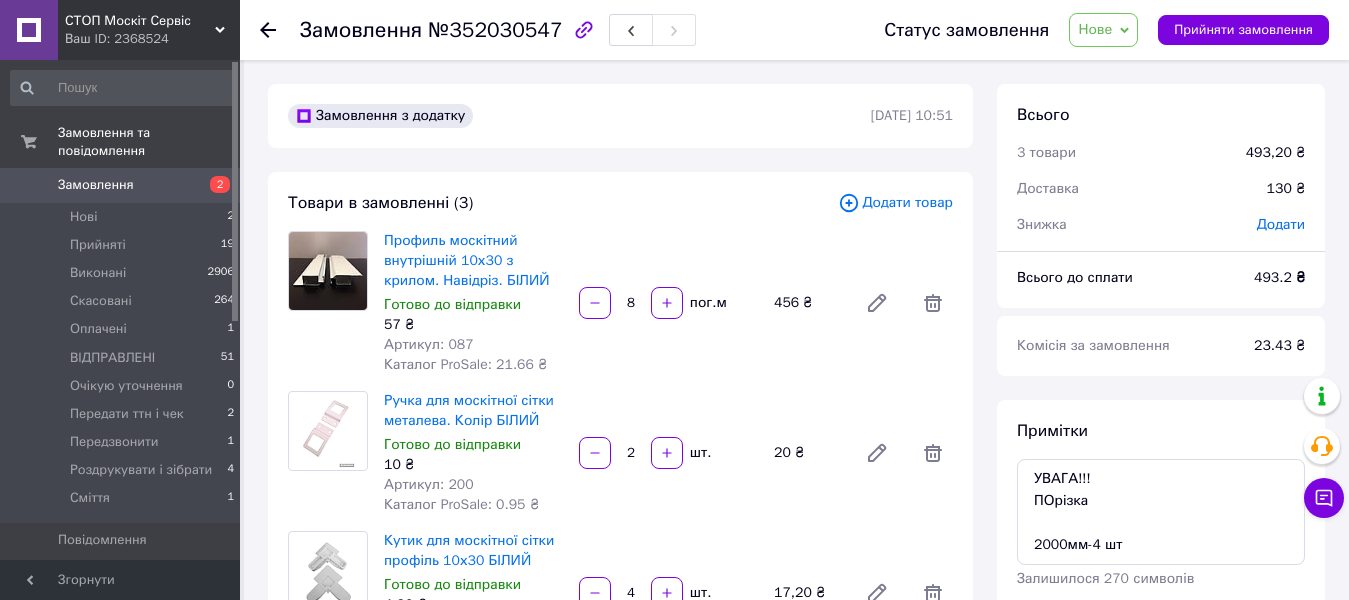 scroll, scrollTop: 414, scrollLeft: 0, axis: vertical 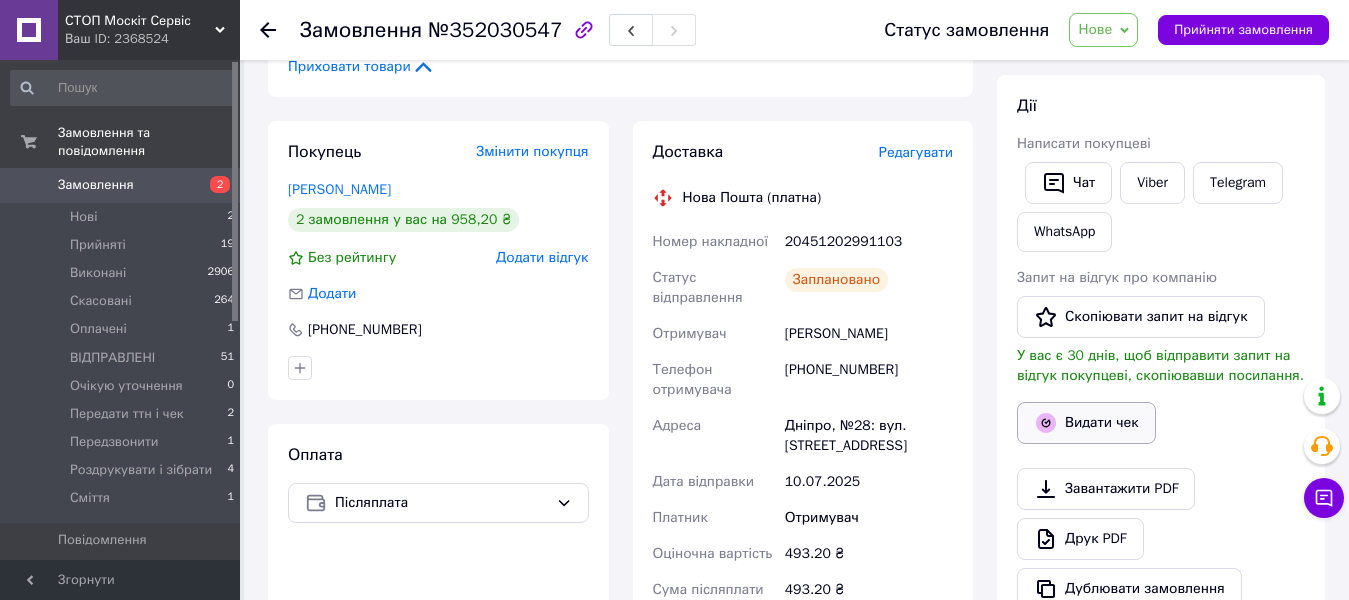 click on "Видати чек" at bounding box center (1086, 423) 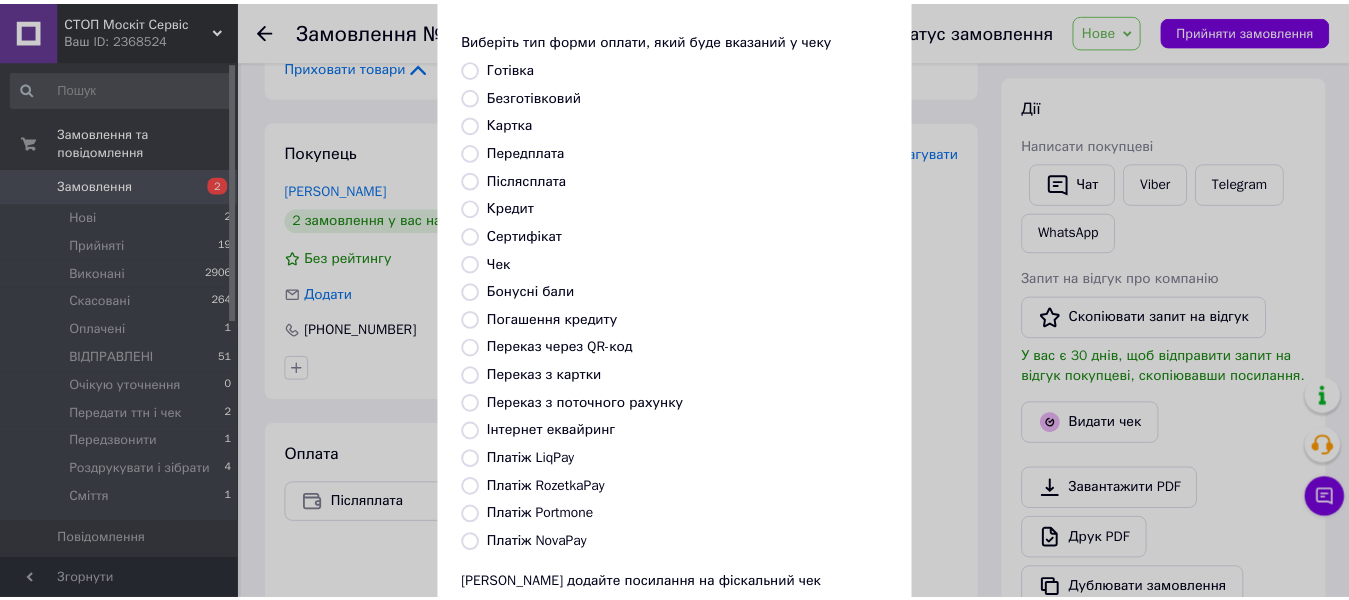 scroll, scrollTop: 200, scrollLeft: 0, axis: vertical 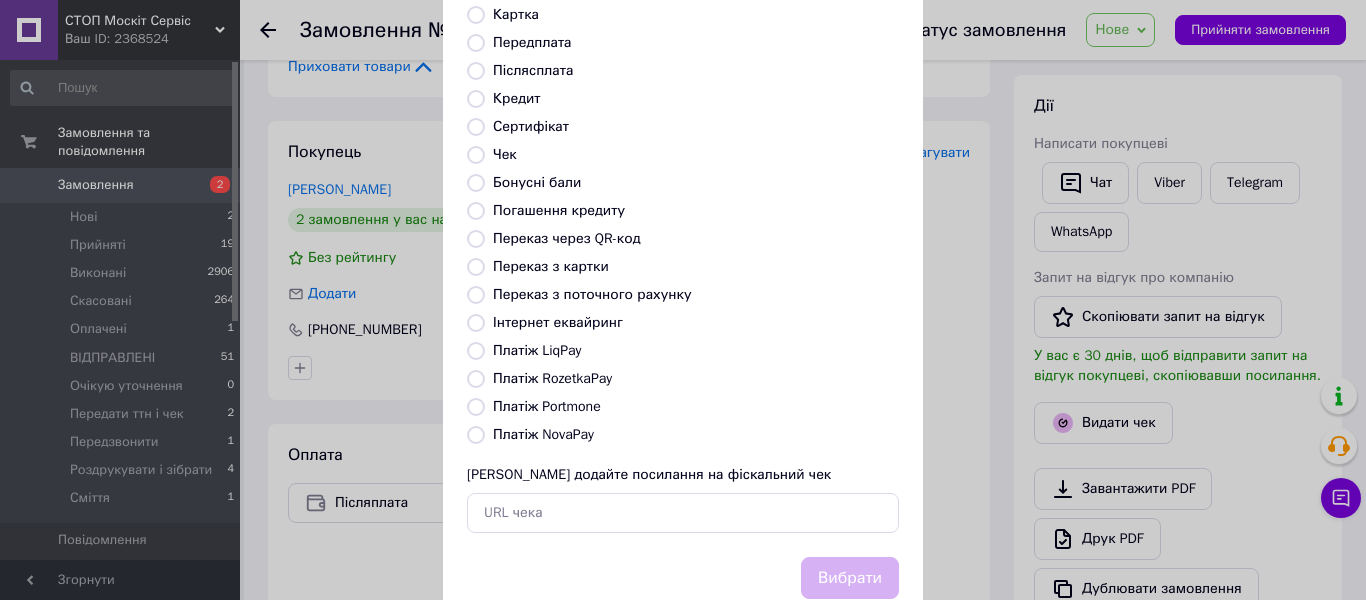 click on "Платіж NovaPay" at bounding box center (476, 435) 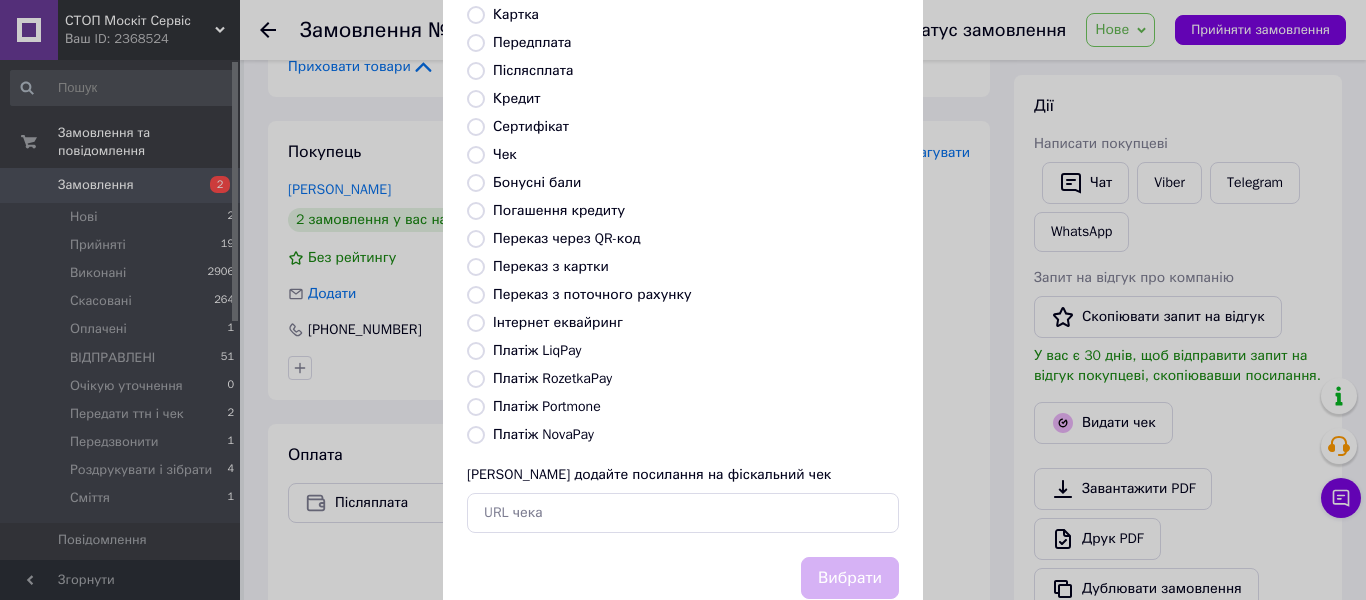 radio on "true" 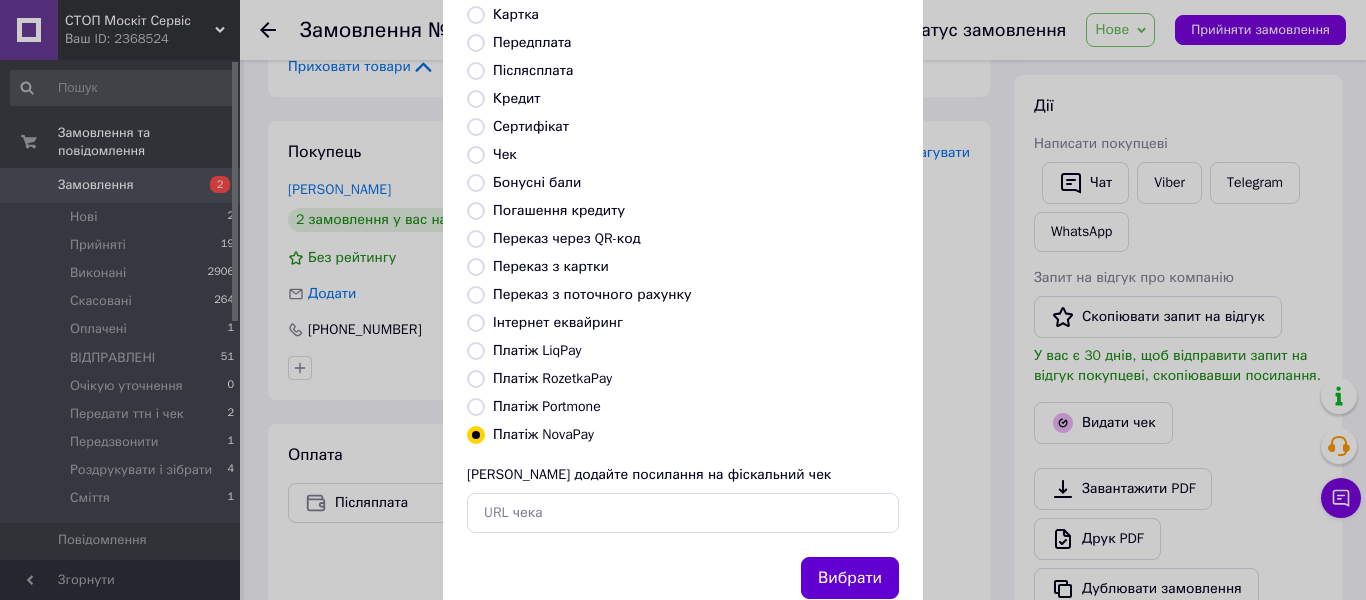 click on "Вибрати" at bounding box center [850, 578] 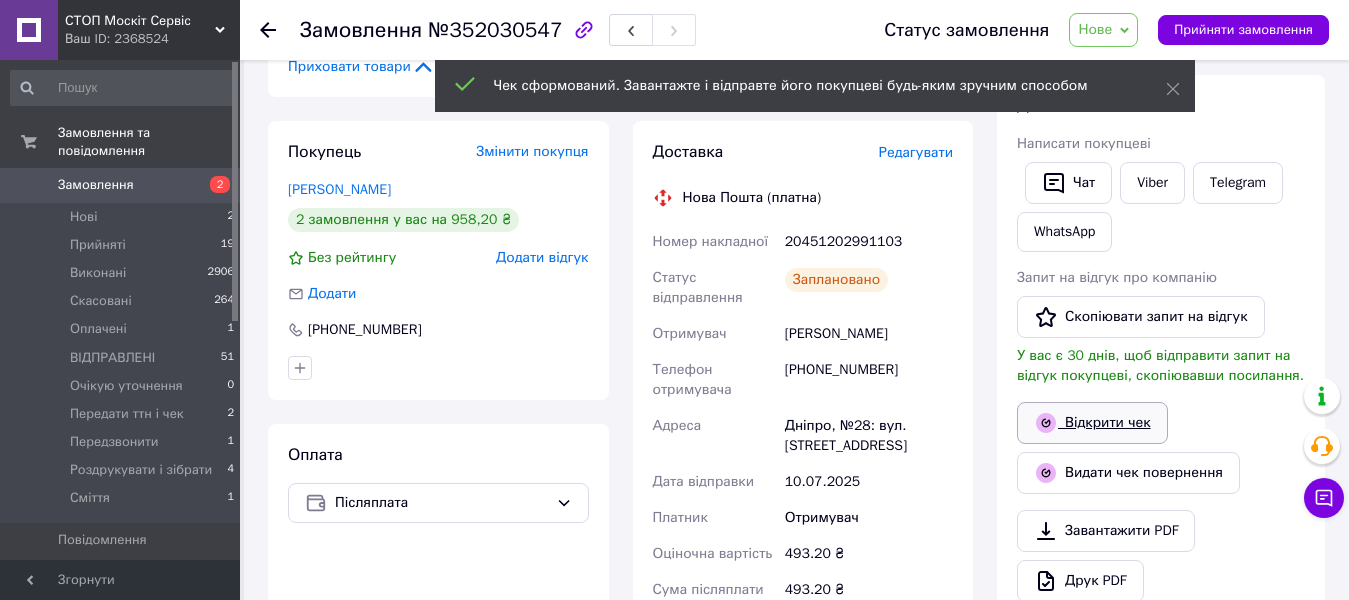 click on "Відкрити чек" at bounding box center (1092, 423) 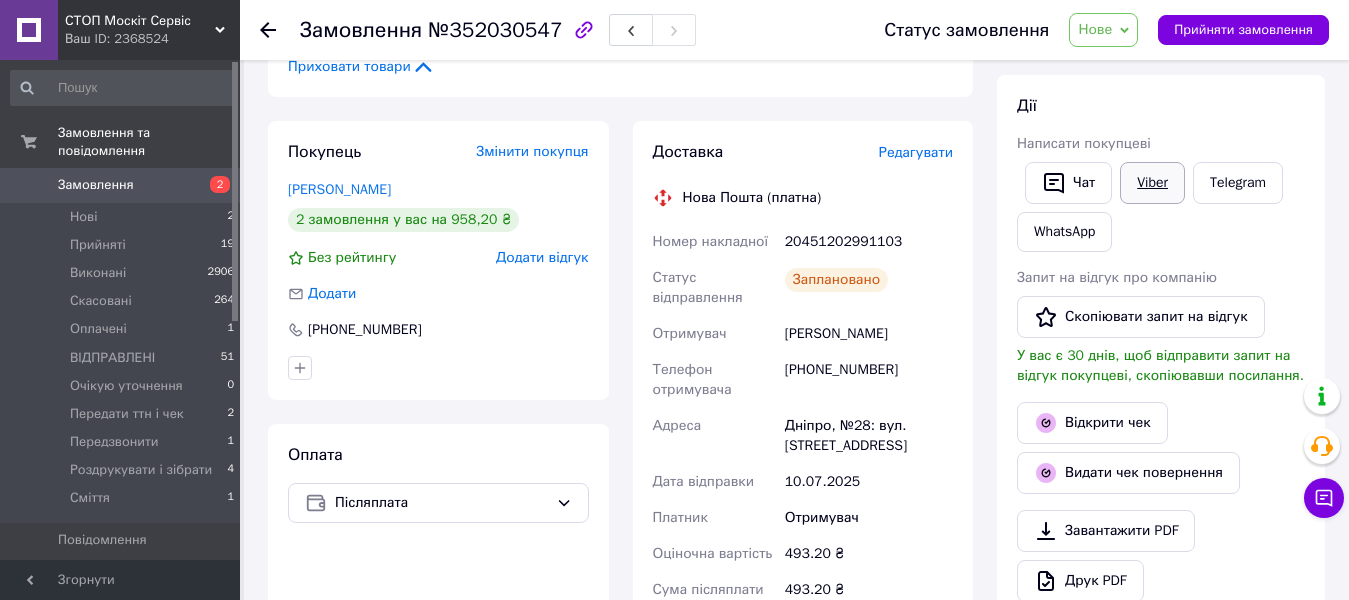click on "Viber" at bounding box center [1152, 183] 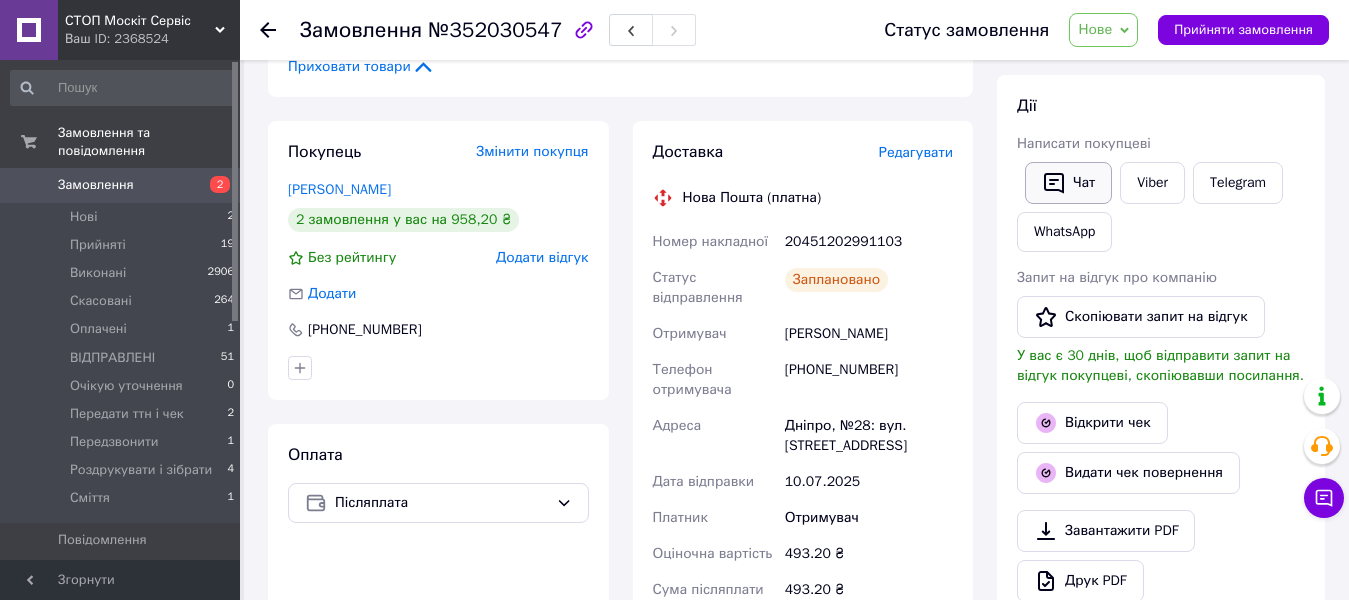 click on "Чат" at bounding box center [1068, 183] 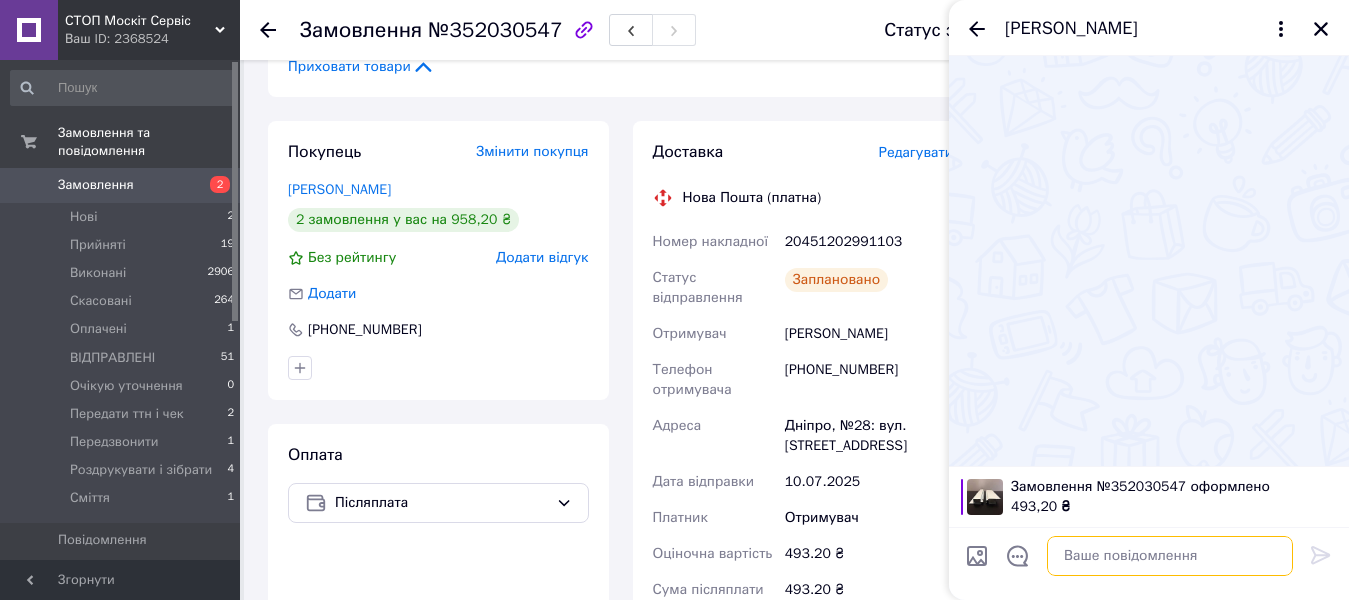 paste on "Вітаємо! Дякуємо Вам за замовлення в магазині STOP Mosquito Service.
Приємно, що обрали саме нас!)
Ваша посилка буде відправлена завтра   (*години відправки: до 20:00*) за ЕКСПРЕС-НАКЛАДНОЮ № *20451202967291*
Очікуйте повідомлення про прибуття. *Обов'язково(!)при отриманні перевіряйте замовлення на цілісність упаковки у відділенні Нової Пошти. У разі пошкодження посилки при пересилці, обов'язково складайте акт про пошкодження!!!* Гарного дня!)" 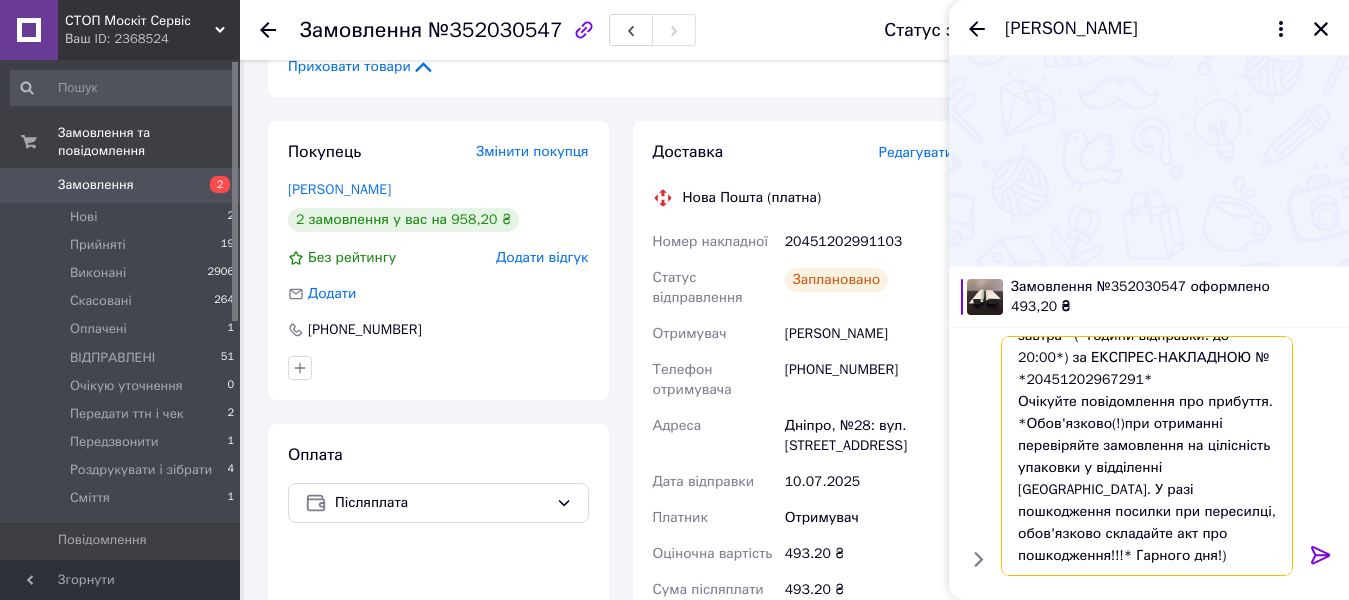 scroll, scrollTop: 86, scrollLeft: 0, axis: vertical 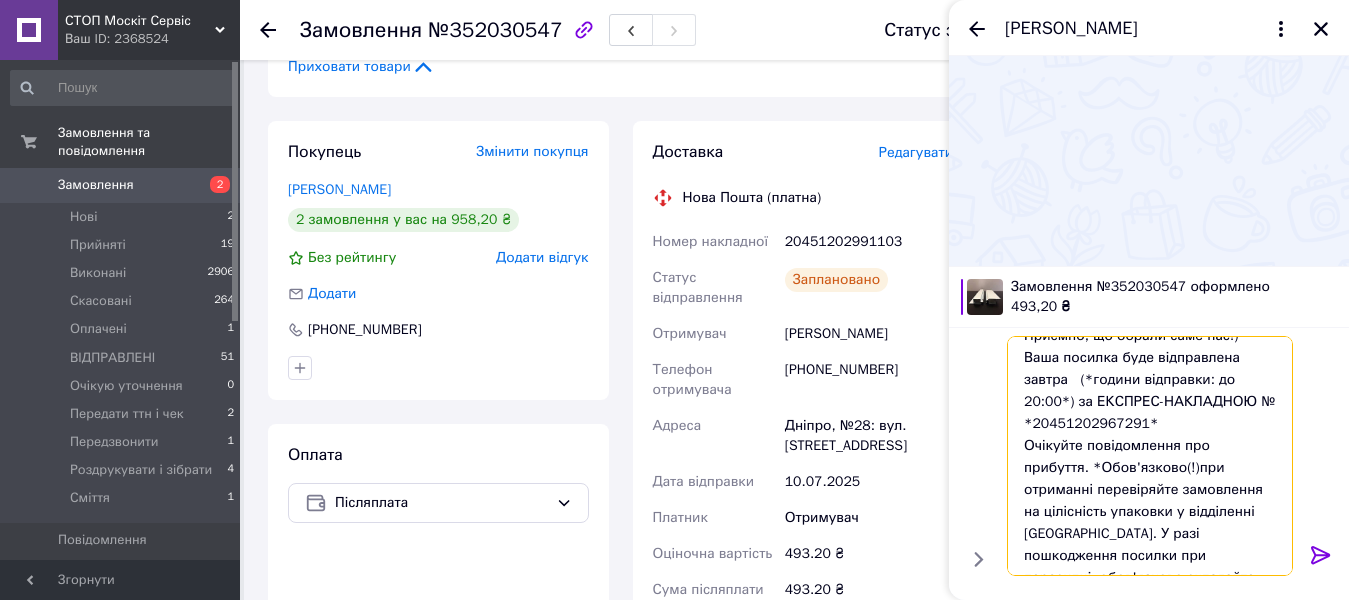 drag, startPoint x: 1145, startPoint y: 398, endPoint x: 1026, endPoint y: 401, distance: 119.03781 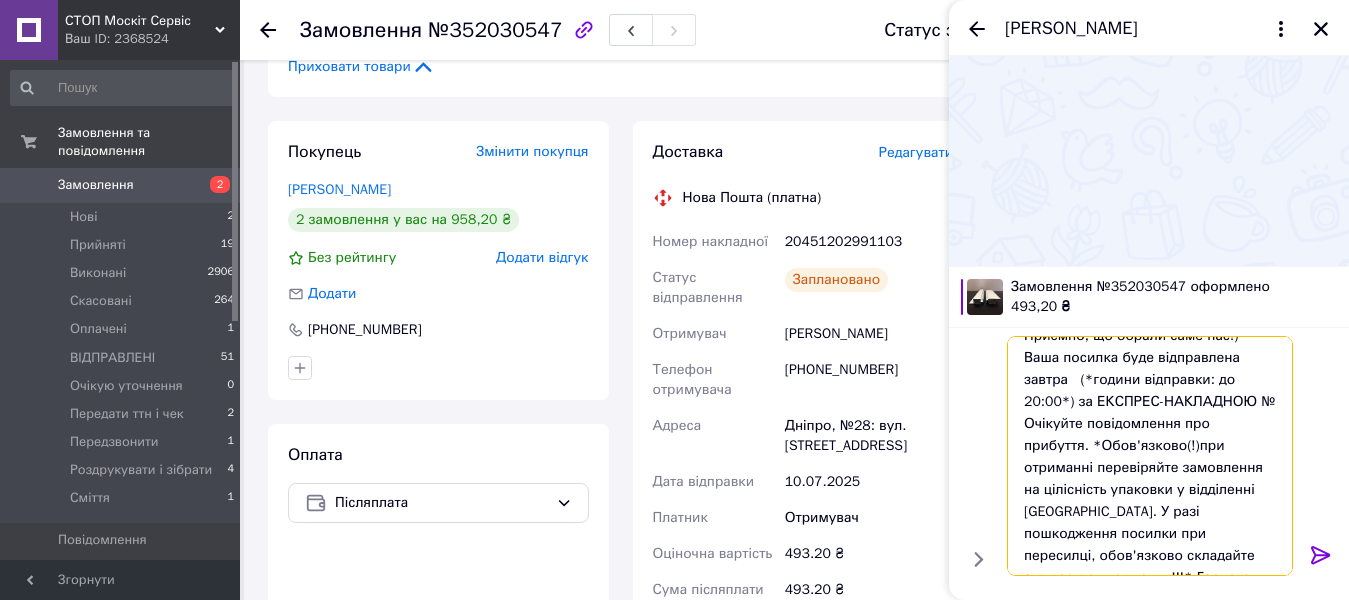 scroll, scrollTop: 64, scrollLeft: 0, axis: vertical 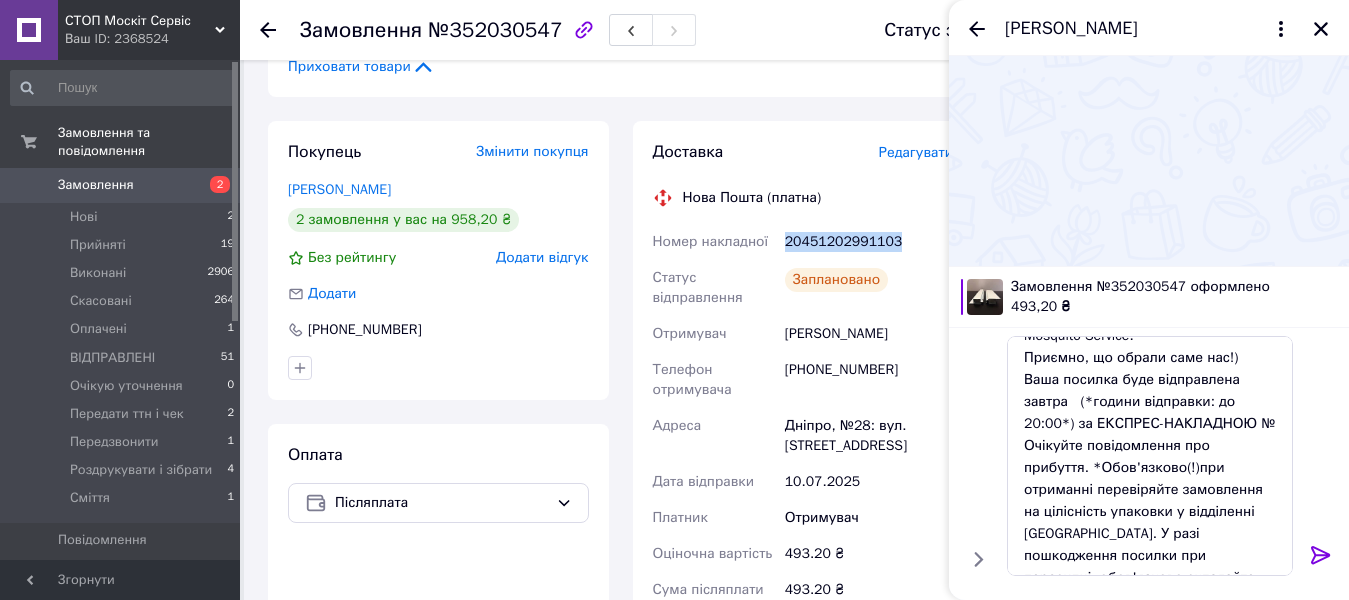 drag, startPoint x: 893, startPoint y: 238, endPoint x: 782, endPoint y: 246, distance: 111.28792 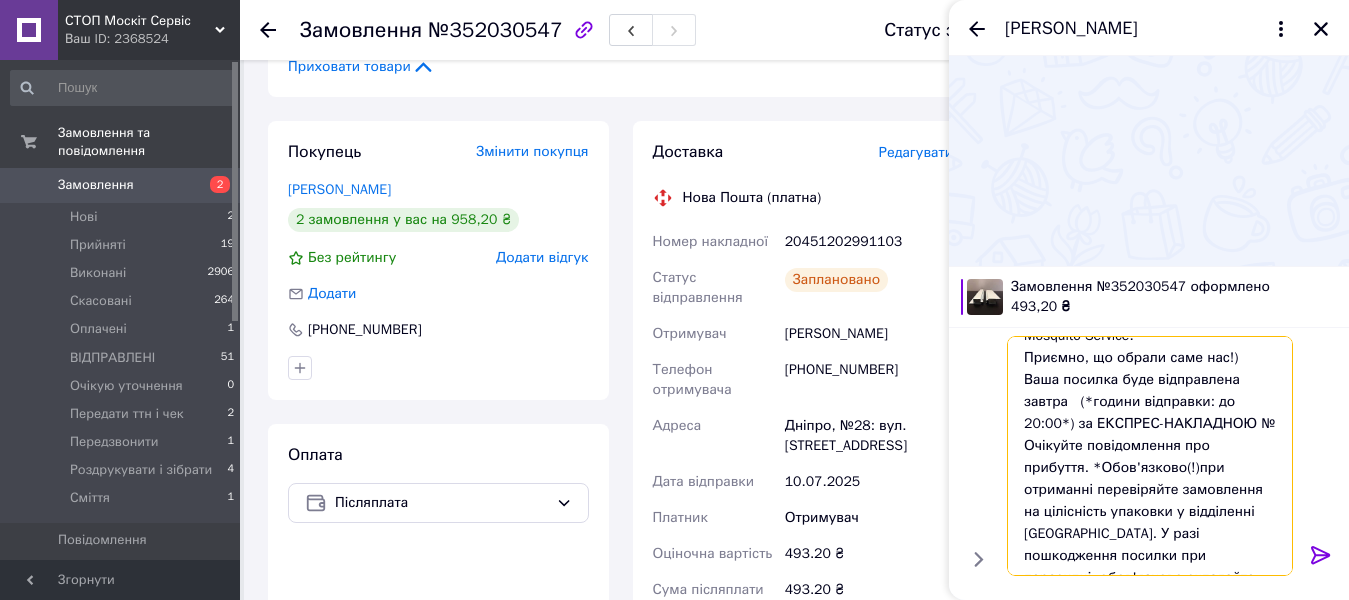 click on "Вітаємо! Дякуємо Вам за замовлення в магазині STOP Mosquito Service.
Приємно, що обрали саме нас!)
Ваша посилка буде відправлена завтра   (*години відправки: до 20:00*) за ЕКСПРЕС-НАКЛАДНОЮ №
Очікуйте повідомлення про прибуття. *Обов'язково(!)при отриманні перевіряйте замовлення на цілісність упаковки у відділенні Нової Пошти. У разі пошкодження посилки при пересилці, обов'язково складайте акт про пошкодження!!!* Гарного дня!)" at bounding box center (1150, 456) 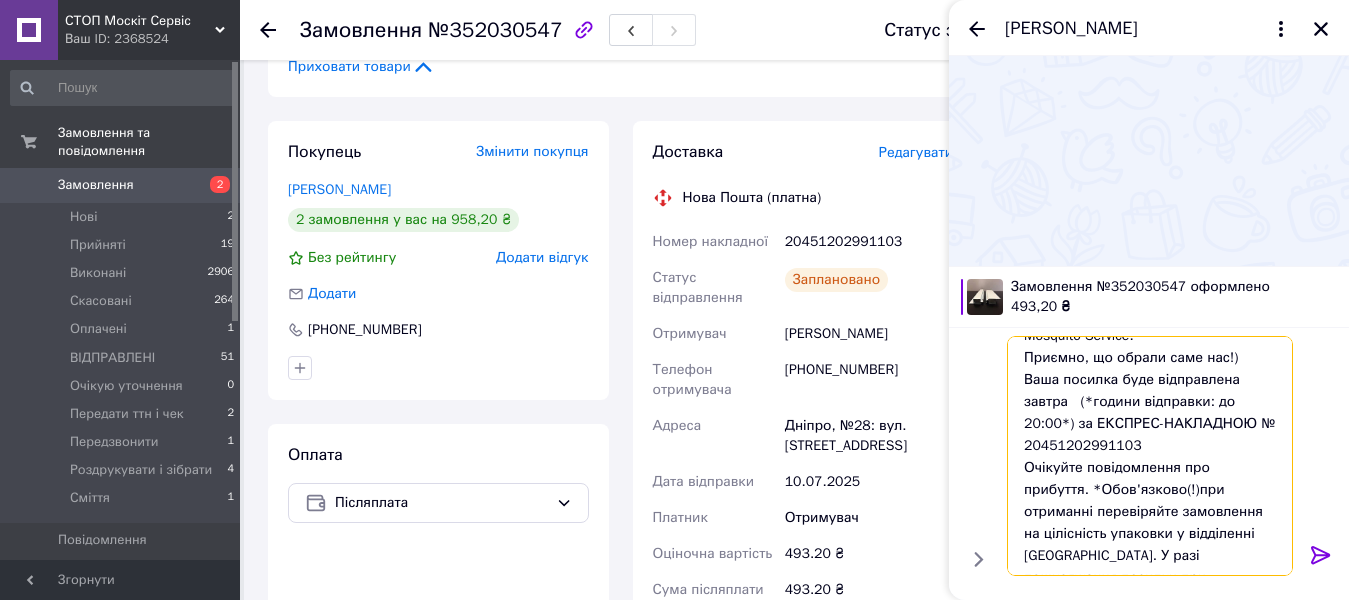 type on "Вітаємо! Дякуємо Вам за замовлення в магазині STOP Mosquito Service.
Приємно, що обрали саме нас!)
Ваша посилка буде відправлена завтра   (*години відправки: до 20:00*) за ЕКСПРЕС-НАКЛАДНОЮ № 20451202991103
Очікуйте повідомлення про прибуття. *Обов'язково(!)при отриманні перевіряйте замовлення на цілісність упаковки у відділенні Нової Пошти. У разі пошкодження посилки при пересилці, обов'язково складайте акт про пошкодження!!!* Гарного дня!)" 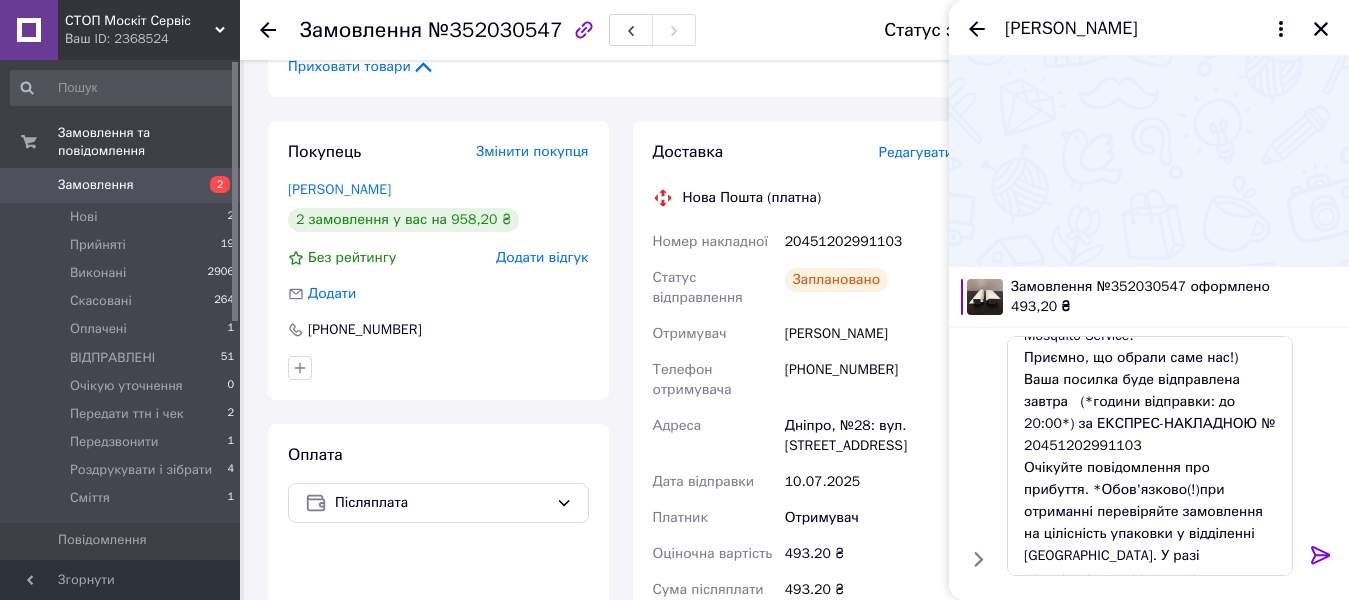 click 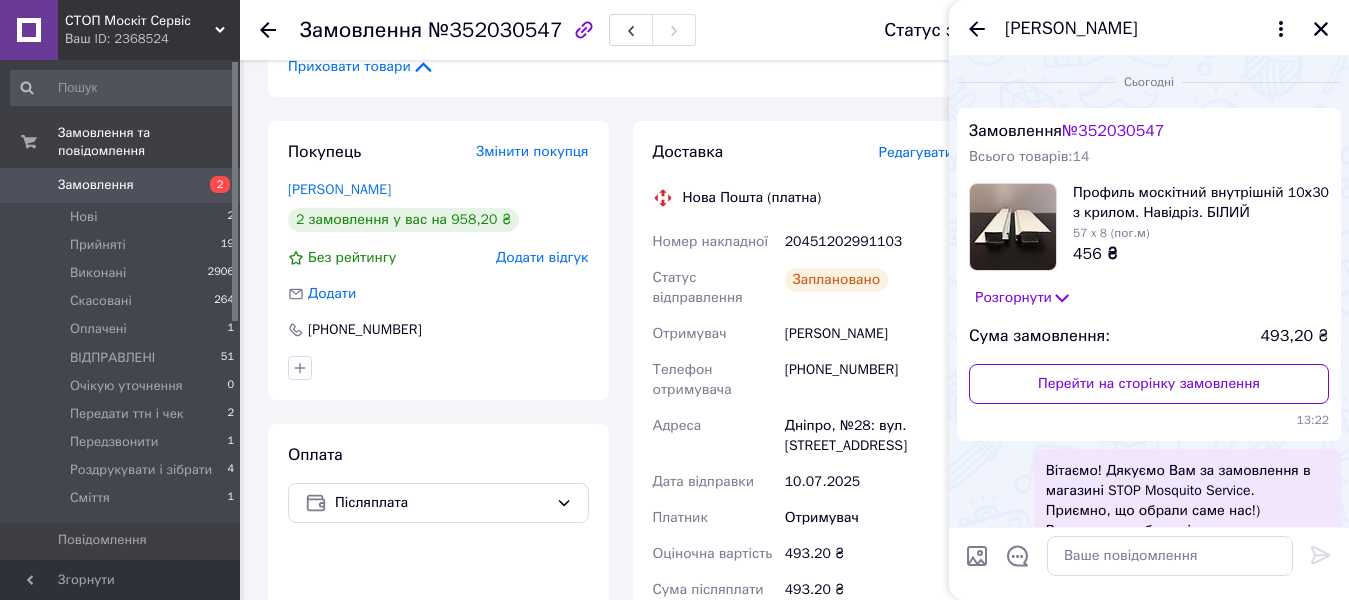 scroll, scrollTop: 0, scrollLeft: 0, axis: both 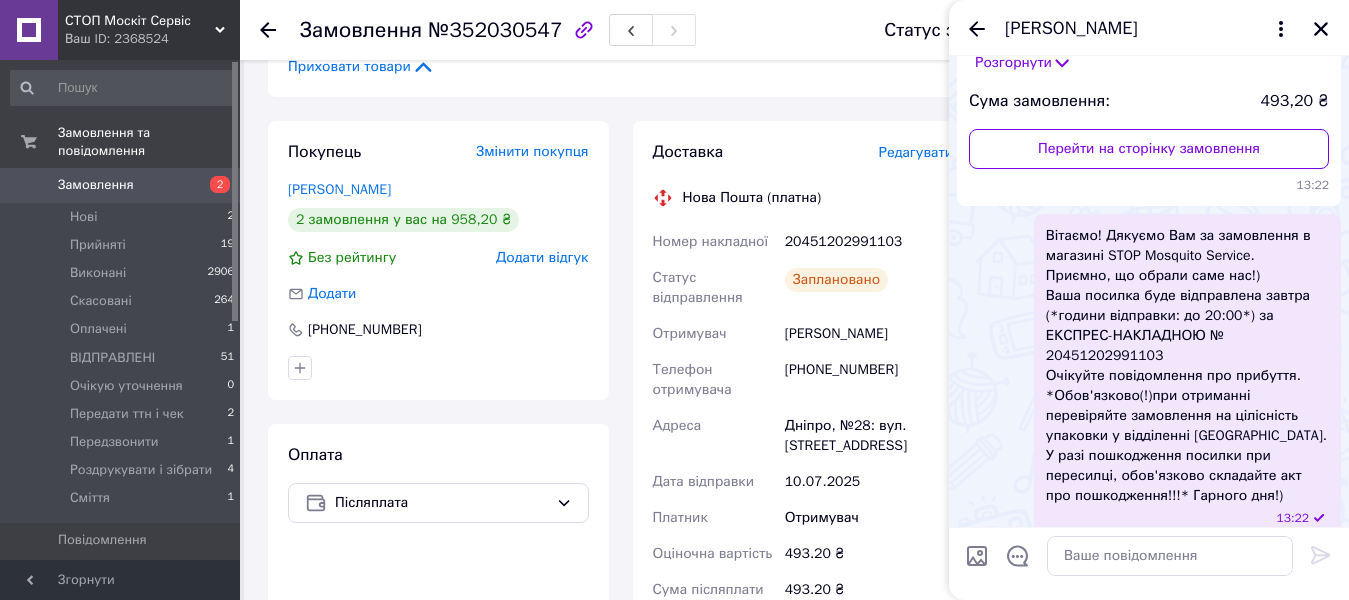 drag, startPoint x: 1323, startPoint y: 27, endPoint x: 1086, endPoint y: 121, distance: 254.96078 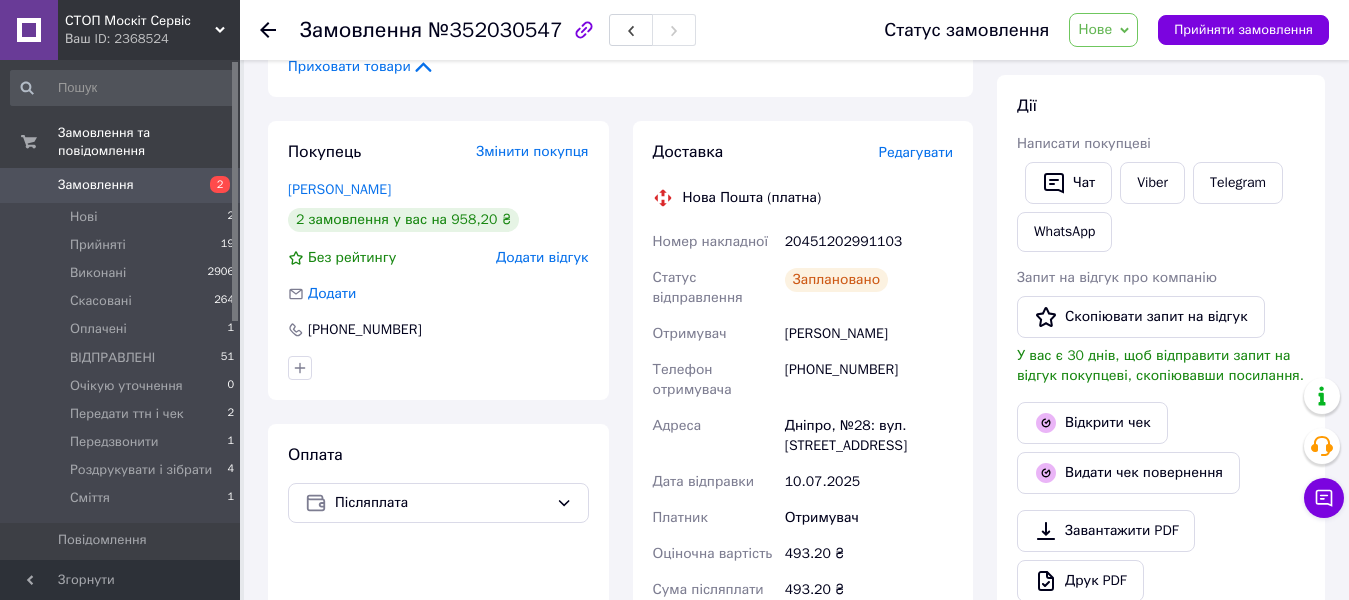 click on "Нове" at bounding box center (1095, 29) 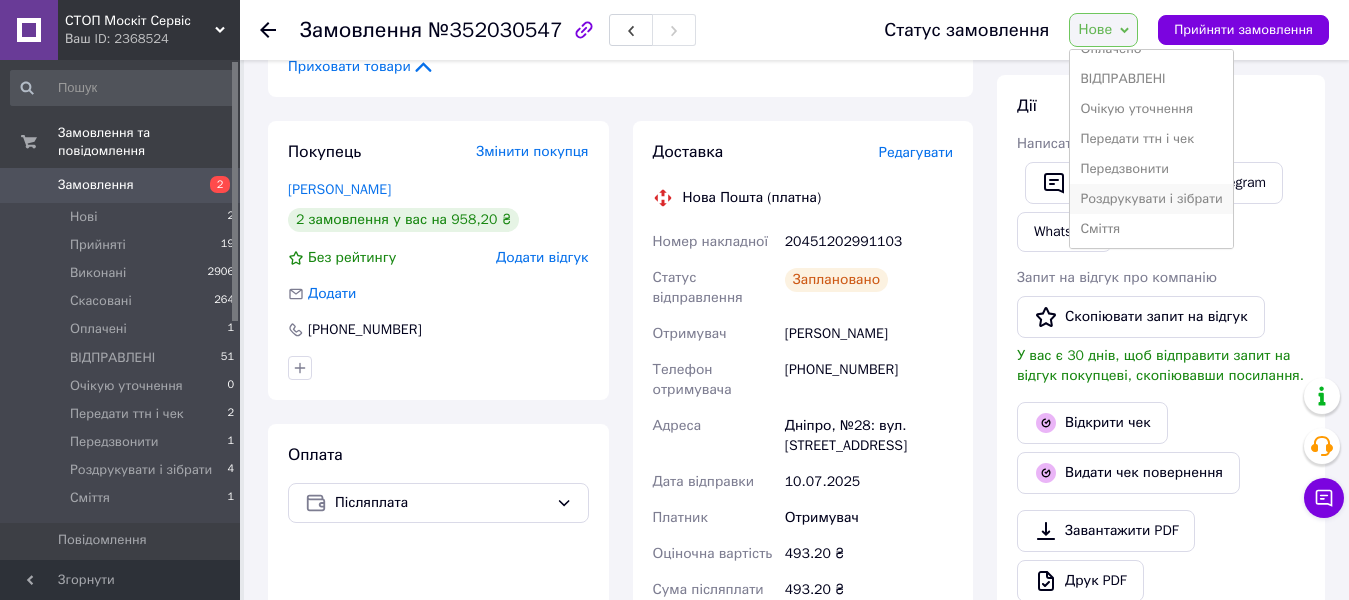 scroll, scrollTop: 112, scrollLeft: 0, axis: vertical 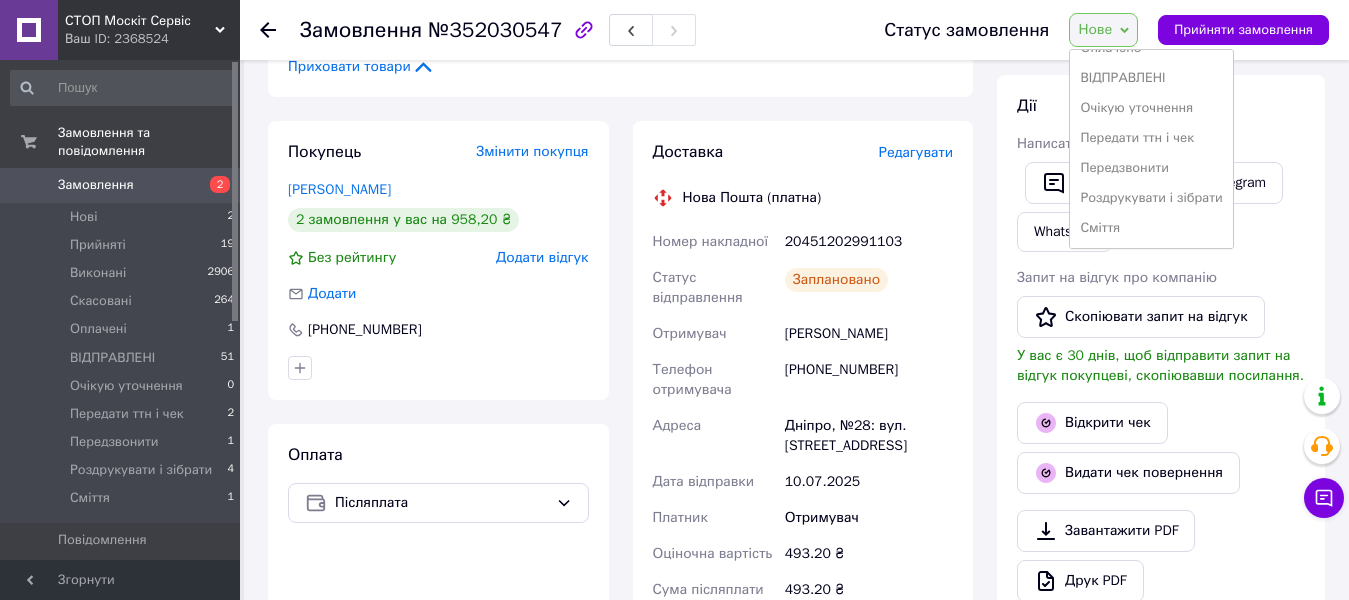 drag, startPoint x: 1119, startPoint y: 199, endPoint x: 1088, endPoint y: 206, distance: 31.780497 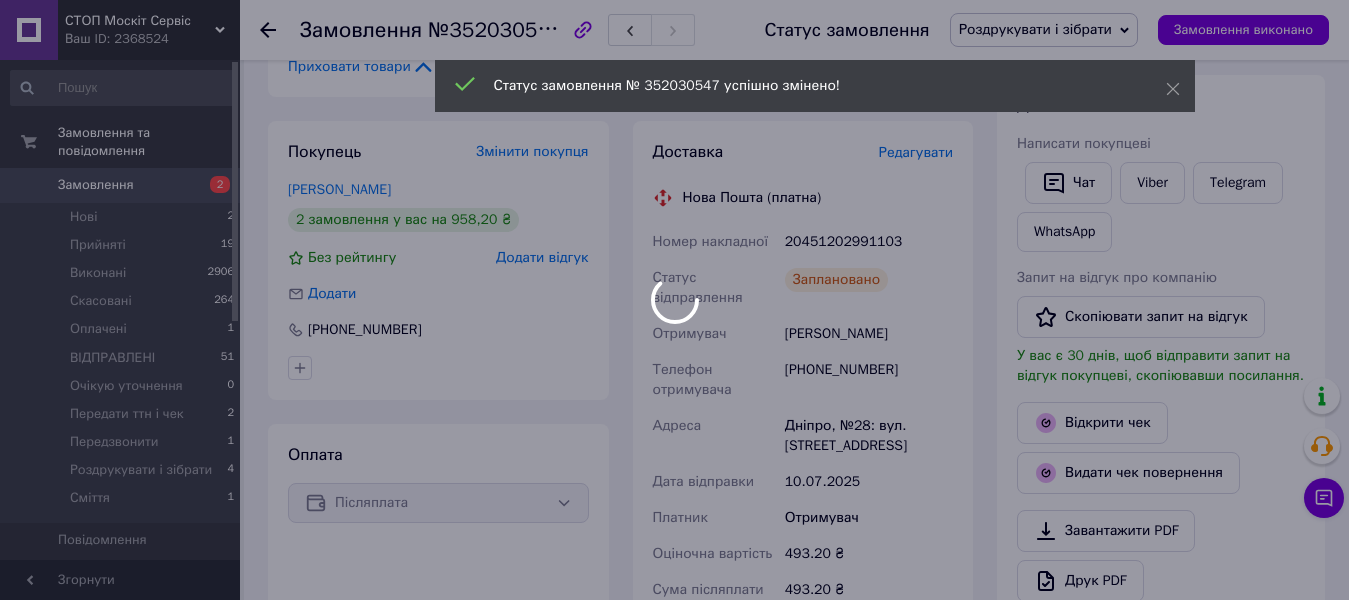 scroll, scrollTop: 340, scrollLeft: 0, axis: vertical 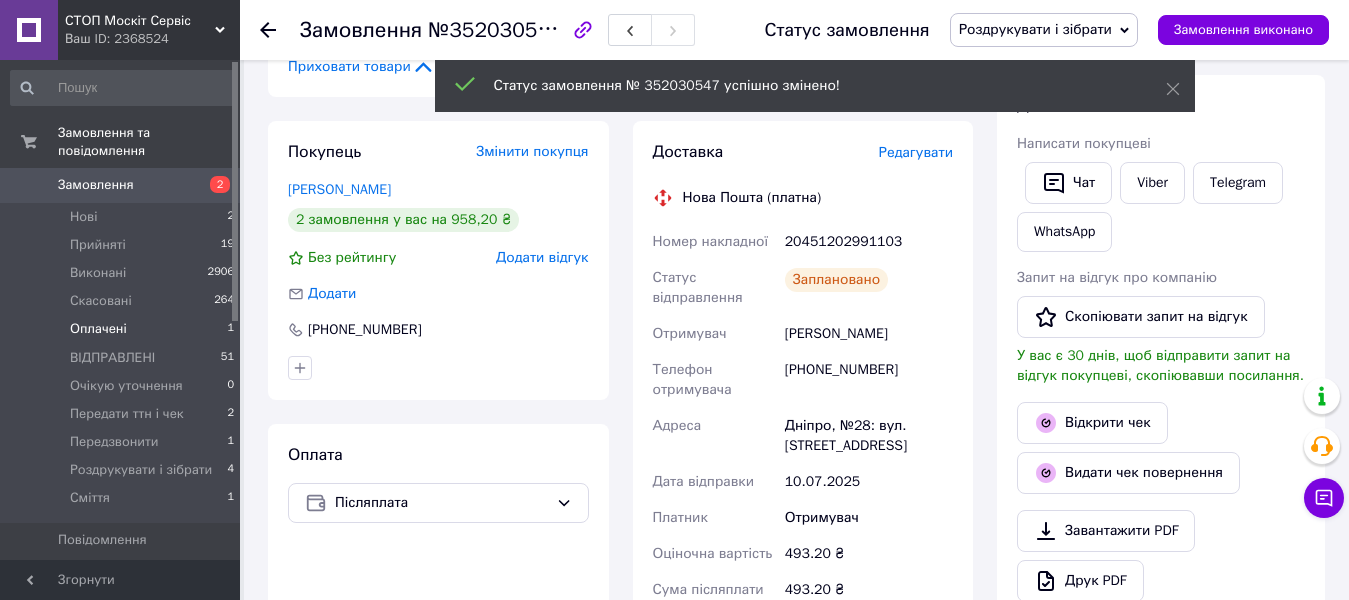 click on "Оплачені" at bounding box center (98, 329) 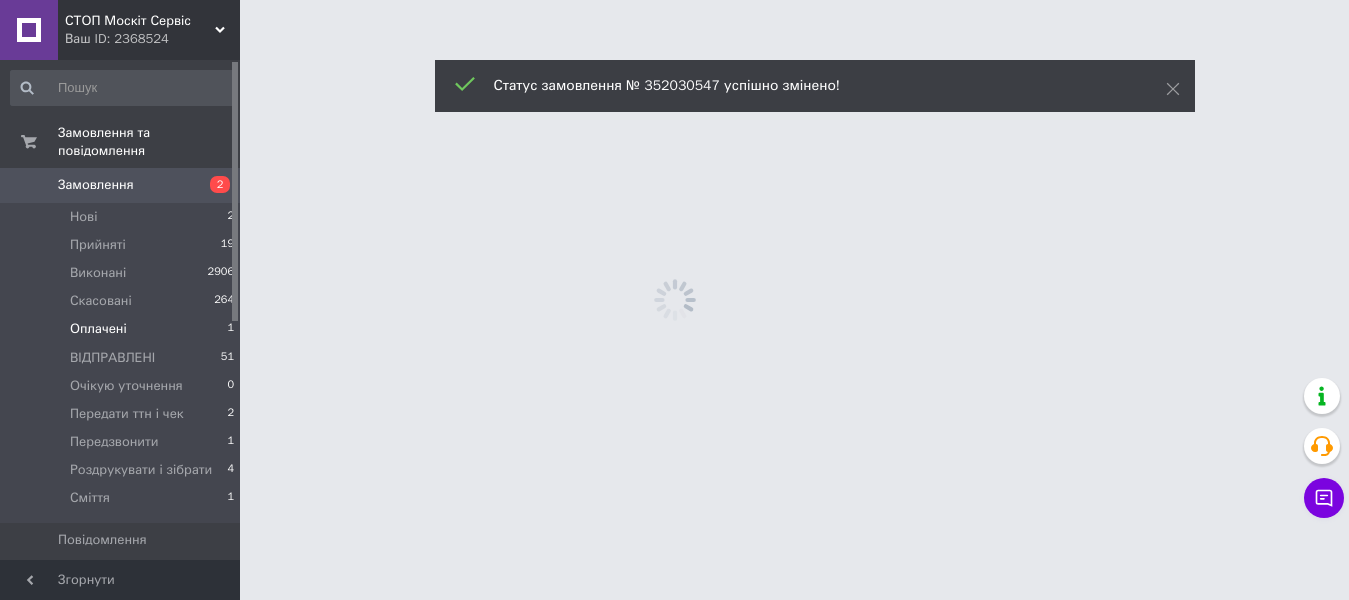 scroll, scrollTop: 0, scrollLeft: 0, axis: both 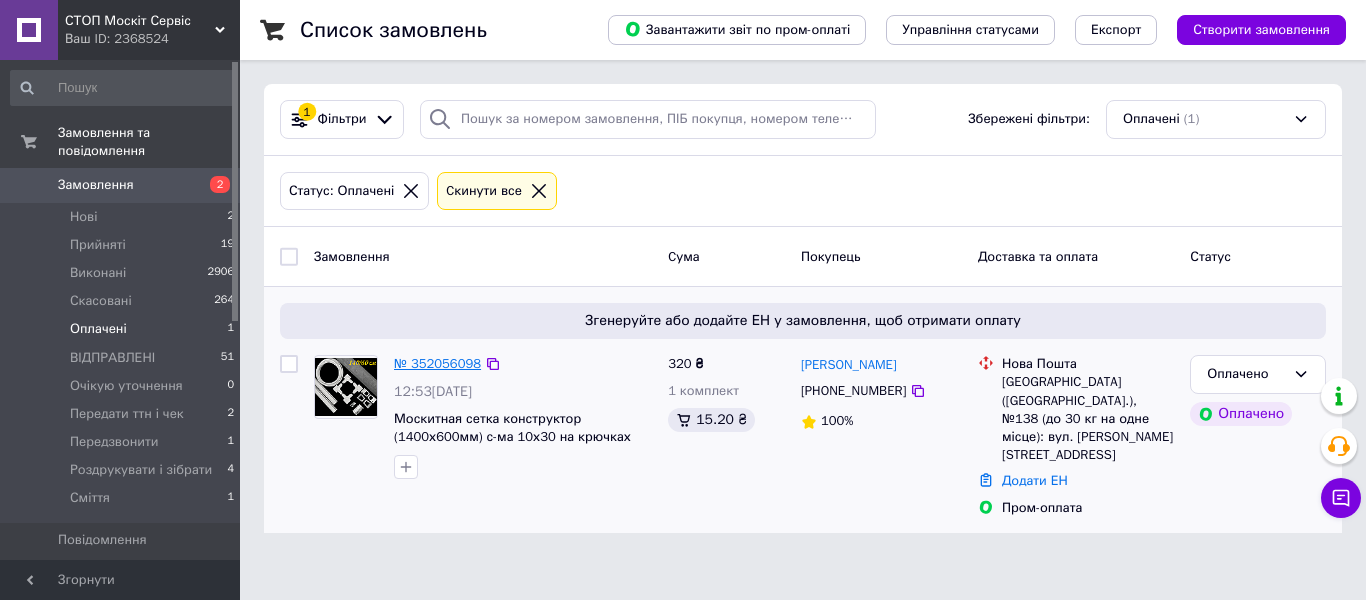 click on "№ 352056098" at bounding box center [437, 363] 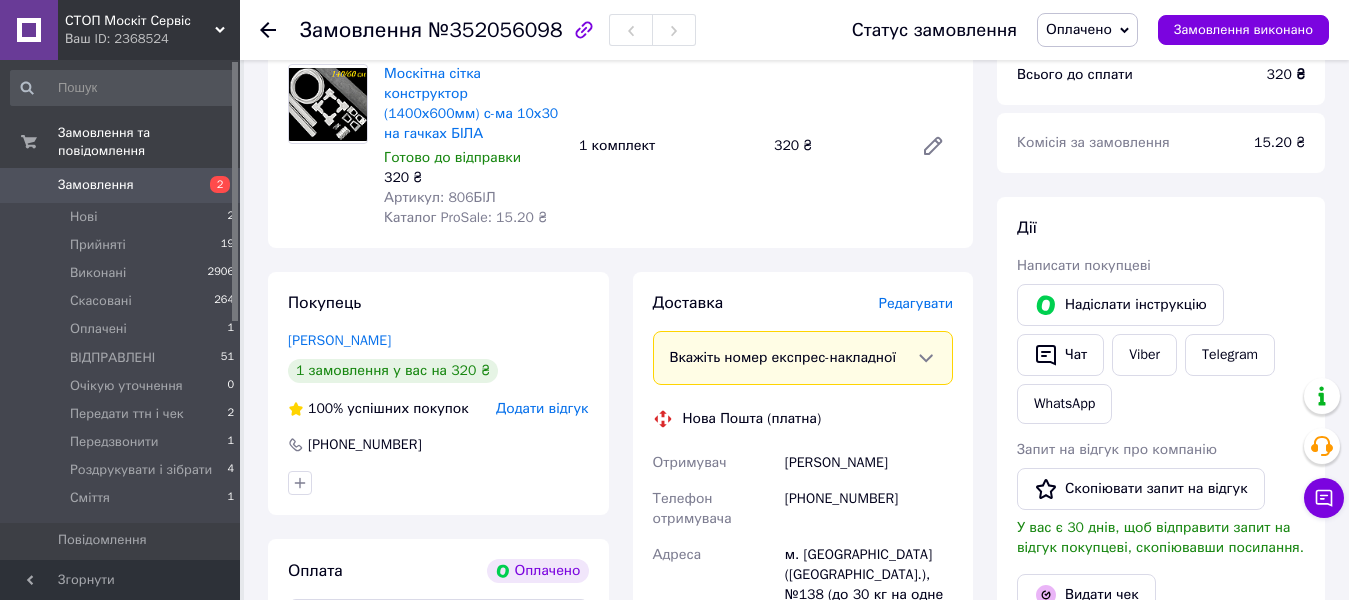scroll, scrollTop: 800, scrollLeft: 0, axis: vertical 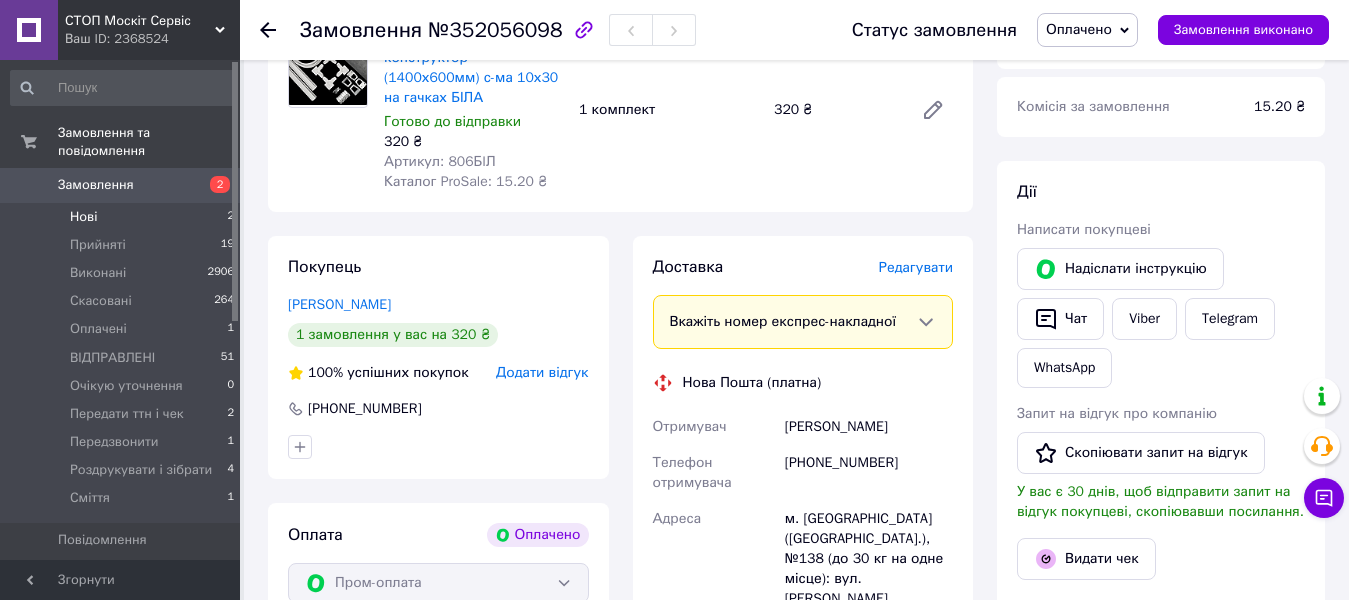 click on "Нові" at bounding box center (83, 217) 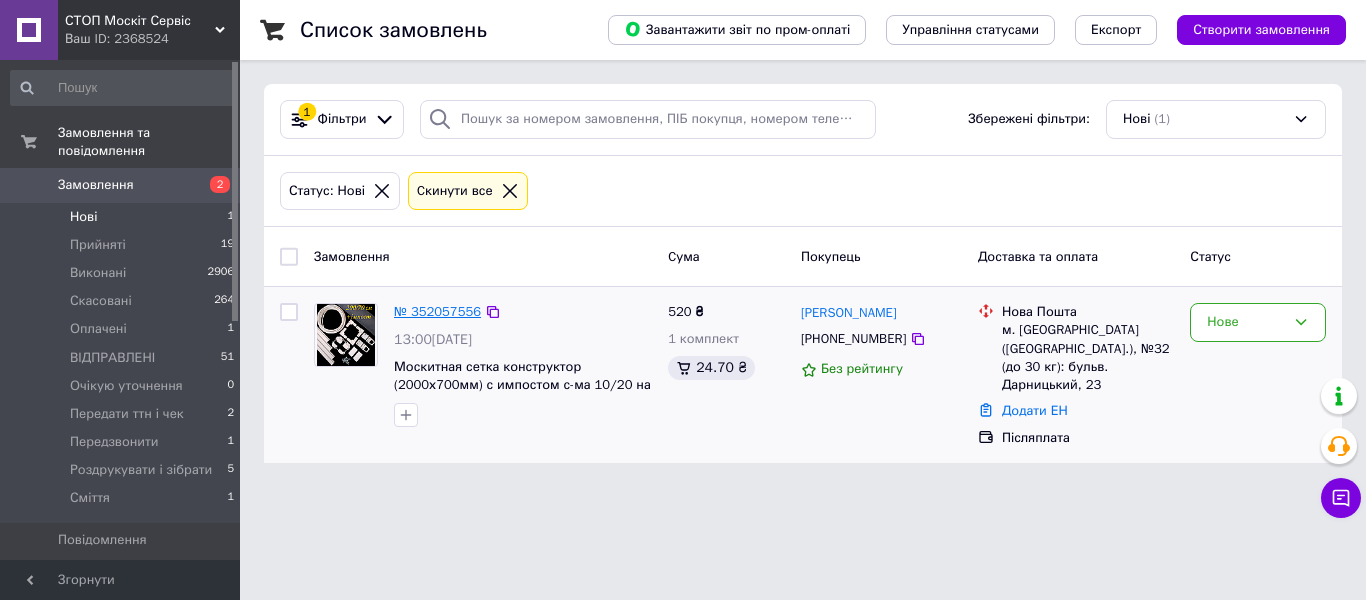 click on "№ 352057556" at bounding box center [437, 311] 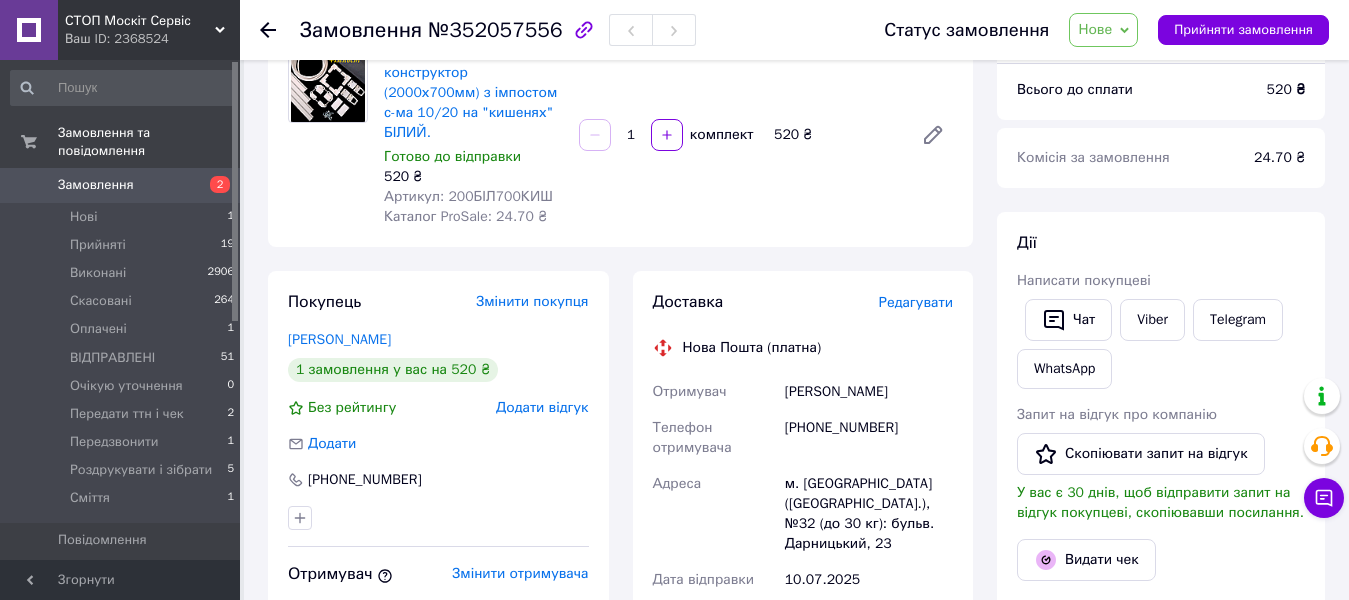 scroll, scrollTop: 0, scrollLeft: 0, axis: both 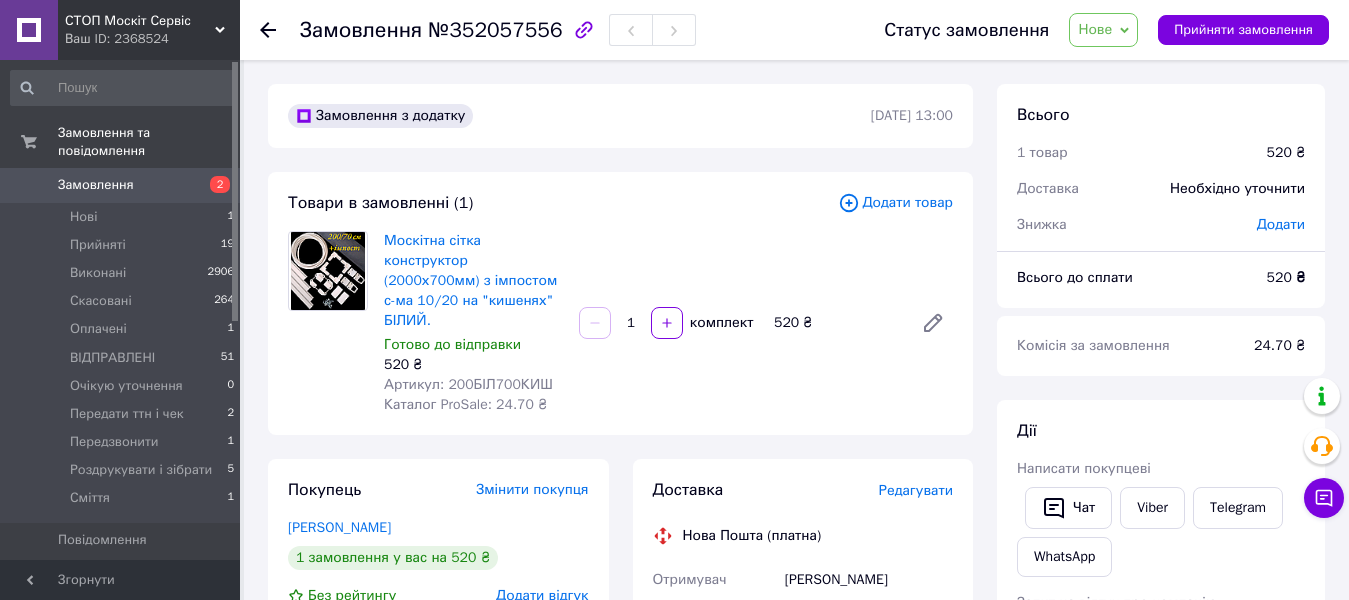 click on "СТОП Москіт Сервіс" at bounding box center [140, 21] 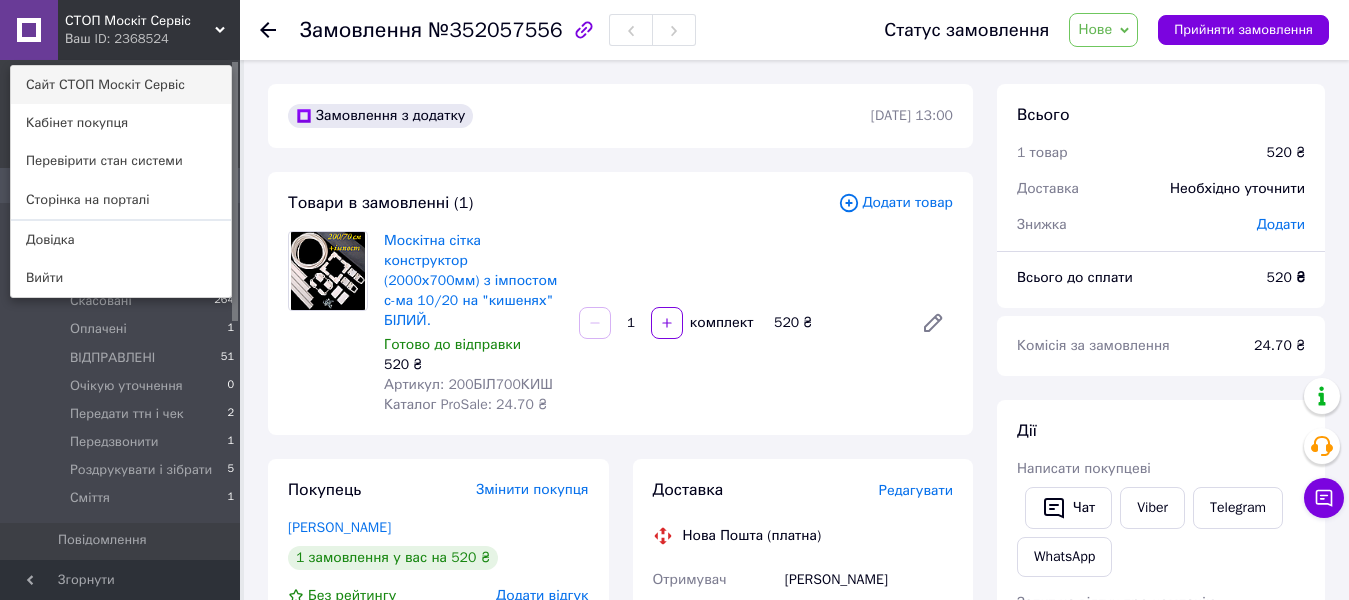 click on "Сайт СТОП Москіт Сервіс" at bounding box center (121, 85) 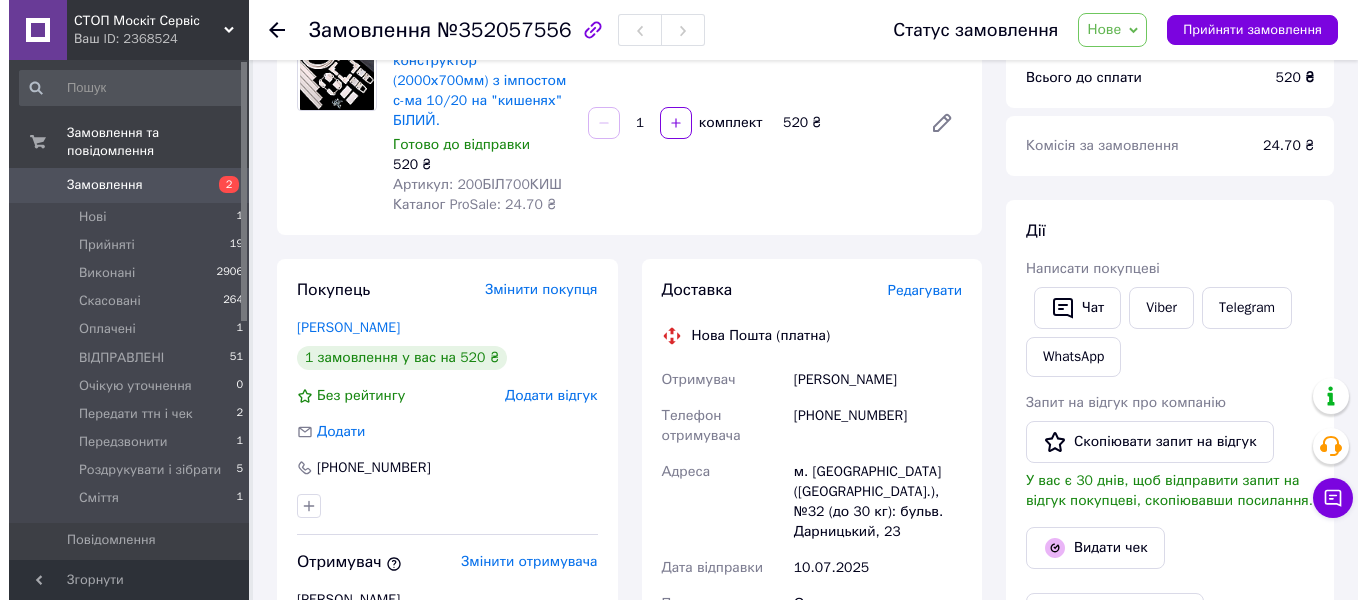 scroll, scrollTop: 0, scrollLeft: 0, axis: both 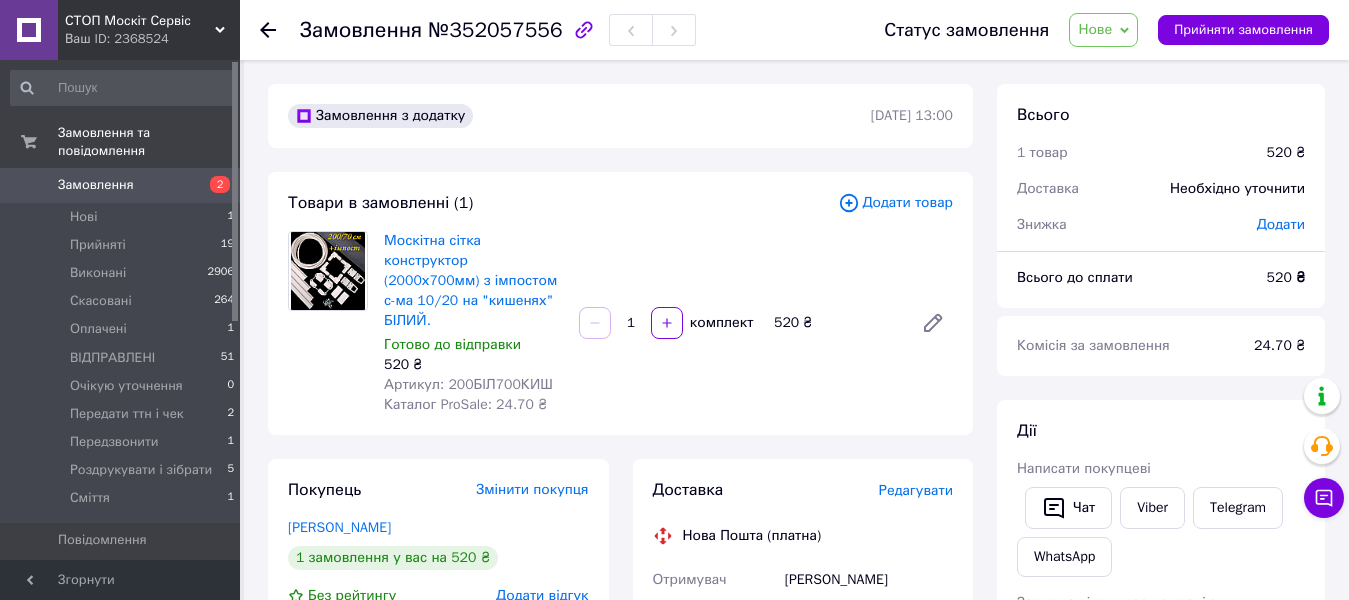 click 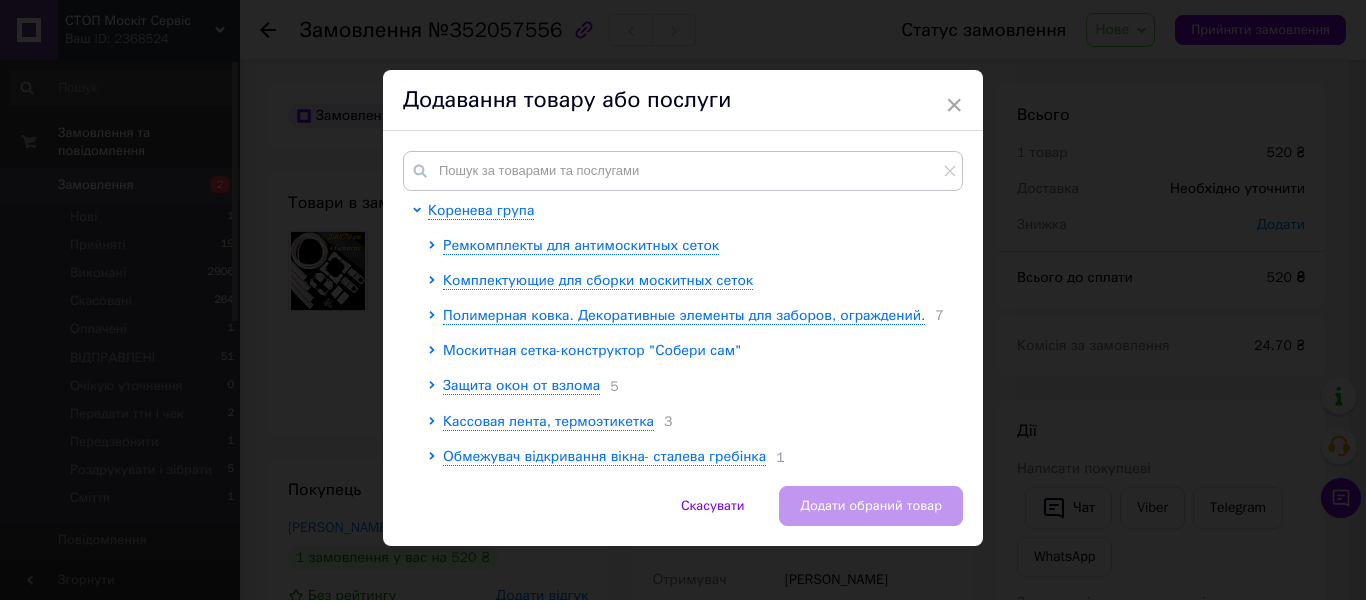 click on "Москитная сетка-конструктор "Собери сам"" at bounding box center [592, 350] 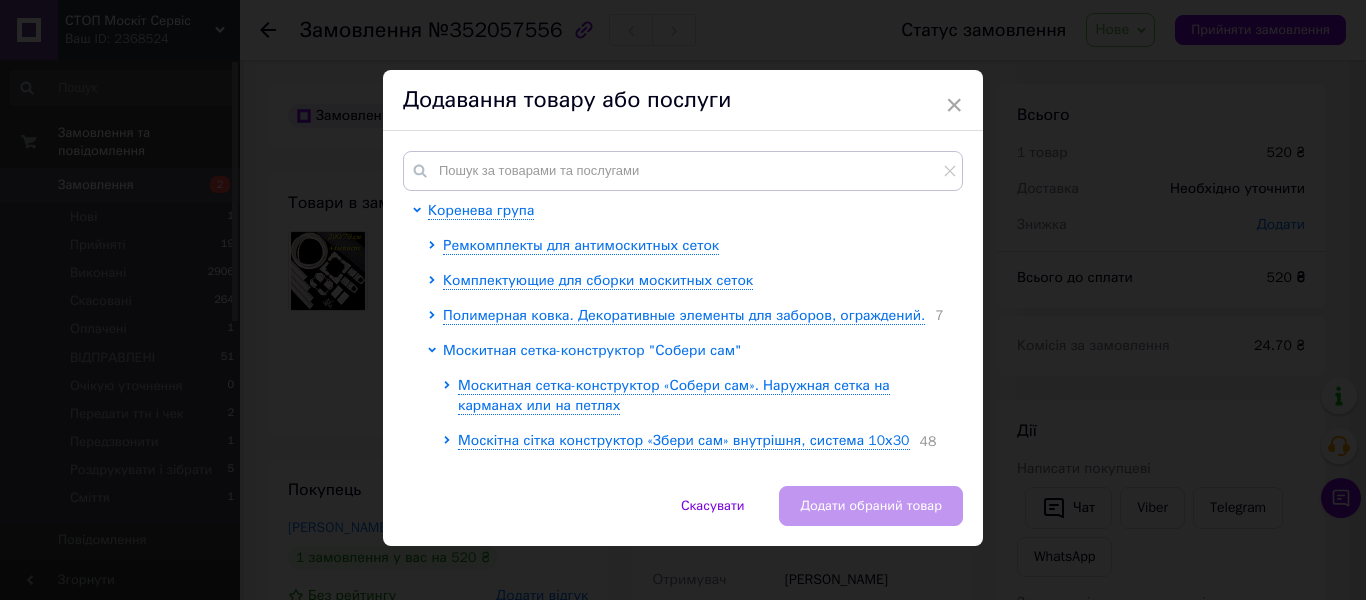 scroll, scrollTop: 100, scrollLeft: 0, axis: vertical 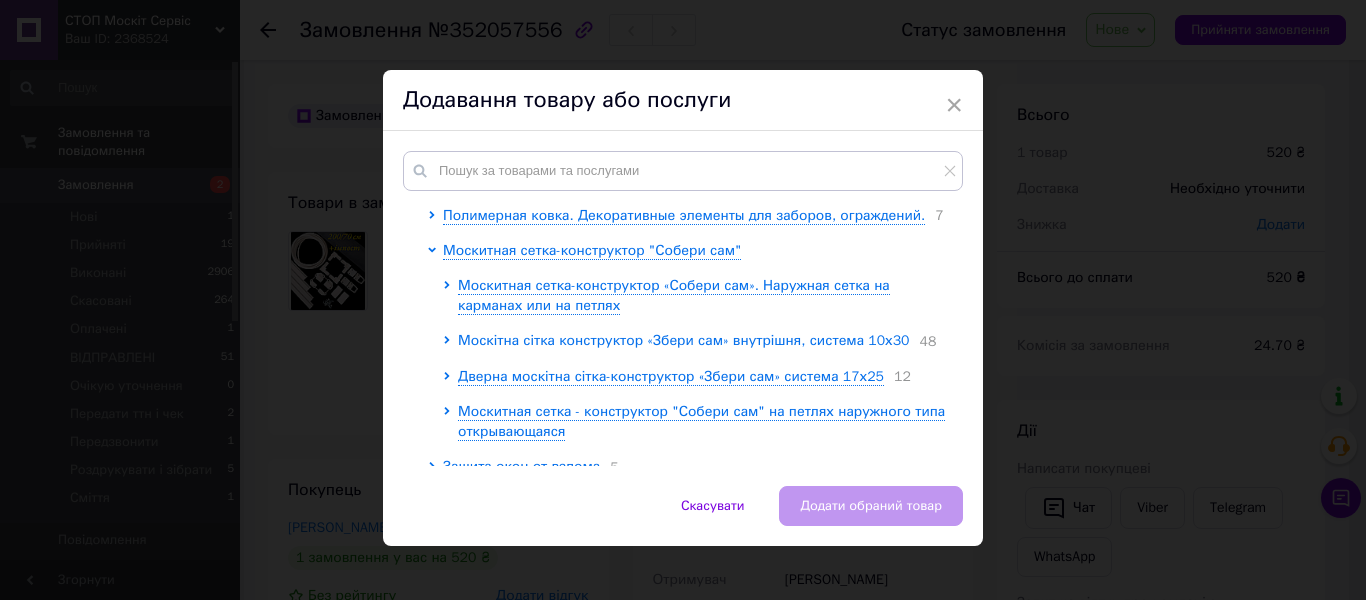 click on "Москітна сітка конструктор «Збери сам» внутрішня,  система 10х30" at bounding box center [684, 340] 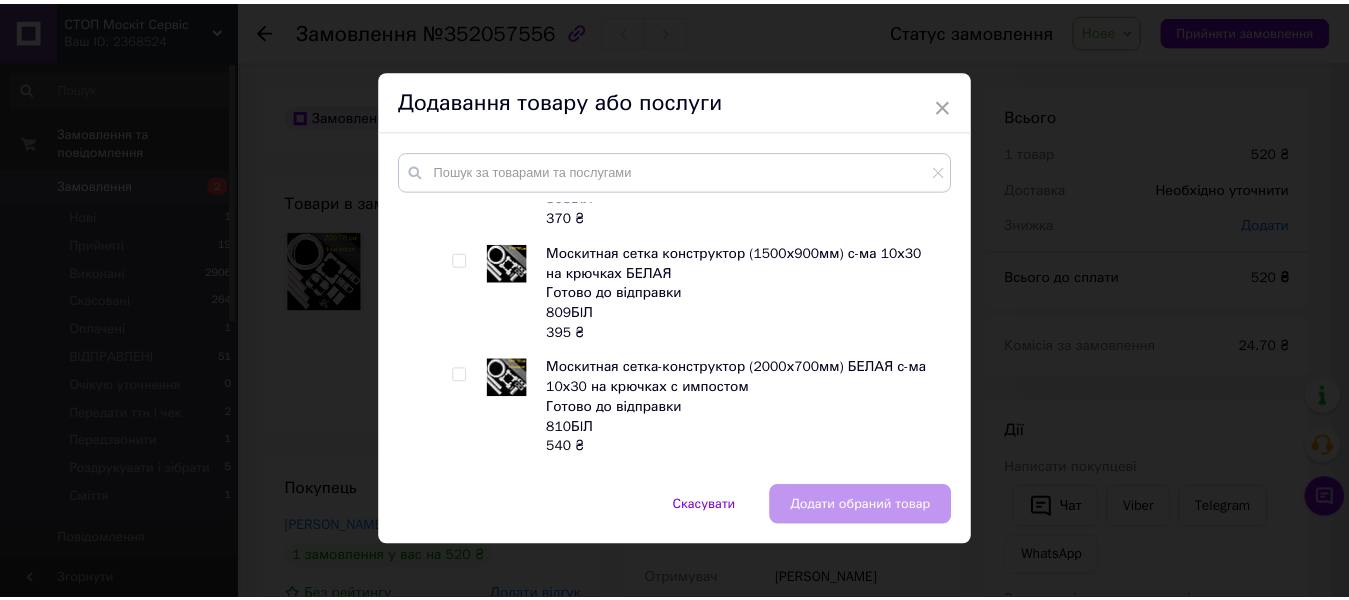 scroll, scrollTop: 3700, scrollLeft: 0, axis: vertical 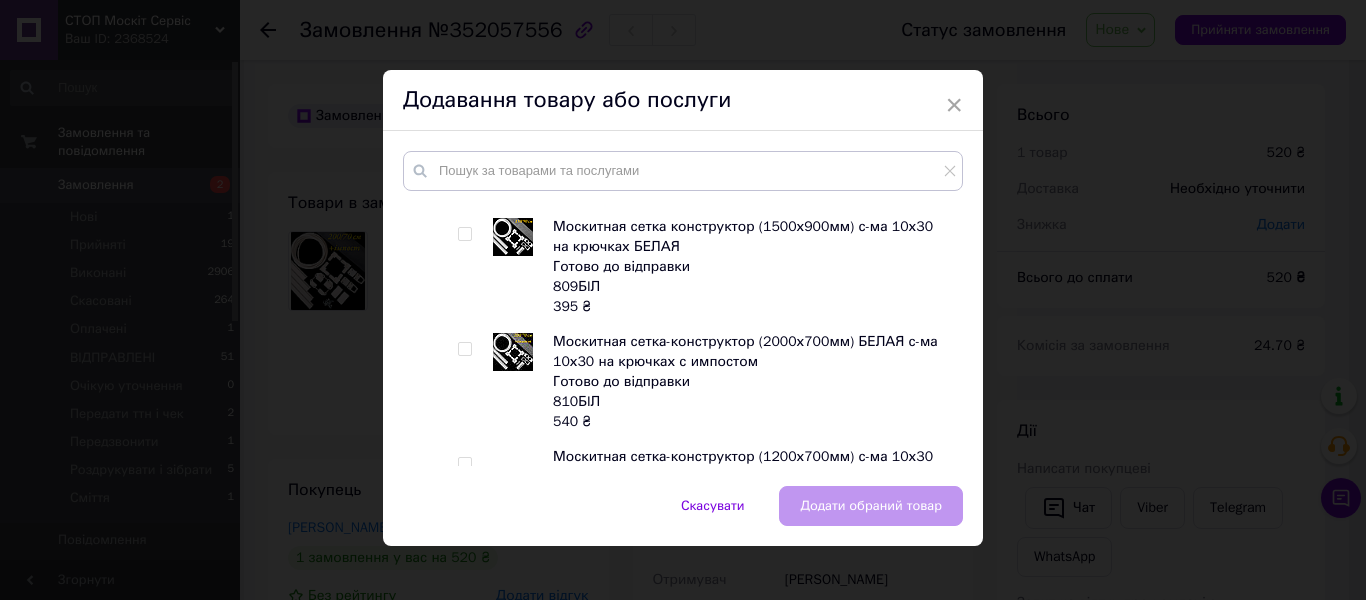 drag, startPoint x: 465, startPoint y: 350, endPoint x: 590, endPoint y: 372, distance: 126.921234 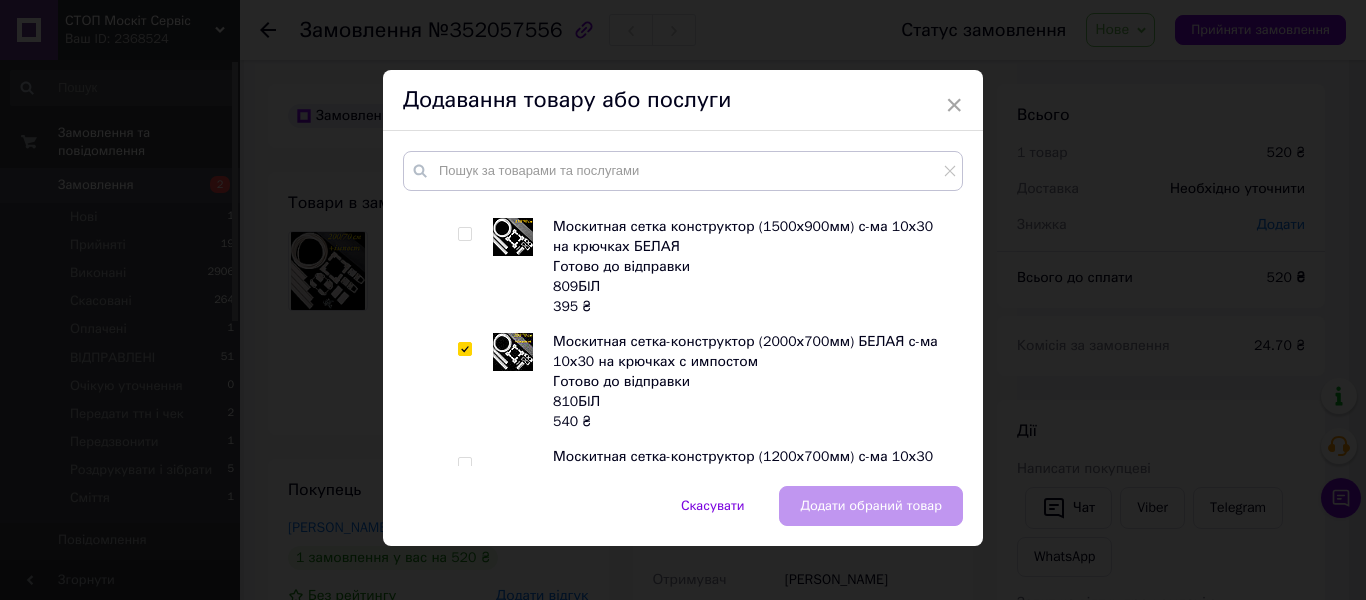 checkbox on "true" 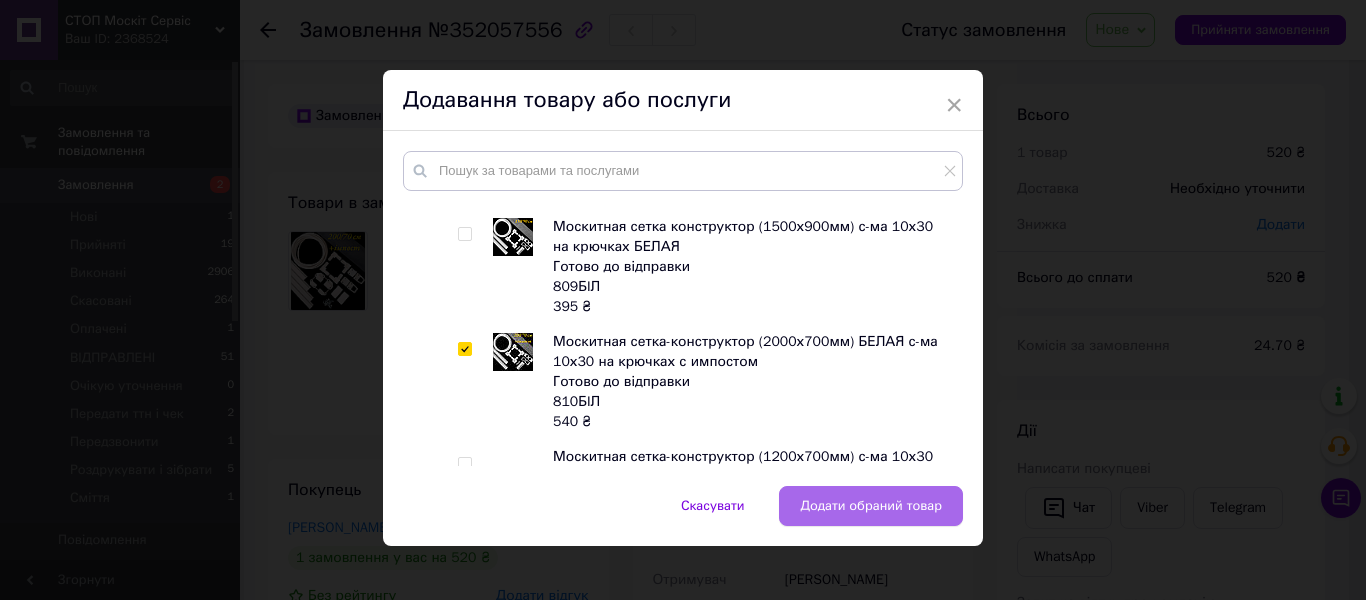 click on "Додати обраний товар" at bounding box center (871, 506) 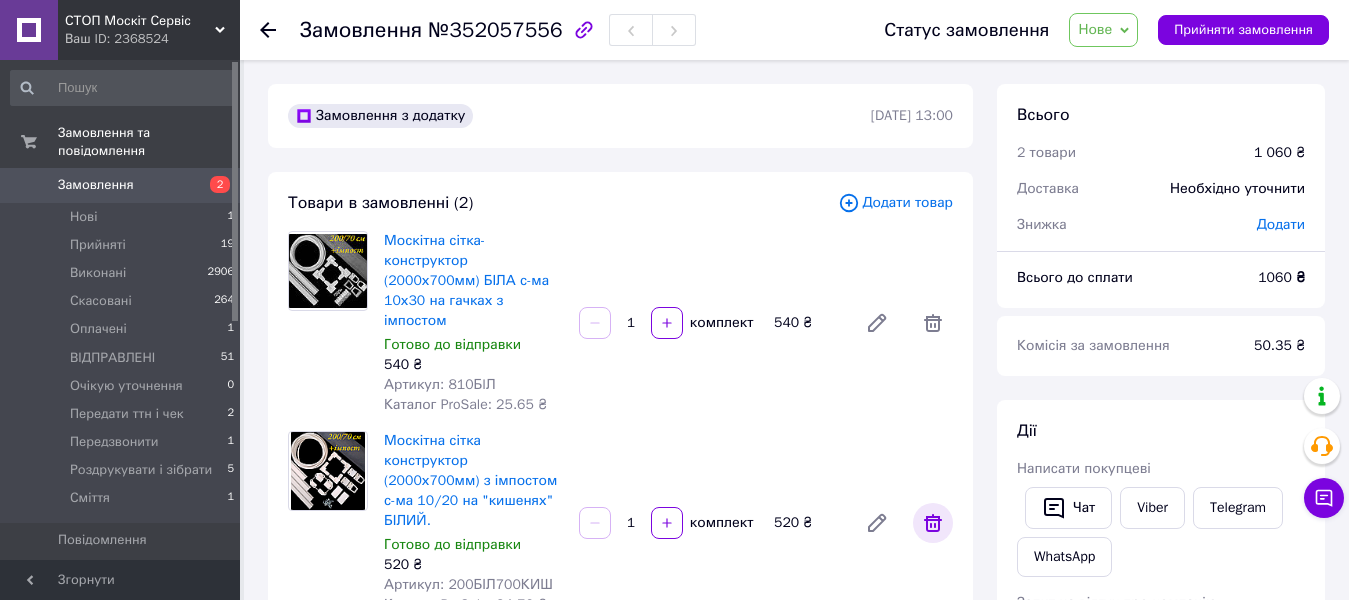 click 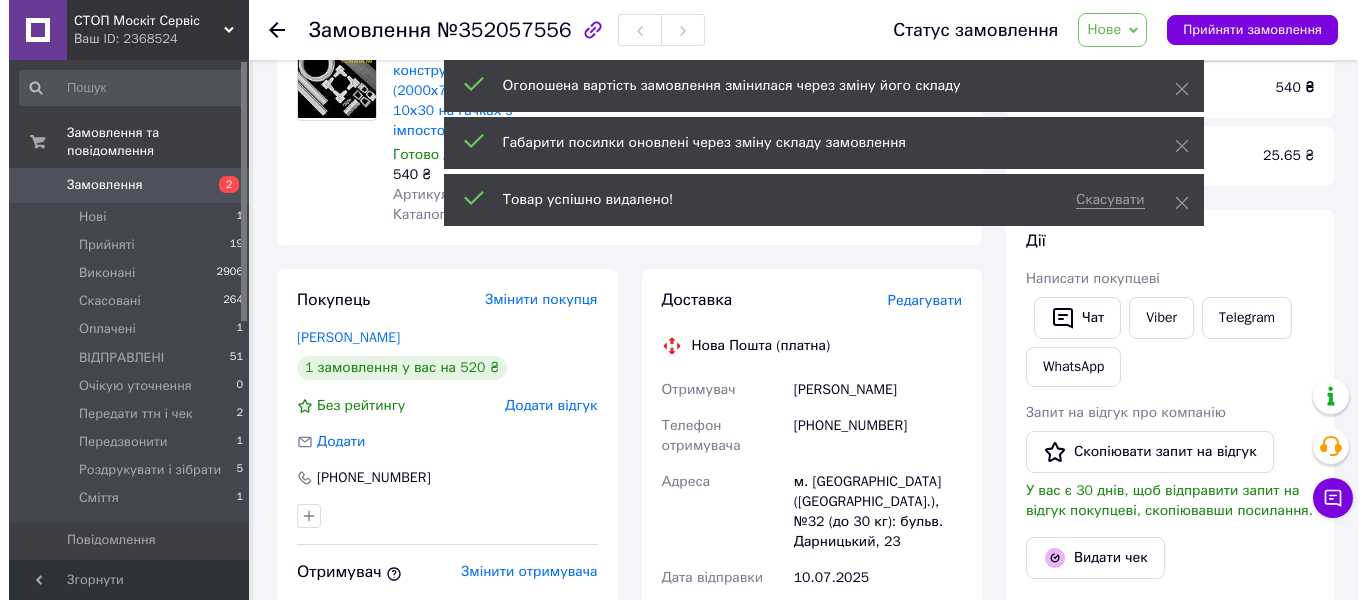 scroll, scrollTop: 100, scrollLeft: 0, axis: vertical 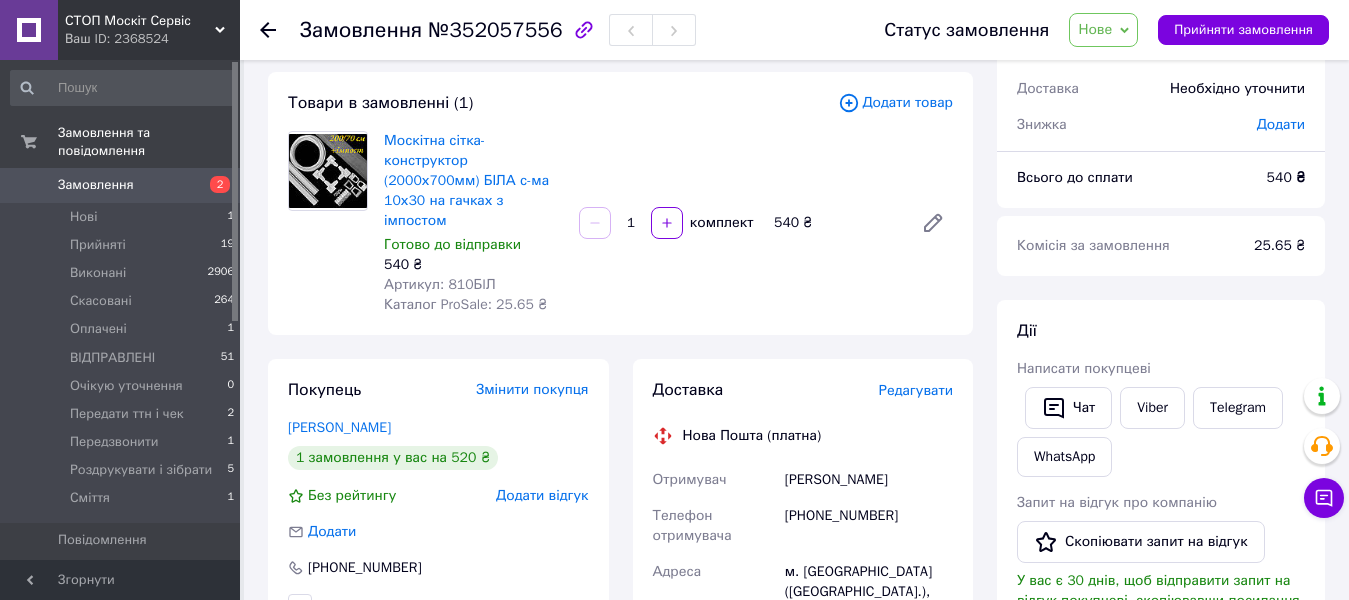 click on "Редагувати" at bounding box center [916, 390] 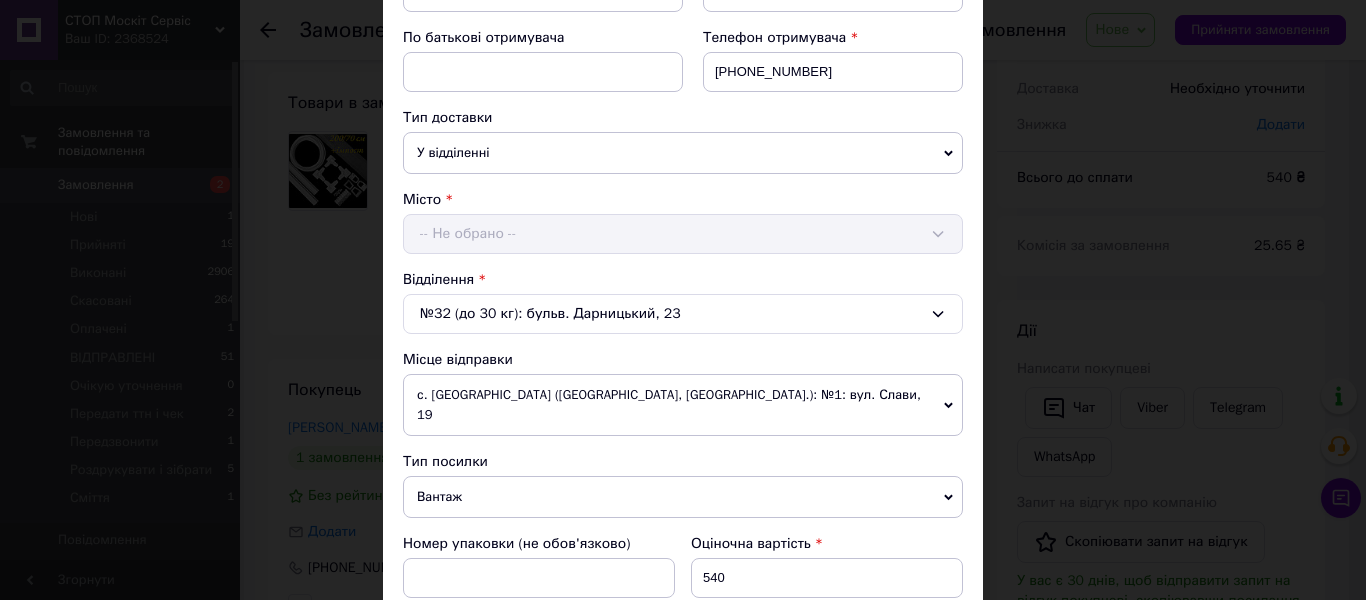 scroll, scrollTop: 400, scrollLeft: 0, axis: vertical 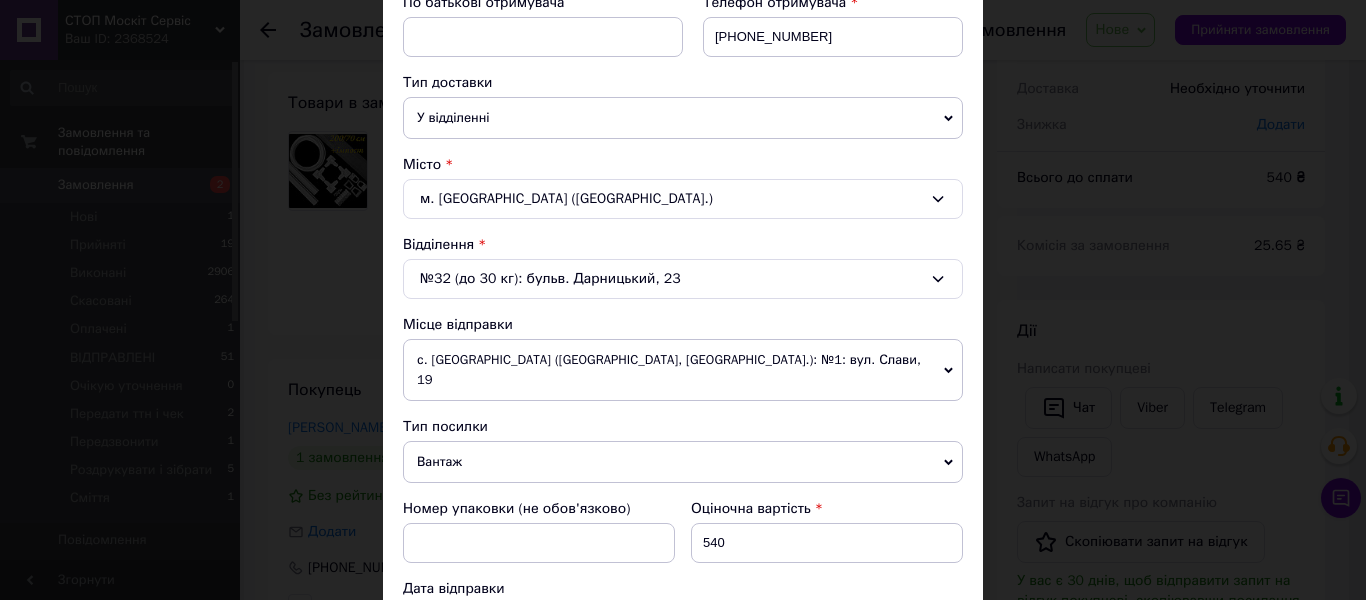 click on "№32 (до 30 кг): бульв. Дарницький, 23" at bounding box center [683, 279] 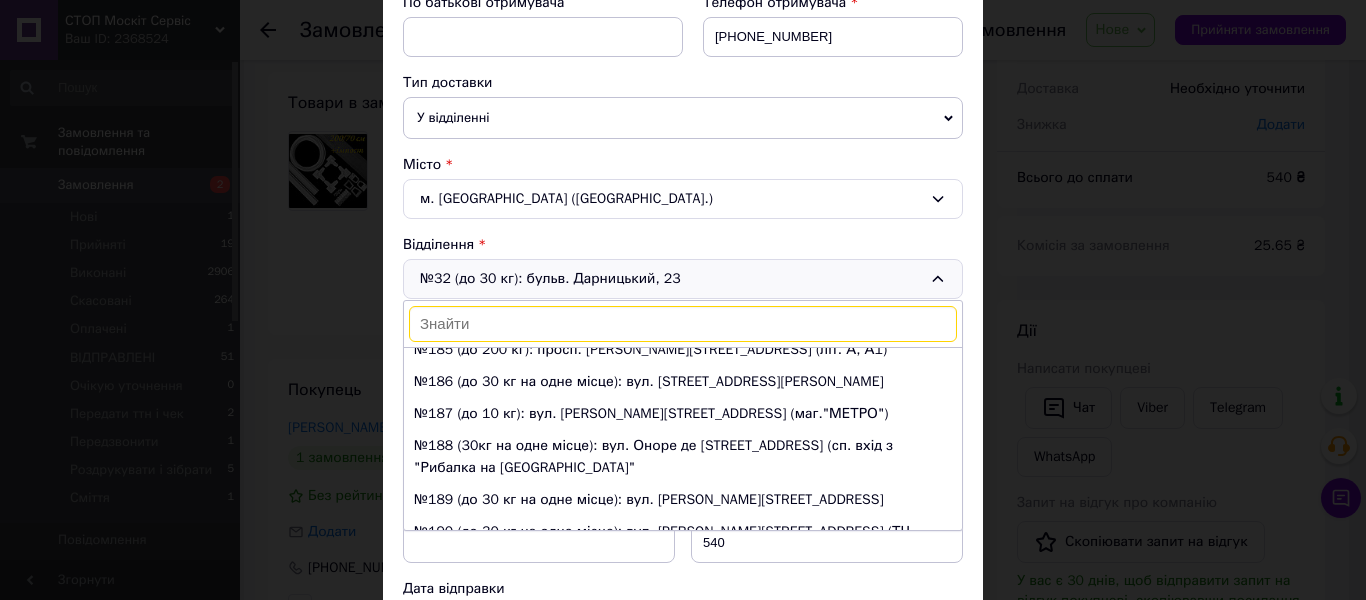 scroll, scrollTop: 6160, scrollLeft: 0, axis: vertical 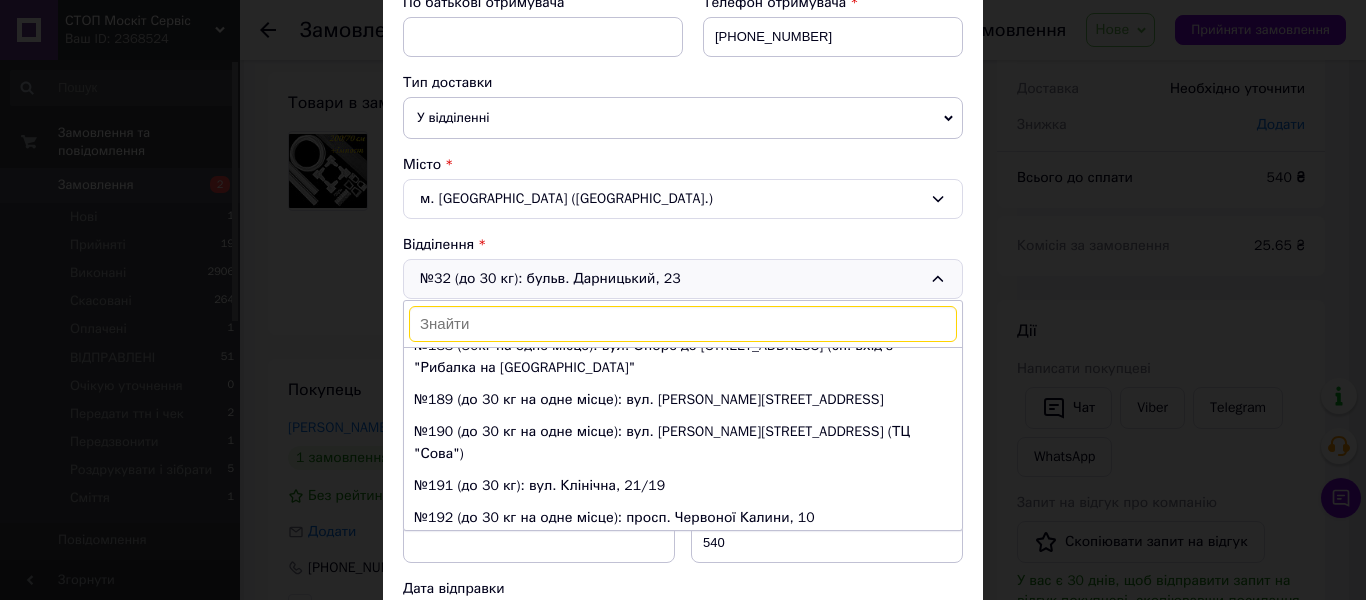 click on "№200 (до 200 кг): просп. Броварський, 31В" at bounding box center [683, 754] 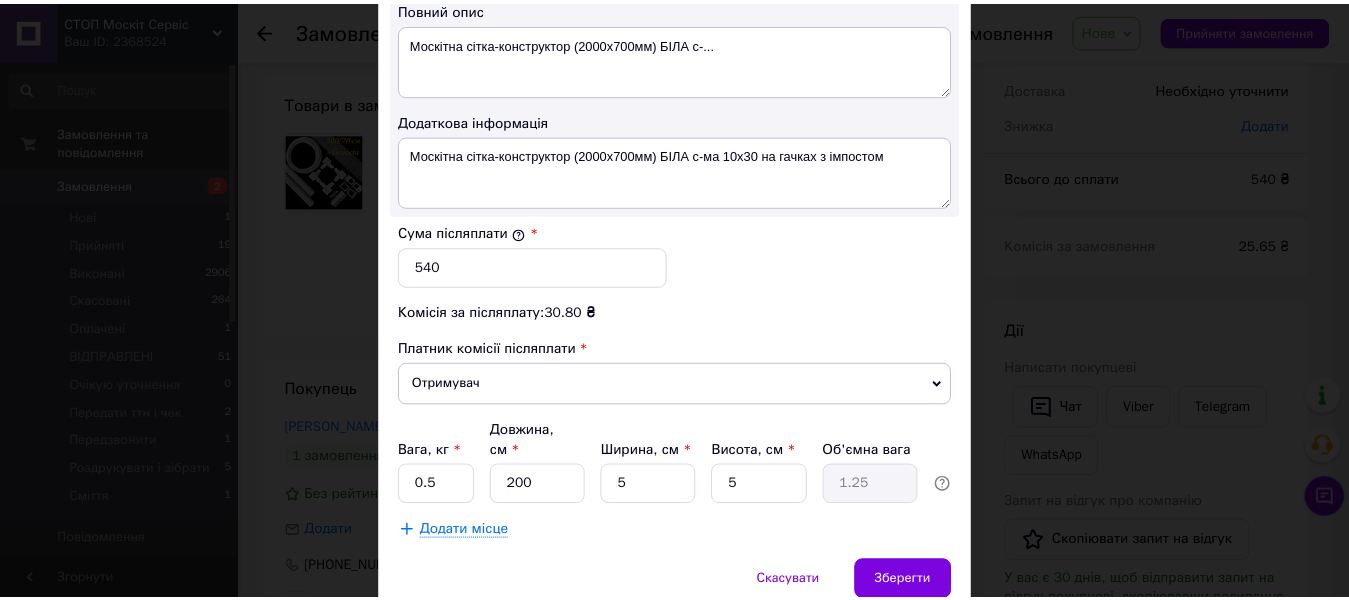 scroll, scrollTop: 1100, scrollLeft: 0, axis: vertical 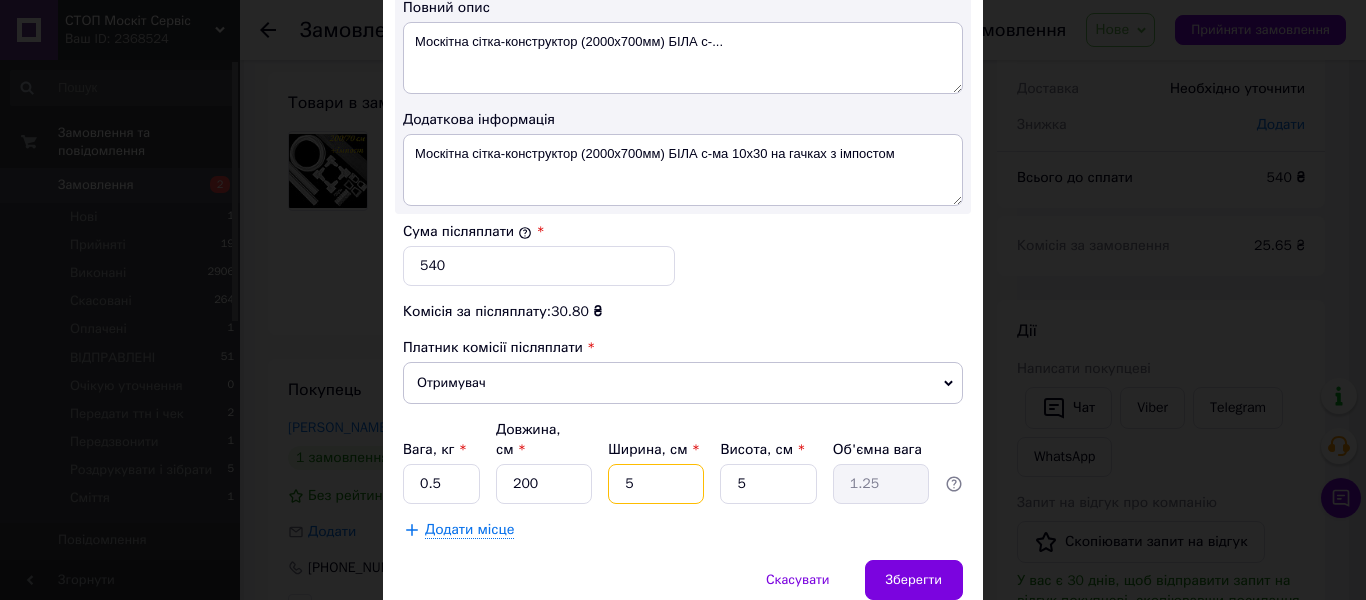 click on "5" at bounding box center (656, 484) 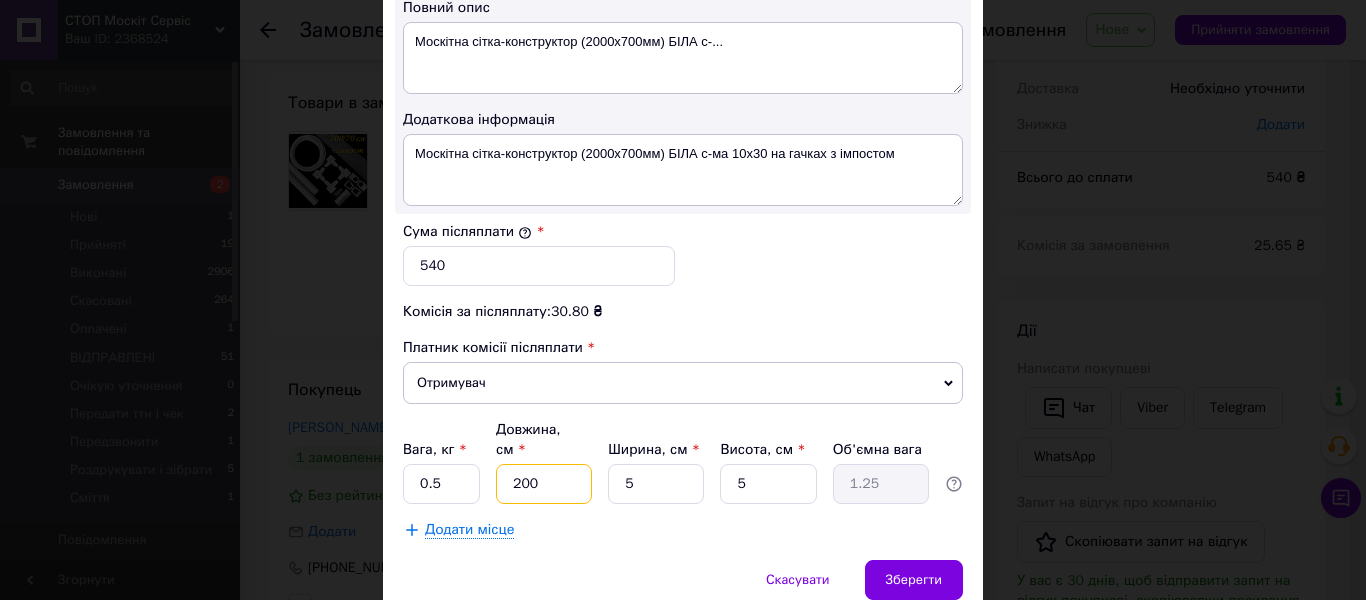 click on "200" at bounding box center (544, 484) 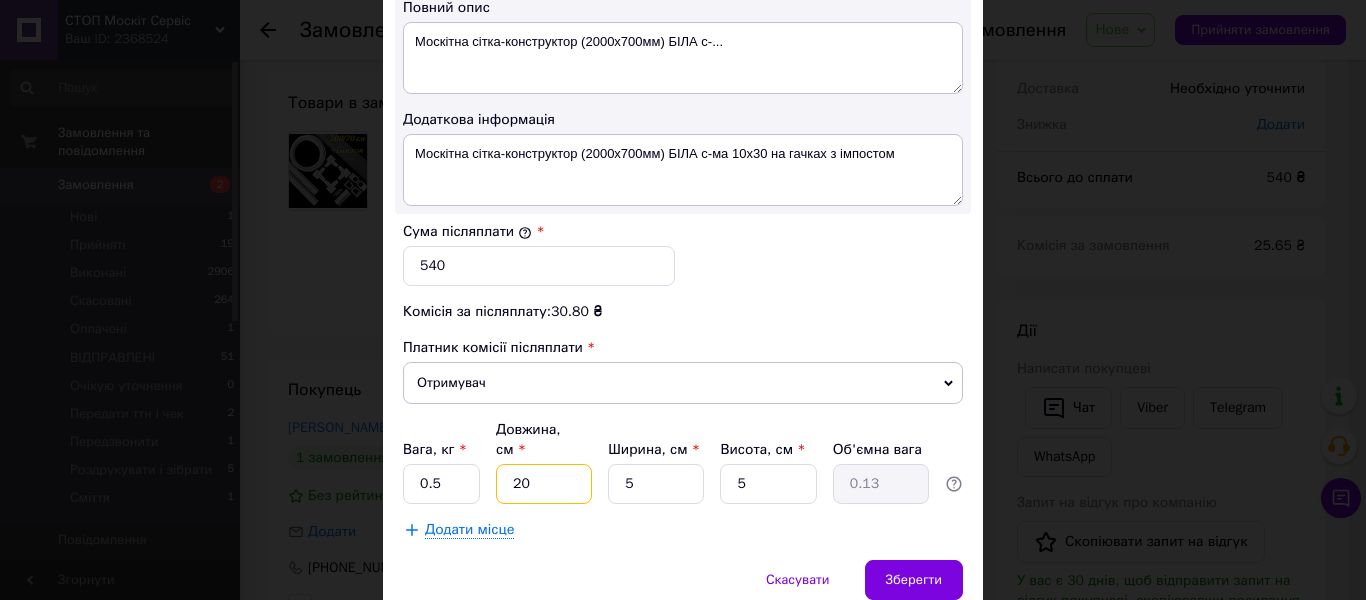type on "2" 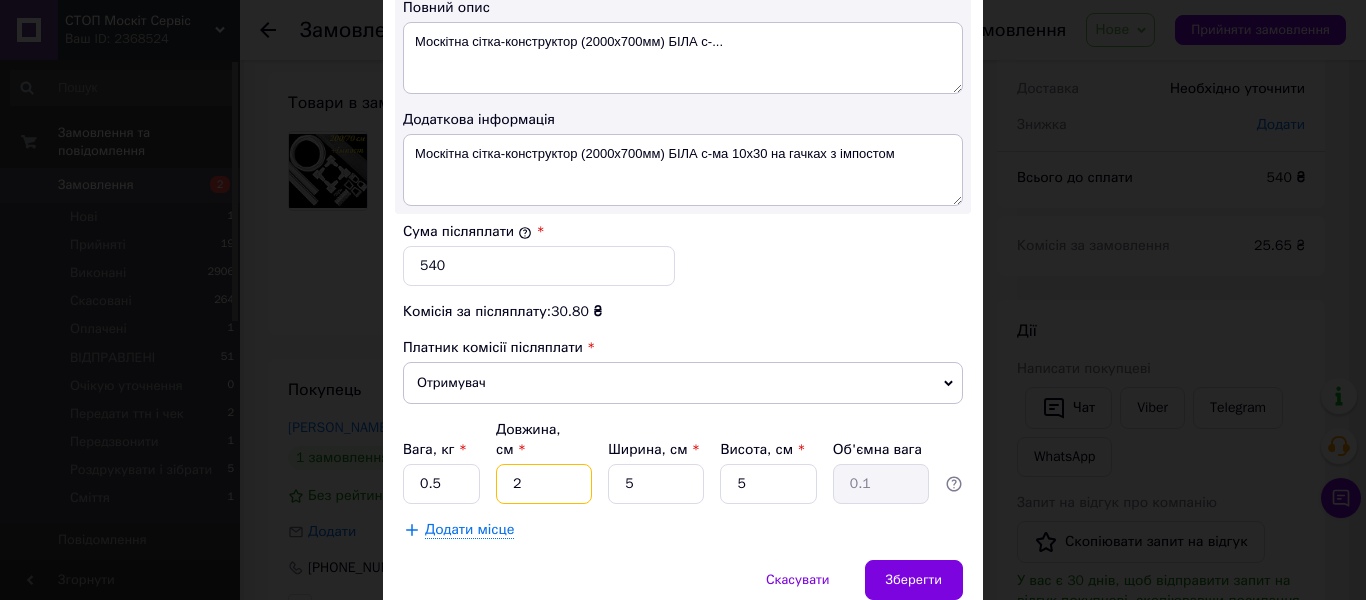 type on "21" 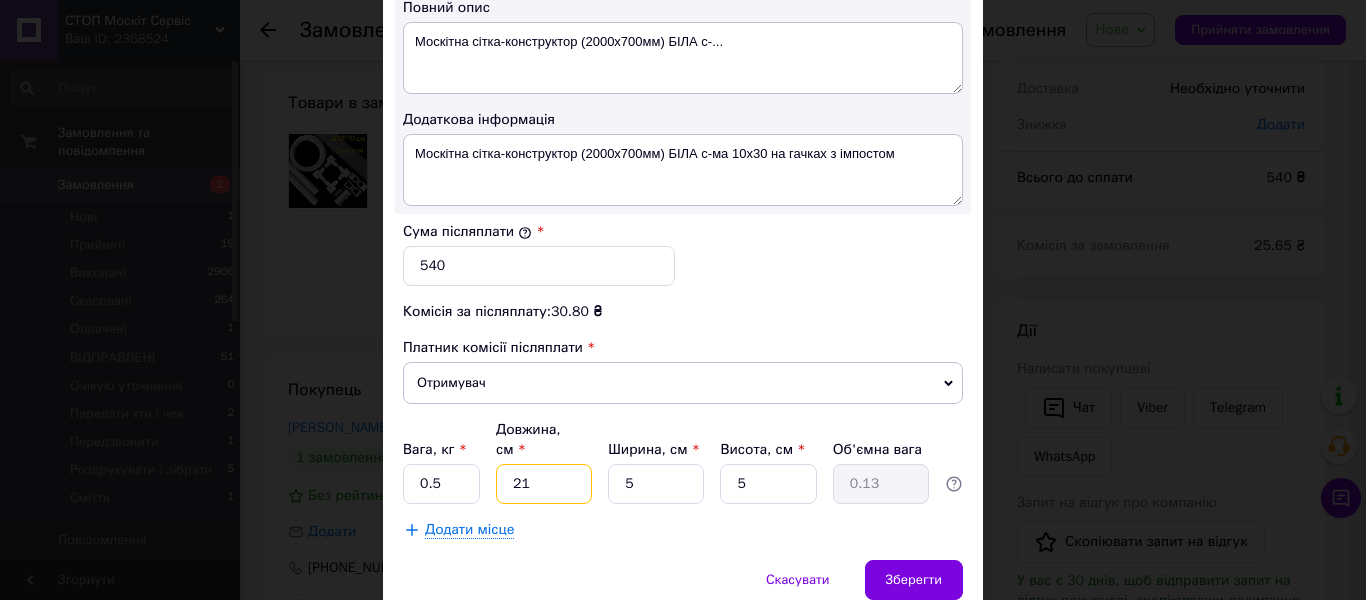 type on "219" 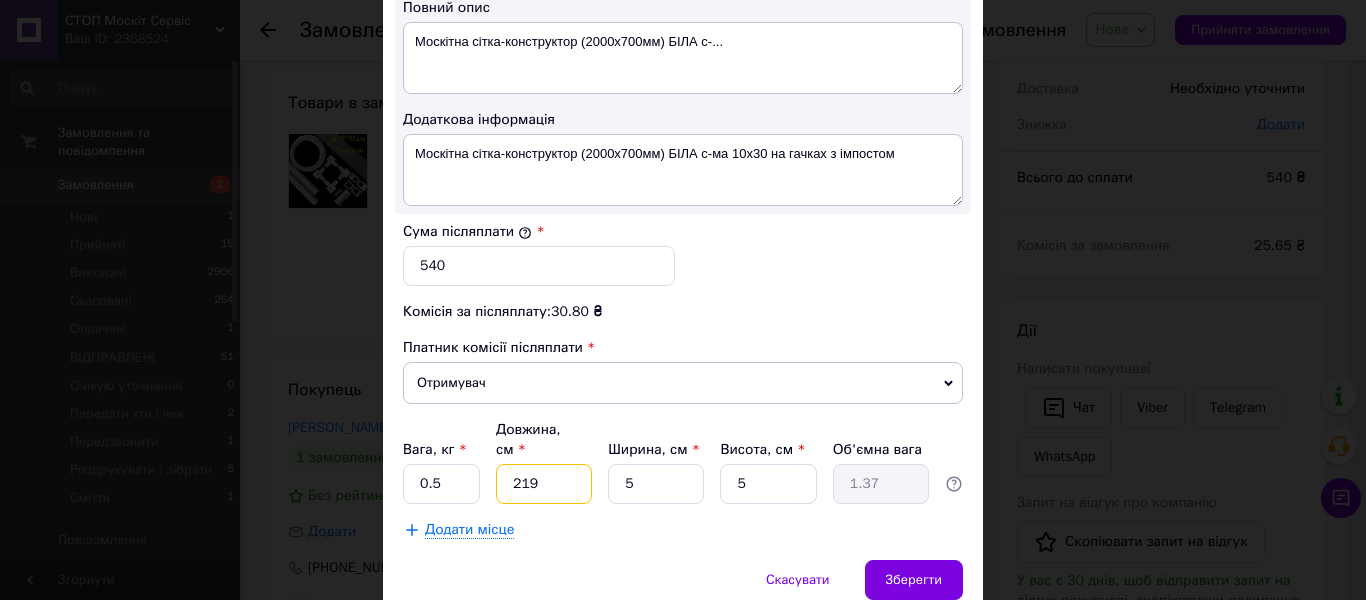type on "2190" 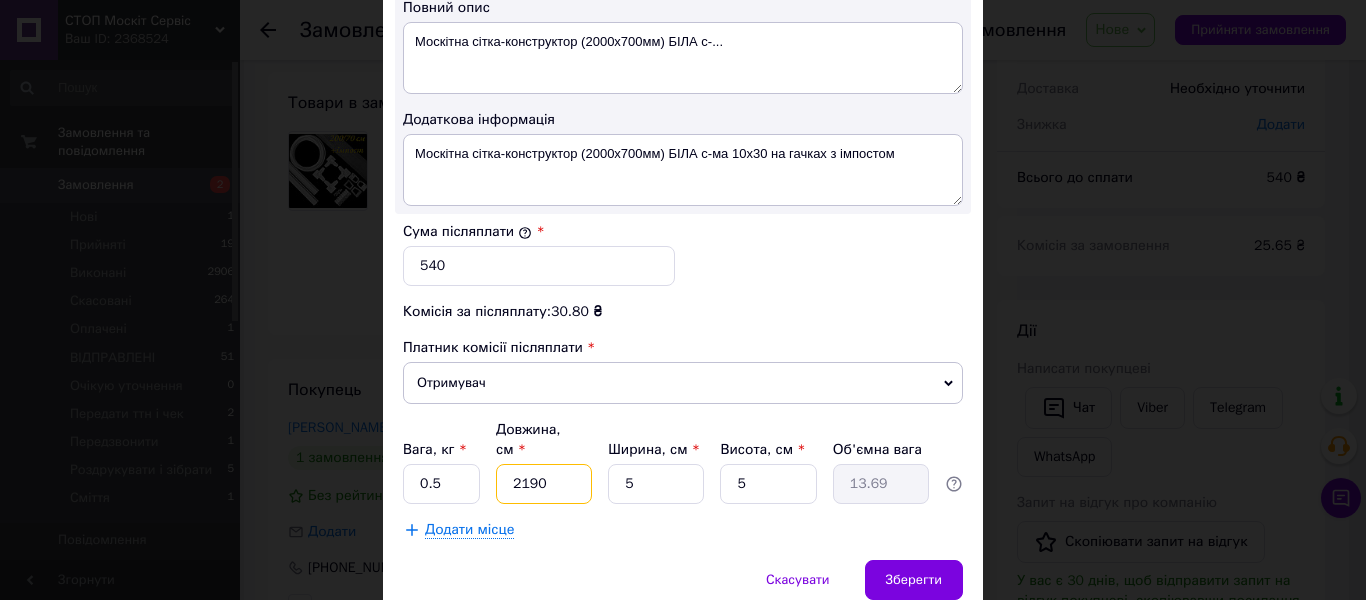 type on "219" 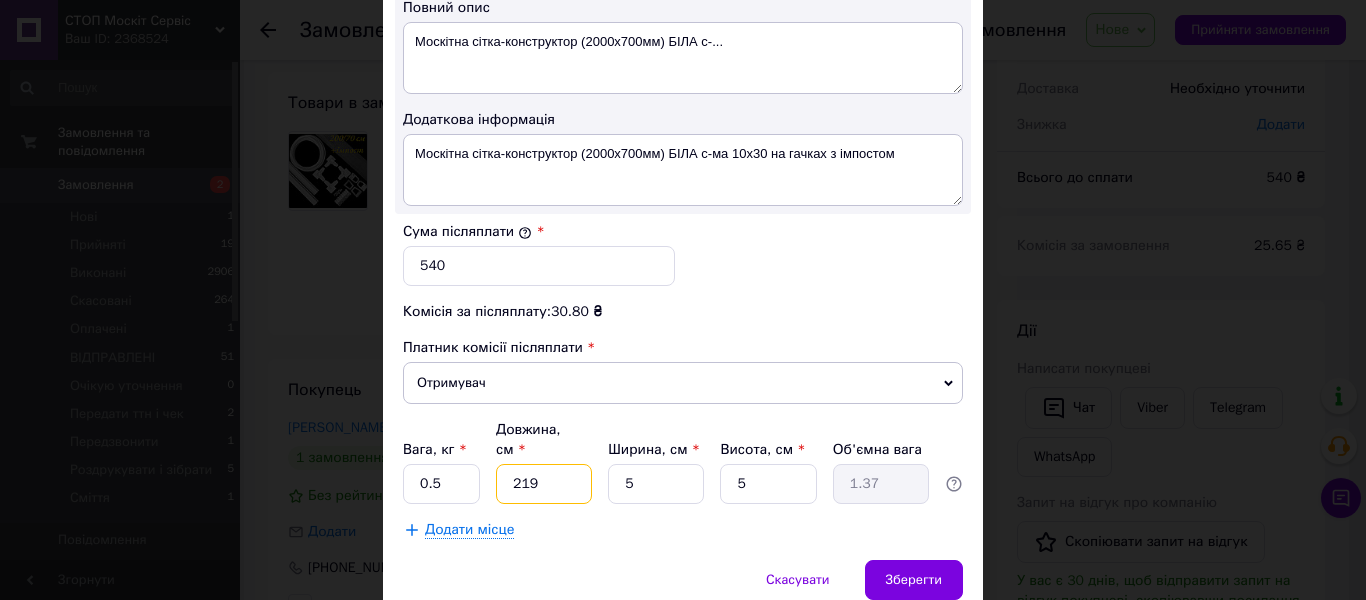 type on "21" 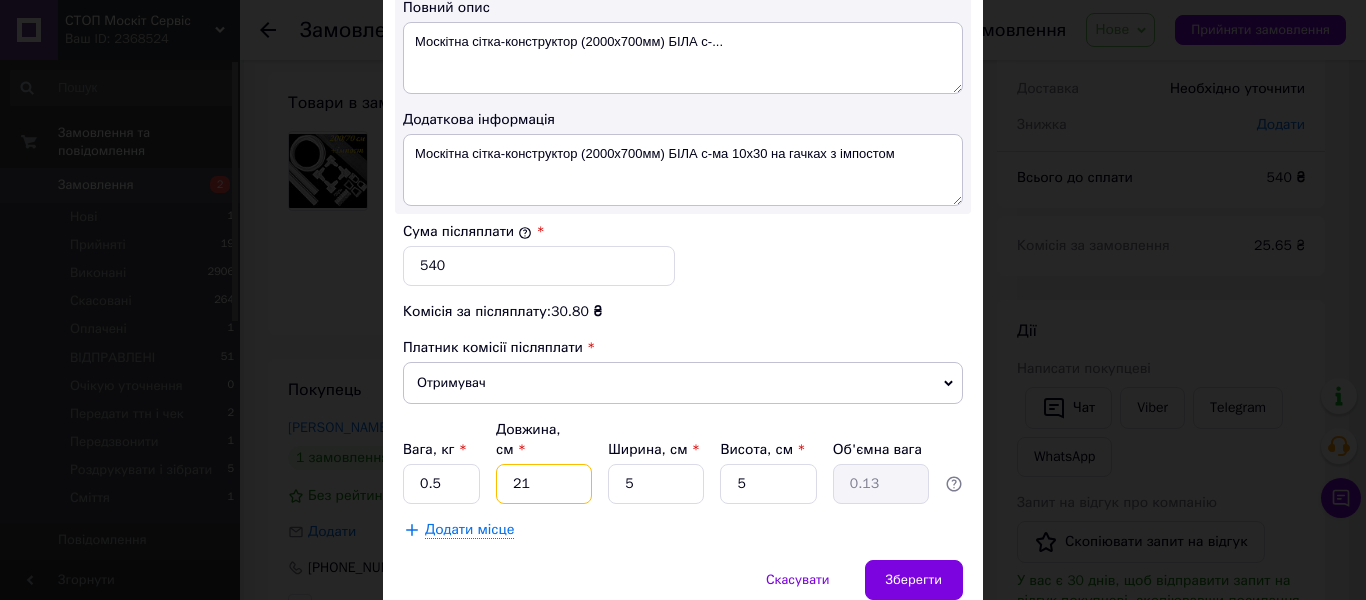 type on "2" 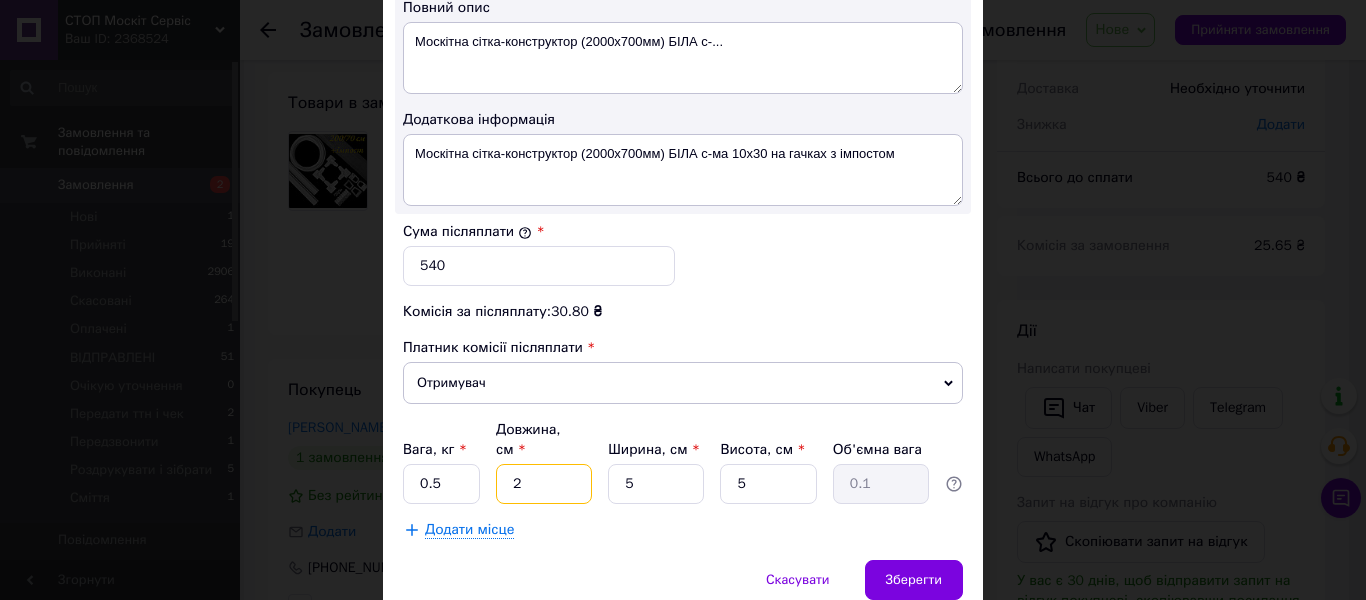 type 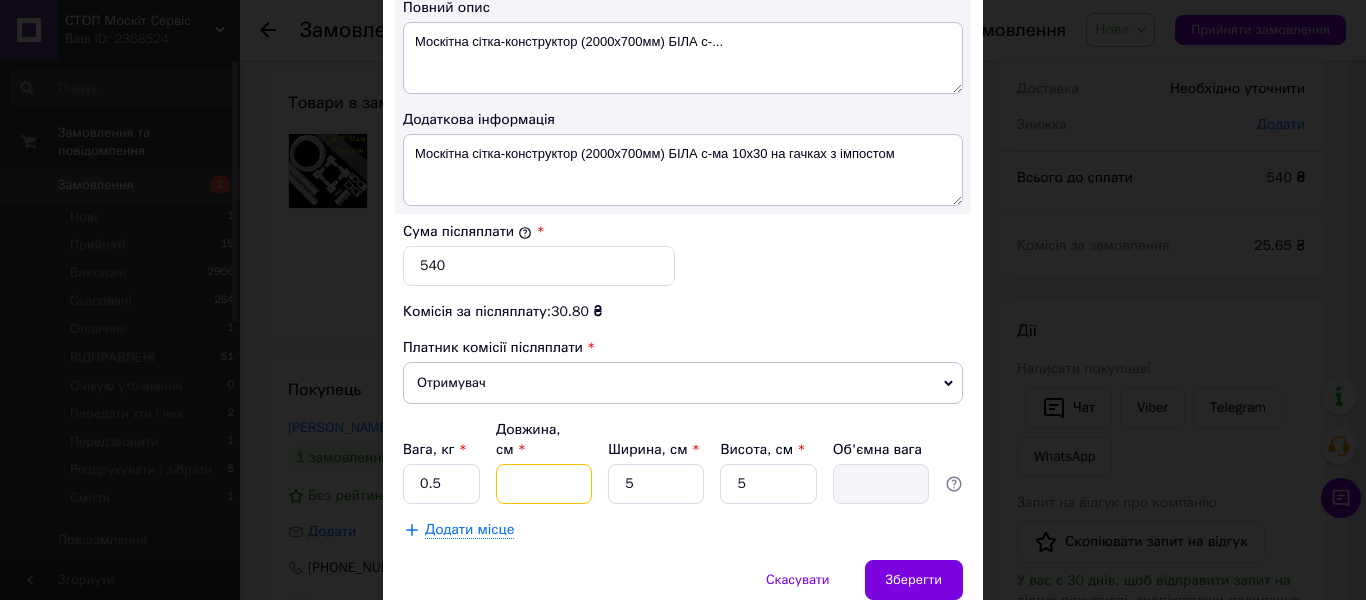 type on "1" 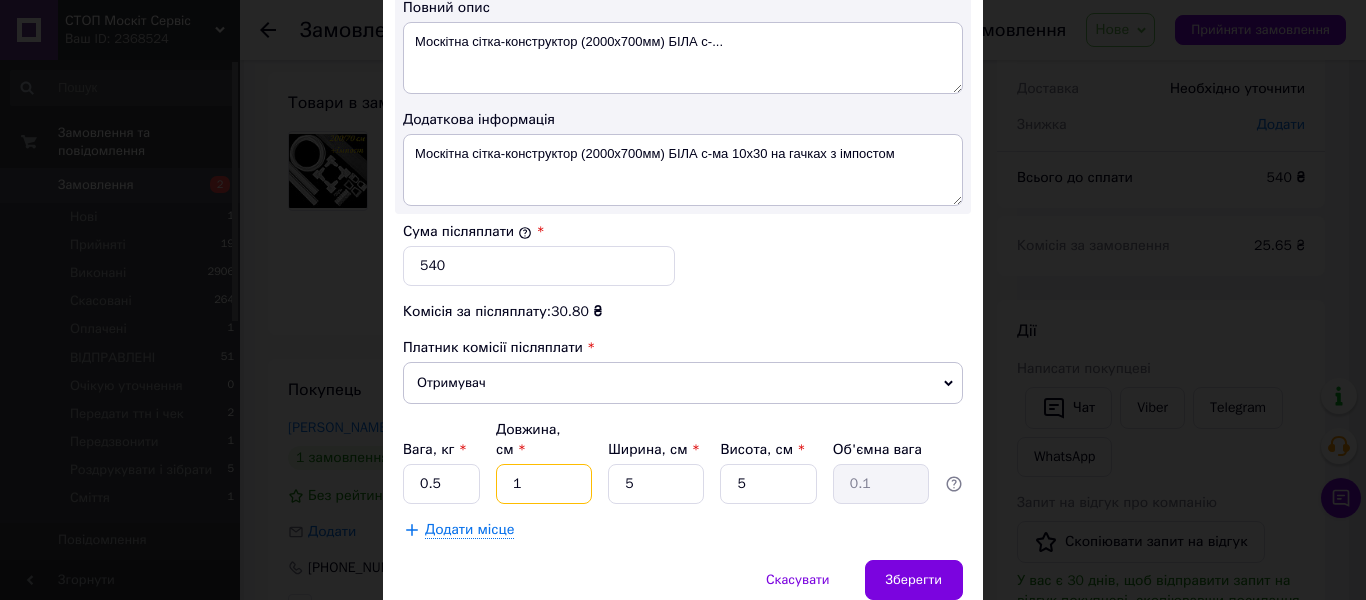 type on "19" 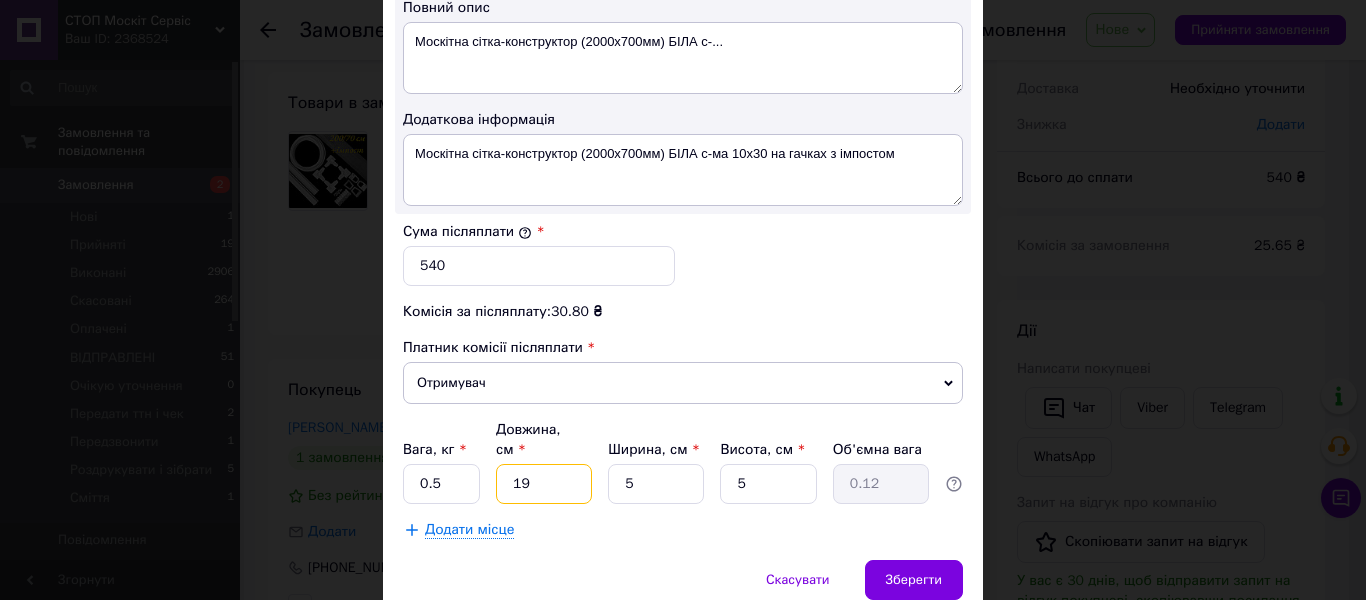 type on "190" 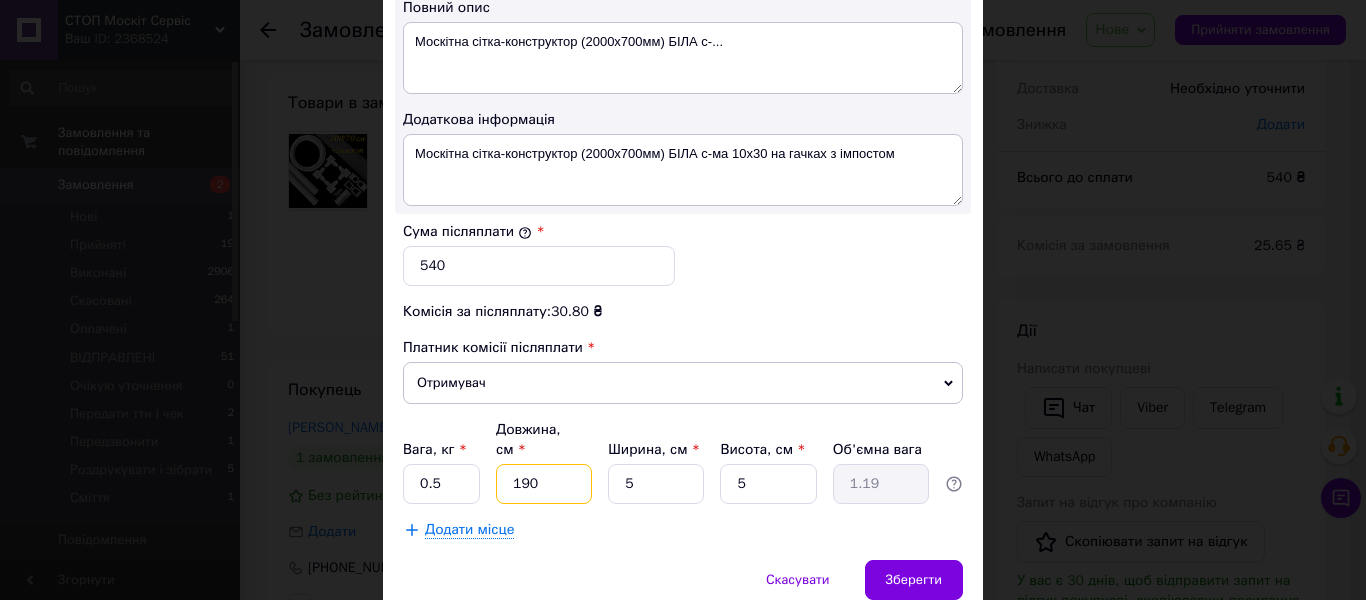 type on "190" 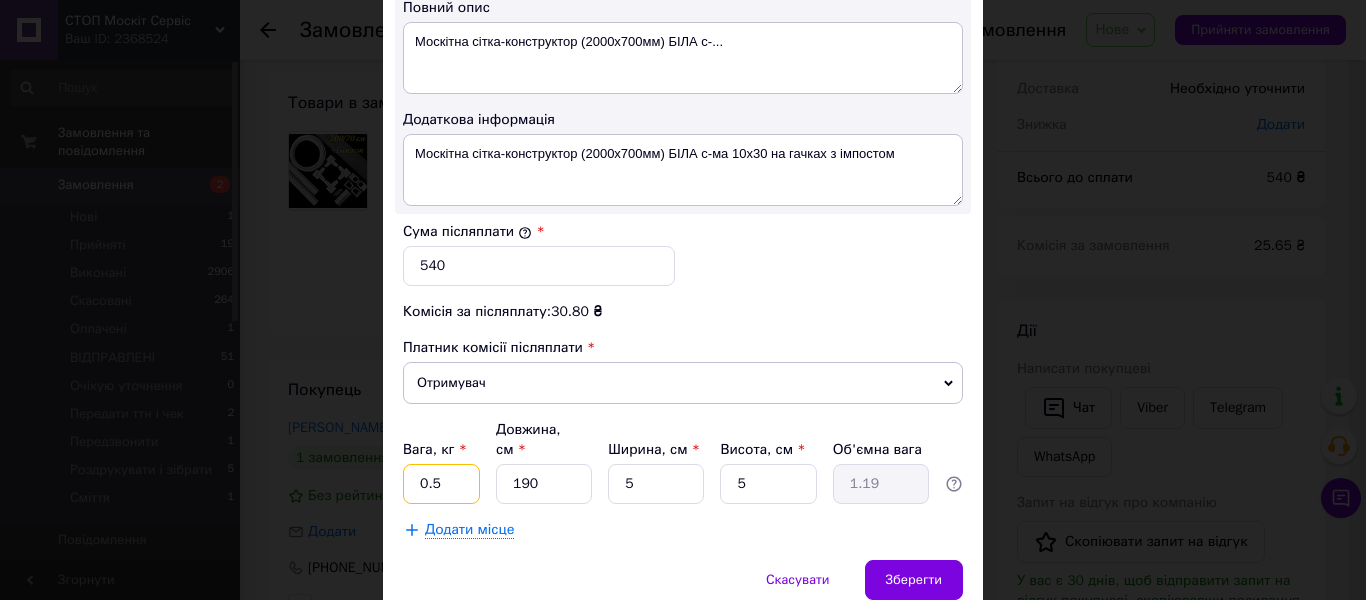 click on "0.5" at bounding box center (441, 484) 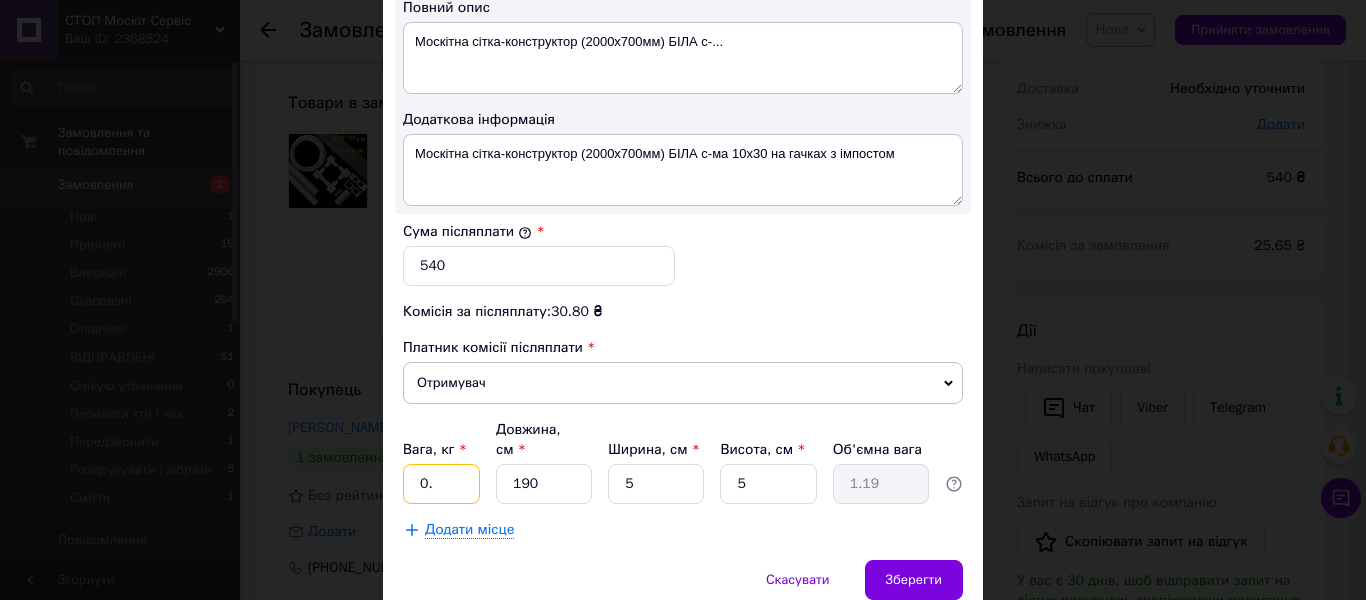 type on "0" 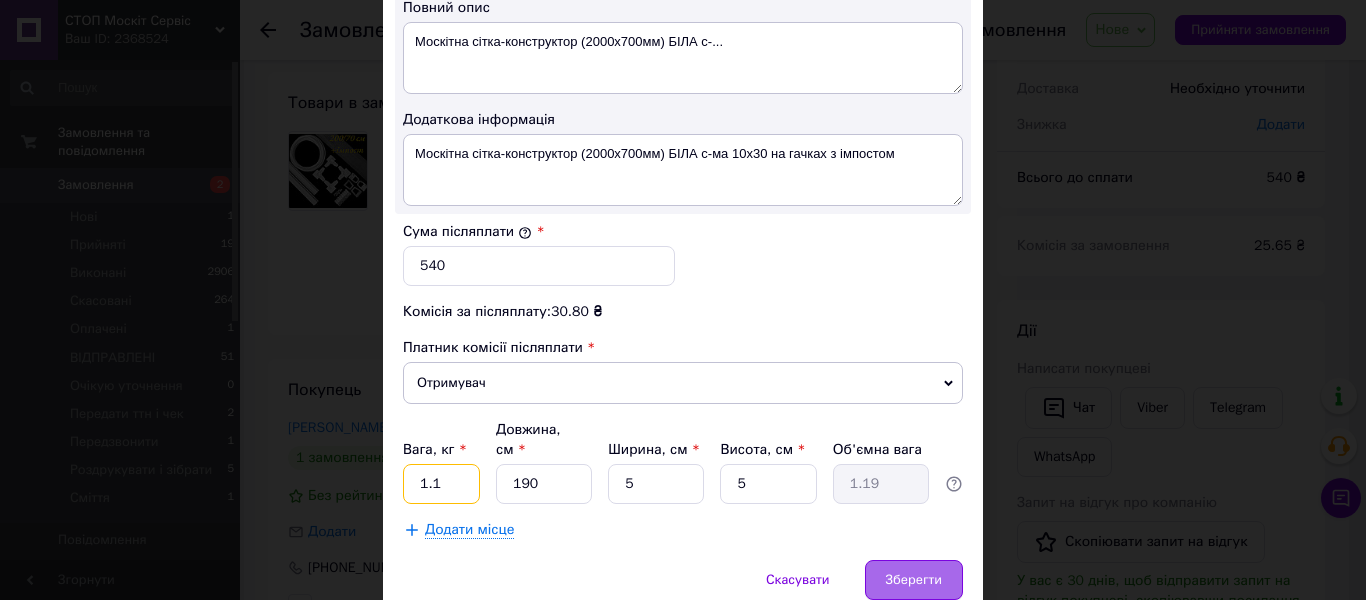 type on "1.1" 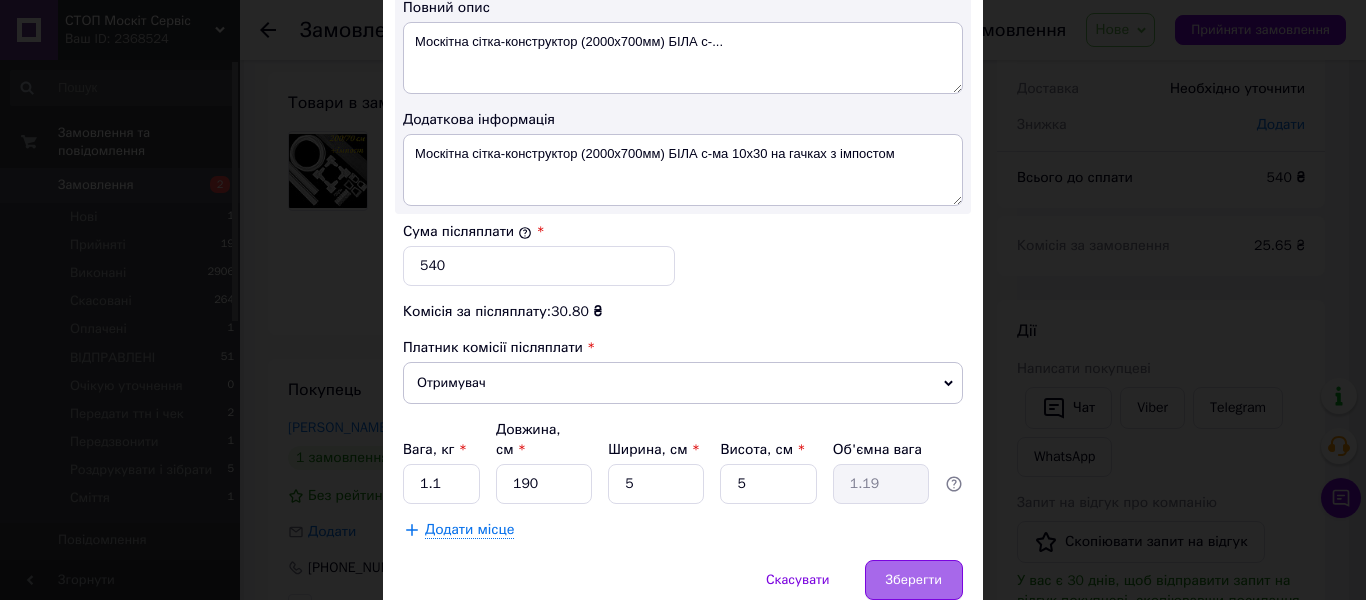 click on "Зберегти" at bounding box center [914, 580] 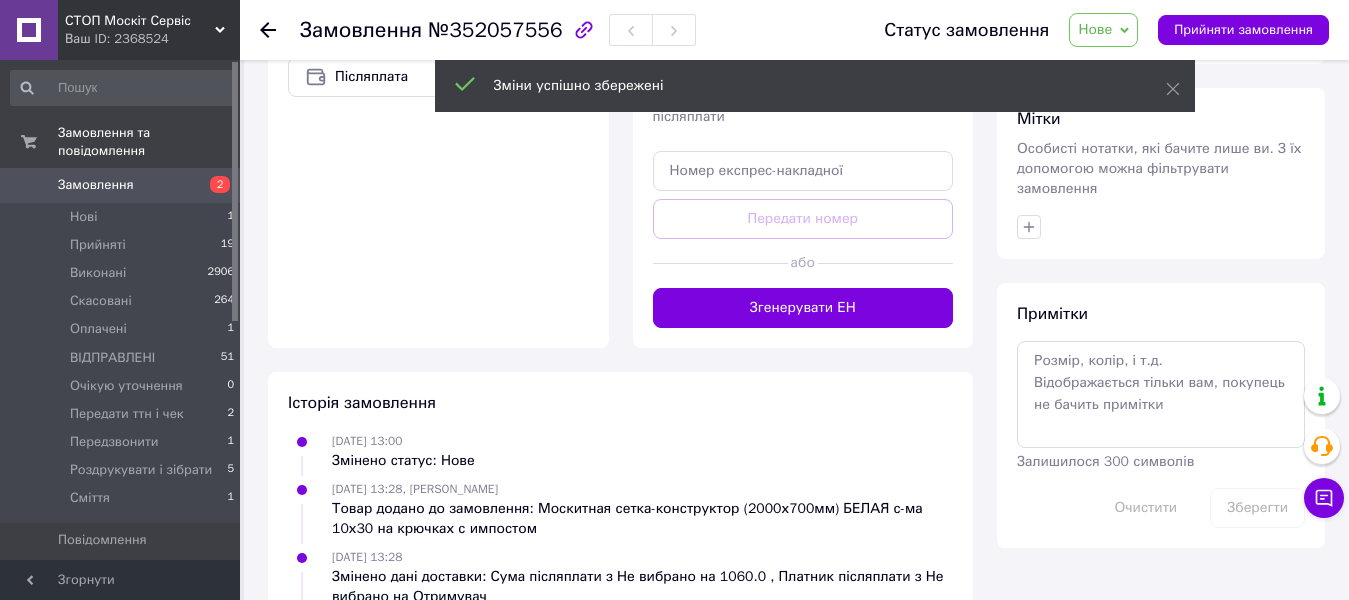 scroll, scrollTop: 900, scrollLeft: 0, axis: vertical 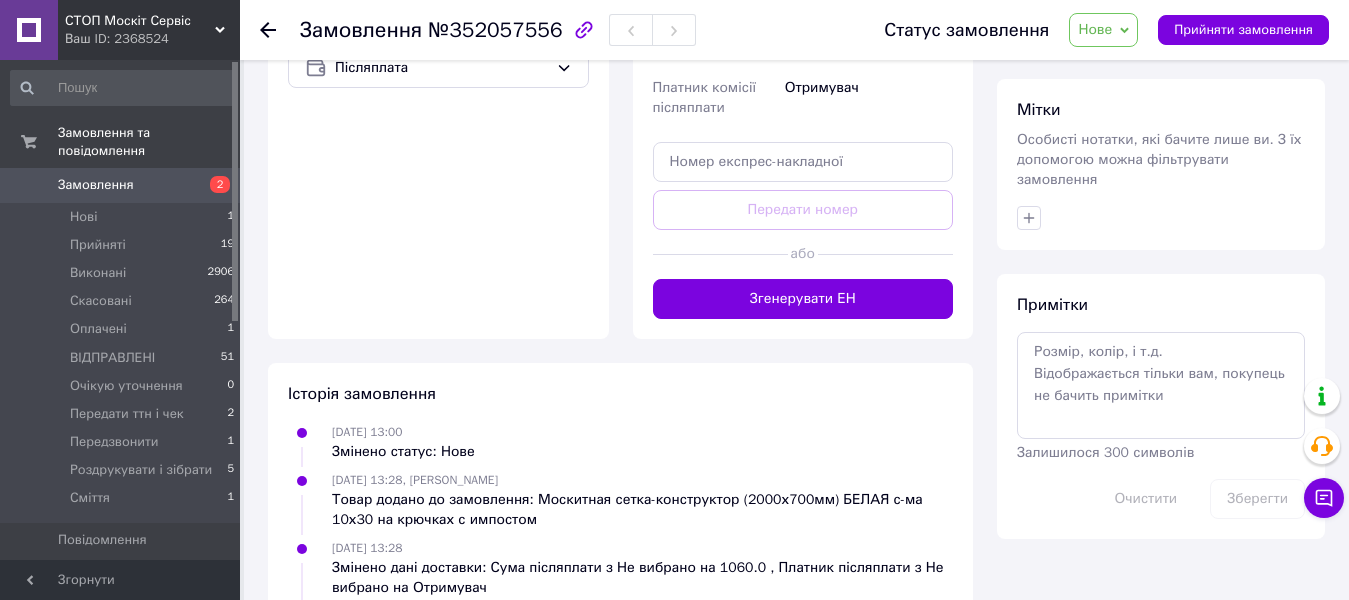 click on "Згенерувати ЕН" at bounding box center (803, 299) 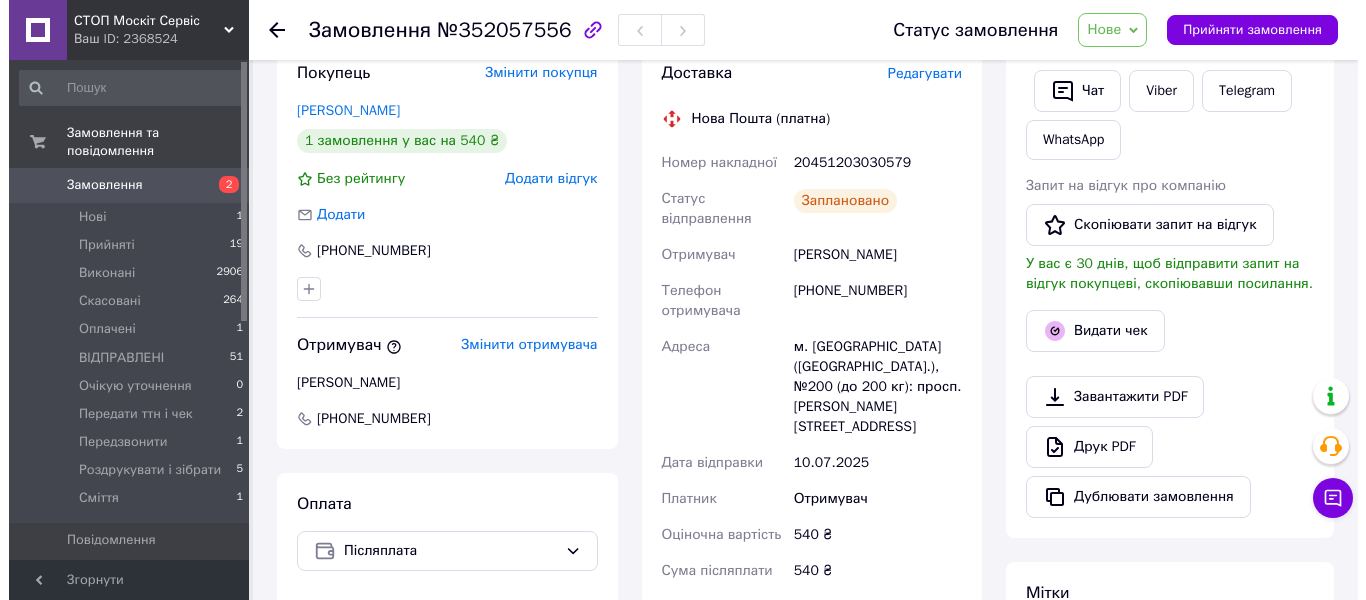 scroll, scrollTop: 300, scrollLeft: 0, axis: vertical 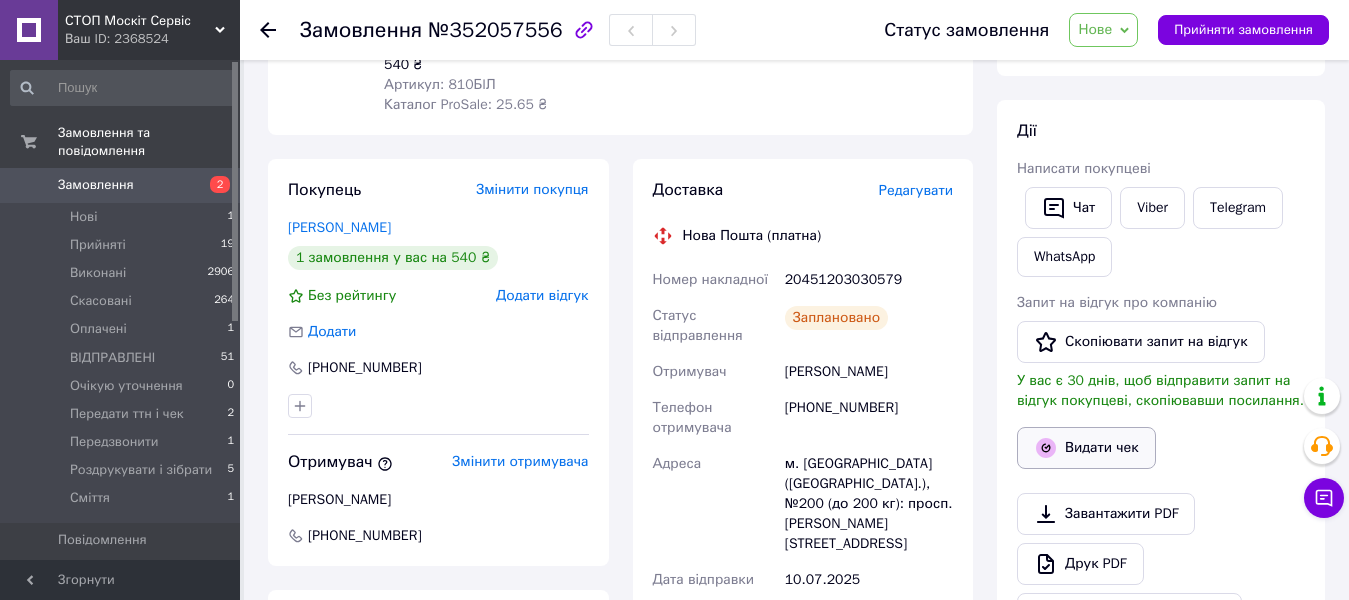 click on "Видати чек" at bounding box center (1086, 448) 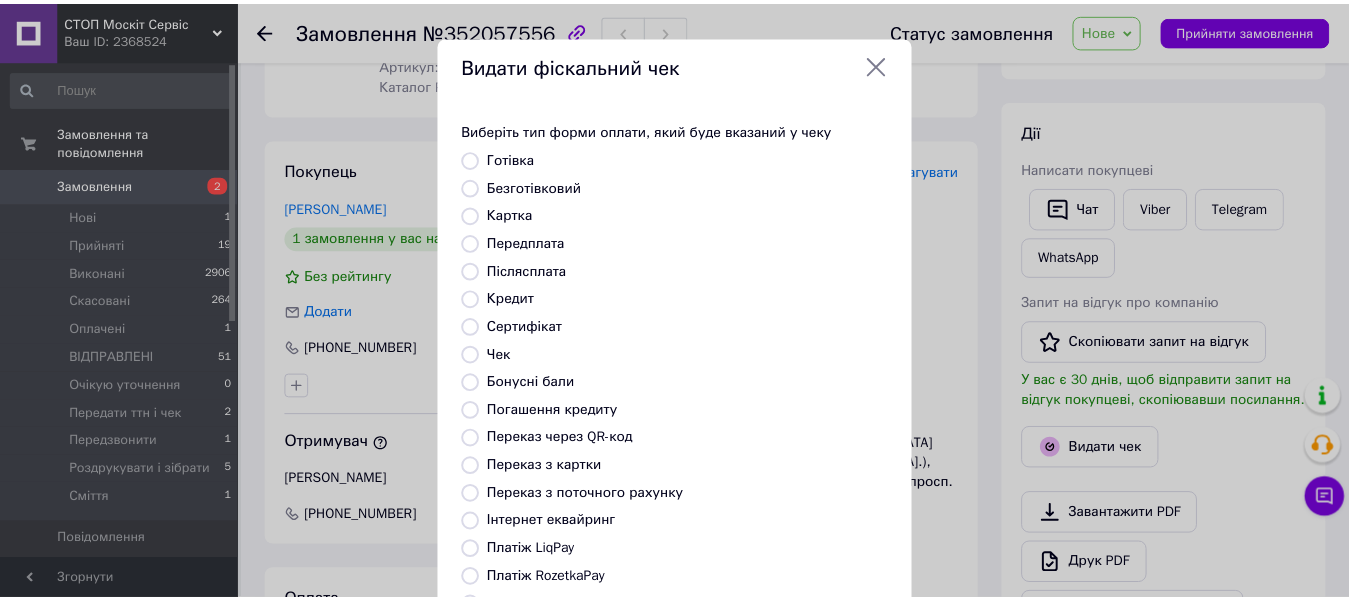 scroll, scrollTop: 200, scrollLeft: 0, axis: vertical 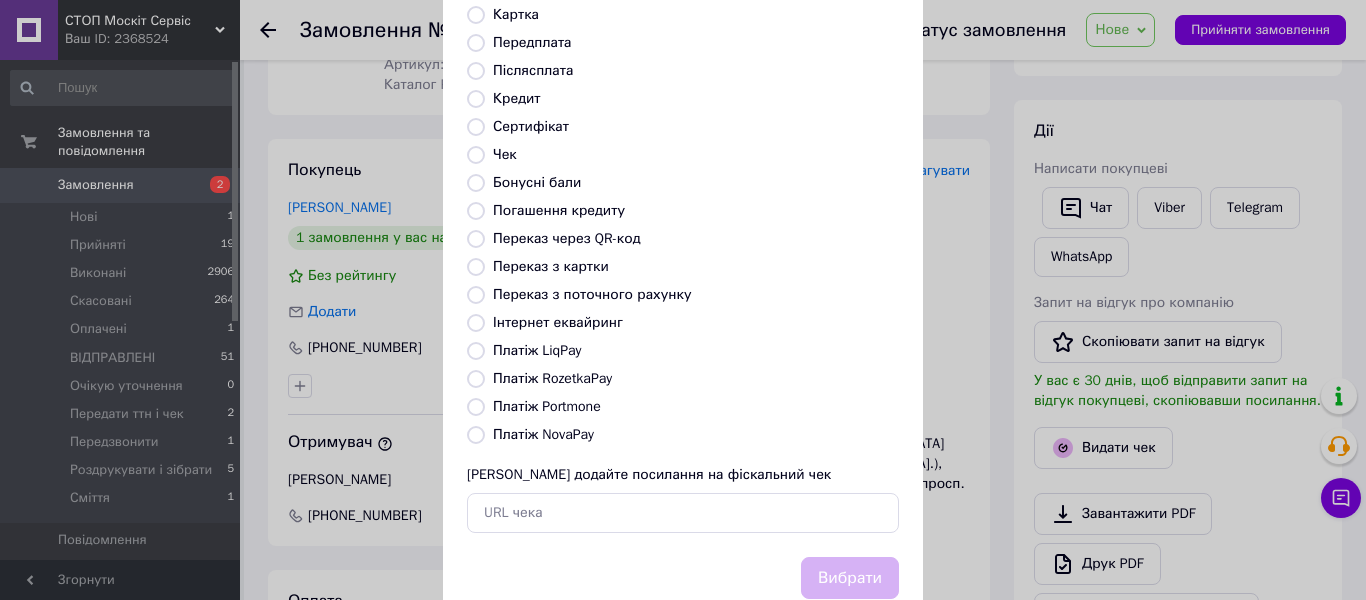 click on "Платіж NovaPay" at bounding box center [476, 435] 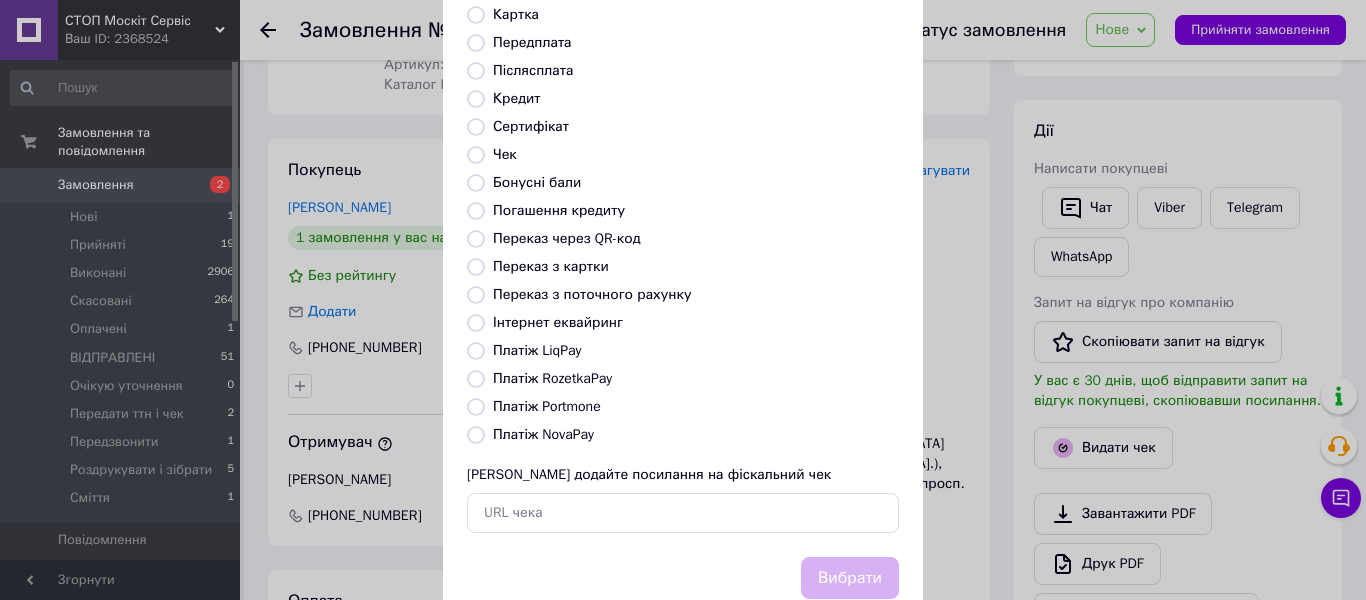 radio on "true" 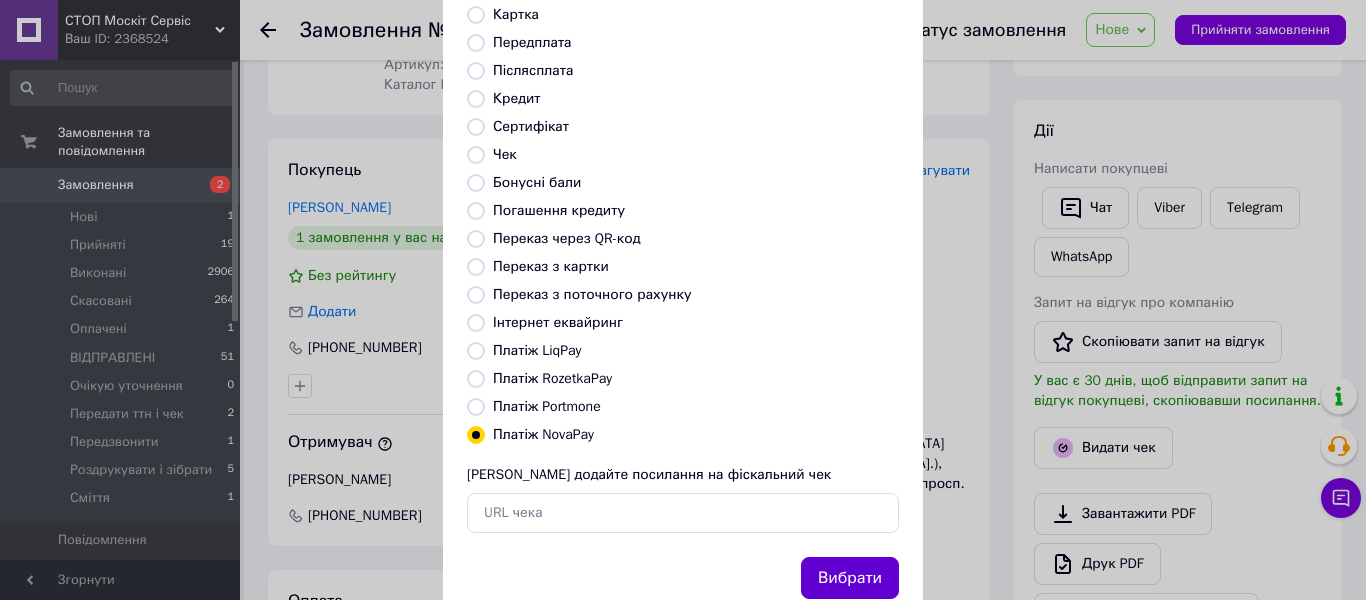 click on "Вибрати" at bounding box center (850, 578) 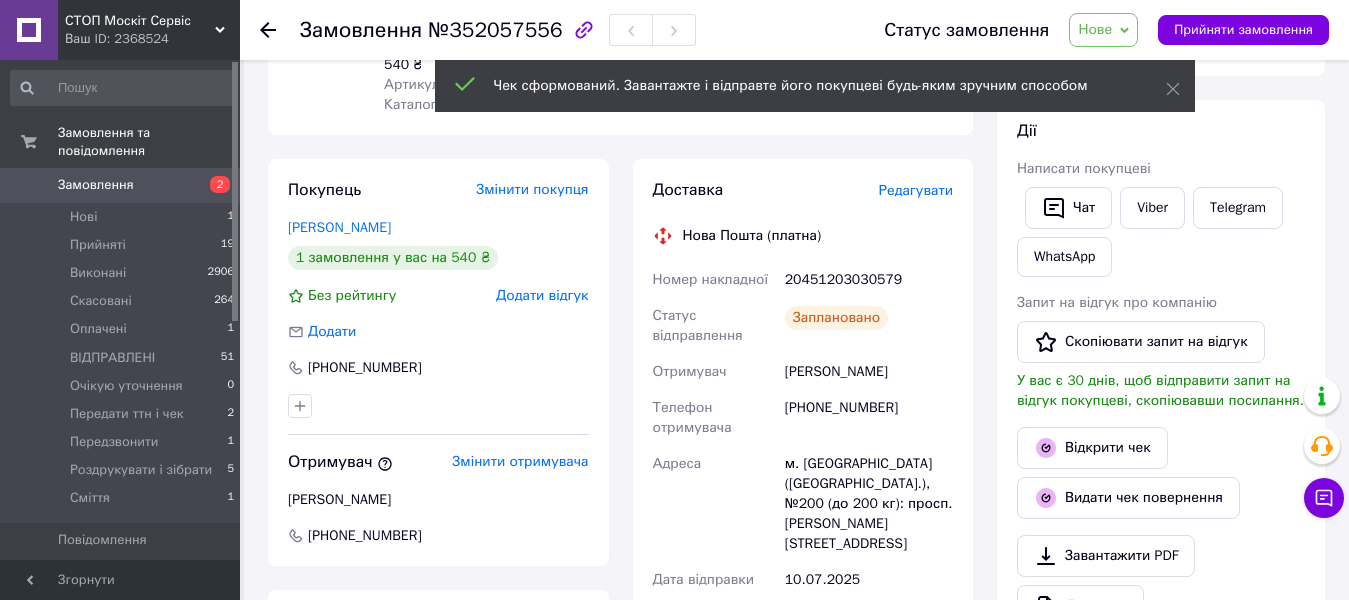 click on "Нове" at bounding box center (1103, 30) 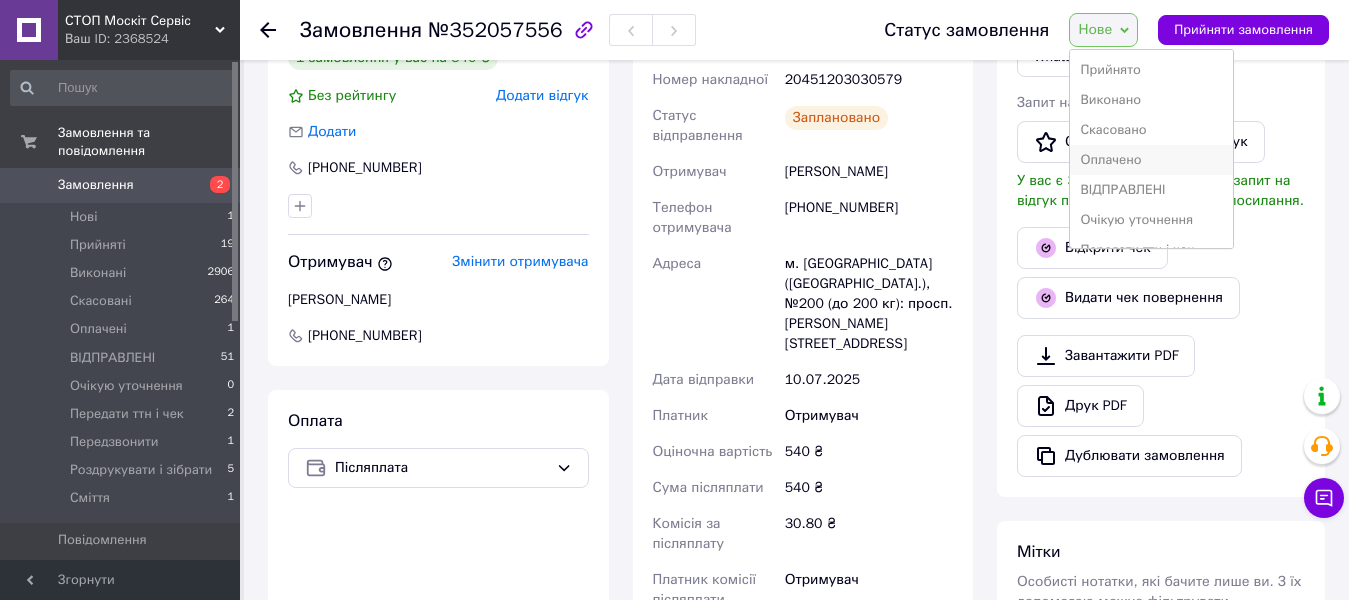 scroll, scrollTop: 700, scrollLeft: 0, axis: vertical 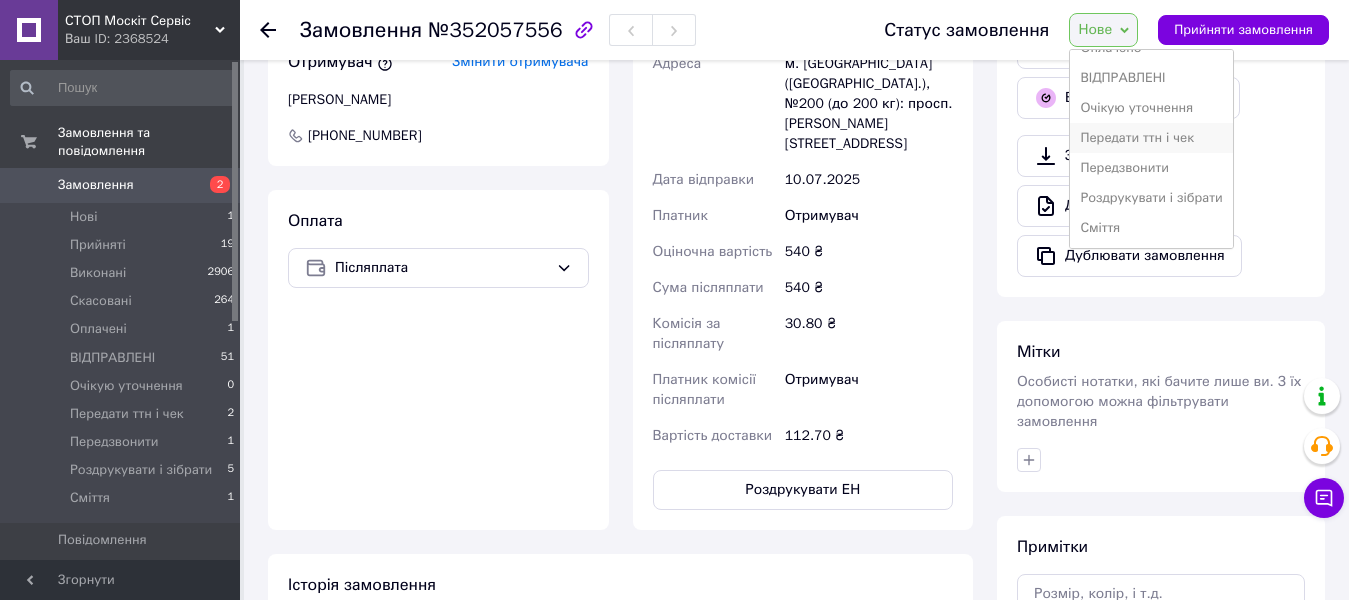 click on "Передати ттн і чек" at bounding box center (1151, 138) 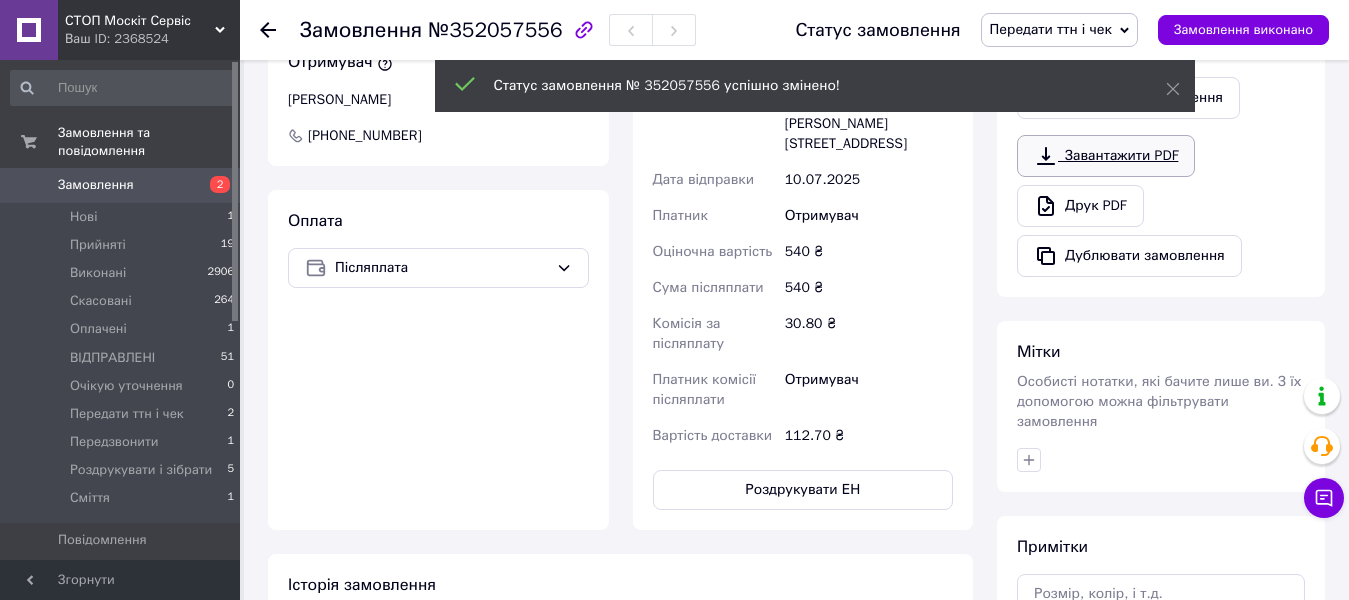 scroll, scrollTop: 24, scrollLeft: 0, axis: vertical 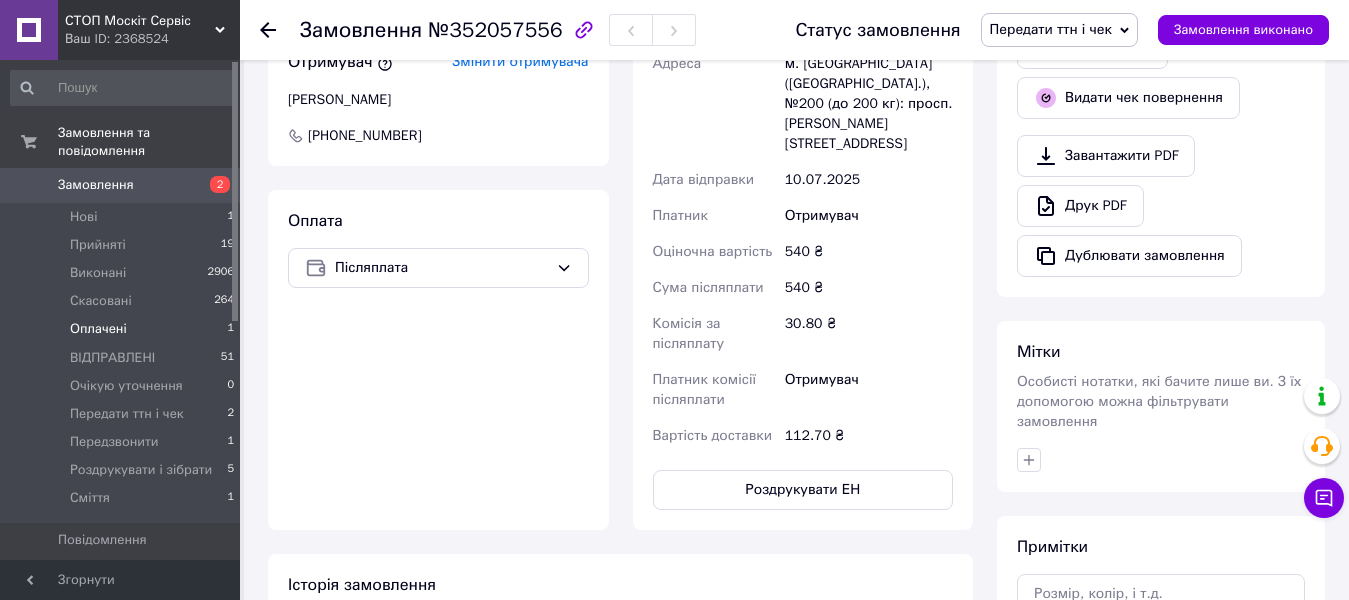 click on "Оплачені" at bounding box center (98, 329) 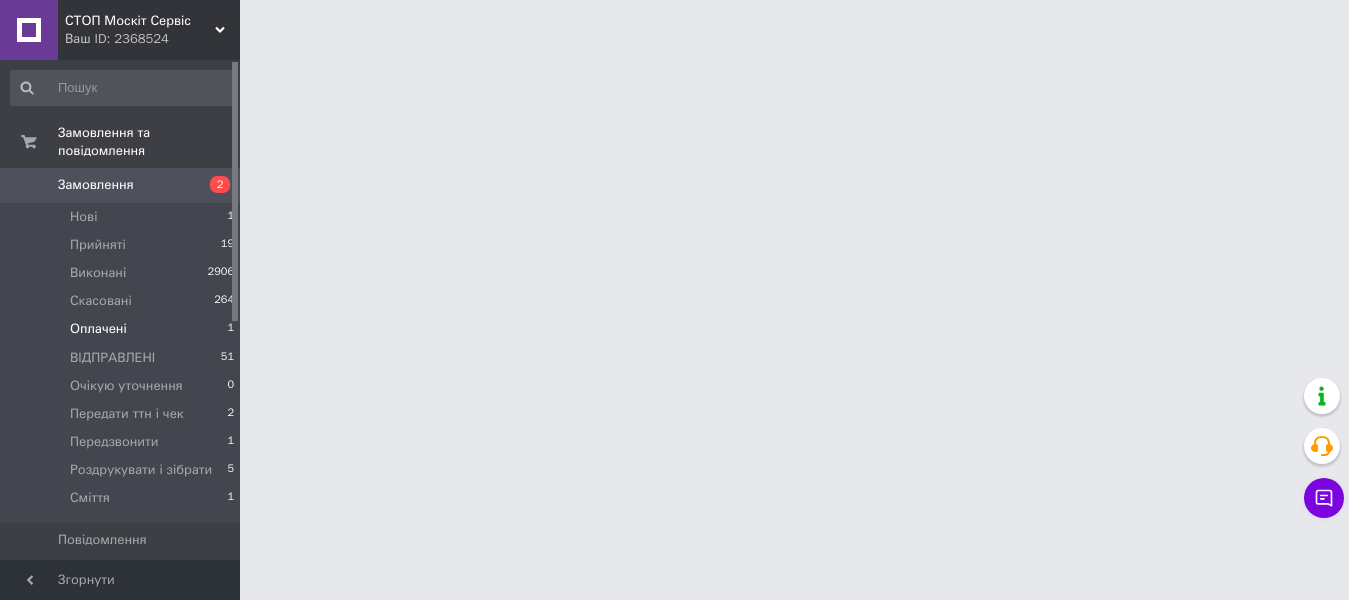 scroll, scrollTop: 0, scrollLeft: 0, axis: both 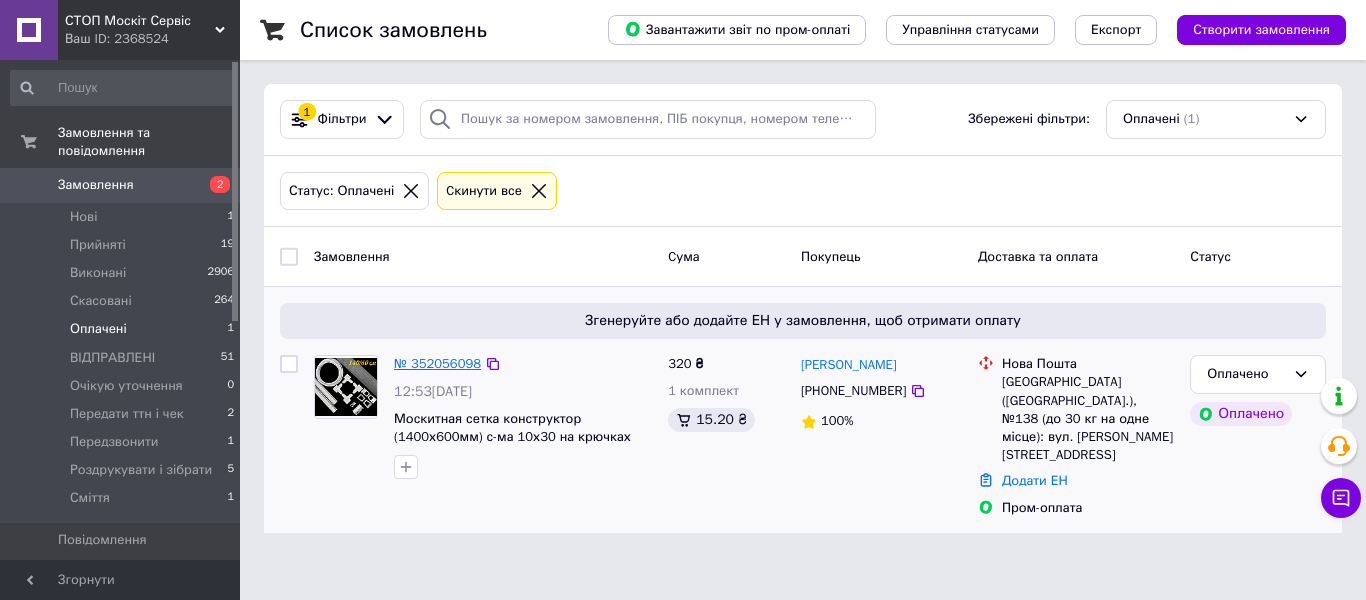 click on "№ 352056098" at bounding box center (437, 363) 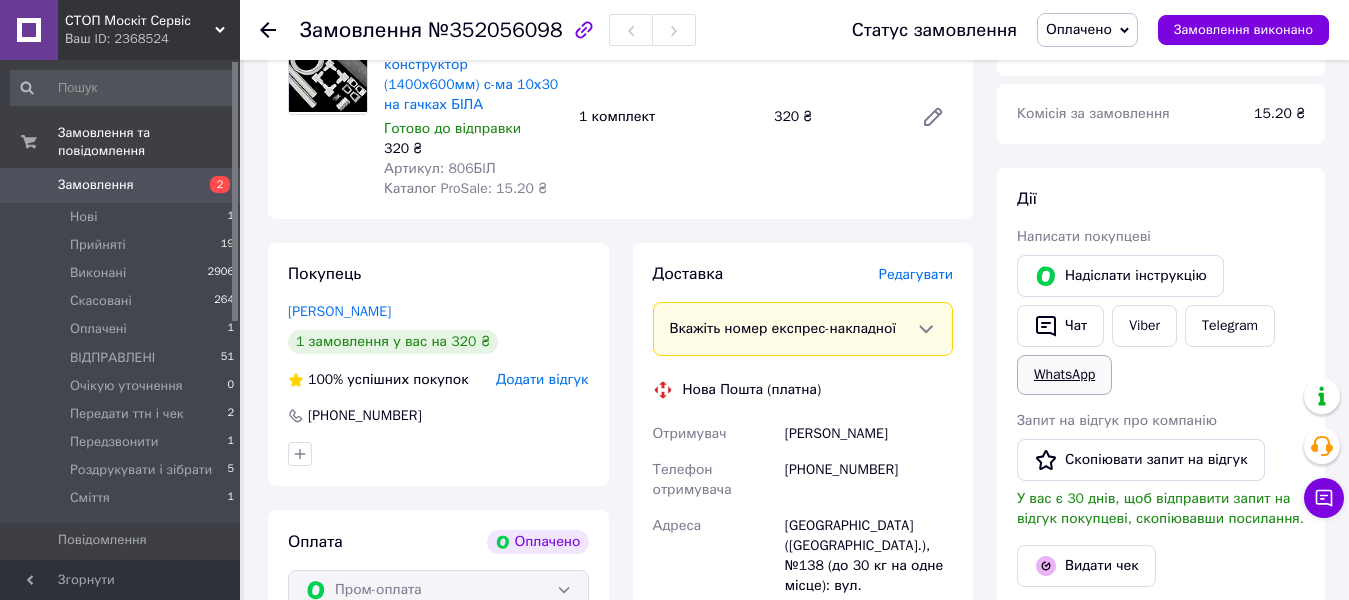 scroll, scrollTop: 800, scrollLeft: 0, axis: vertical 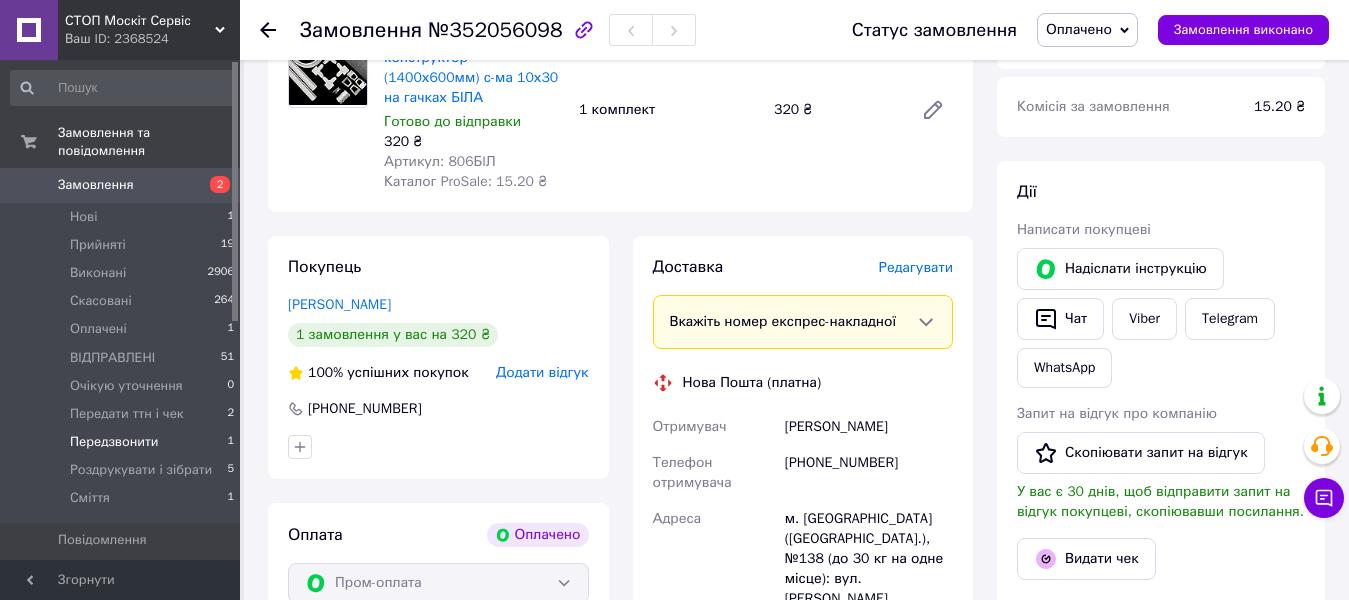 click on "Передзвонити" at bounding box center (114, 442) 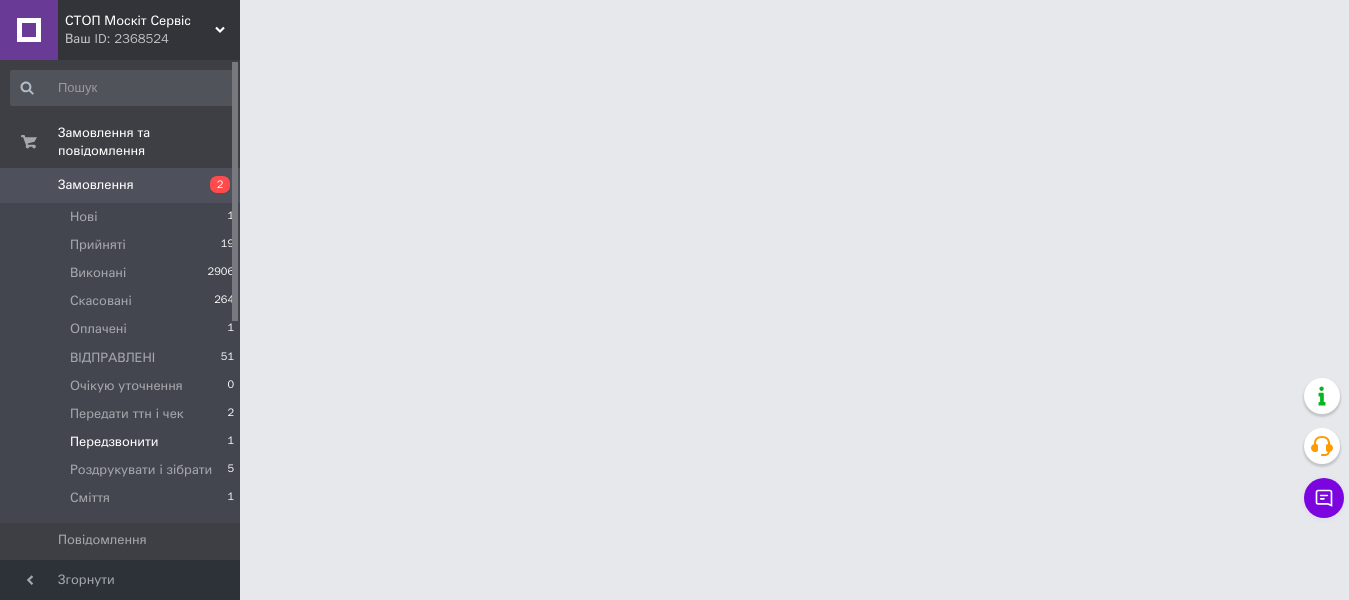 scroll, scrollTop: 0, scrollLeft: 0, axis: both 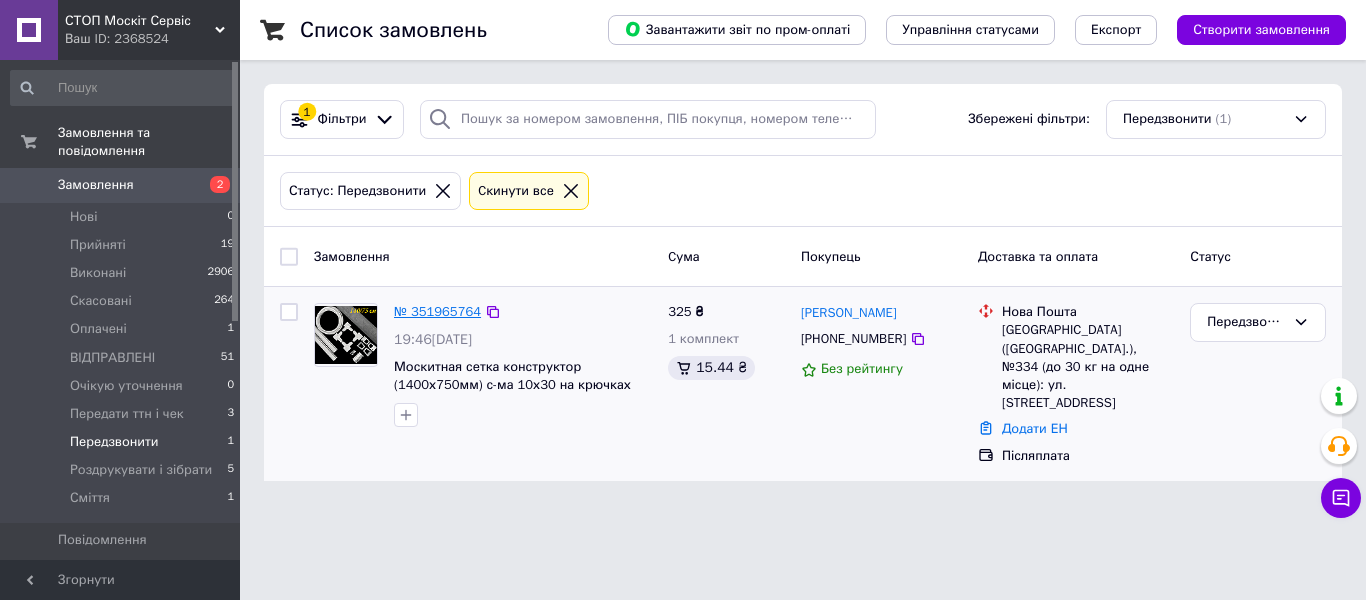 click on "№ 351965764" at bounding box center [437, 311] 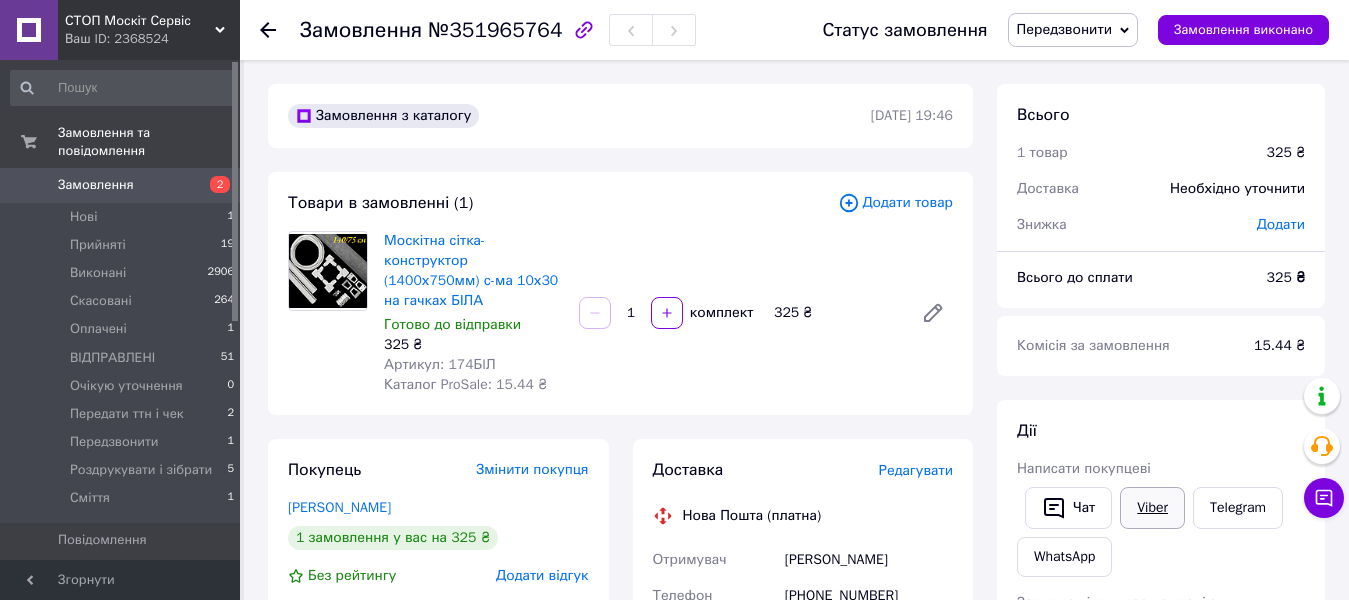 click on "Viber" at bounding box center [1152, 508] 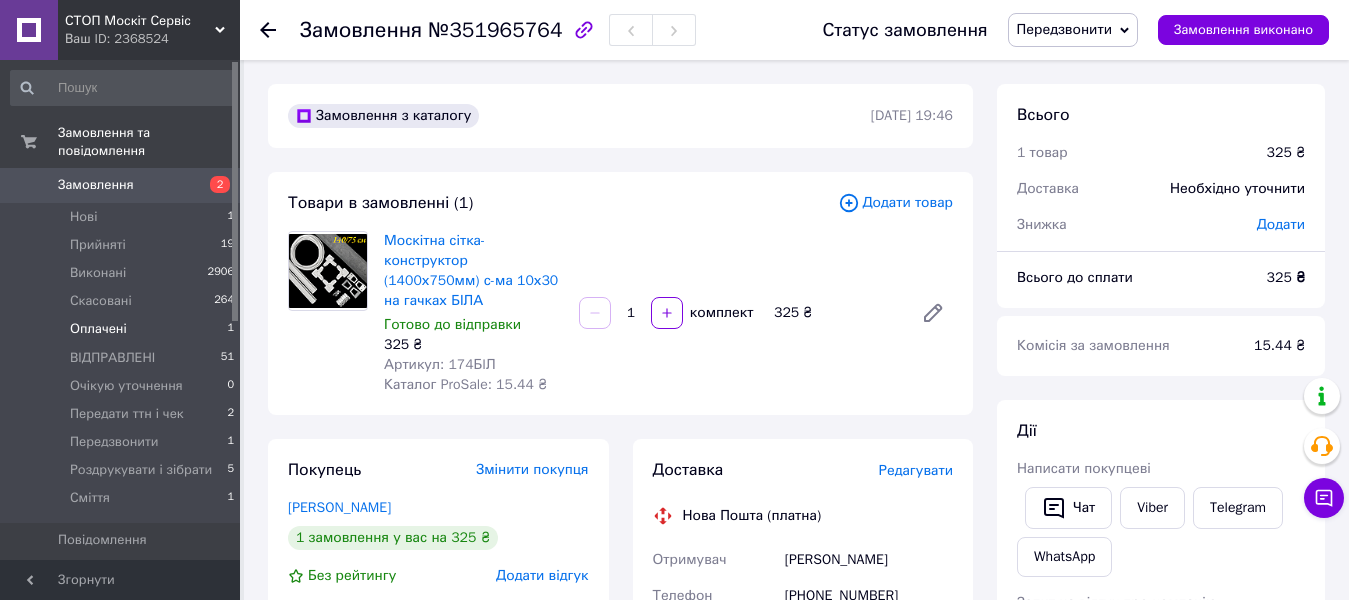 click on "Оплачені" at bounding box center [98, 329] 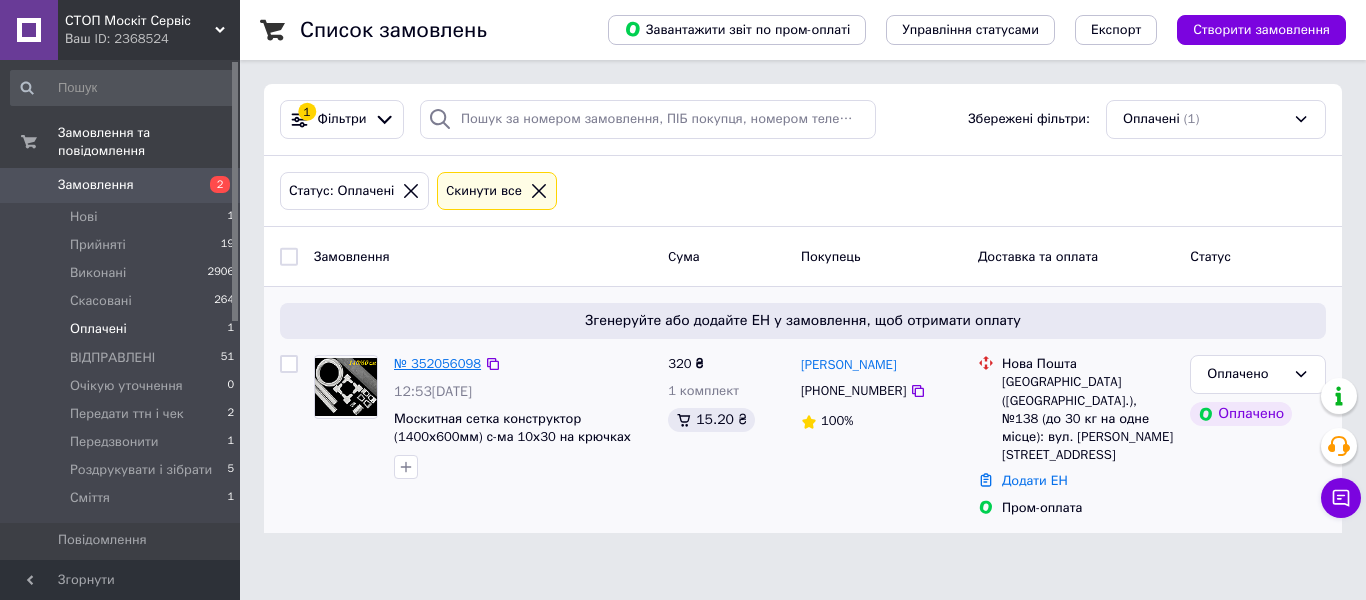 click on "№ 352056098" at bounding box center [437, 363] 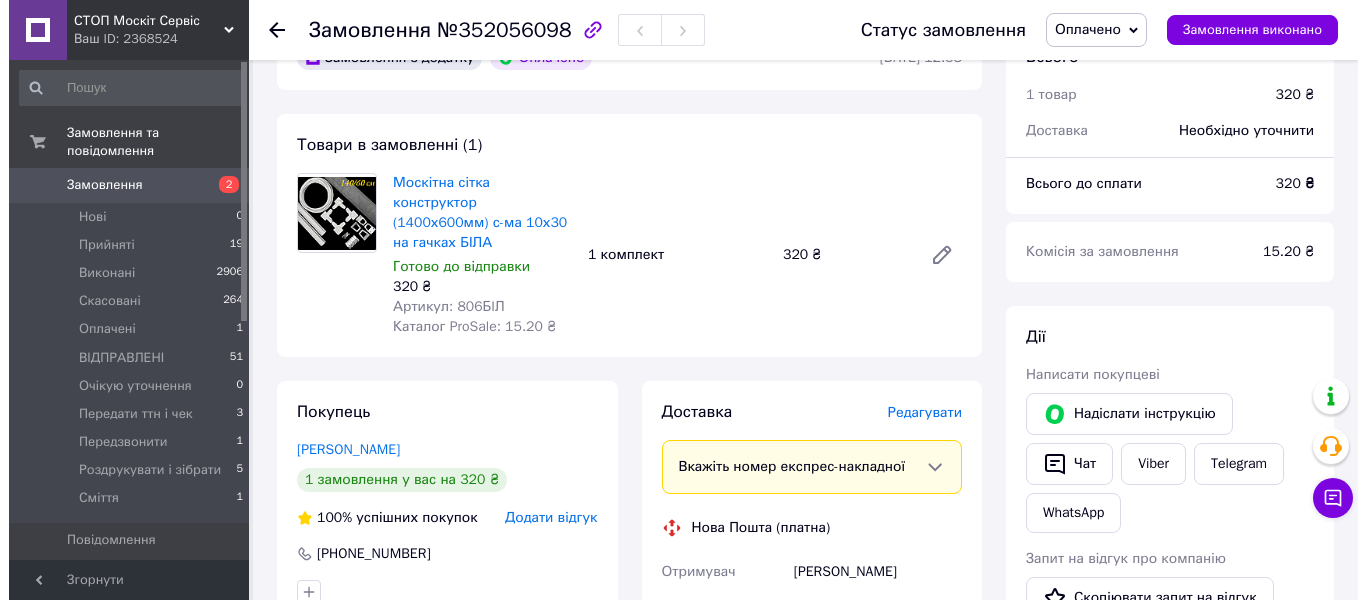scroll, scrollTop: 700, scrollLeft: 0, axis: vertical 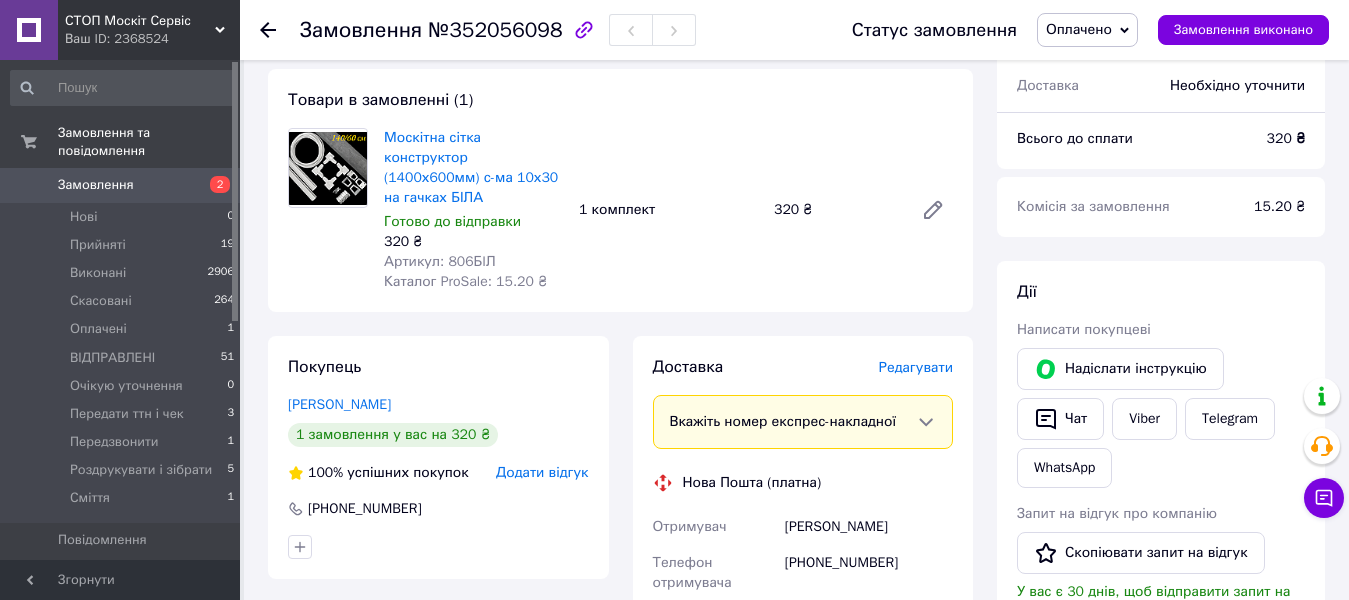 click on "Редагувати" at bounding box center (916, 367) 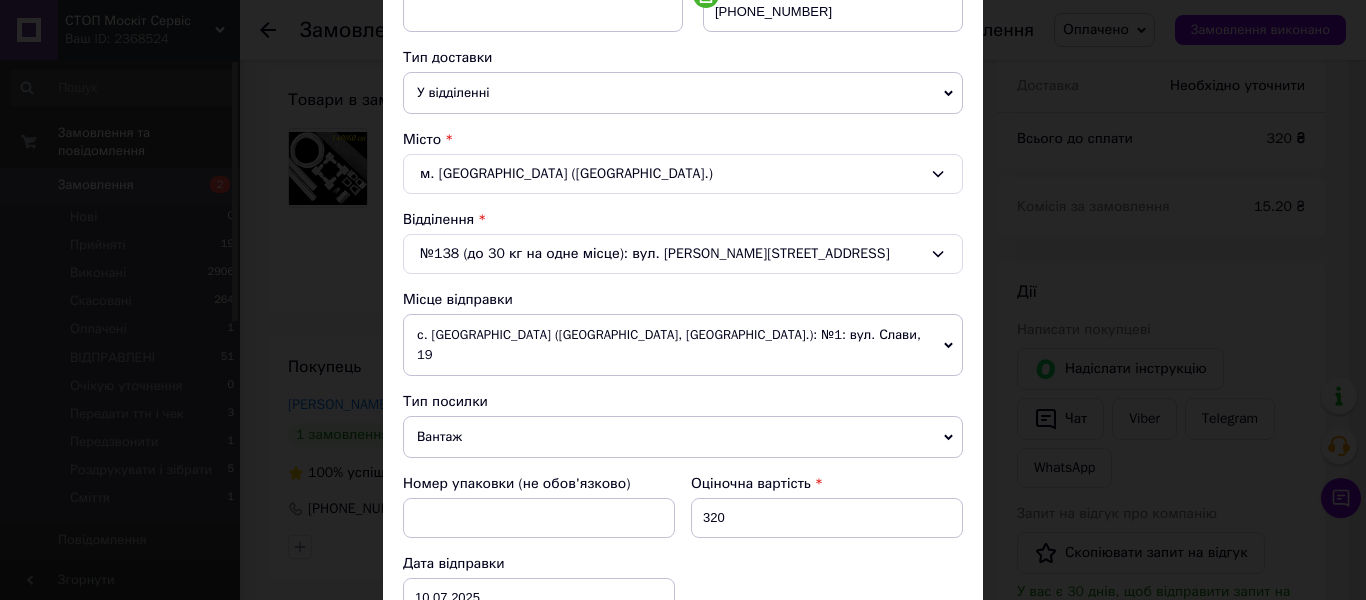 scroll, scrollTop: 500, scrollLeft: 0, axis: vertical 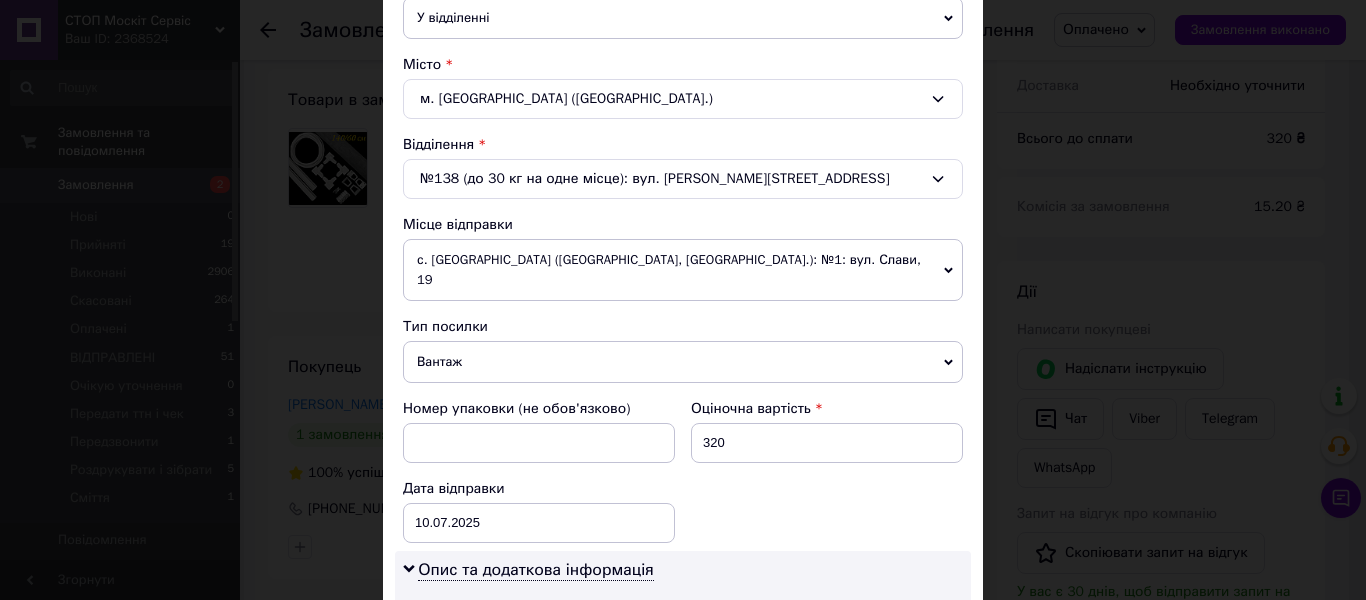 click on "№138 (до 30 кг на одне місце): вул. Івана Виговського, 20Д" at bounding box center (683, 179) 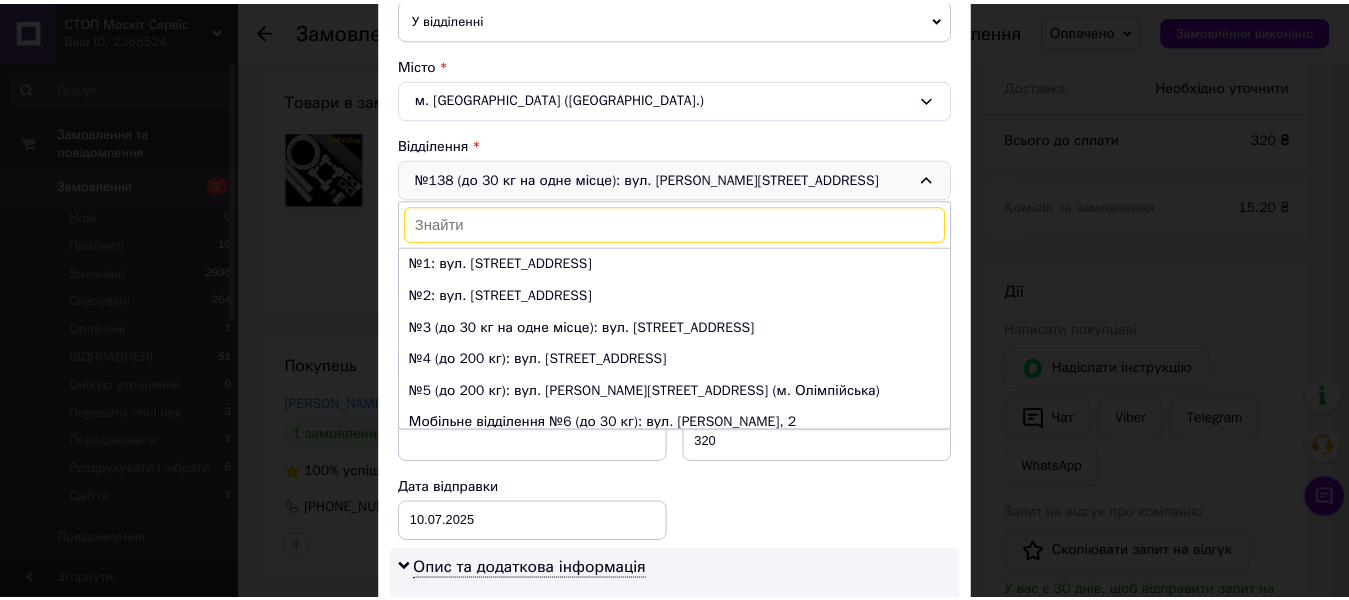 scroll, scrollTop: 4354, scrollLeft: 0, axis: vertical 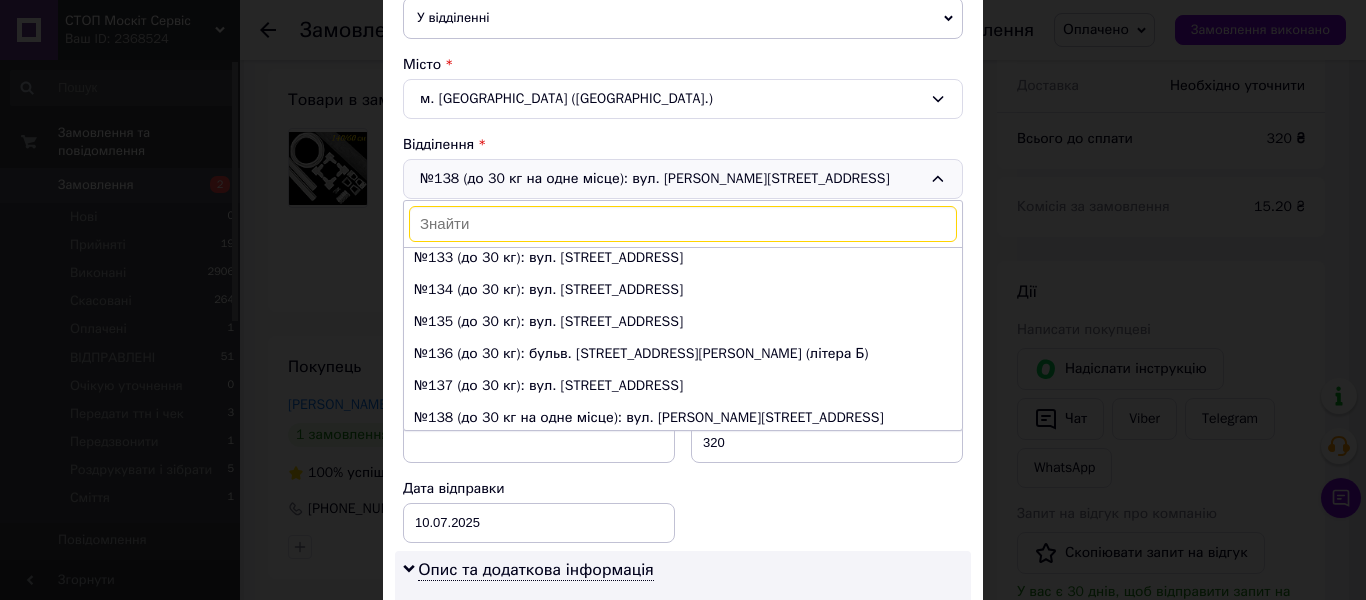 click at bounding box center (683, 224) 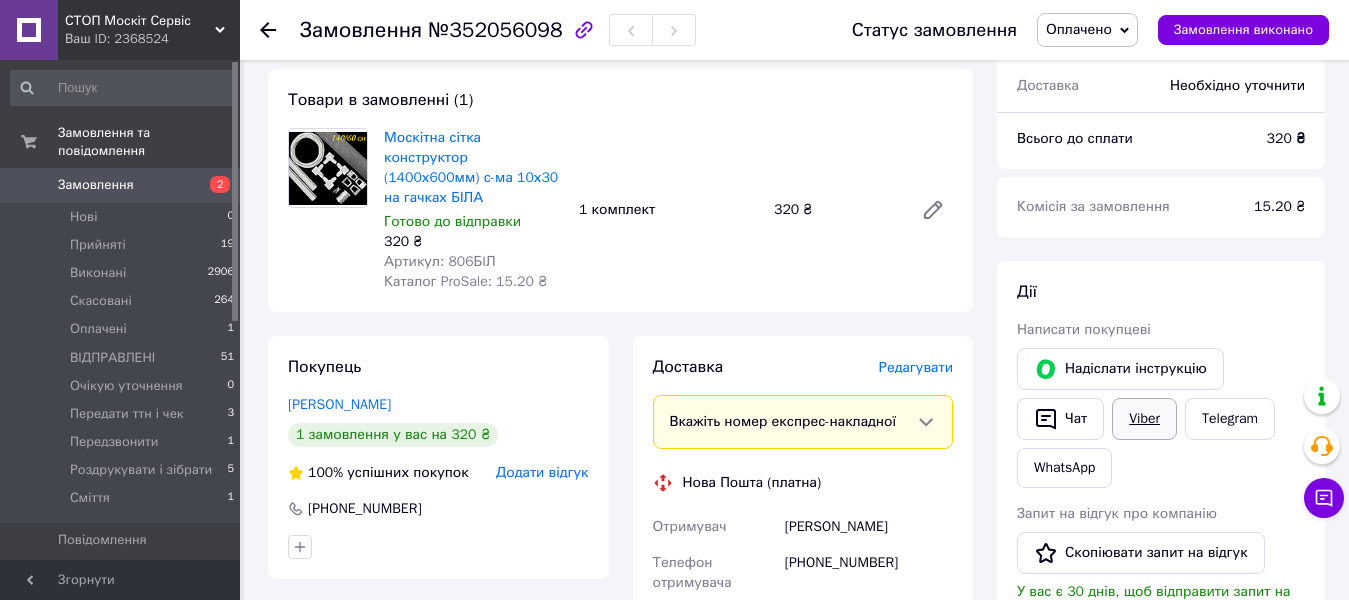 click on "Viber" at bounding box center (1144, 419) 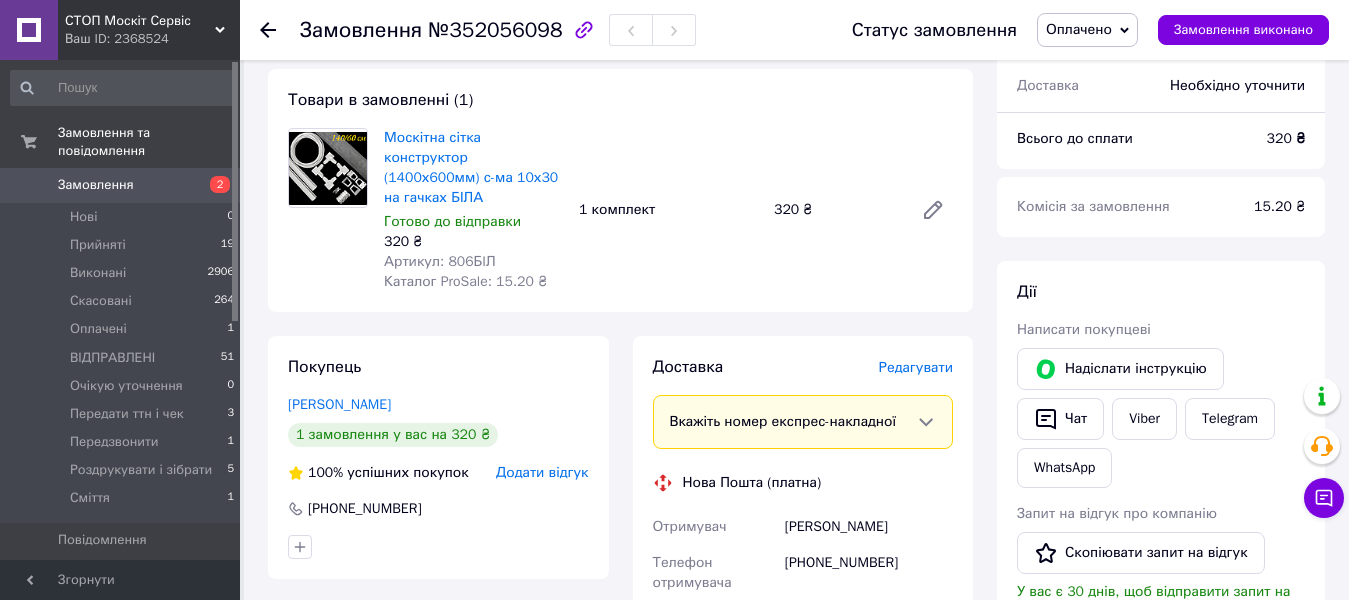 scroll, scrollTop: 900, scrollLeft: 0, axis: vertical 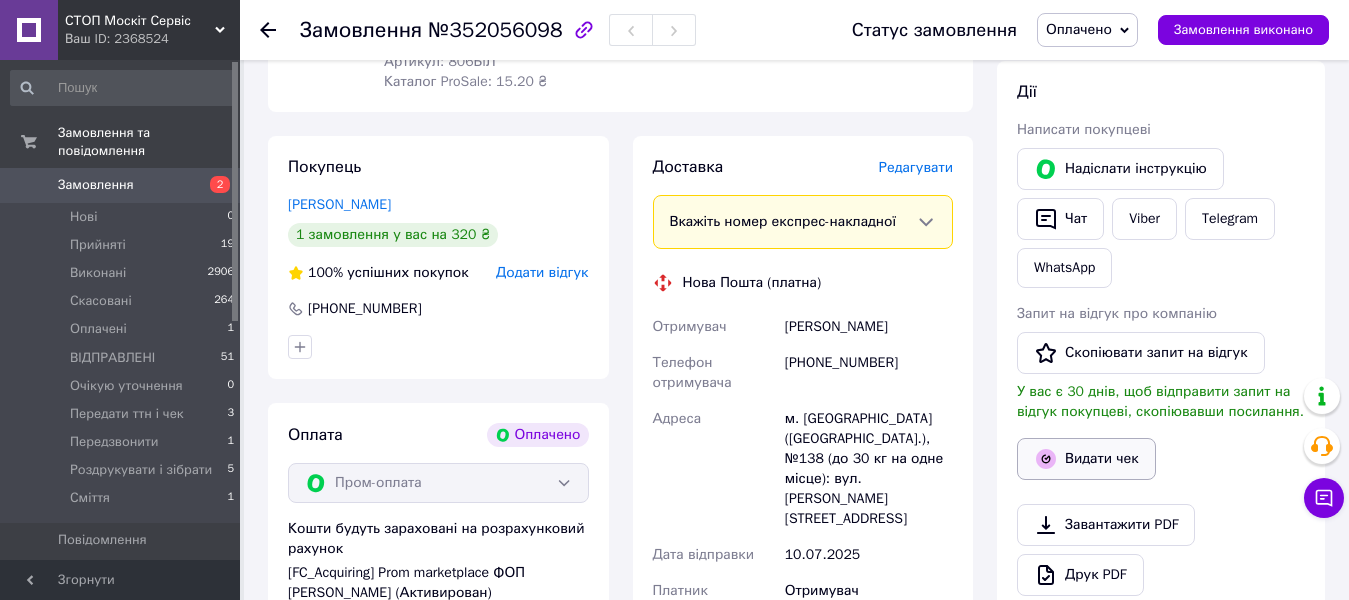 click on "Видати чек" at bounding box center (1086, 459) 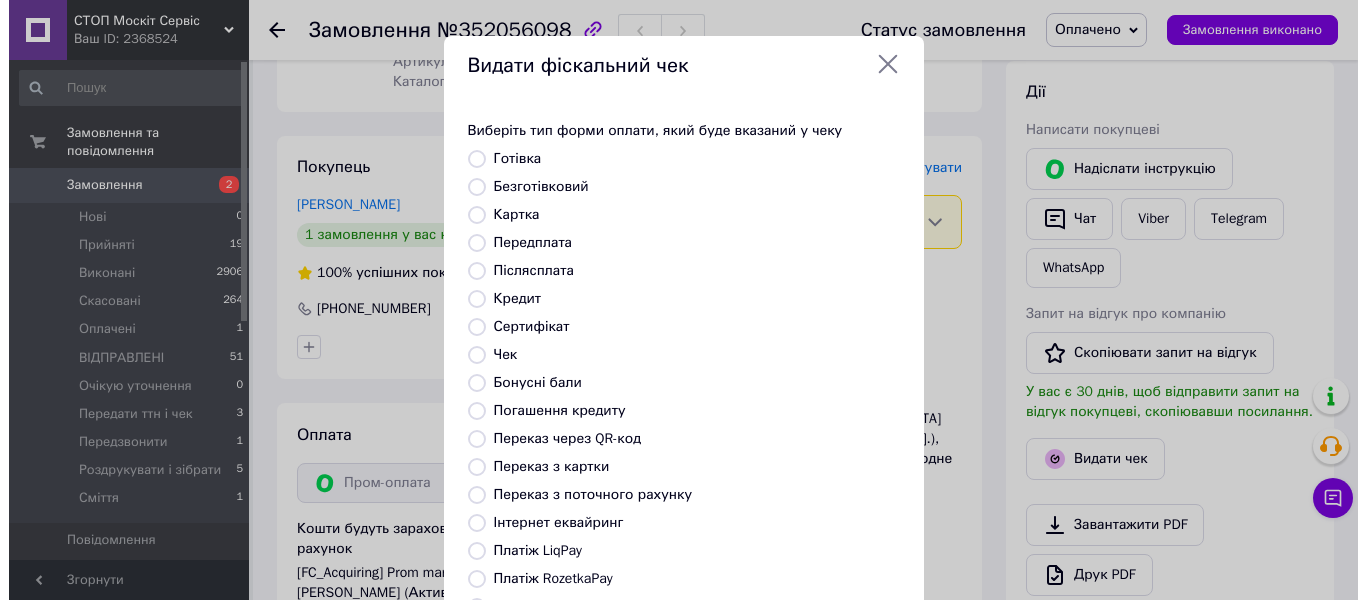 scroll, scrollTop: 880, scrollLeft: 0, axis: vertical 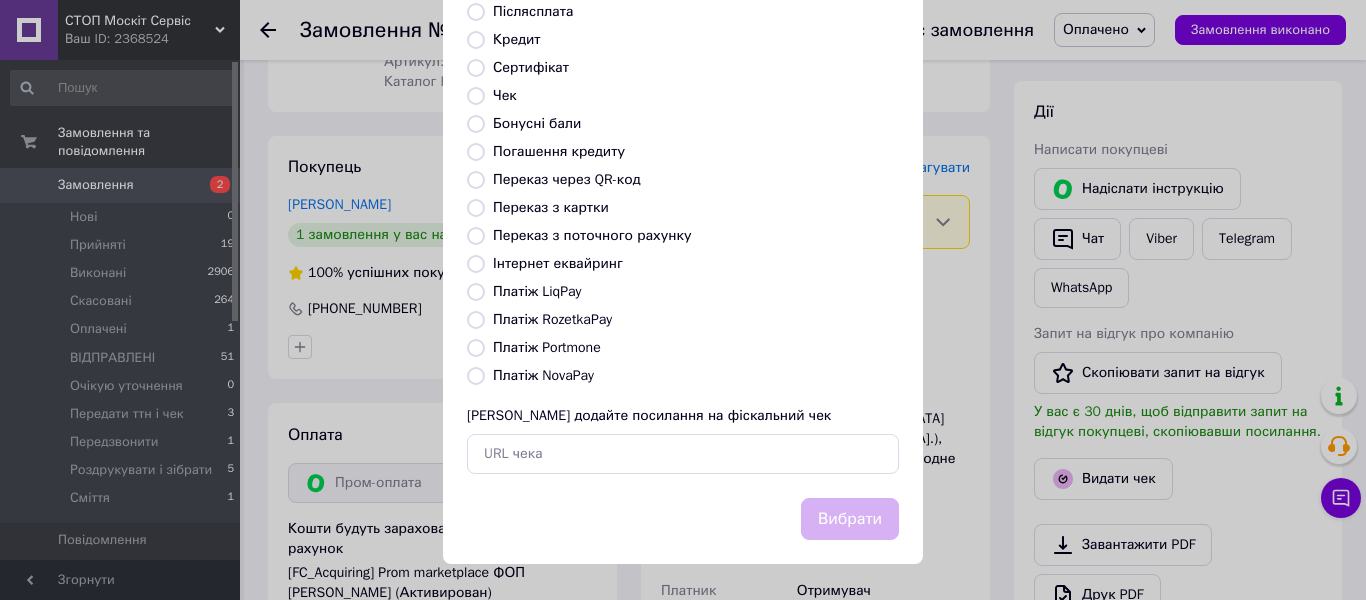 drag, startPoint x: 469, startPoint y: 319, endPoint x: 494, endPoint y: 330, distance: 27.313 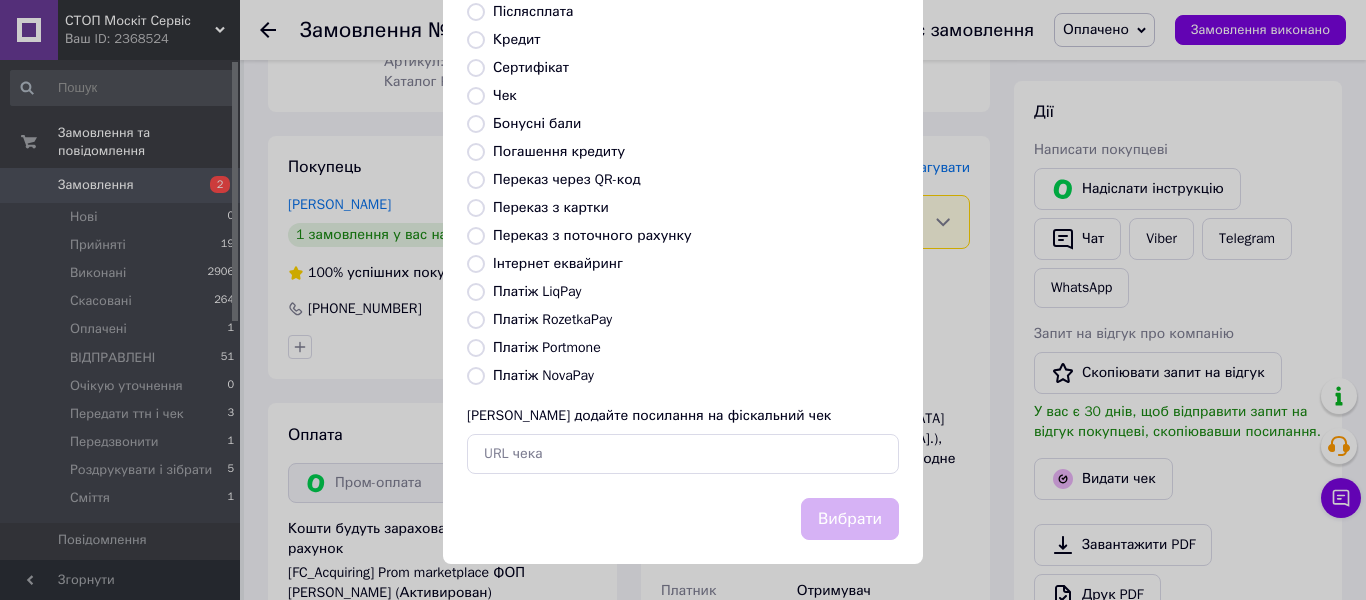 radio on "true" 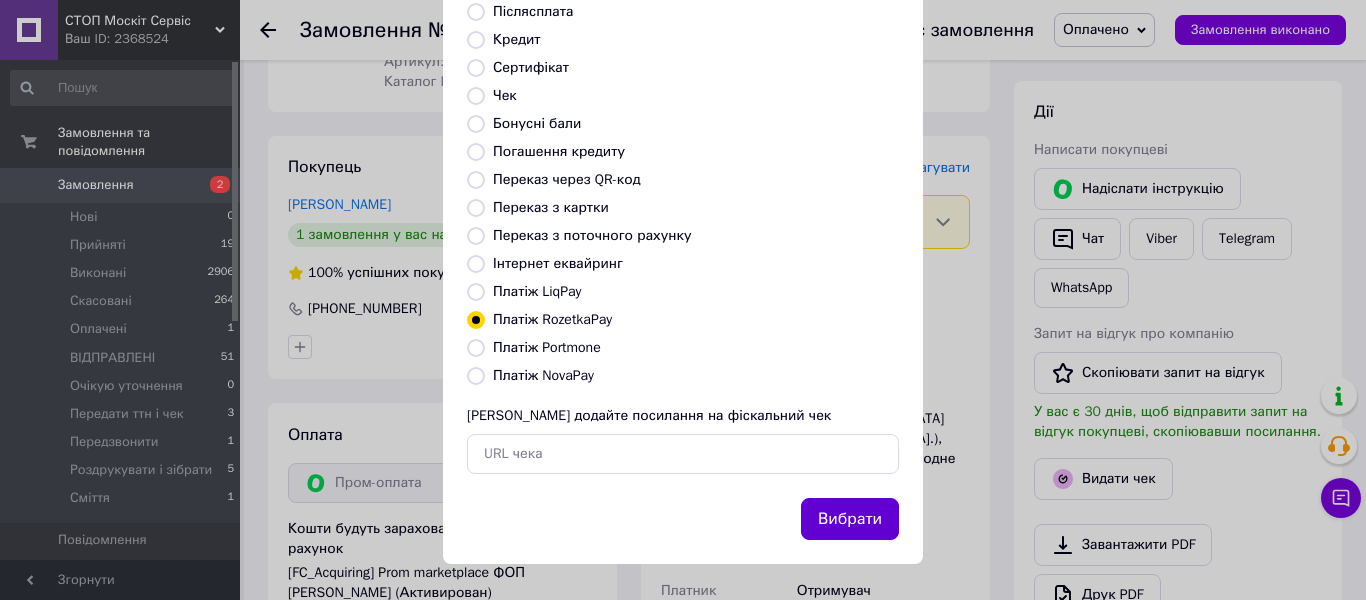 click on "Вибрати" at bounding box center (850, 519) 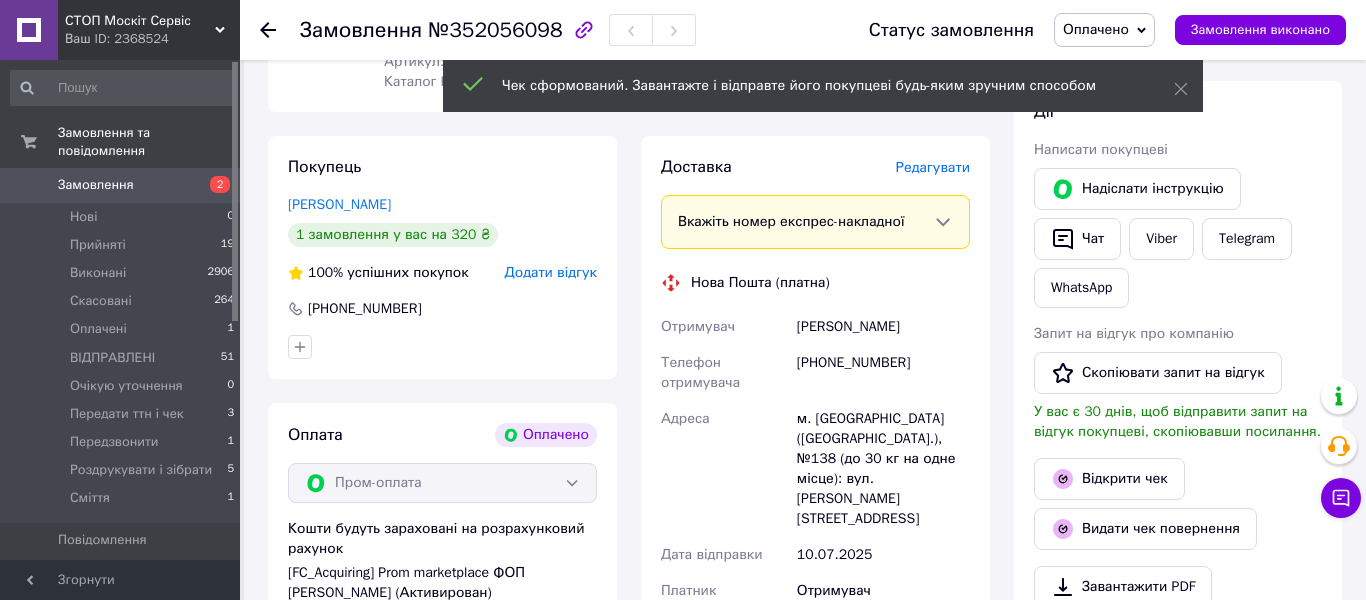 scroll, scrollTop: 900, scrollLeft: 0, axis: vertical 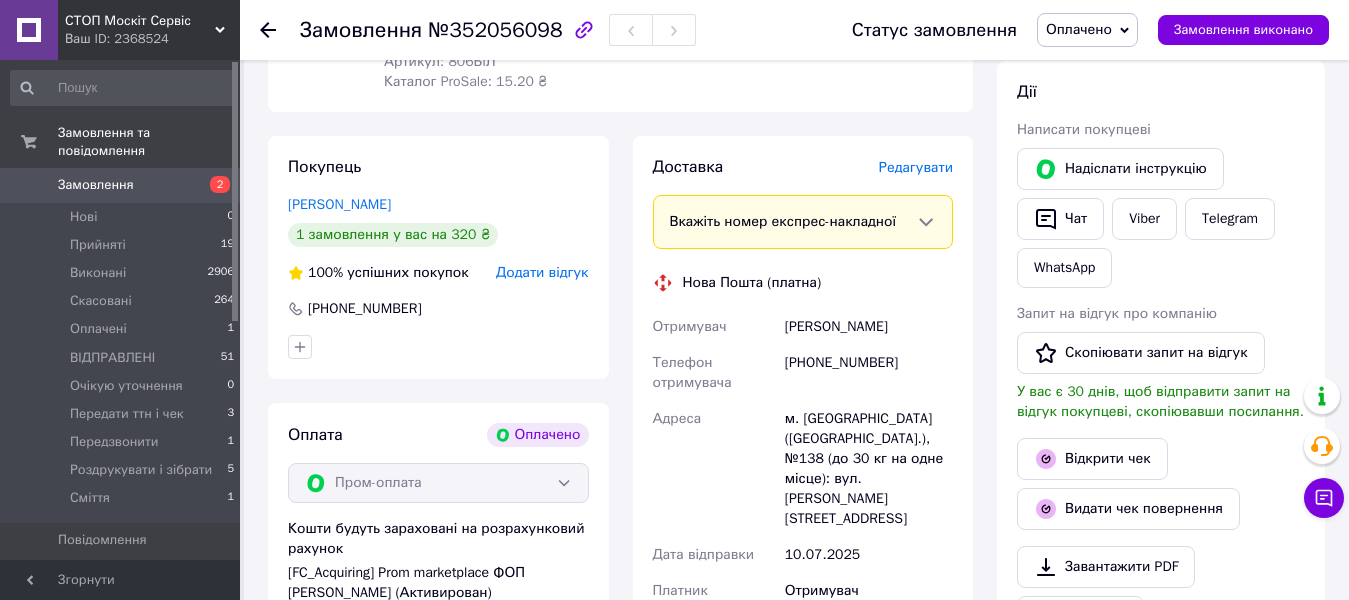 click on "Редагувати" at bounding box center (916, 167) 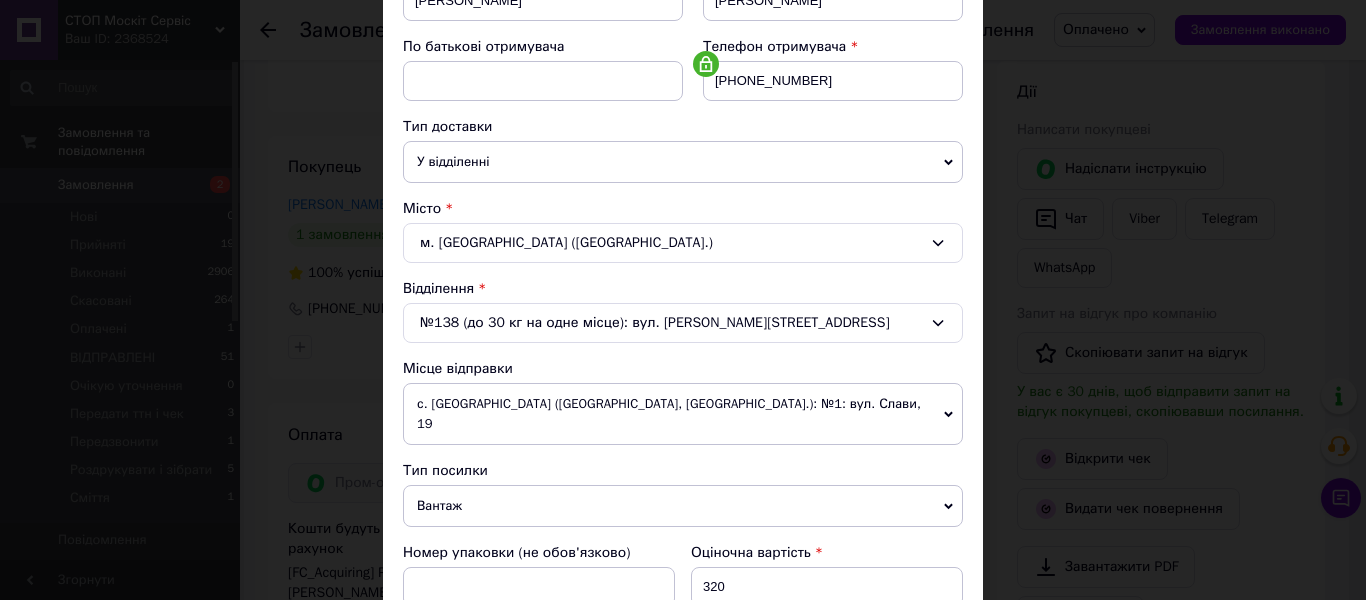 scroll, scrollTop: 300, scrollLeft: 0, axis: vertical 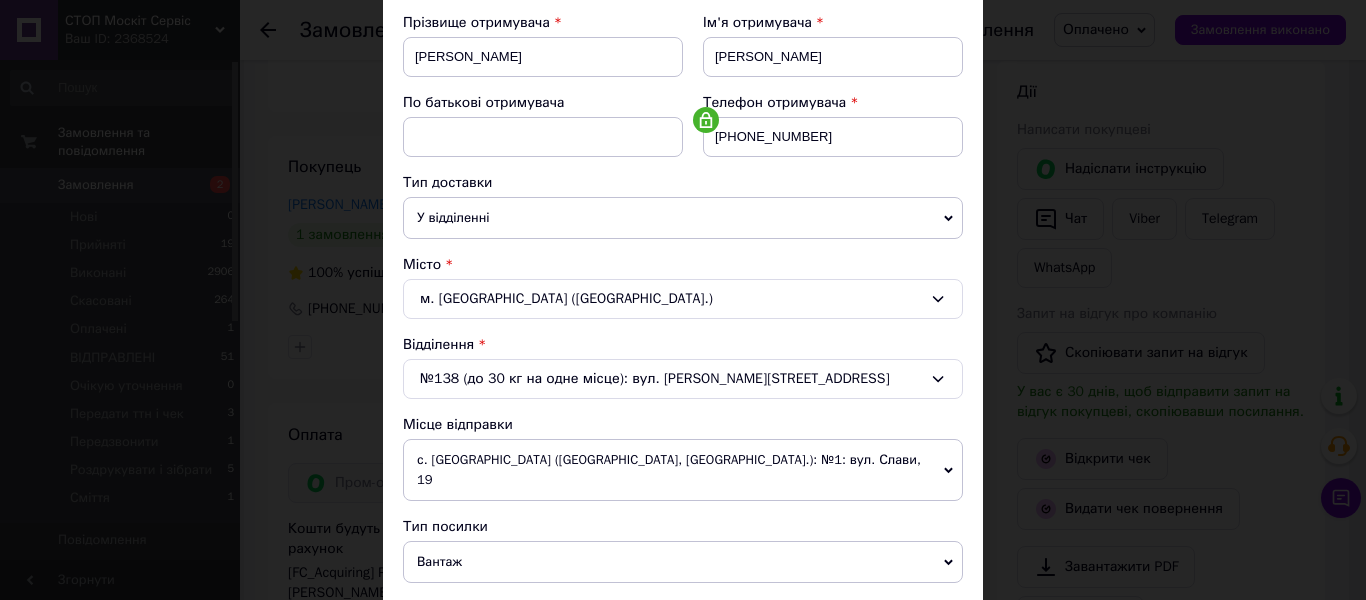 click on "№138 (до 30 кг на одне місце): вул. Івана Виговського, 20Д" at bounding box center (683, 379) 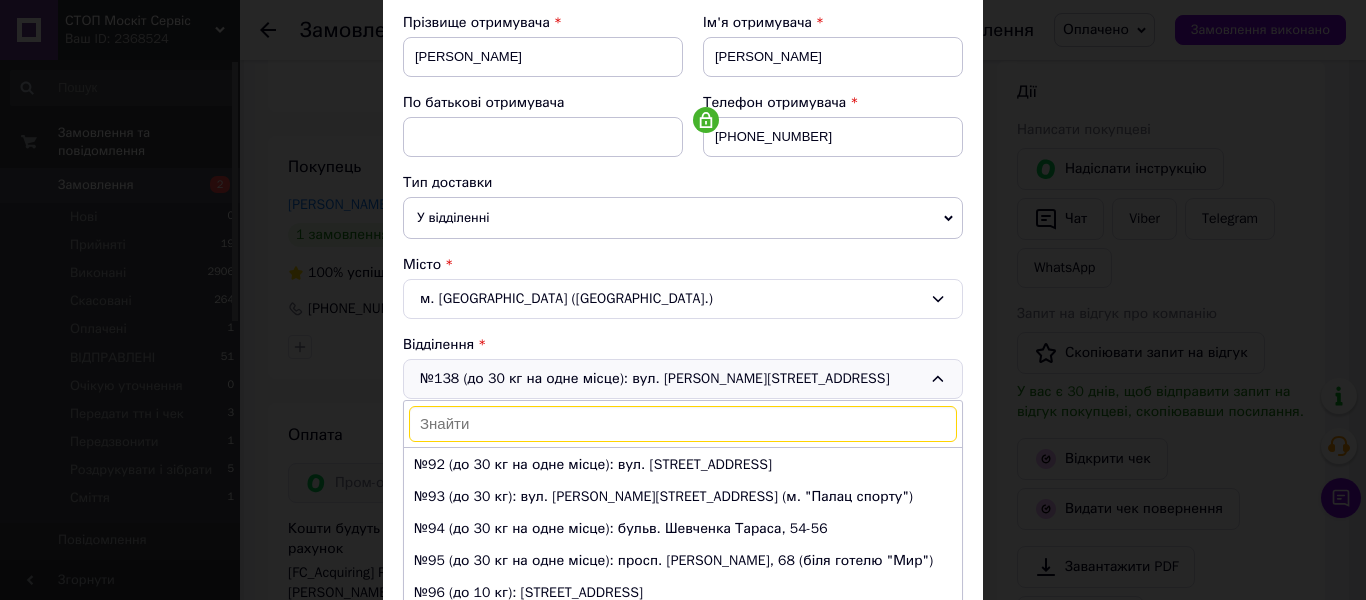 scroll, scrollTop: 2954, scrollLeft: 0, axis: vertical 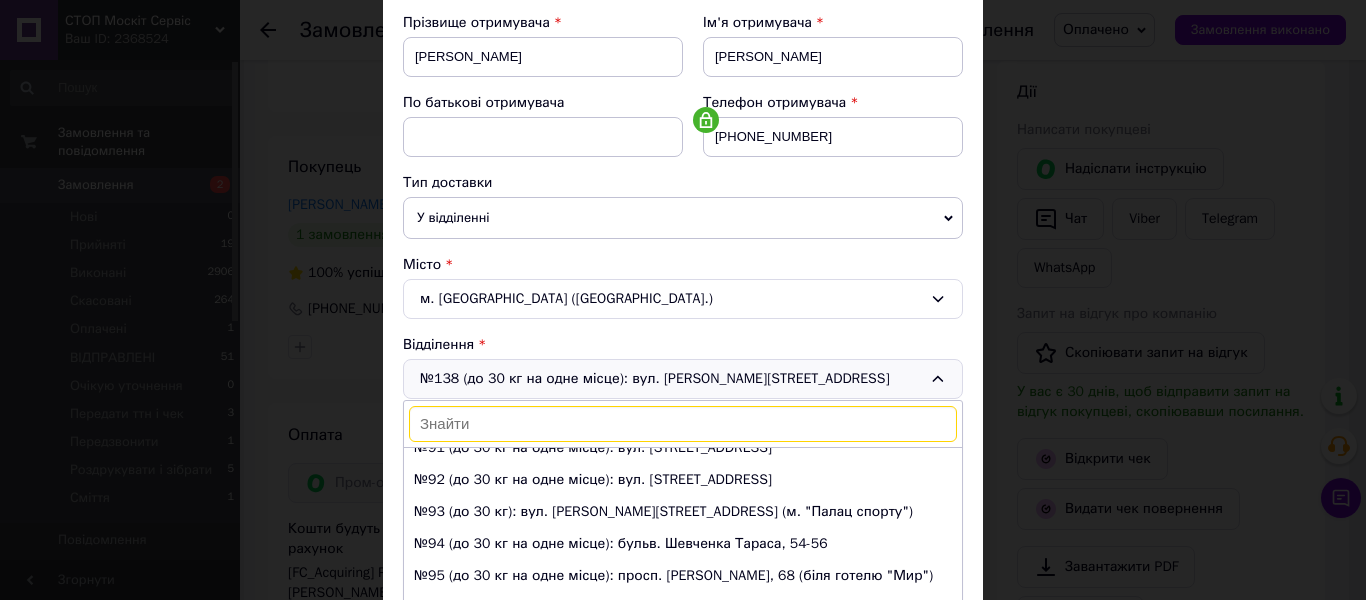 click on "№99 (до 1100 кг): вул. Салютна, 5Б" at bounding box center [683, 704] 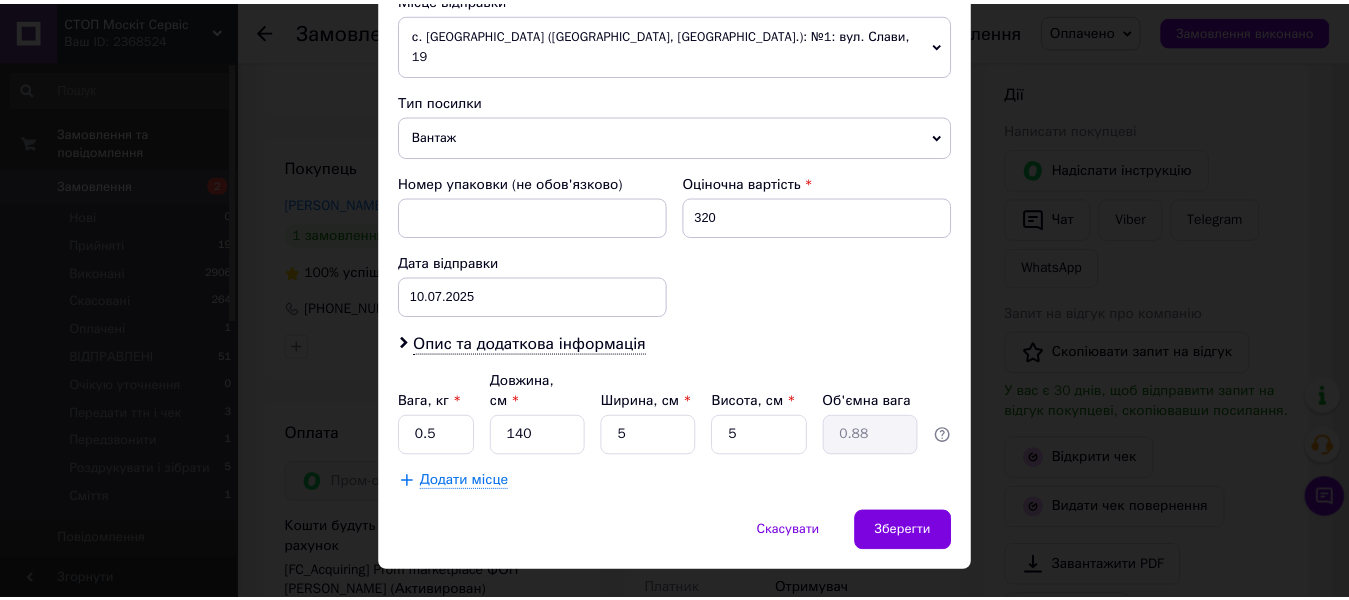 scroll, scrollTop: 728, scrollLeft: 0, axis: vertical 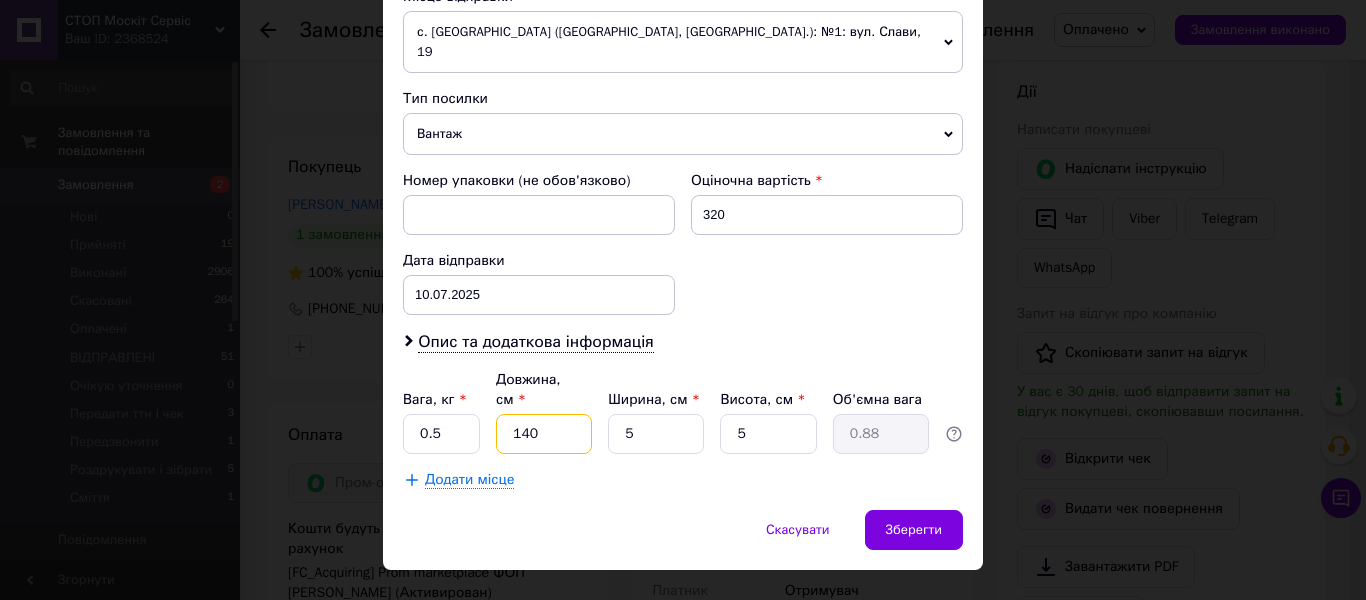 click on "140" at bounding box center (544, 434) 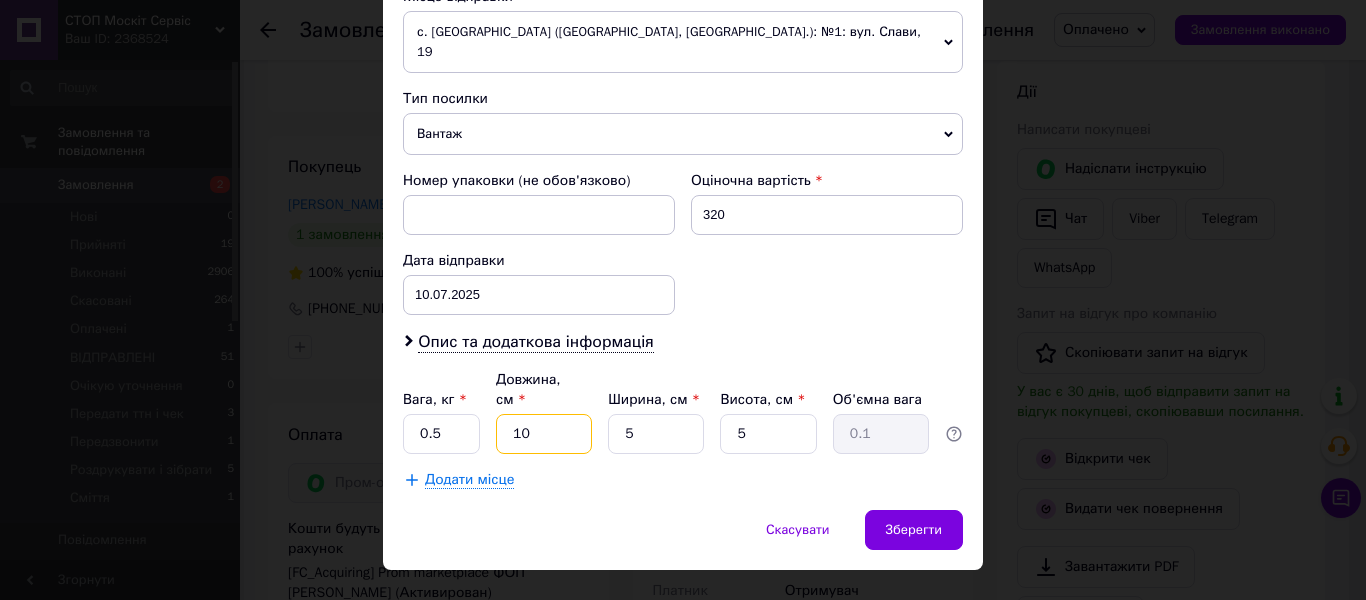 type on "120" 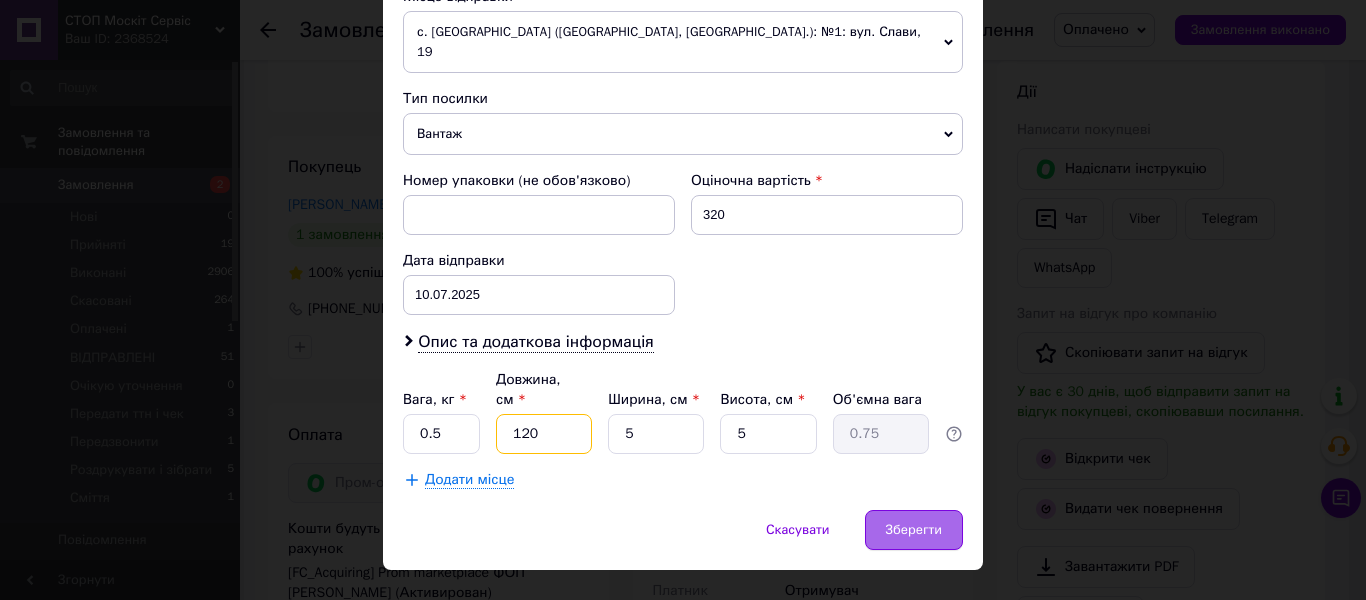 type on "120" 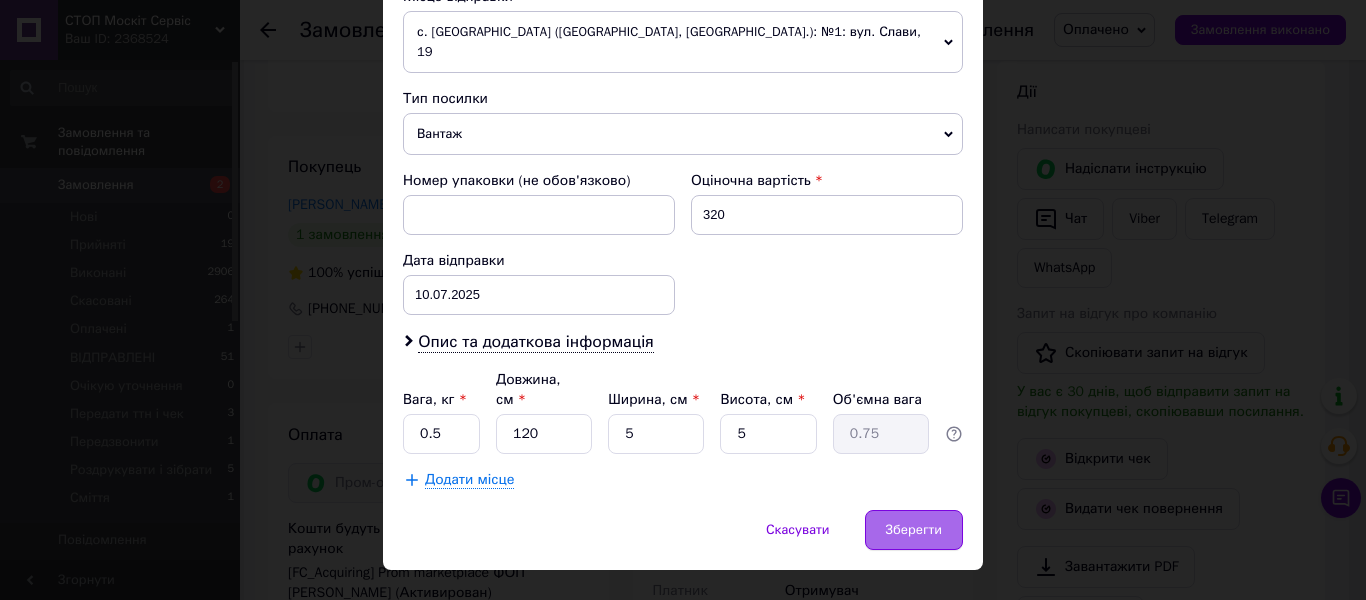 click on "Зберегти" at bounding box center (914, 530) 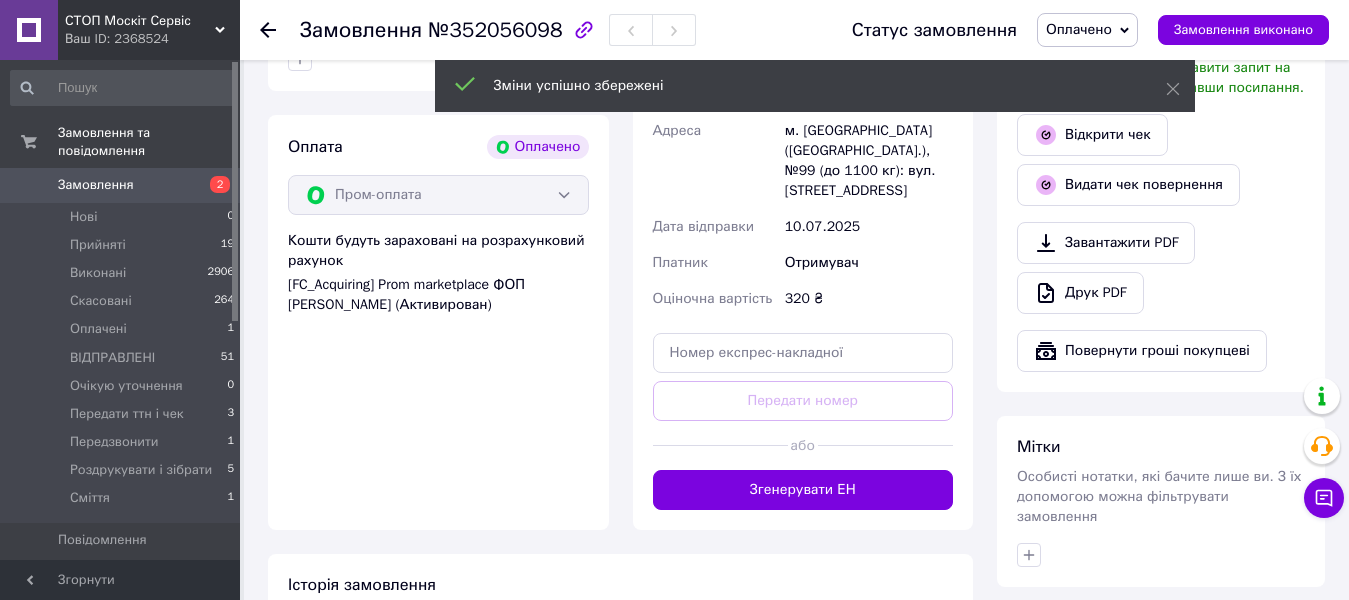 scroll, scrollTop: 1200, scrollLeft: 0, axis: vertical 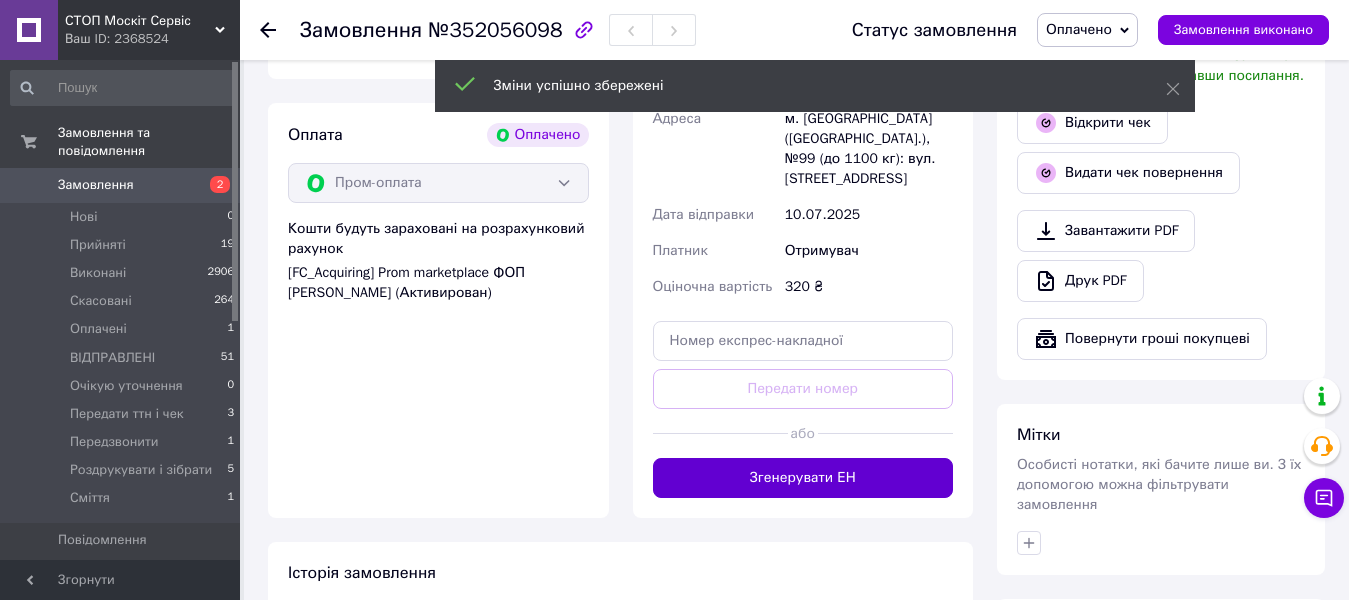 click on "Згенерувати ЕН" at bounding box center (803, 478) 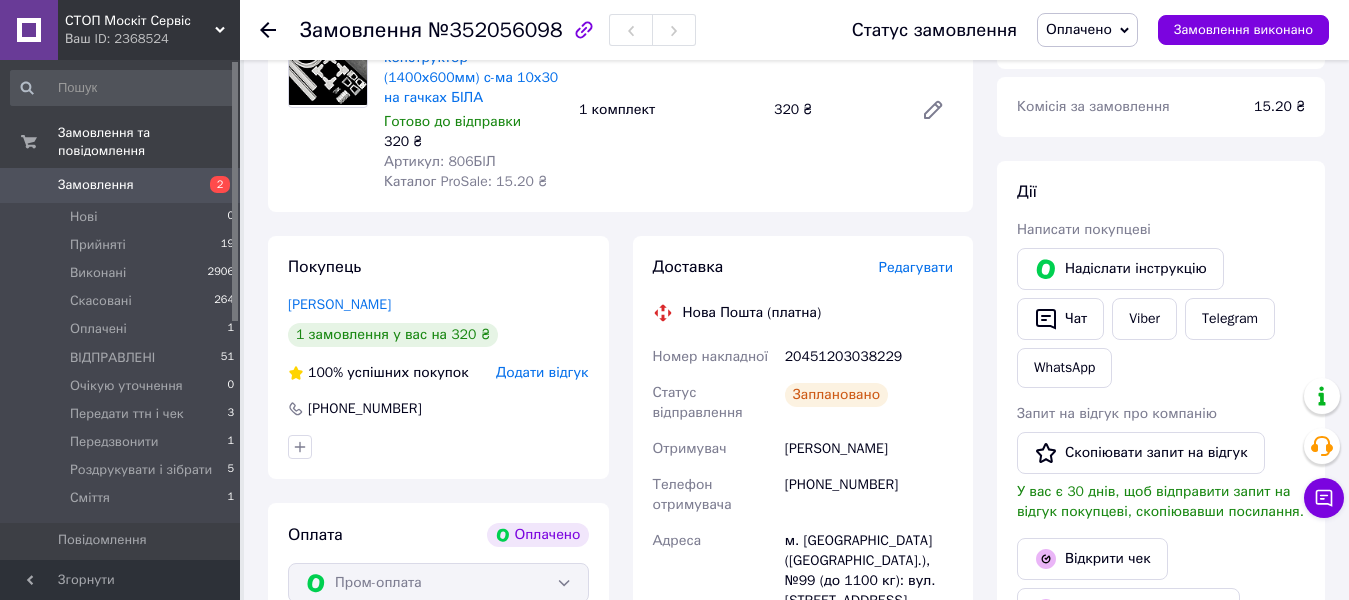 scroll, scrollTop: 700, scrollLeft: 0, axis: vertical 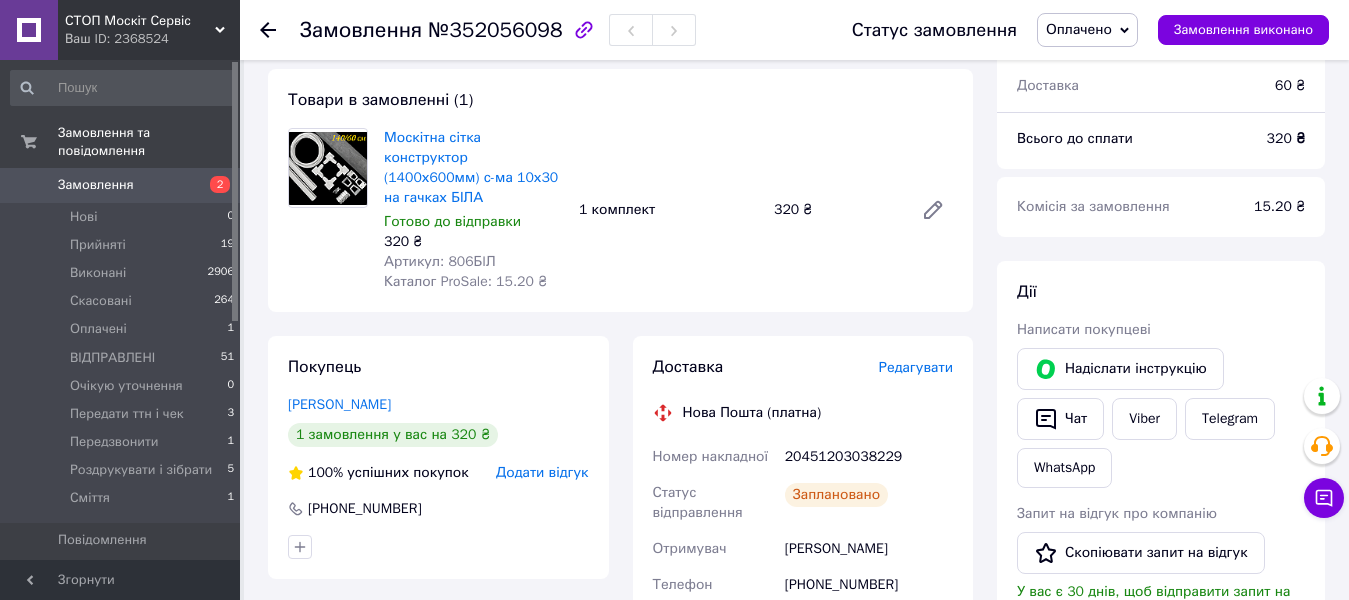click on "Оплачено" at bounding box center [1079, 29] 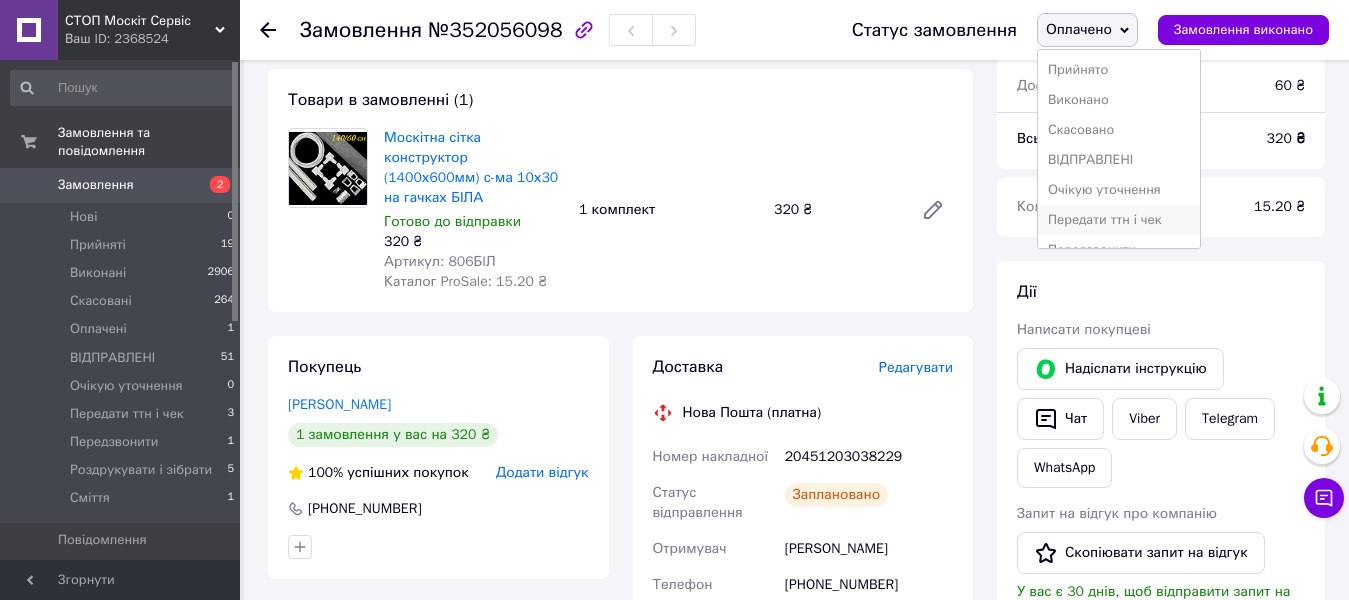 click on "Передати ттн і чек" at bounding box center [1119, 220] 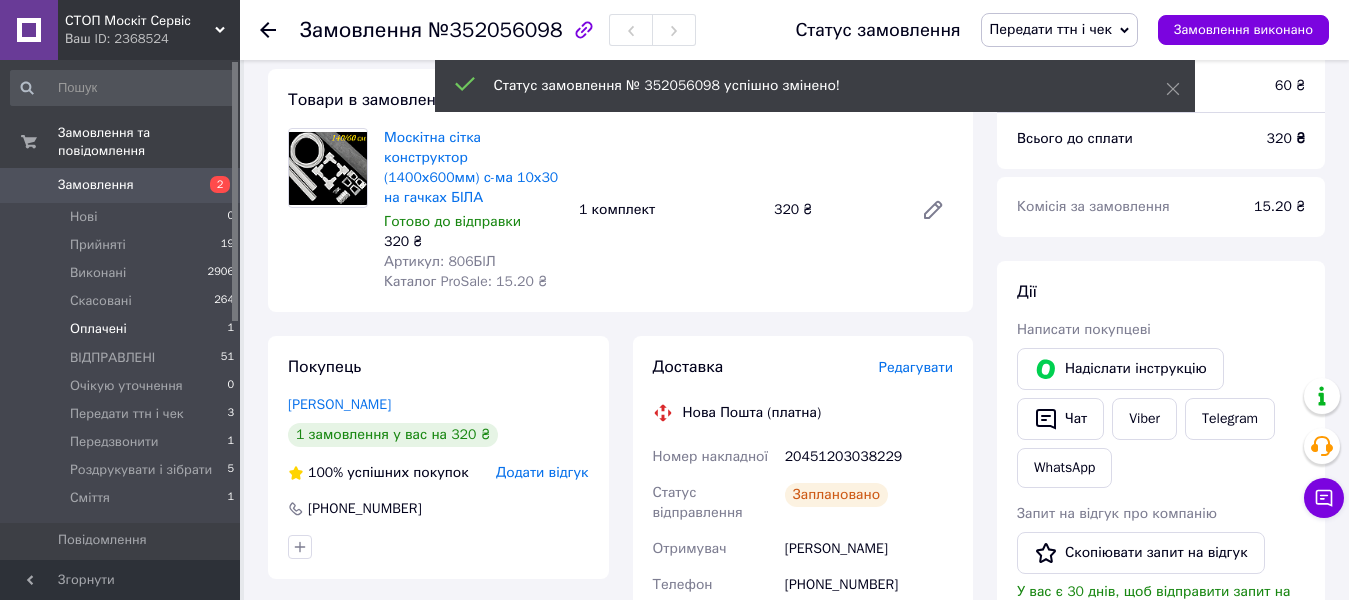 click on "Оплачені" at bounding box center [98, 329] 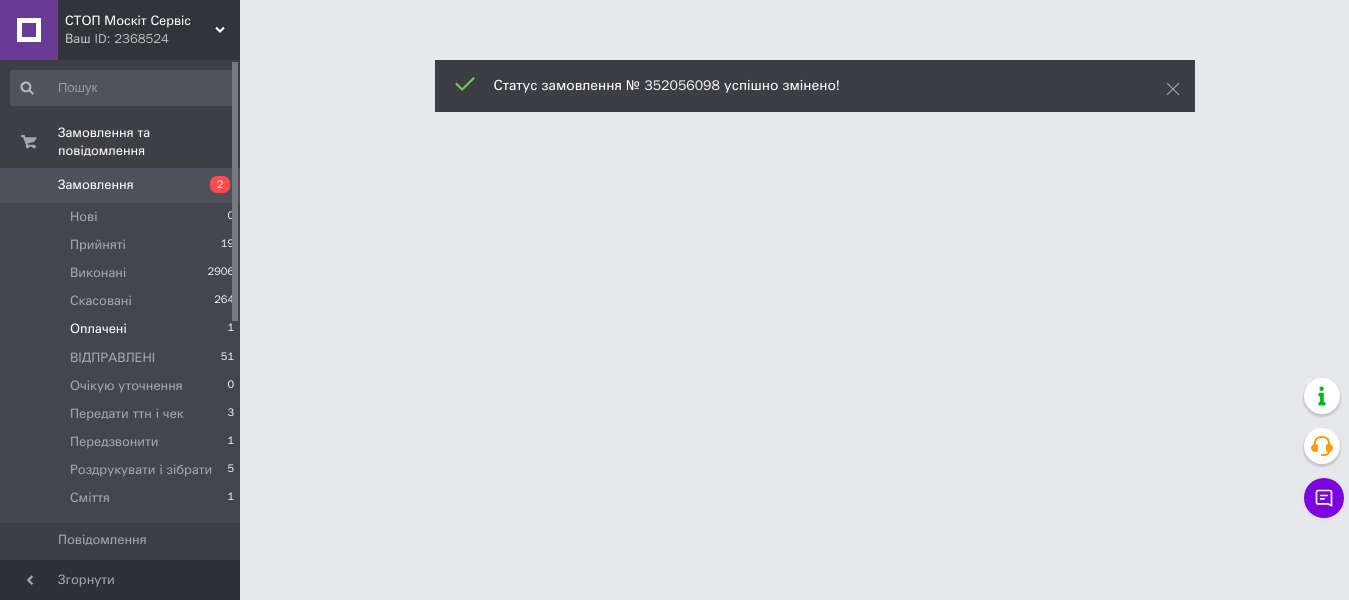 scroll, scrollTop: 0, scrollLeft: 0, axis: both 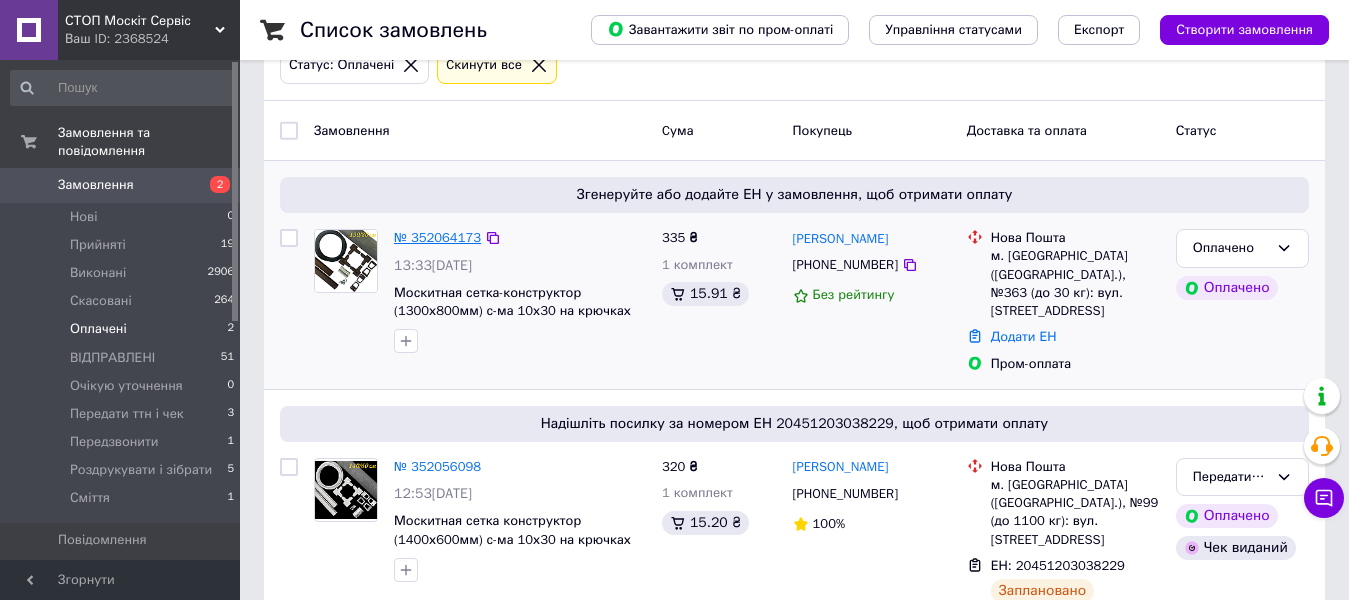 click on "№ 352064173" at bounding box center (437, 237) 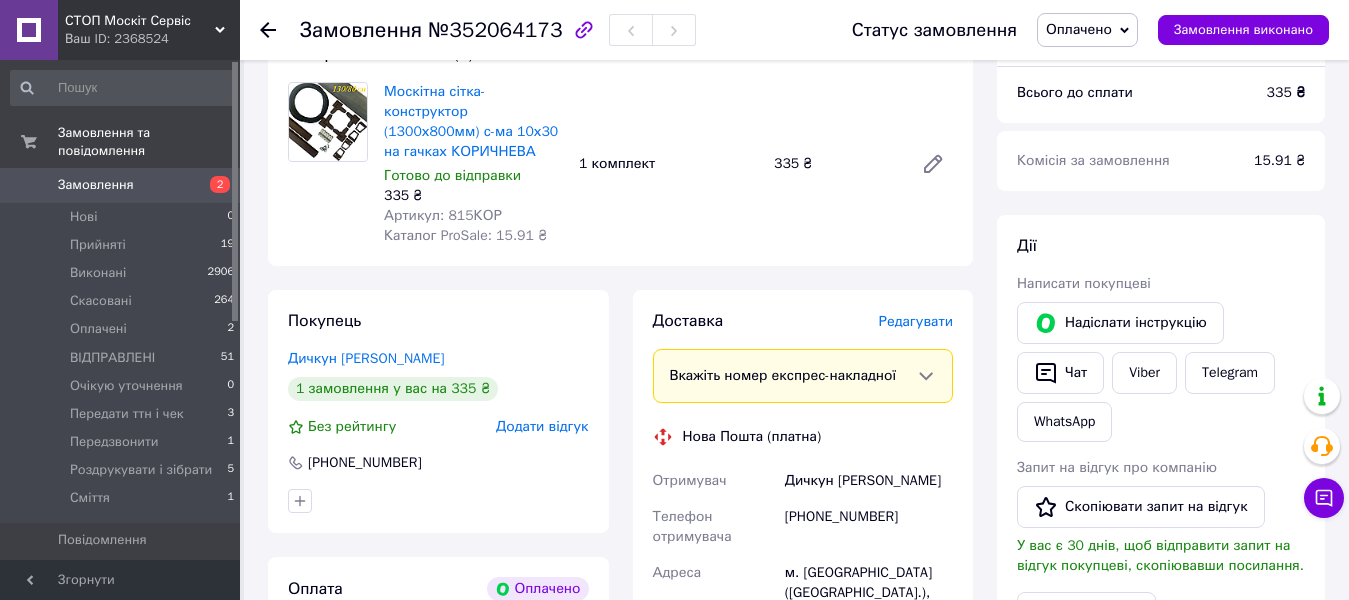 scroll, scrollTop: 749, scrollLeft: 0, axis: vertical 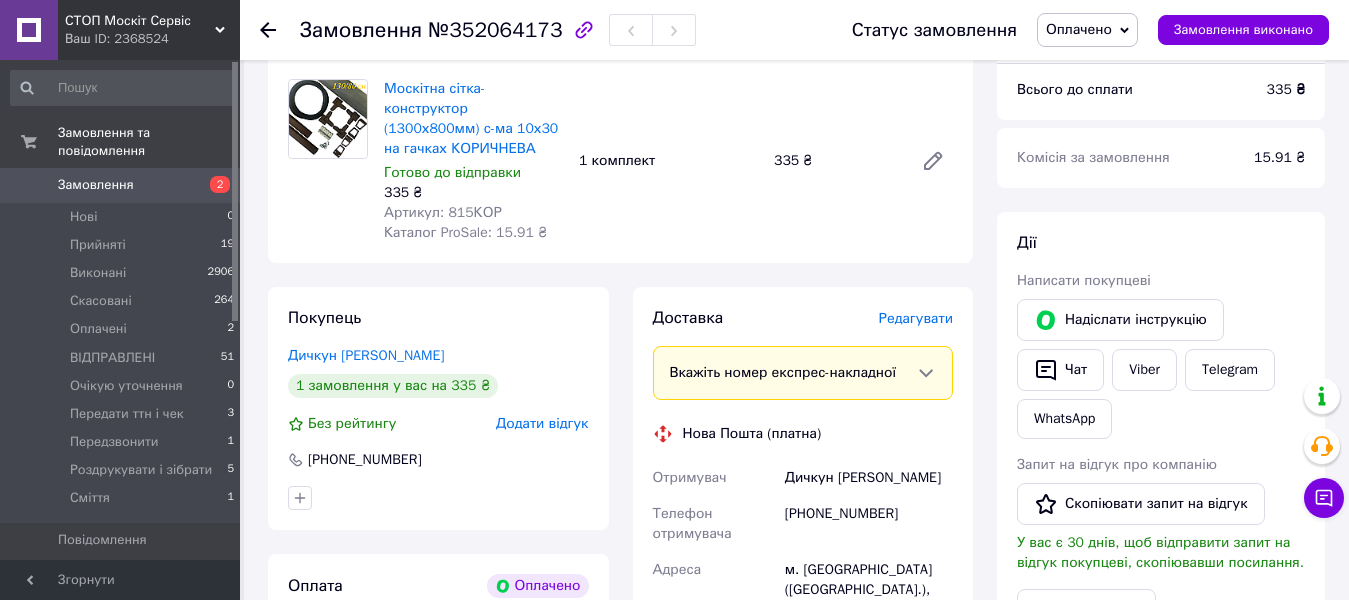 click on "Редагувати" at bounding box center (916, 318) 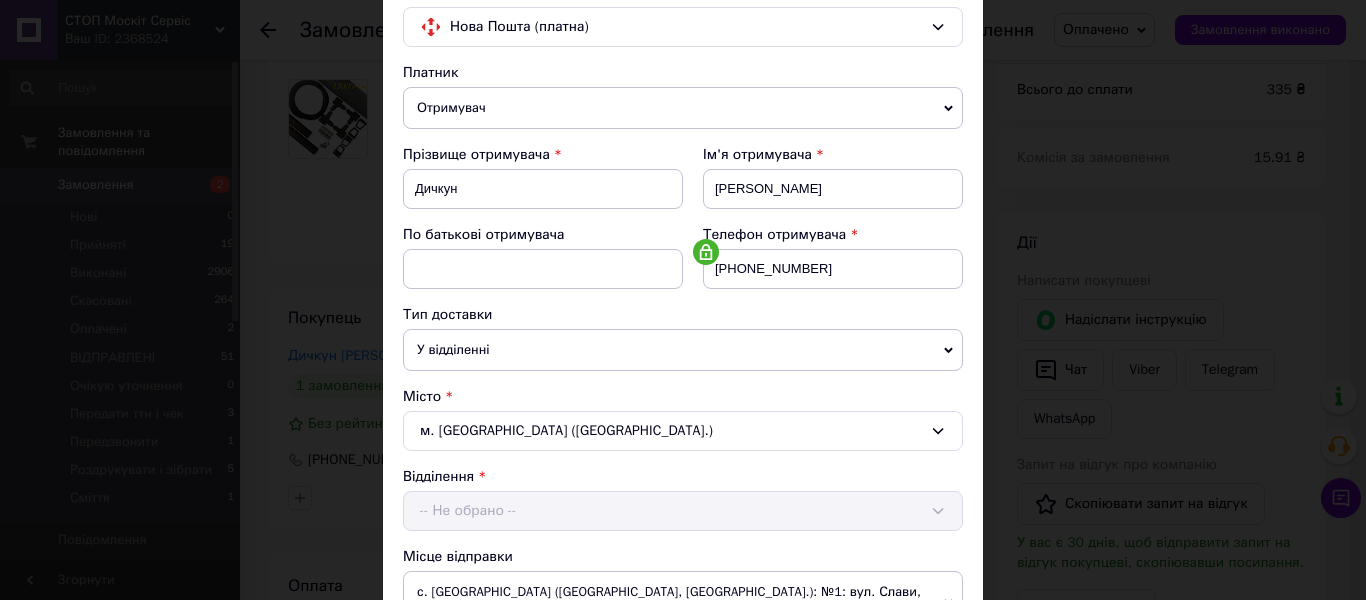 scroll, scrollTop: 300, scrollLeft: 0, axis: vertical 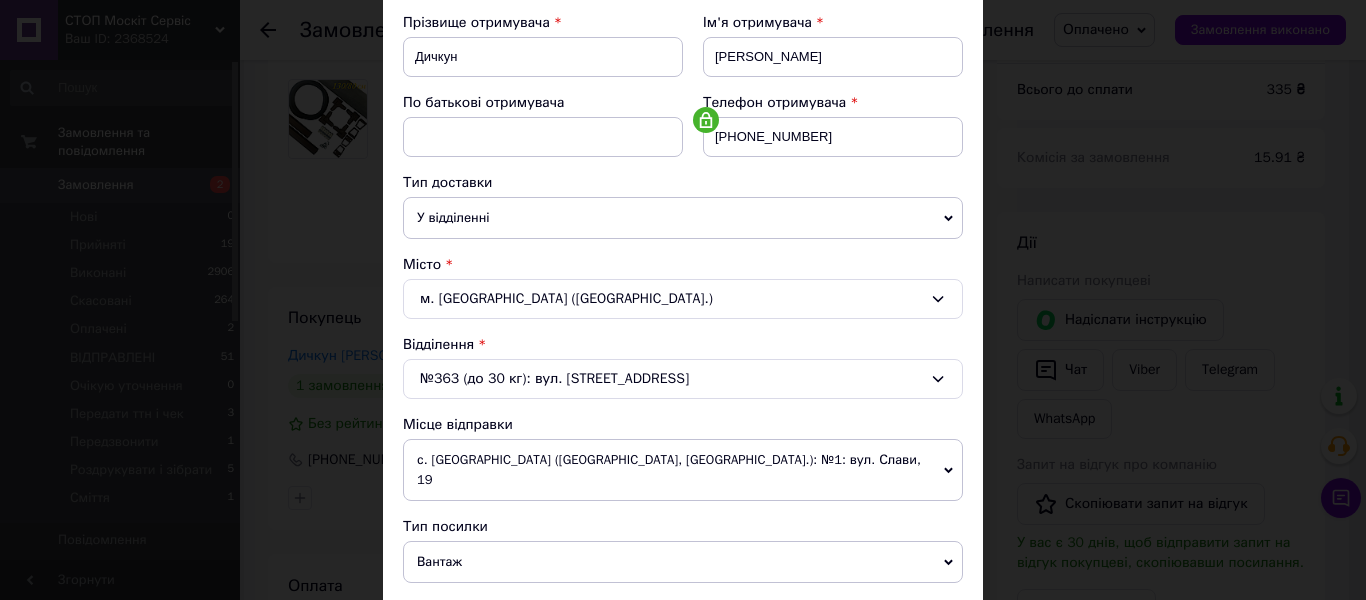 click on "№363 (до 30 кг): вул. Зодчих, 70" at bounding box center [683, 379] 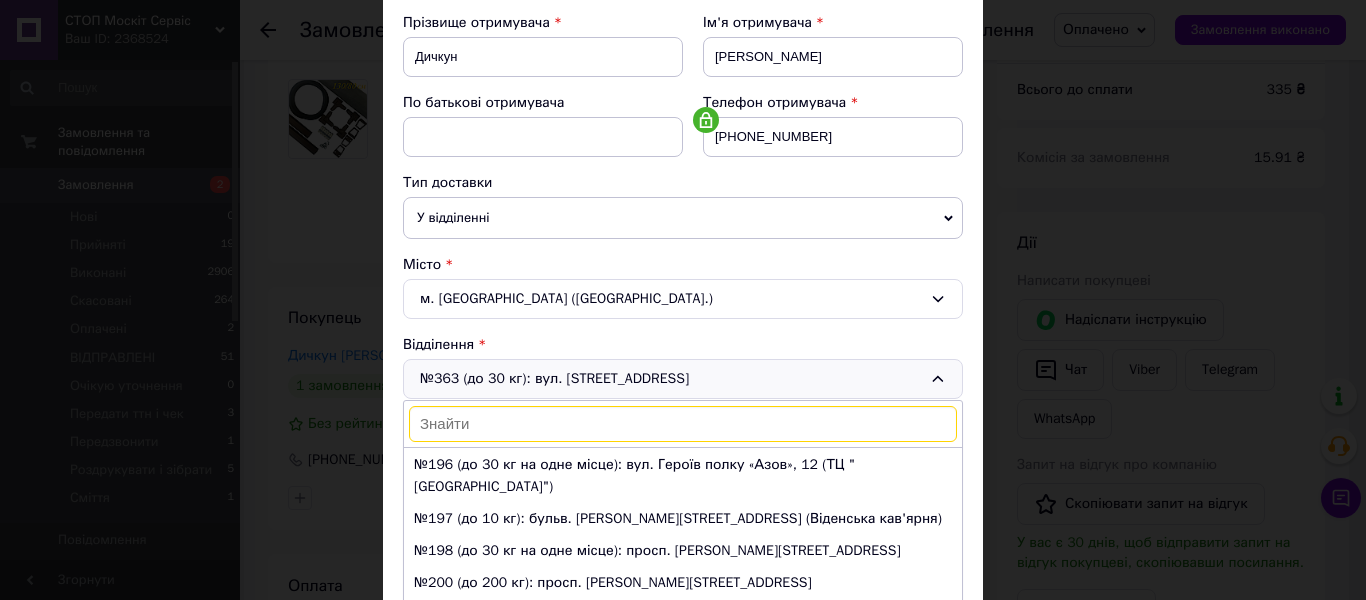 scroll, scrollTop: 6466, scrollLeft: 0, axis: vertical 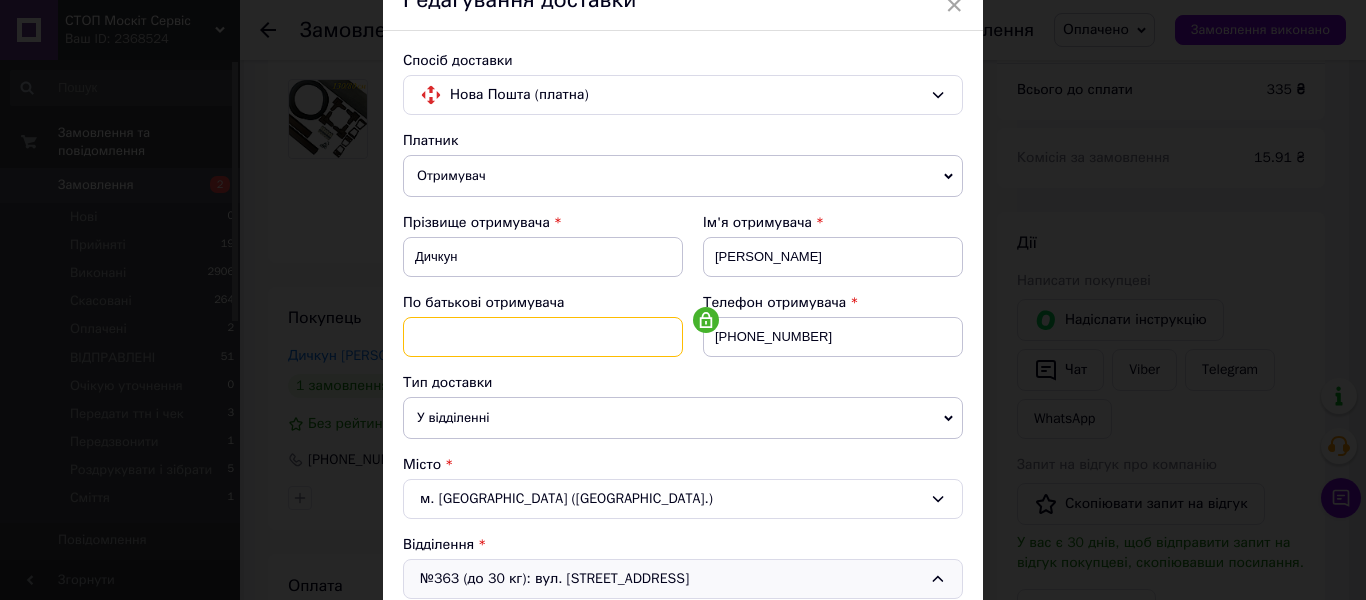 click at bounding box center [543, 337] 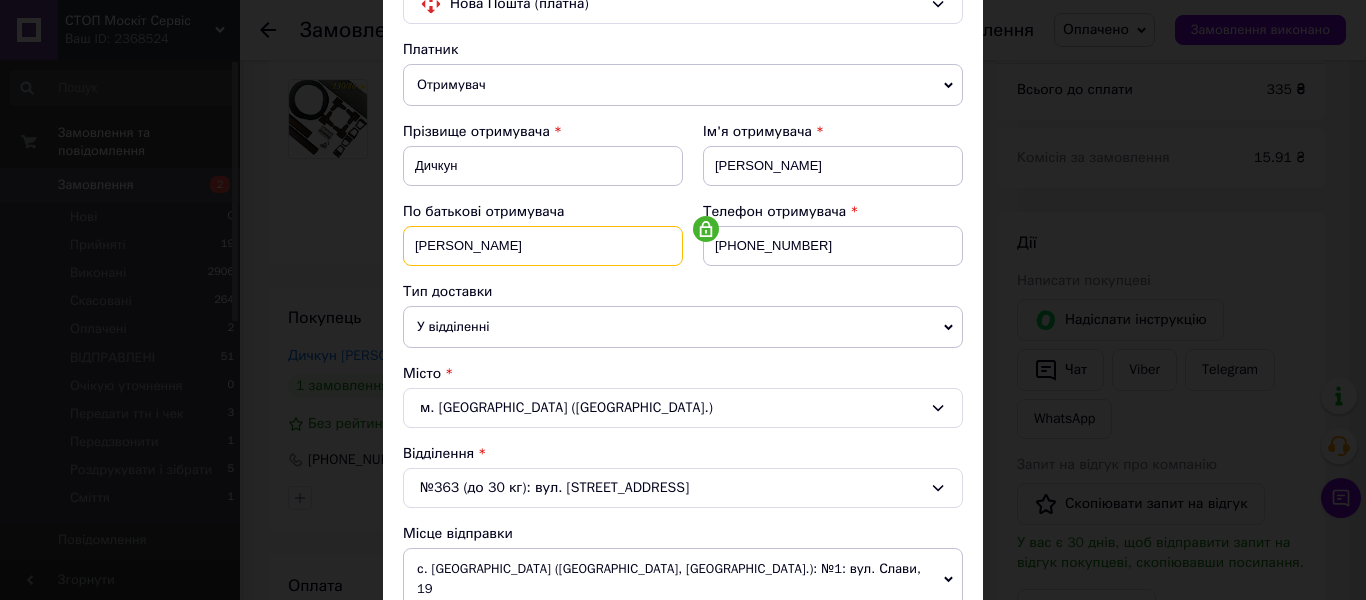 scroll, scrollTop: 300, scrollLeft: 0, axis: vertical 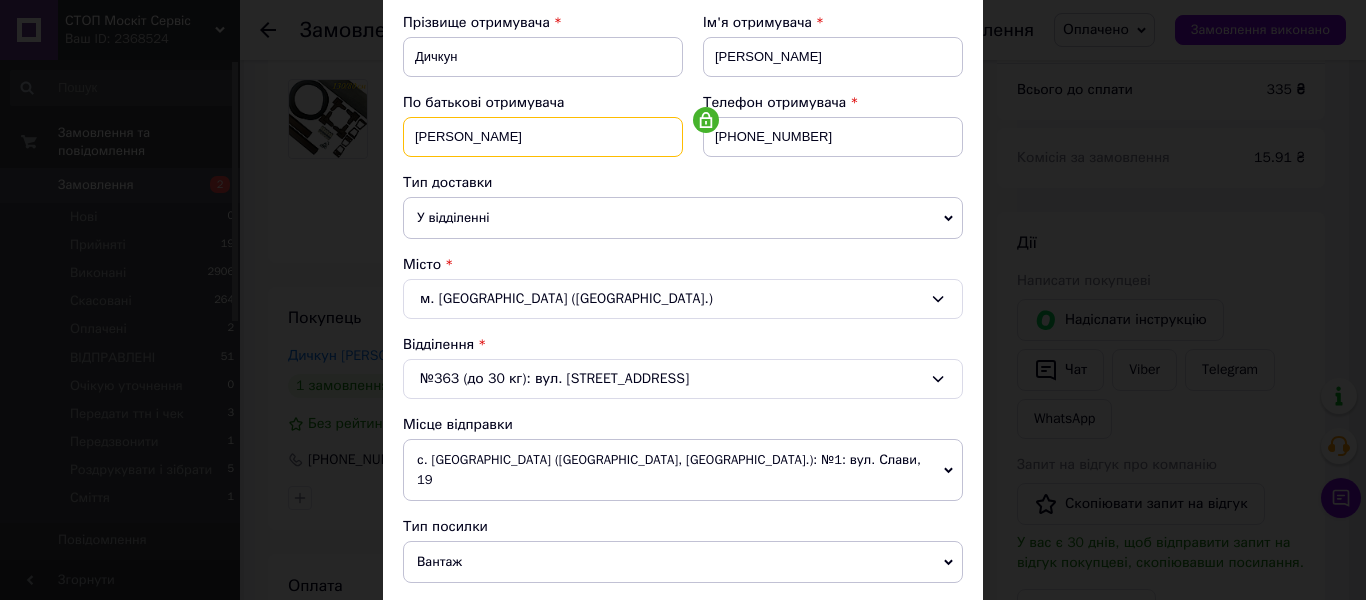 type on "Микола" 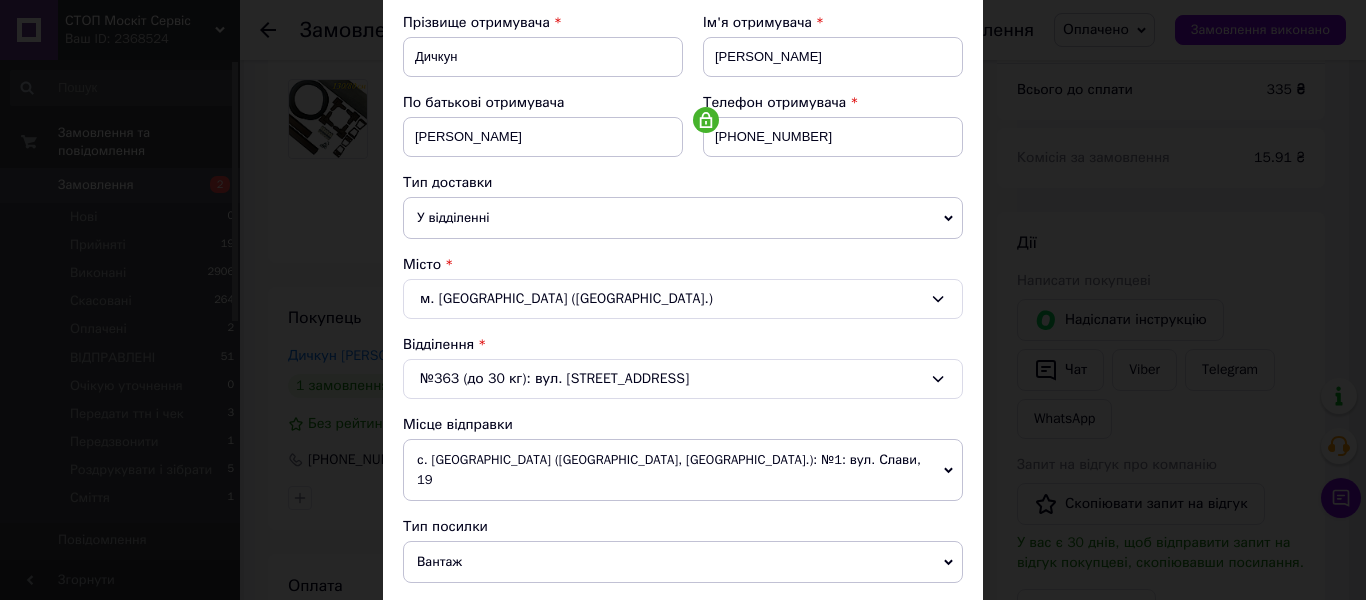 click on "У відділенні" at bounding box center (683, 218) 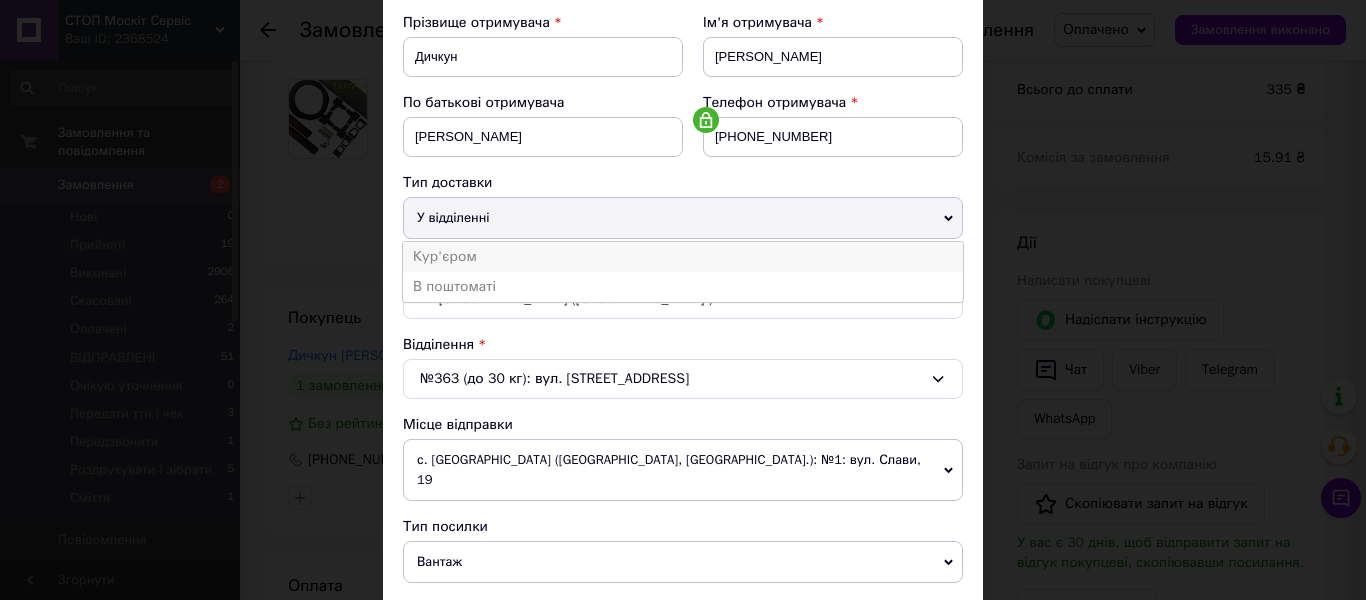 click on "Кур'єром" at bounding box center [683, 257] 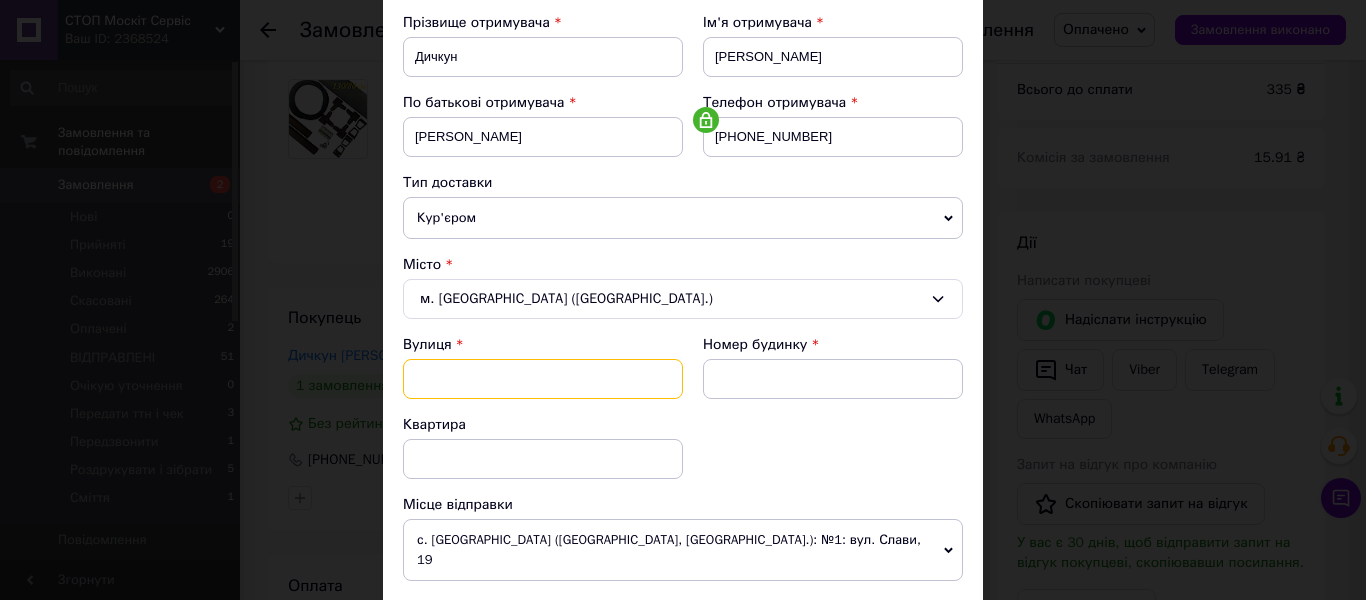 click at bounding box center [543, 379] 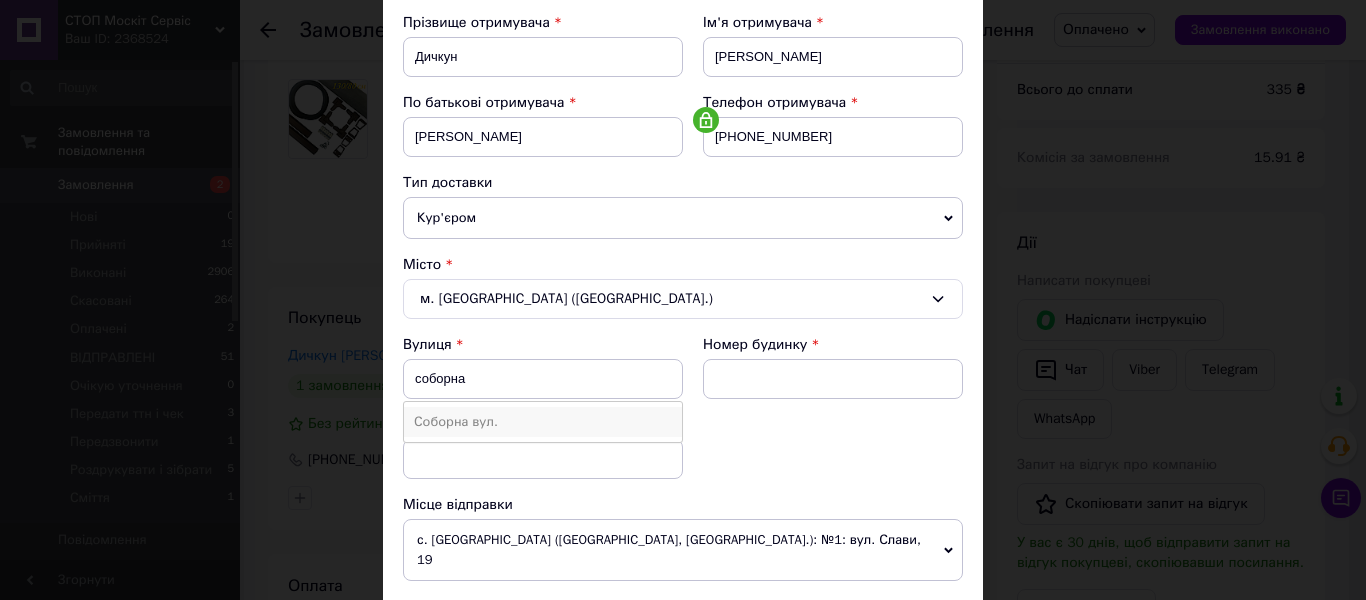click on "Соборна вул." at bounding box center [543, 422] 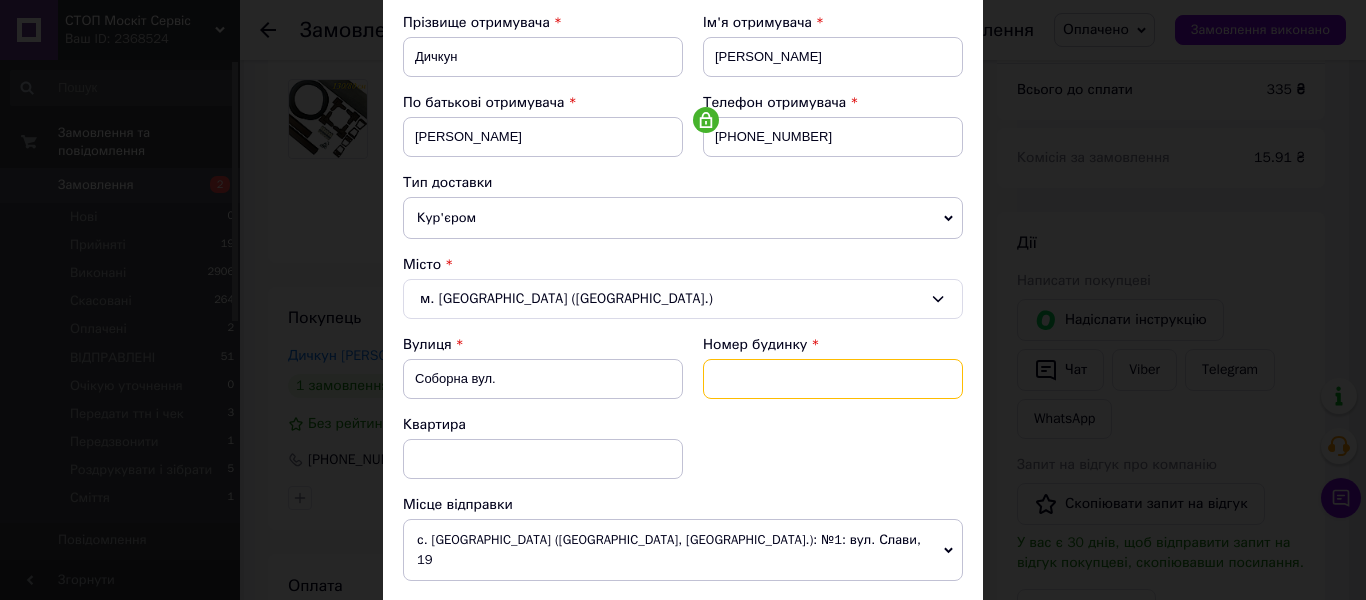 click at bounding box center (833, 379) 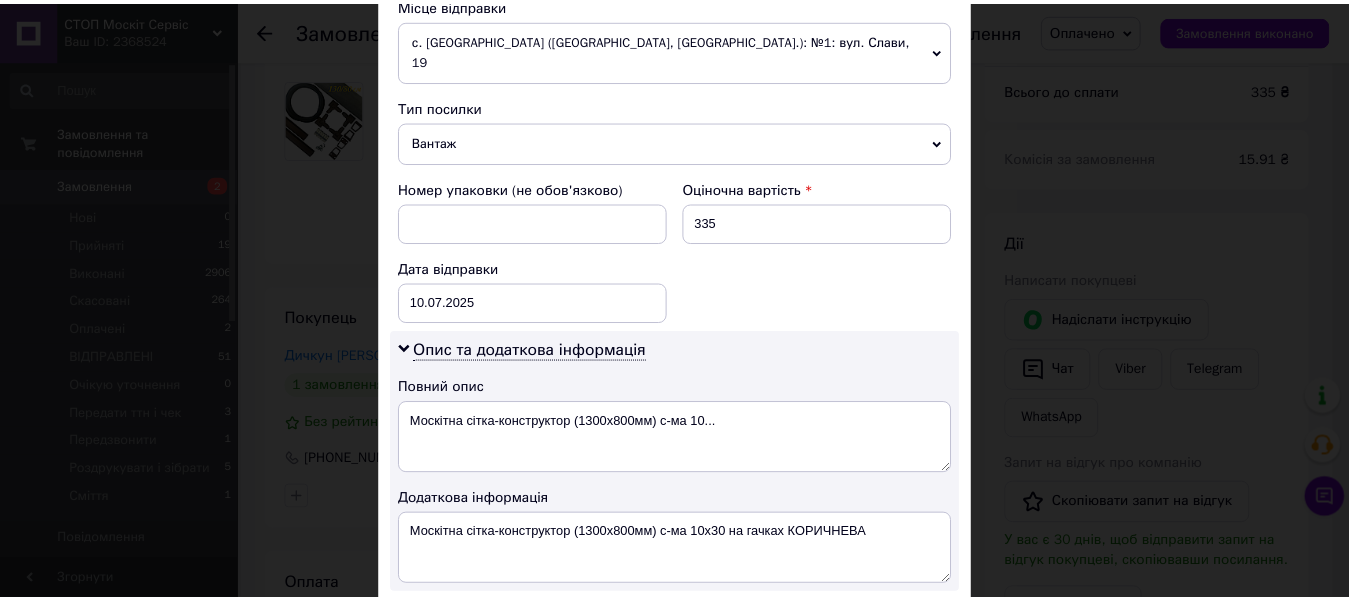 scroll, scrollTop: 1000, scrollLeft: 0, axis: vertical 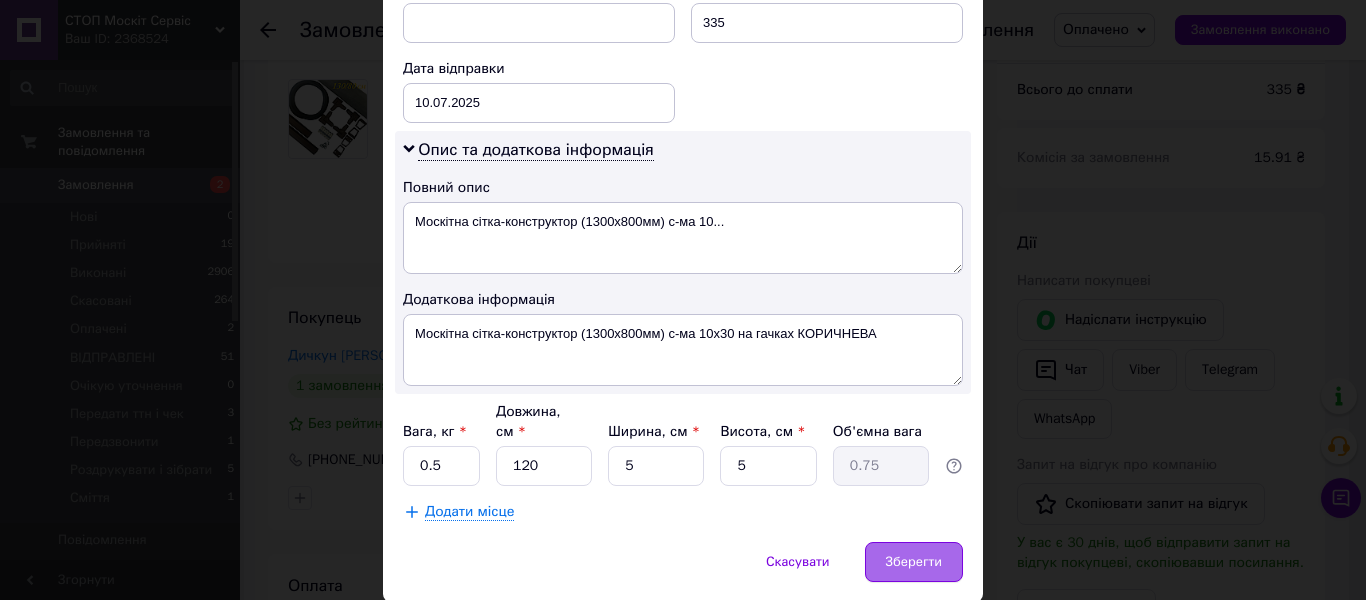type on "10д" 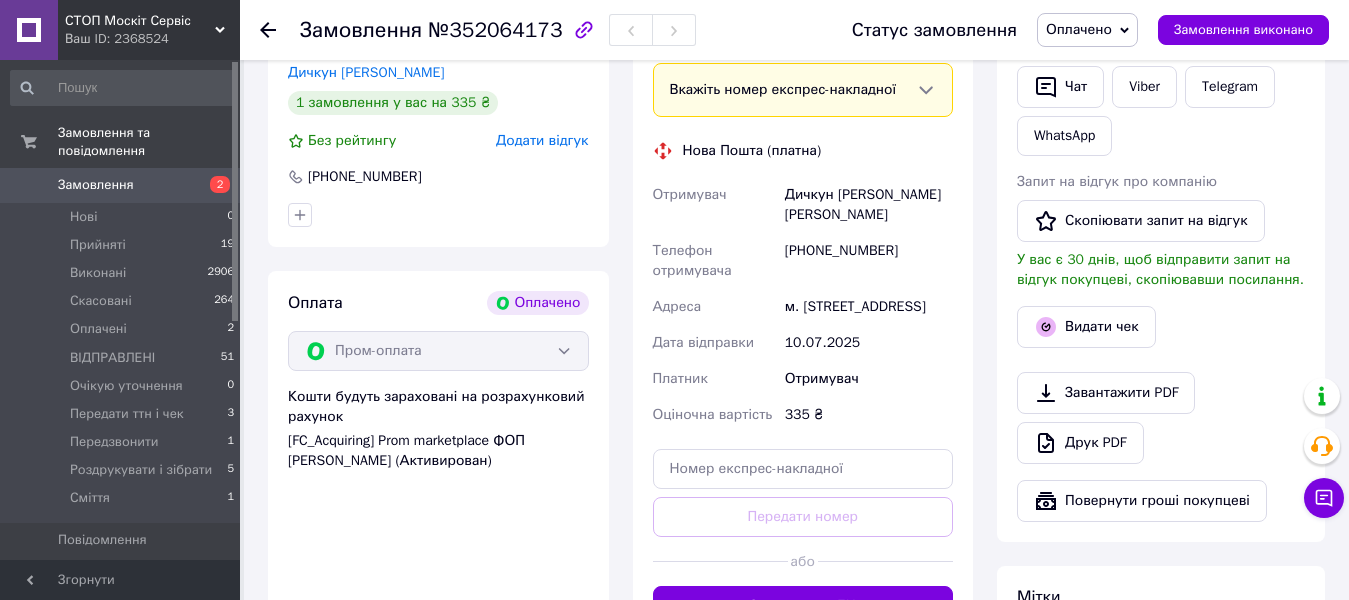 scroll, scrollTop: 1149, scrollLeft: 0, axis: vertical 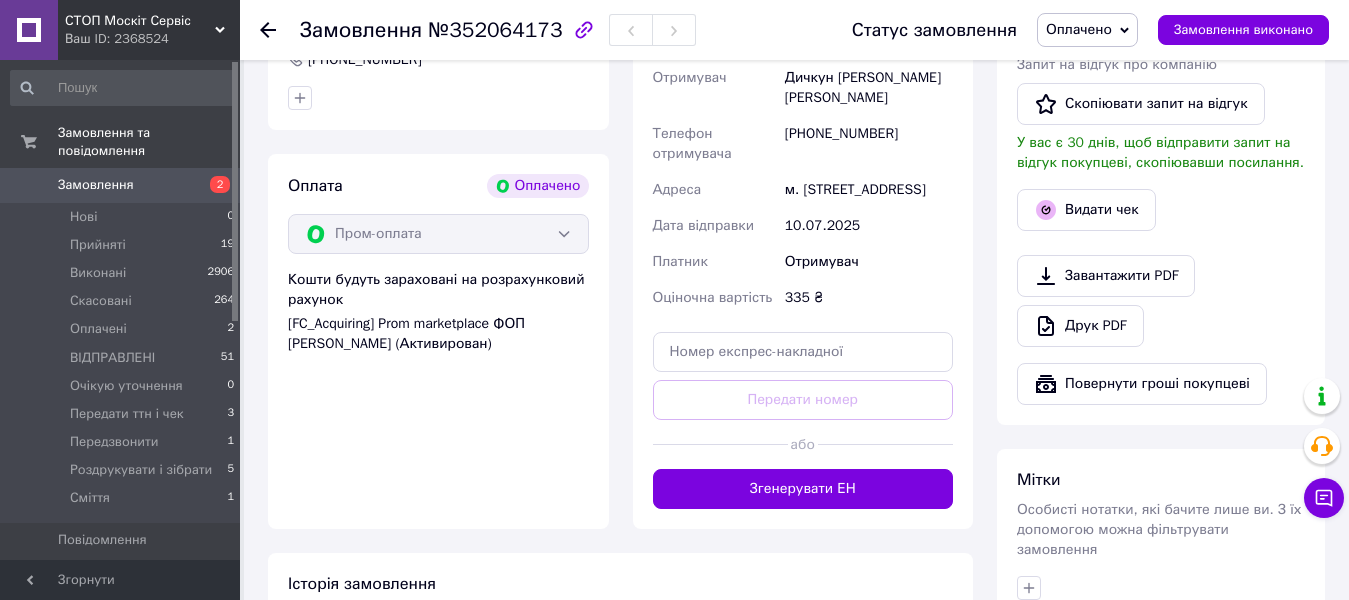 click on "Згенерувати ЕН" at bounding box center (803, 489) 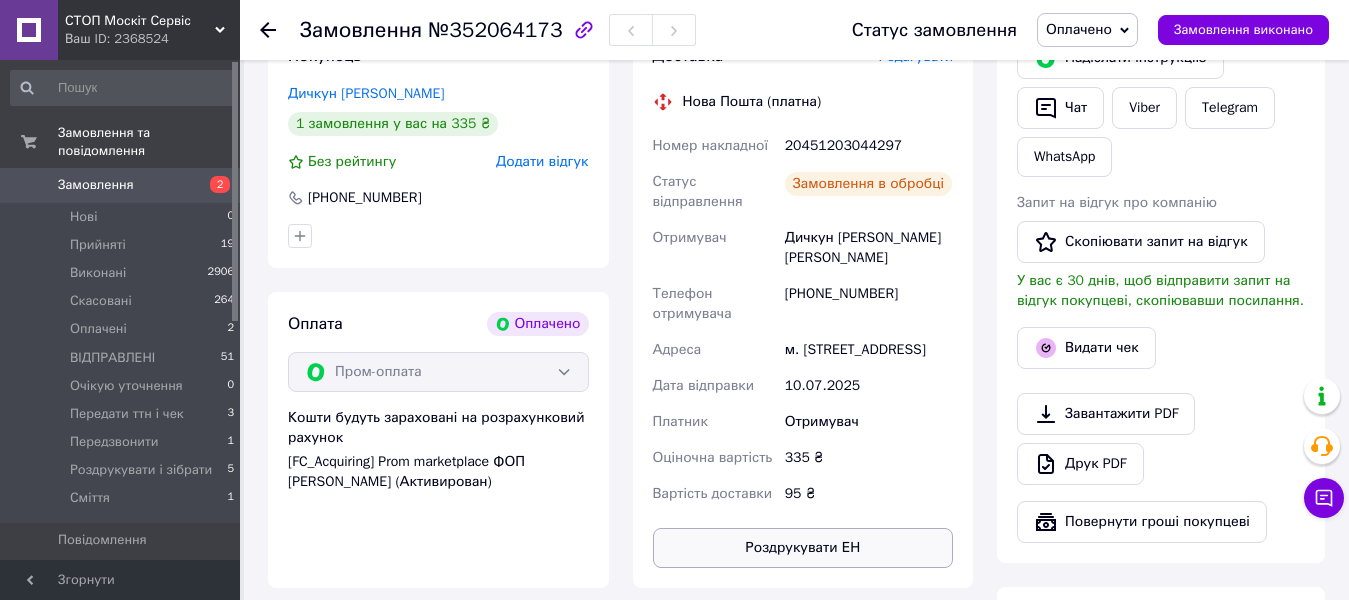 scroll, scrollTop: 849, scrollLeft: 0, axis: vertical 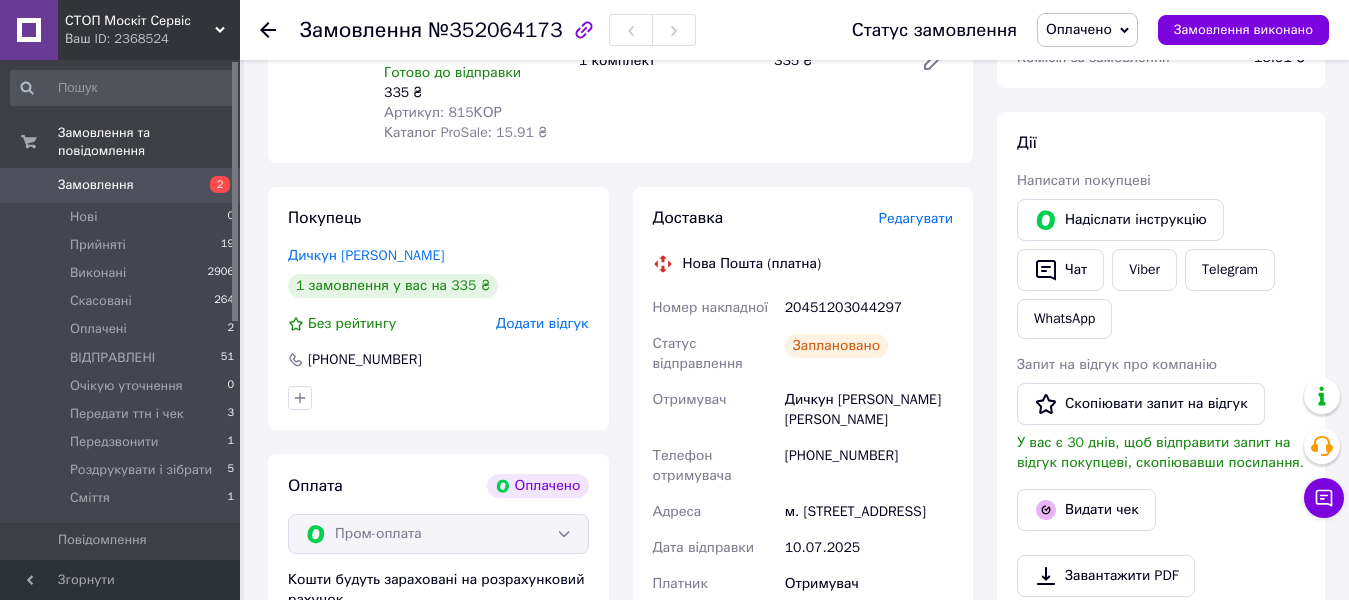 click on "Оплачено" at bounding box center [1079, 29] 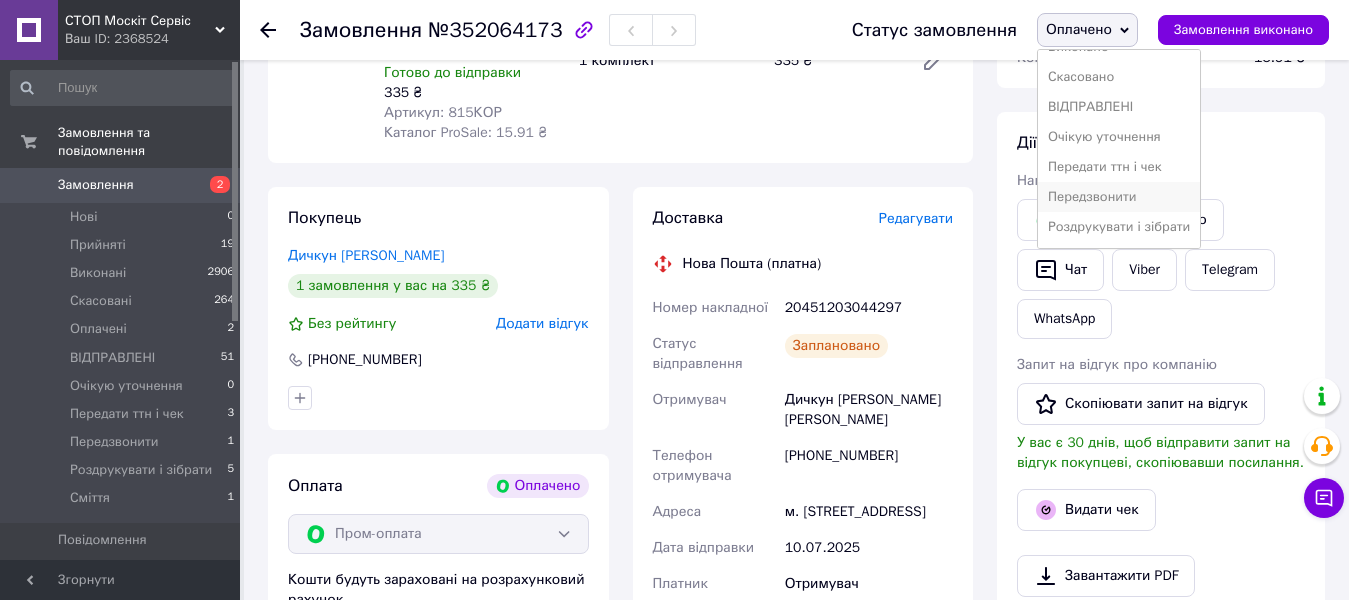 scroll, scrollTop: 82, scrollLeft: 0, axis: vertical 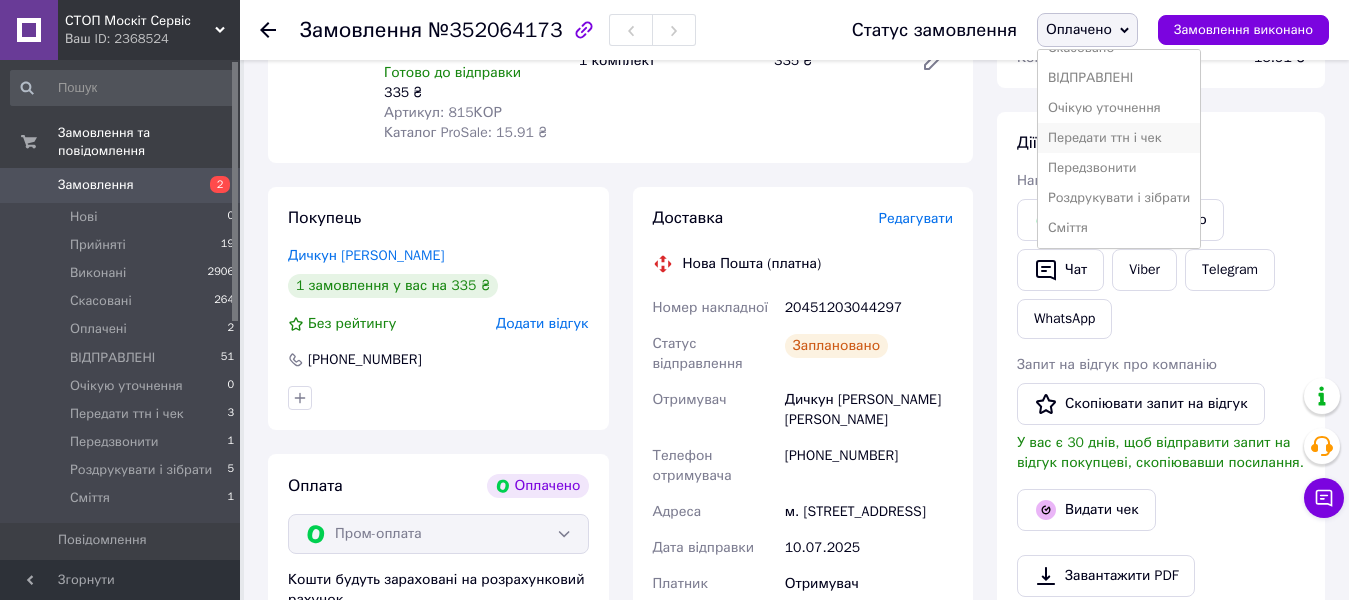 click on "Передати ттн і чек" at bounding box center (1119, 138) 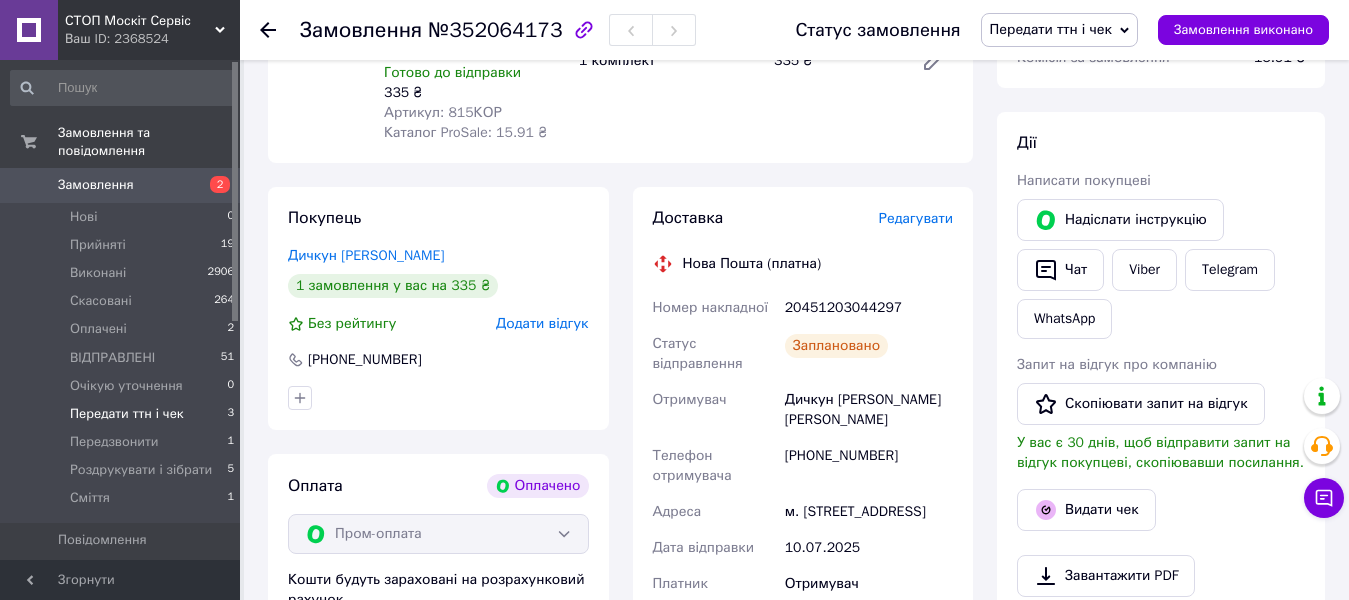 click on "Передати ттн і чек" at bounding box center [127, 414] 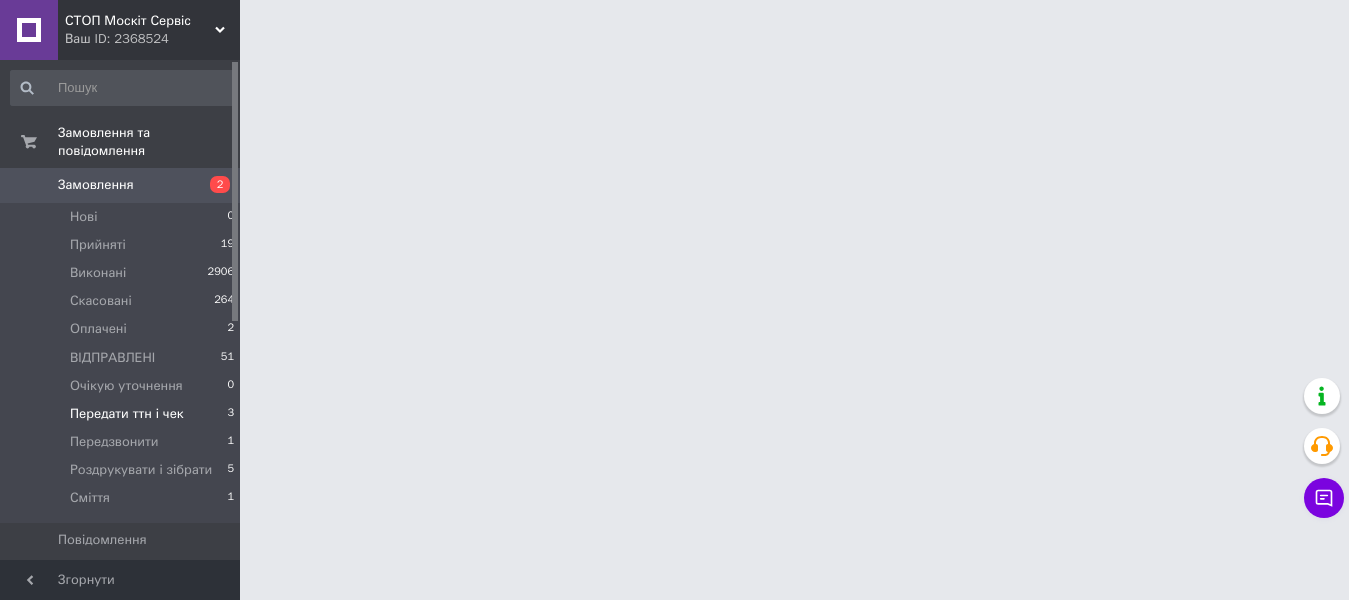 scroll, scrollTop: 0, scrollLeft: 0, axis: both 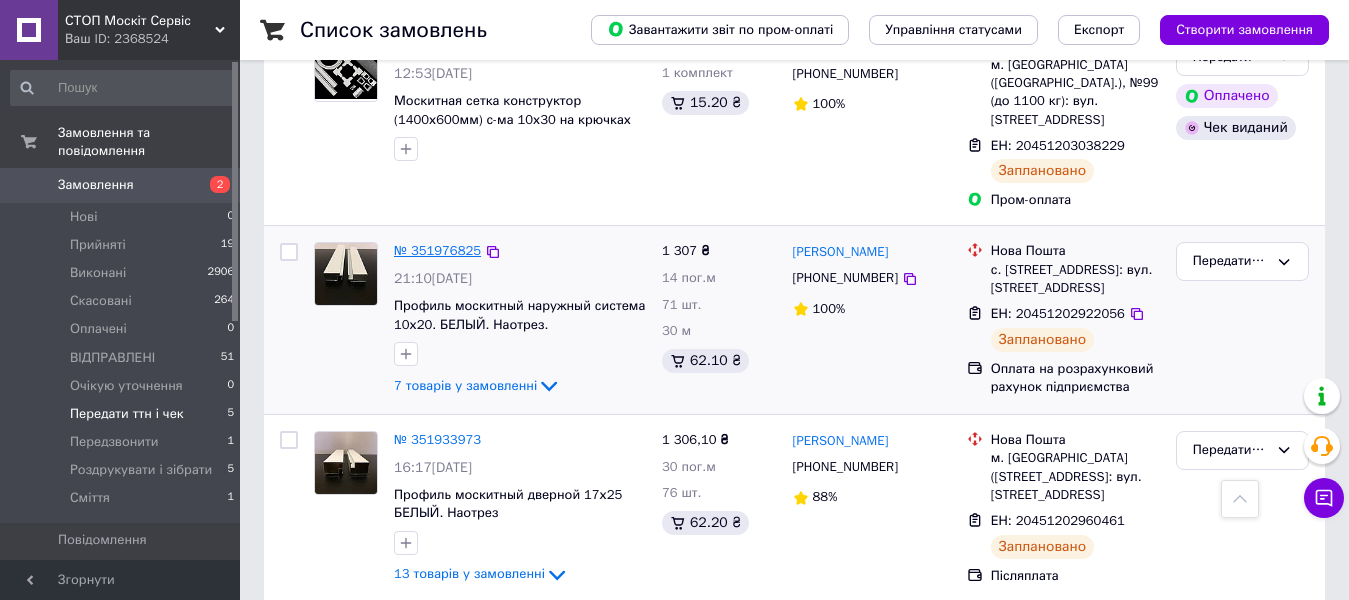 click on "№ 351976825" at bounding box center (437, 250) 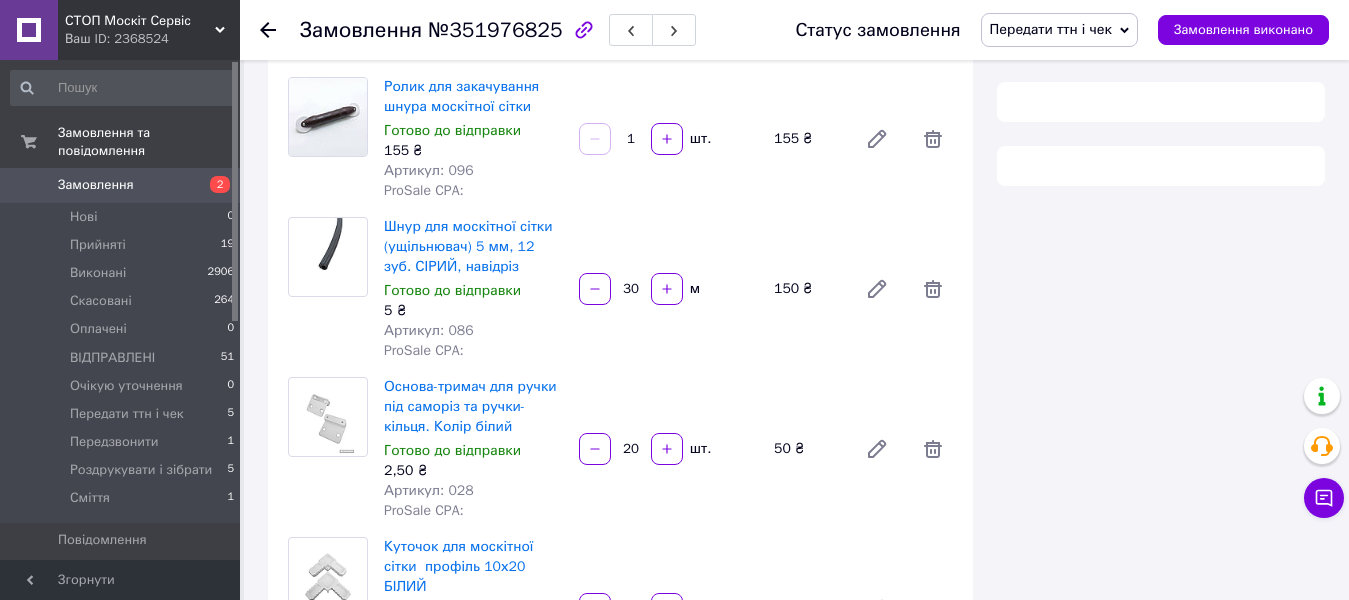 scroll, scrollTop: 749, scrollLeft: 0, axis: vertical 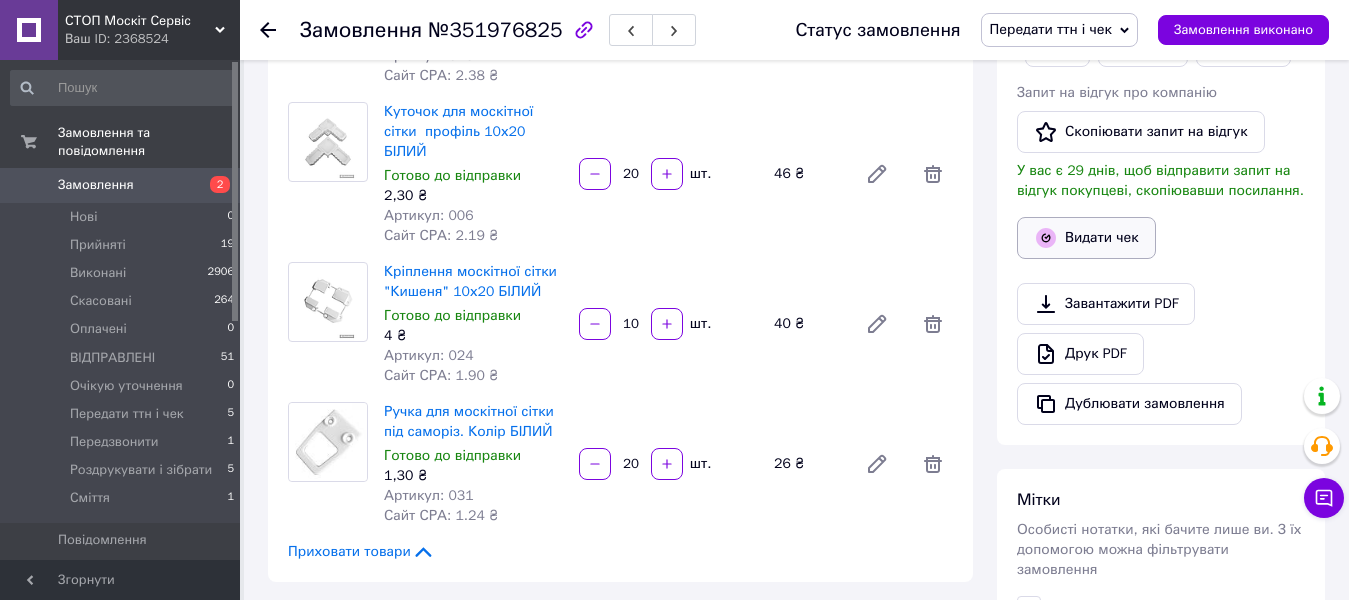 click on "Видати чек" at bounding box center (1086, 238) 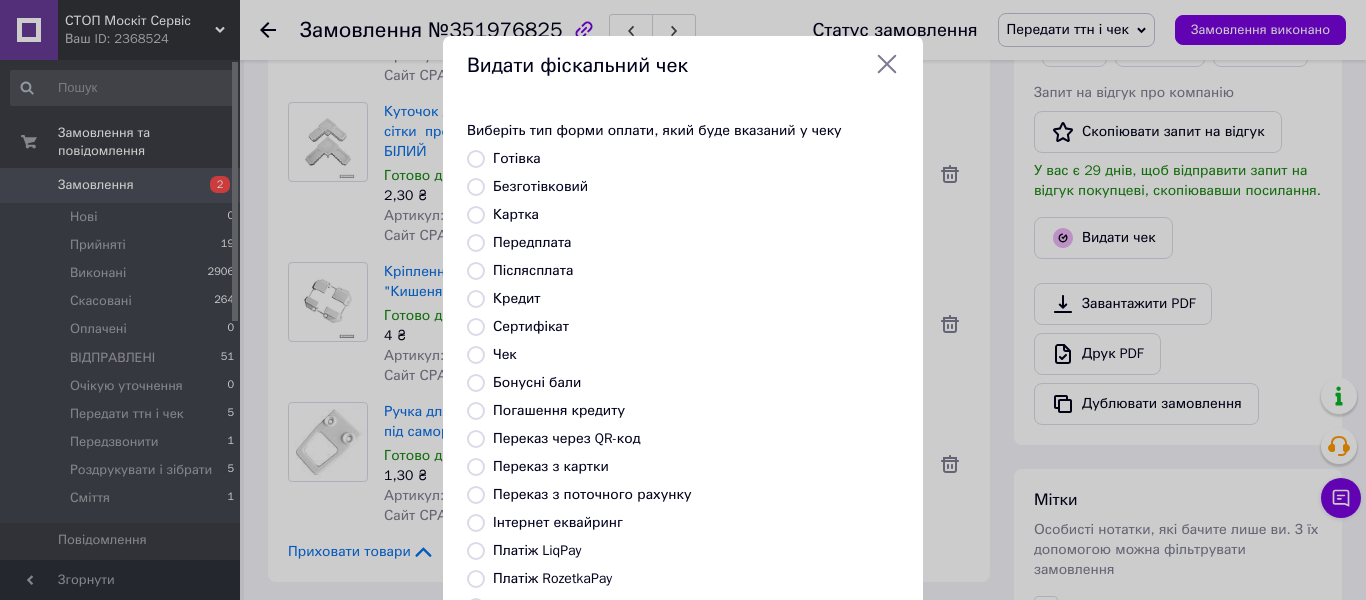 click on "Безготівковий" at bounding box center (476, 187) 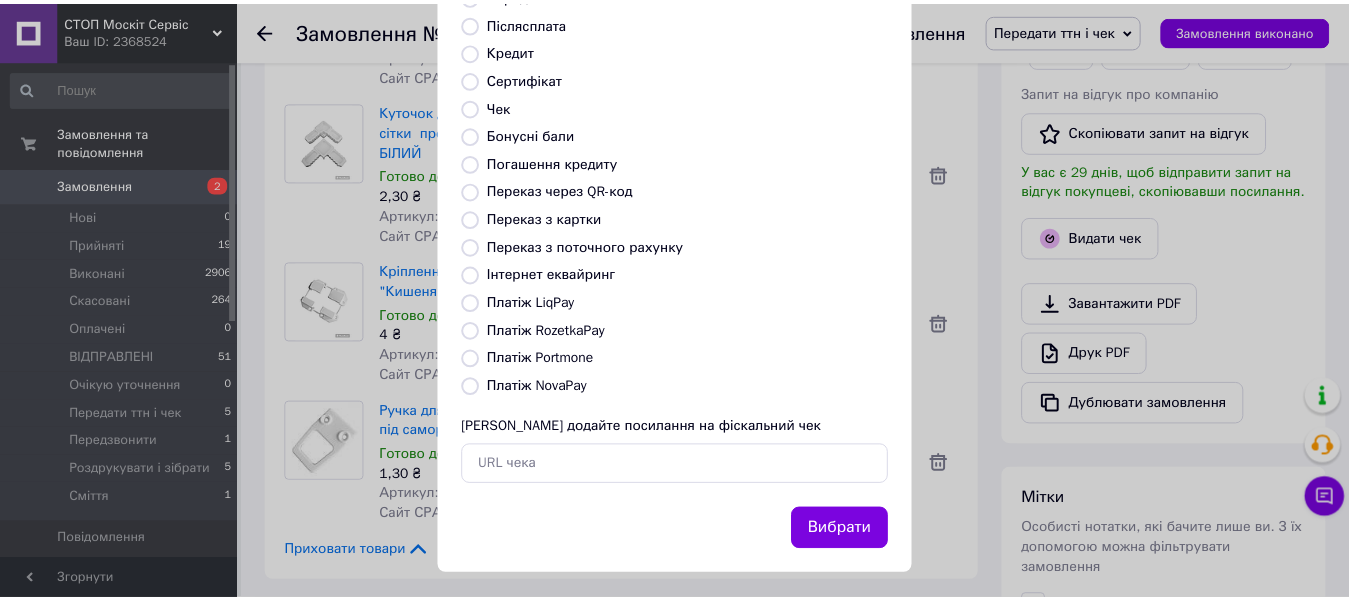 scroll, scrollTop: 259, scrollLeft: 0, axis: vertical 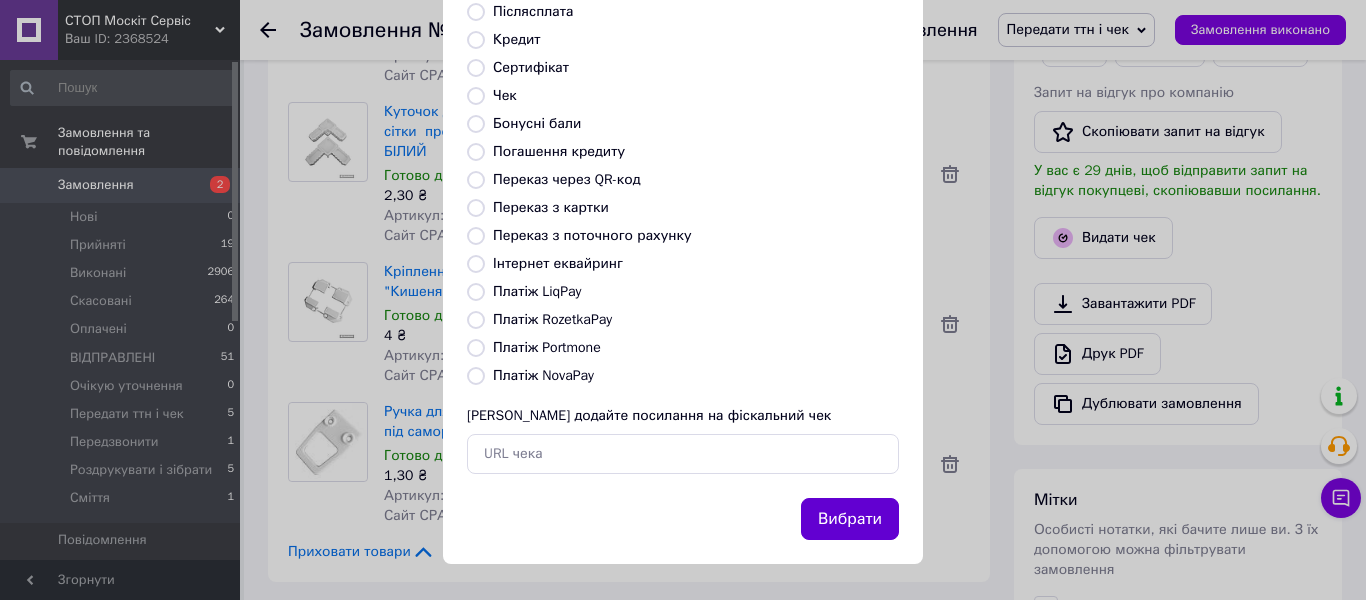 click on "Вибрати" at bounding box center (850, 519) 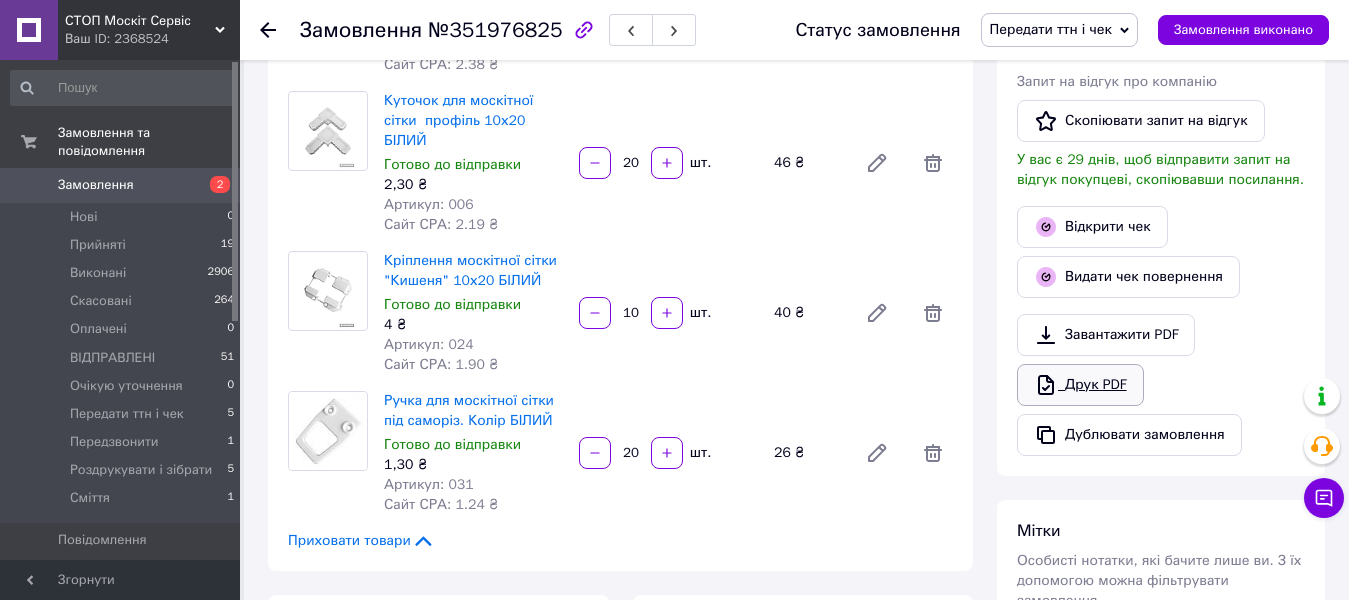 scroll, scrollTop: 749, scrollLeft: 0, axis: vertical 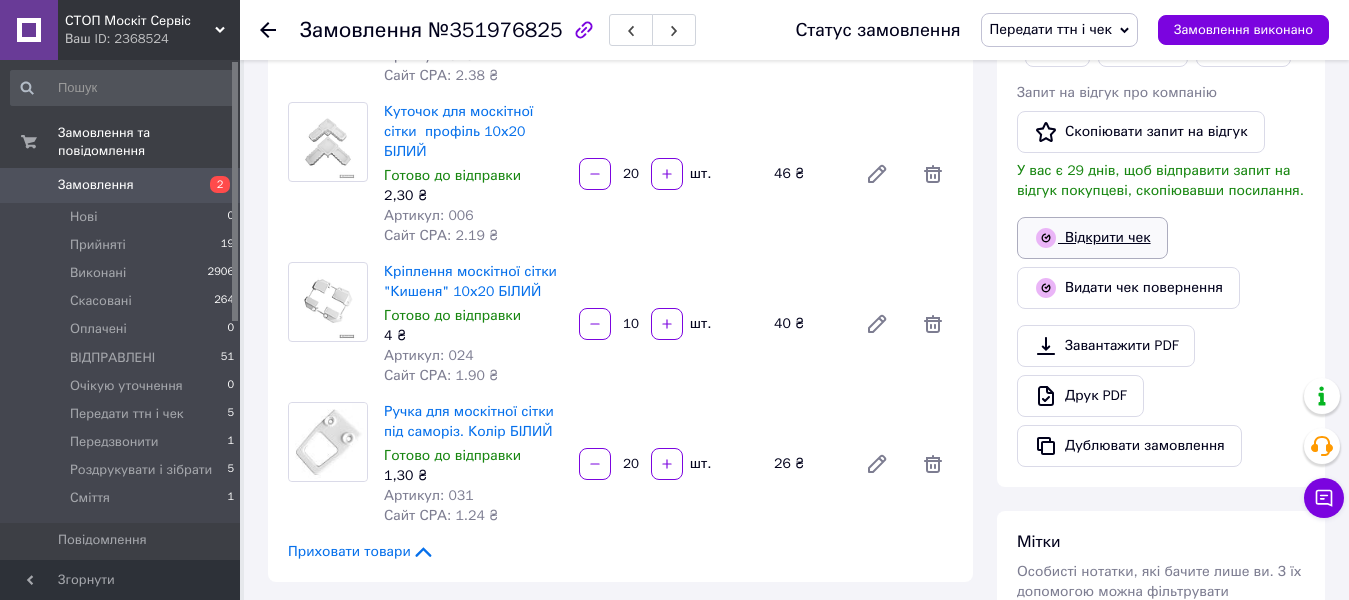 click on "Відкрити чек" at bounding box center [1092, 238] 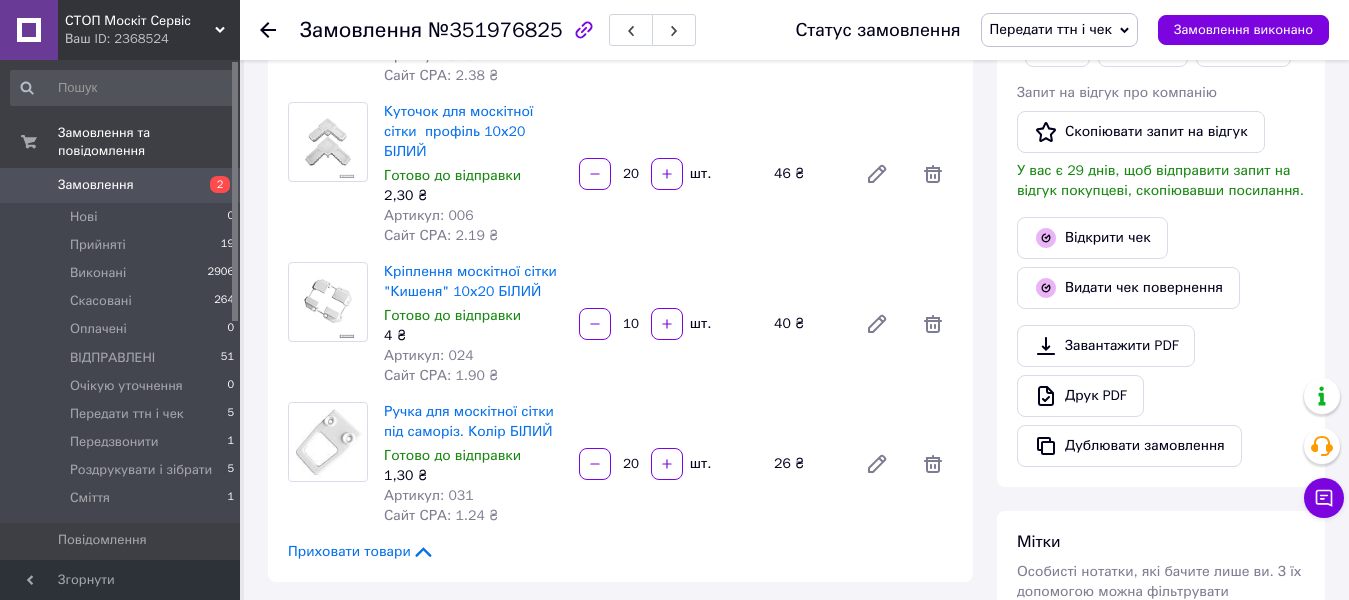 click on "Передати ттн і чек" at bounding box center [1051, 29] 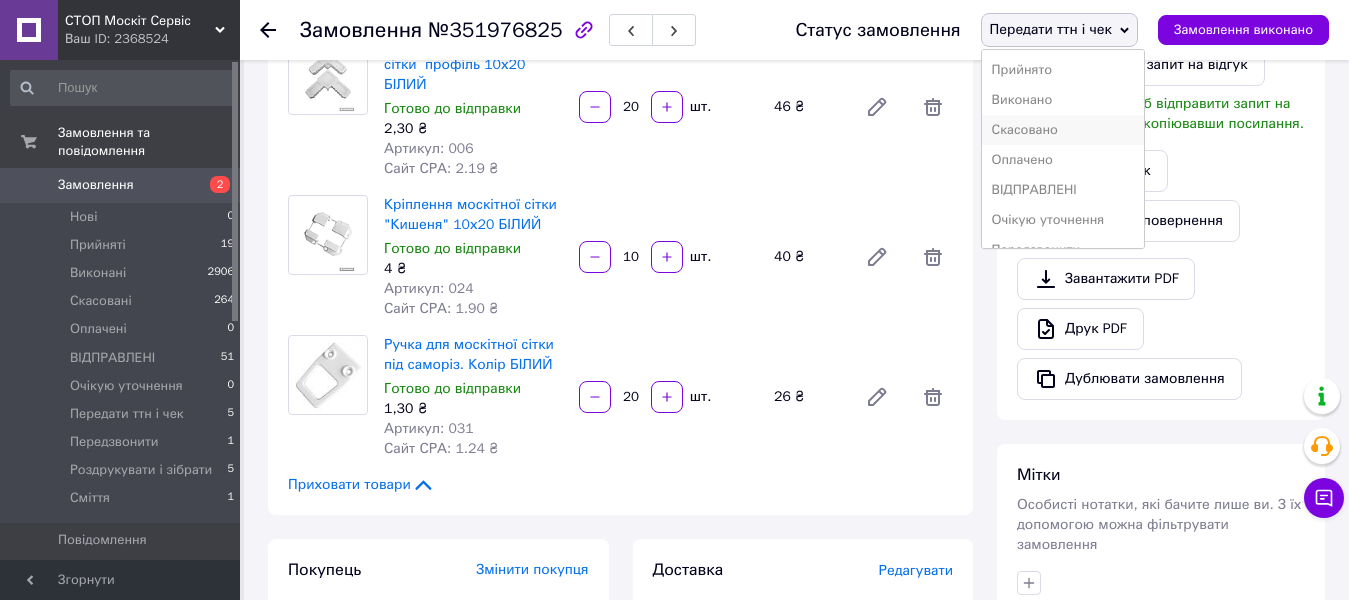 scroll, scrollTop: 849, scrollLeft: 0, axis: vertical 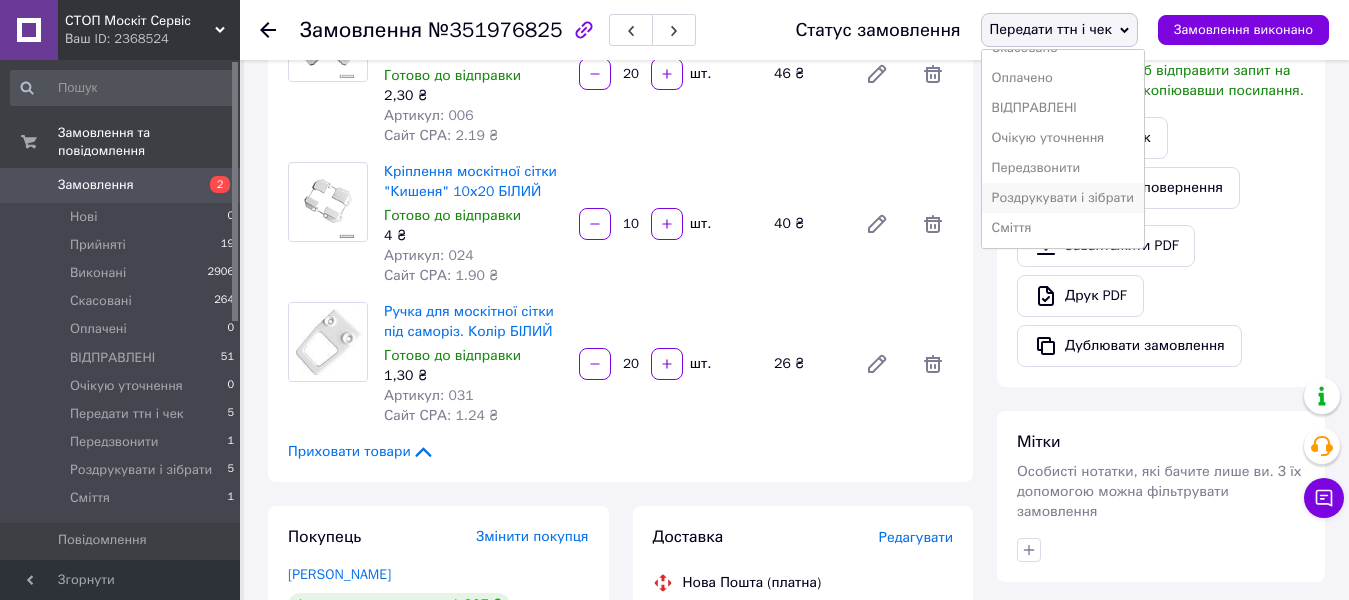 click on "Роздрукувати і зібрати" at bounding box center (1063, 198) 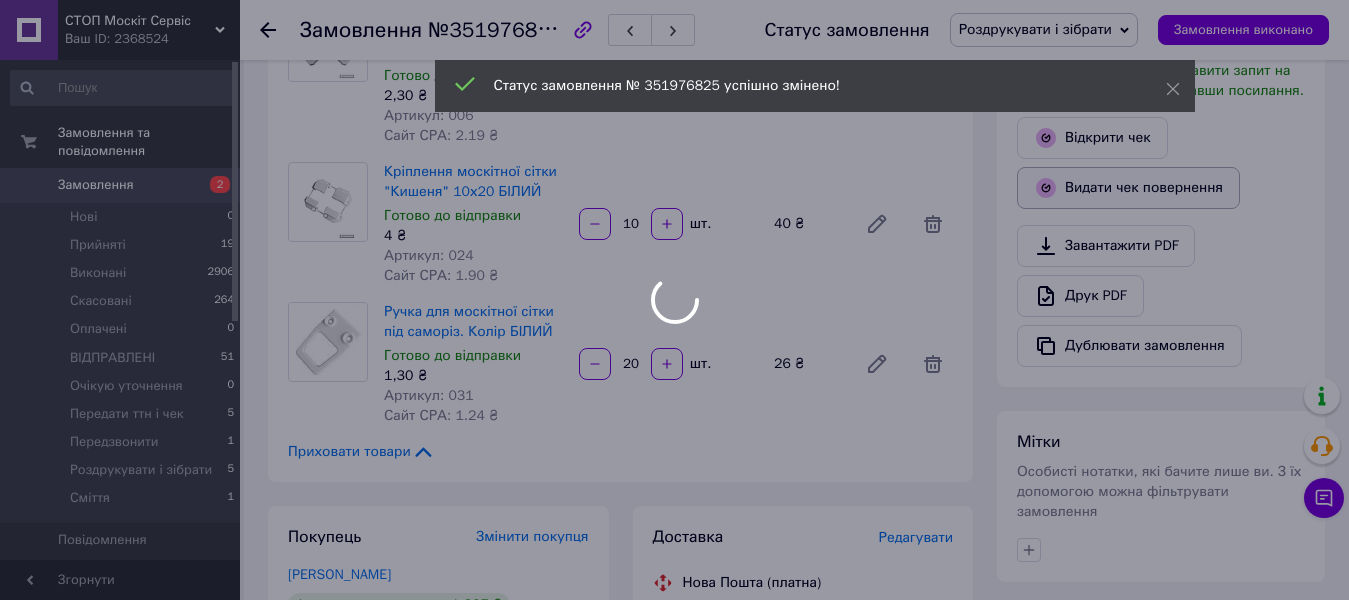 scroll, scrollTop: 128, scrollLeft: 0, axis: vertical 